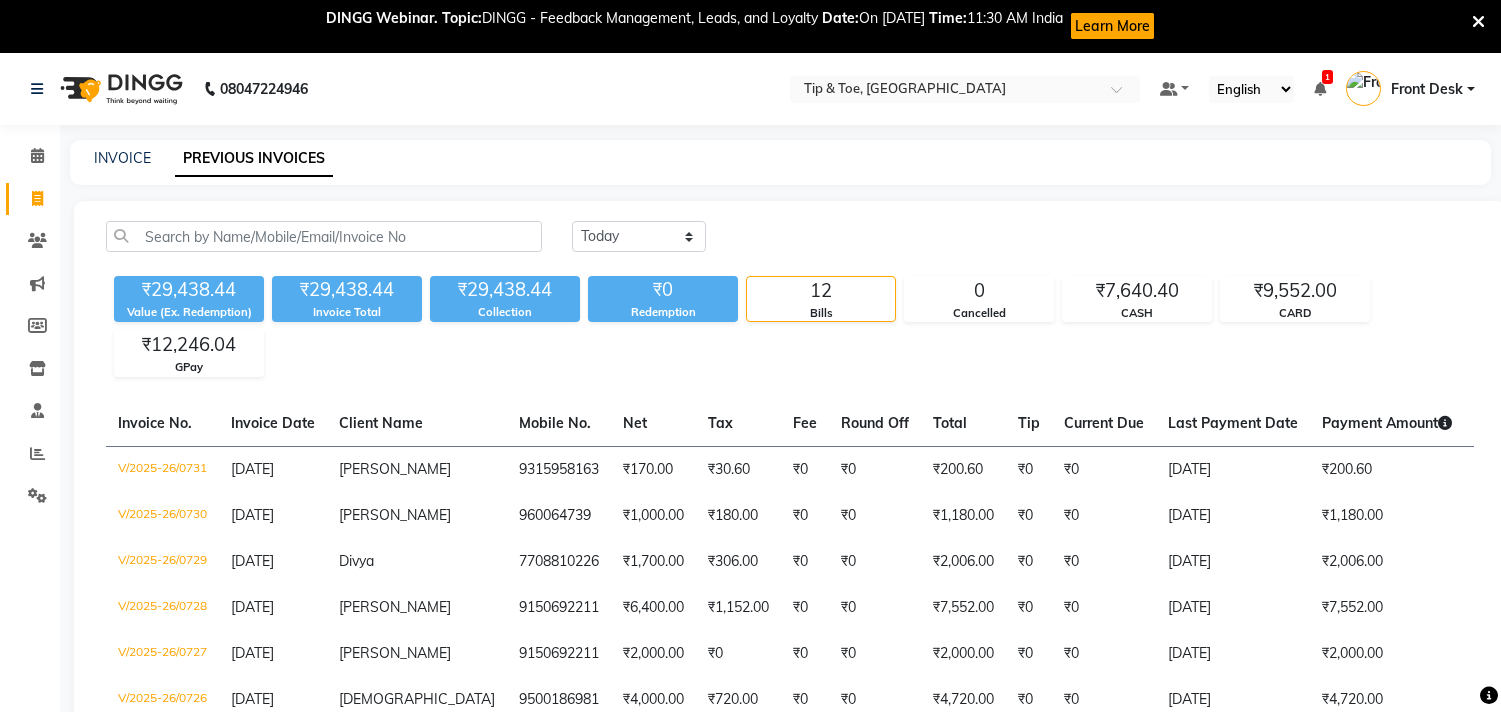 select on "[DATE]" 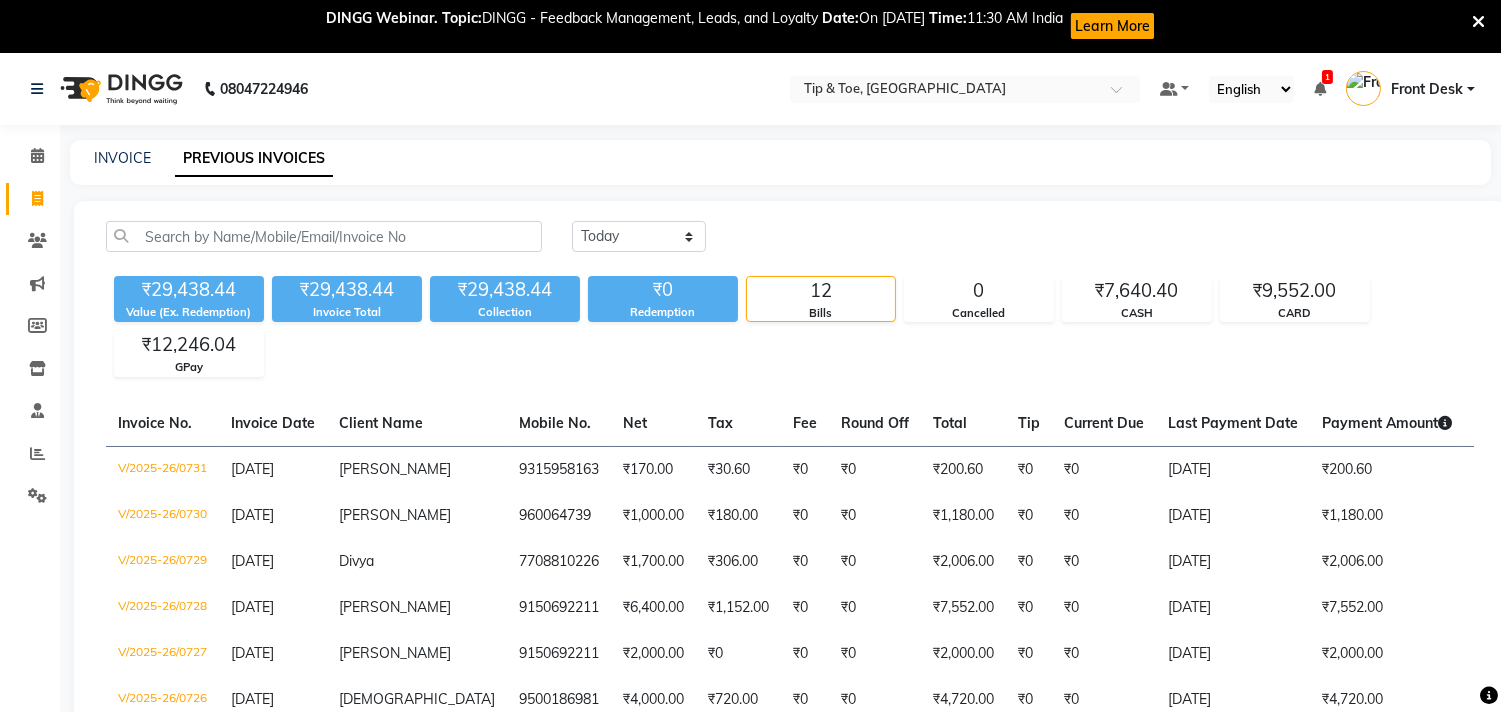 scroll, scrollTop: 0, scrollLeft: 0, axis: both 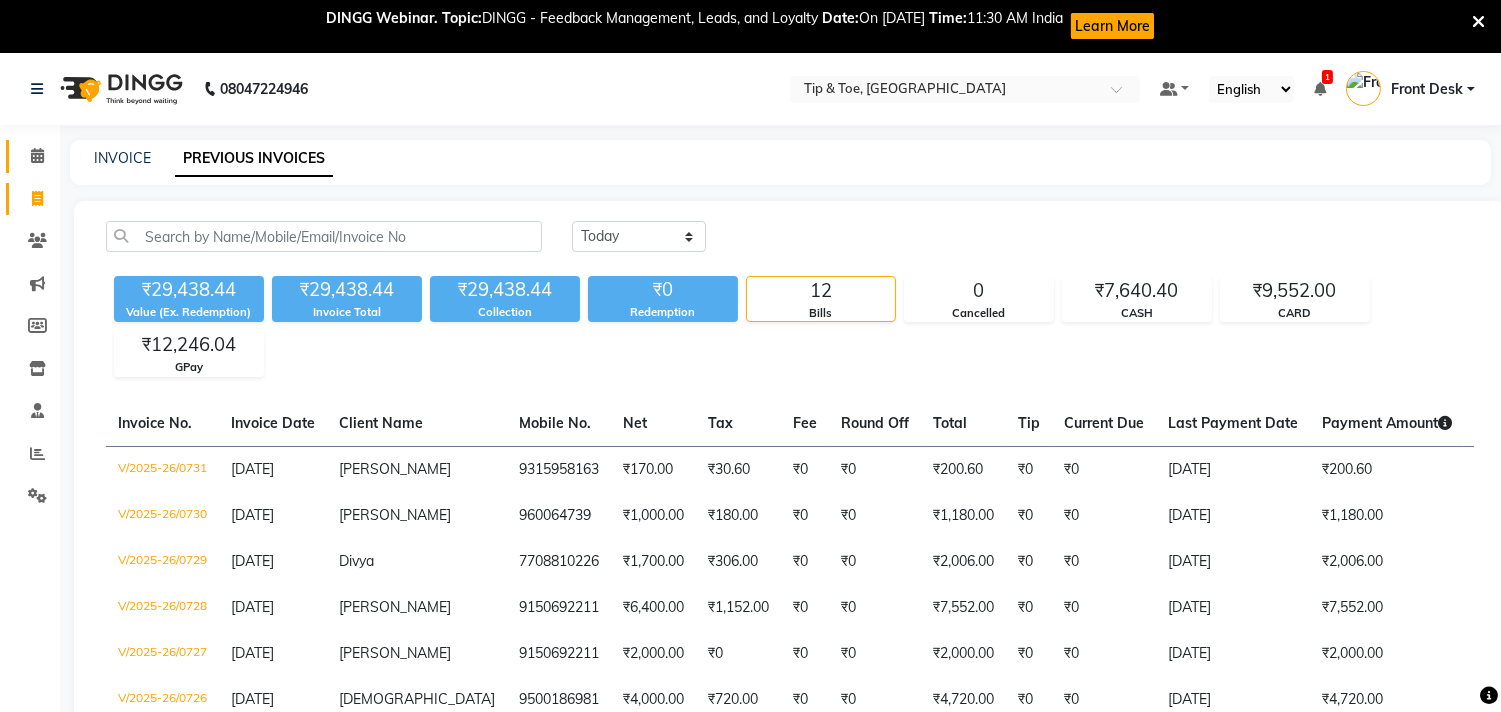 click 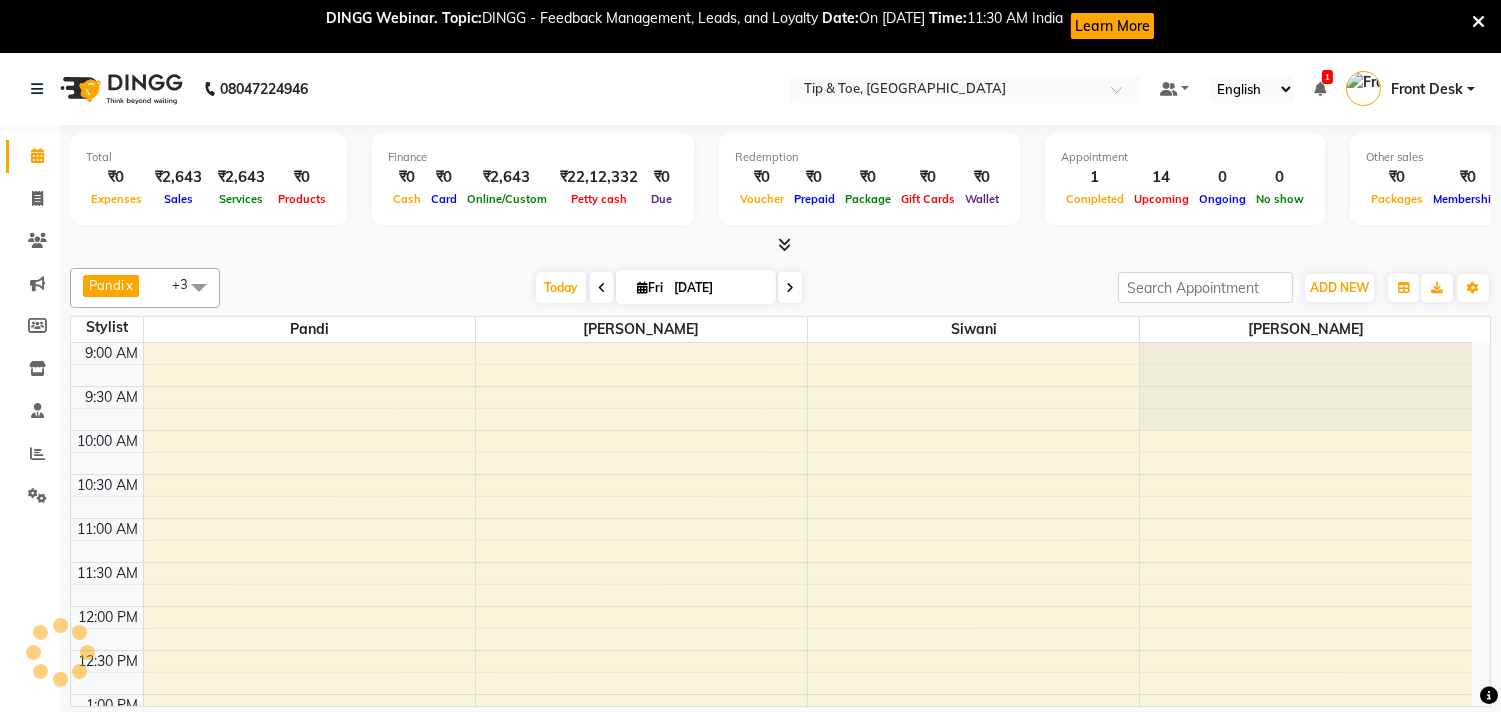 scroll, scrollTop: 0, scrollLeft: 0, axis: both 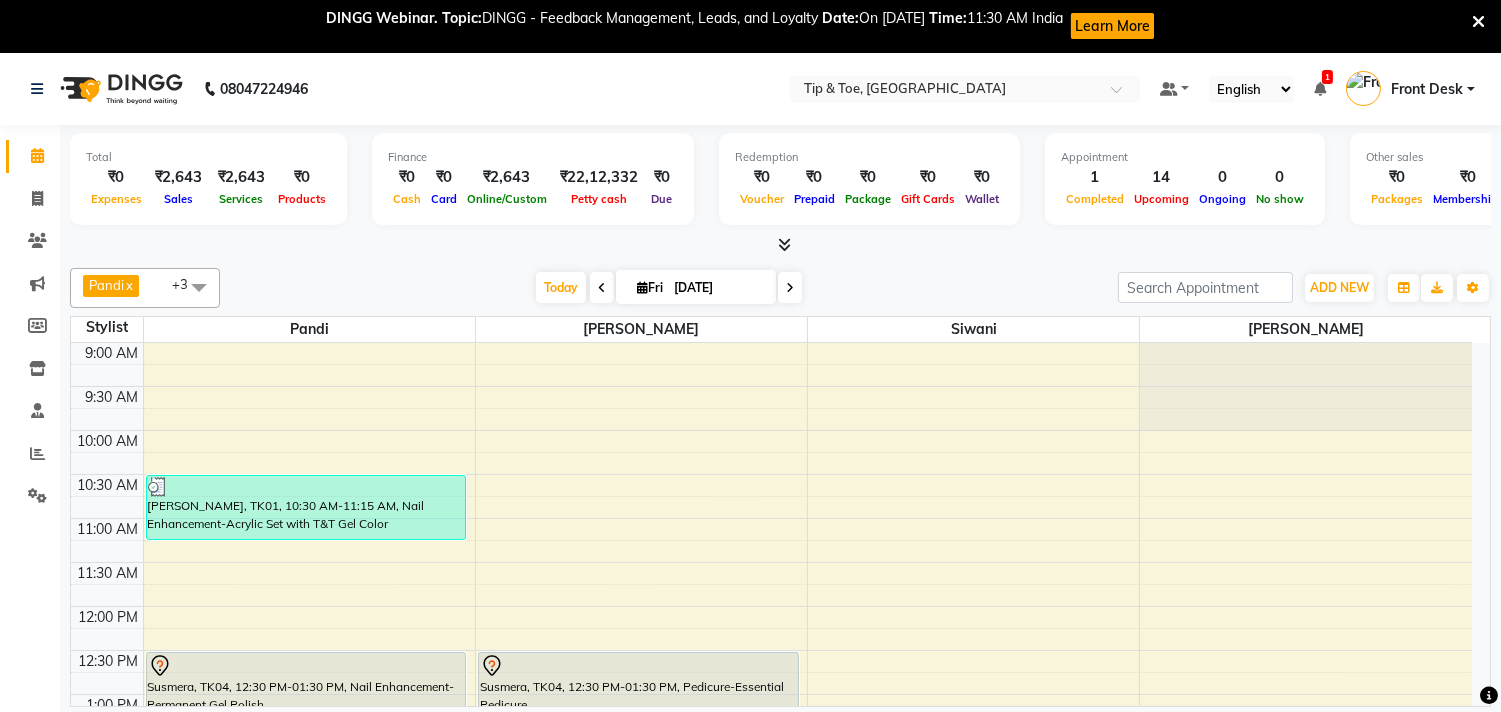 click at bounding box center (790, 287) 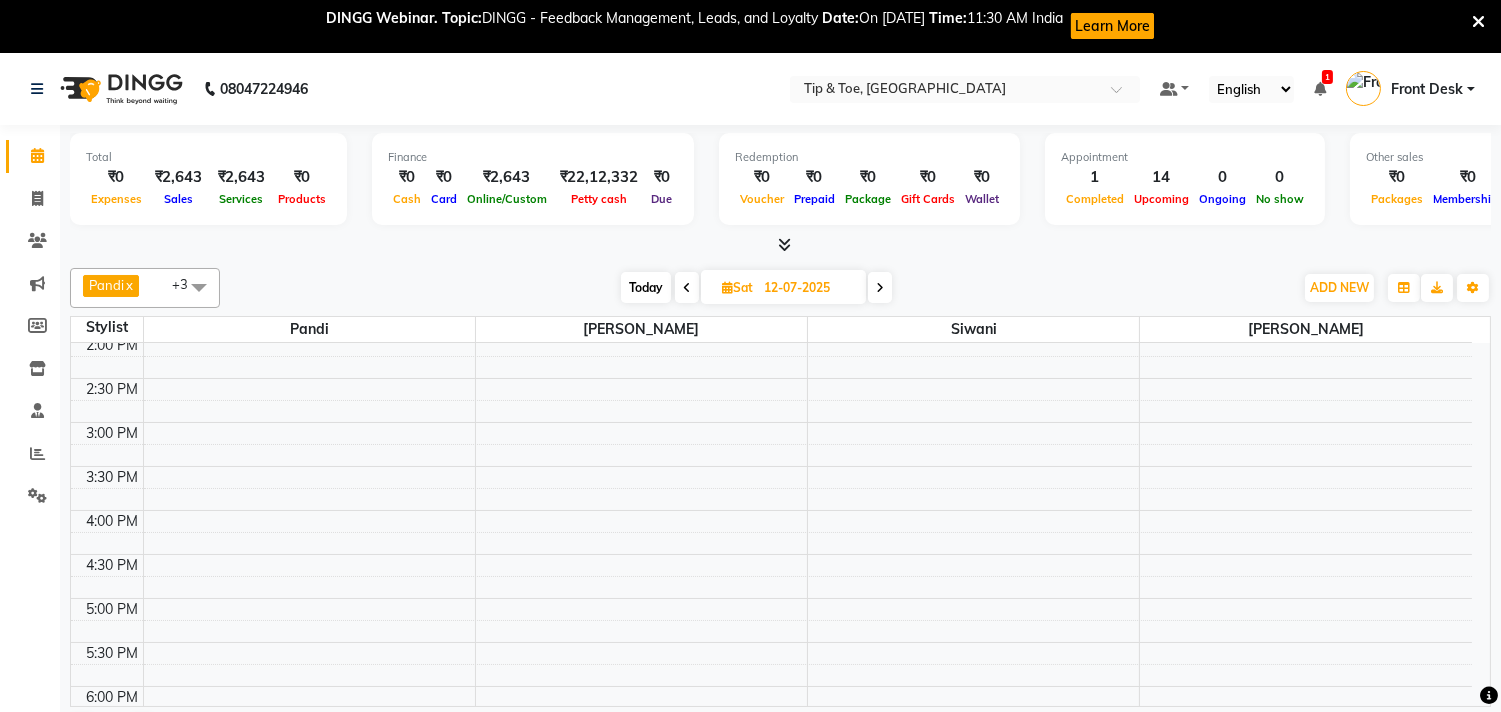 scroll, scrollTop: 317, scrollLeft: 0, axis: vertical 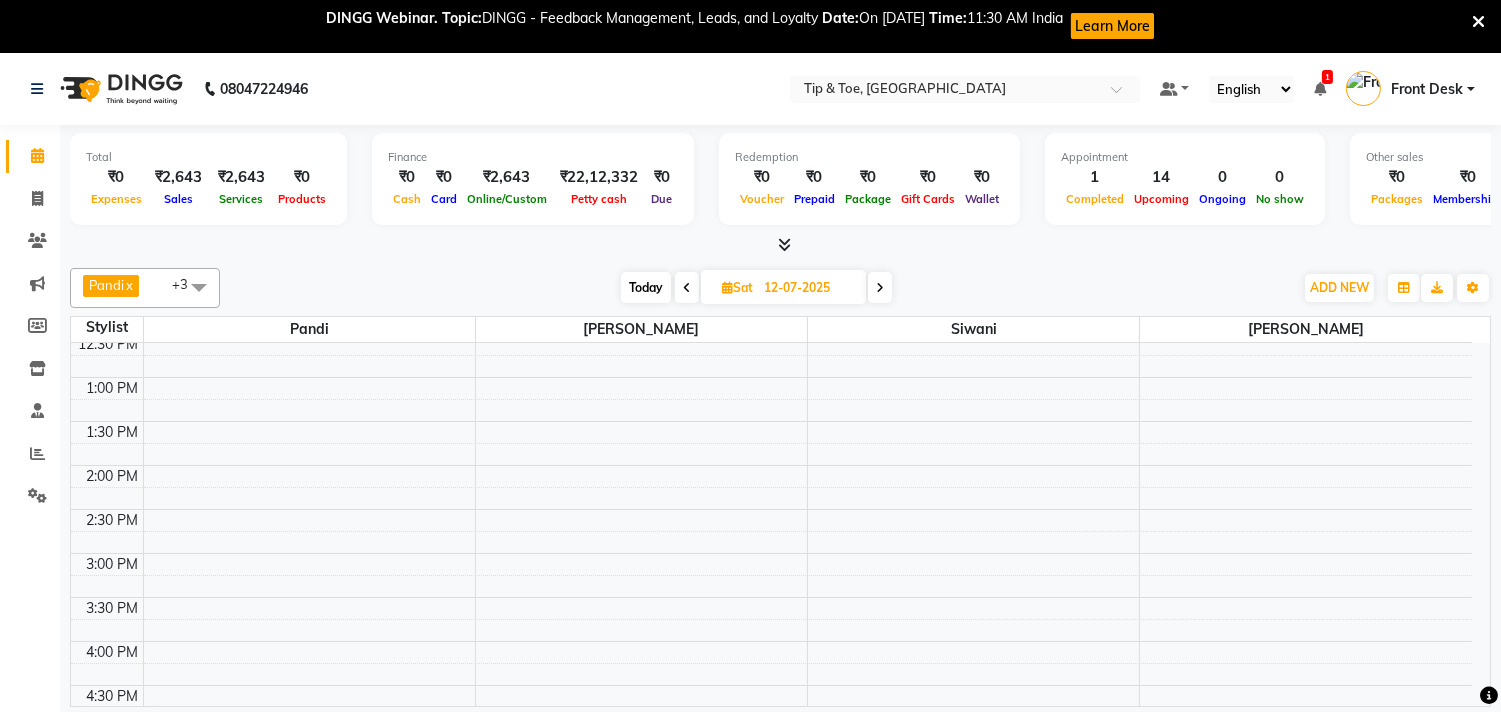 click on "9:00 AM 9:30 AM 10:00 AM 10:30 AM 11:00 AM 11:30 AM 12:00 PM 12:30 PM 1:00 PM 1:30 PM 2:00 PM 2:30 PM 3:00 PM 3:30 PM 4:00 PM 4:30 PM 5:00 PM 5:30 PM 6:00 PM 6:30 PM 7:00 PM 7:30 PM 8:00 PM 8:30 PM 9:00 PM 9:30 PM 10:00 PM 10:30 PM" at bounding box center (771, 641) 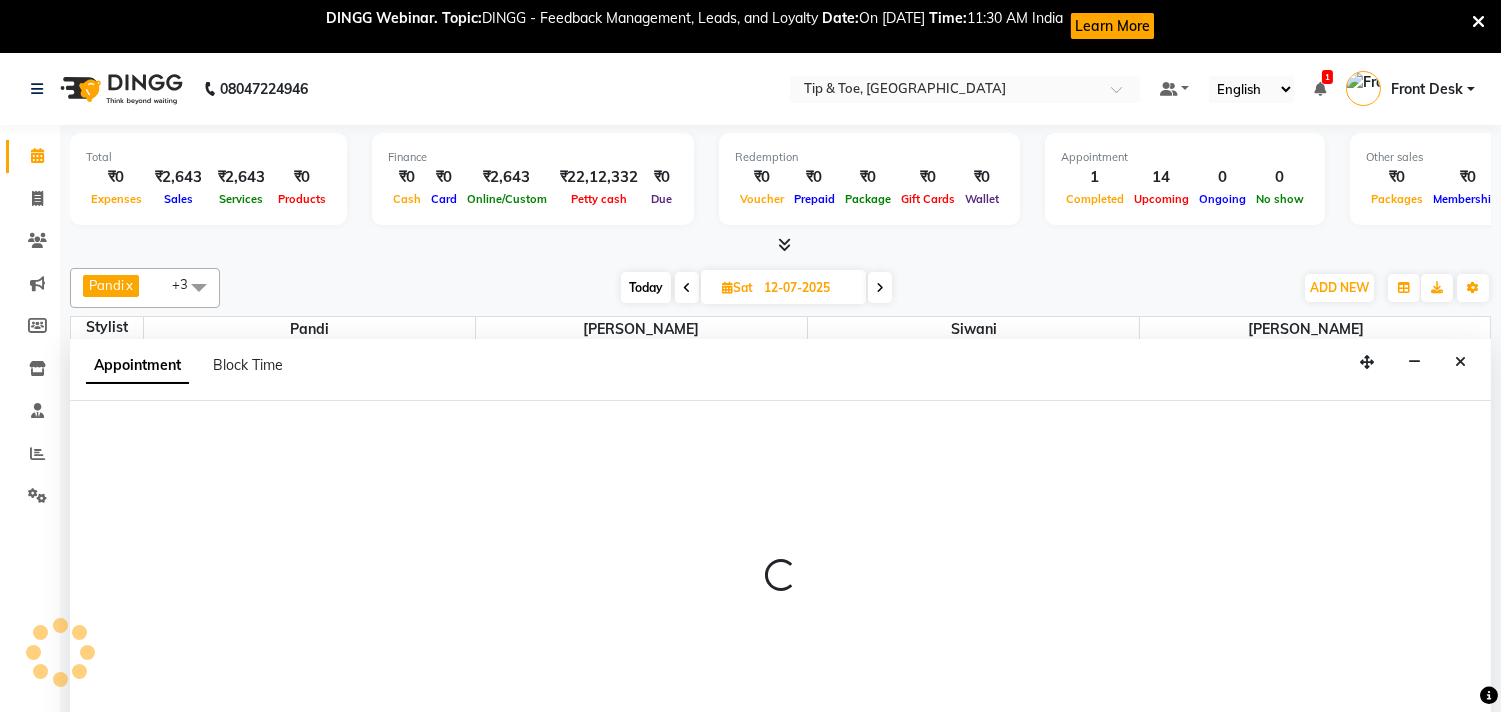 select on "39912" 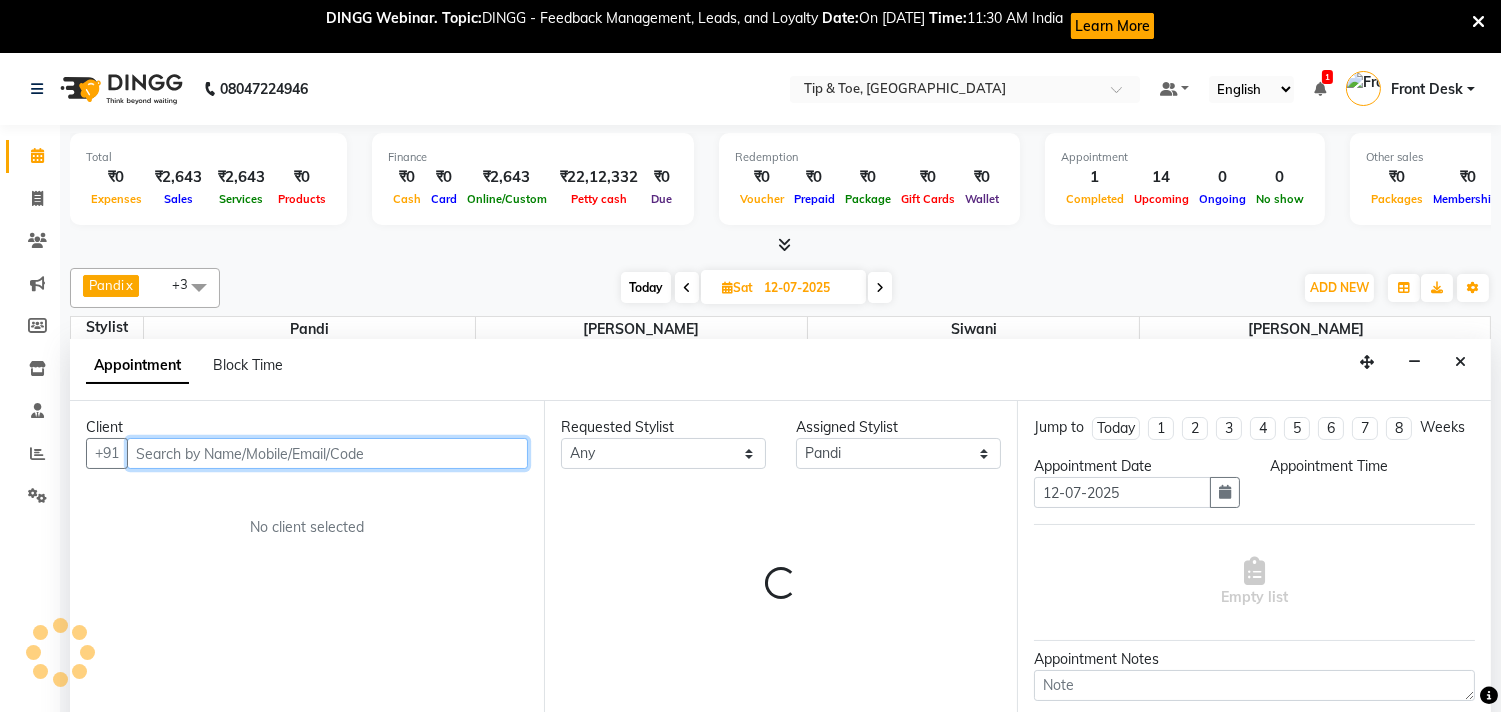 select on "840" 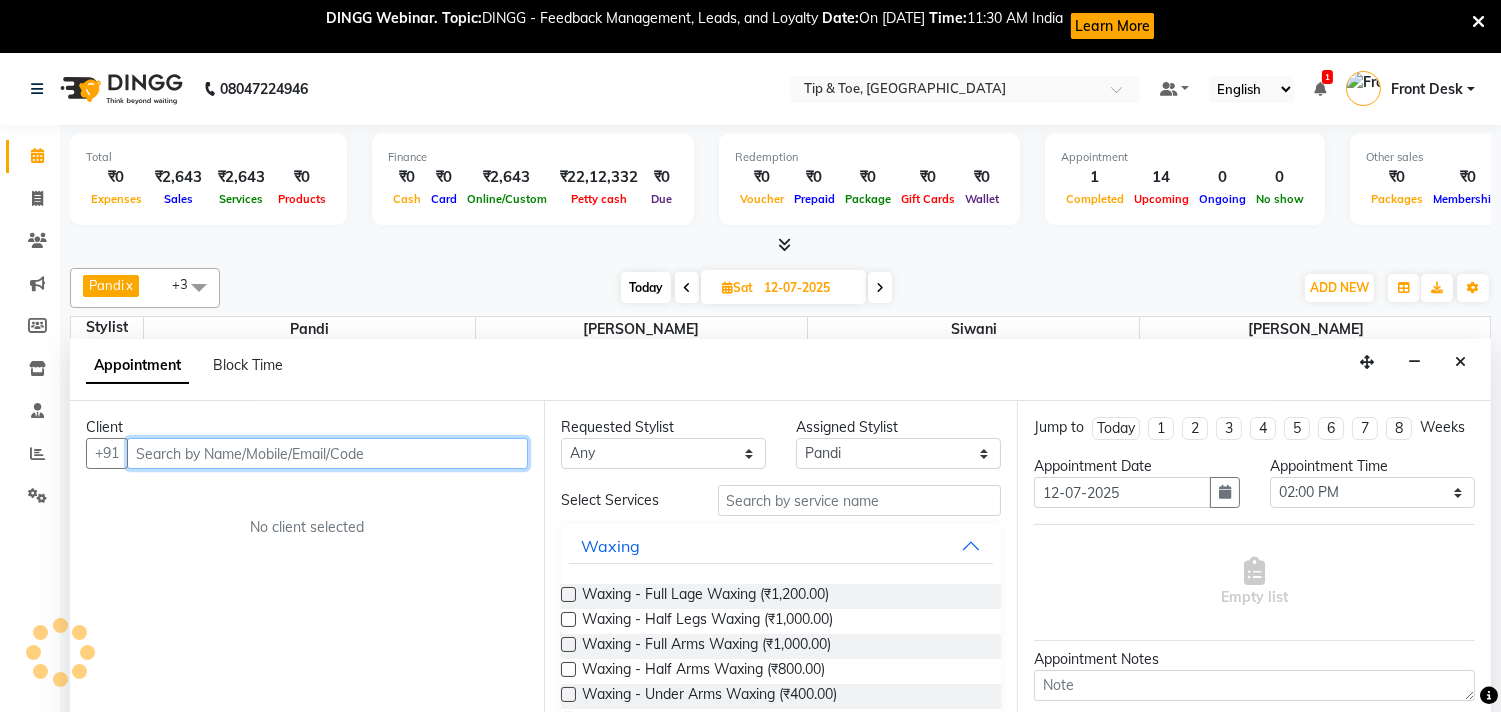 scroll, scrollTop: 53, scrollLeft: 0, axis: vertical 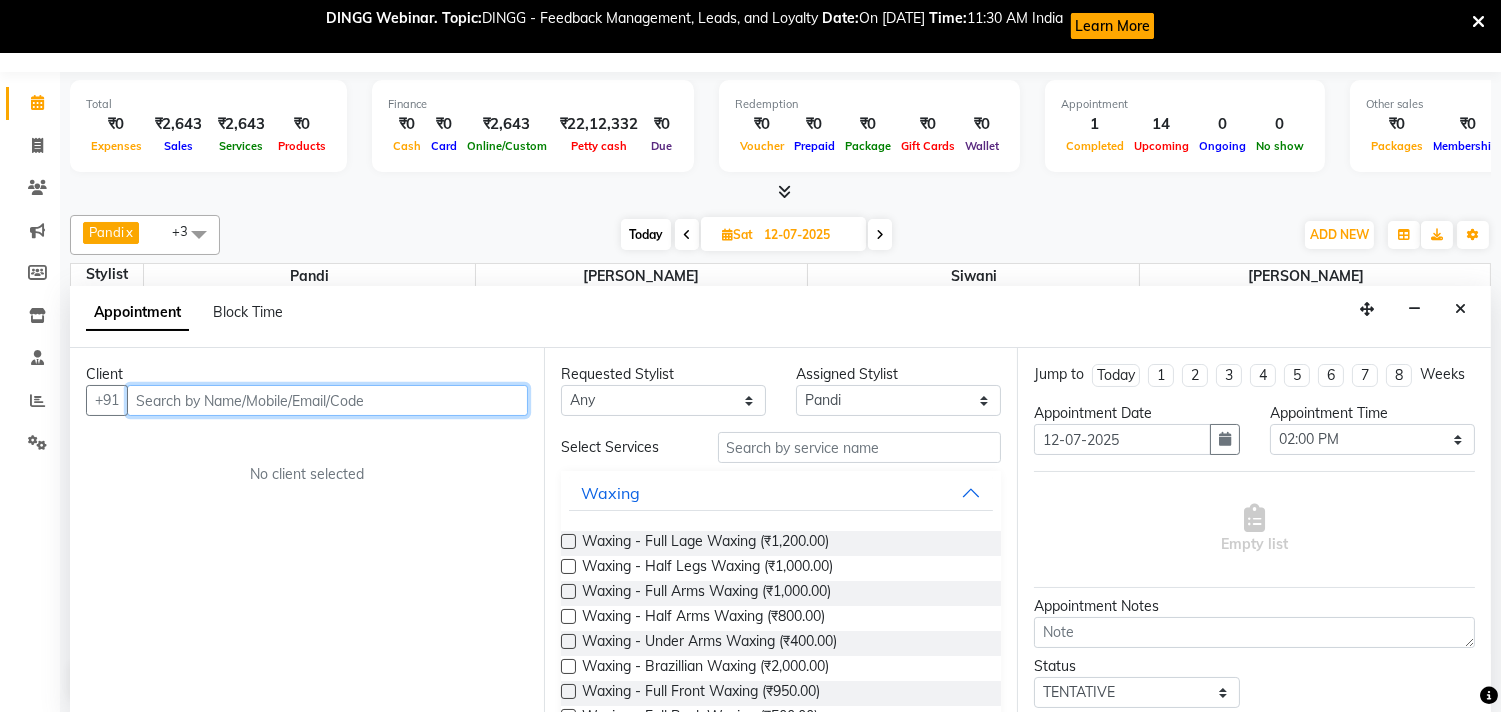 click at bounding box center (327, 400) 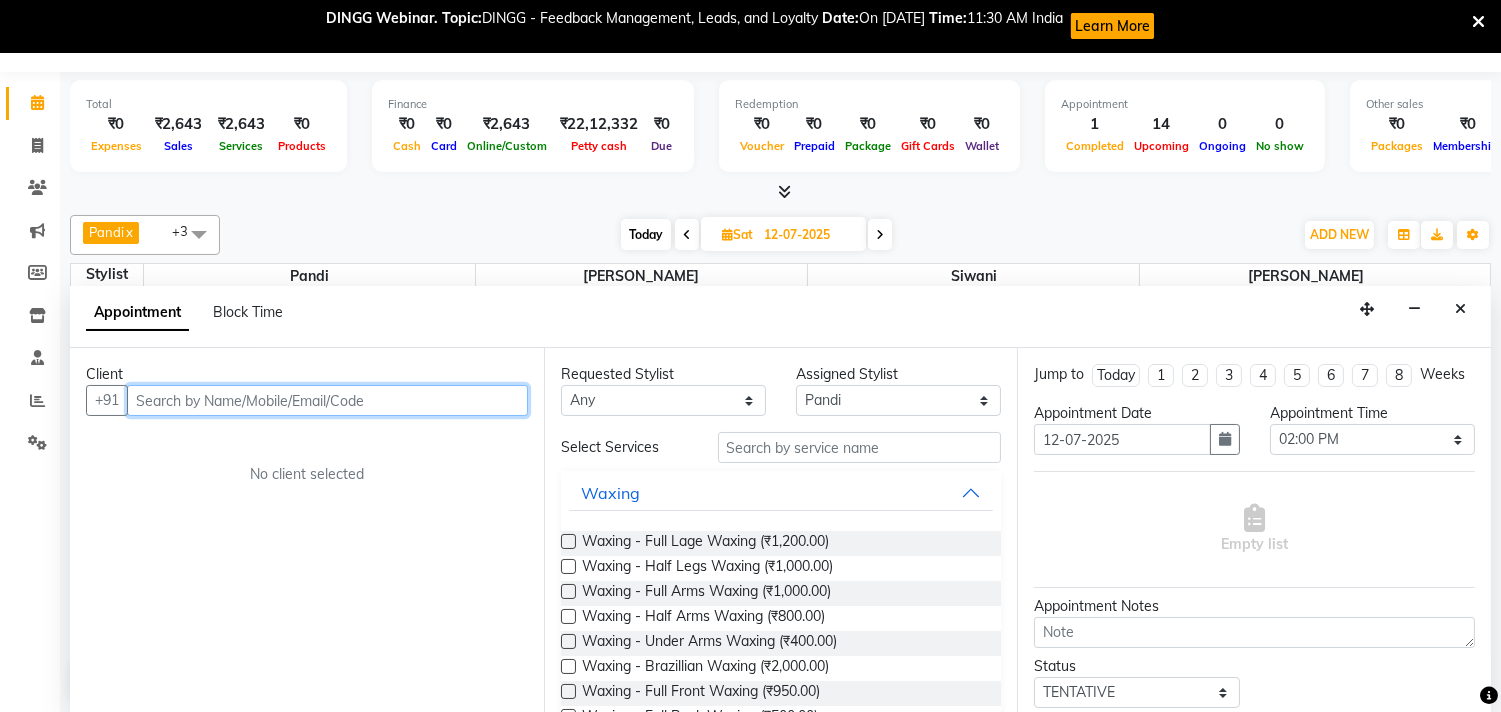 click at bounding box center [327, 400] 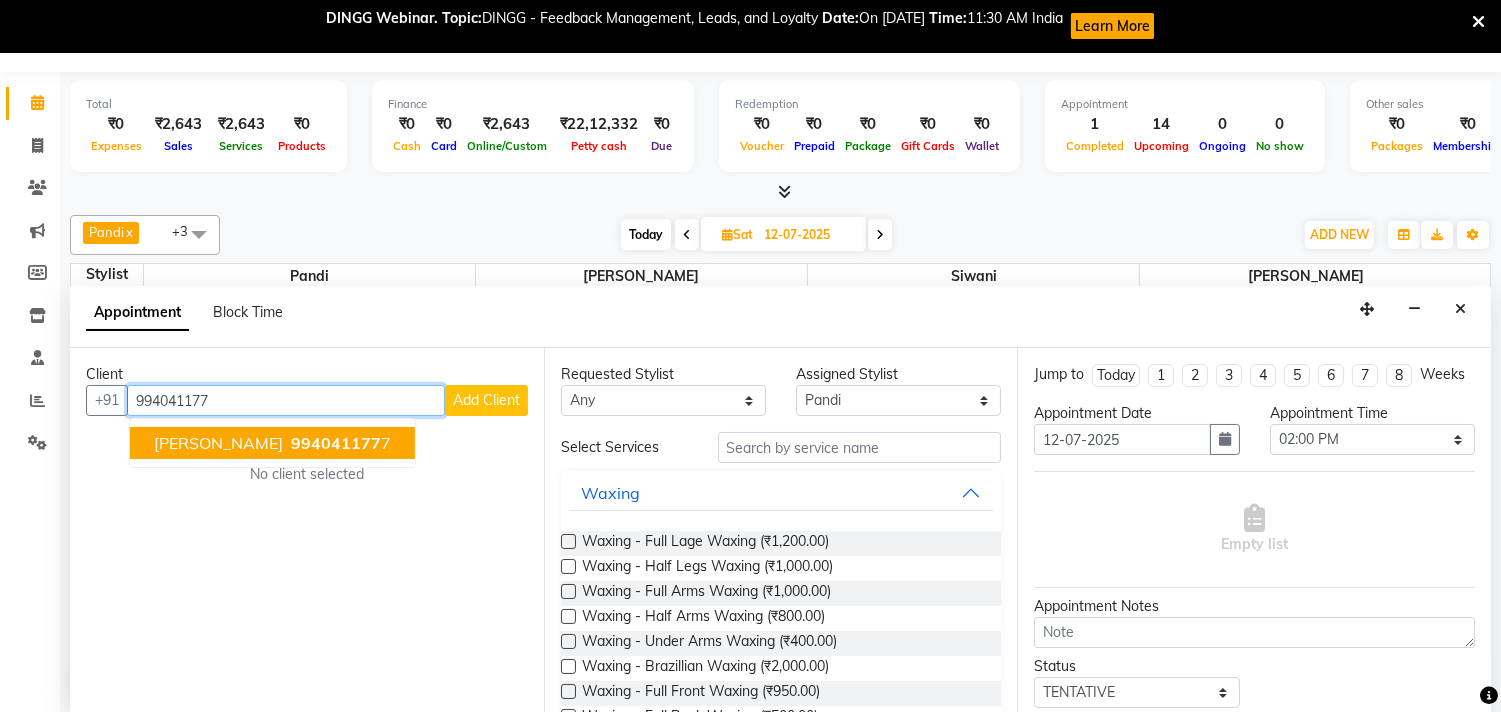 click on "[PERSON_NAME]" at bounding box center [218, 443] 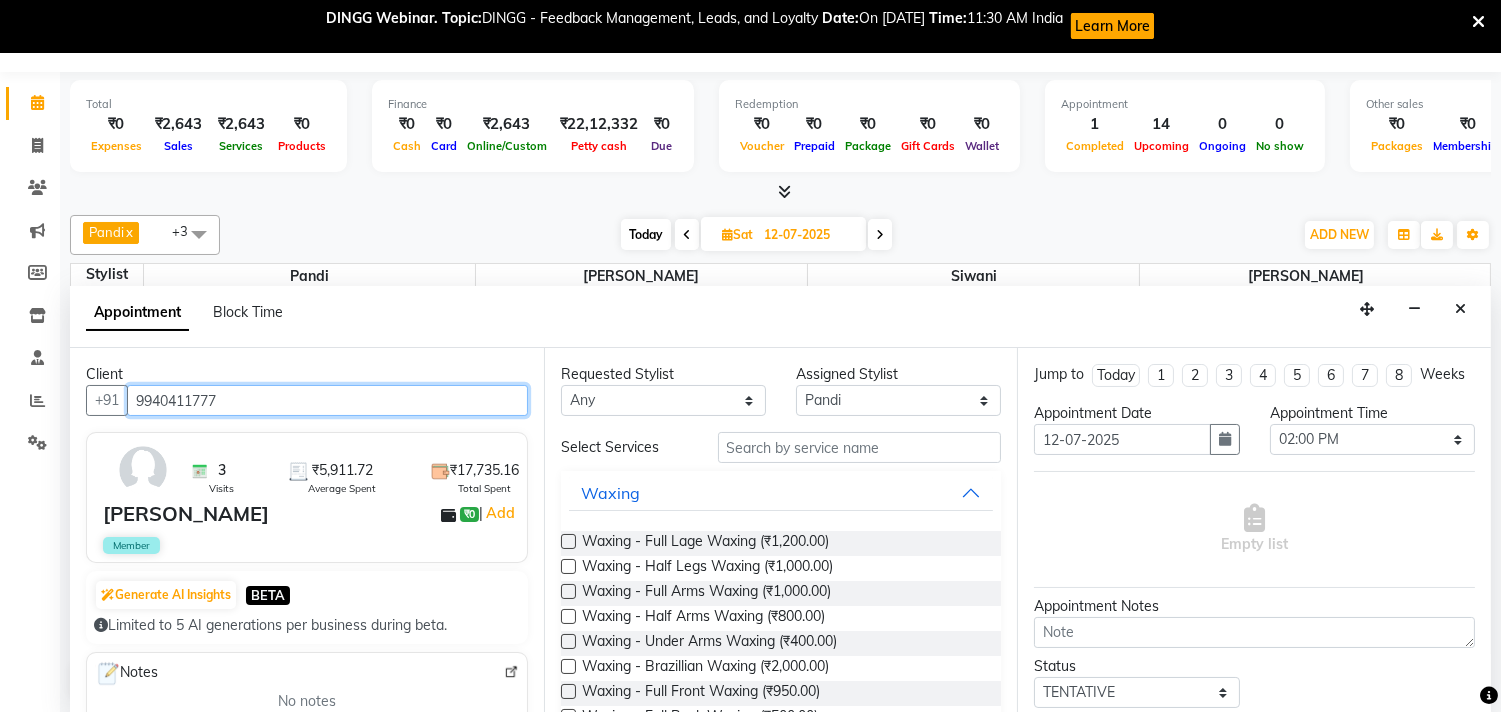 type on "9940411777" 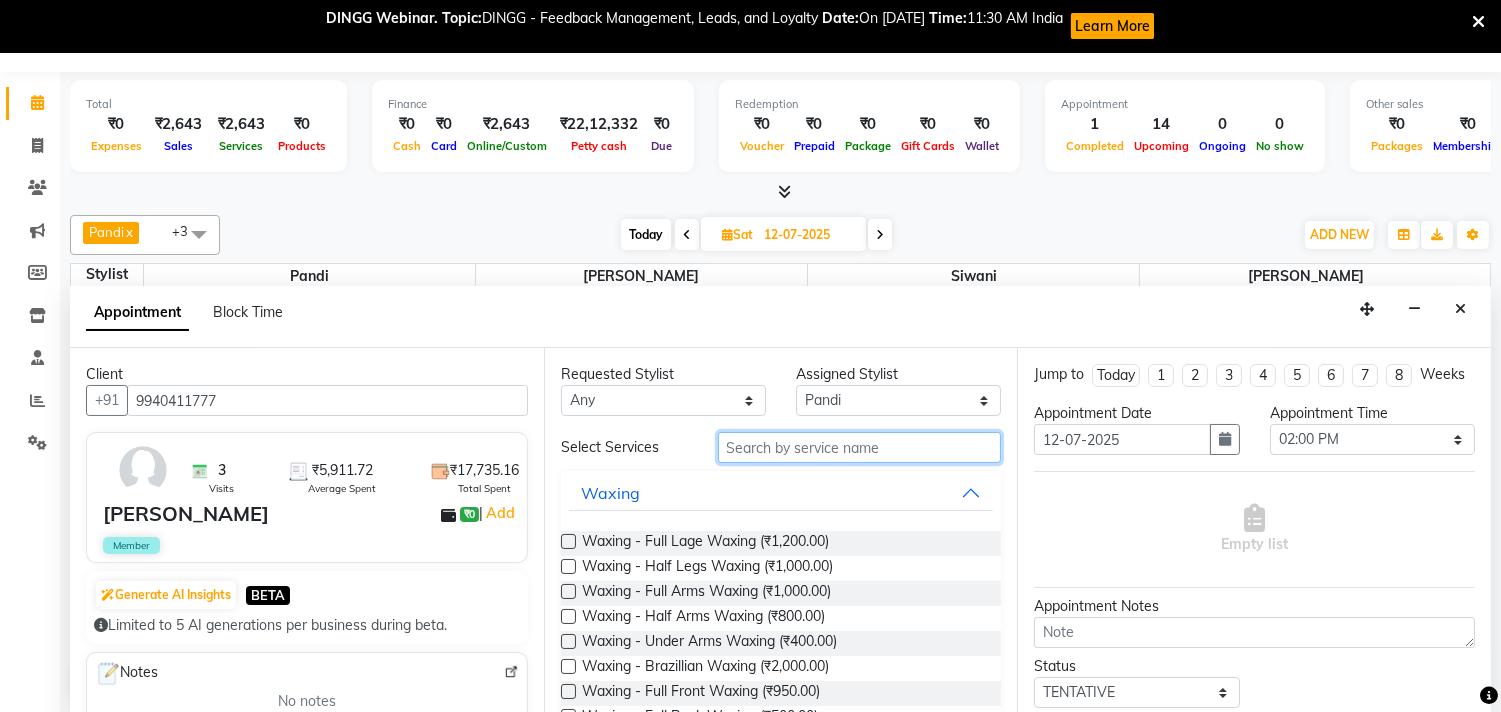 click at bounding box center (860, 447) 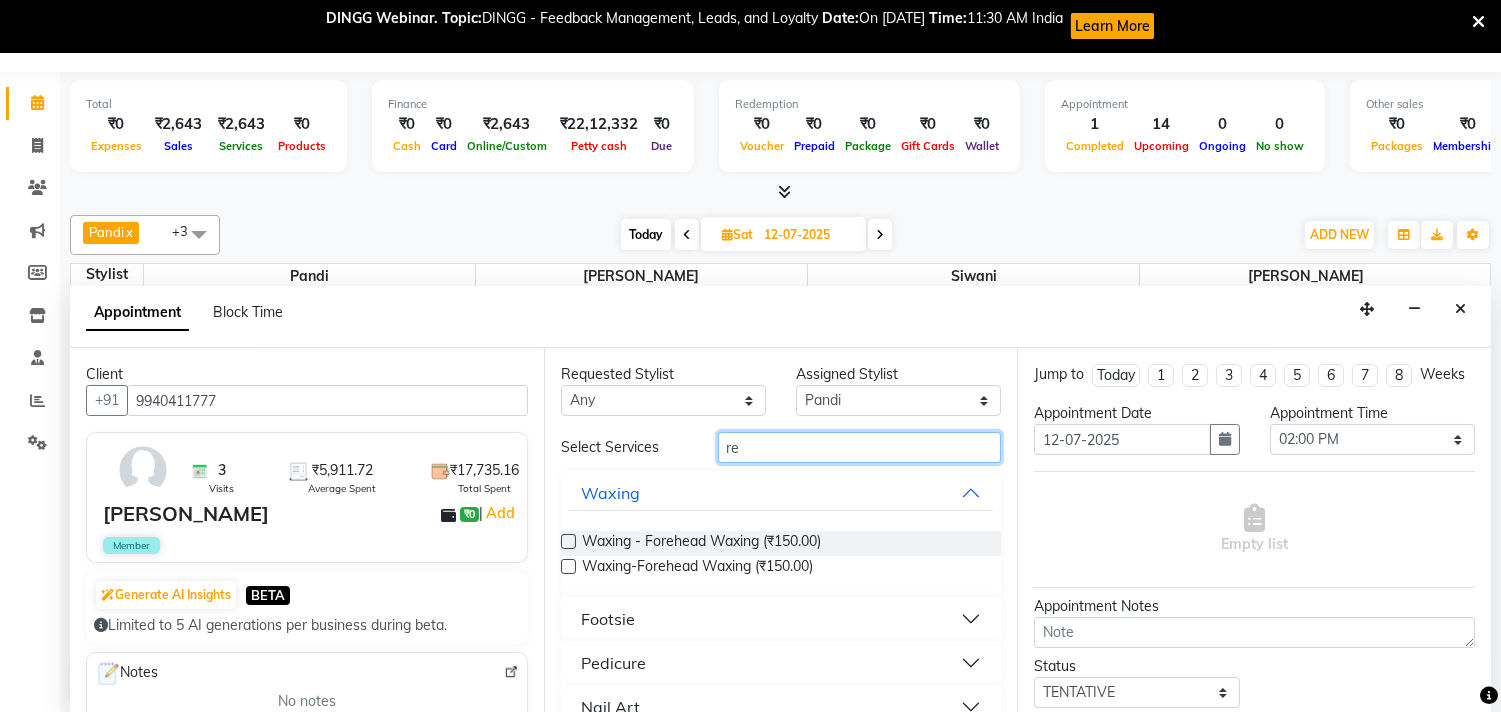 type on "r" 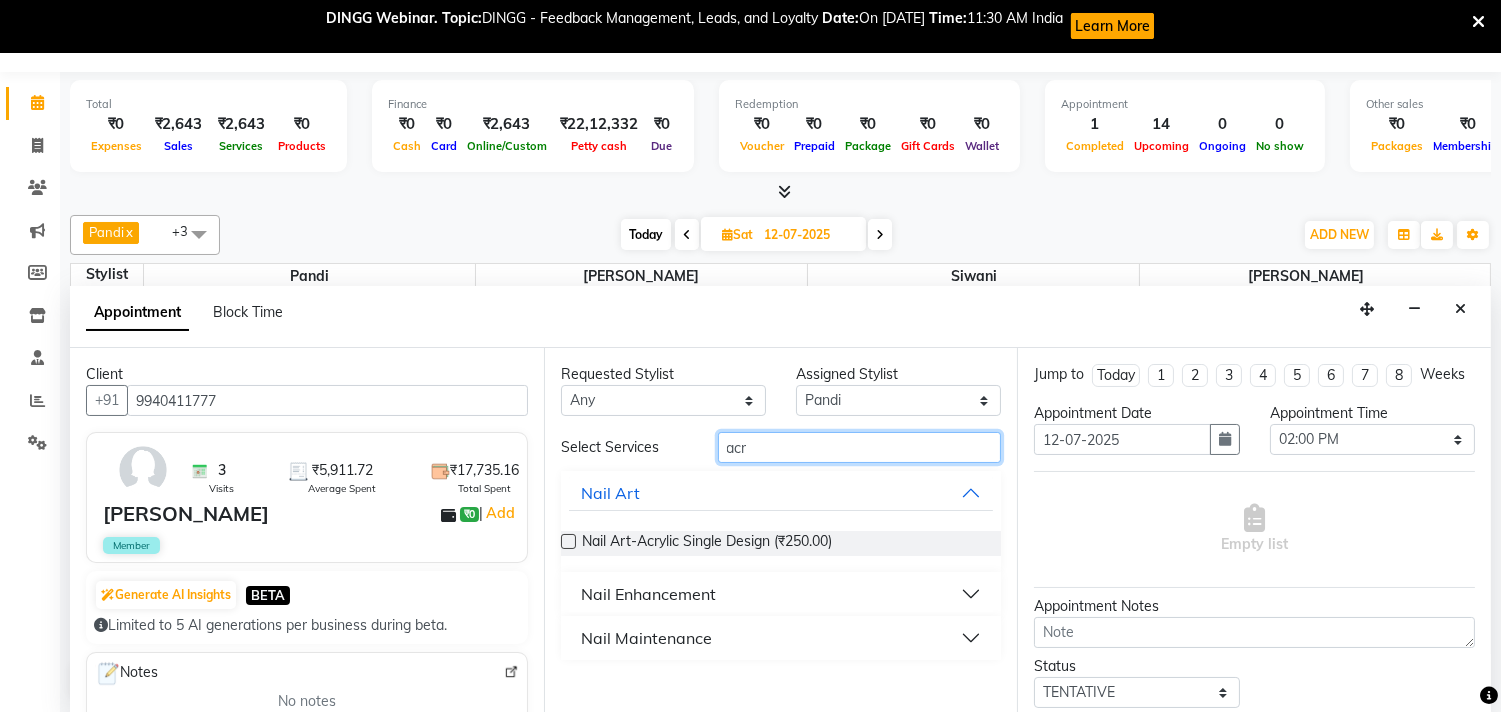 type on "acr" 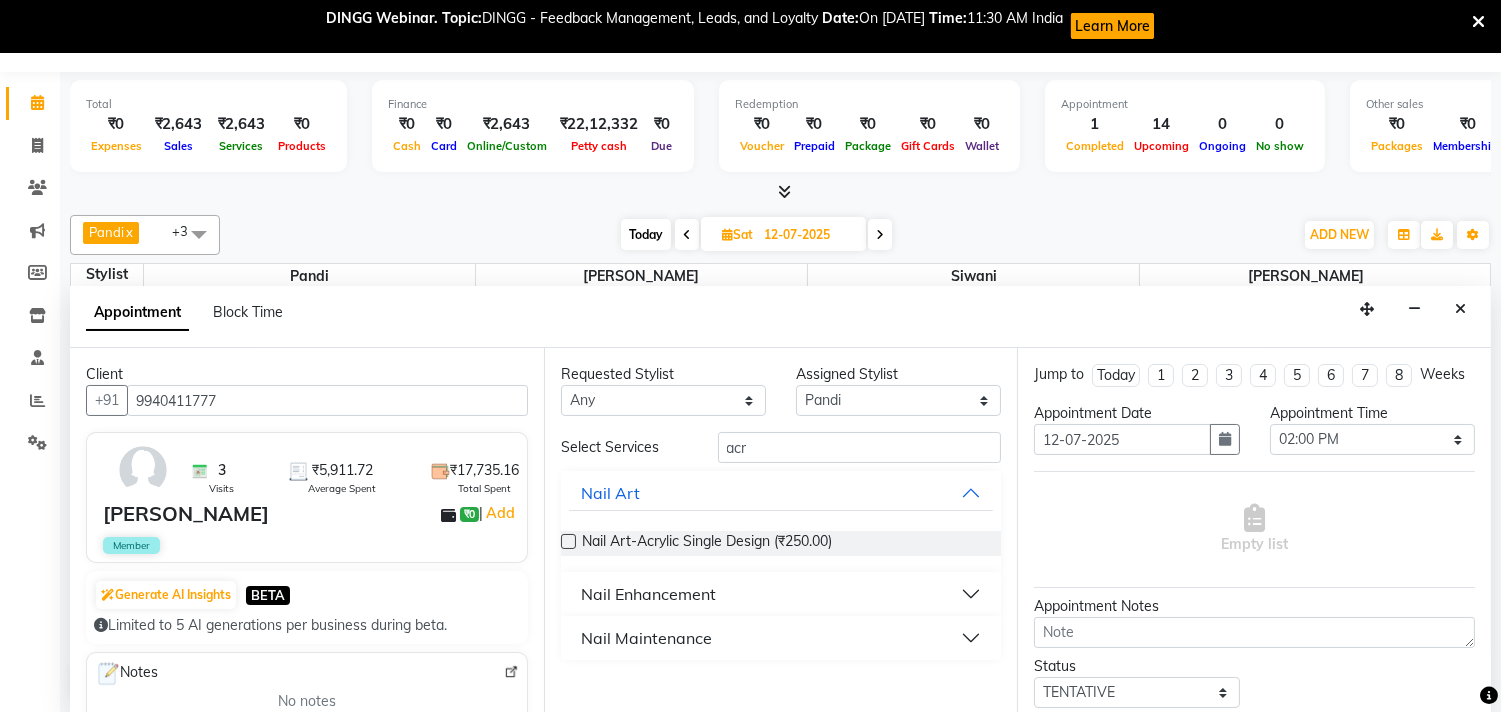 click on "Nail Enhancement" at bounding box center (781, 594) 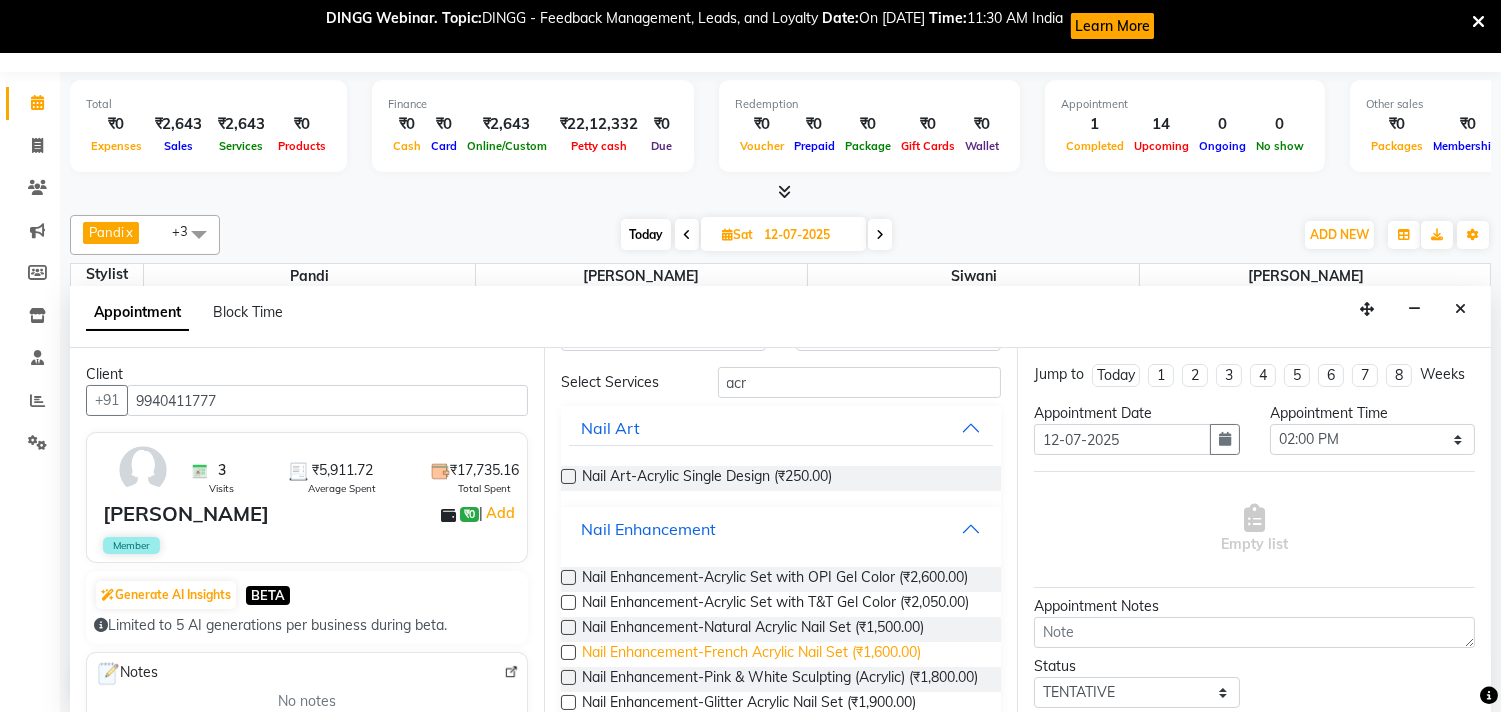 scroll, scrollTop: 111, scrollLeft: 0, axis: vertical 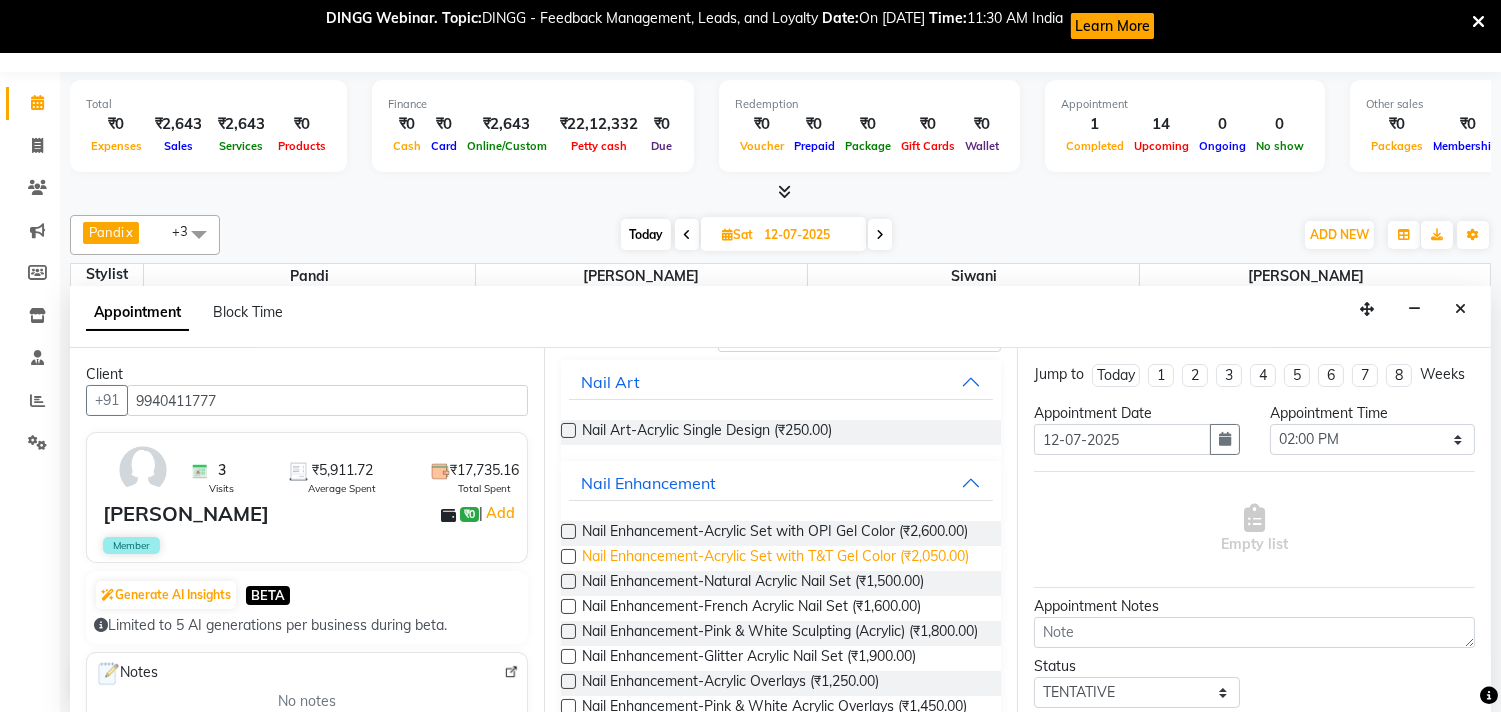click on "Nail Enhancement-Acrylic Set with T&T Gel Color (₹2,050.00)" at bounding box center (775, 558) 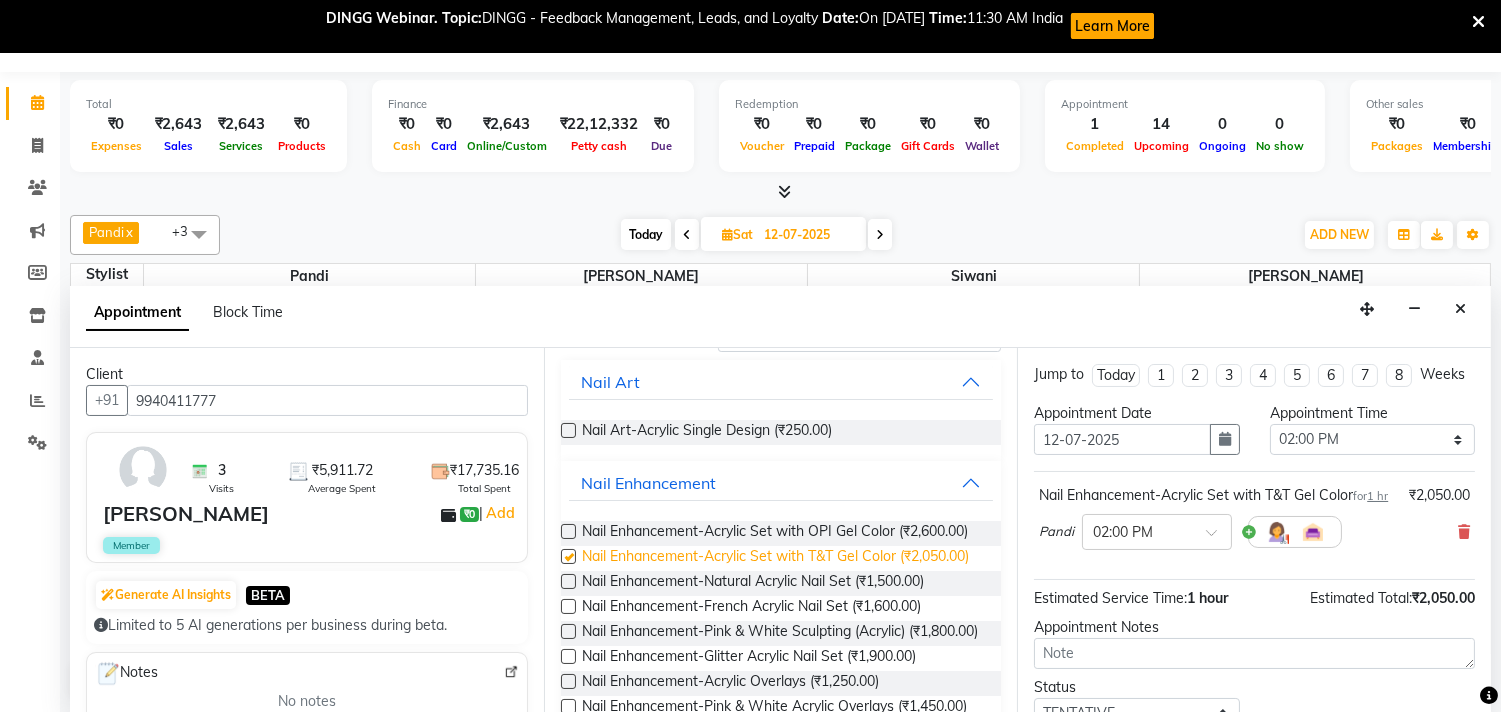 checkbox on "false" 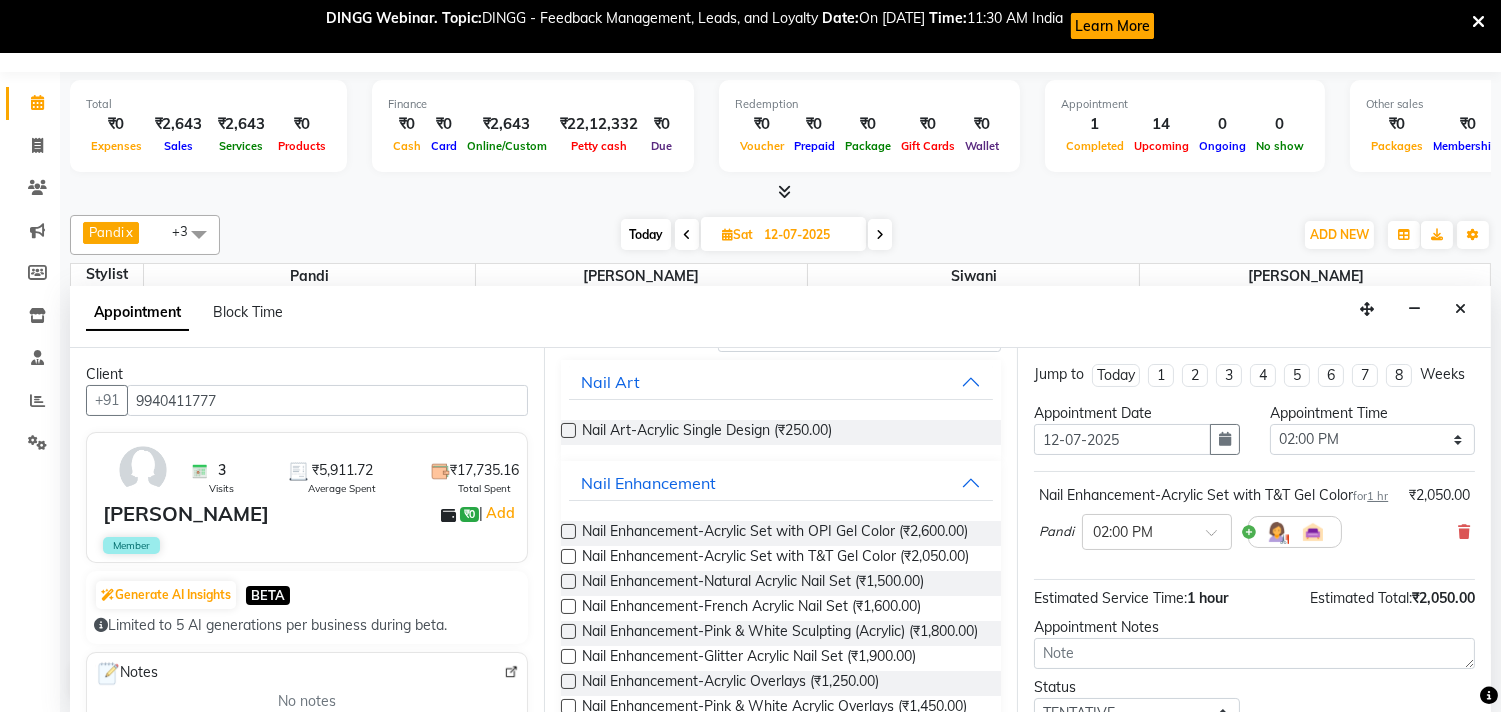 scroll, scrollTop: 111, scrollLeft: 0, axis: vertical 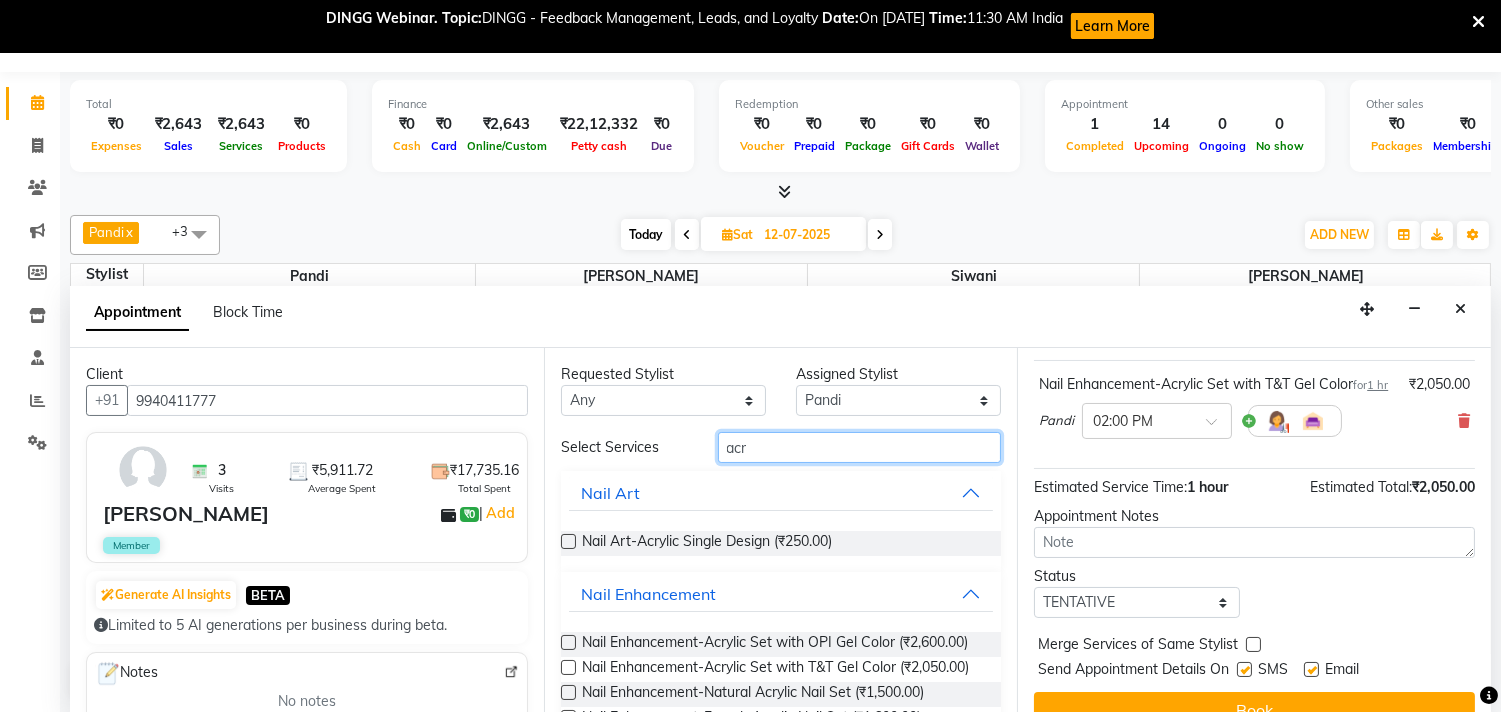 click on "acr" at bounding box center (860, 447) 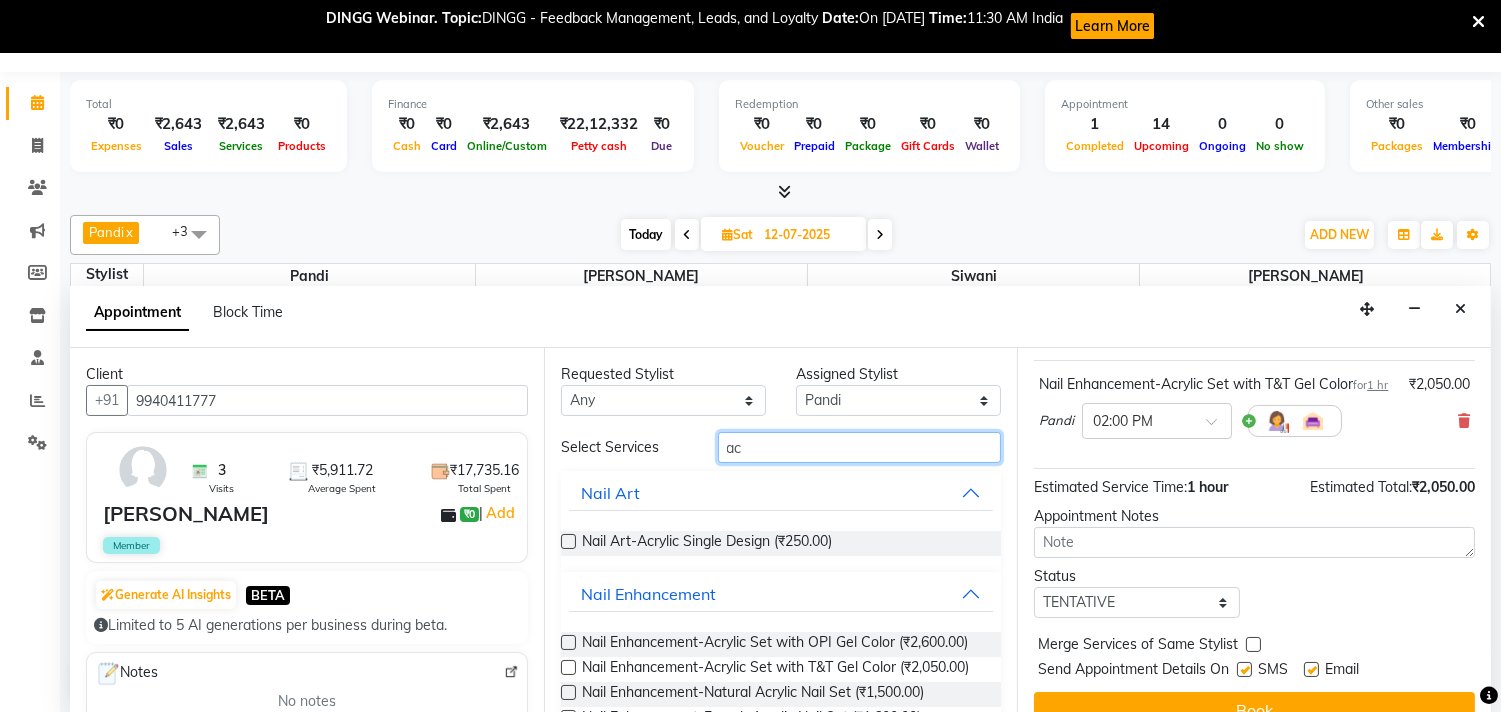 type on "a" 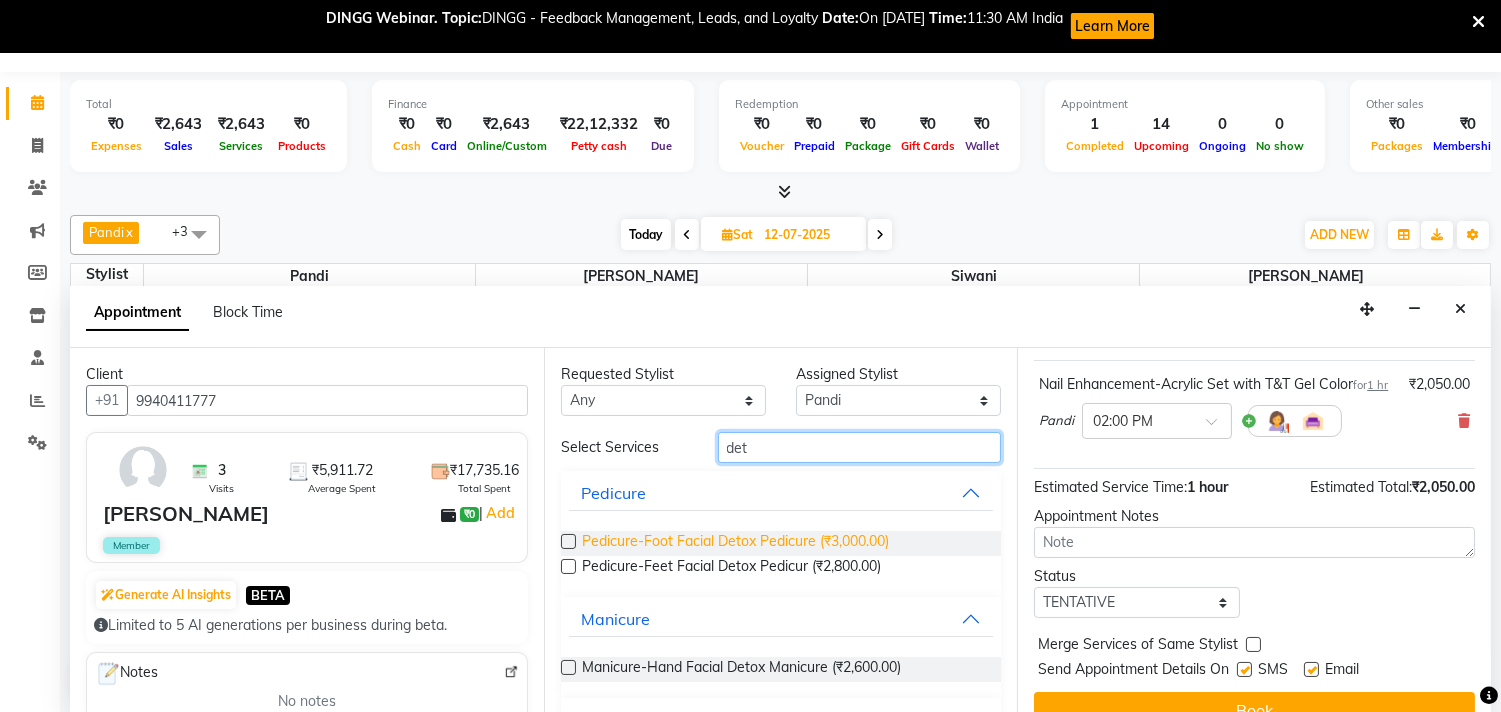 type on "det" 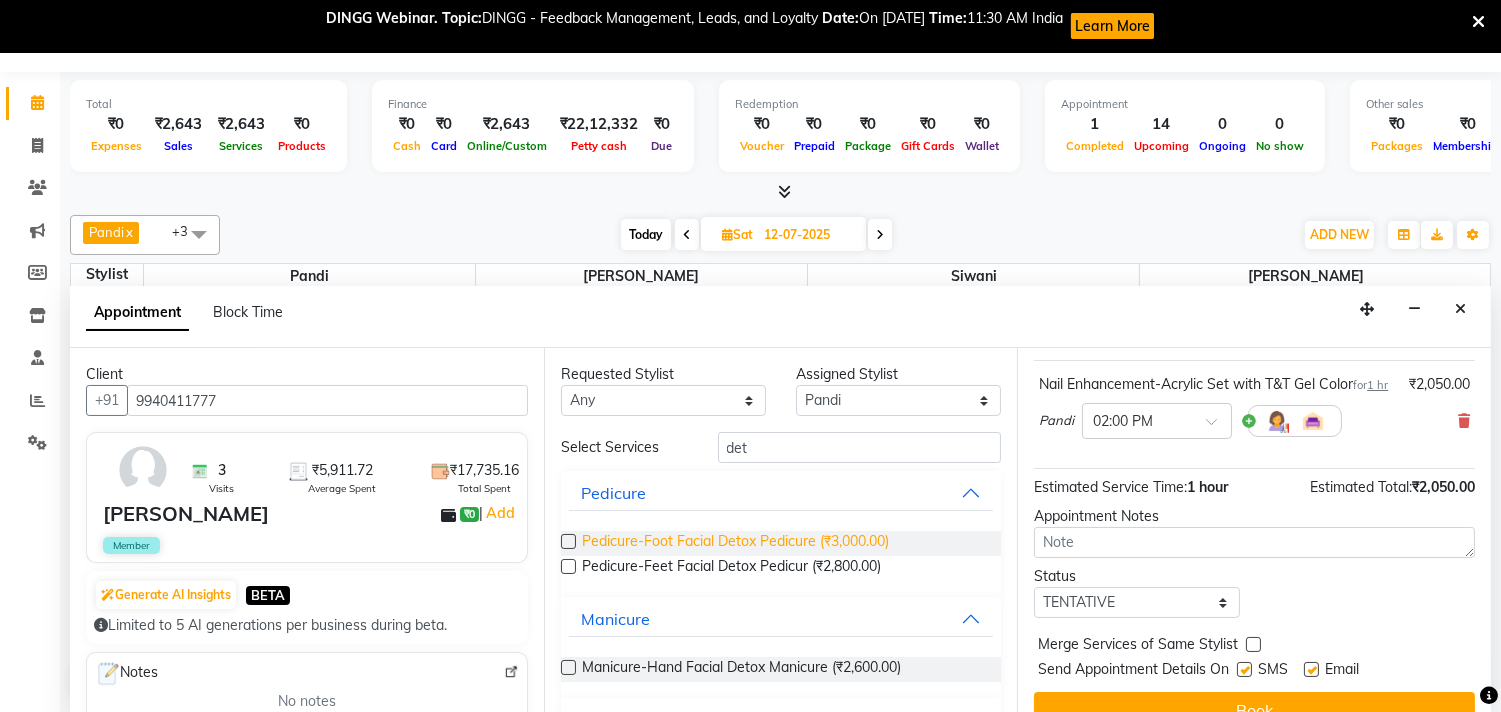 click on "Pedicure-Foot Facial Detox Pedicure (₹3,000.00)" at bounding box center [735, 543] 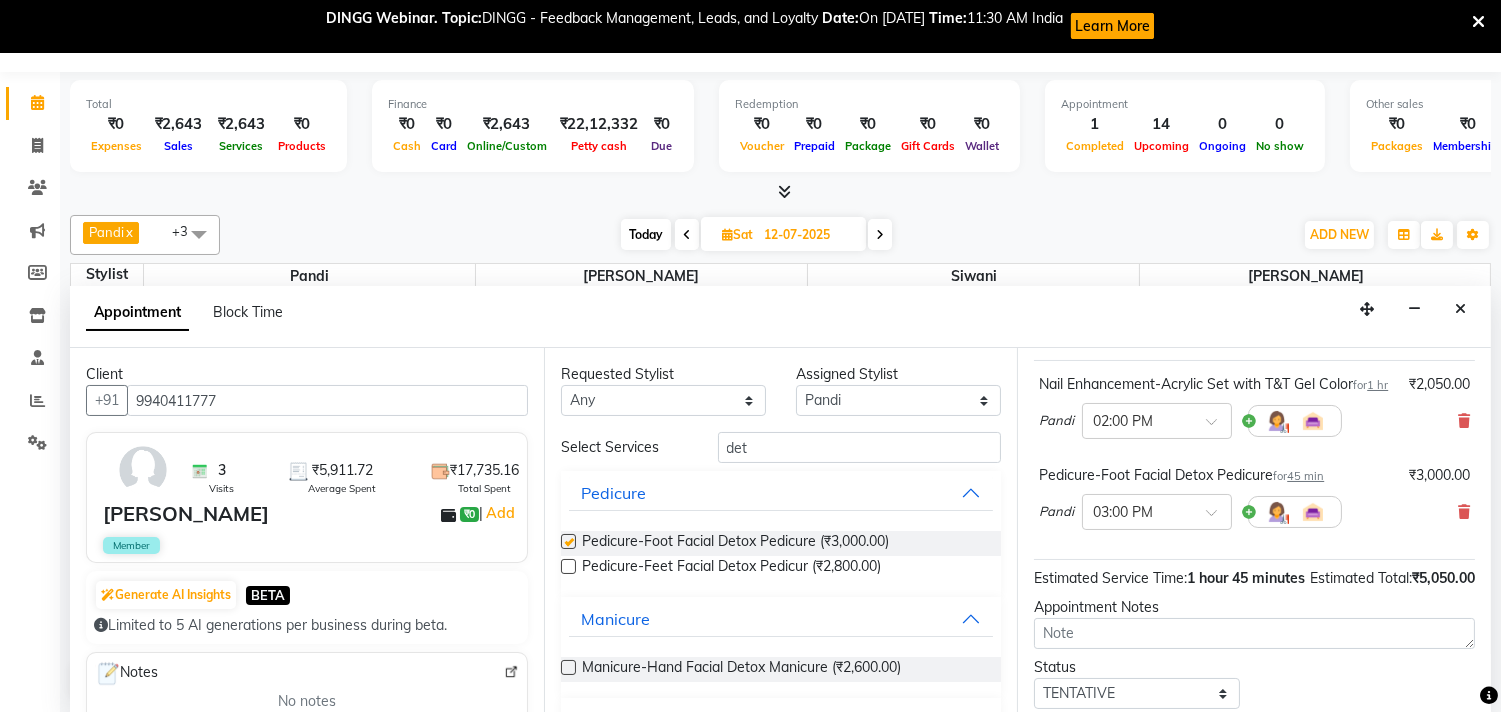 checkbox on "false" 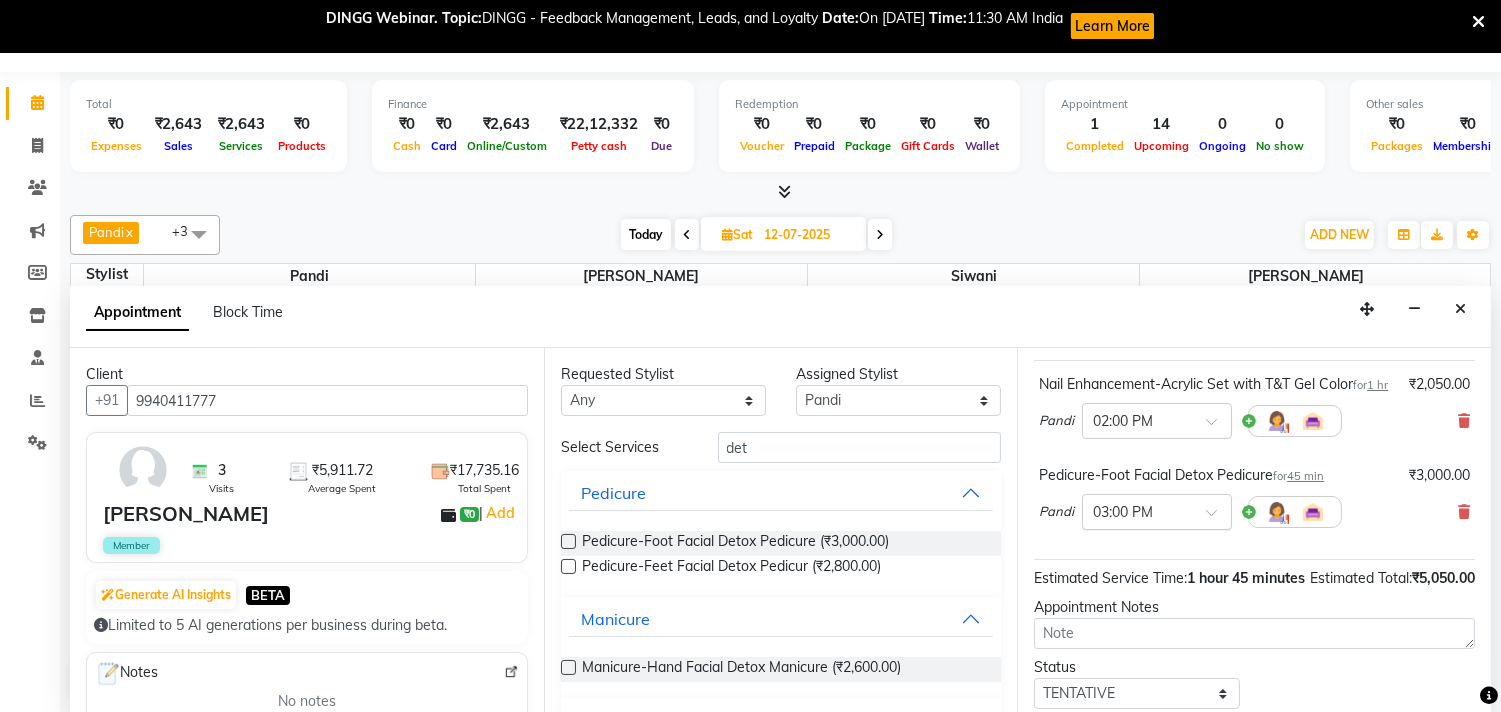 drag, startPoint x: 1101, startPoint y: 555, endPoint x: 1106, endPoint y: 564, distance: 10.29563 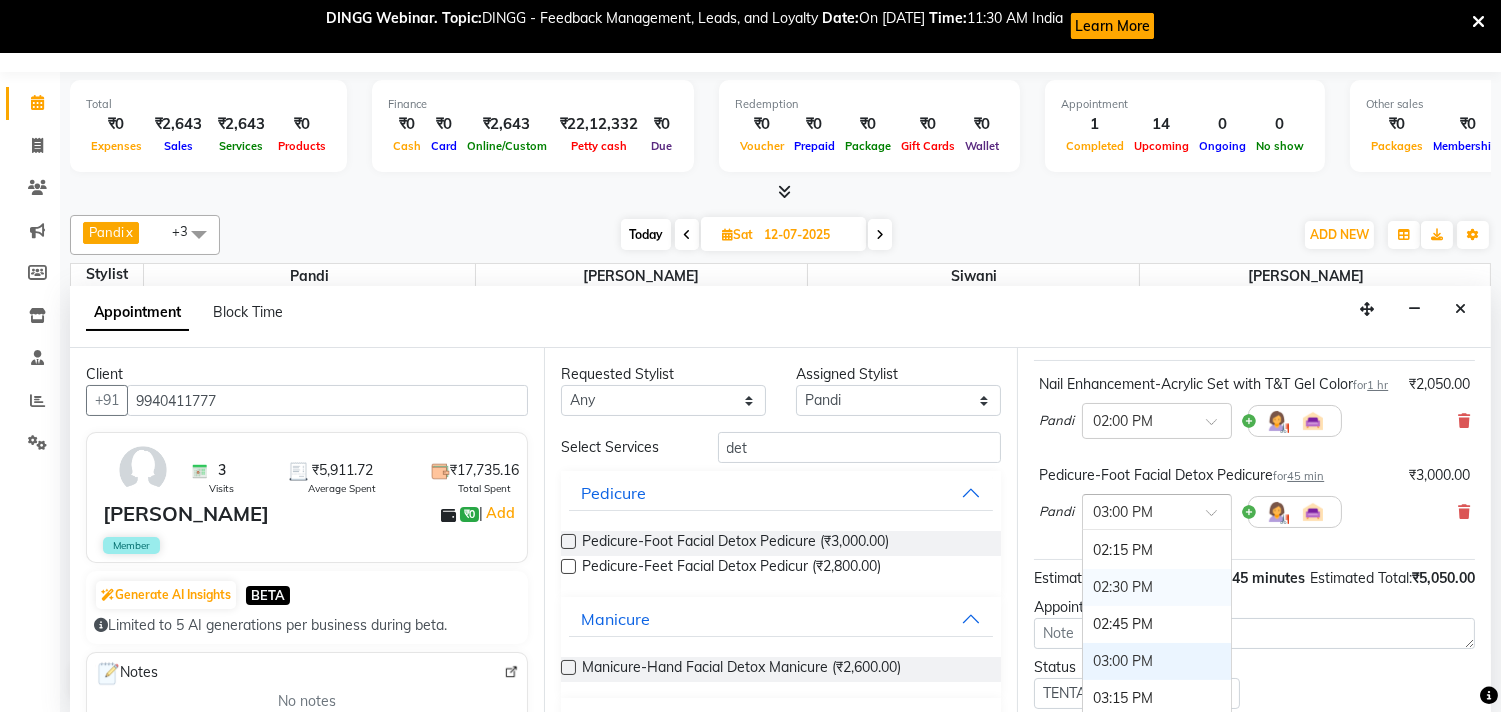 scroll, scrollTop: 516, scrollLeft: 0, axis: vertical 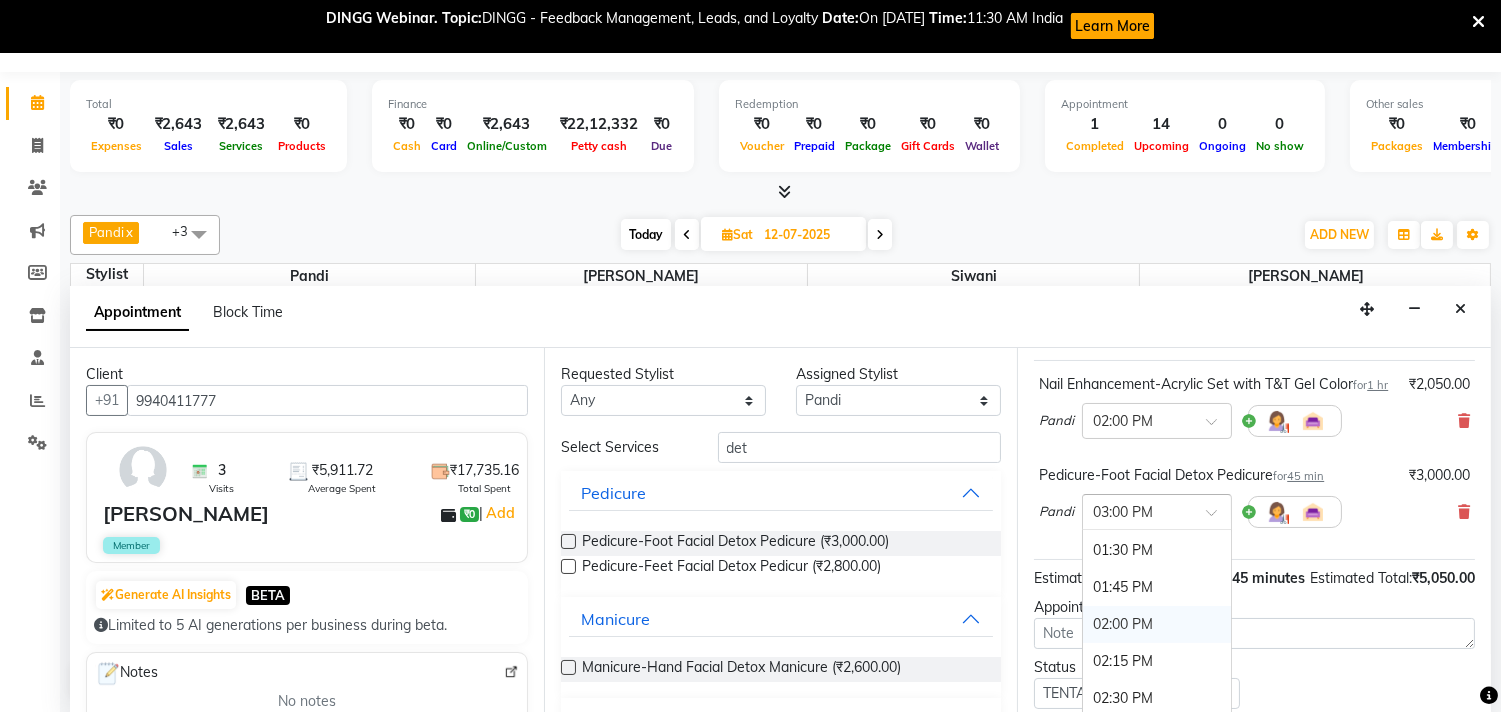 click on "02:00 PM" at bounding box center [1157, 624] 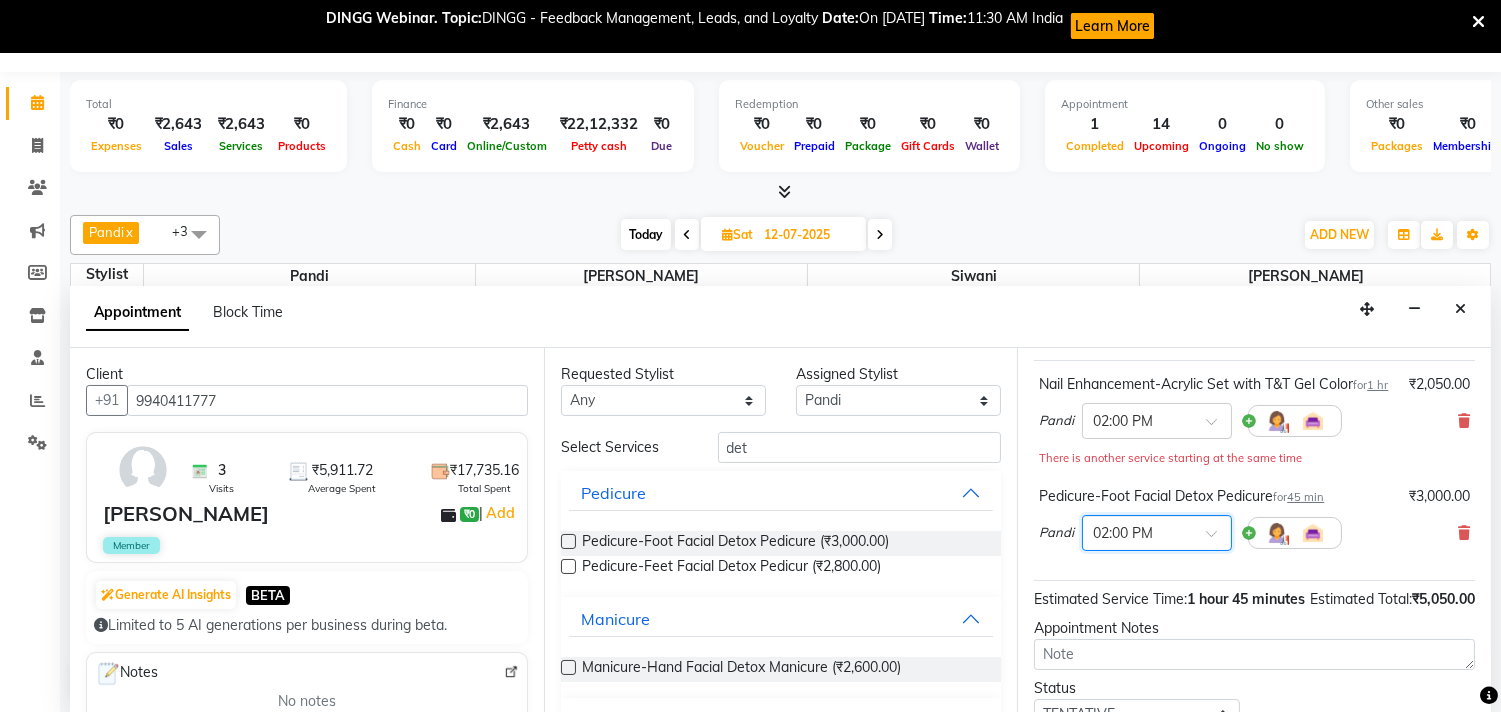 scroll, scrollTop: 314, scrollLeft: 0, axis: vertical 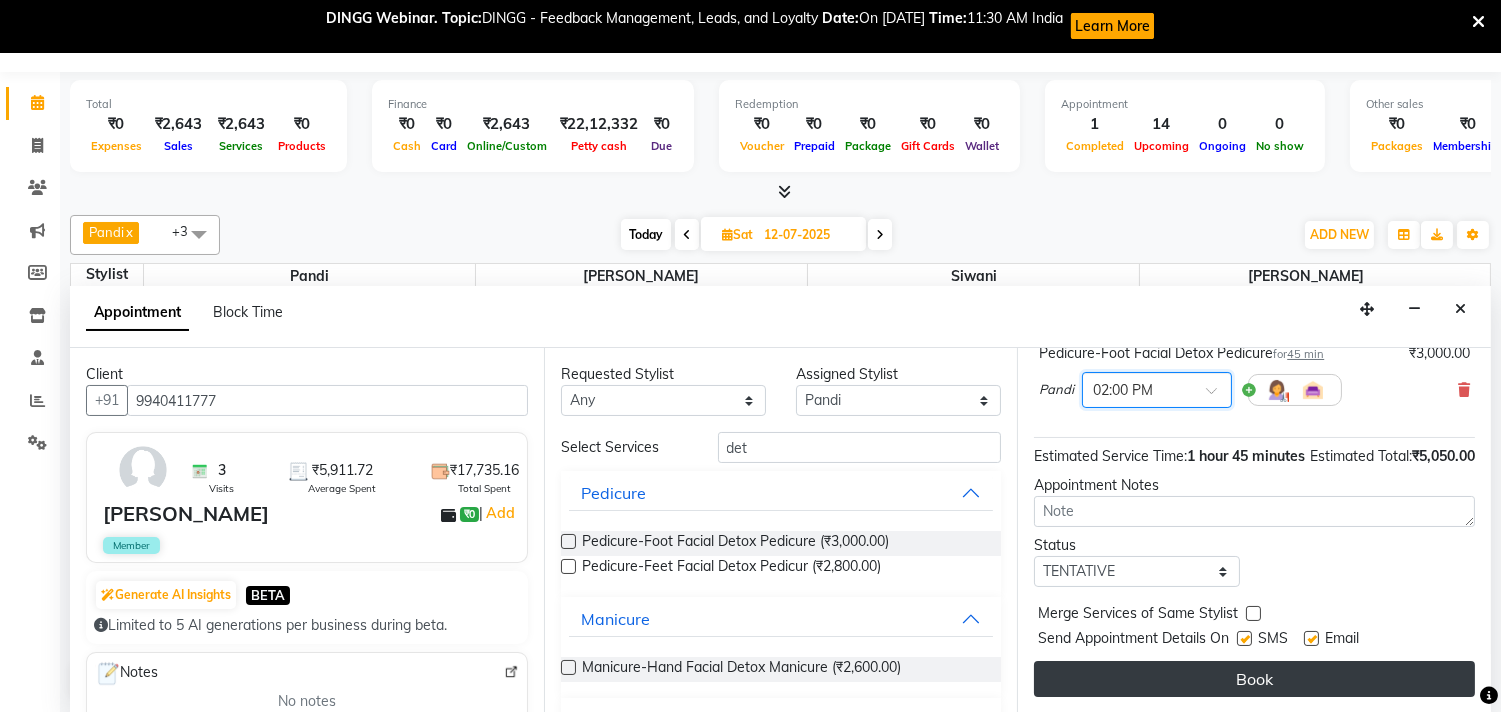click on "Book" at bounding box center (1254, 679) 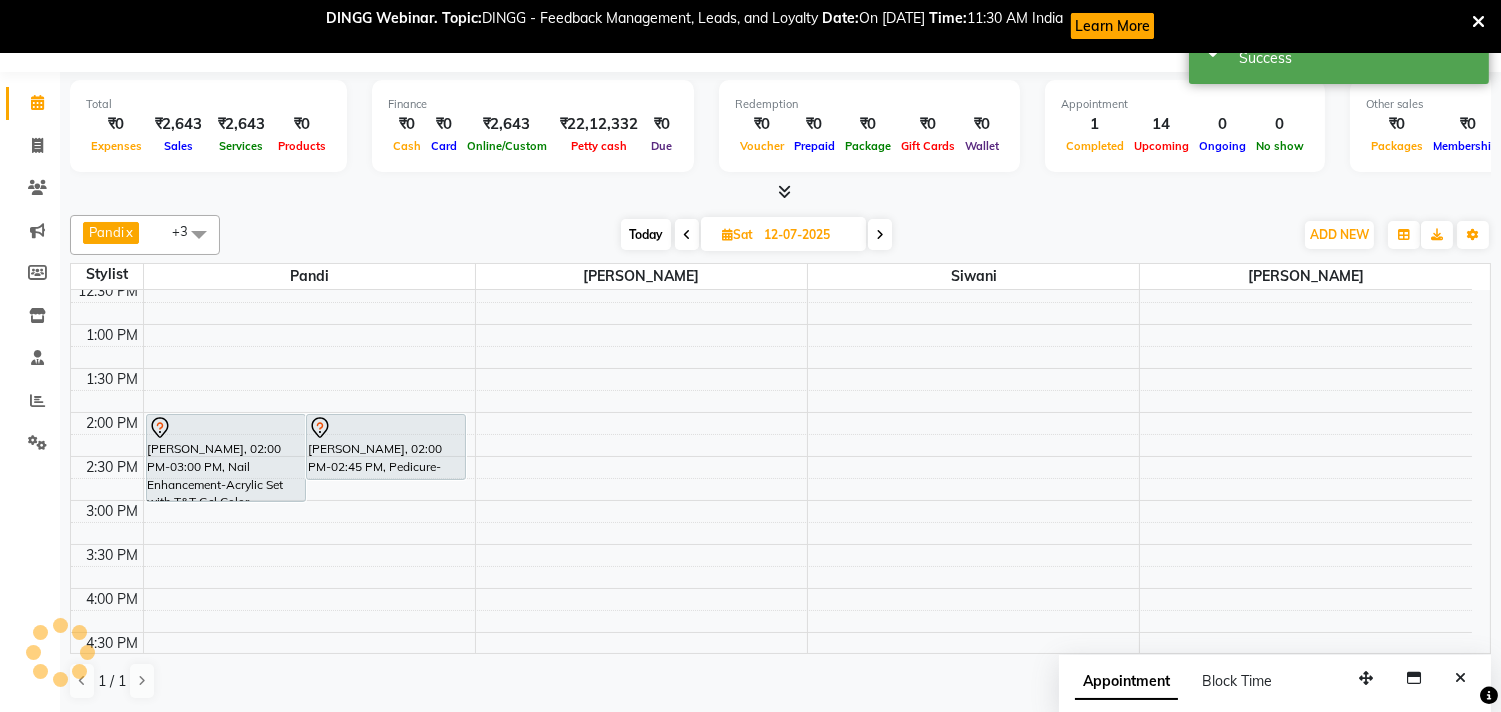 scroll, scrollTop: 0, scrollLeft: 0, axis: both 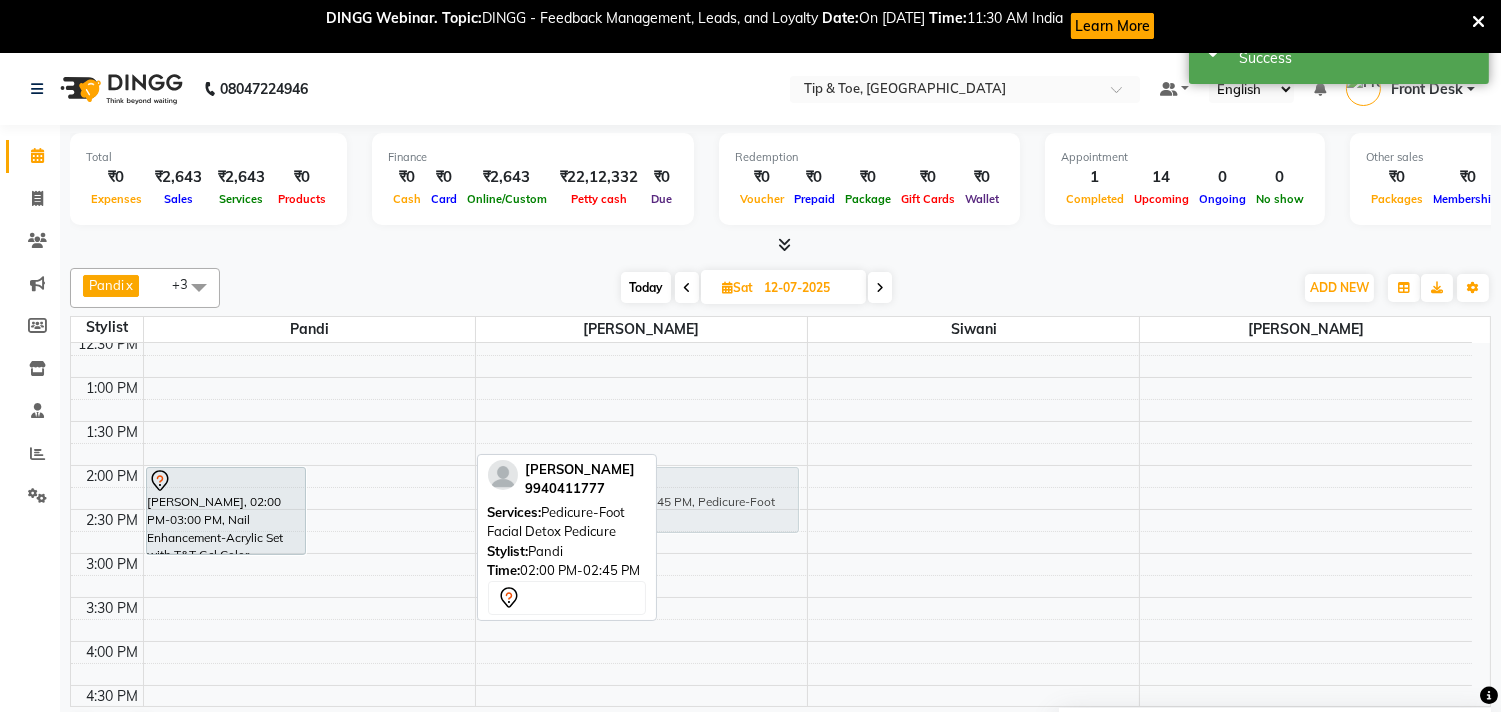 drag, startPoint x: 400, startPoint y: 511, endPoint x: 621, endPoint y: 514, distance: 221.02036 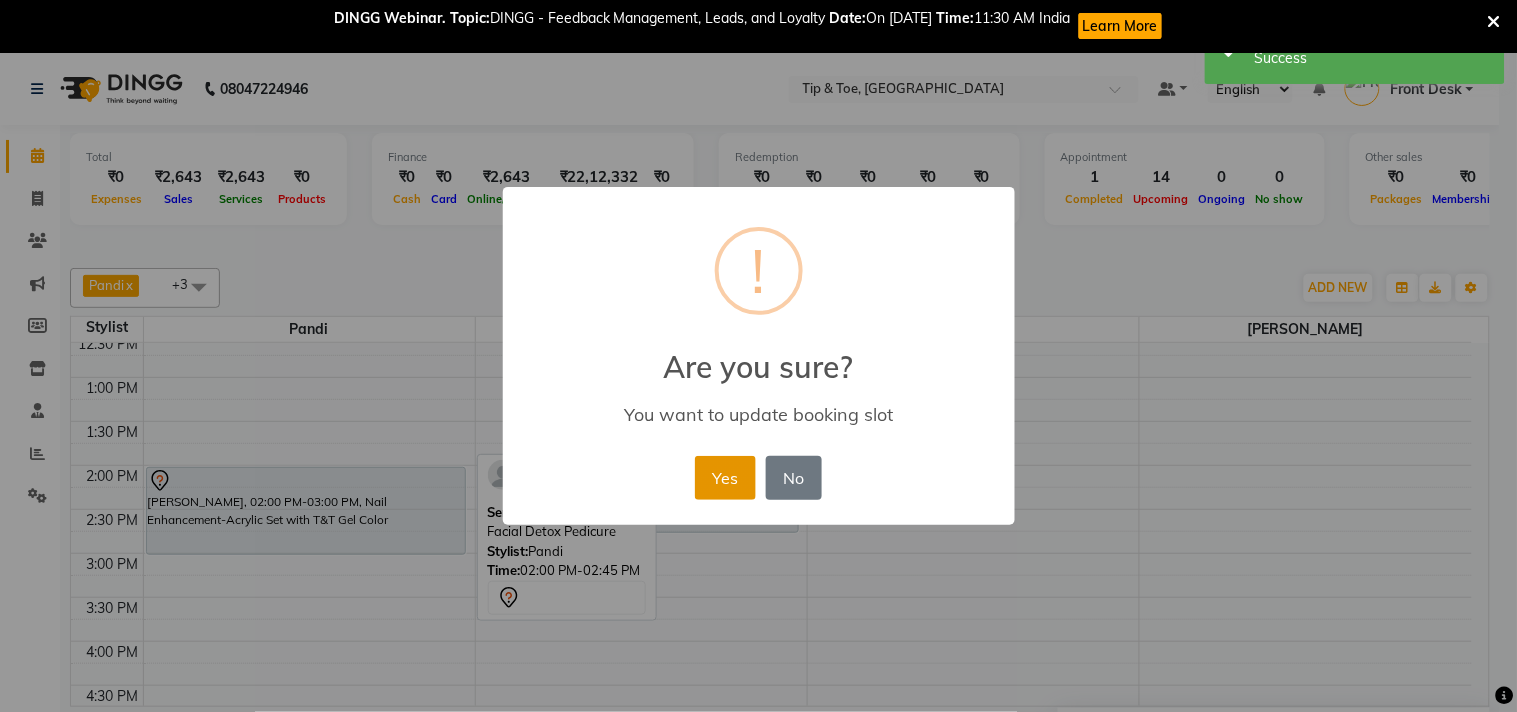 click on "Yes" at bounding box center [725, 478] 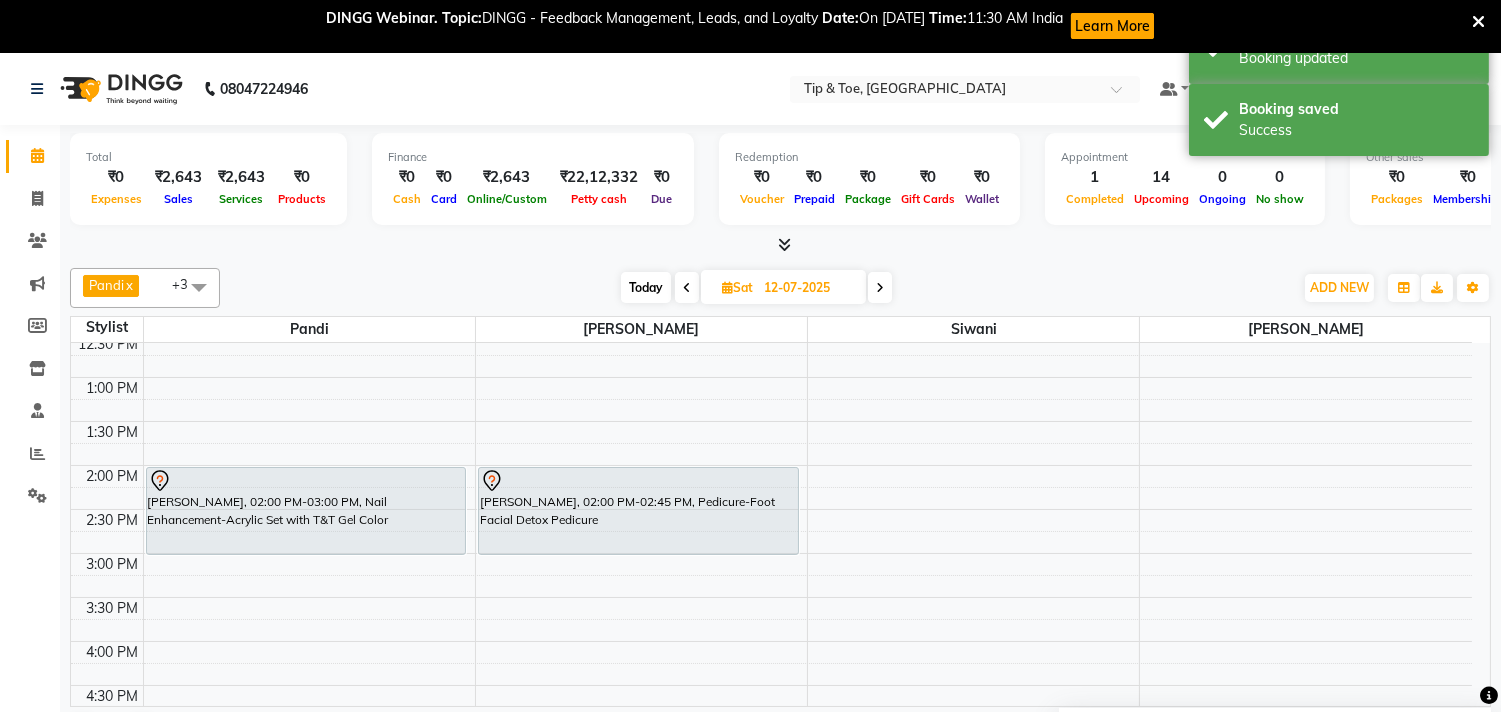 drag, startPoint x: 658, startPoint y: 530, endPoint x: 667, endPoint y: 545, distance: 17.492855 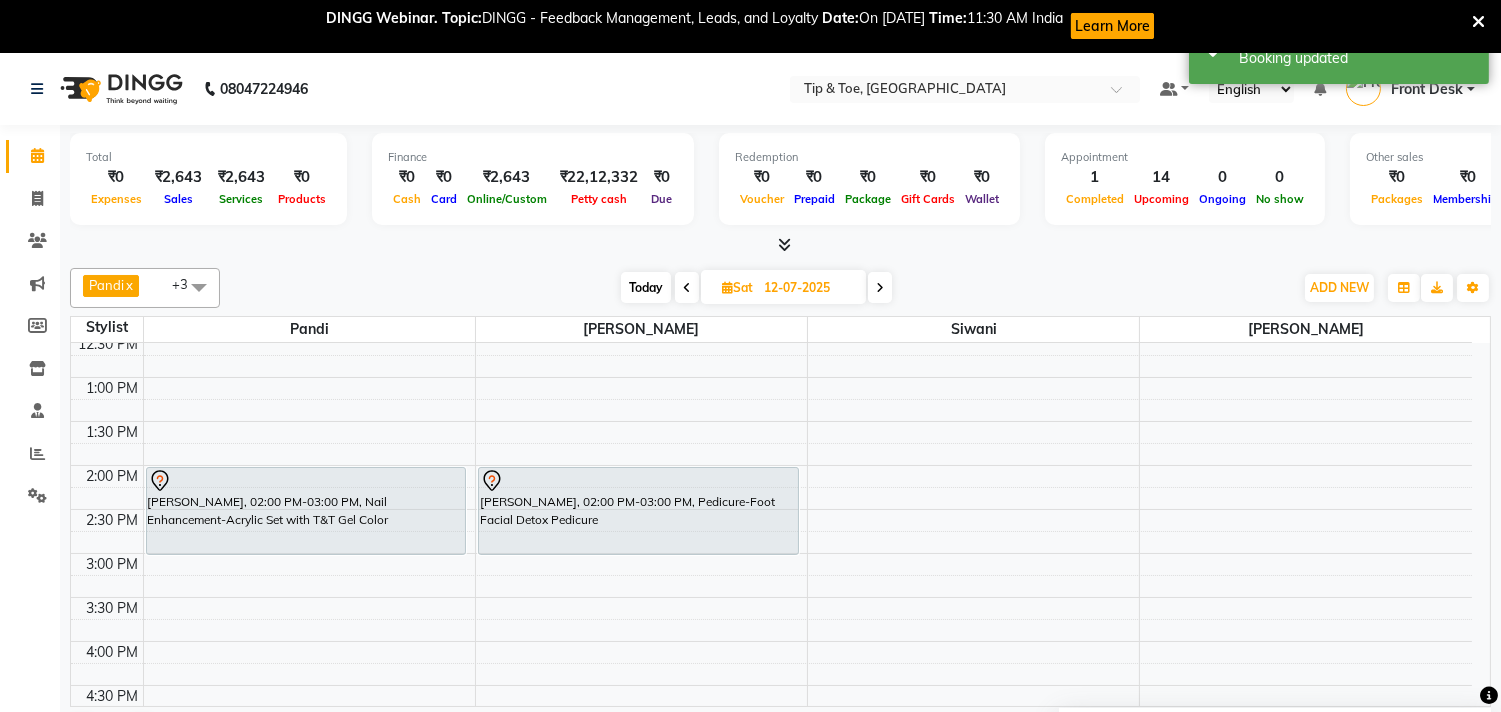 click on "Today" at bounding box center [646, 287] 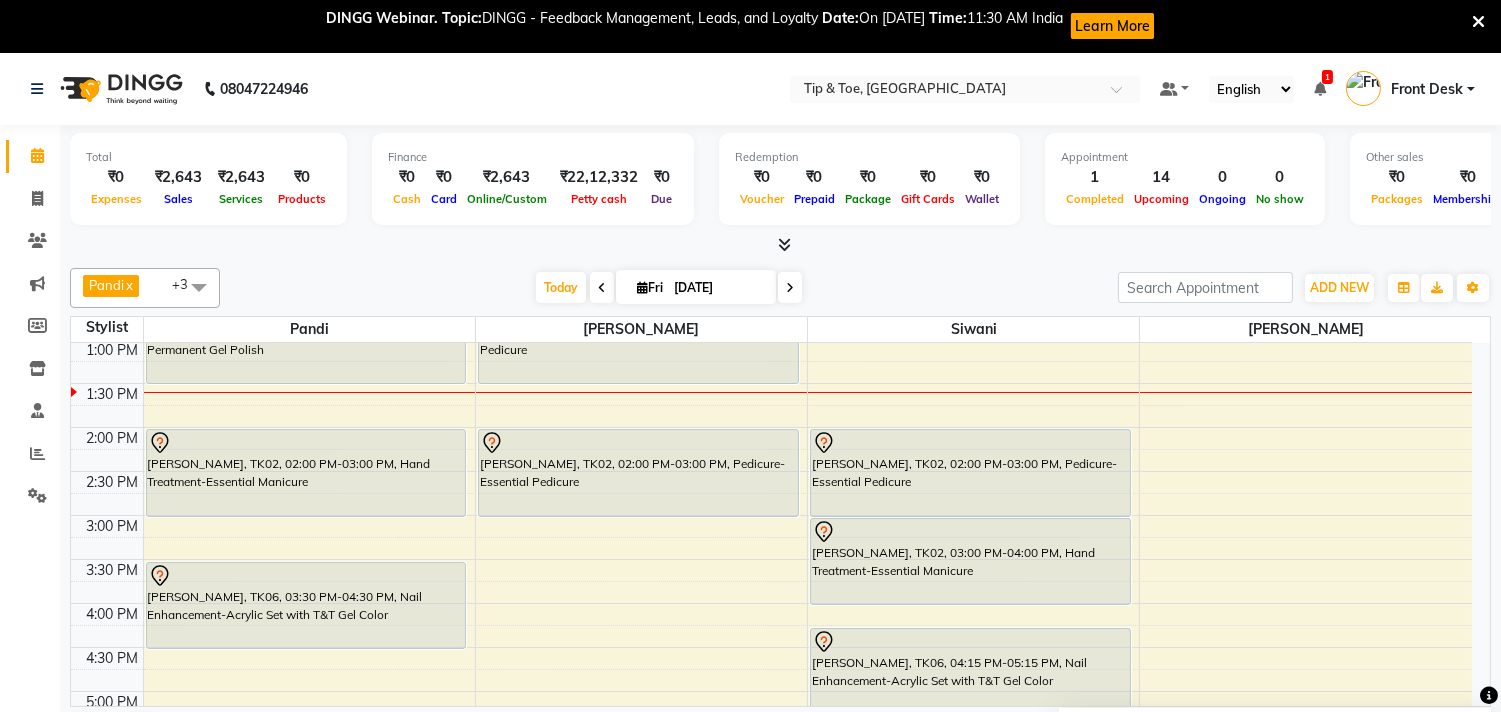 scroll, scrollTop: 133, scrollLeft: 0, axis: vertical 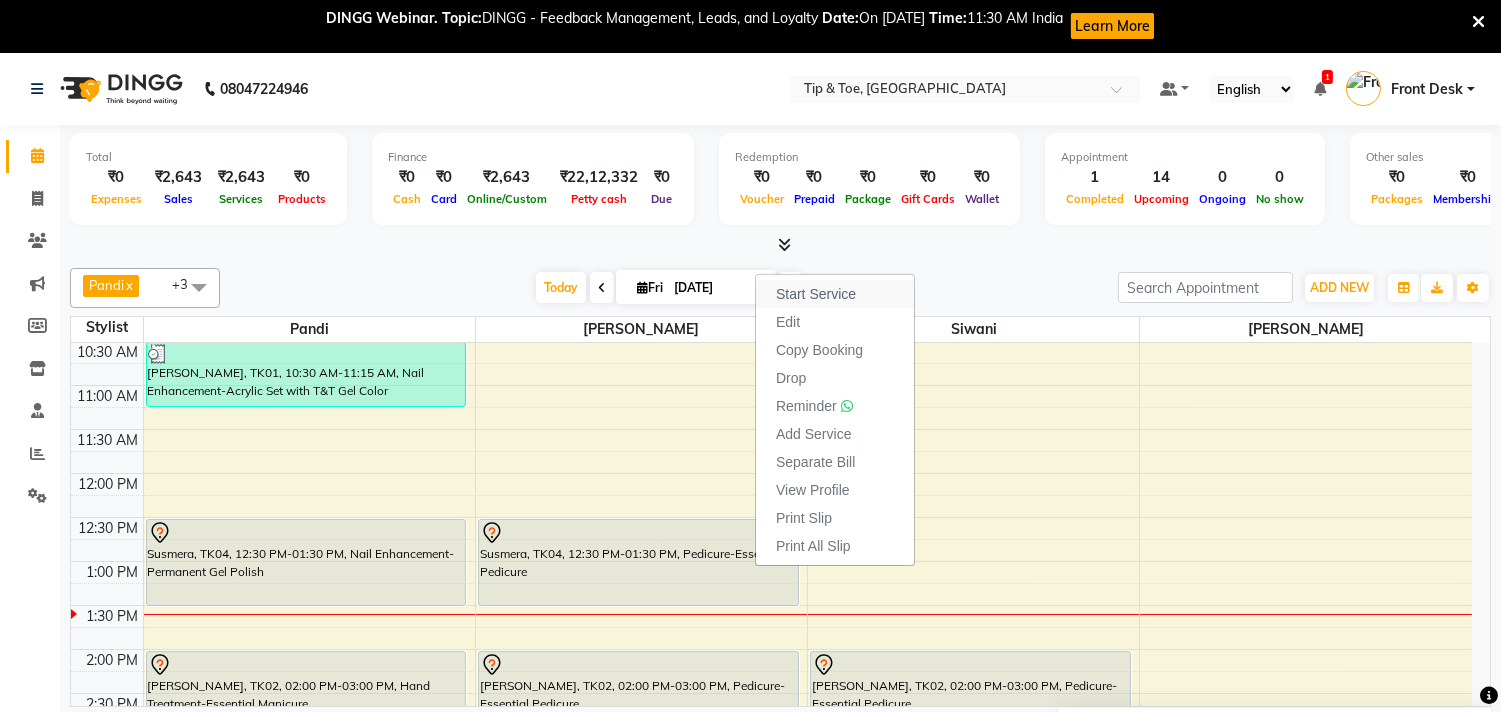 click on "Start Service" at bounding box center [816, 294] 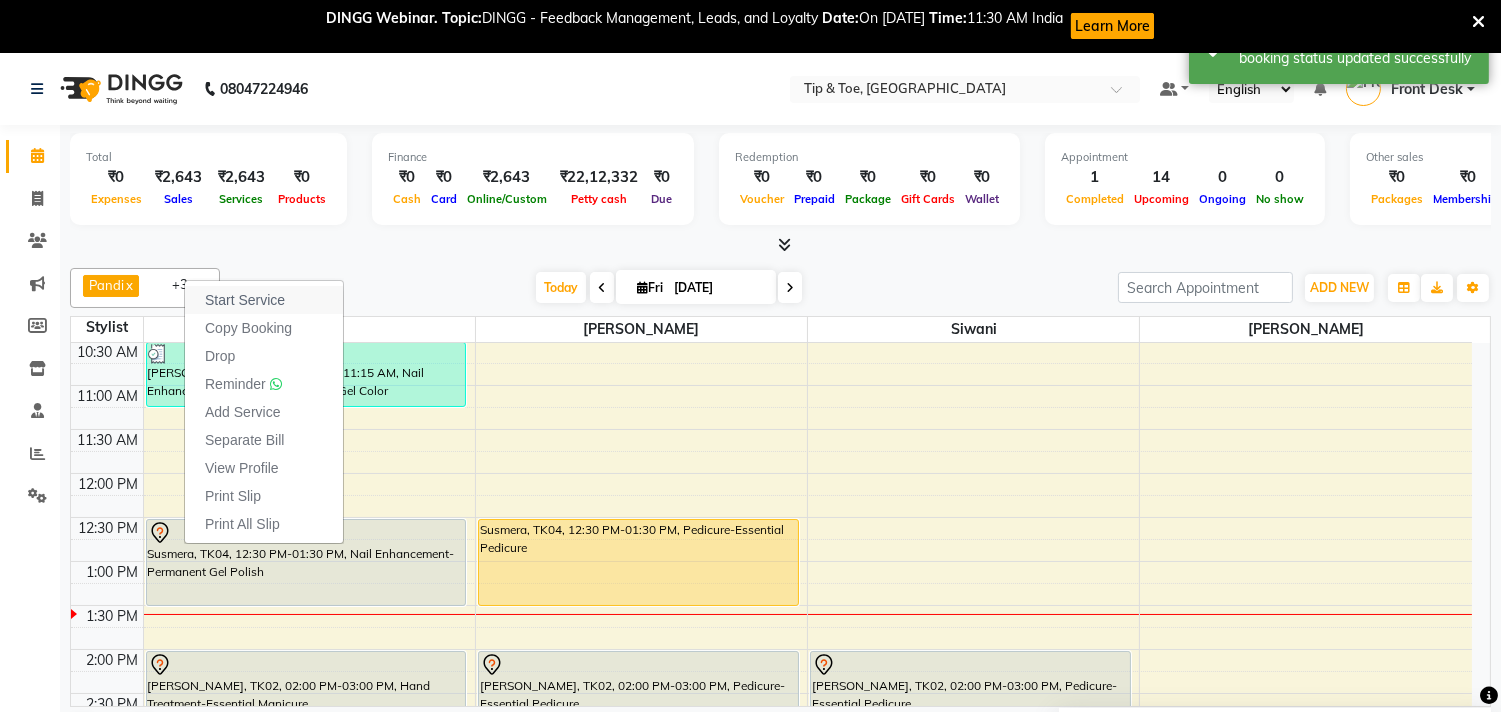 click on "Start Service" at bounding box center [245, 300] 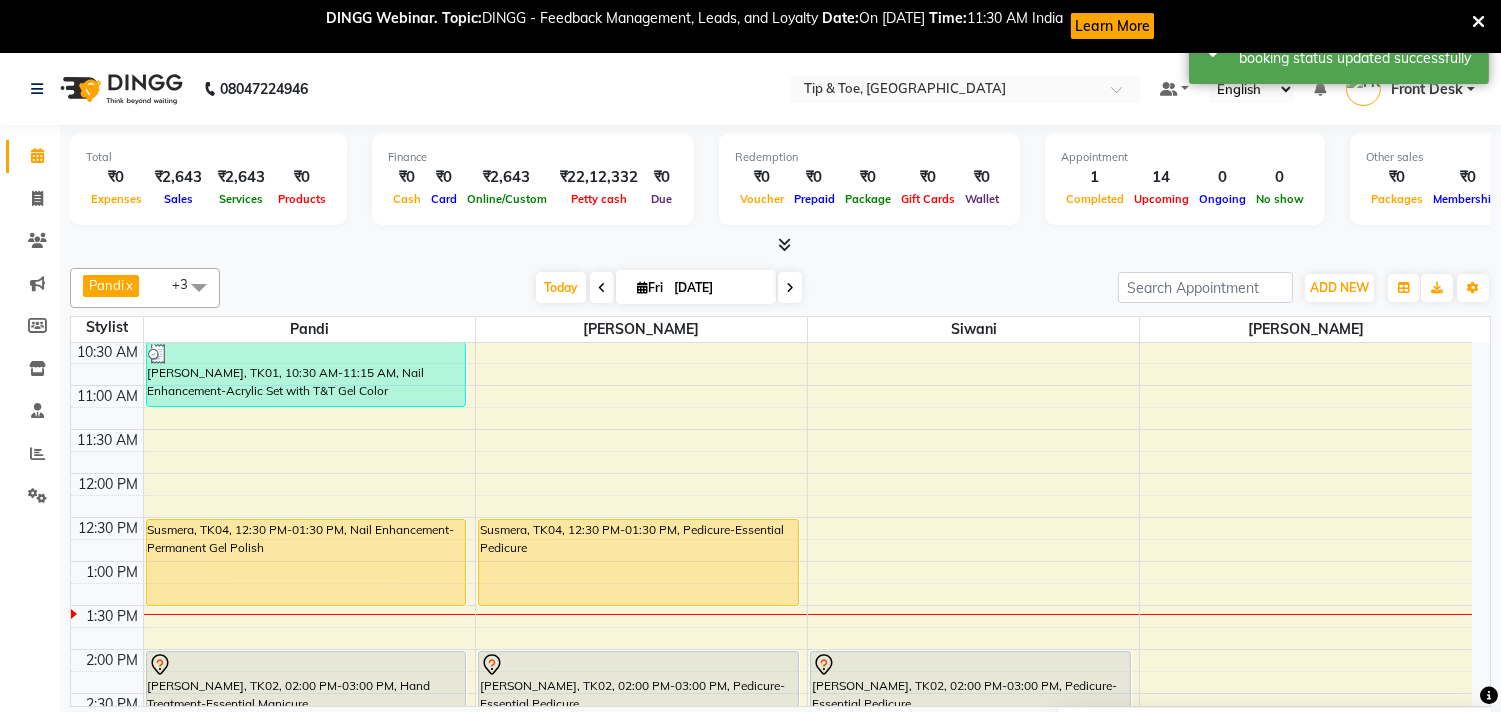 click on "9:00 AM 9:30 AM 10:00 AM 10:30 AM 11:00 AM 11:30 AM 12:00 PM 12:30 PM 1:00 PM 1:30 PM 2:00 PM 2:30 PM 3:00 PM 3:30 PM 4:00 PM 4:30 PM 5:00 PM 5:30 PM 6:00 PM 6:30 PM 7:00 PM 7:30 PM 8:00 PM 8:30 PM 9:00 PM 9:30 PM 10:00 PM 10:30 PM     vaishnavi, TK01, 10:30 AM-11:15 AM, Nail Enhancement-Acrylic Set with T&T Gel Color    Susmera, TK04, 12:30 PM-01:30 PM, Nail Enhancement-Permanent Gel Polish             Molly, TK02, 02:00 PM-03:00 PM, Hand Treatment-Essential Manicure             rachana, TK06, 03:30 PM-04:30 PM, Nail Enhancement-Acrylic Set with T&T Gel Color             rachana, TK06, 05:30 PM-06:30 PM, Nail Enhancement-Permanent Gel Polish             Shreya, TK07, 07:00 PM-07:45 PM, Hand Treatment-Essential Manicure             Shreya, TK07, 07:45 PM-08:30 PM, Nail Enhancement-Permanent Gel Polish    Susmera, TK04, 12:30 PM-01:30 PM, Pedicure-Essential Pedicure             Molly, TK02, 02:00 PM-03:00 PM, Pedicure-Essential Pedicure             NANDHINI, TK03, 07:30 PM-08:30 PM, Pedicure-Essential Pedicure" at bounding box center (771, 825) 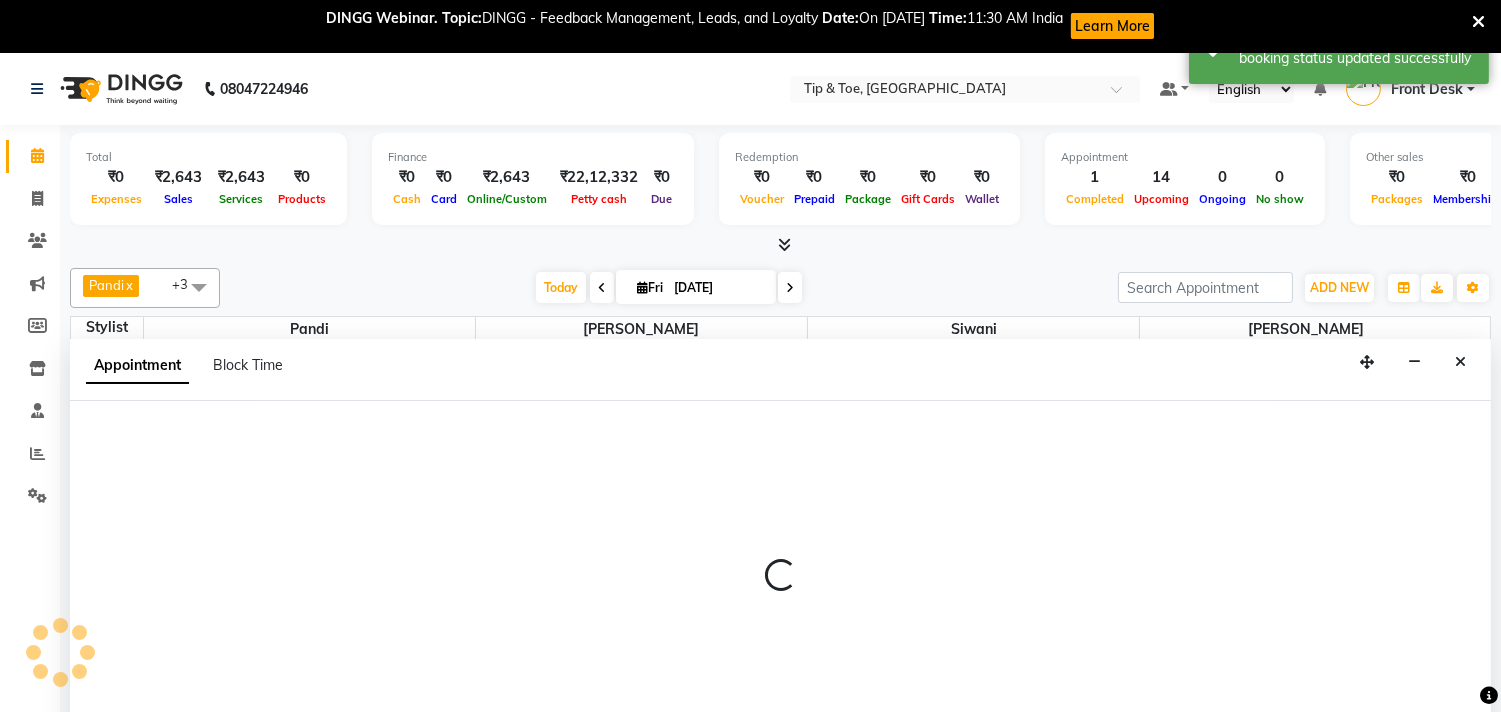 select on "49685" 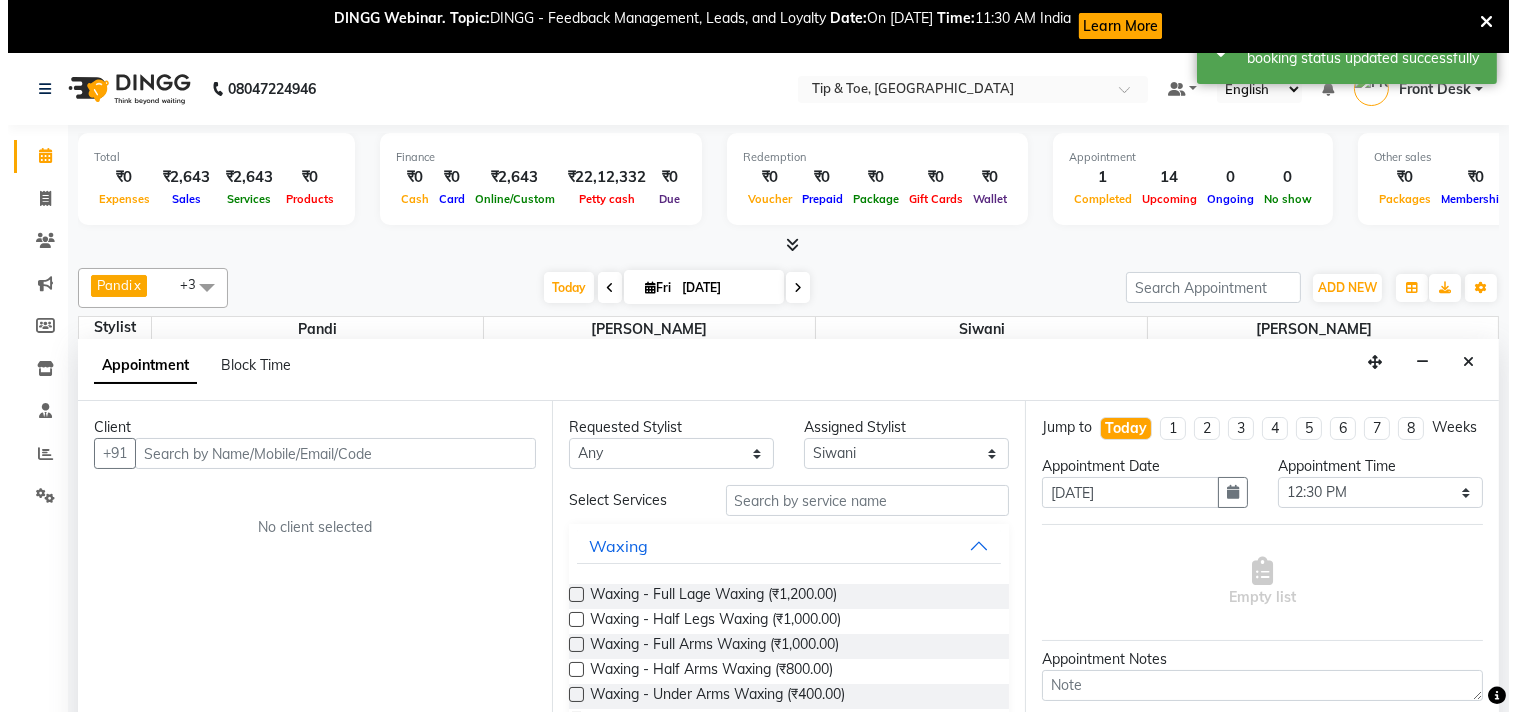 scroll, scrollTop: 53, scrollLeft: 0, axis: vertical 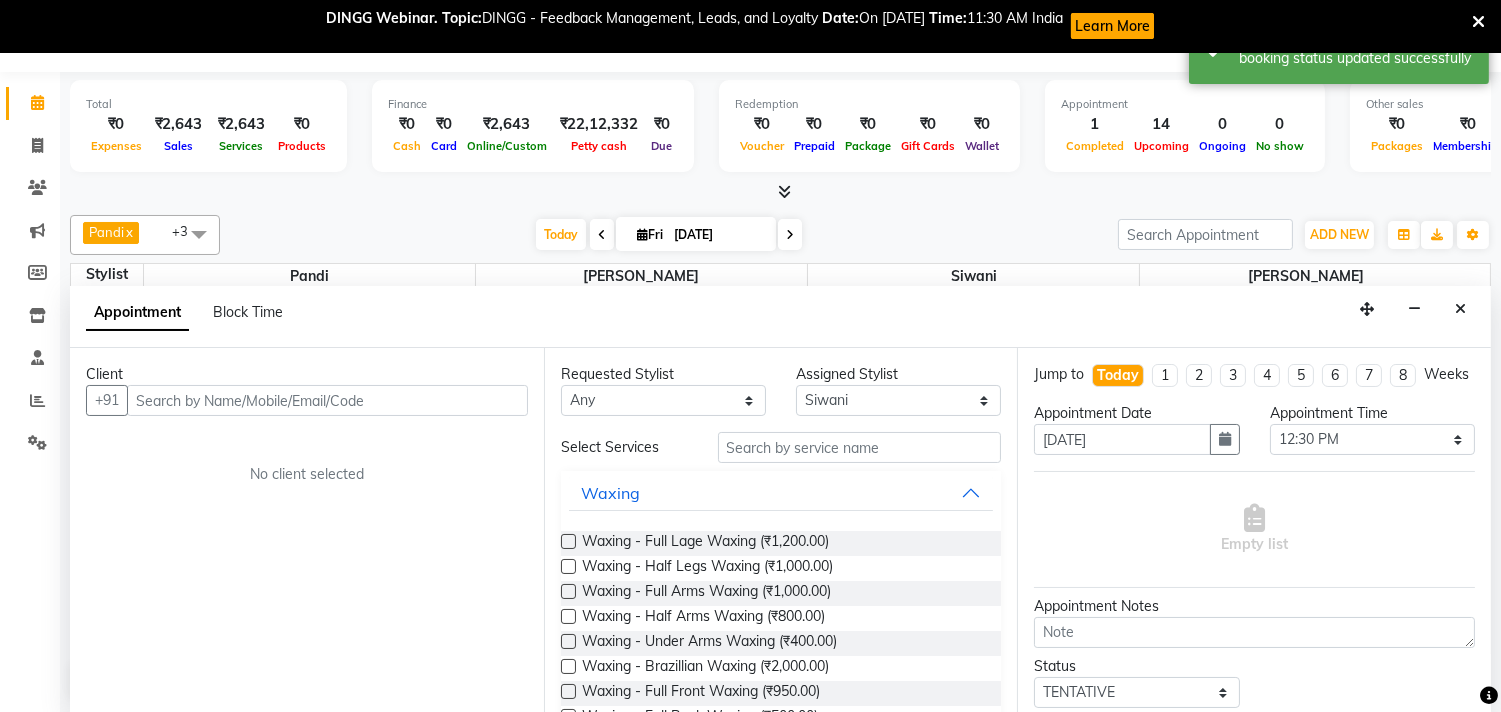 click at bounding box center (327, 400) 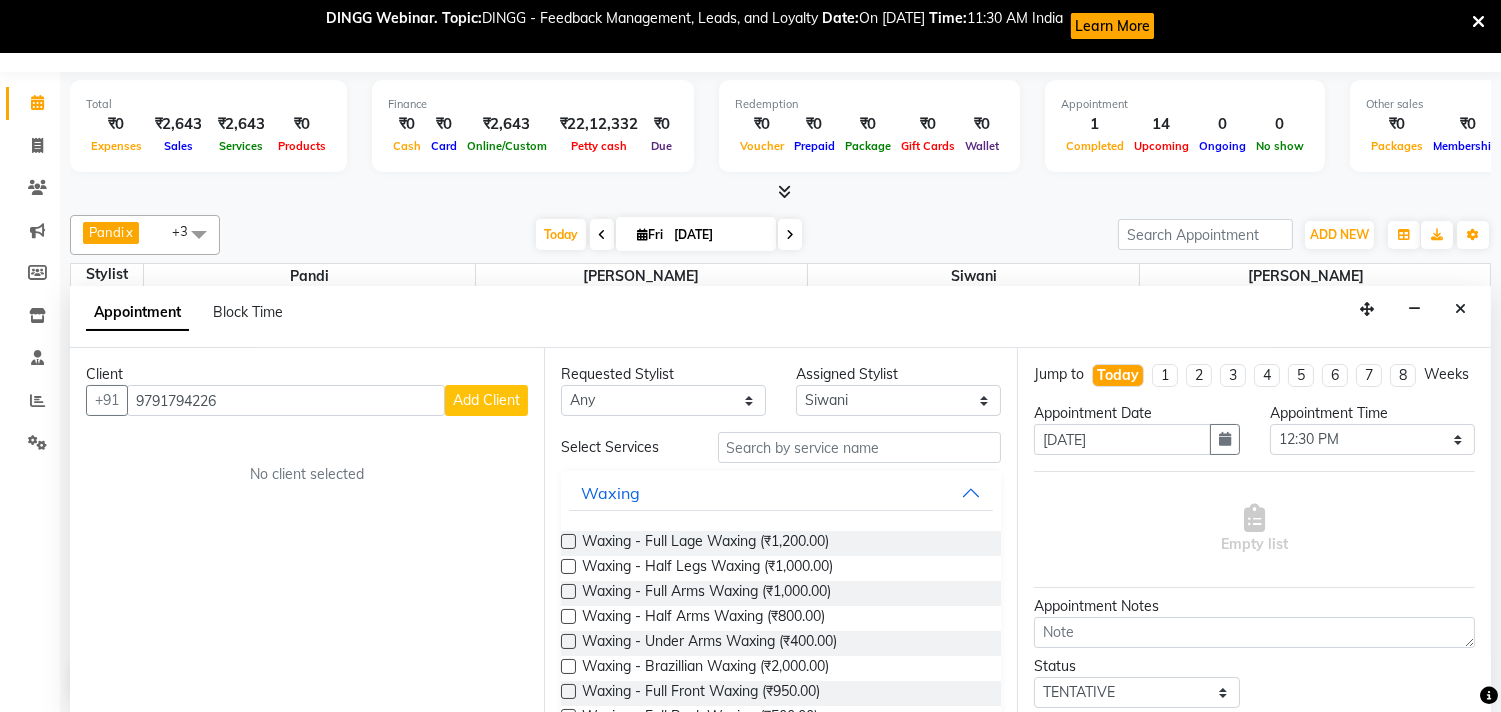 type on "9791794226" 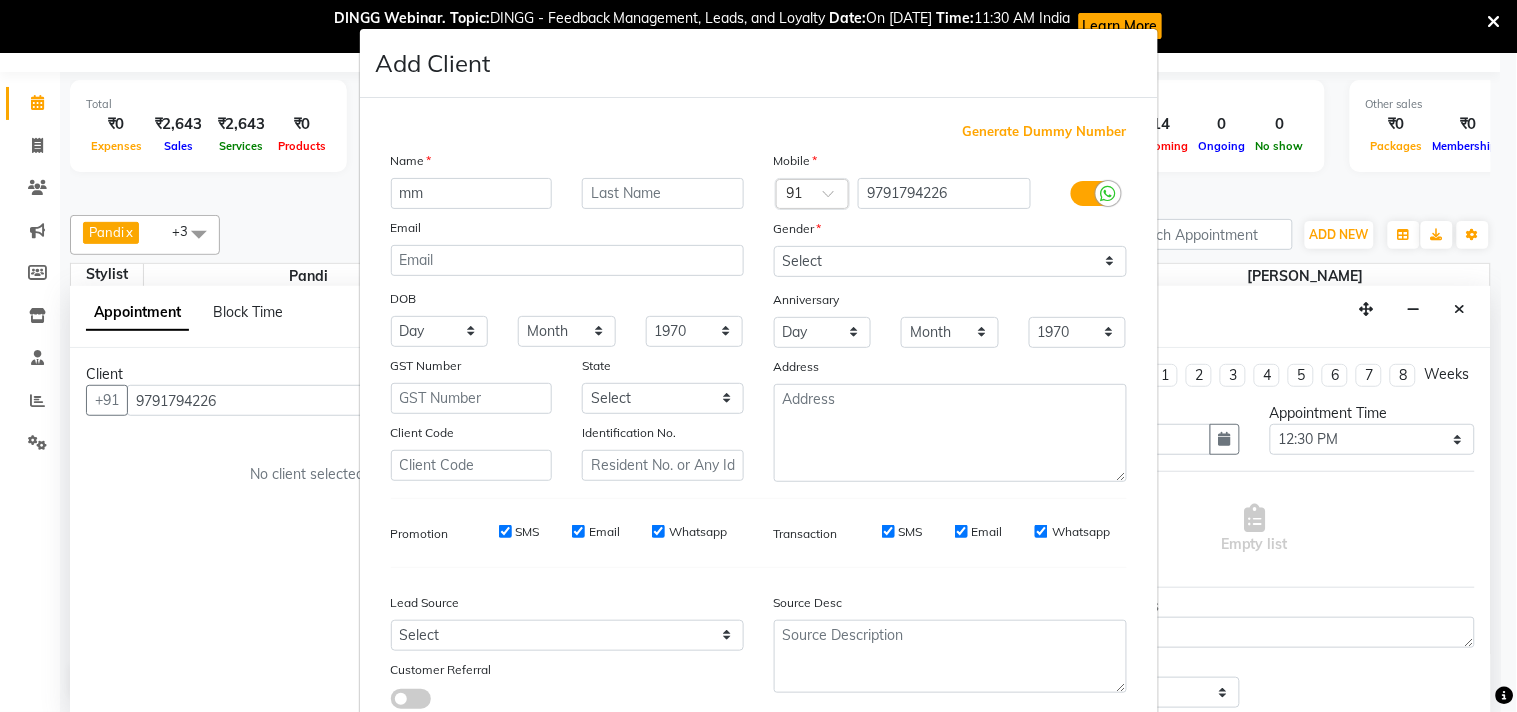 type on "m" 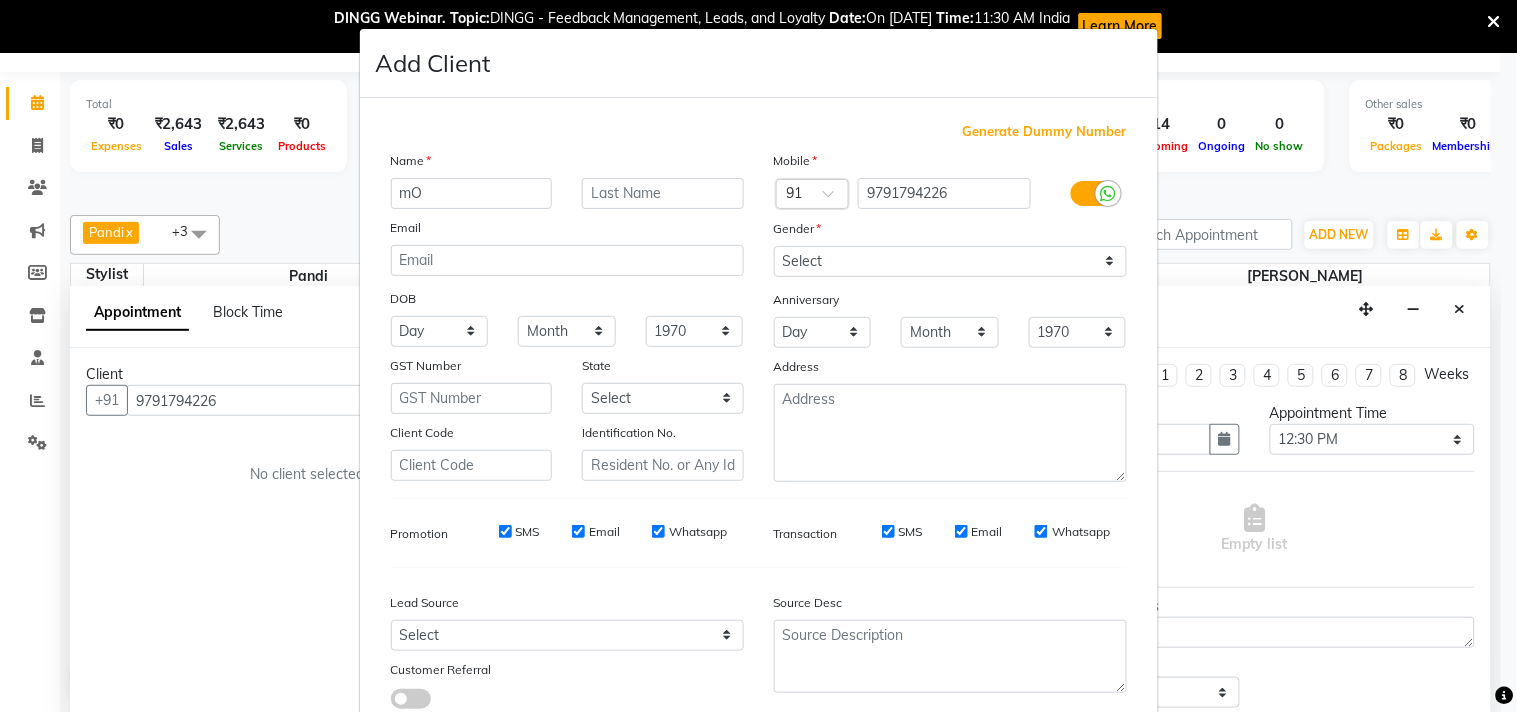 type on "m" 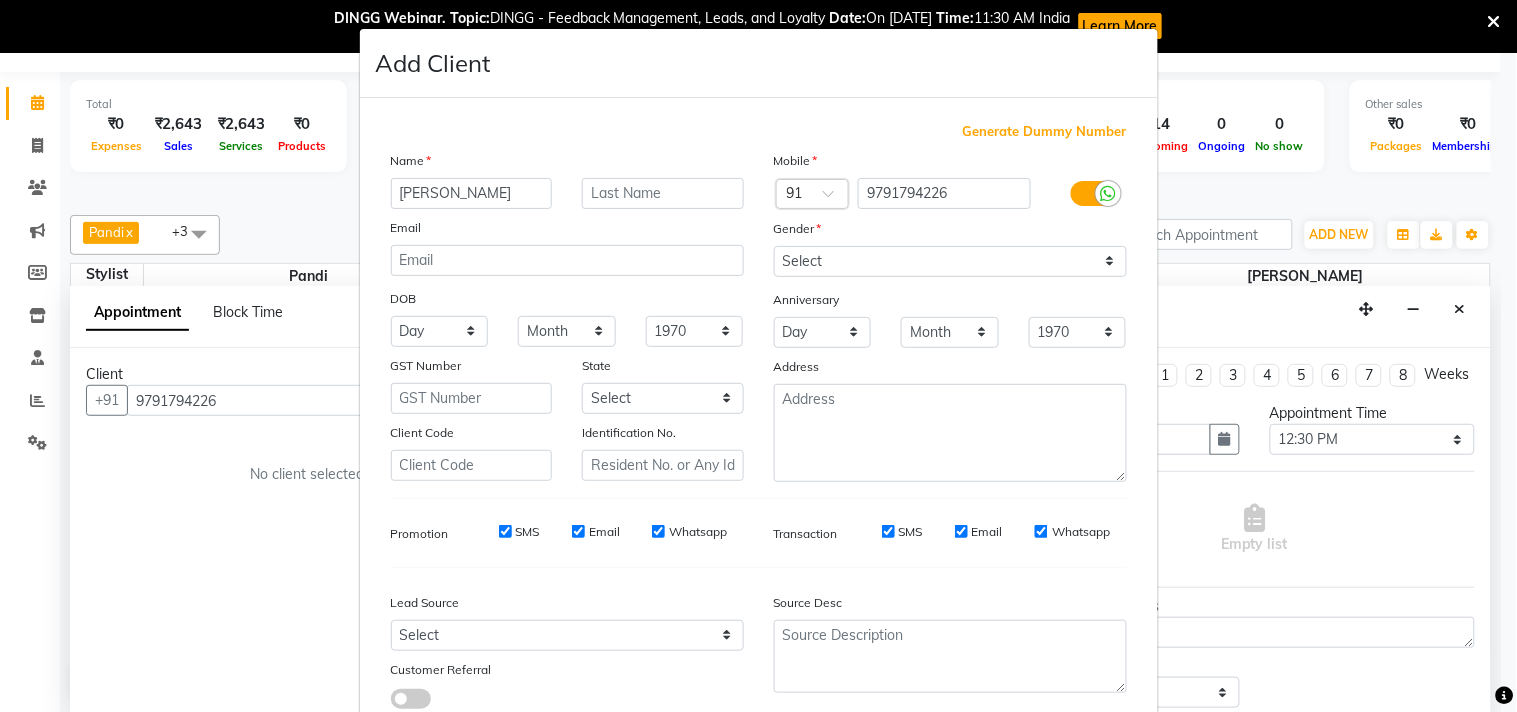 type on "Monisha" 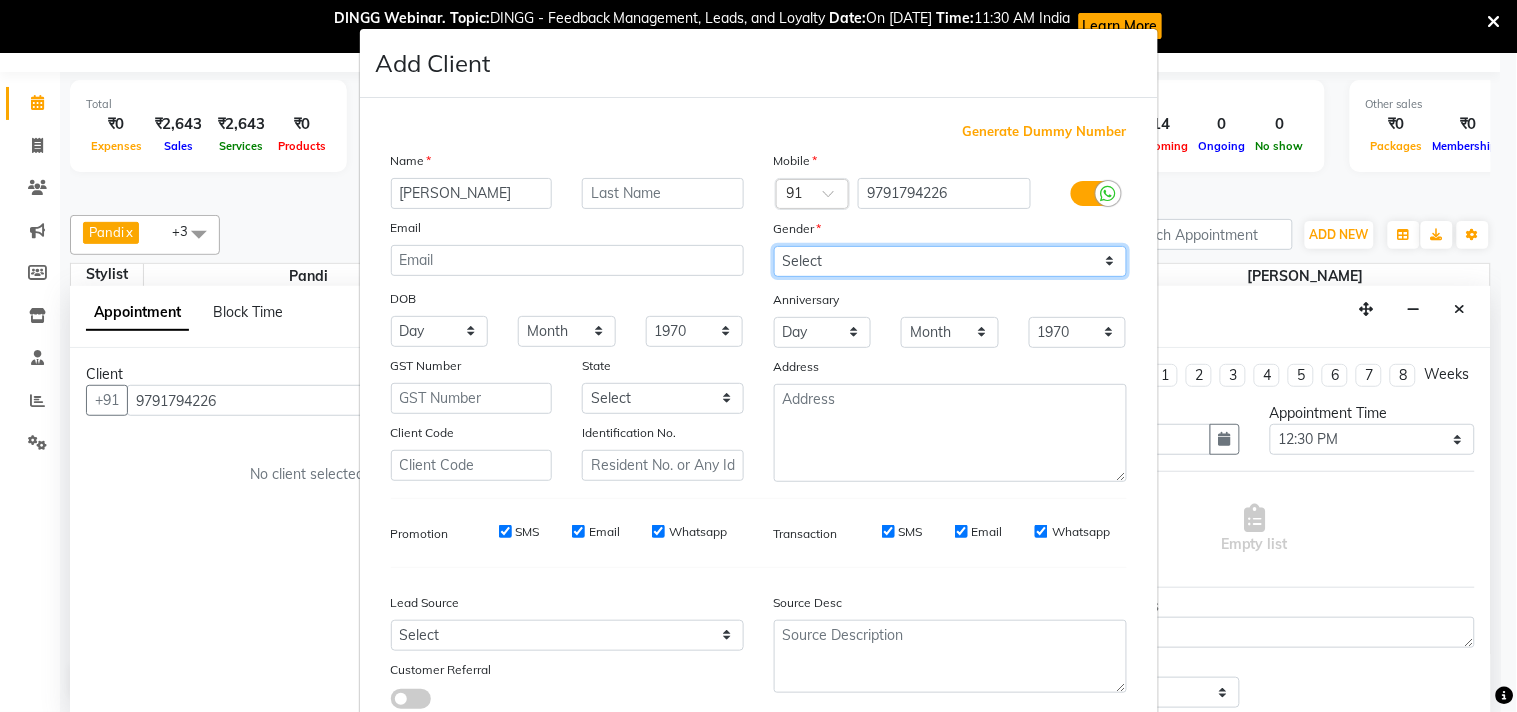 drag, startPoint x: 924, startPoint y: 262, endPoint x: 920, endPoint y: 276, distance: 14.56022 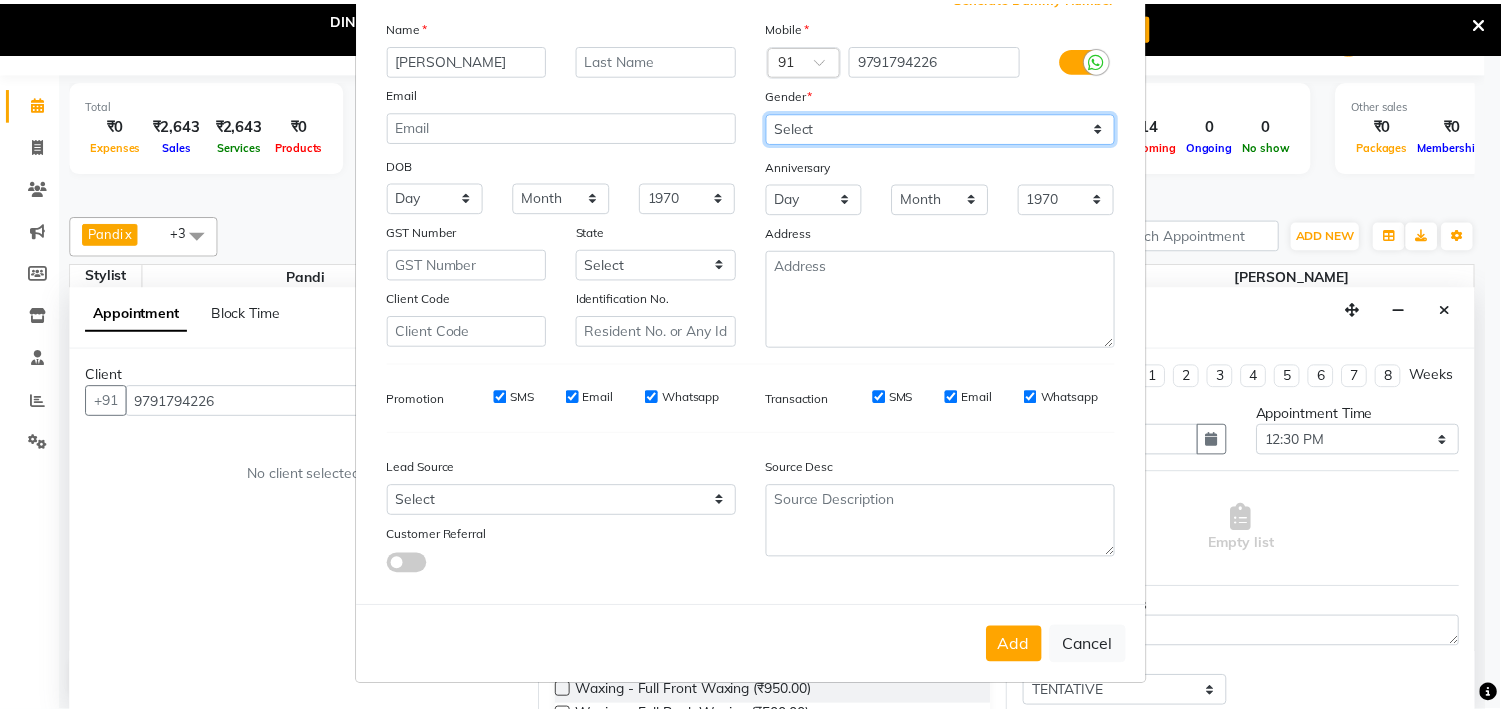 scroll, scrollTop: 138, scrollLeft: 0, axis: vertical 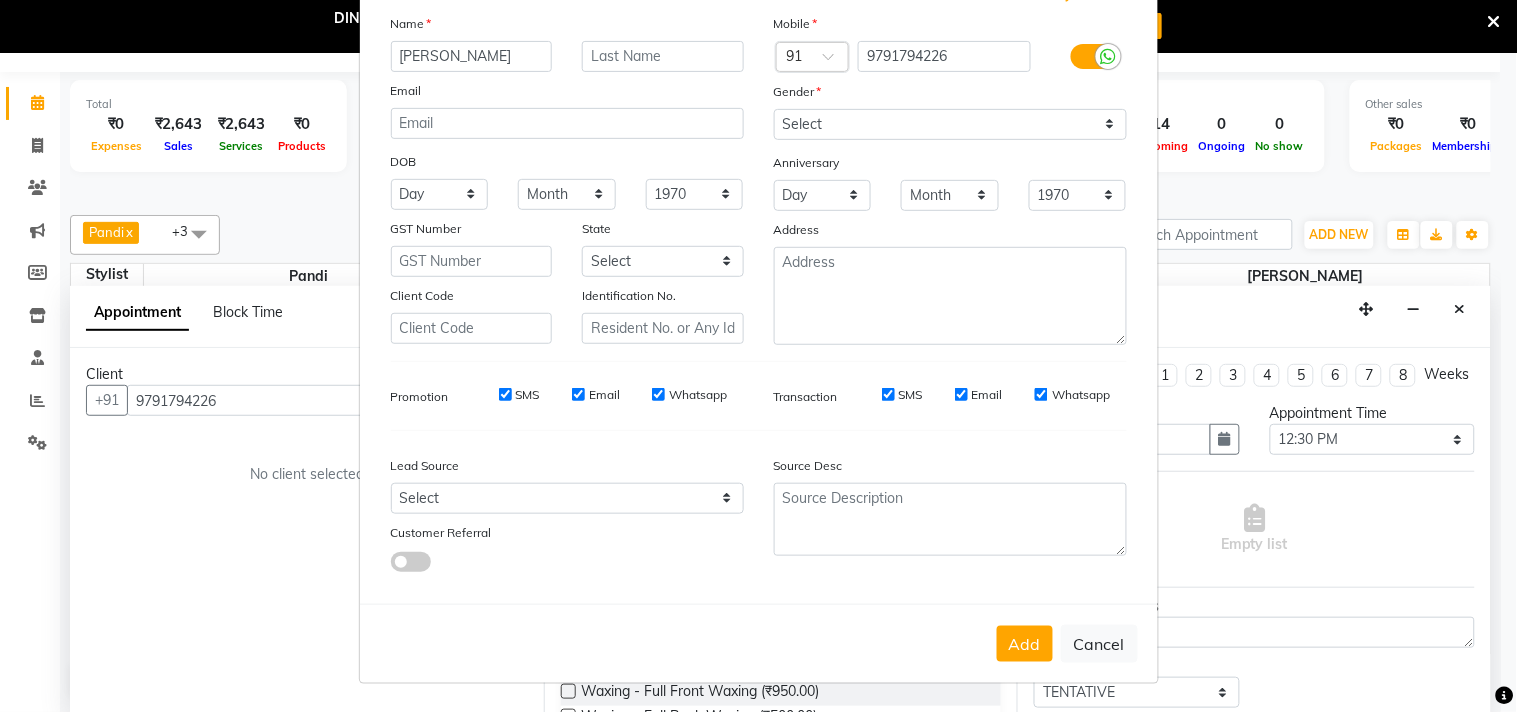click on "Add" at bounding box center [1025, 644] 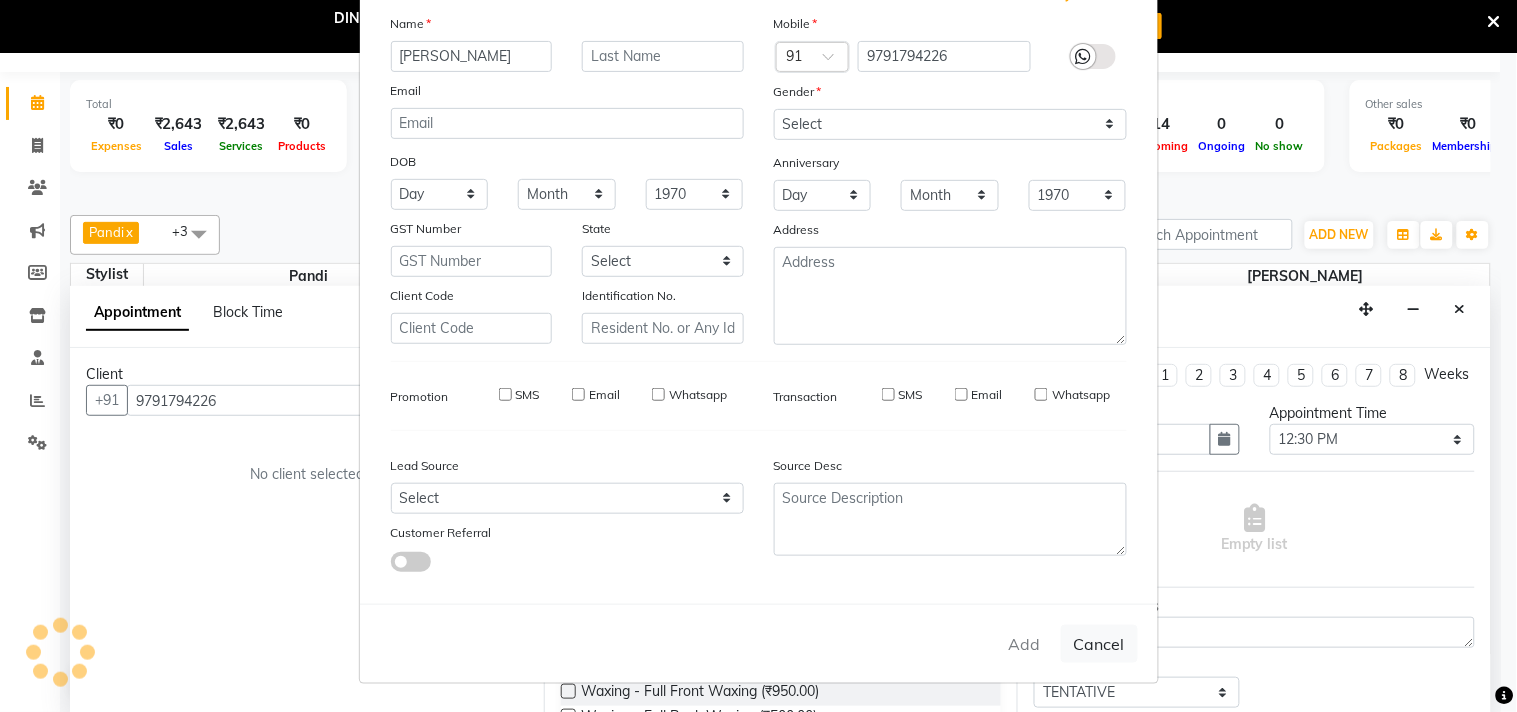 type 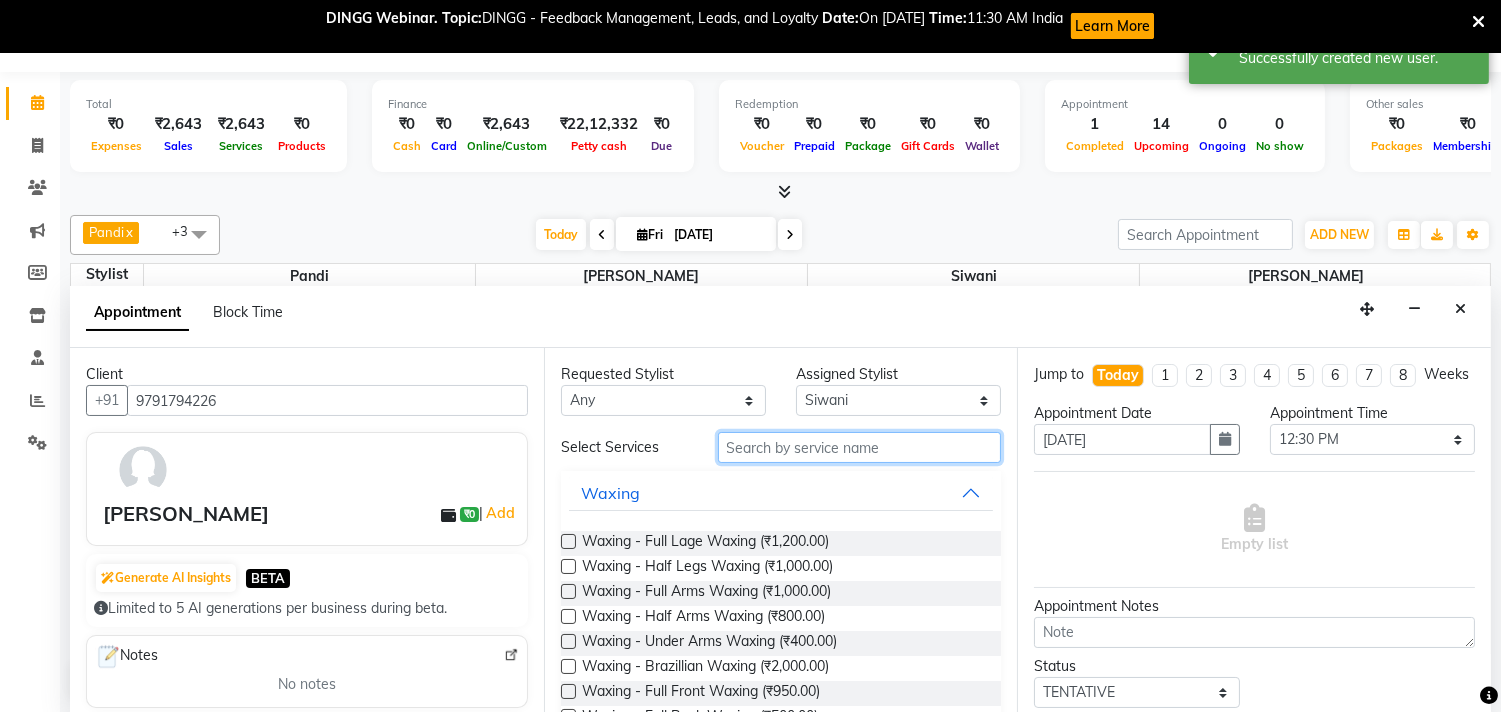 click at bounding box center (860, 447) 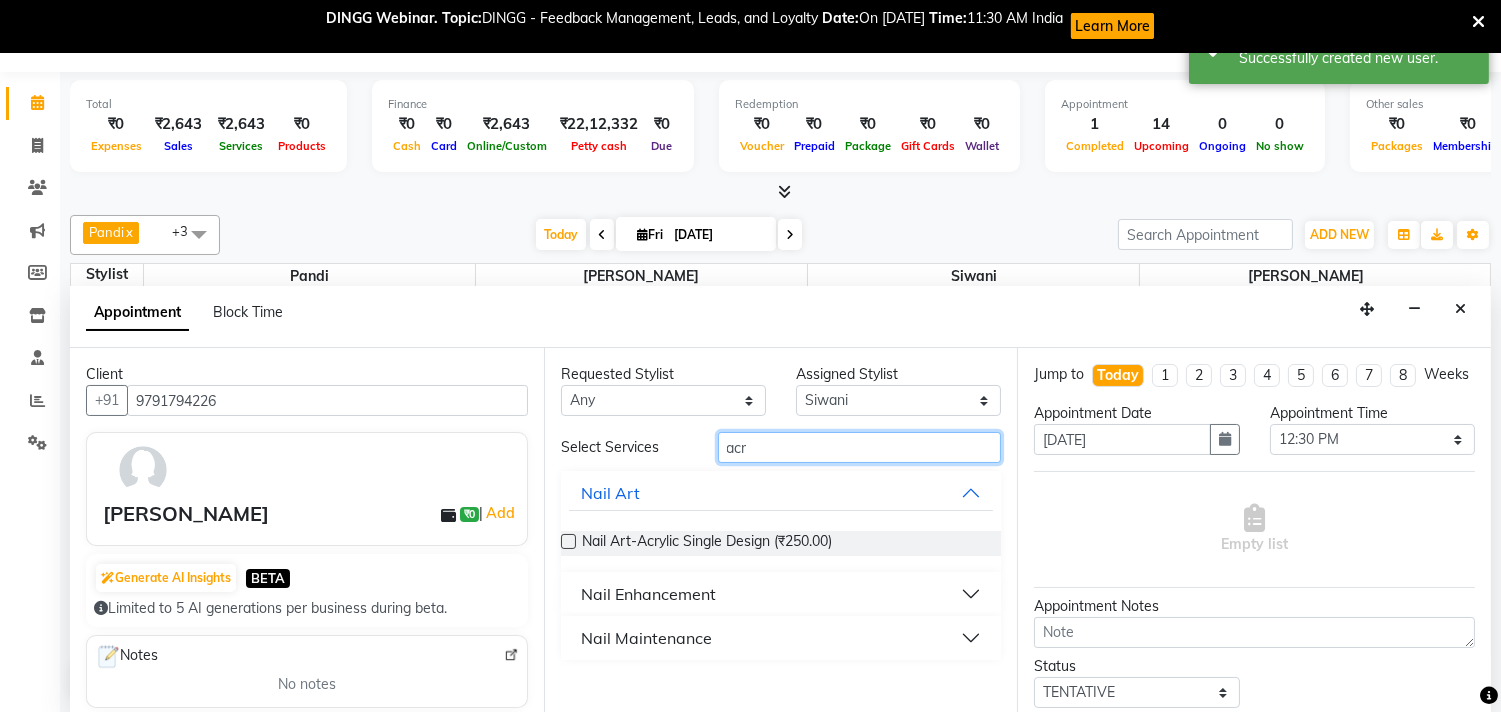 type on "acr" 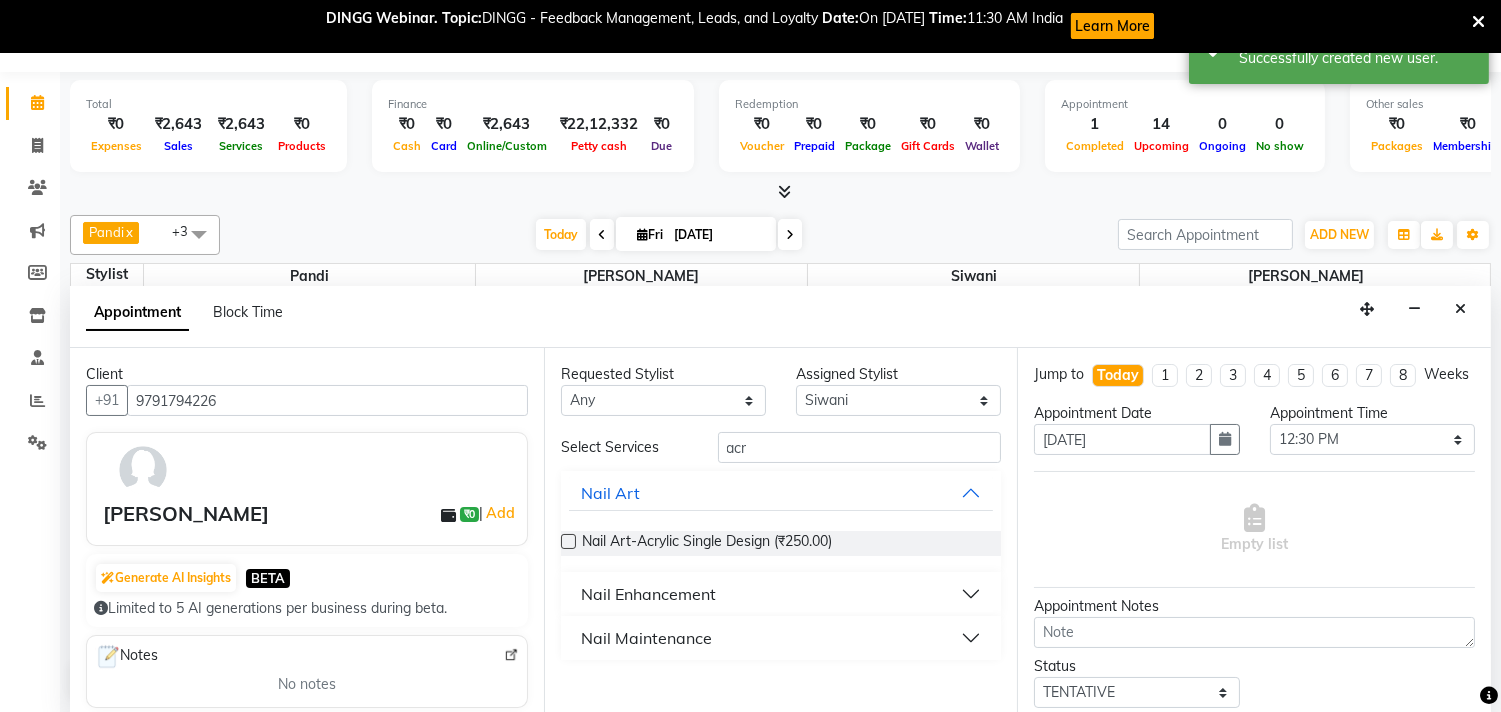 click on "Nail Enhancement" at bounding box center [781, 594] 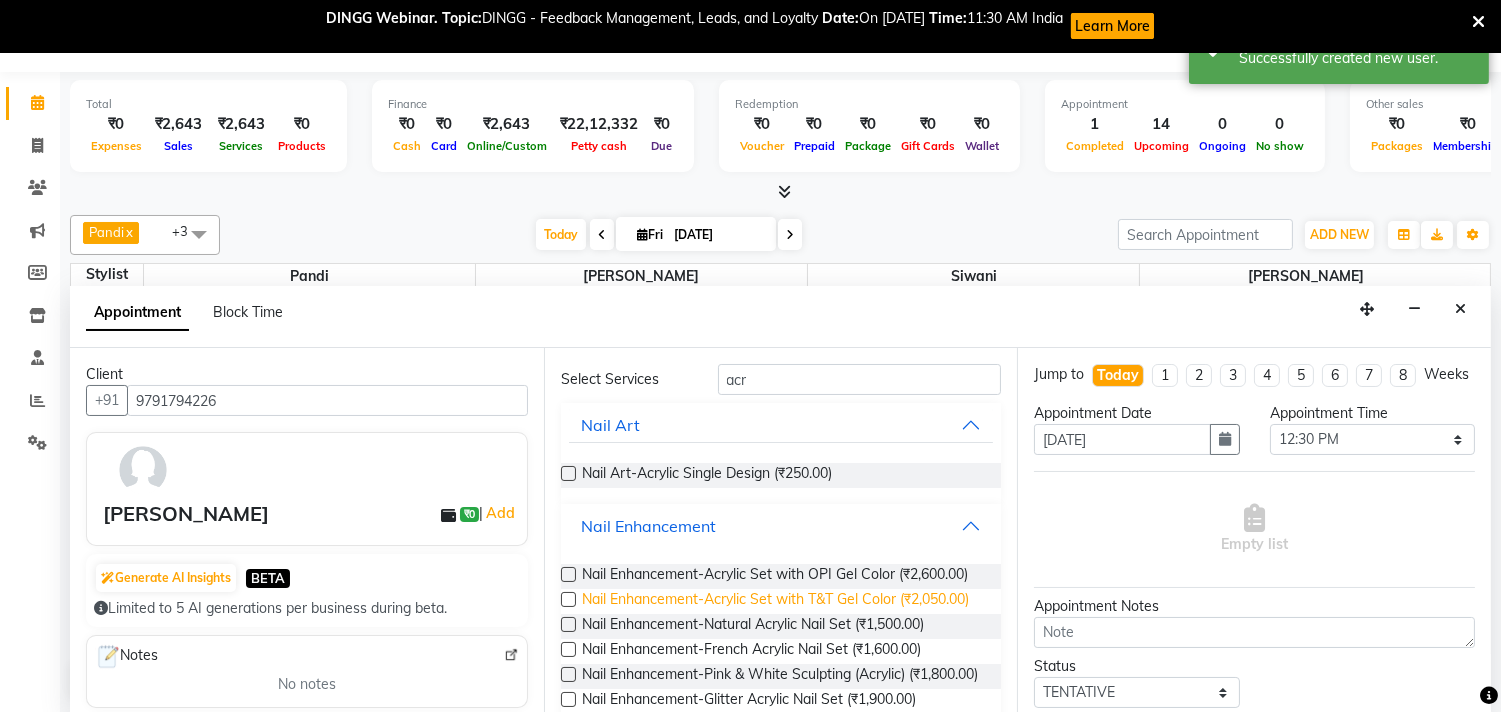 scroll, scrollTop: 111, scrollLeft: 0, axis: vertical 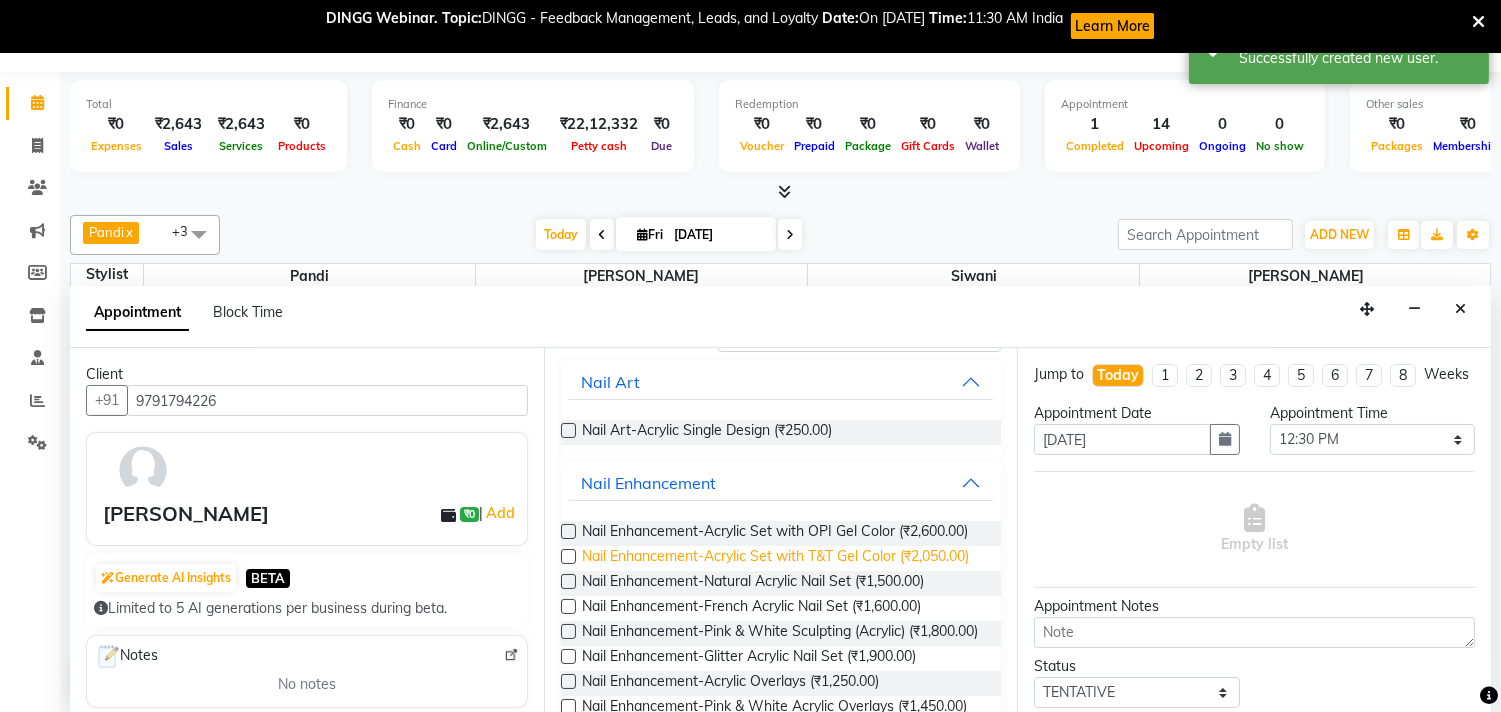 click on "Nail Enhancement-Acrylic Set with T&T Gel Color (₹2,050.00)" at bounding box center [775, 558] 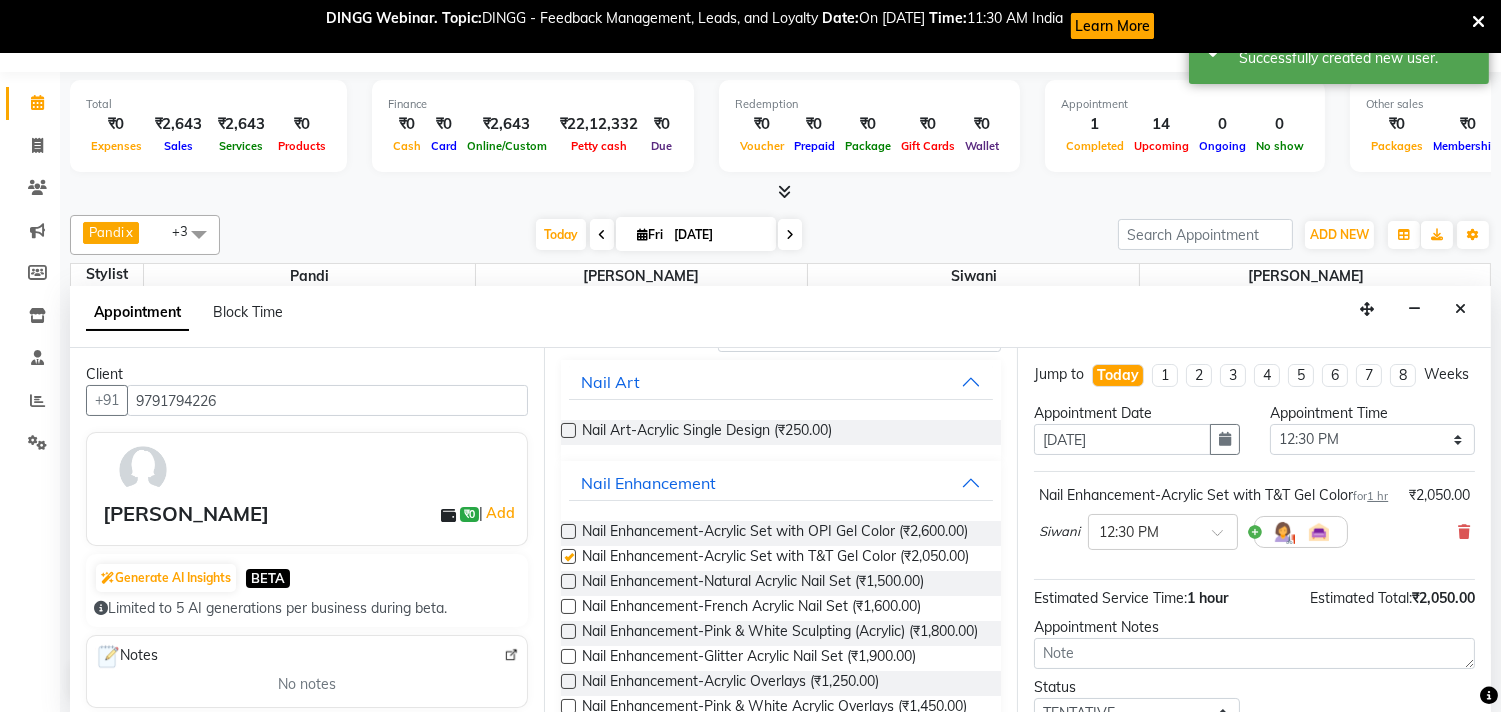 checkbox on "false" 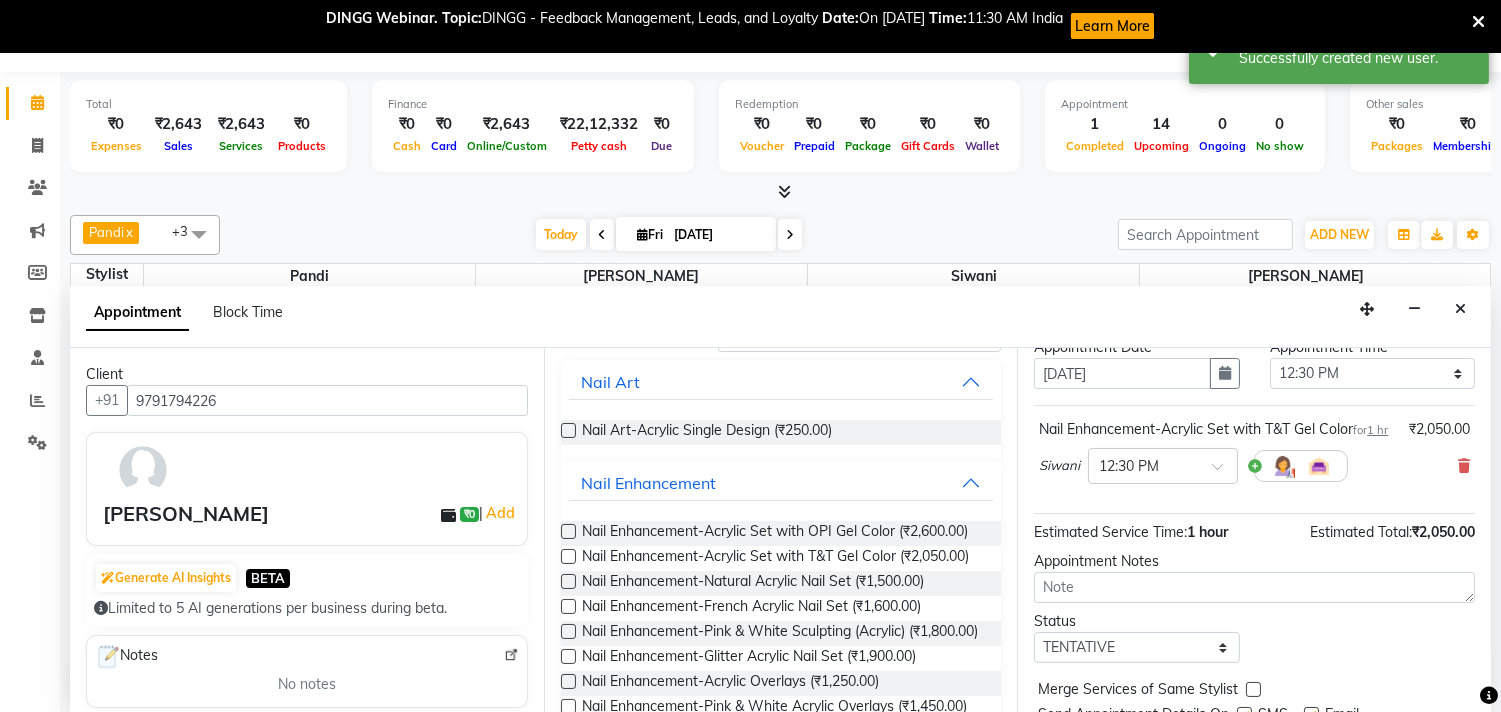 scroll, scrollTop: 182, scrollLeft: 0, axis: vertical 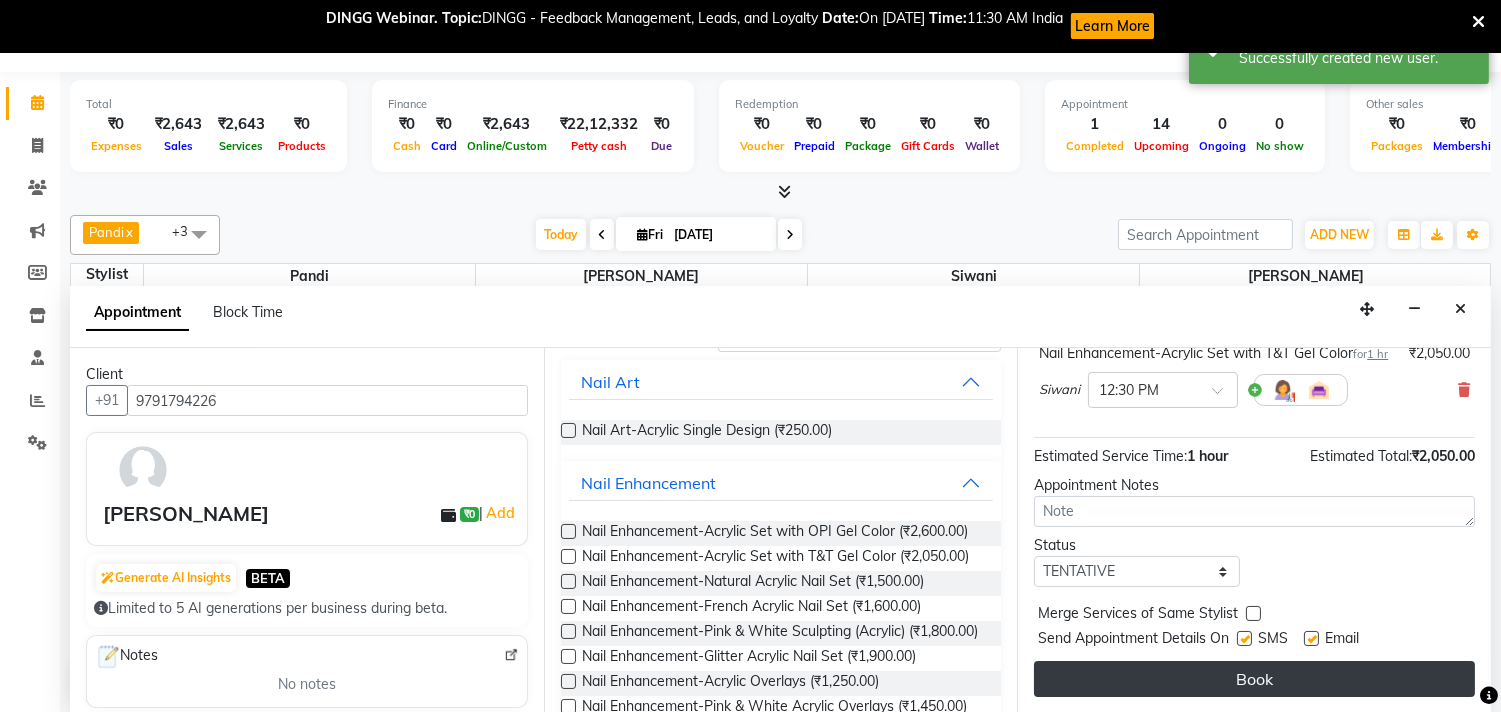 click on "Book" at bounding box center (1254, 679) 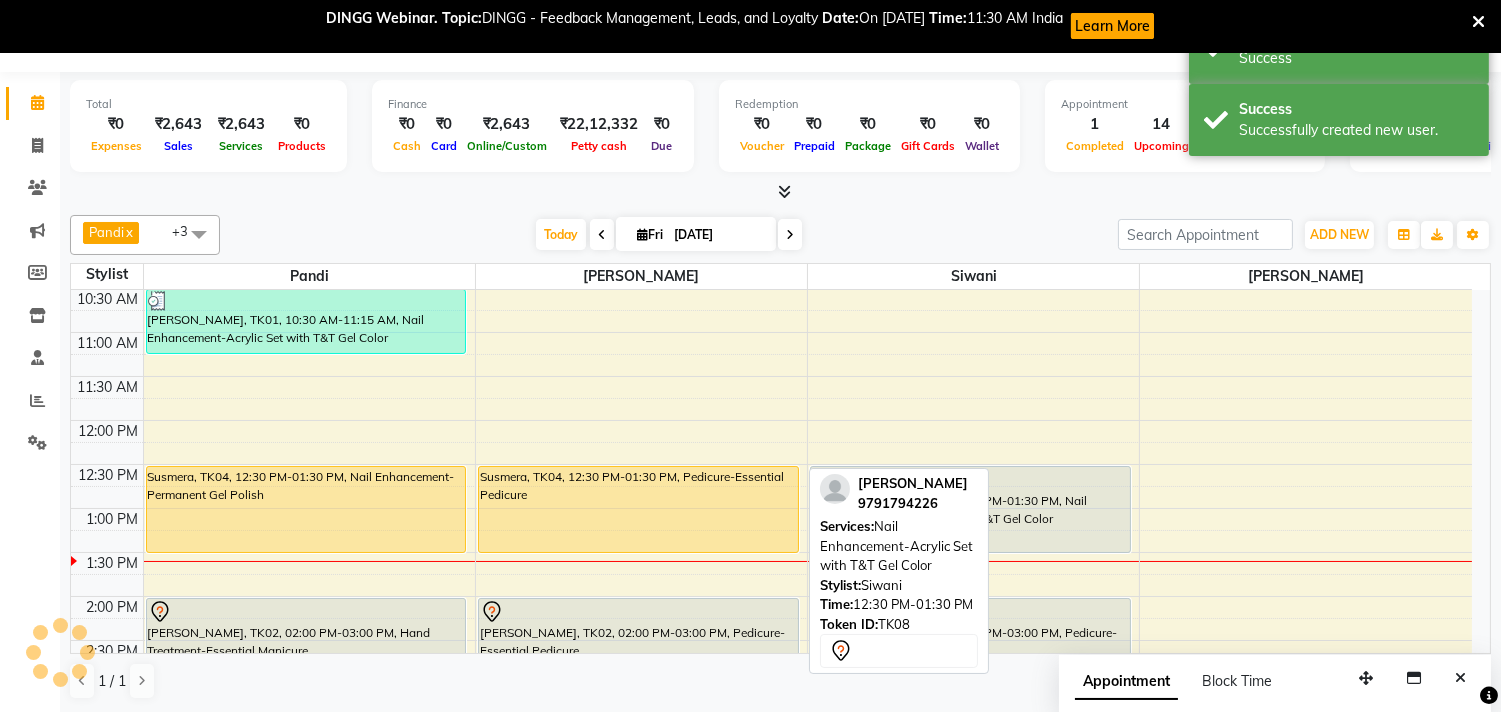 scroll, scrollTop: 0, scrollLeft: 0, axis: both 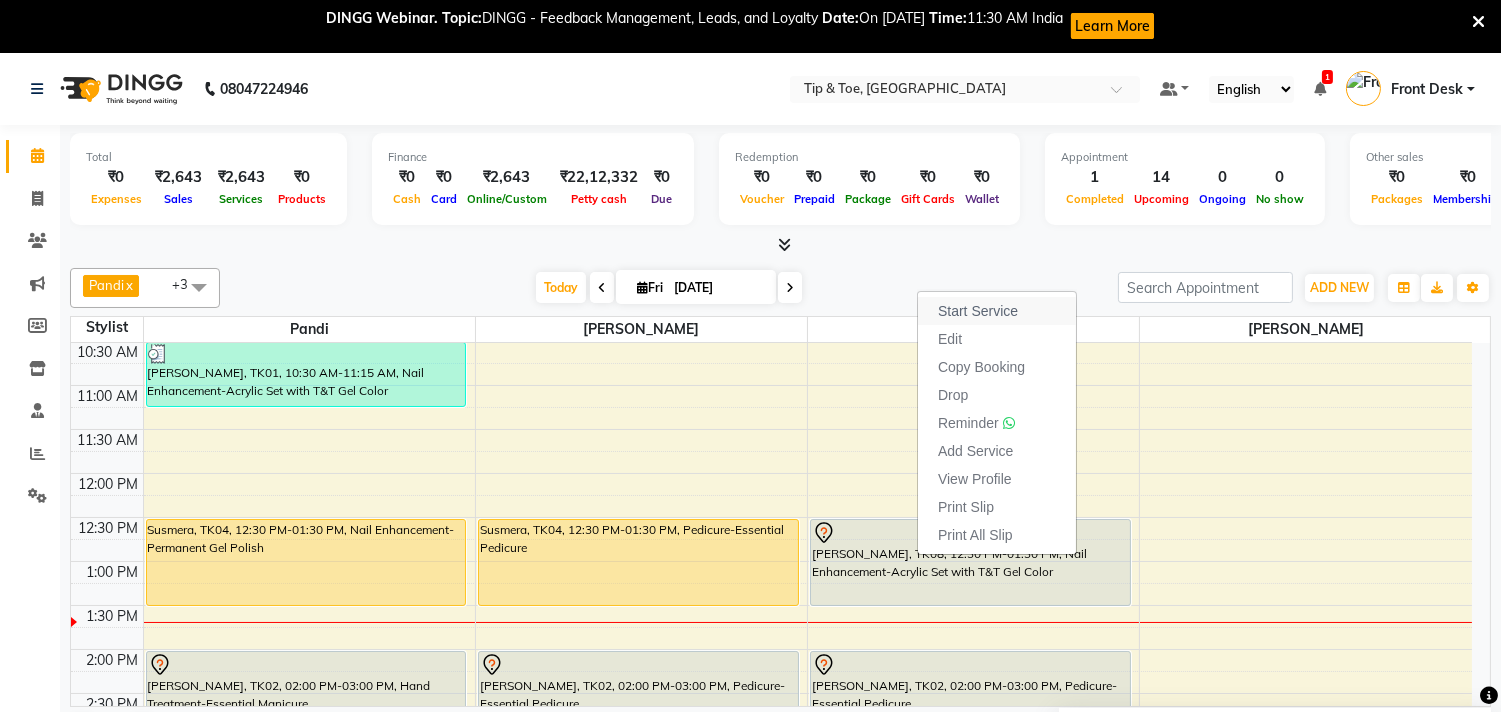 click on "Start Service" at bounding box center [978, 311] 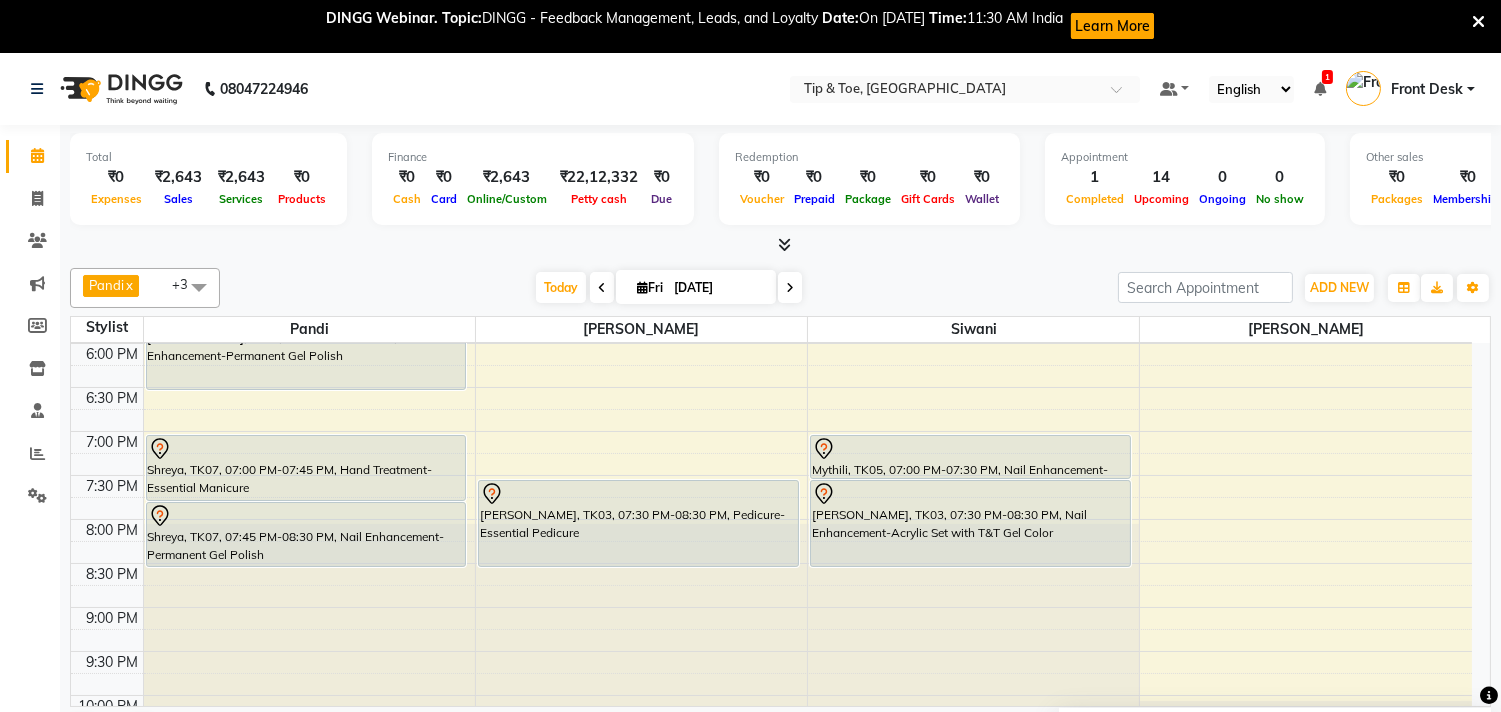 scroll, scrollTop: 800, scrollLeft: 0, axis: vertical 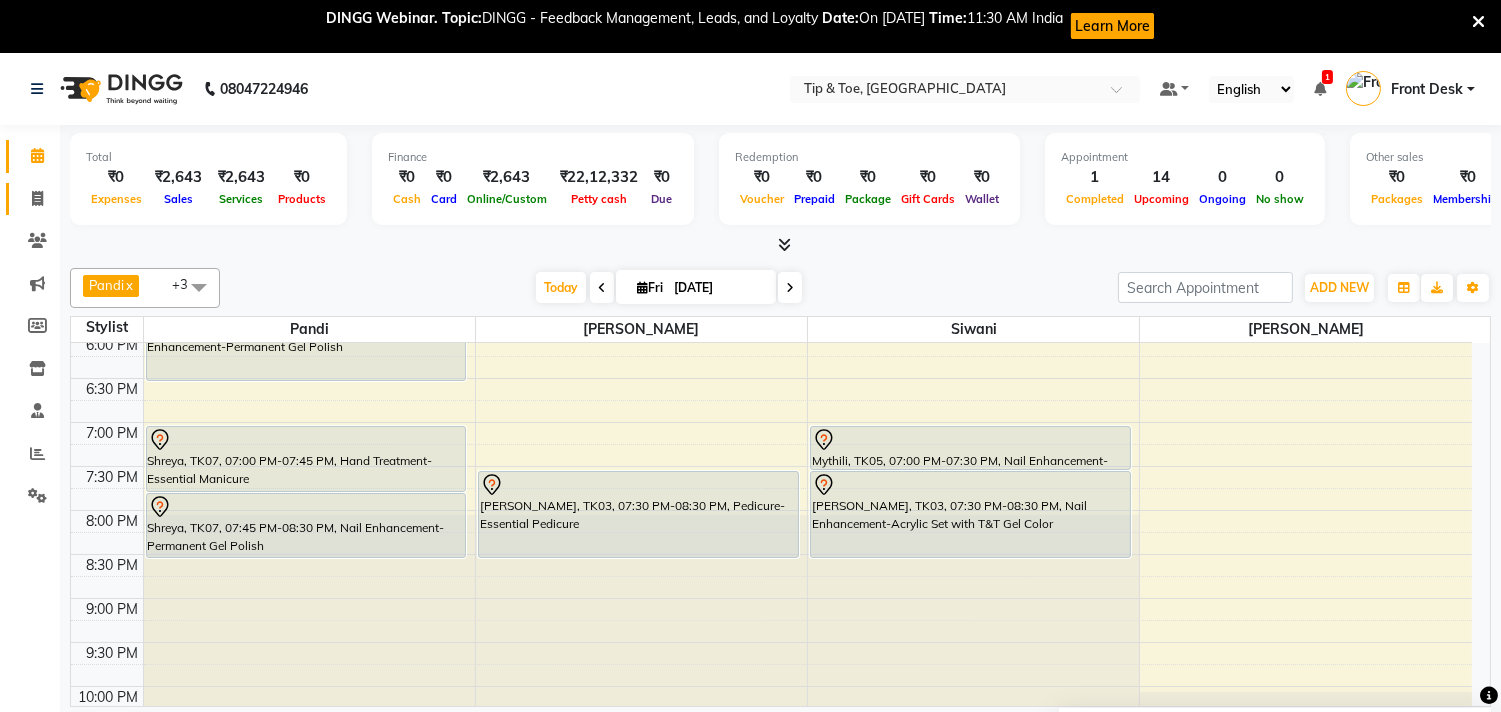 click on "Invoice" 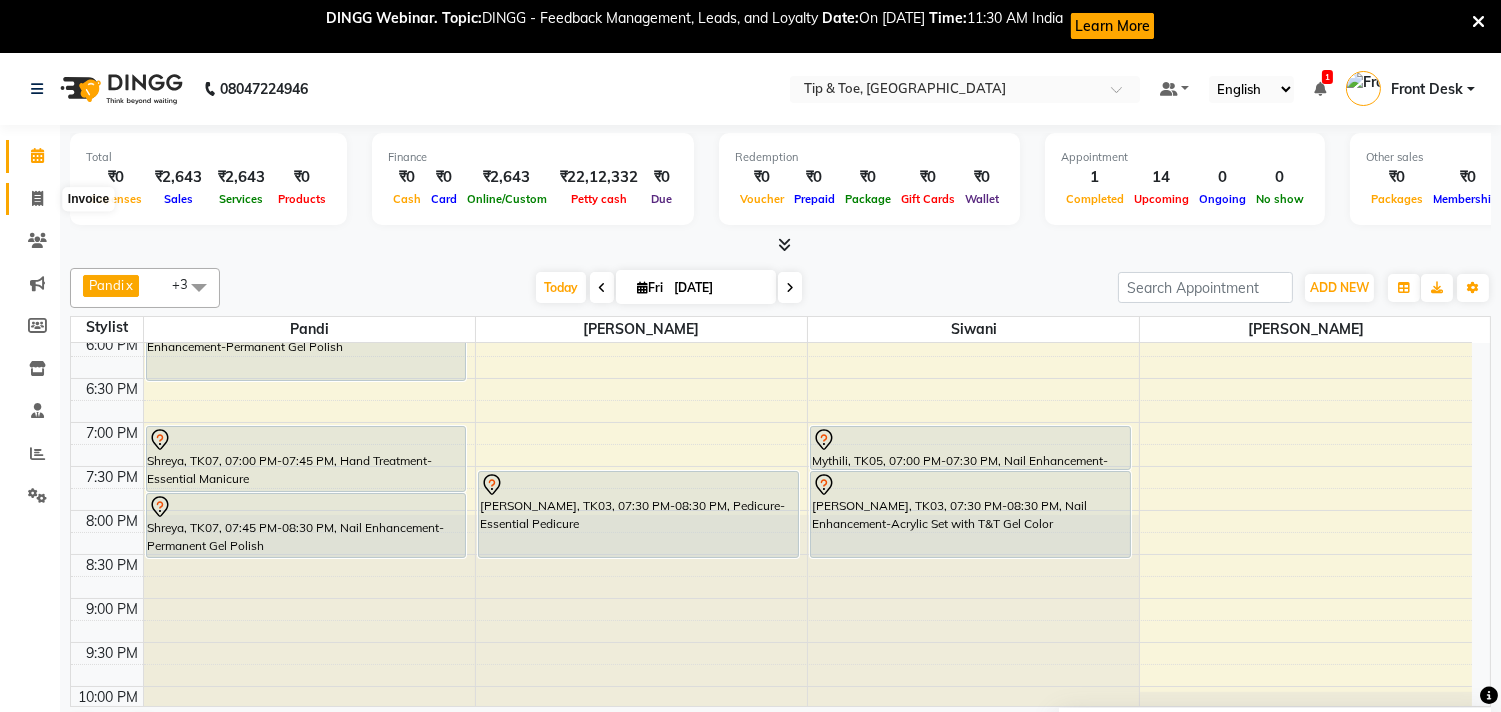 click 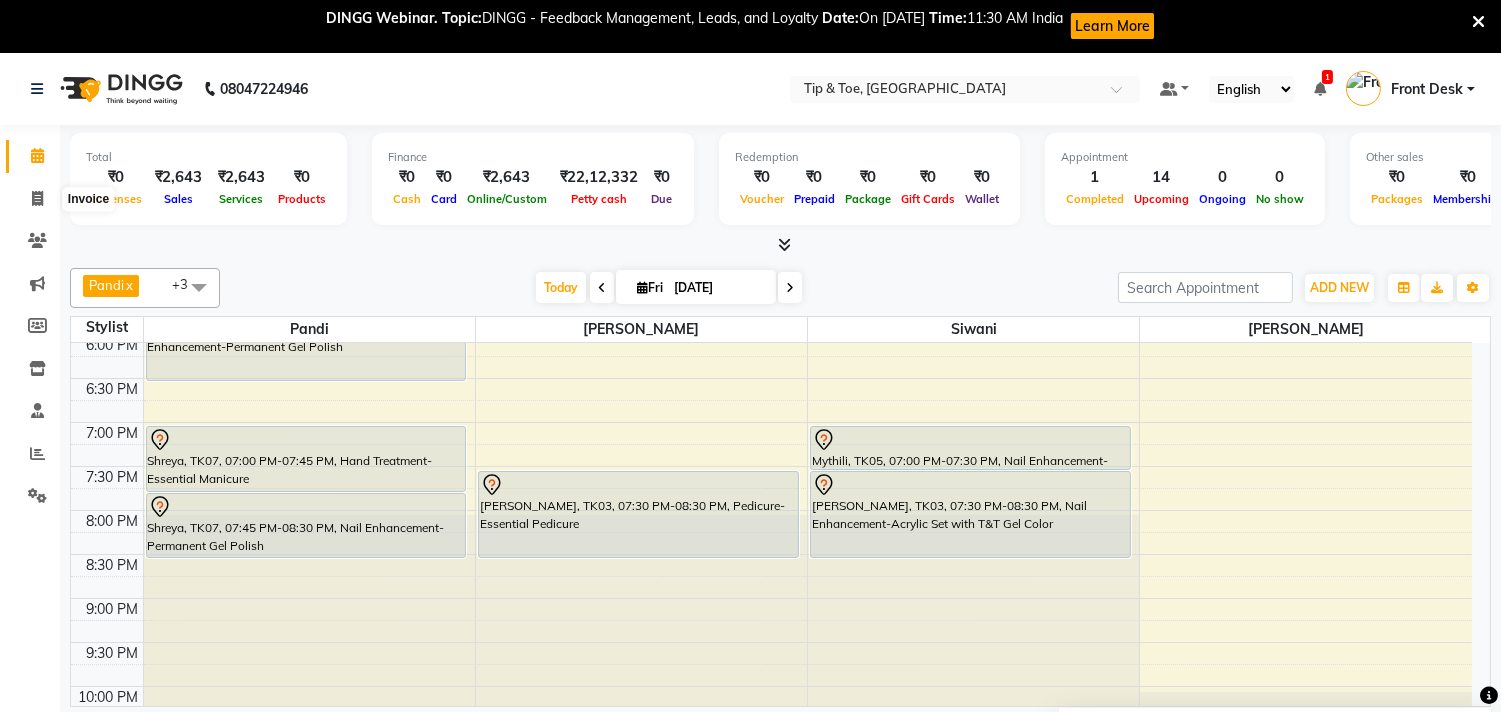 select on "service" 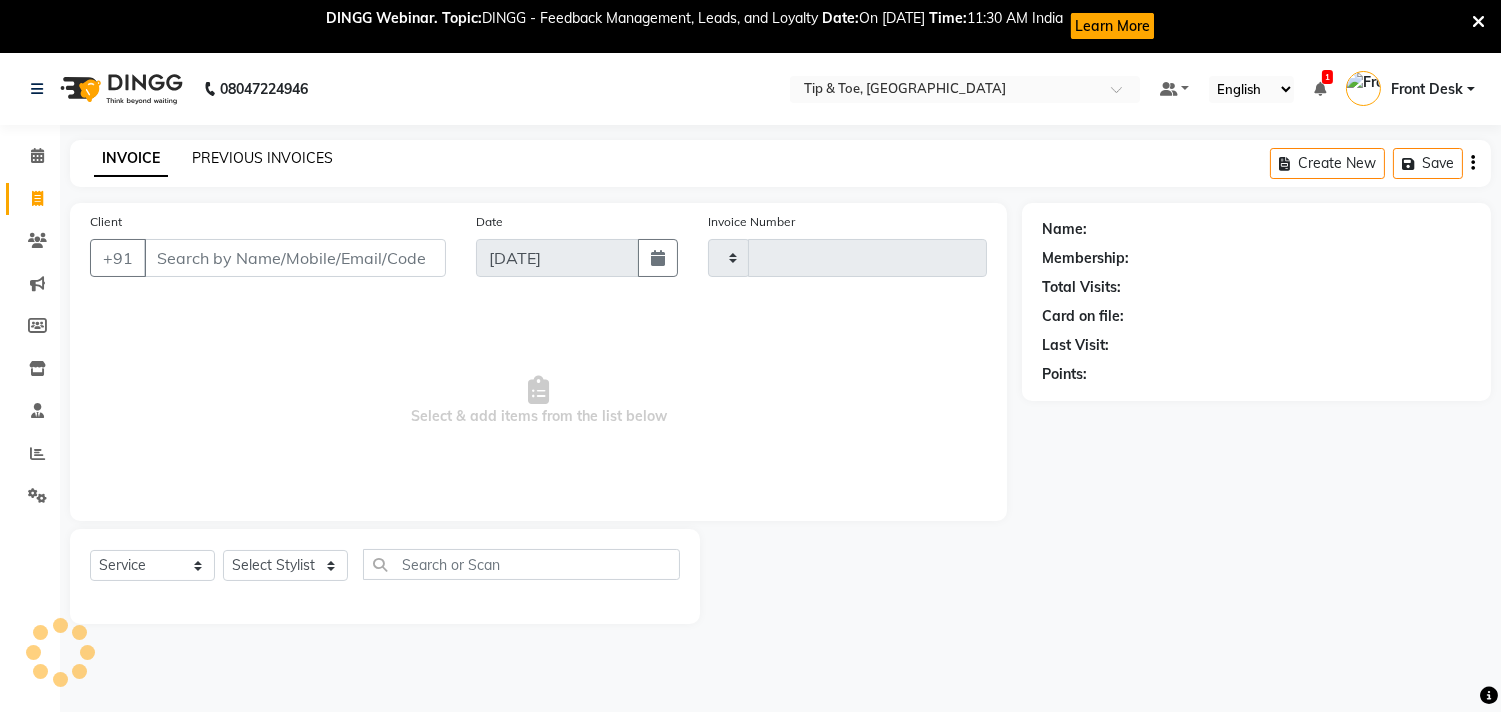 type on "0733" 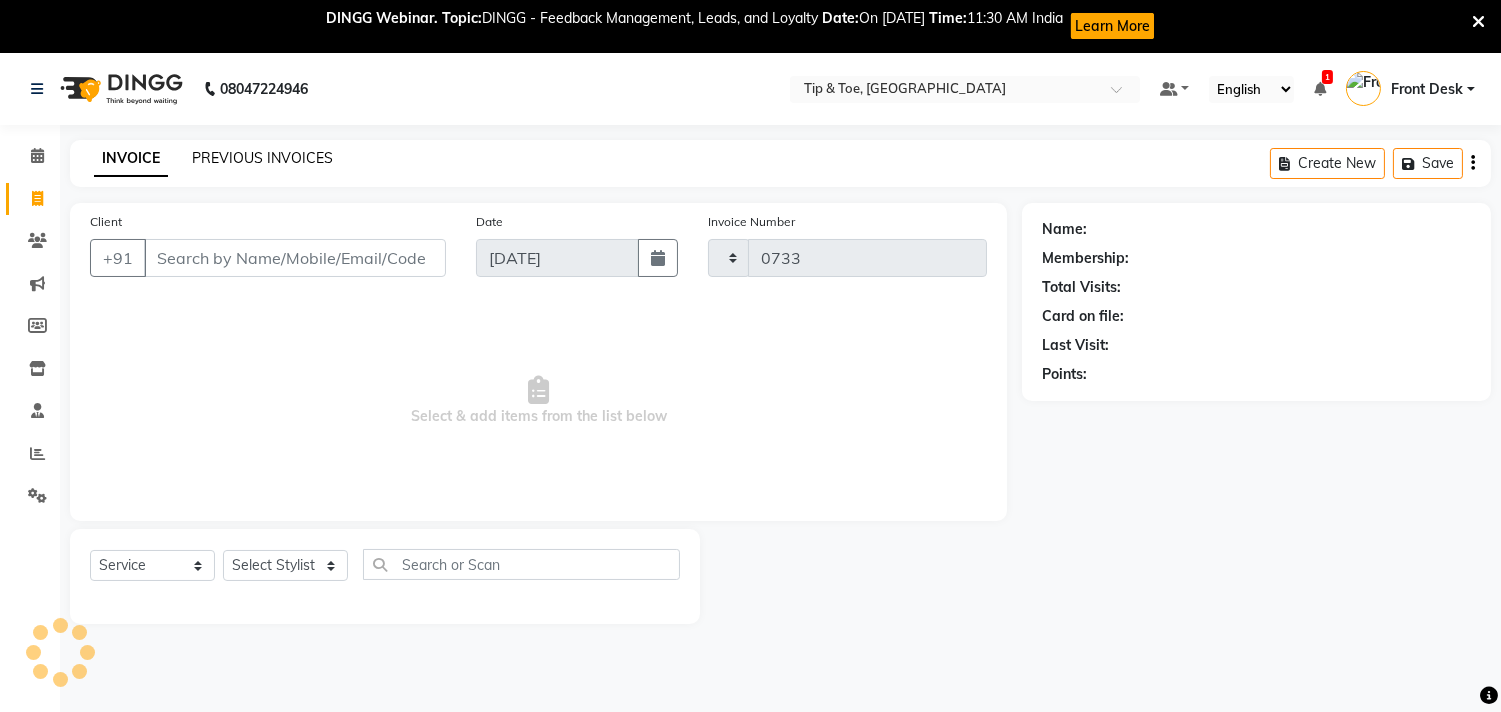 select on "5770" 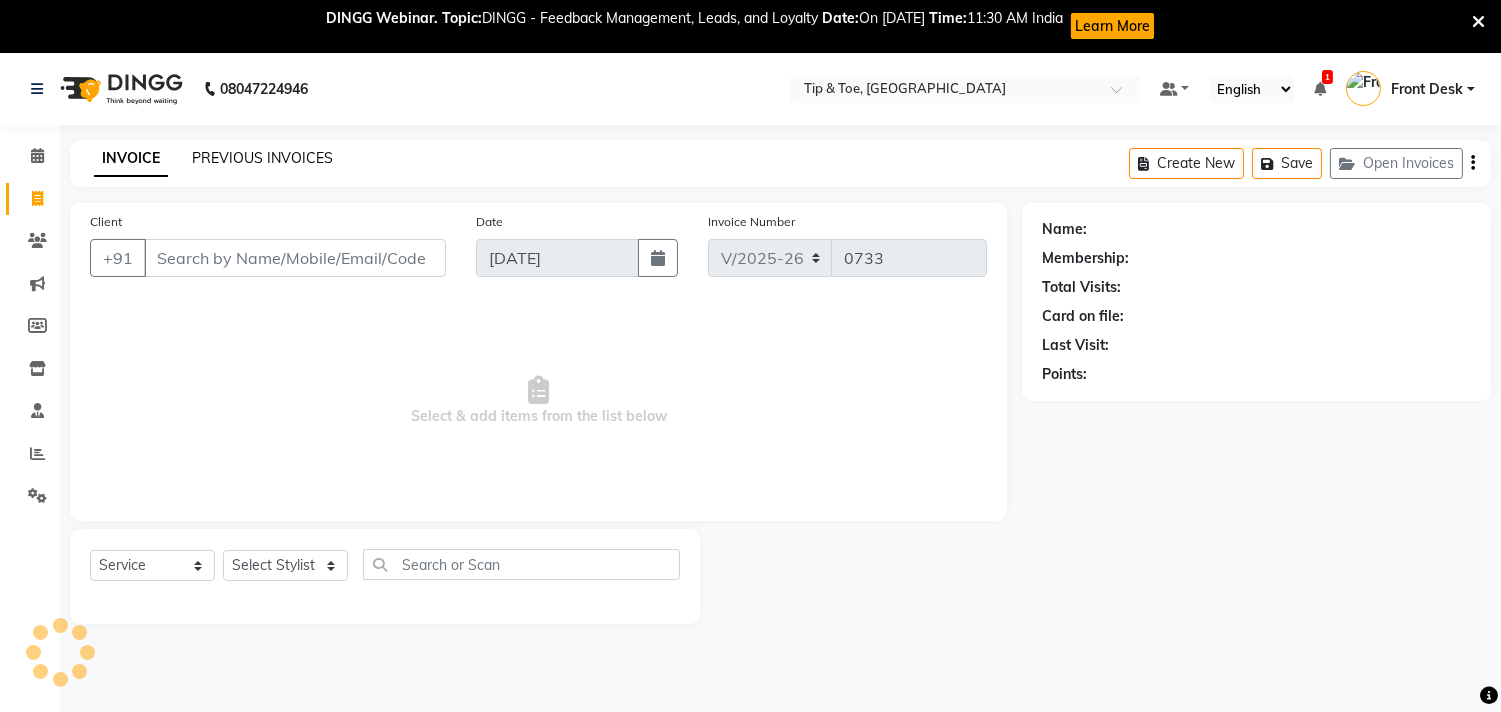 click on "PREVIOUS INVOICES" 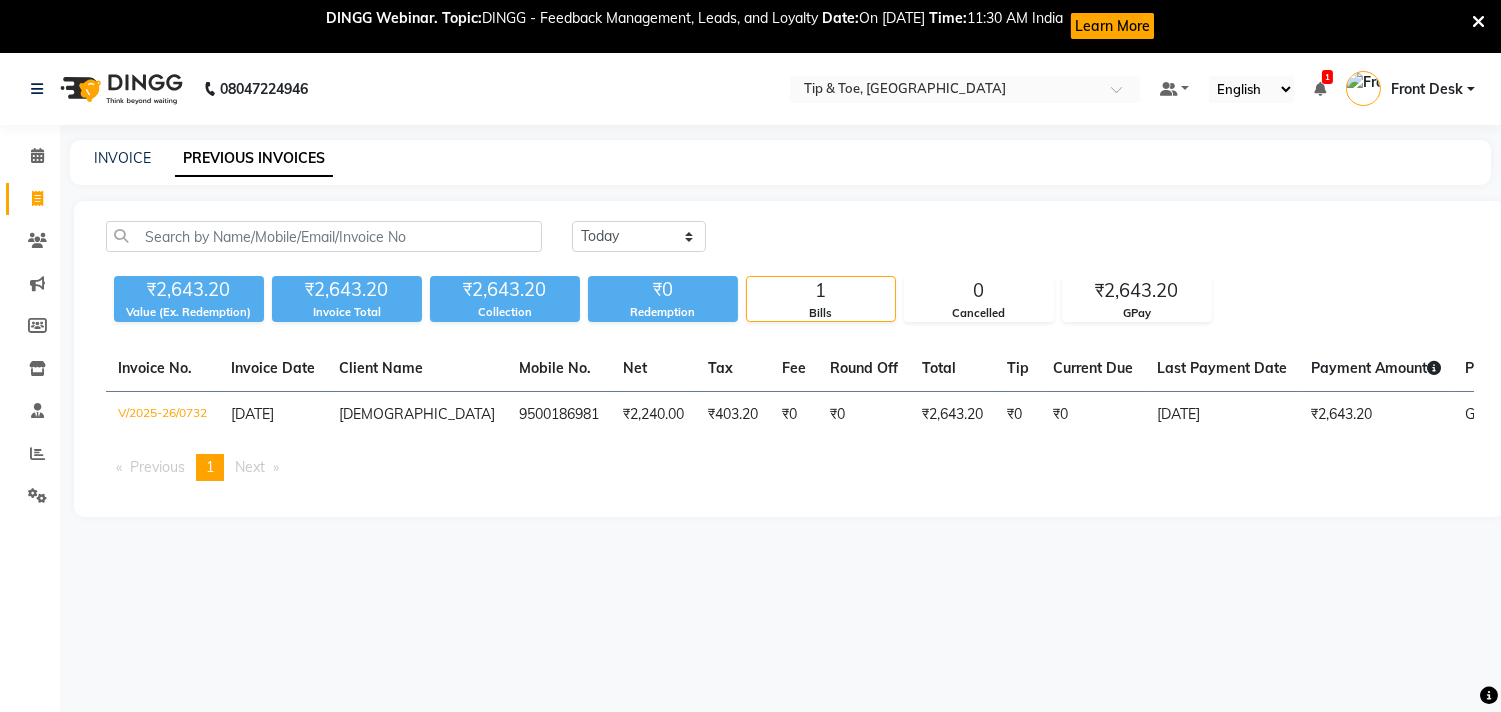 scroll, scrollTop: 53, scrollLeft: 0, axis: vertical 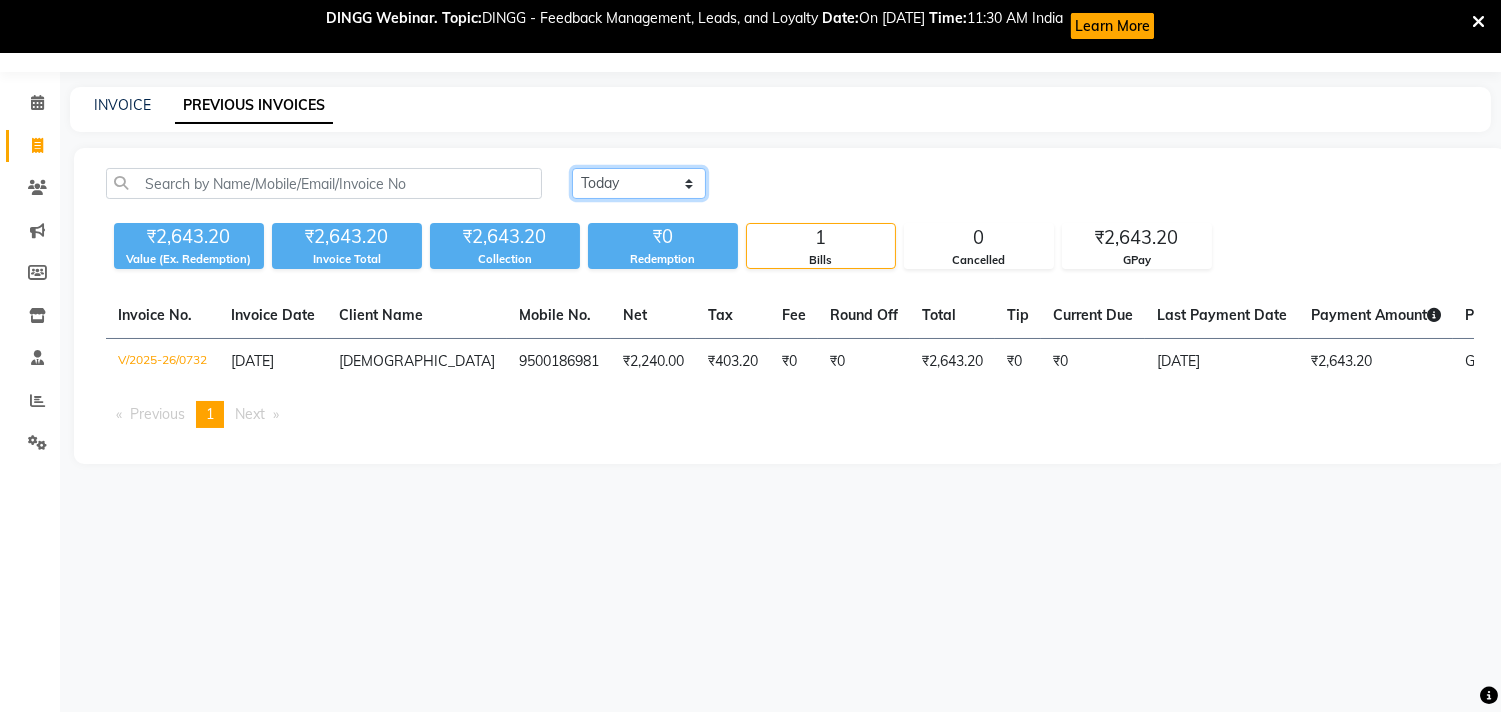 drag, startPoint x: 594, startPoint y: 170, endPoint x: 587, endPoint y: 186, distance: 17.464249 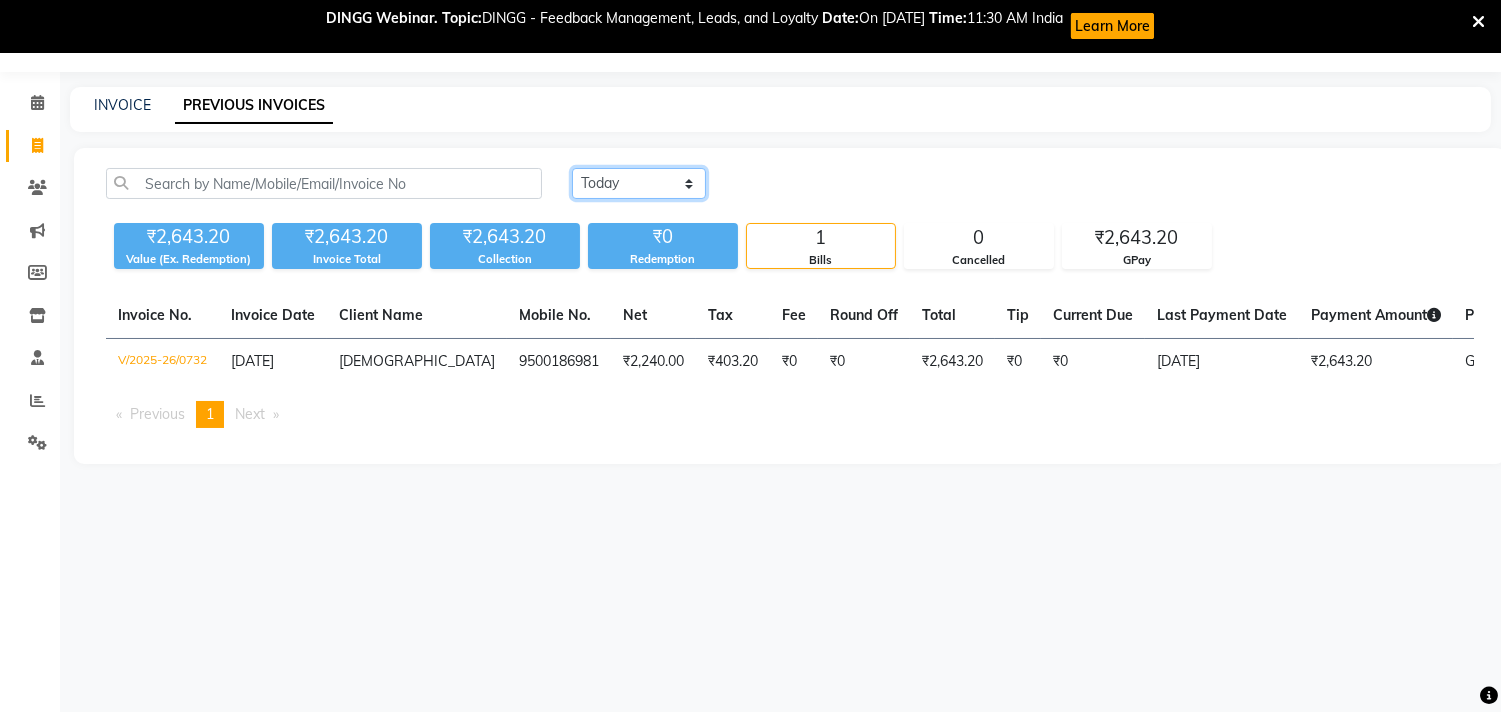 click on "Today Yesterday Custom Range" 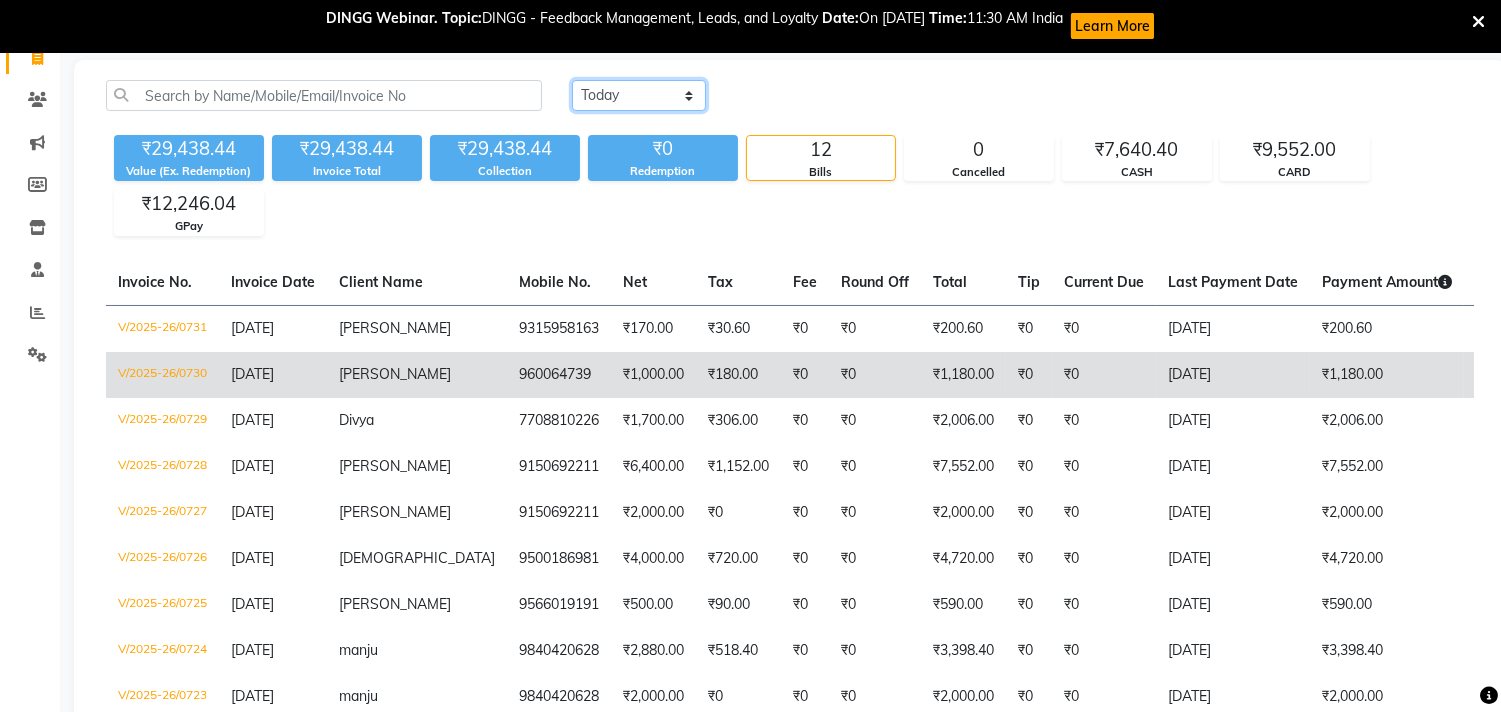 scroll, scrollTop: 53, scrollLeft: 0, axis: vertical 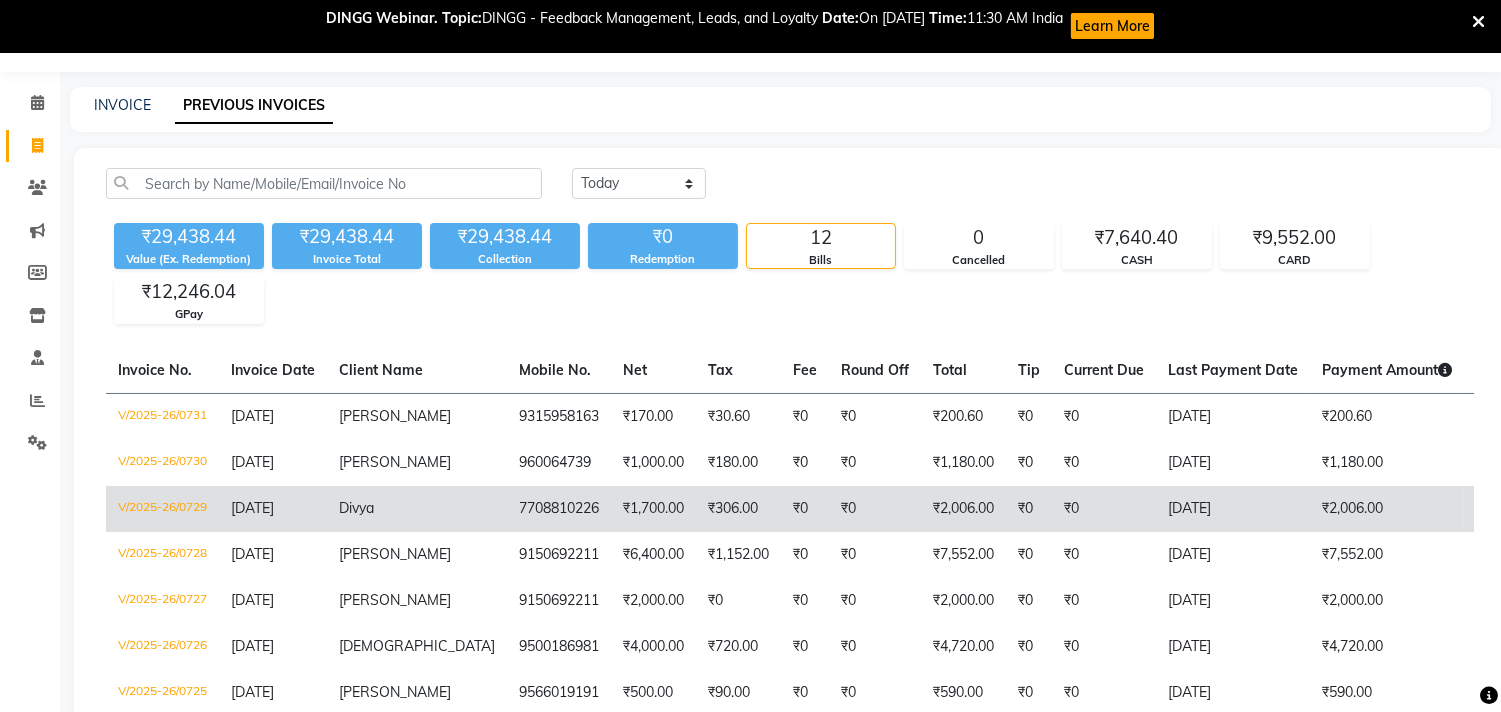 click on "₹1,700.00" 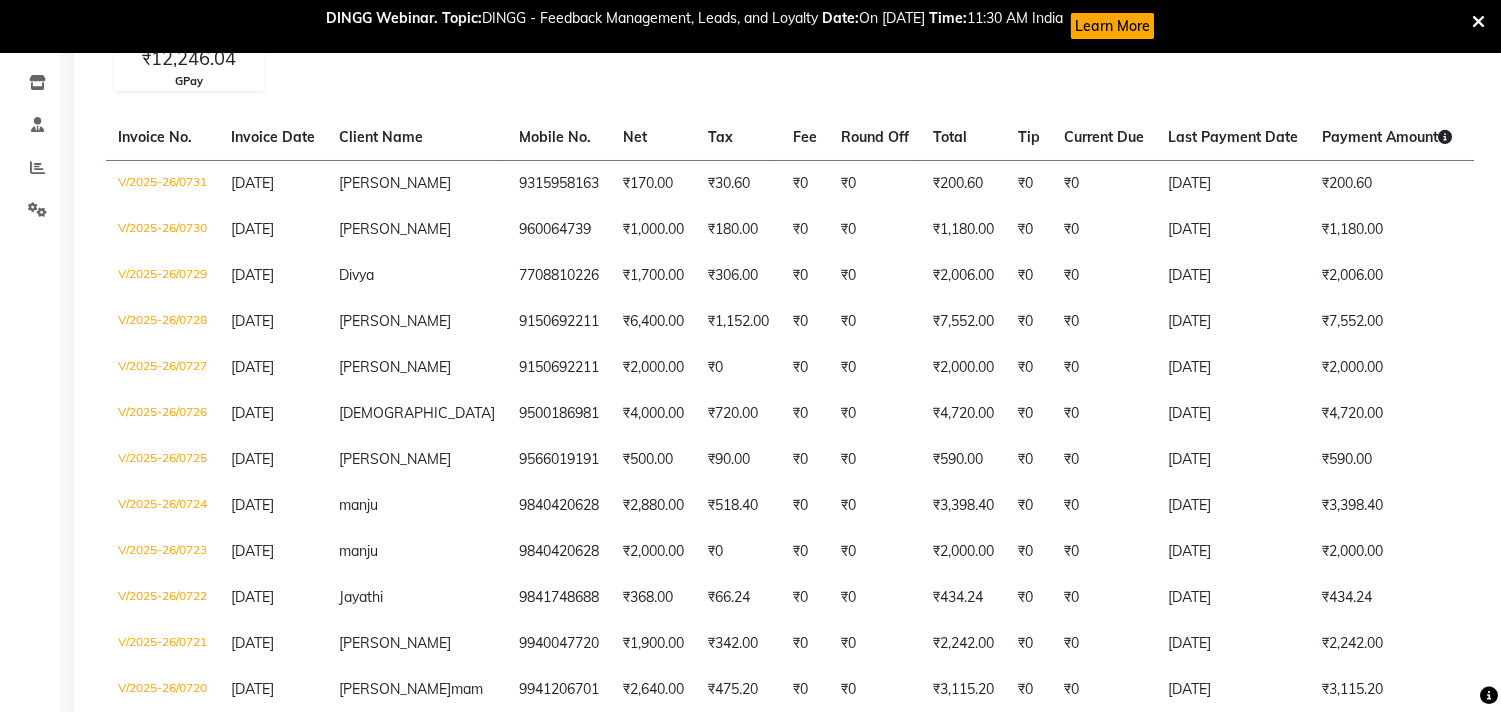 scroll, scrollTop: 206, scrollLeft: 0, axis: vertical 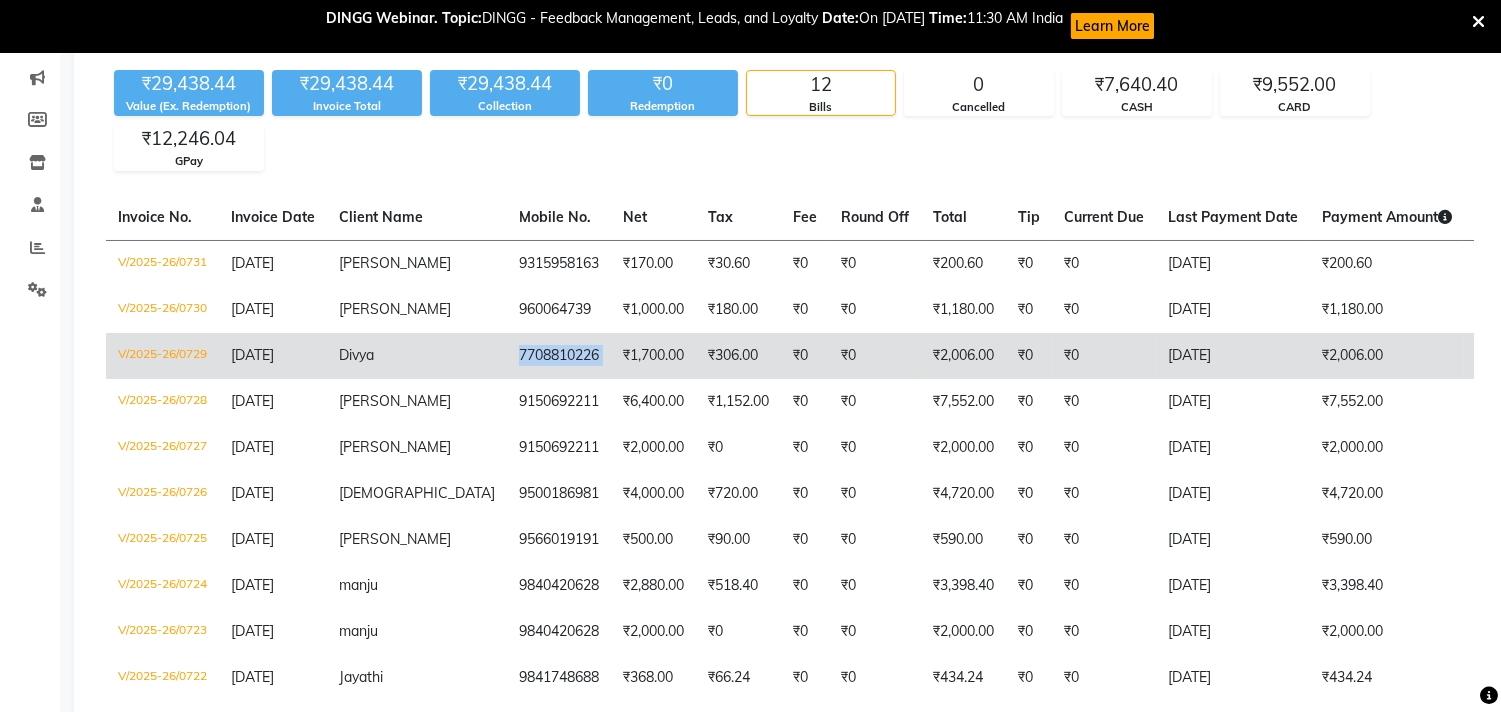 drag, startPoint x: 438, startPoint y: 344, endPoint x: 542, endPoint y: 375, distance: 108.52189 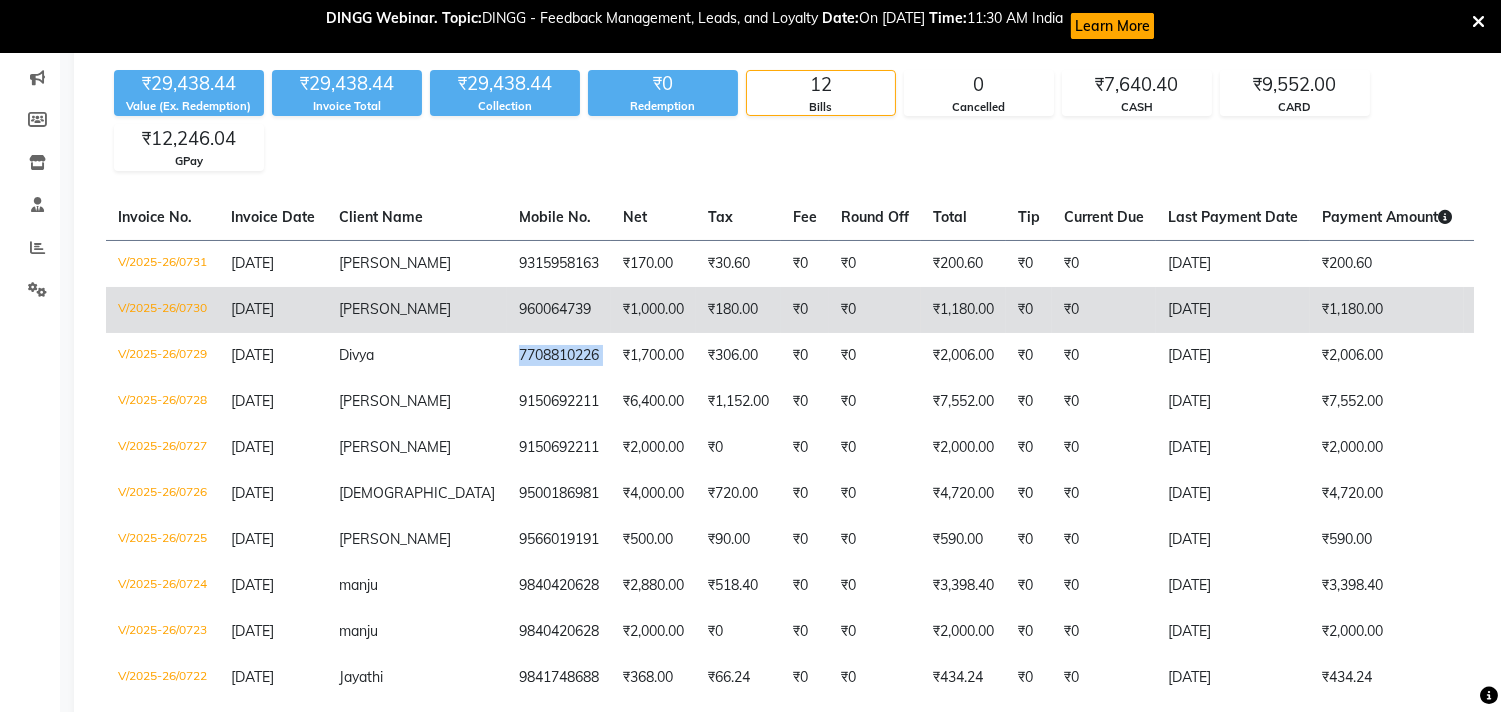 copy on "7708810226" 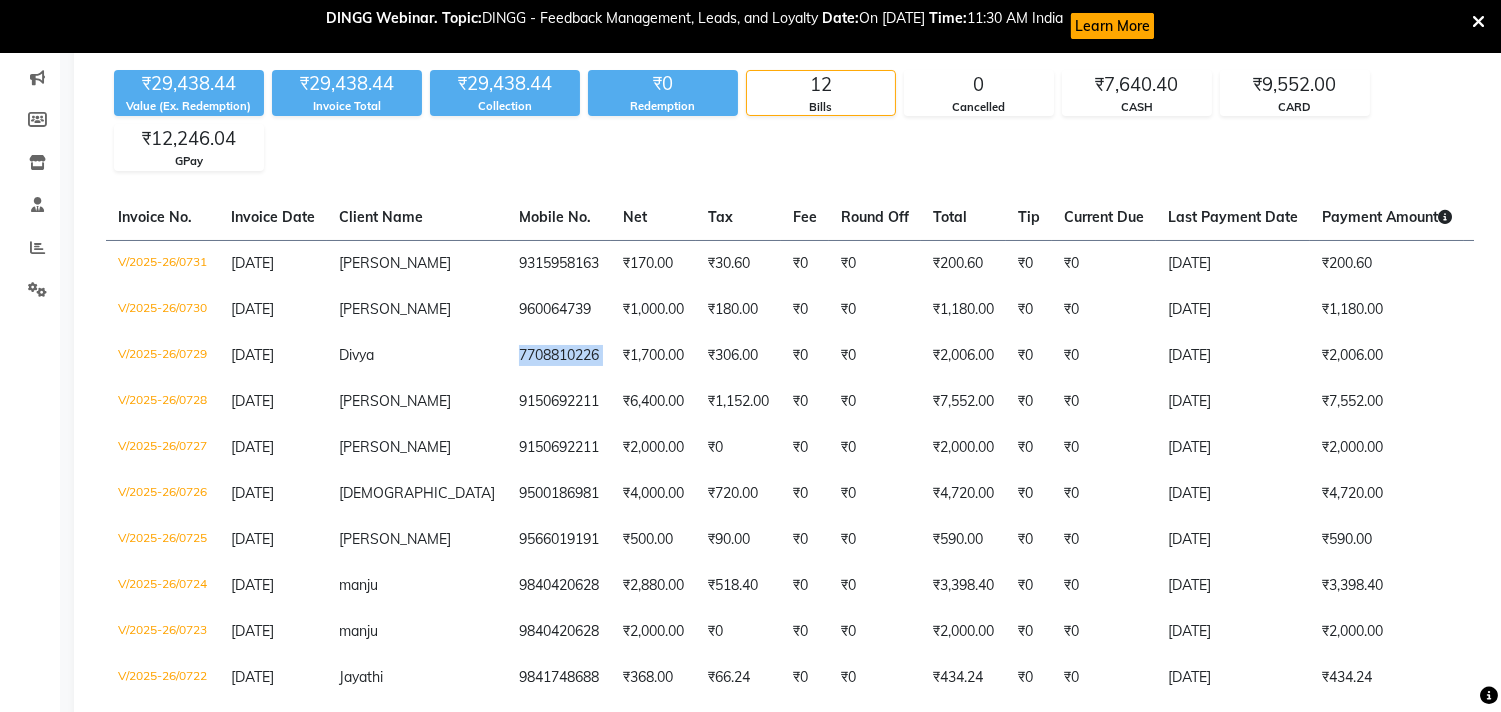 scroll, scrollTop: 0, scrollLeft: 0, axis: both 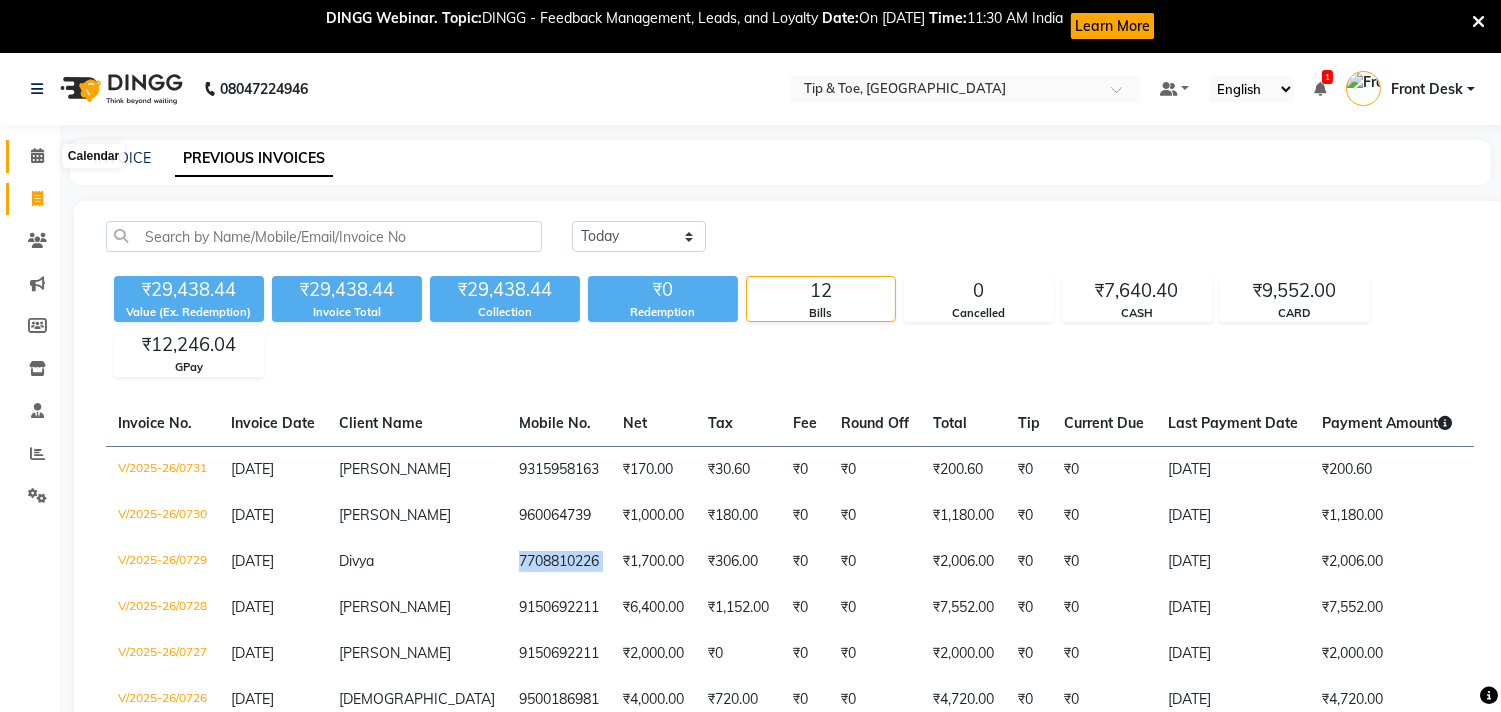drag, startPoint x: 31, startPoint y: 150, endPoint x: 84, endPoint y: 166, distance: 55.362442 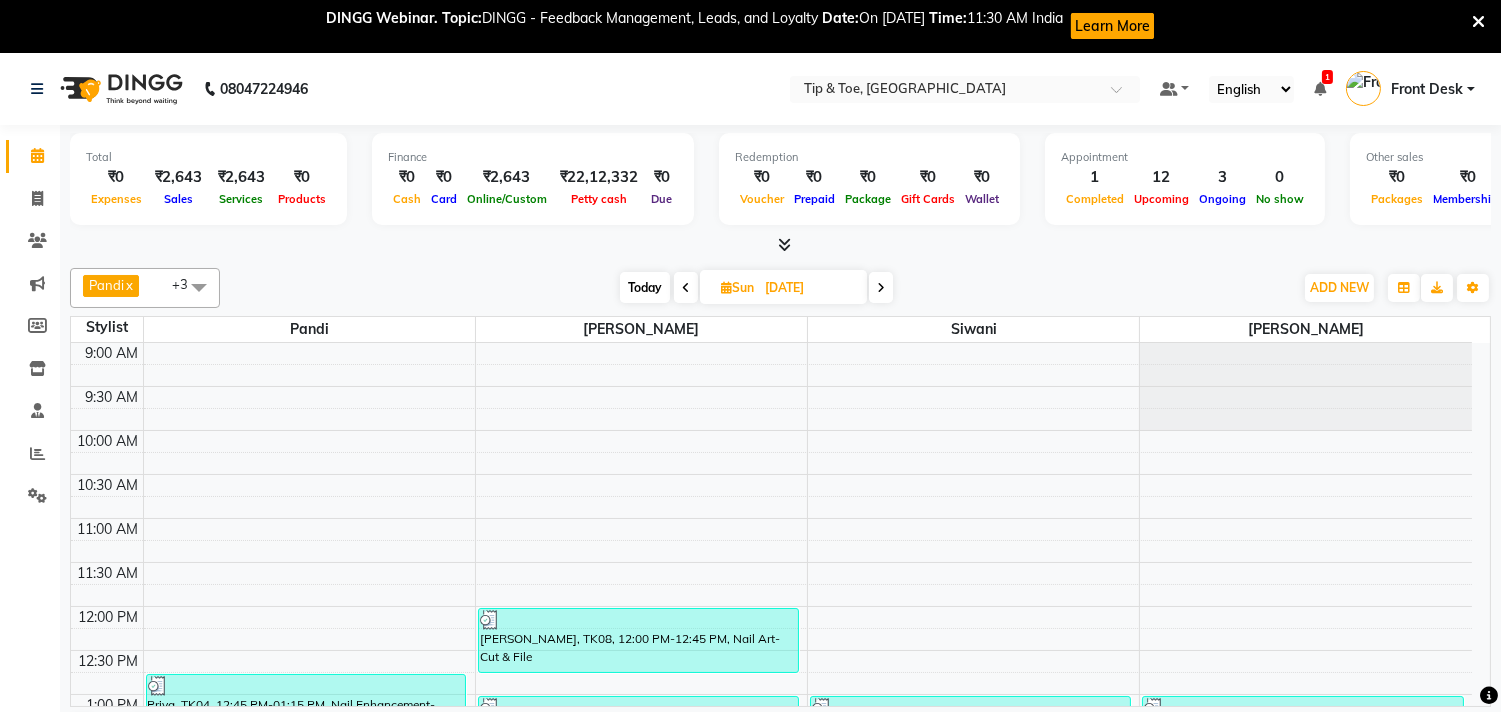 click at bounding box center [686, 288] 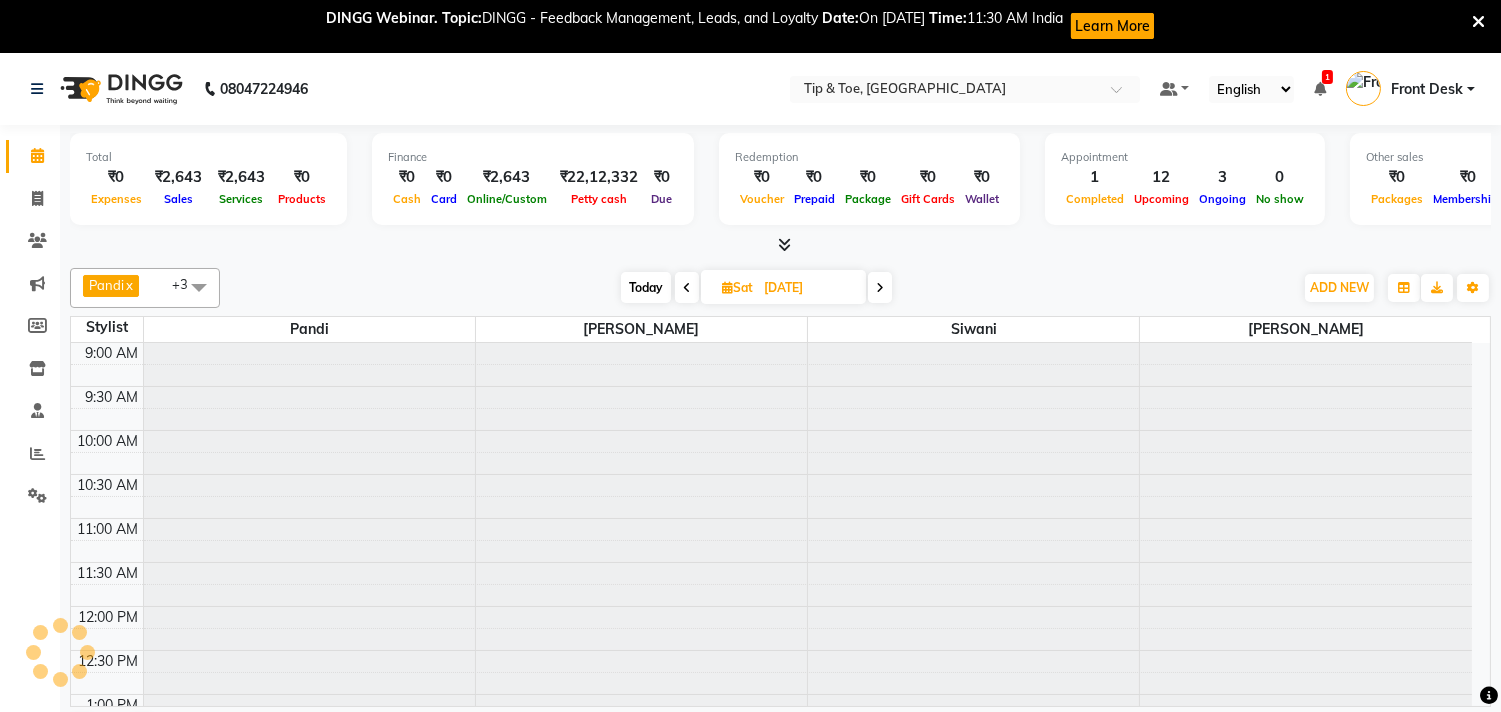 scroll, scrollTop: 355, scrollLeft: 0, axis: vertical 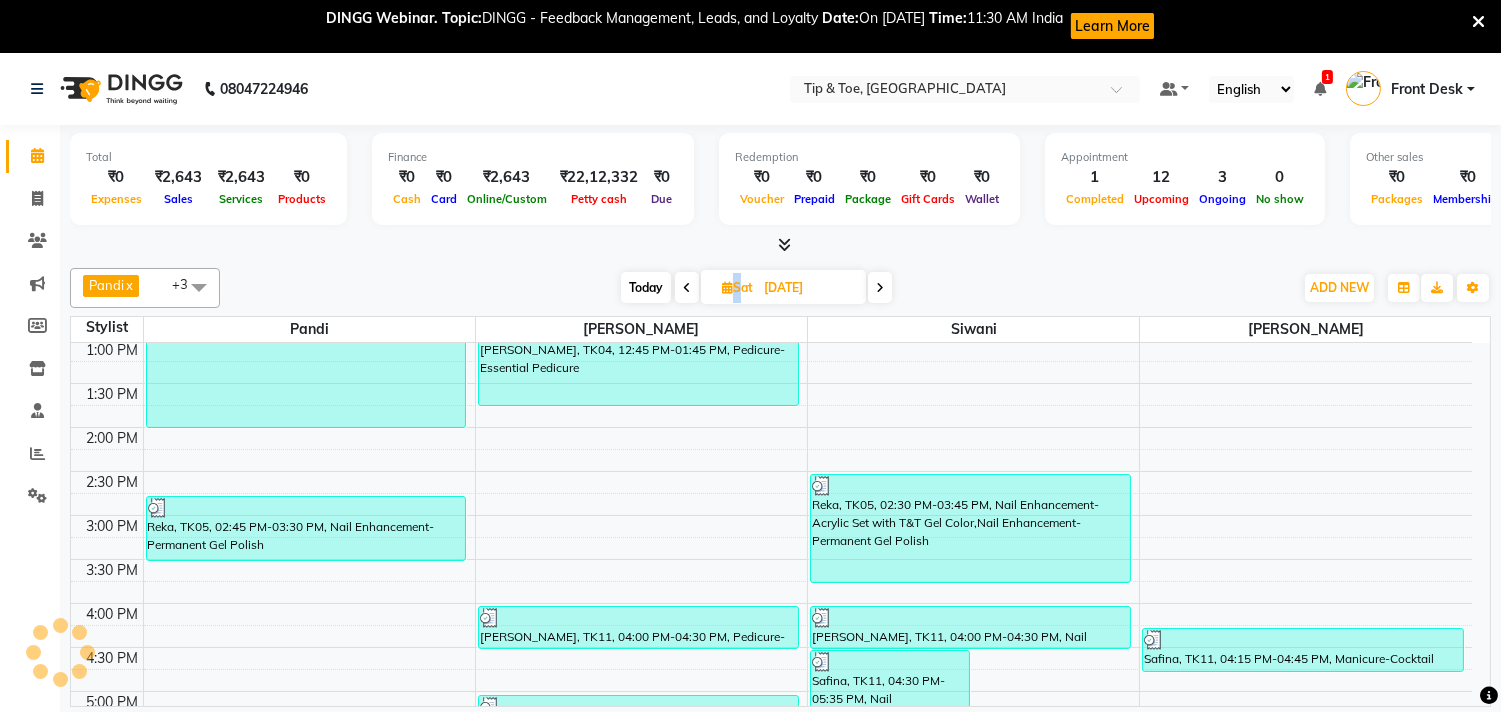 click at bounding box center (687, 288) 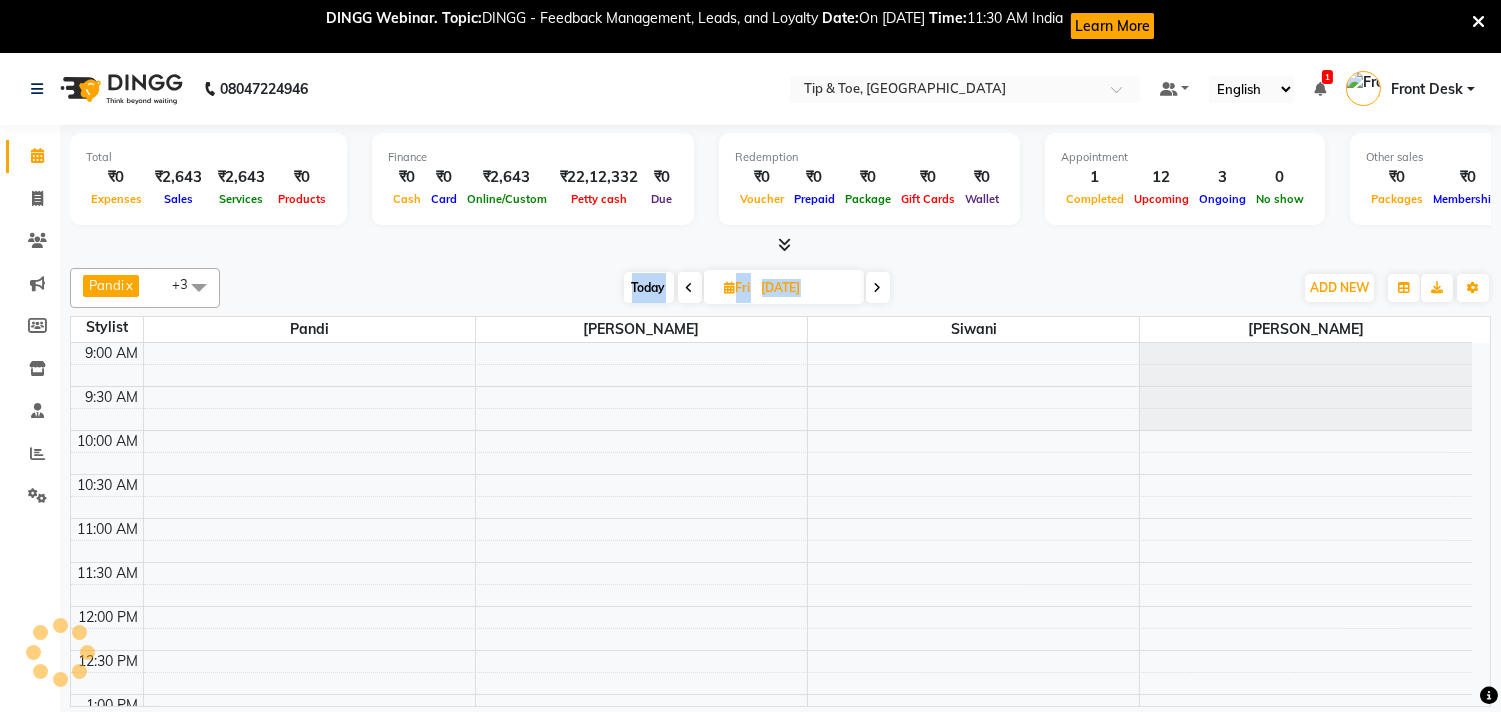 click at bounding box center (690, 288) 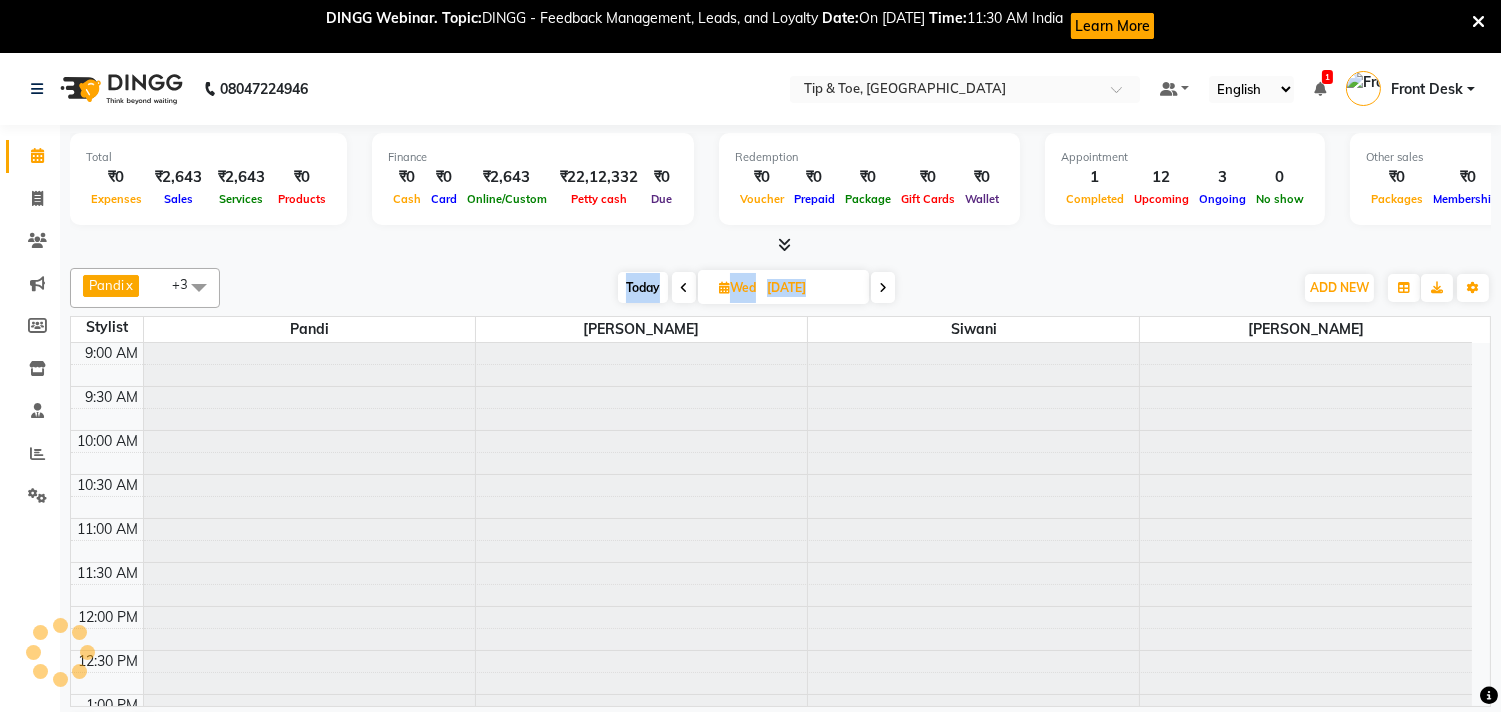 scroll, scrollTop: 0, scrollLeft: 0, axis: both 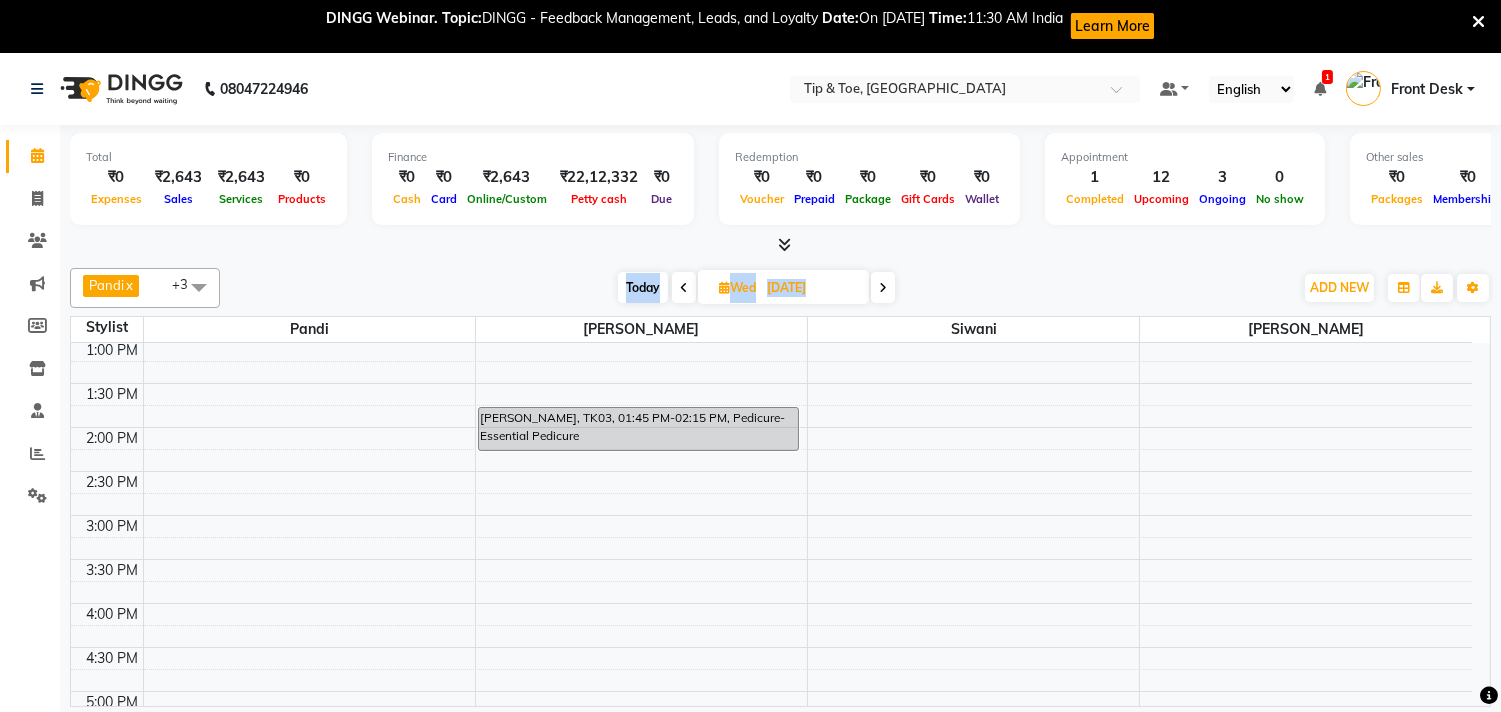 click at bounding box center (883, 287) 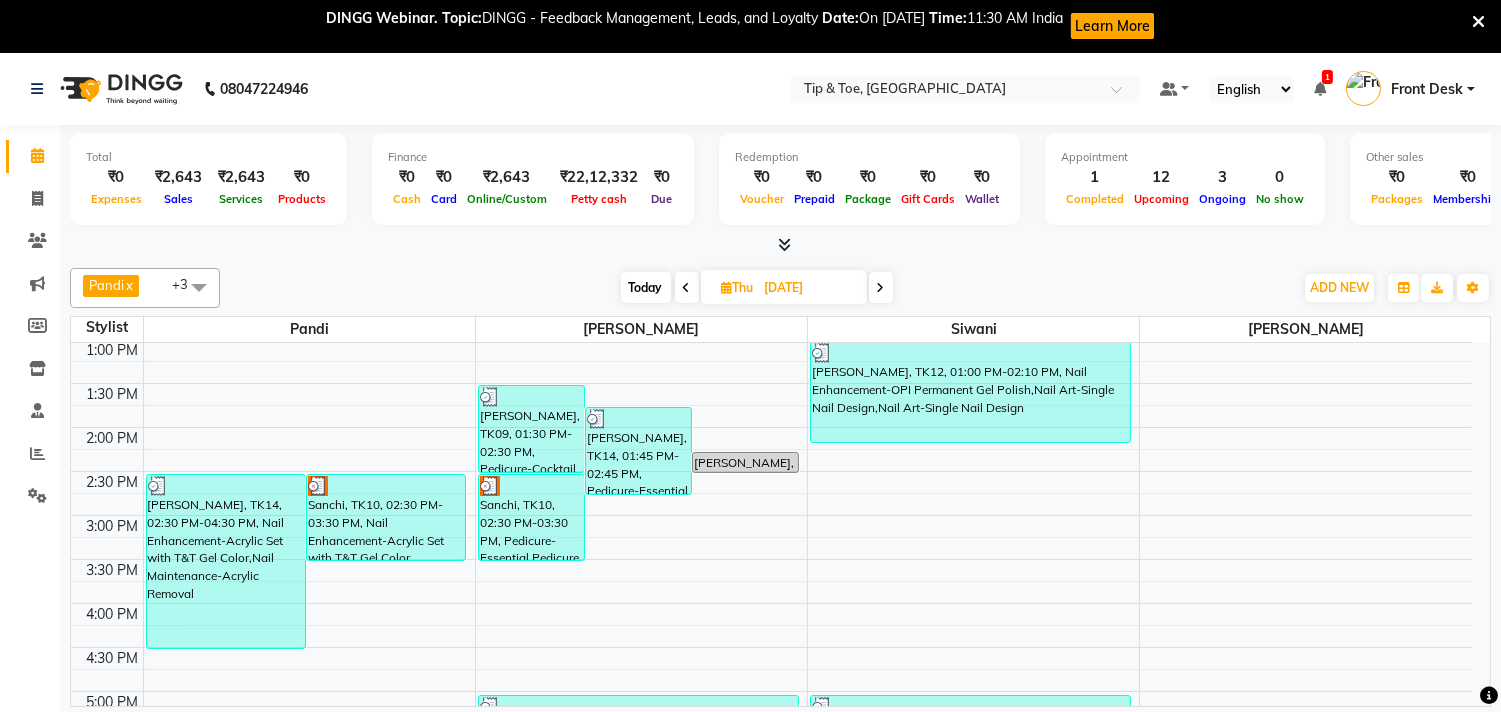 click at bounding box center (881, 287) 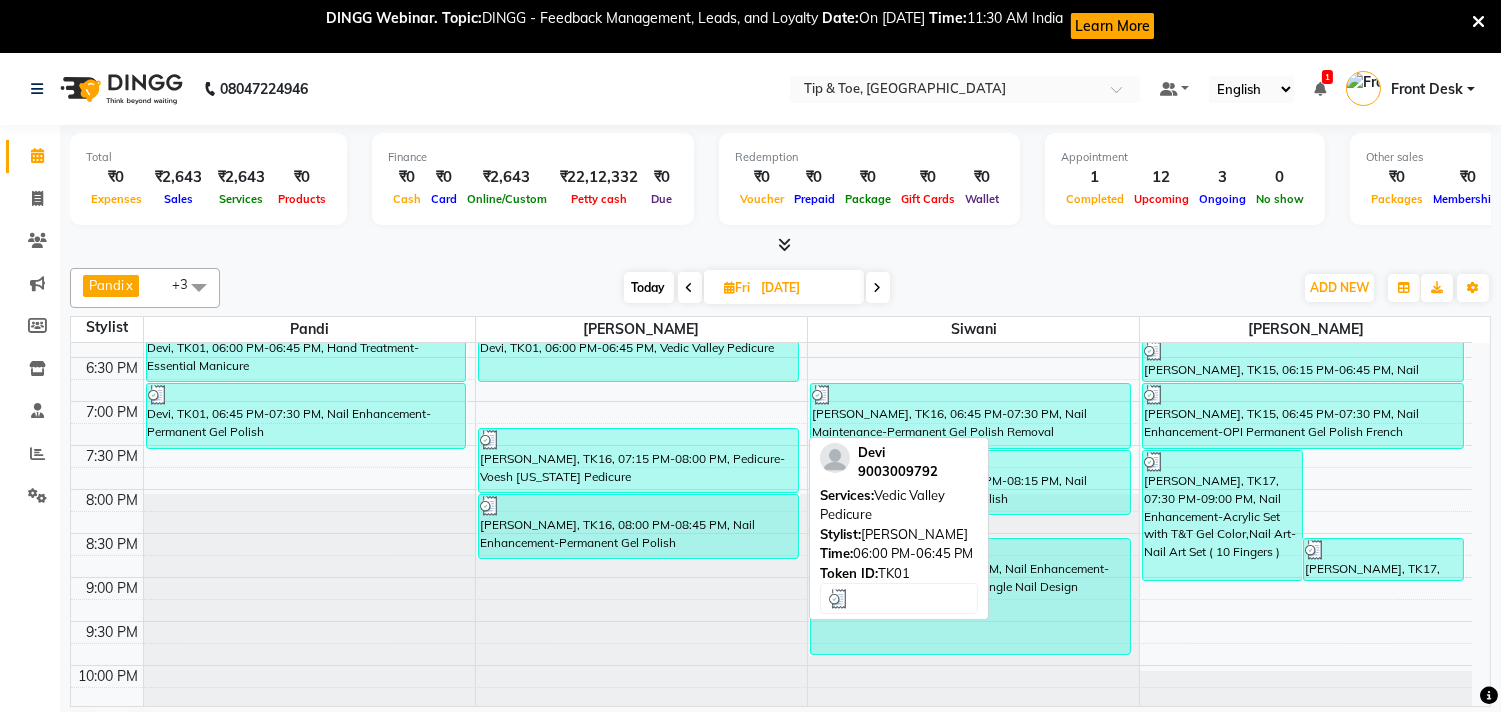 scroll, scrollTop: 873, scrollLeft: 0, axis: vertical 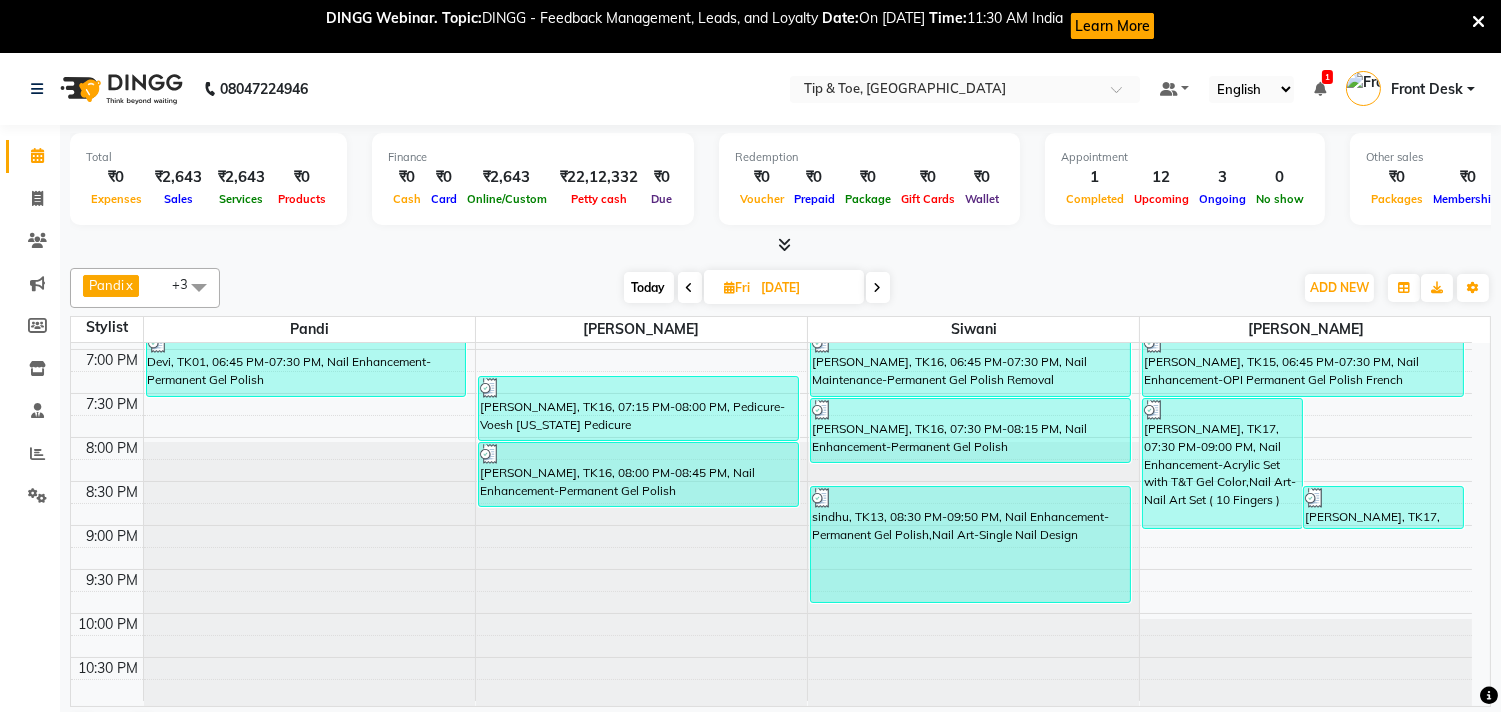 click at bounding box center (690, 288) 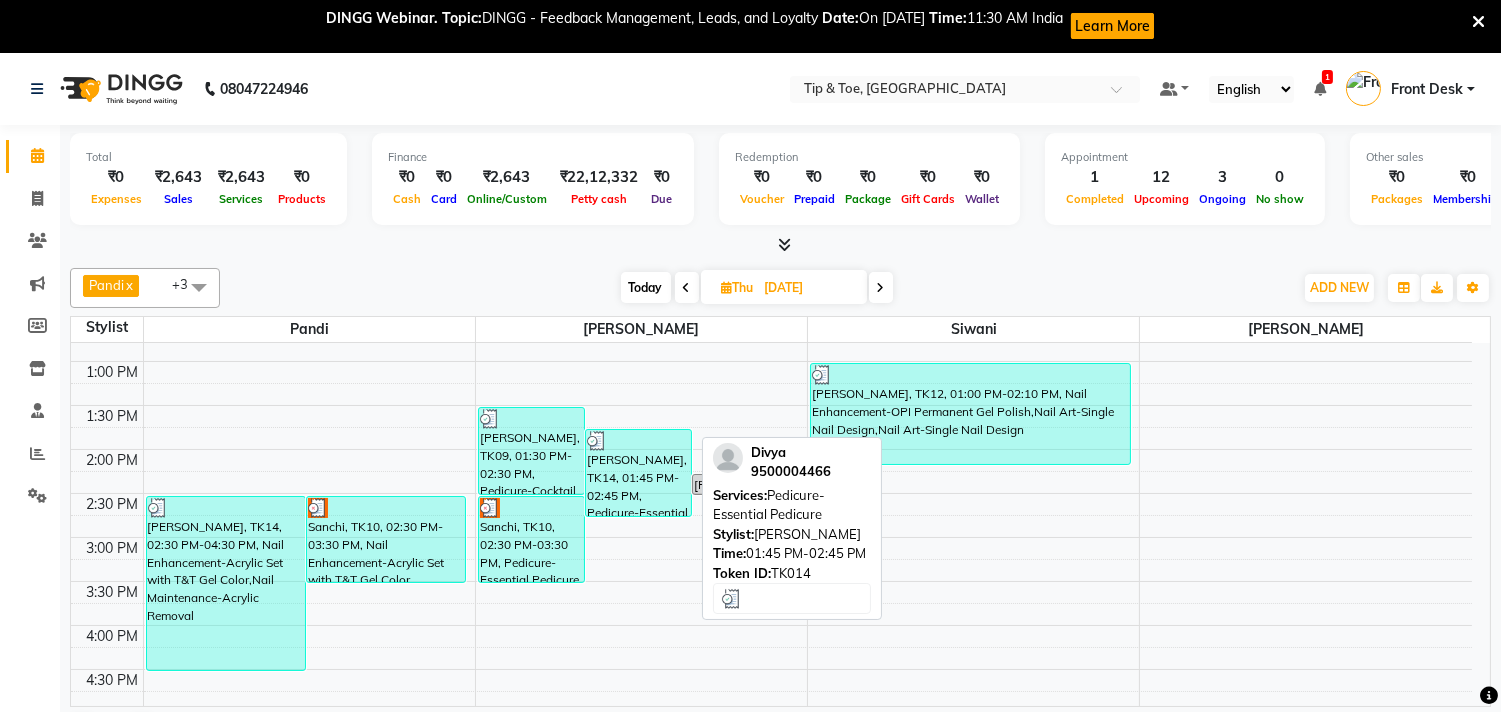 scroll, scrollTop: 355, scrollLeft: 0, axis: vertical 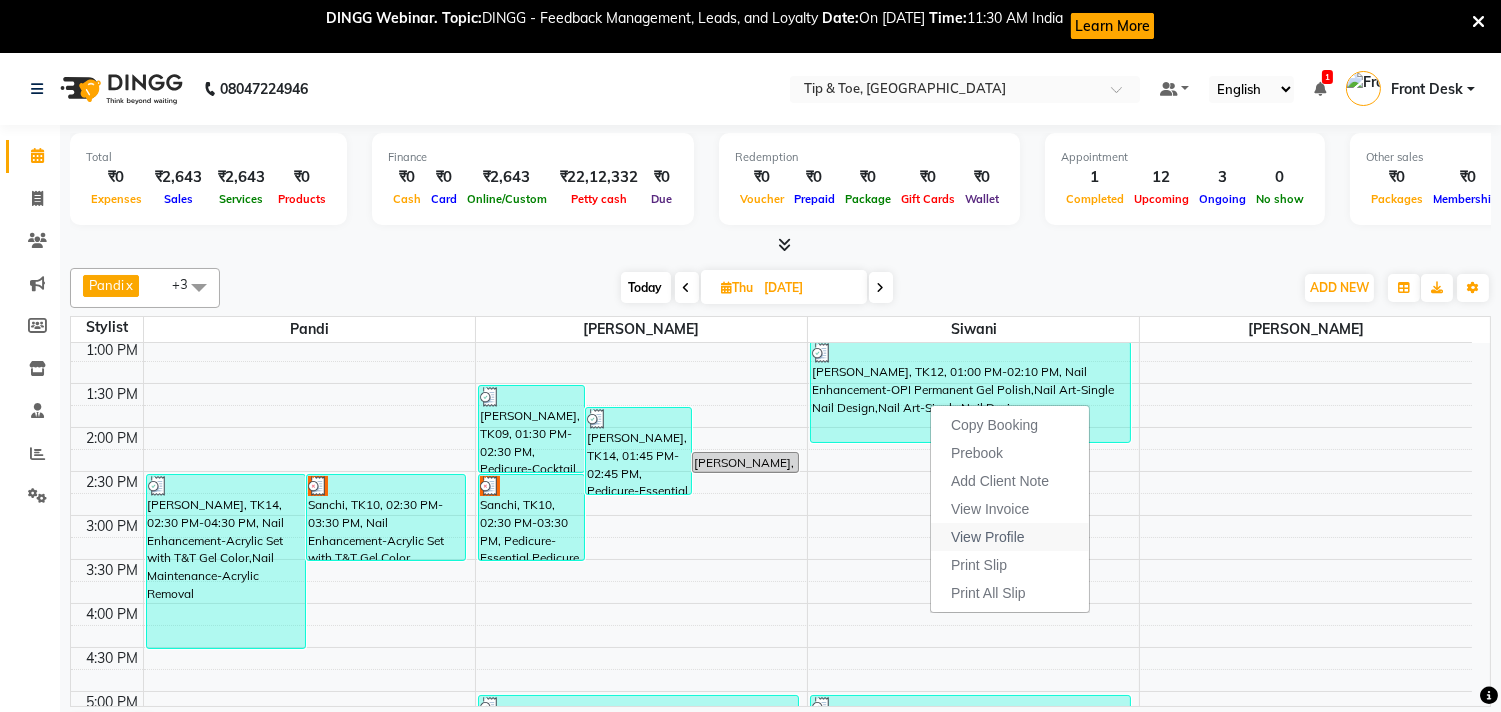 click on "View Profile" at bounding box center (988, 537) 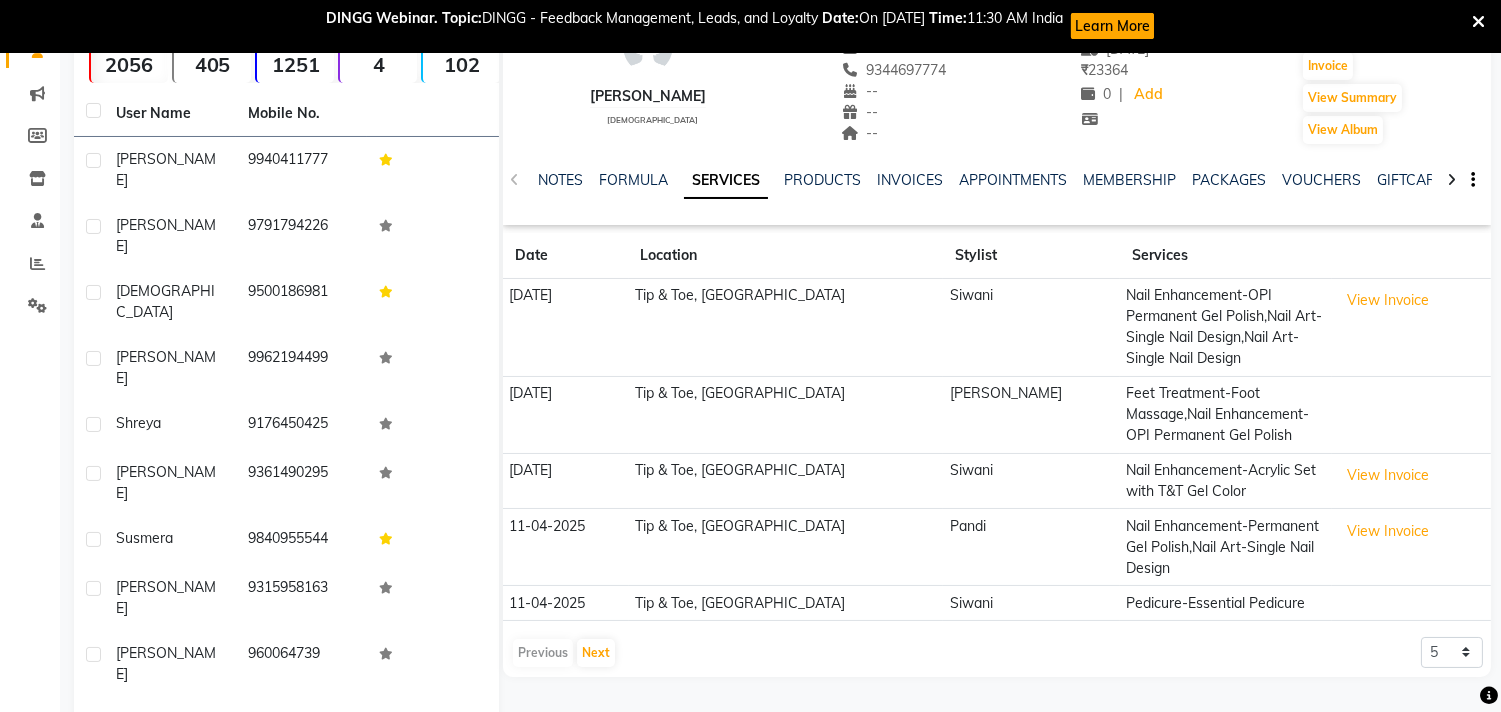 scroll, scrollTop: 0, scrollLeft: 0, axis: both 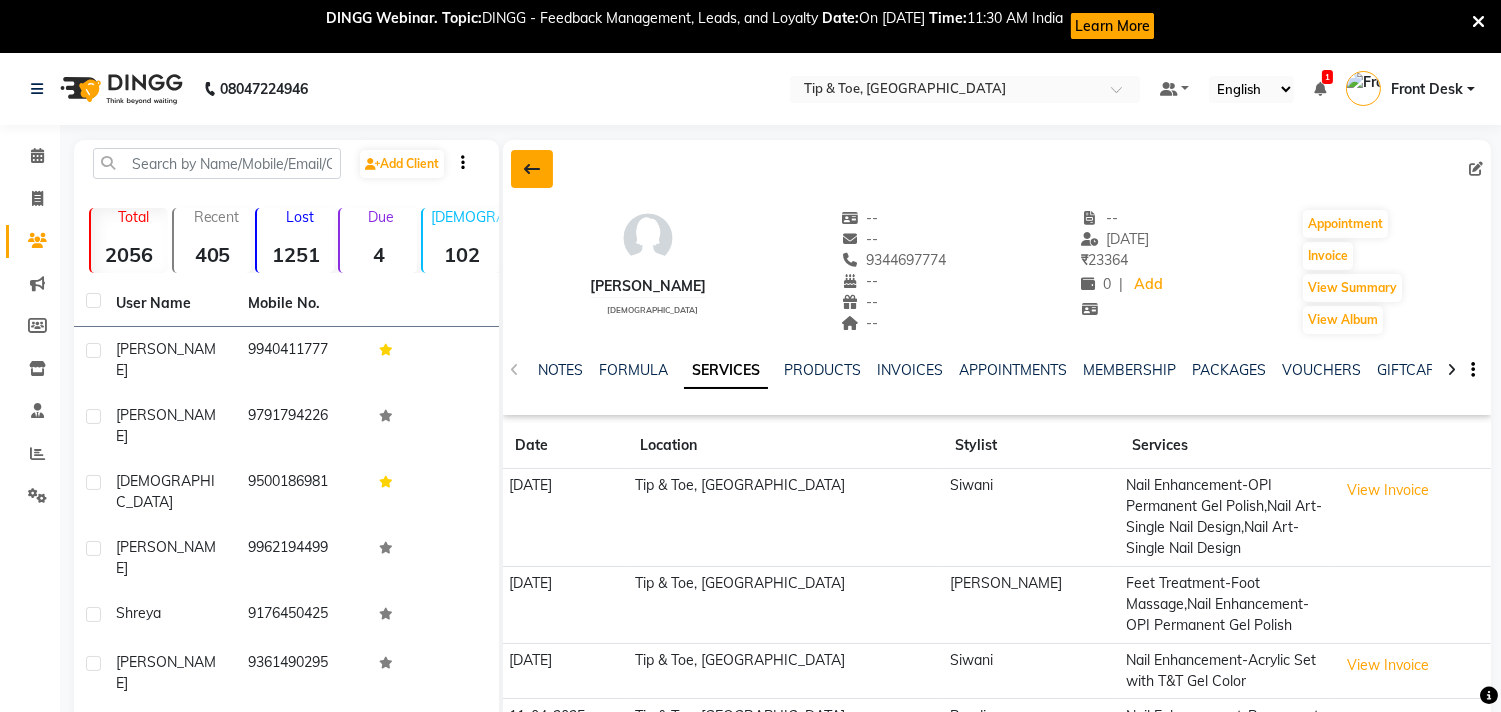click 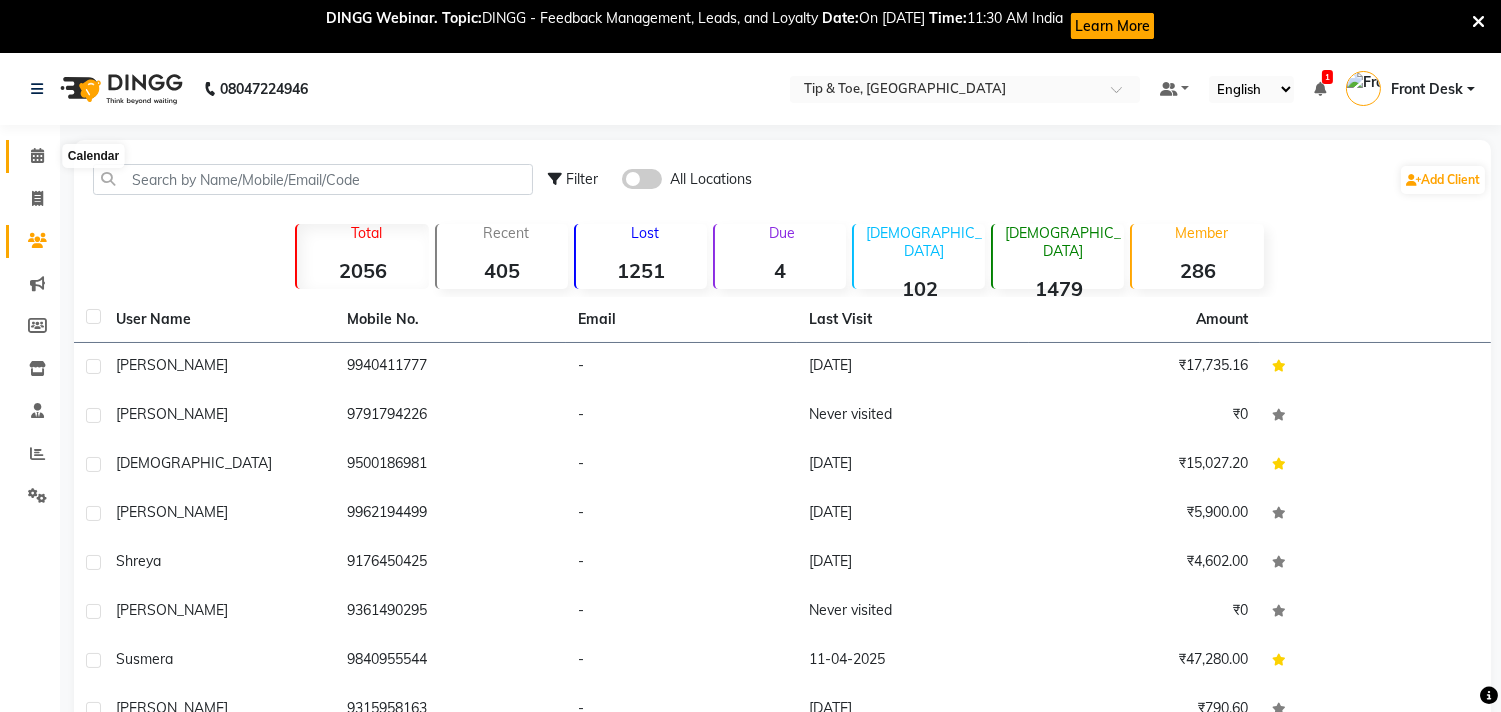click 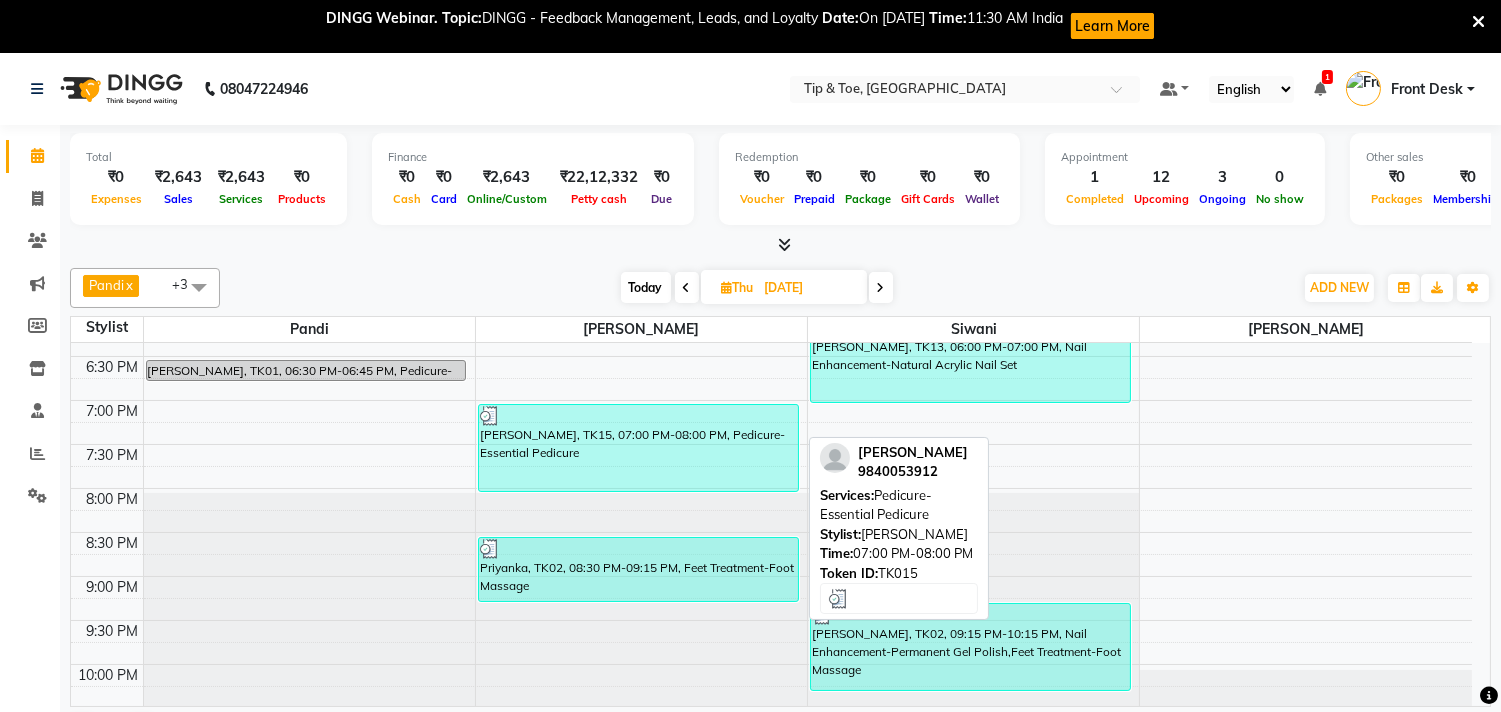 scroll, scrollTop: 873, scrollLeft: 0, axis: vertical 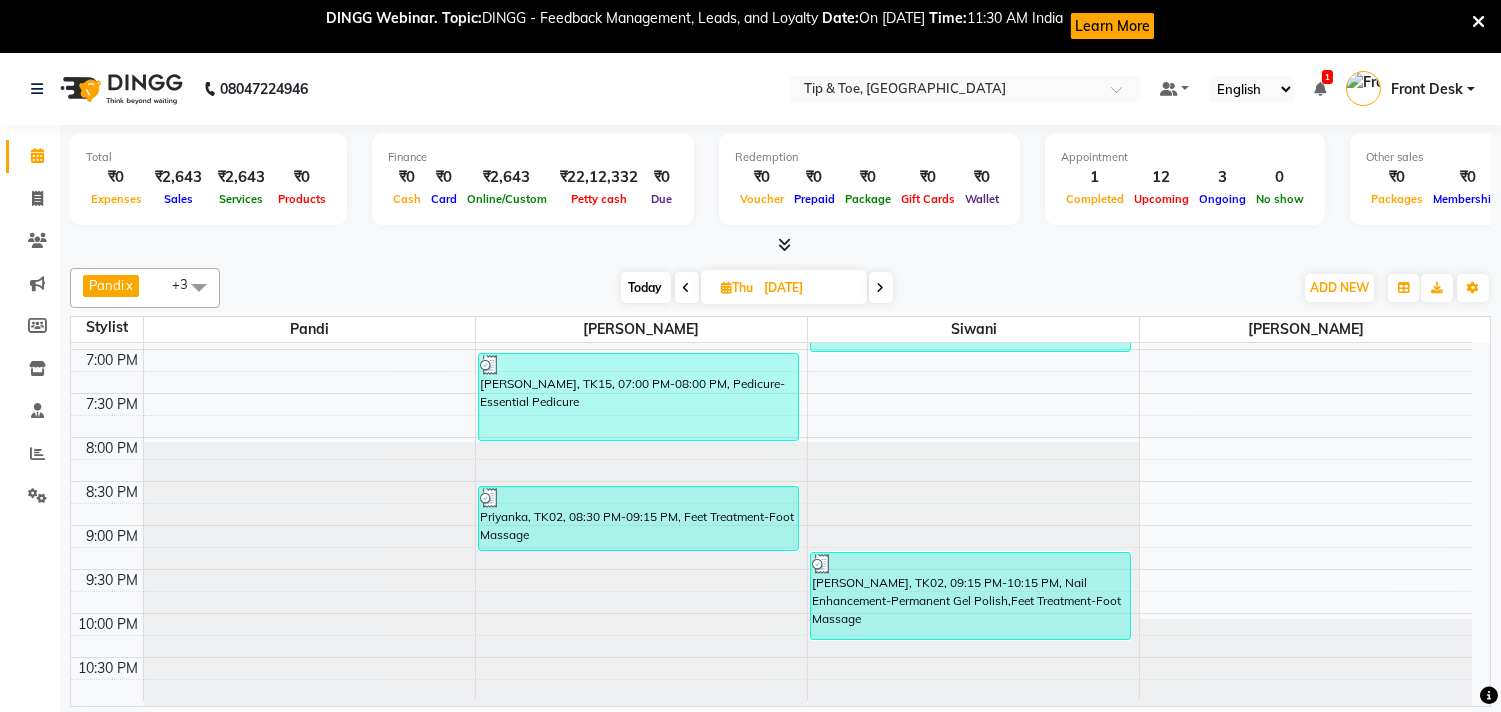 click at bounding box center [687, 287] 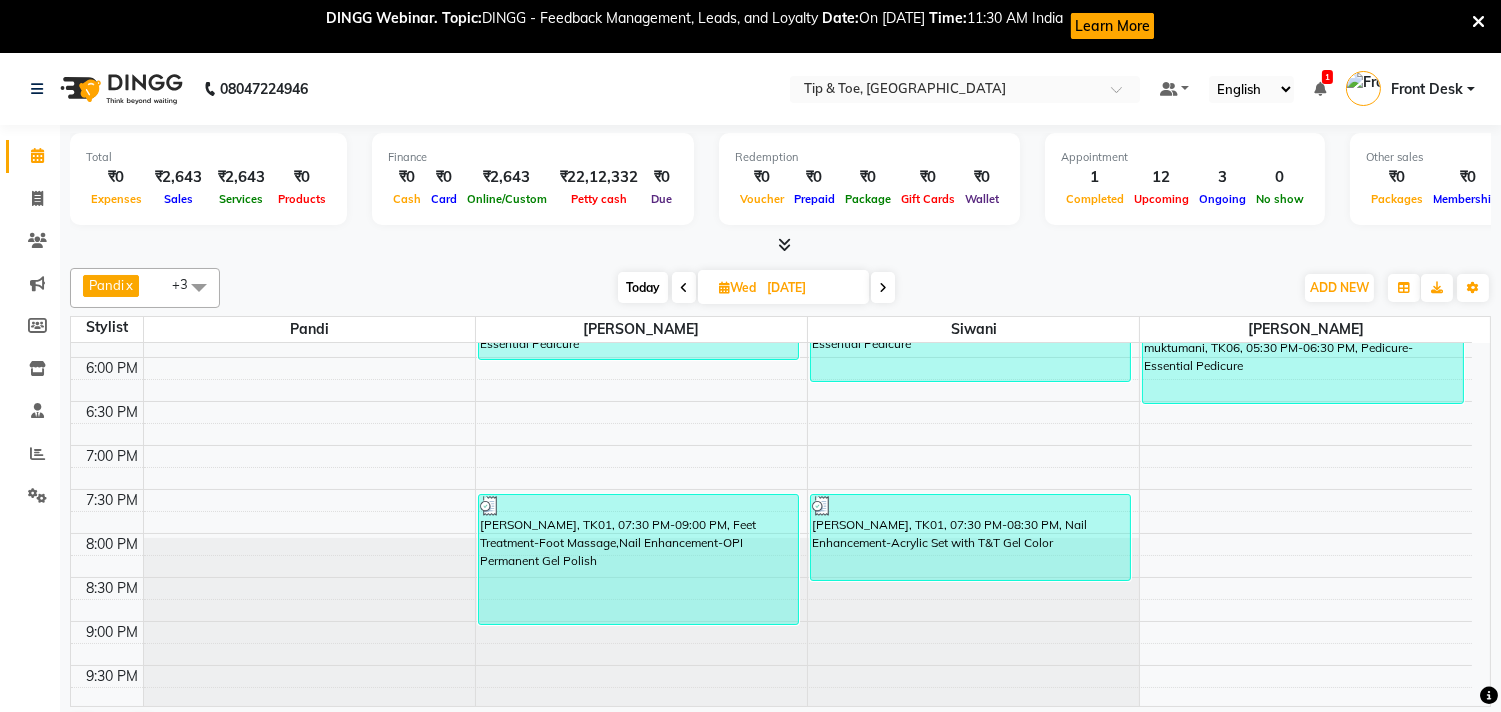 scroll, scrollTop: 873, scrollLeft: 0, axis: vertical 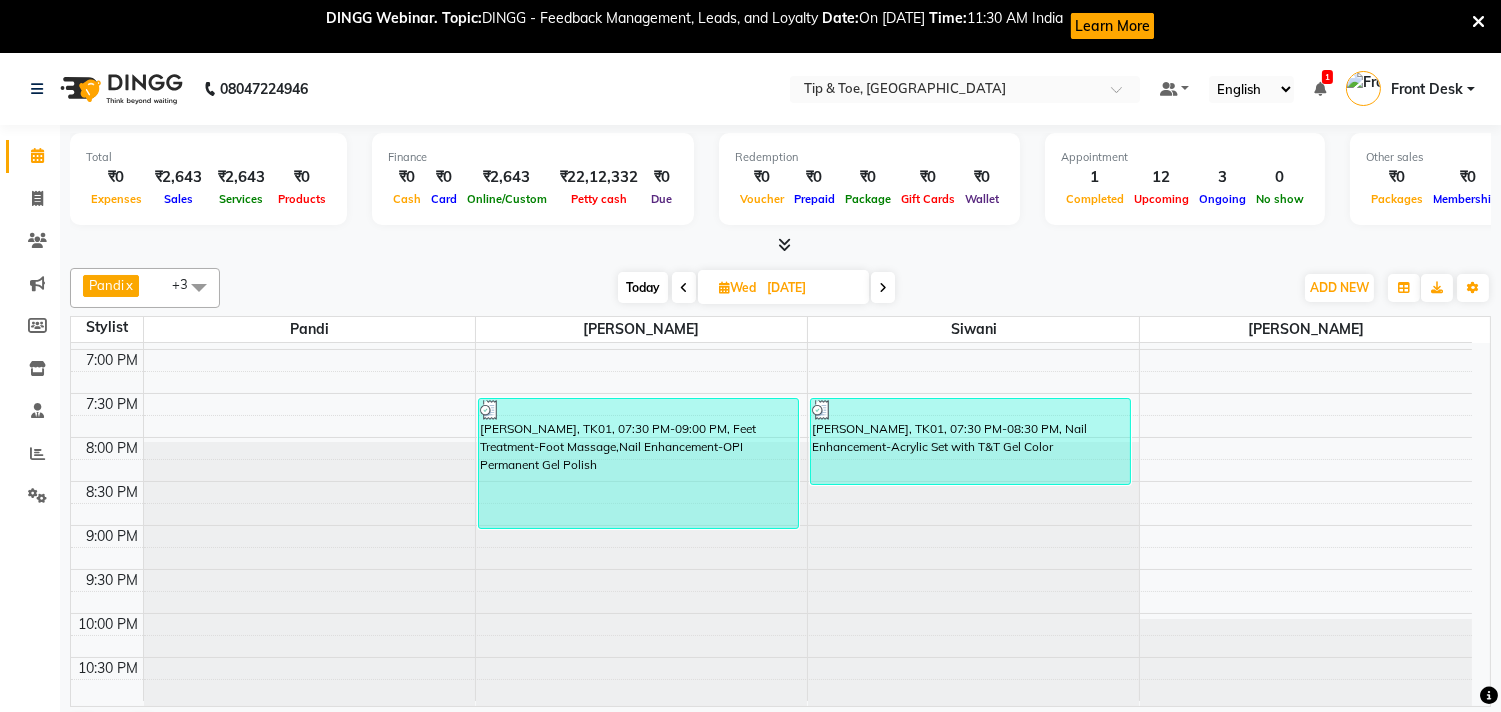 click at bounding box center (883, 288) 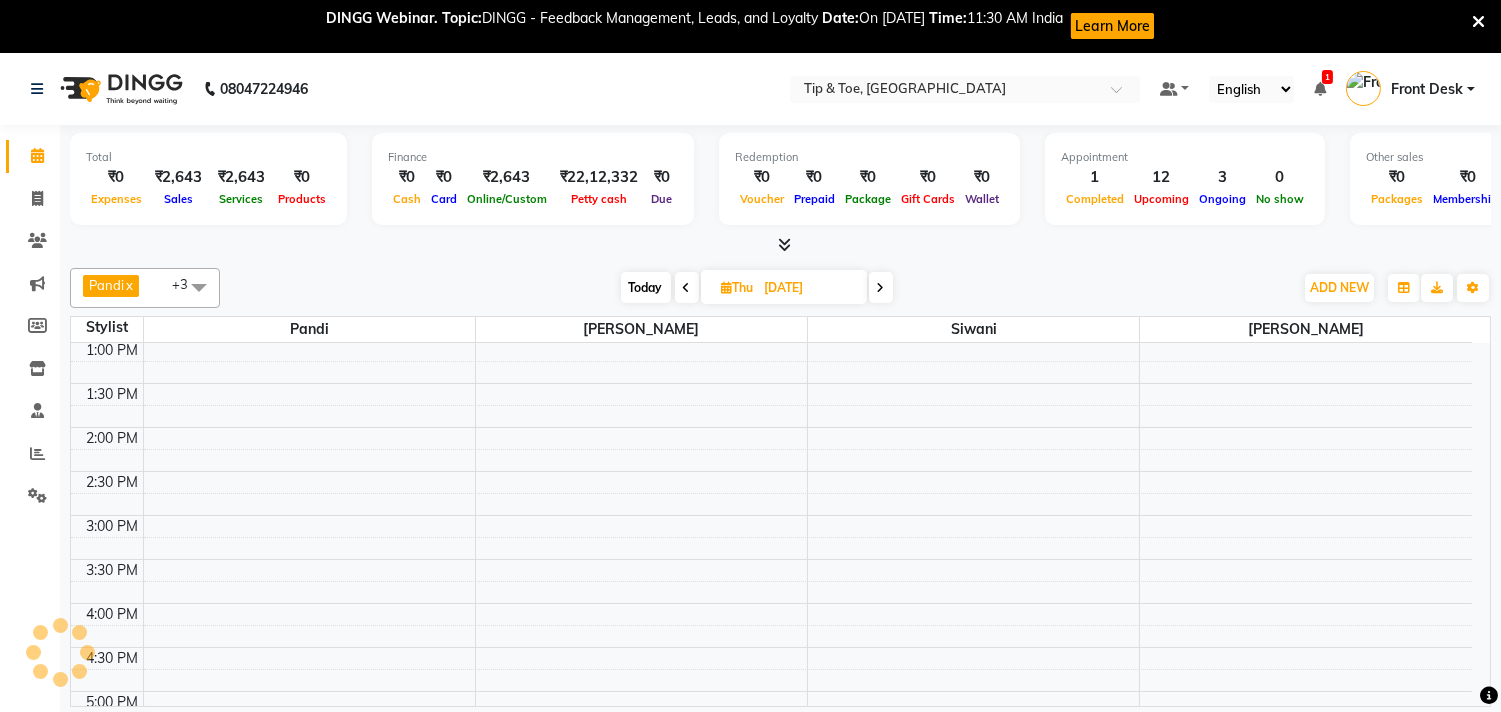 click at bounding box center (881, 288) 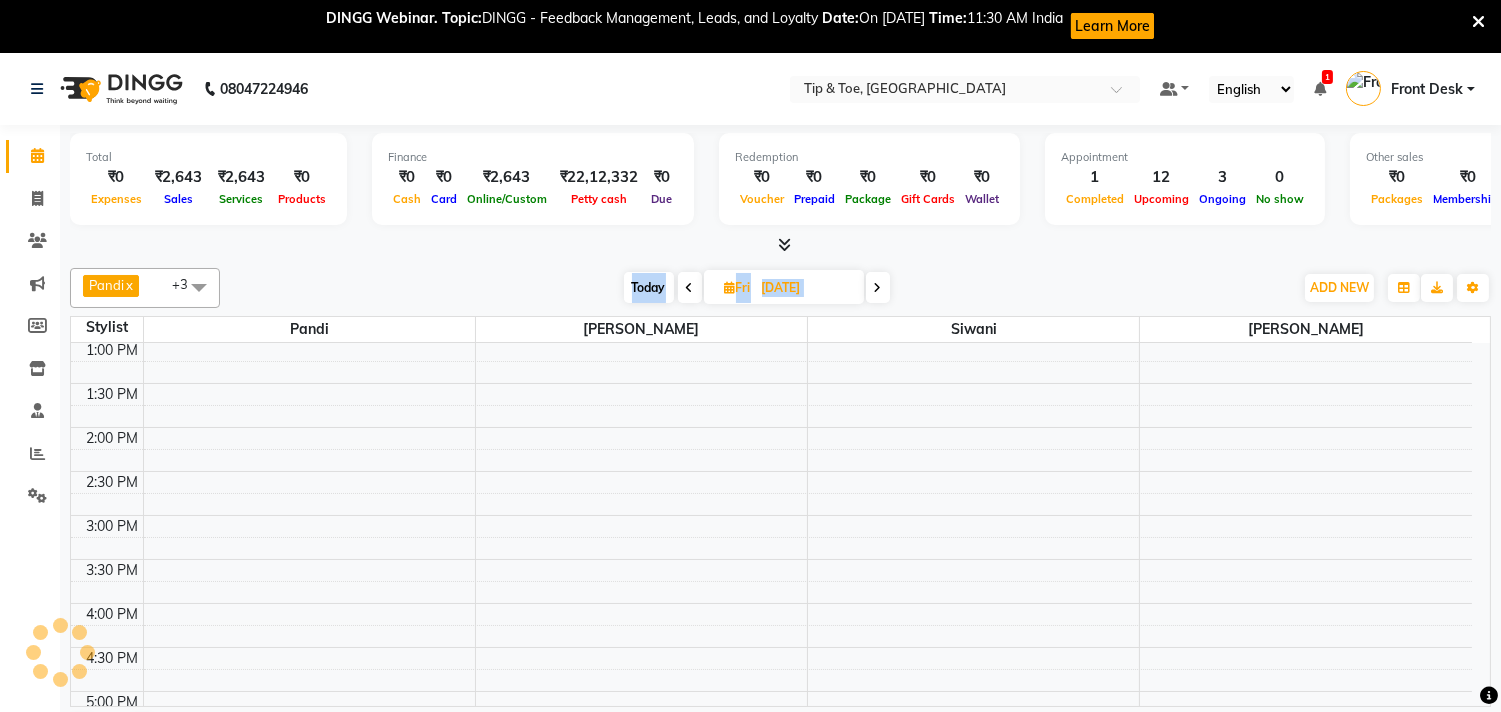 click at bounding box center [878, 287] 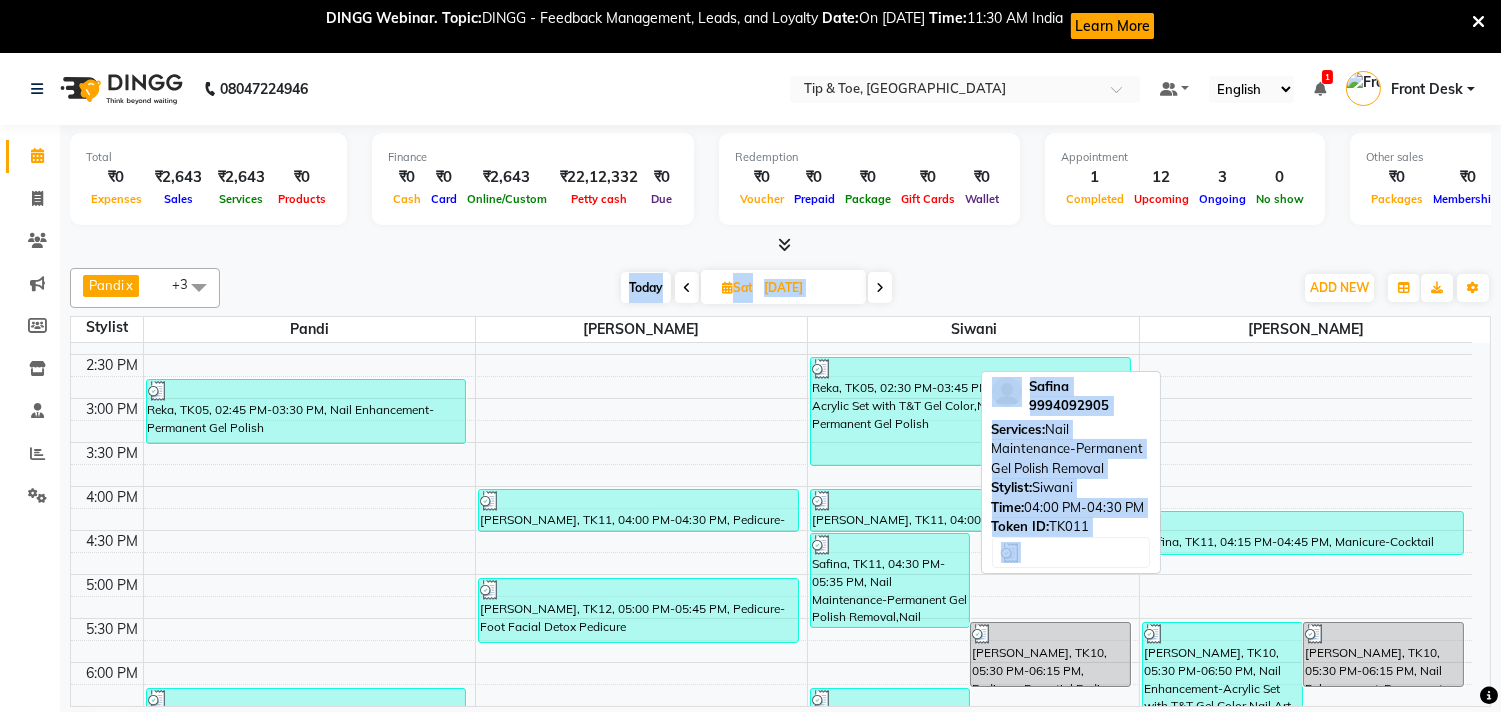scroll, scrollTop: 444, scrollLeft: 0, axis: vertical 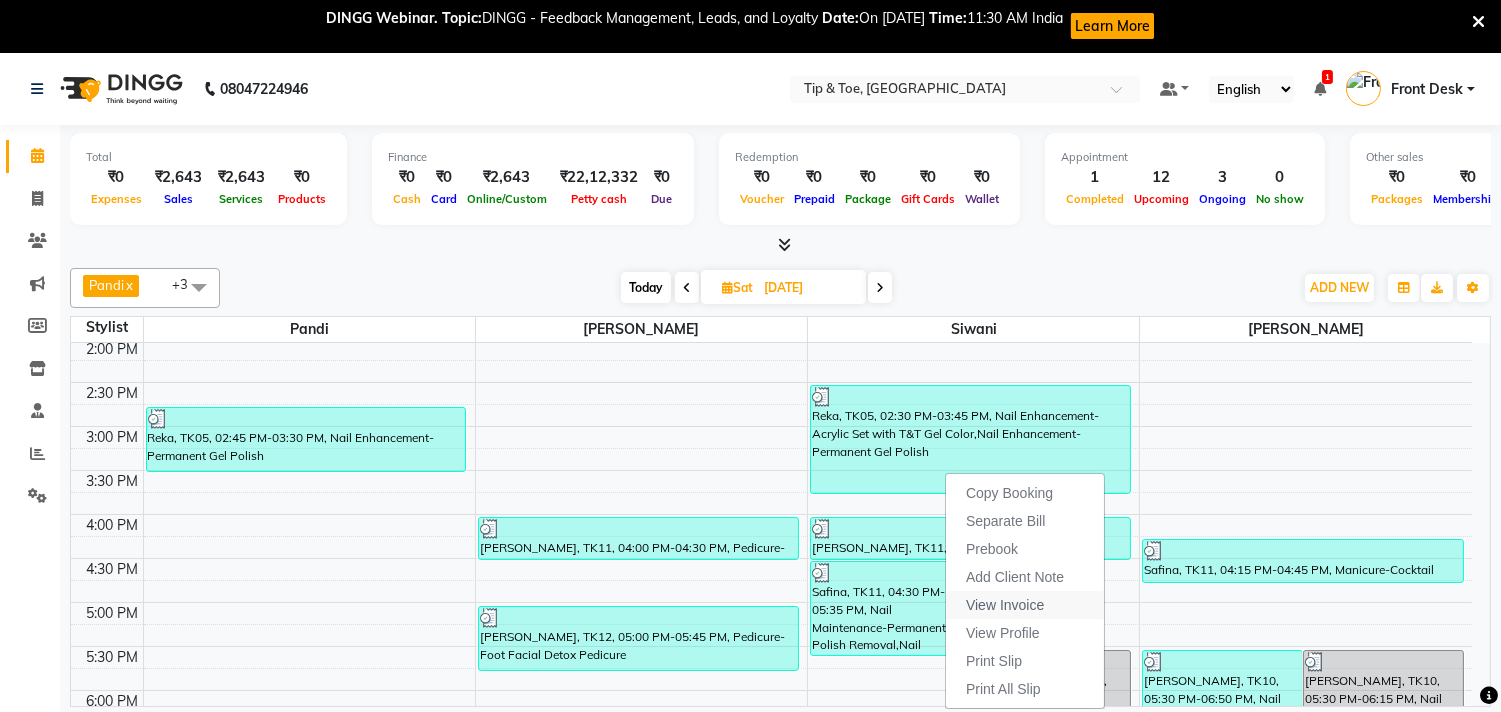 click on "View Invoice" at bounding box center [1025, 605] 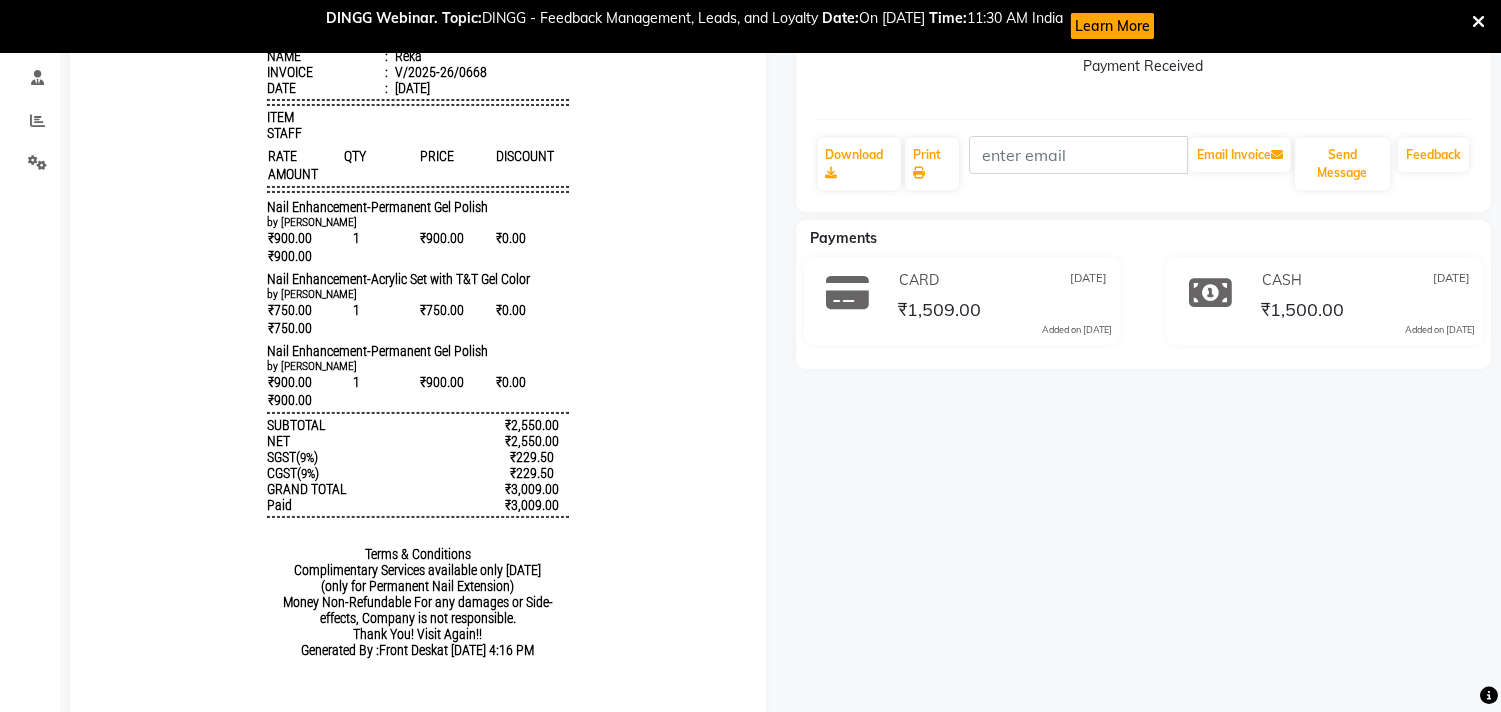 scroll, scrollTop: 0, scrollLeft: 0, axis: both 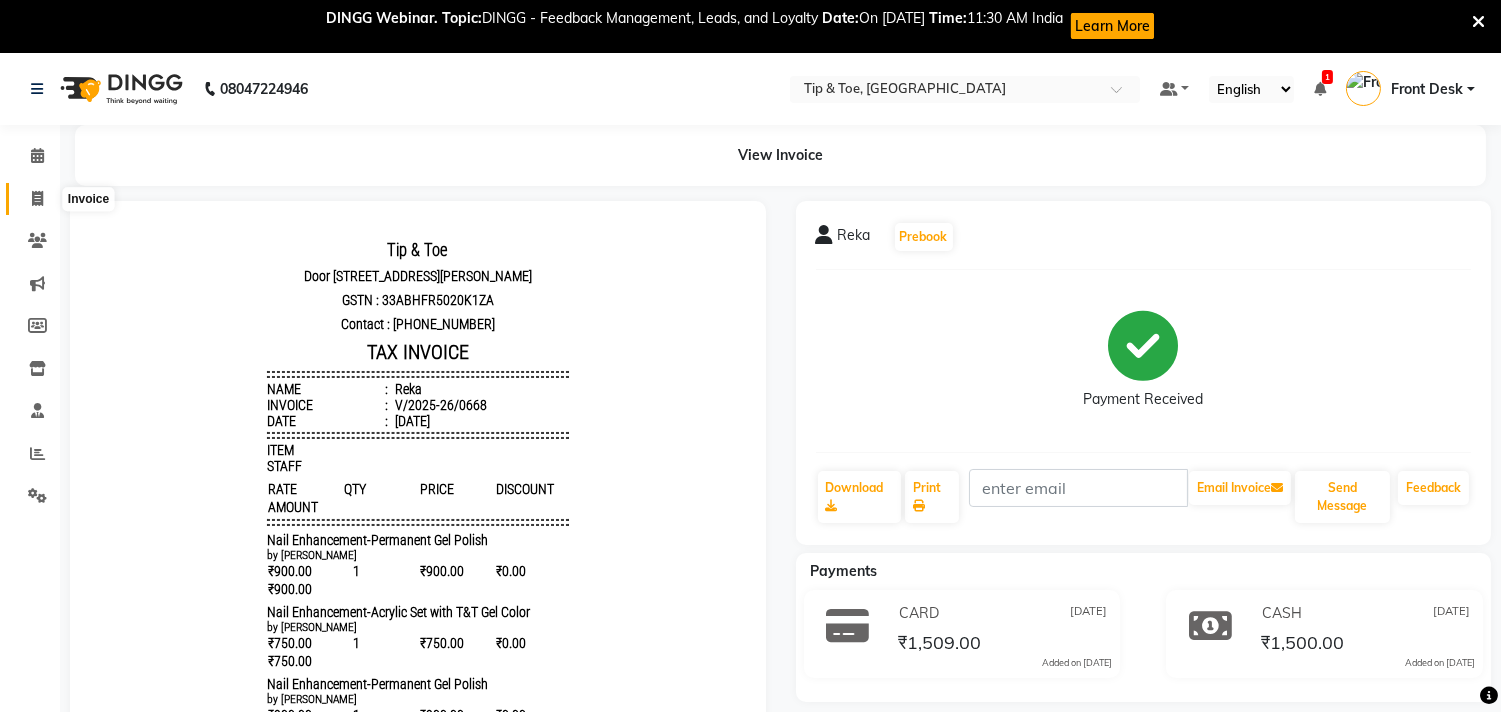 click 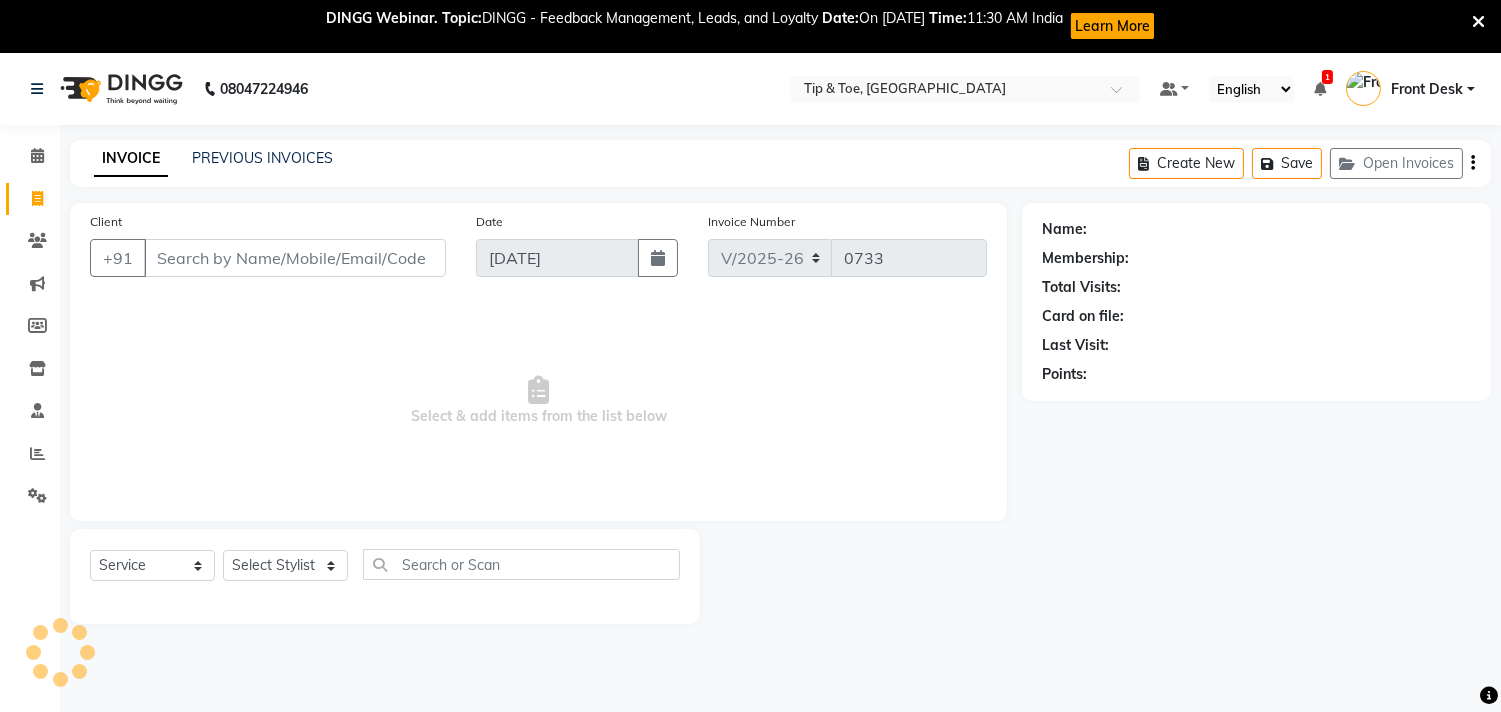 scroll, scrollTop: 53, scrollLeft: 0, axis: vertical 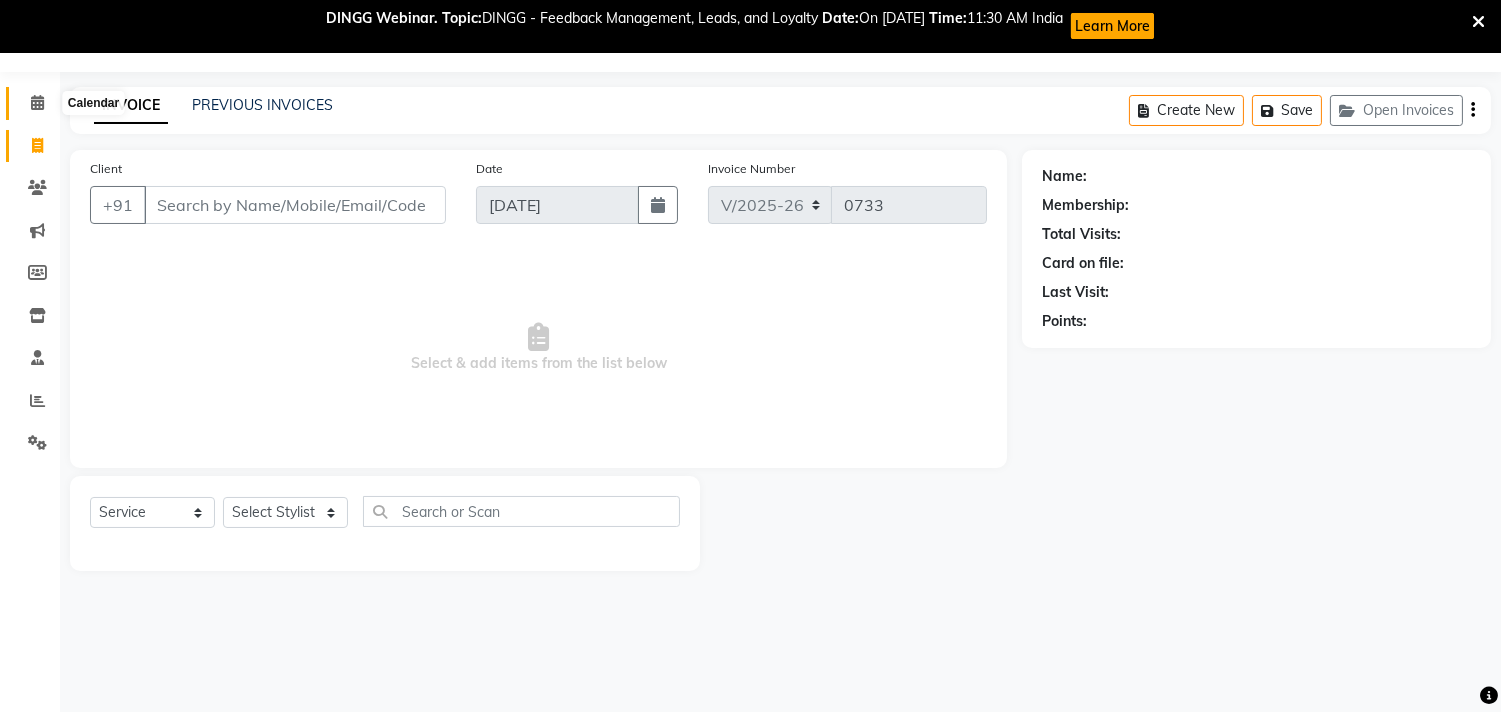 click 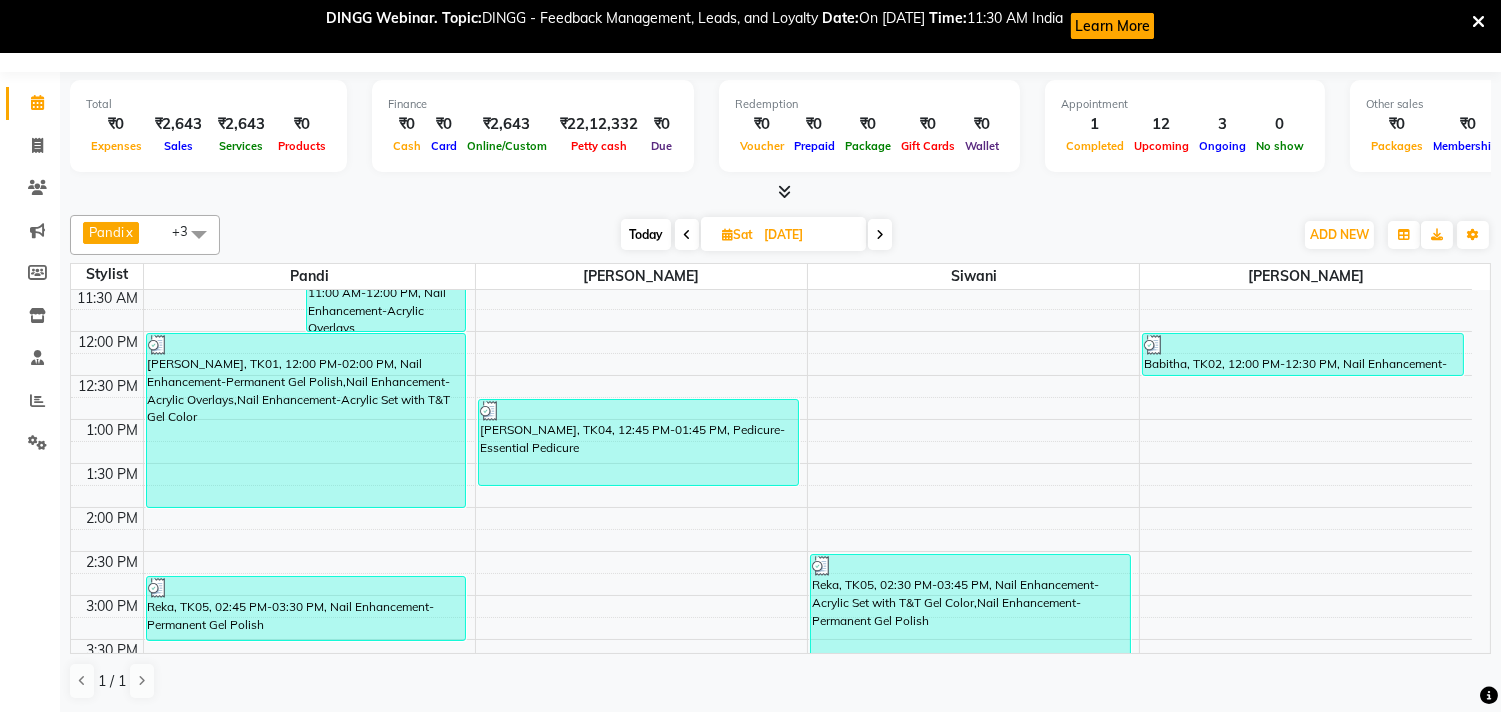 scroll, scrollTop: 333, scrollLeft: 0, axis: vertical 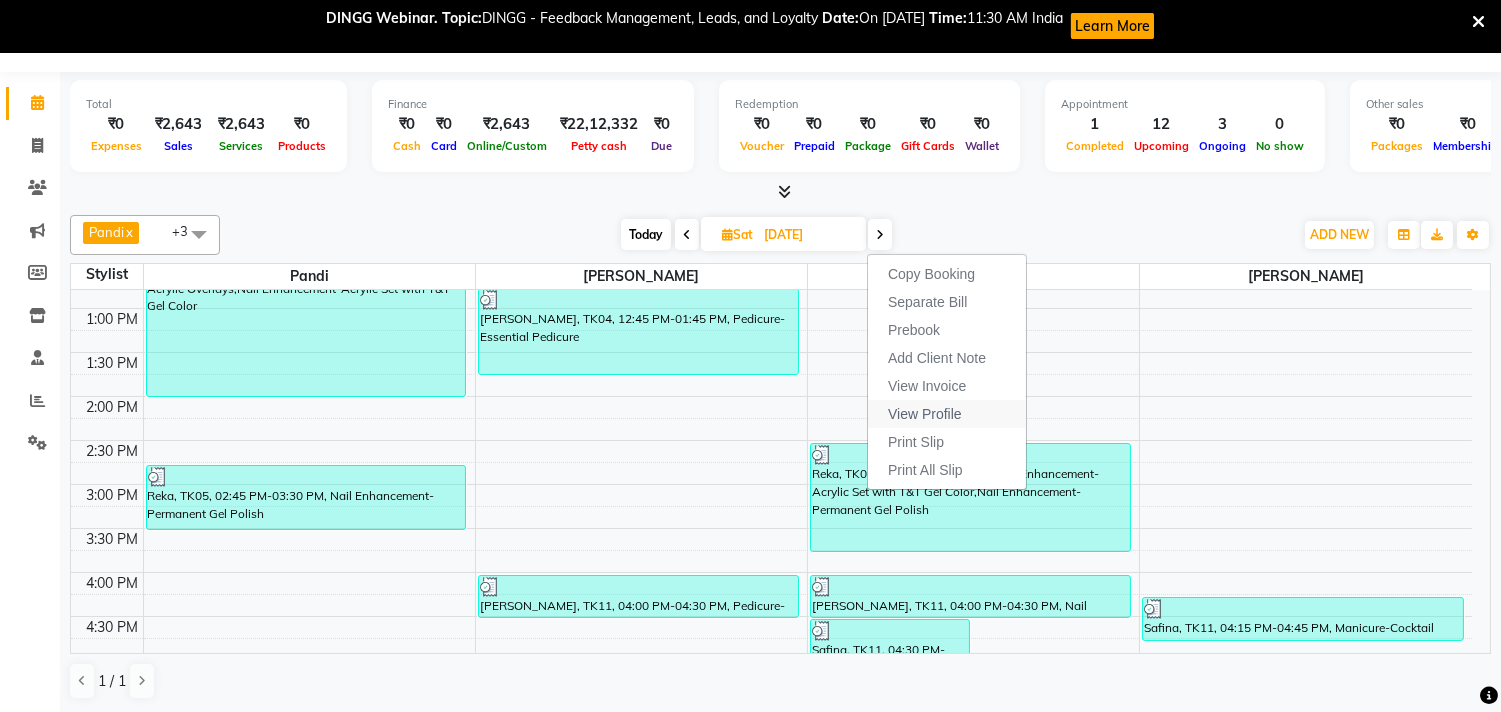 click on "View Profile" at bounding box center [925, 414] 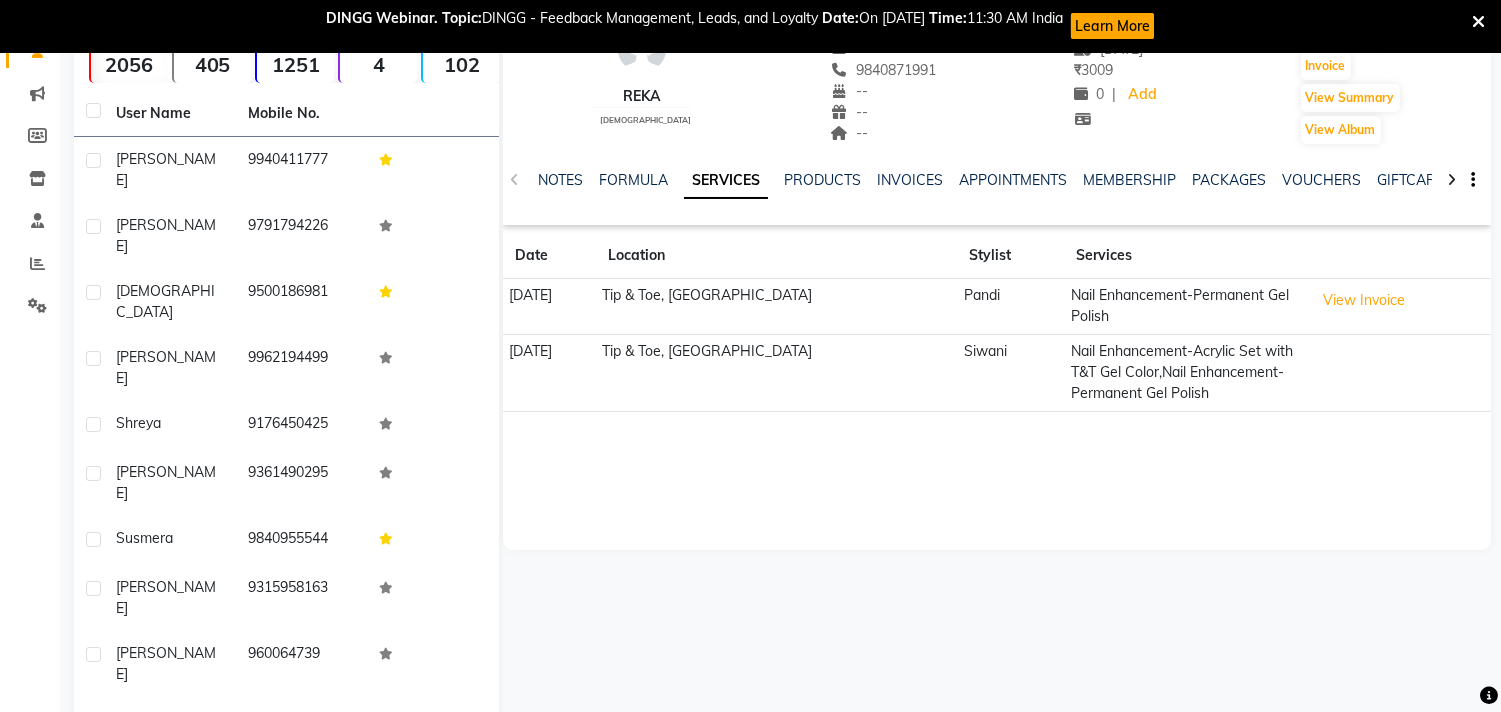 scroll, scrollTop: 0, scrollLeft: 0, axis: both 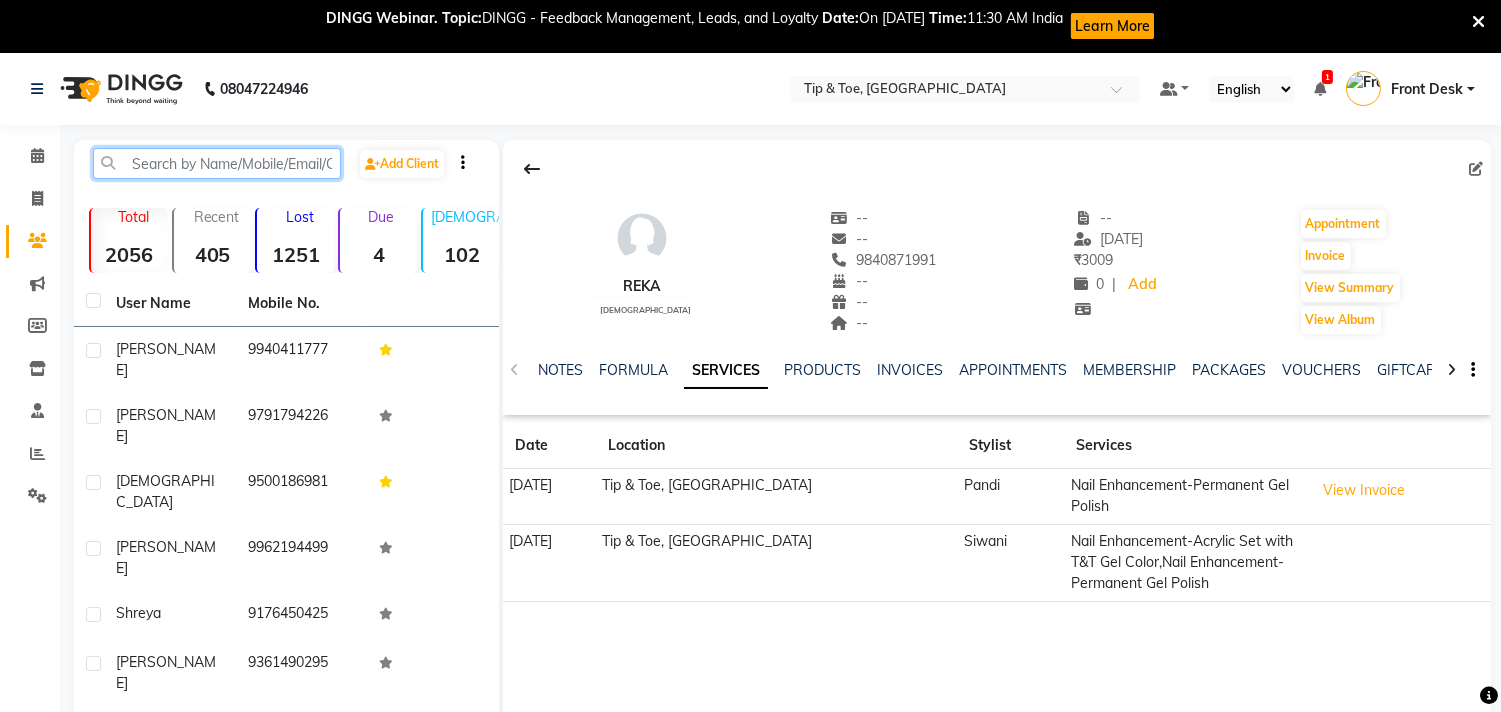 click 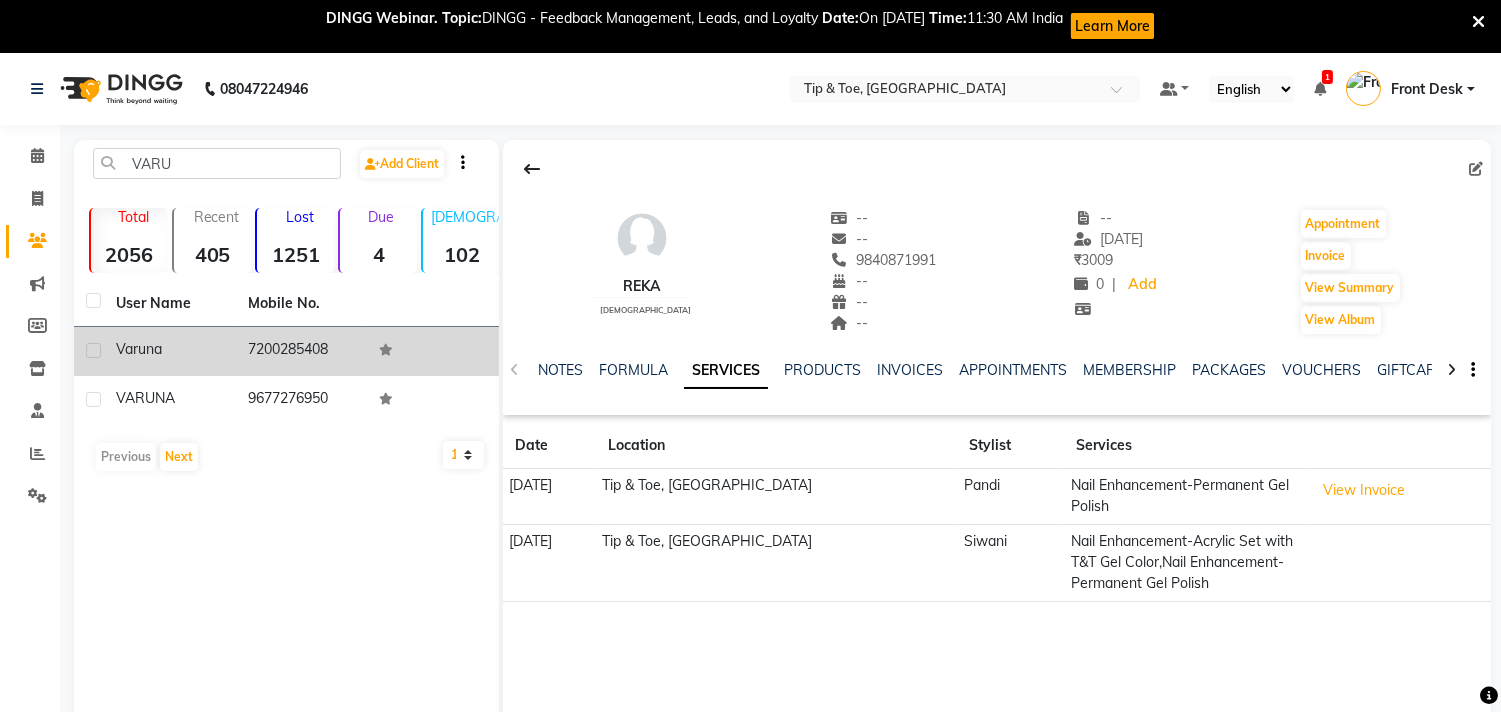 click on "7200285408" 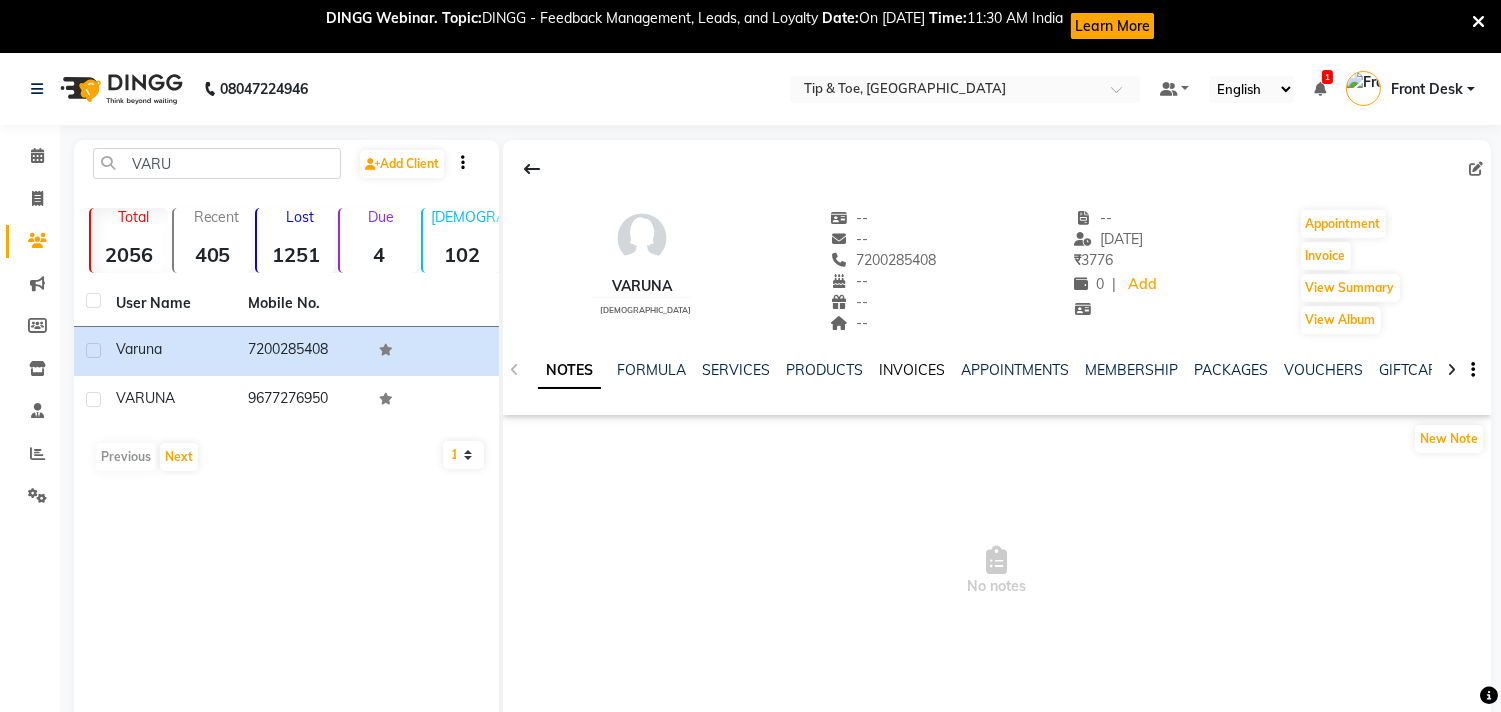 click on "INVOICES" 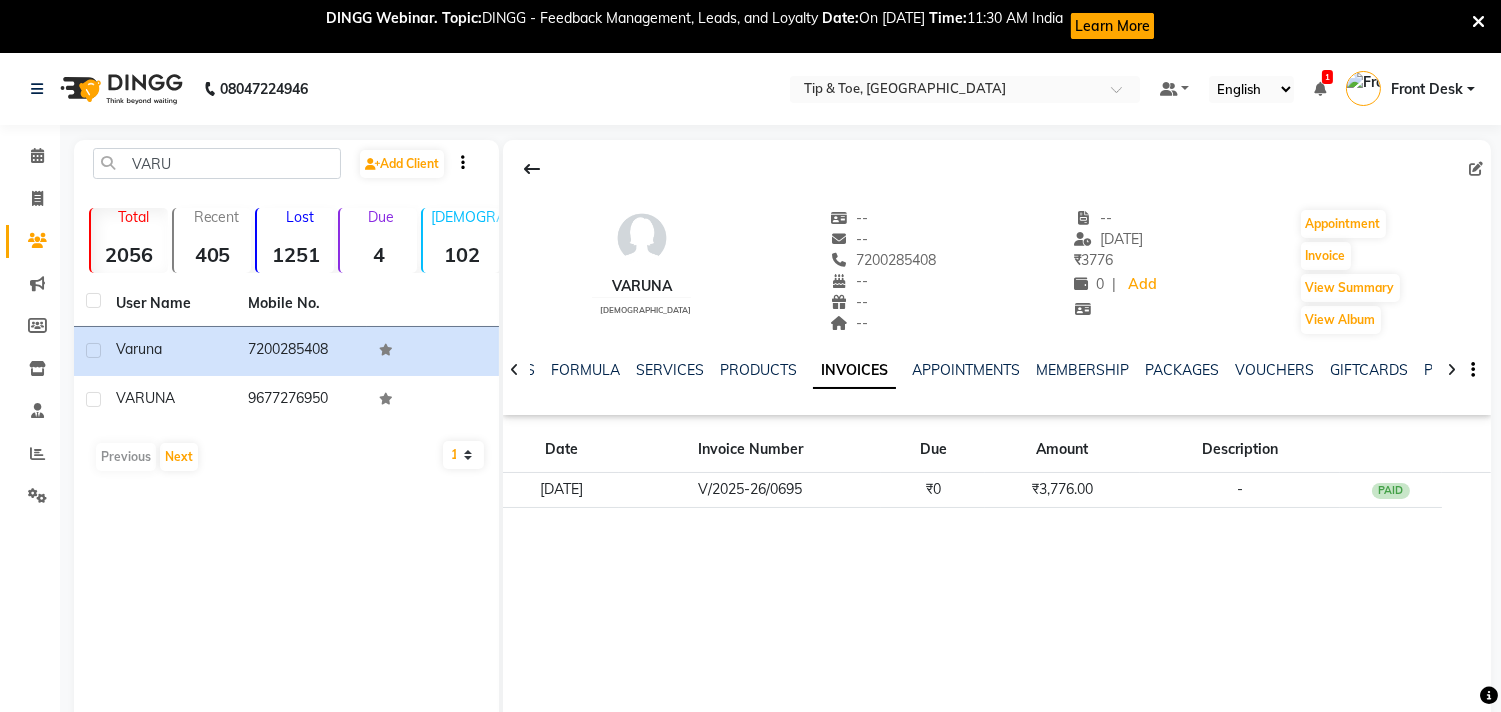 drag, startPoint x: 818, startPoint y: 258, endPoint x: 922, endPoint y: 255, distance: 104.04326 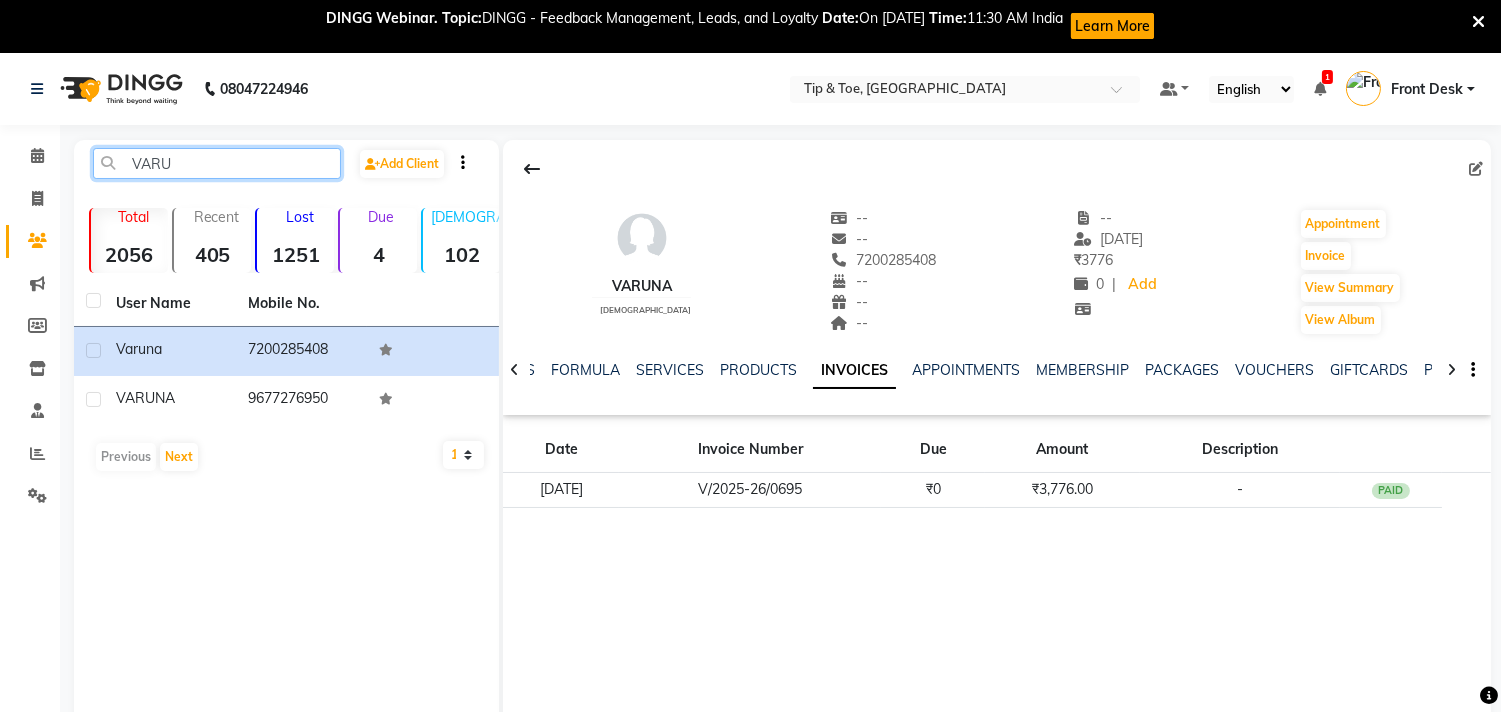 click on "VARU" 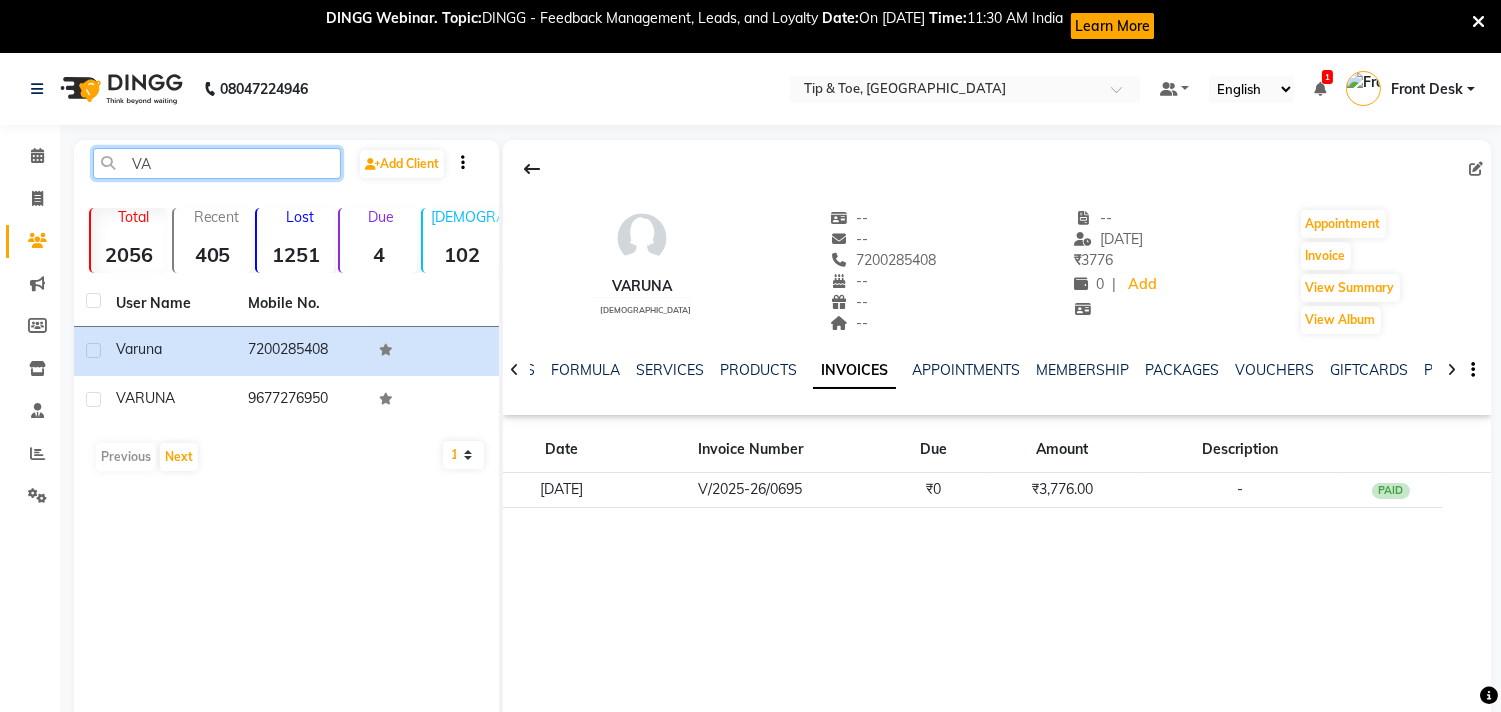type on "V" 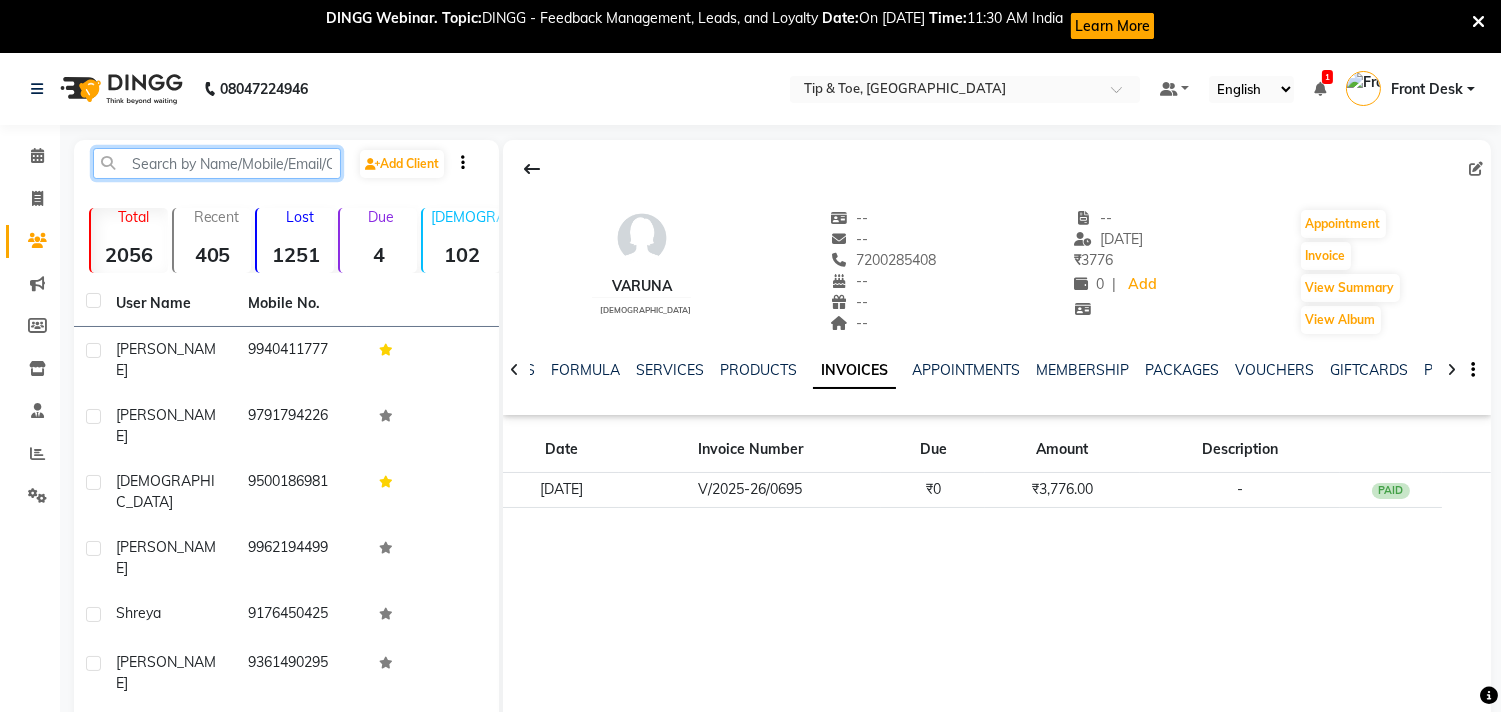 paste on "9962077743" 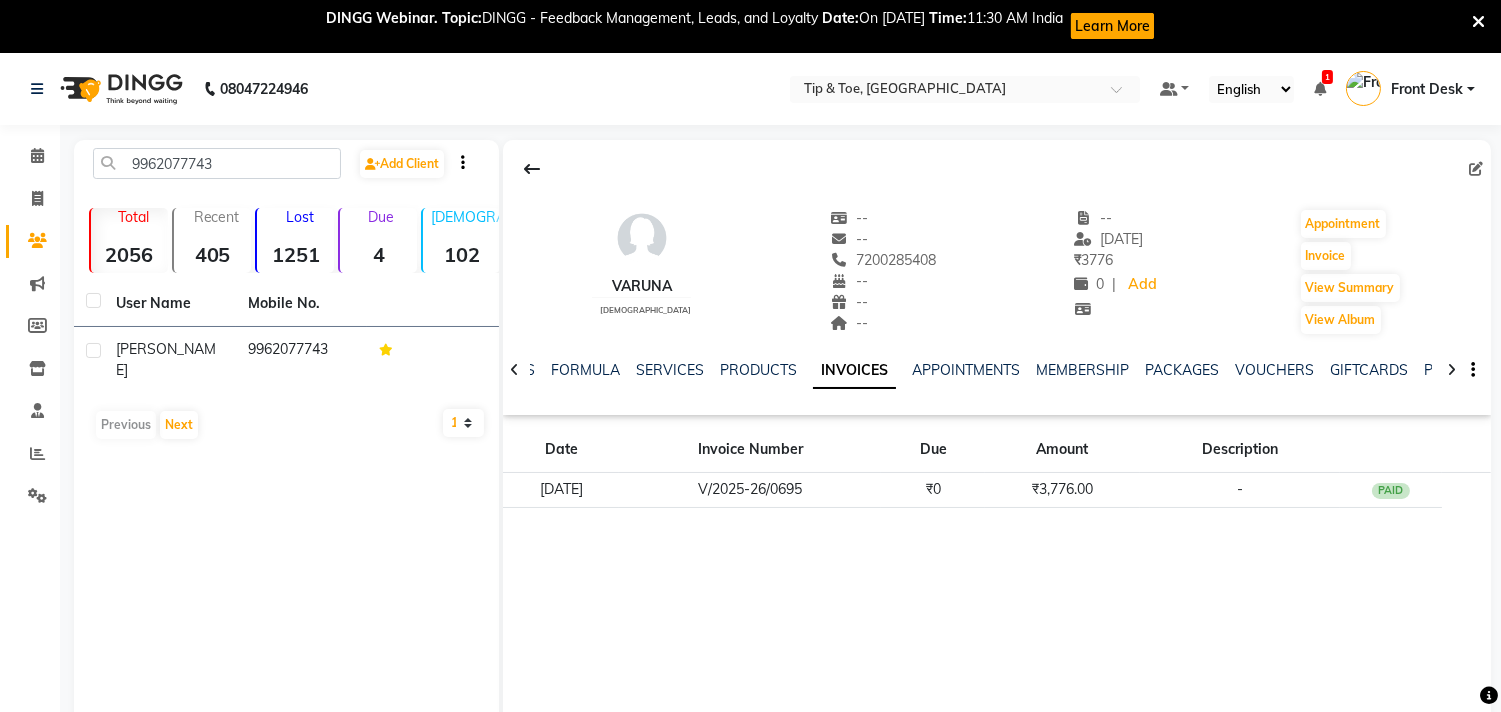 click on "User Name Mobile No. MAHALAKSHMI     9962077743   Previous   Next   10   50   100" 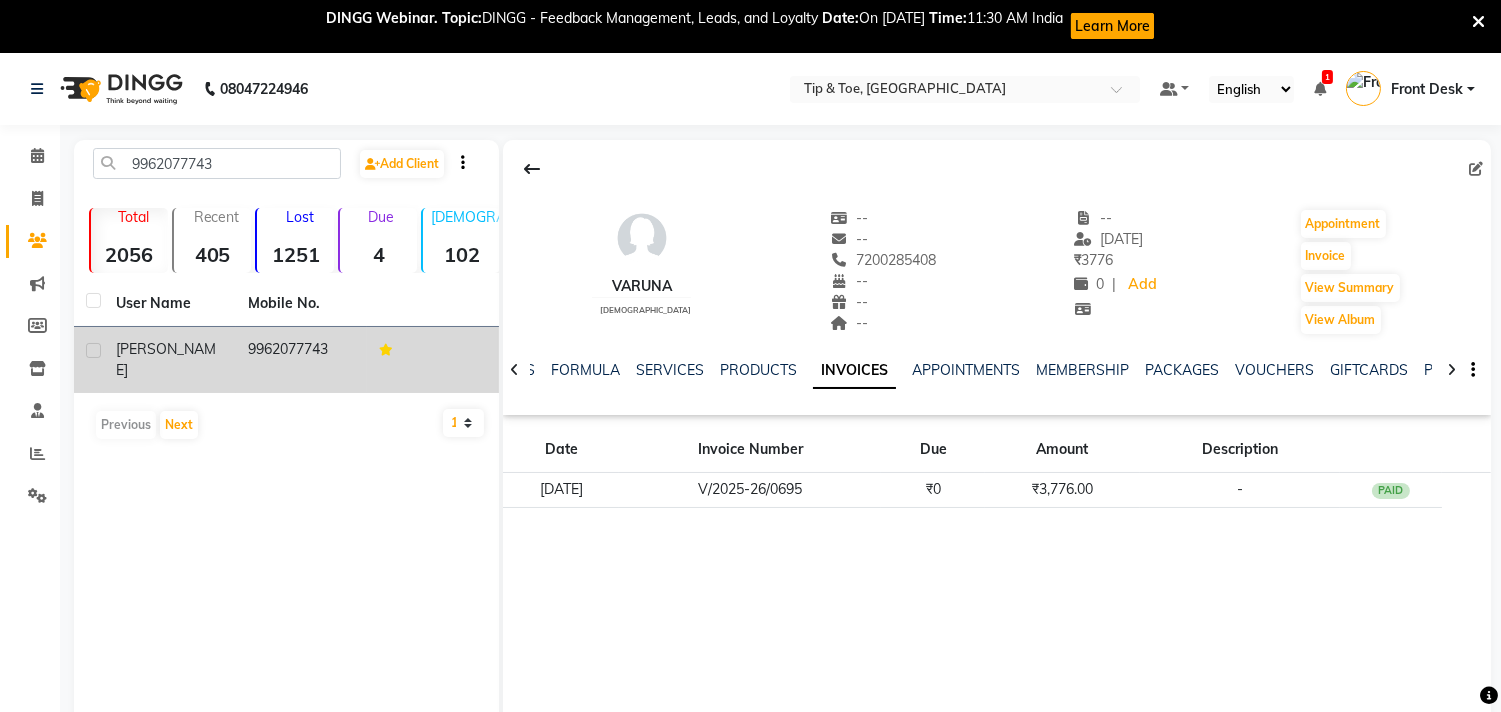 click on "9962077743" 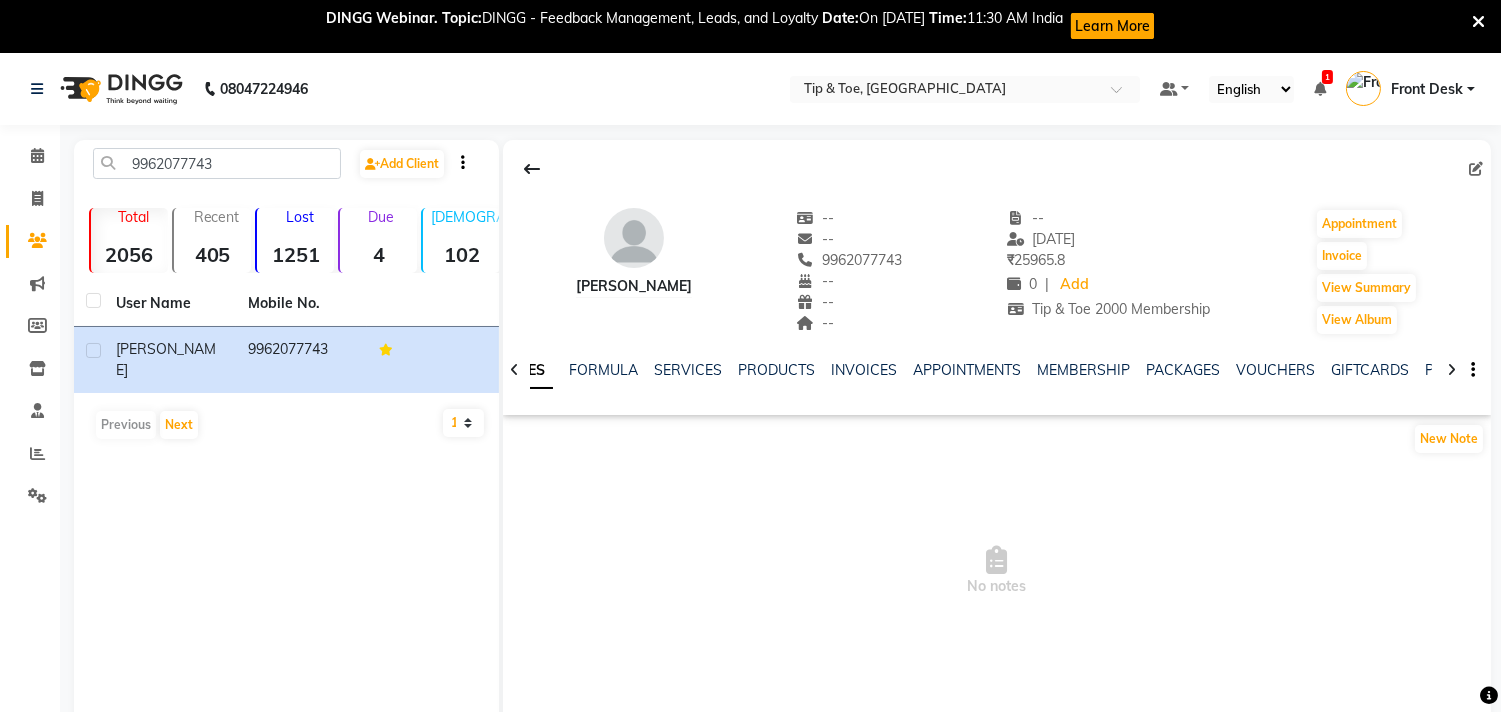 click on "NOTES FORMULA SERVICES PRODUCTS INVOICES APPOINTMENTS MEMBERSHIP PACKAGES VOUCHERS GIFTCARDS POINTS FORMS FAMILY CARDS WALLET" 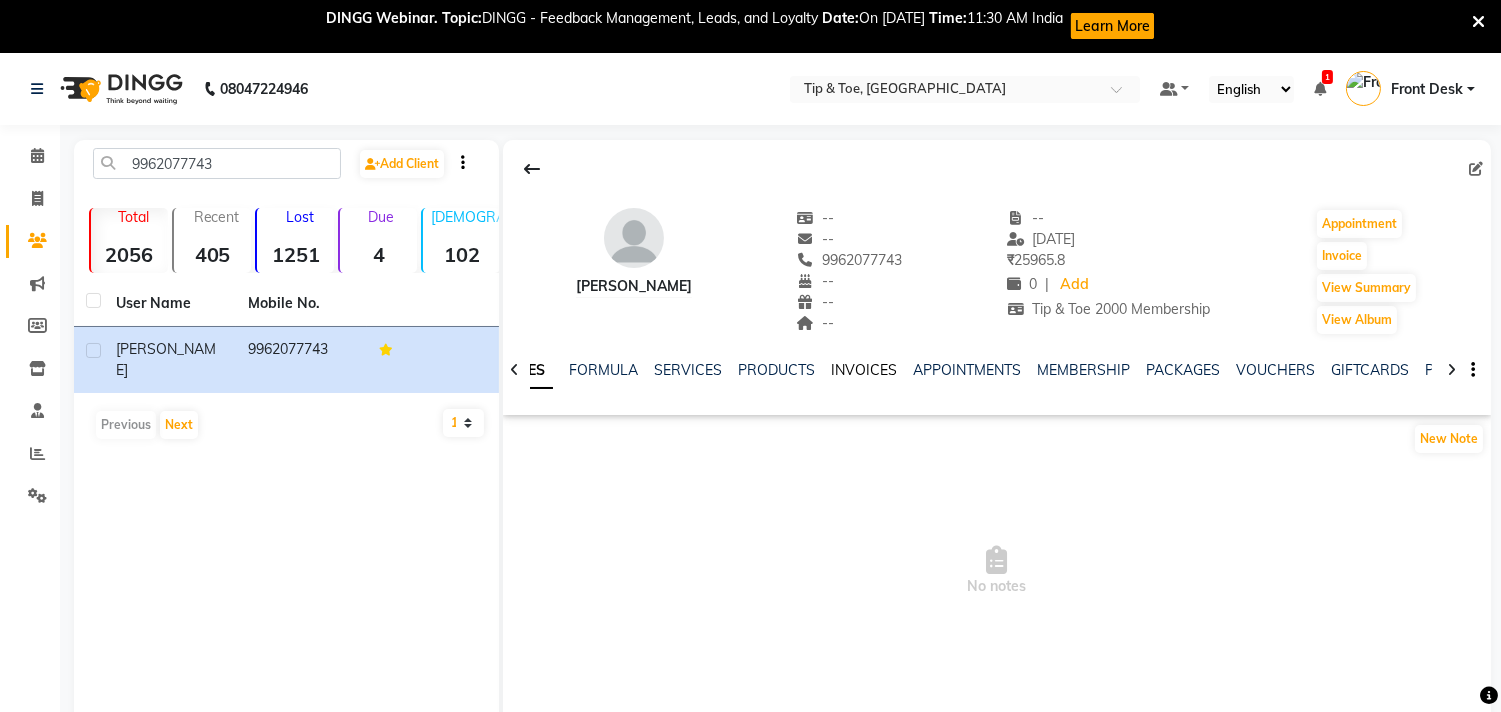 click on "INVOICES" 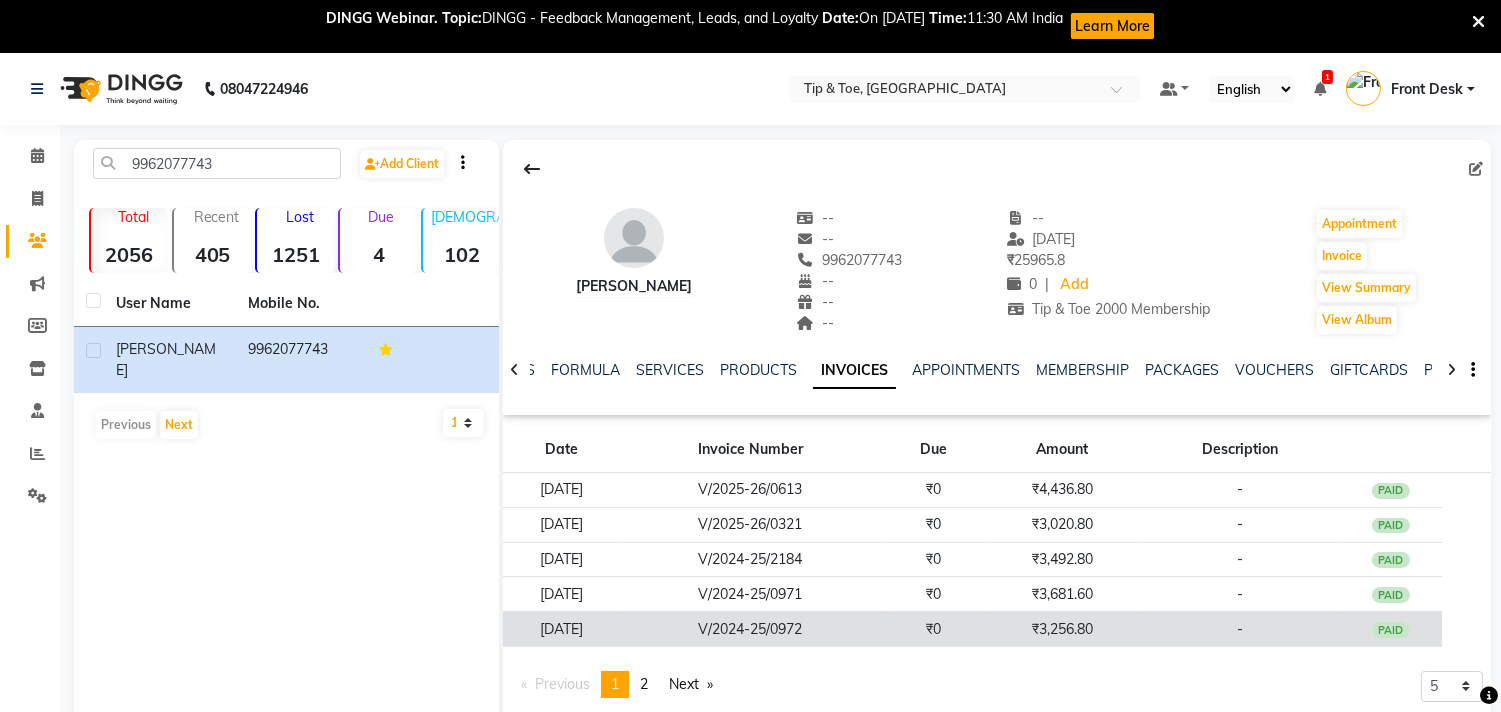 scroll, scrollTop: 57, scrollLeft: 0, axis: vertical 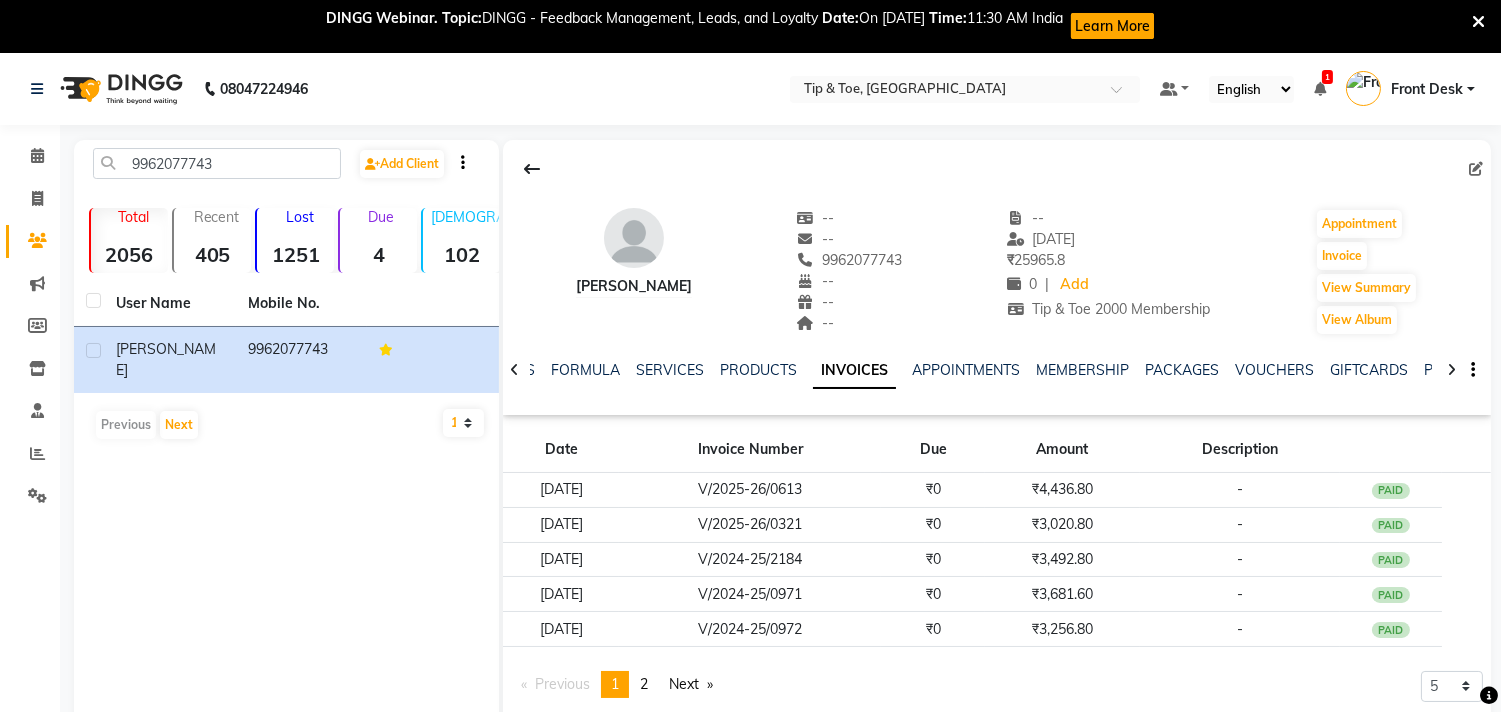 click on "9962077743  Add Client  Total  2056  Recent  405  Lost  1251  Due  4  Male  102  Female  1479  Member  286 User Name Mobile No. MAHALAKSHMI     9962077743   Previous   Next   10   50   100" 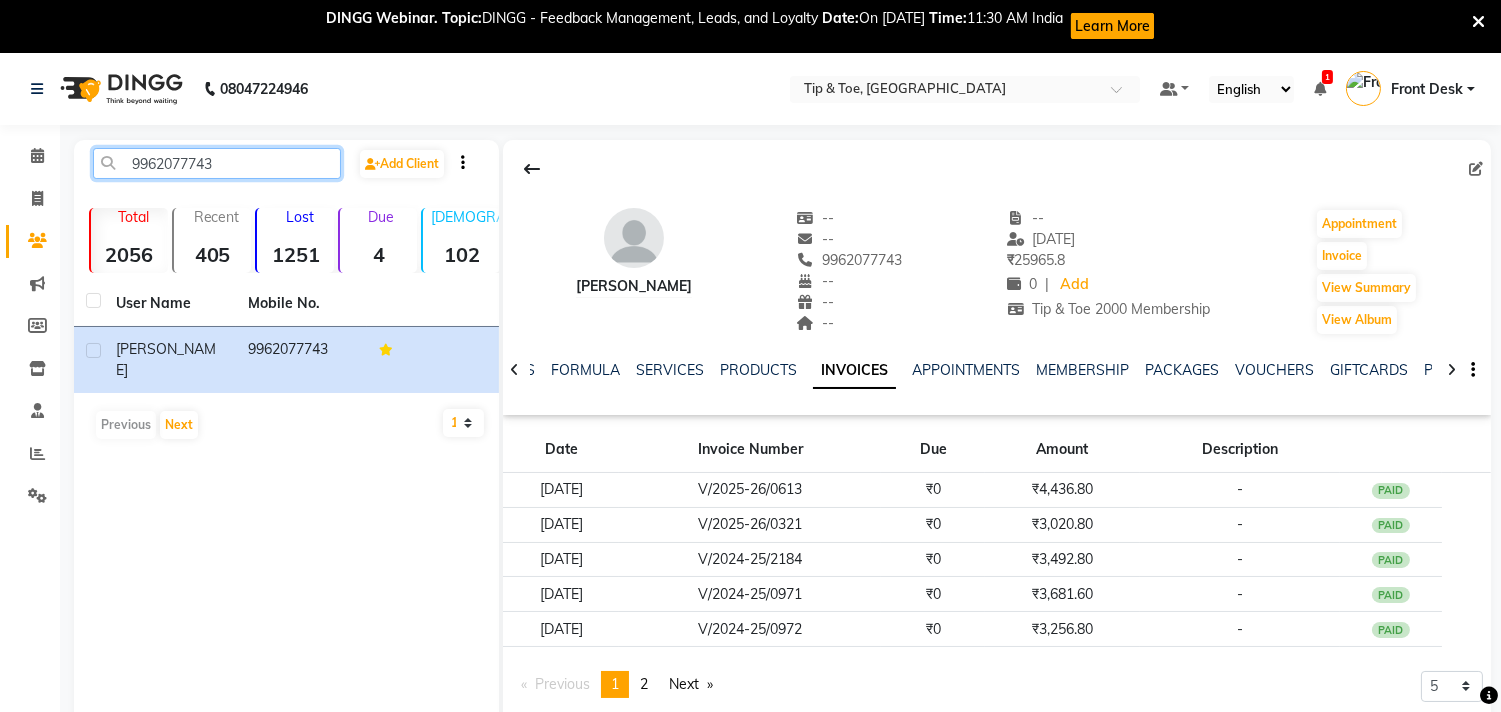 click on "9962077743" 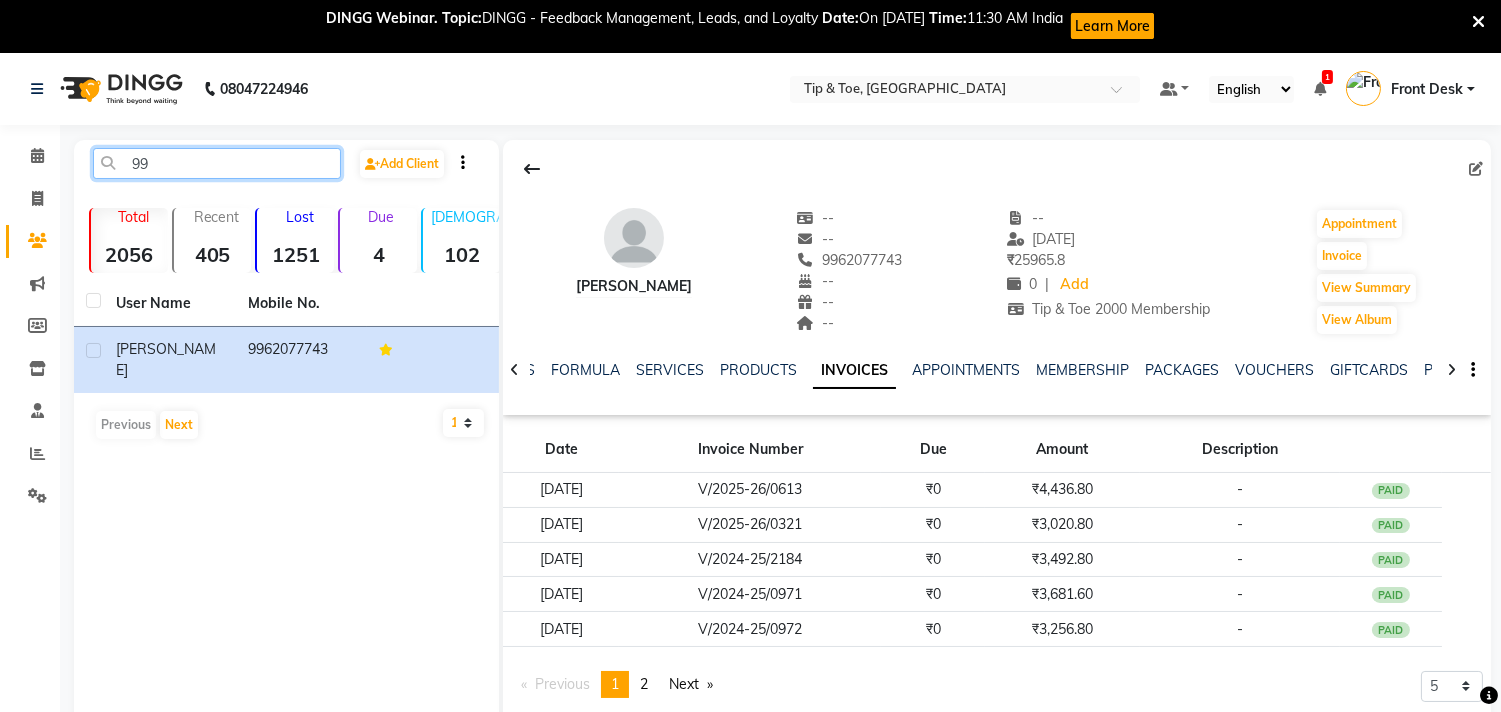 type on "9" 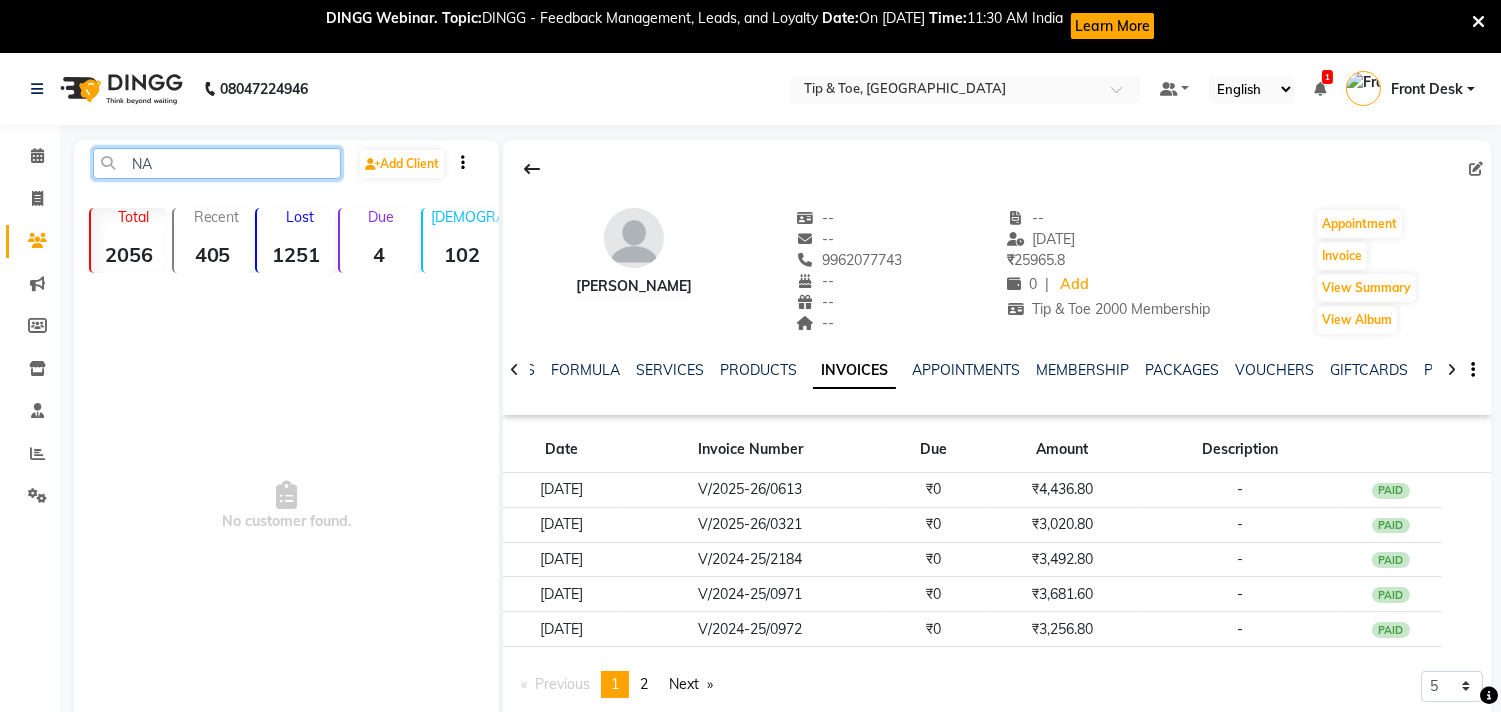 type on "N" 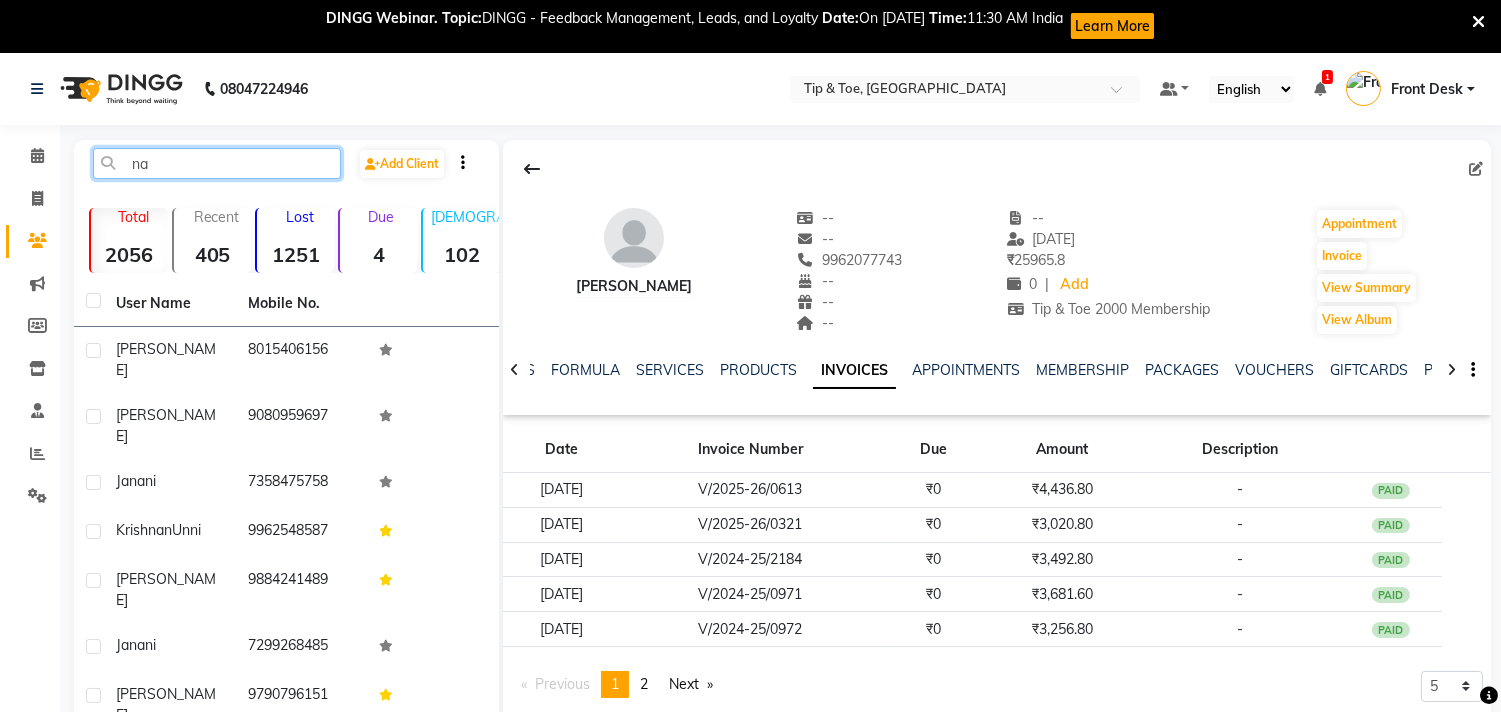 type on "n" 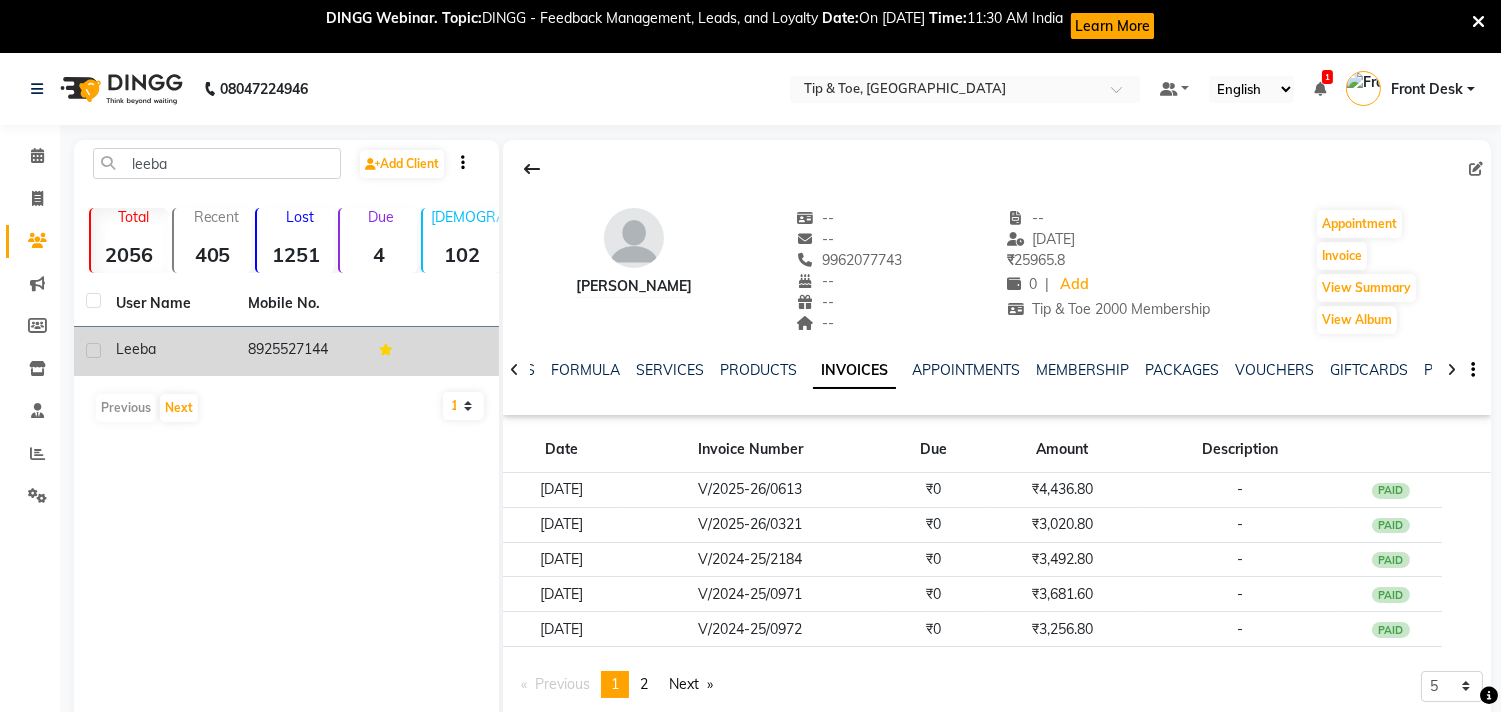drag, startPoint x: 196, startPoint y: 345, endPoint x: 213, endPoint y: 352, distance: 18.384777 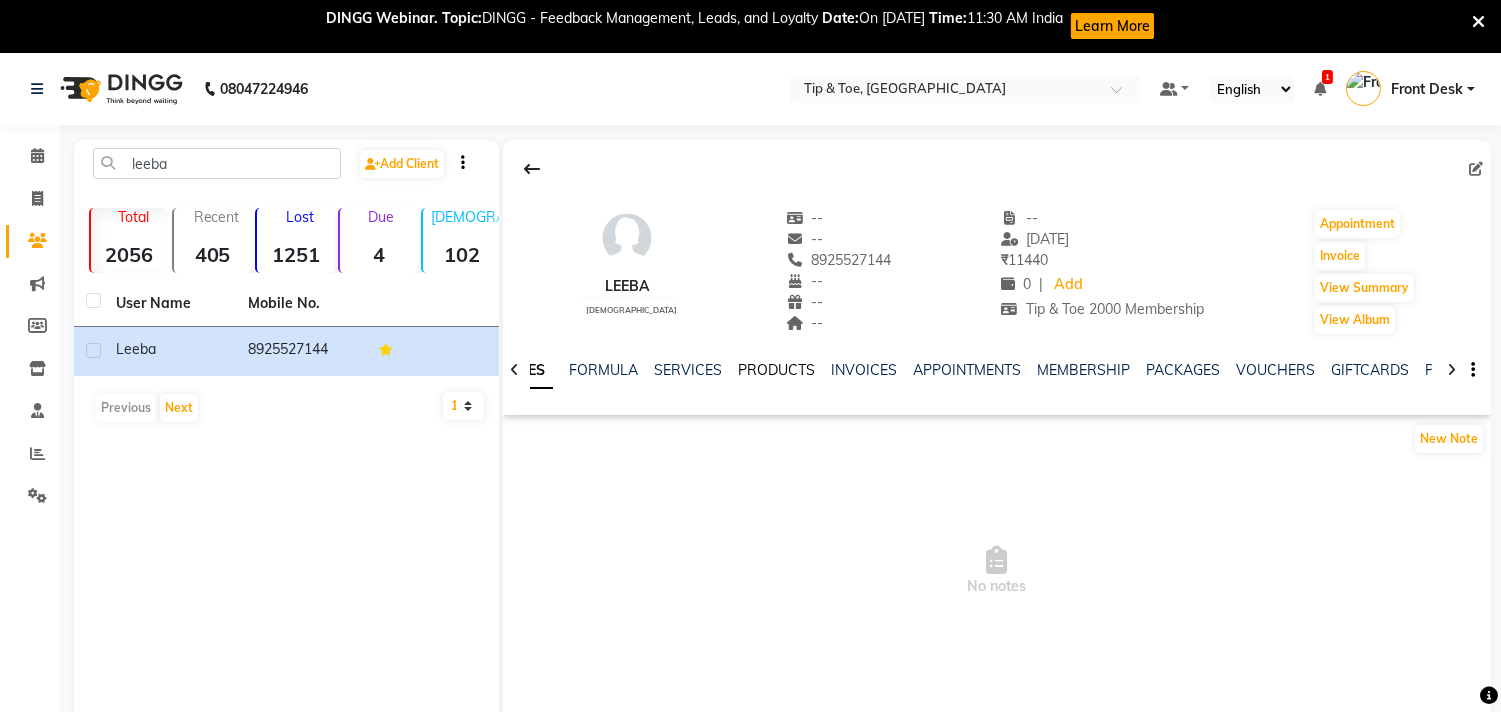 click on "PRODUCTS" 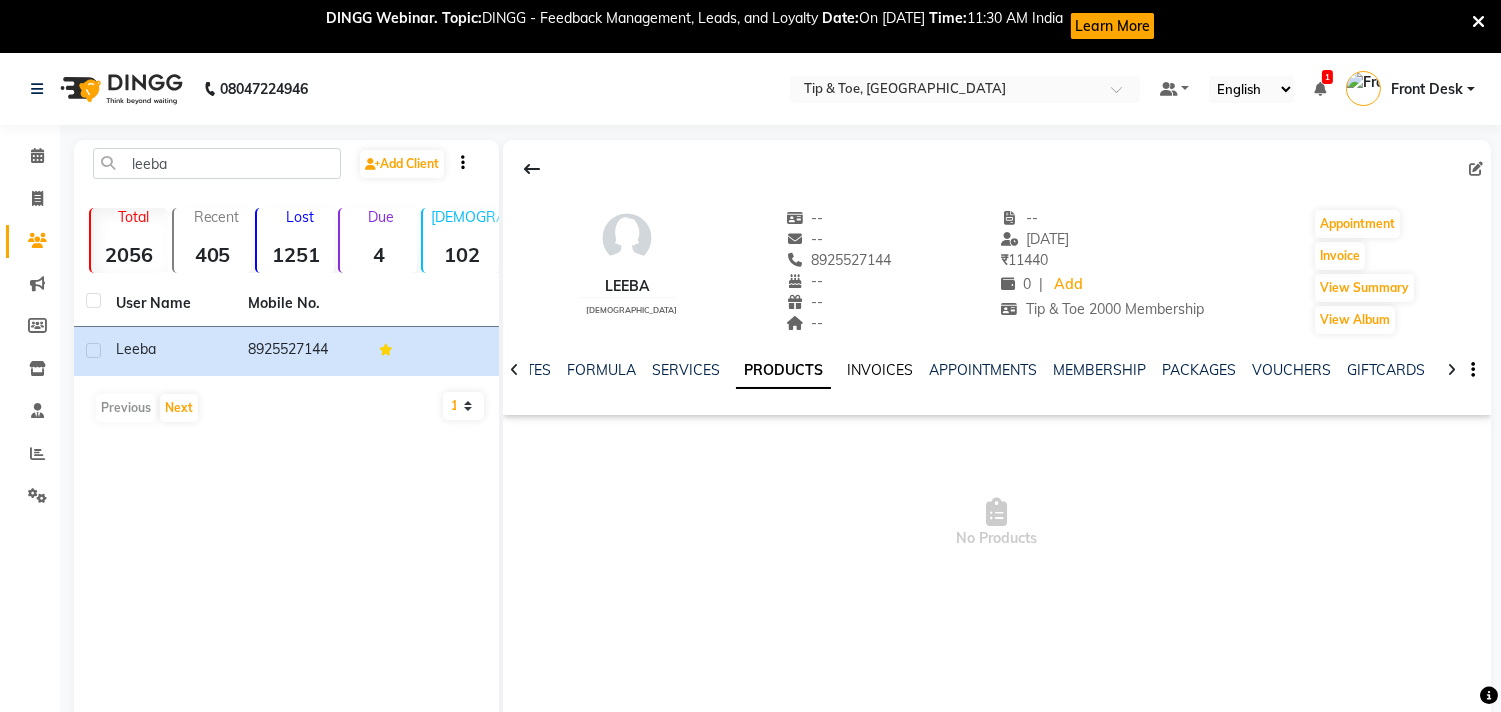 drag, startPoint x: 868, startPoint y: 364, endPoint x: 912, endPoint y: 364, distance: 44 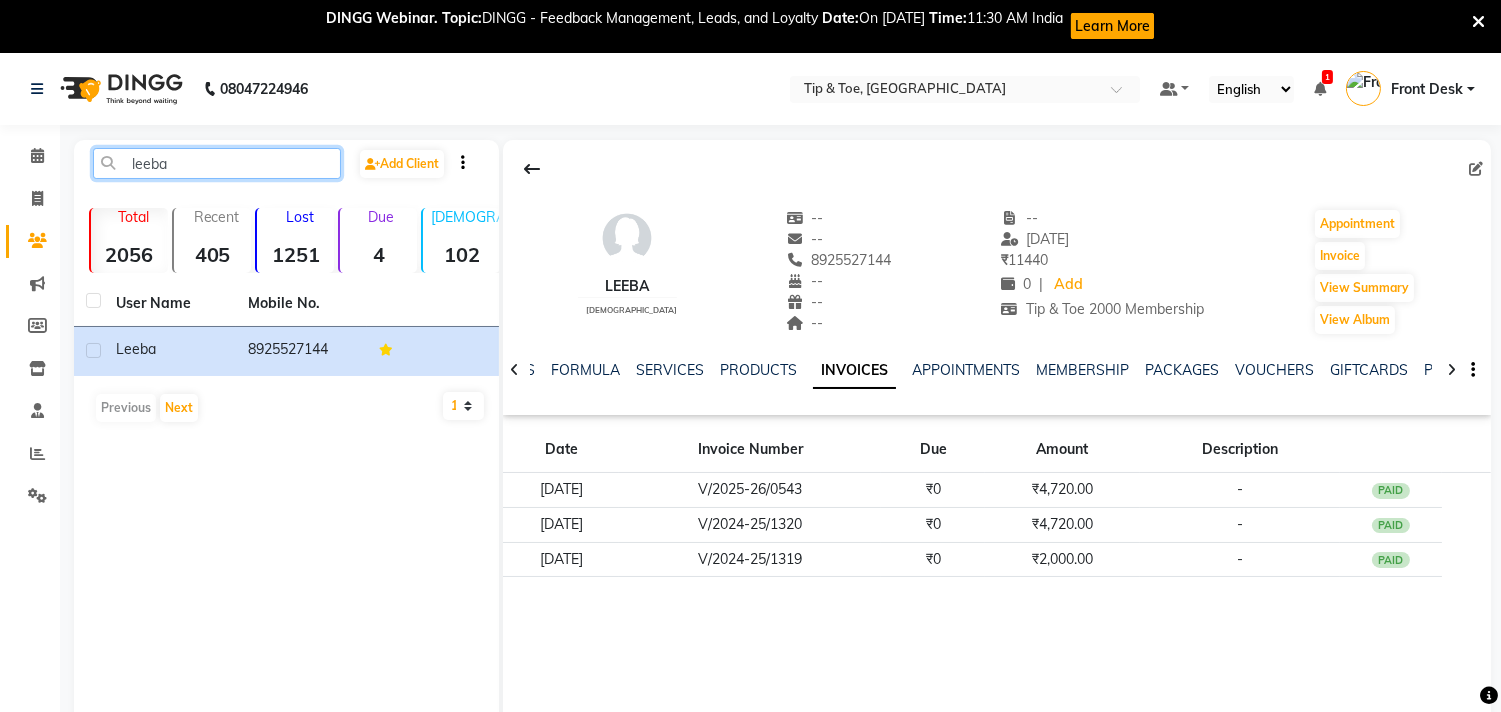 click on "leeba" 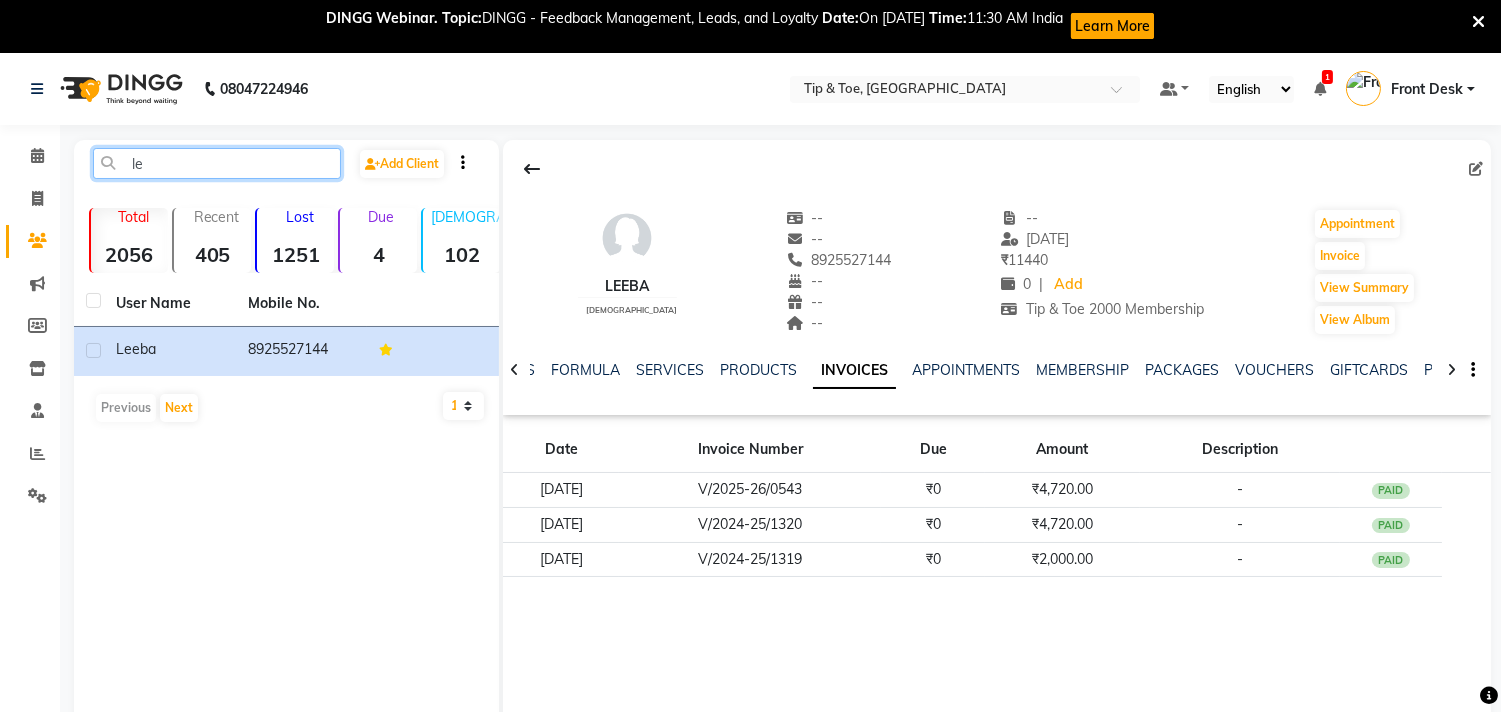 type on "l" 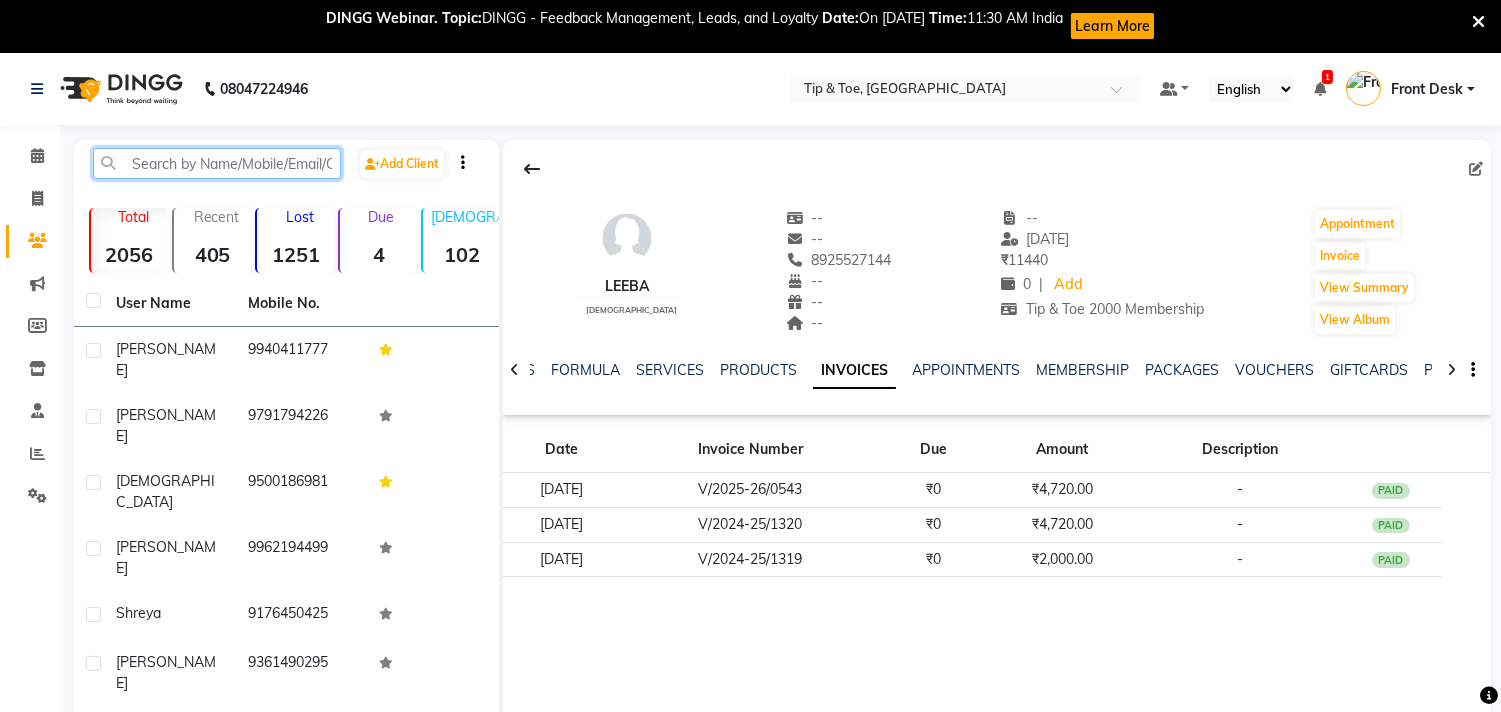 paste on "9380813379" 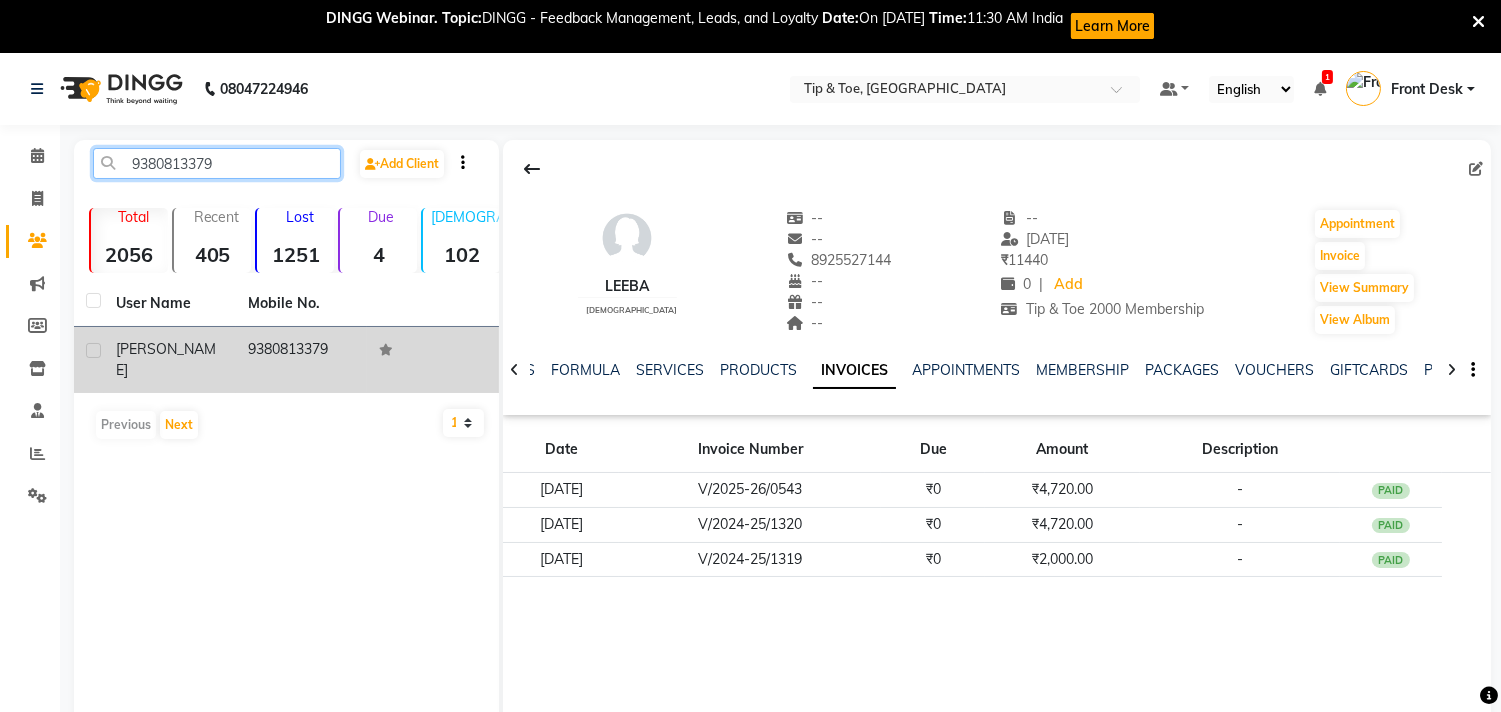 type on "9380813379" 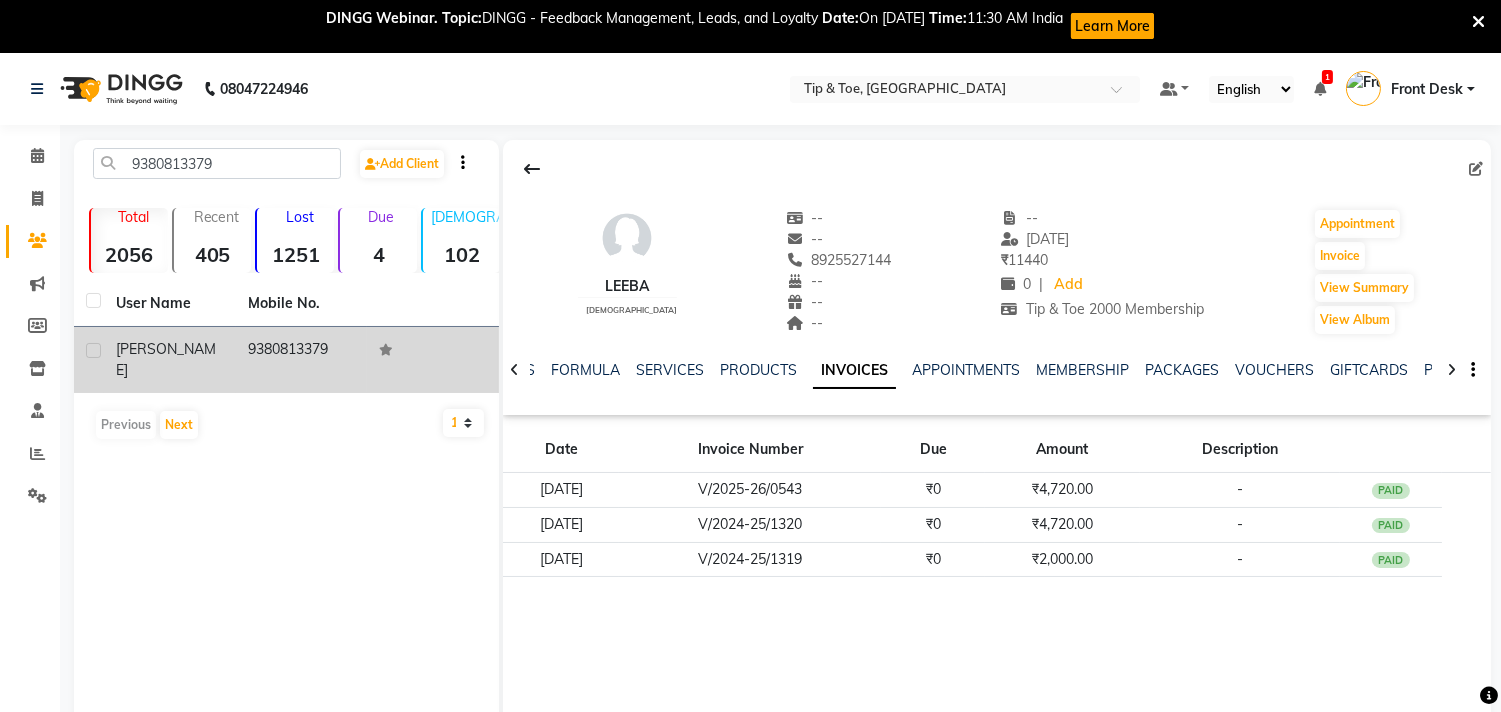 click on "Vandita Mohta" 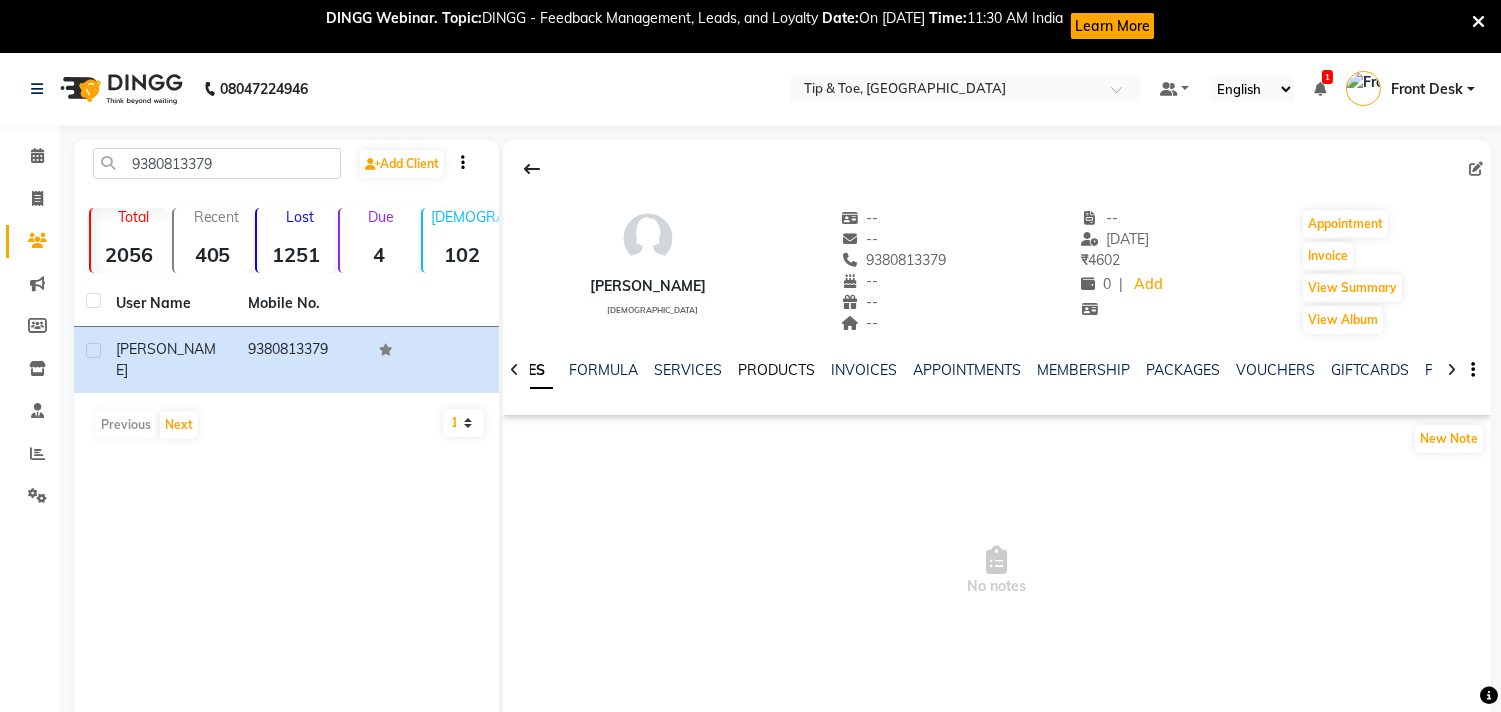 click on "PRODUCTS" 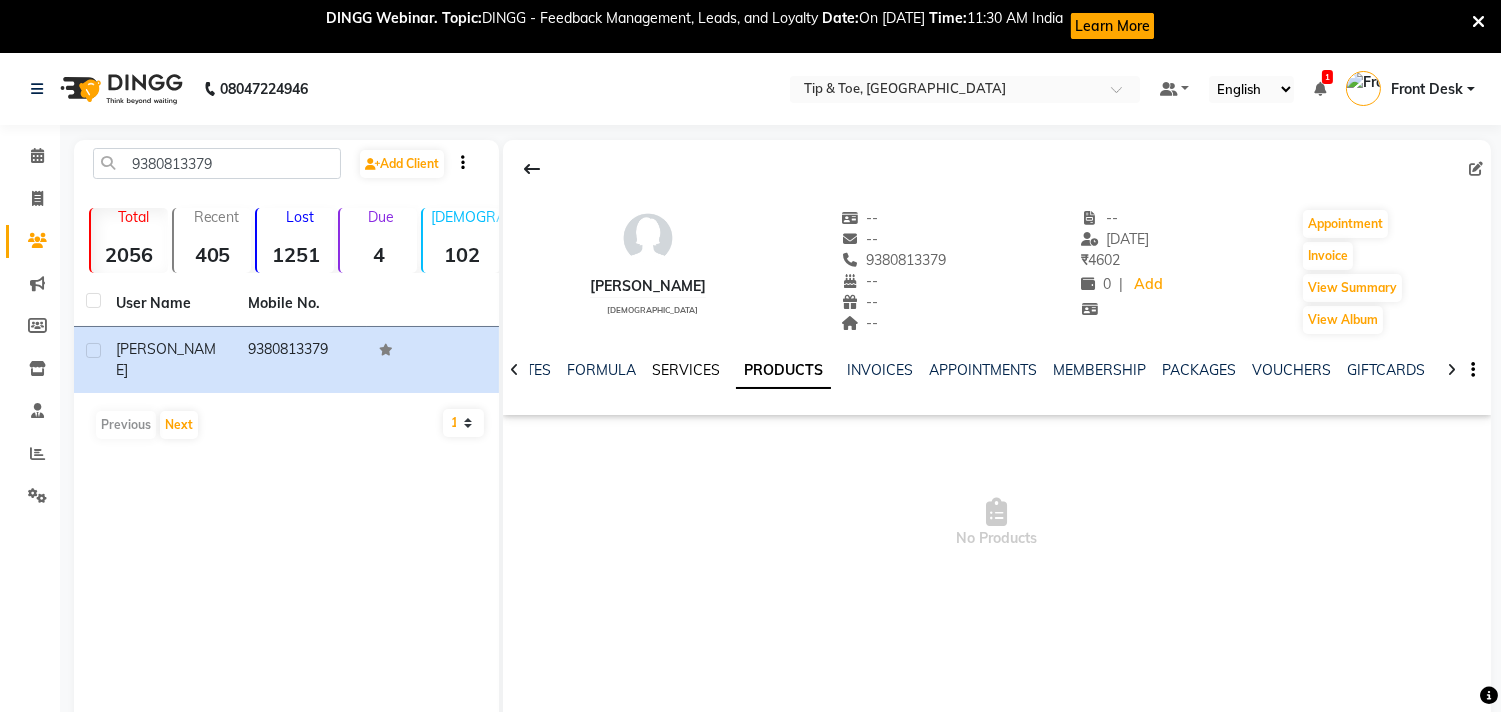 click on "SERVICES" 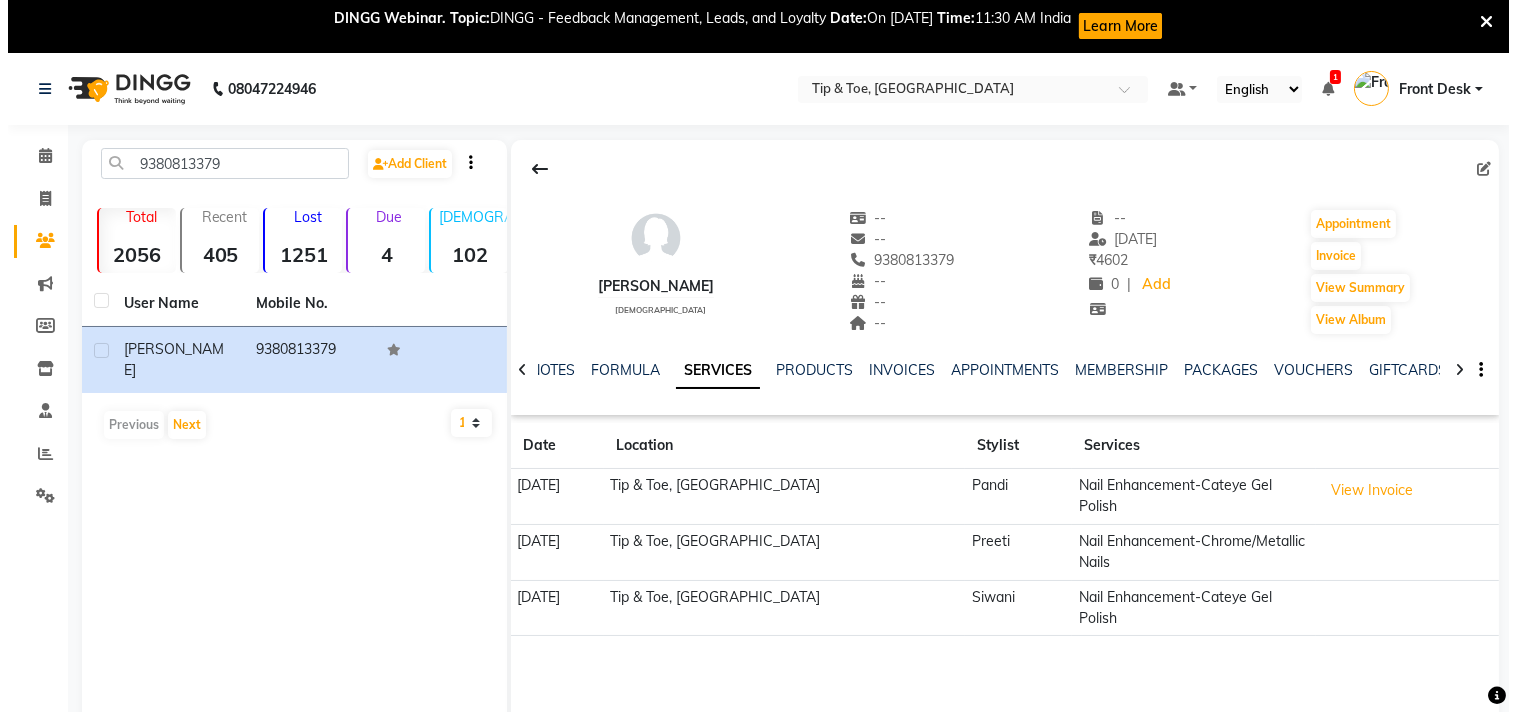 scroll, scrollTop: 57, scrollLeft: 0, axis: vertical 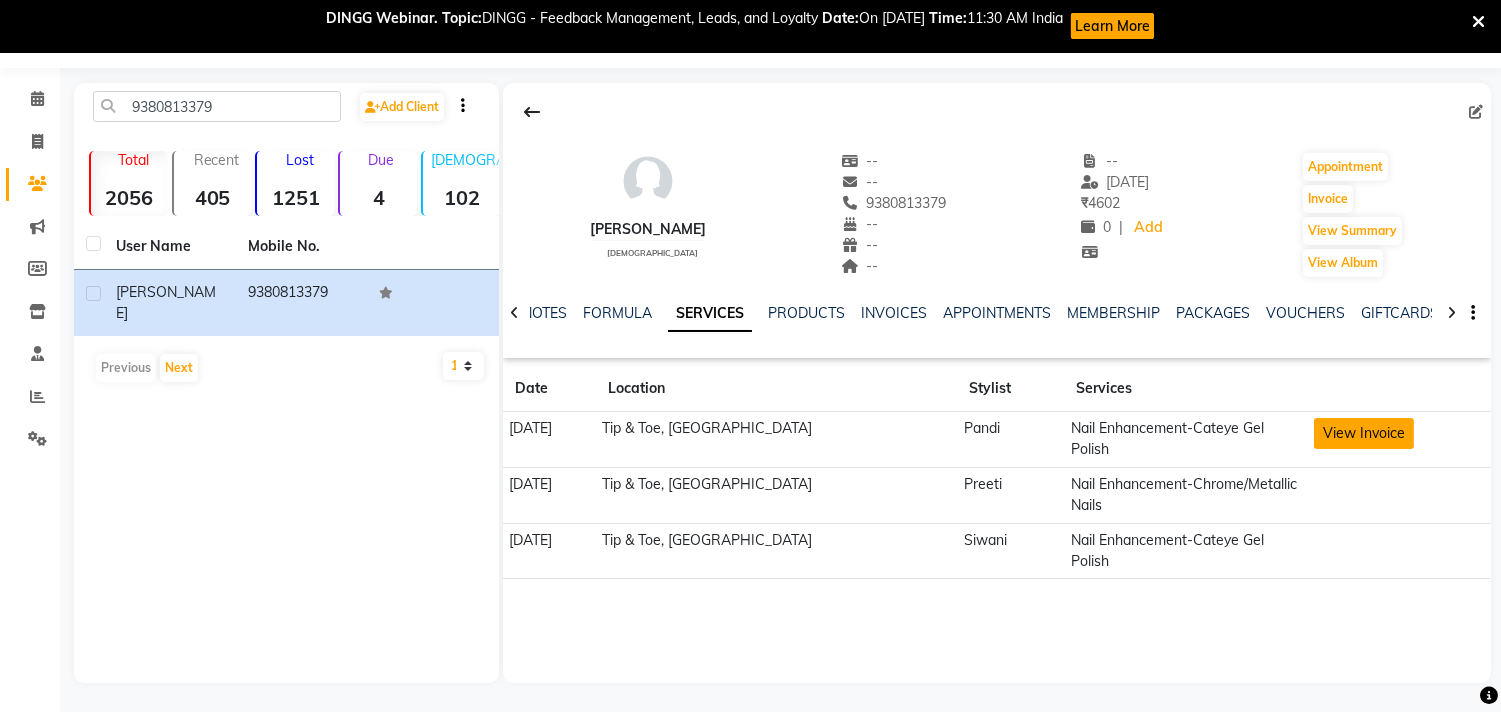 click on "View Invoice" 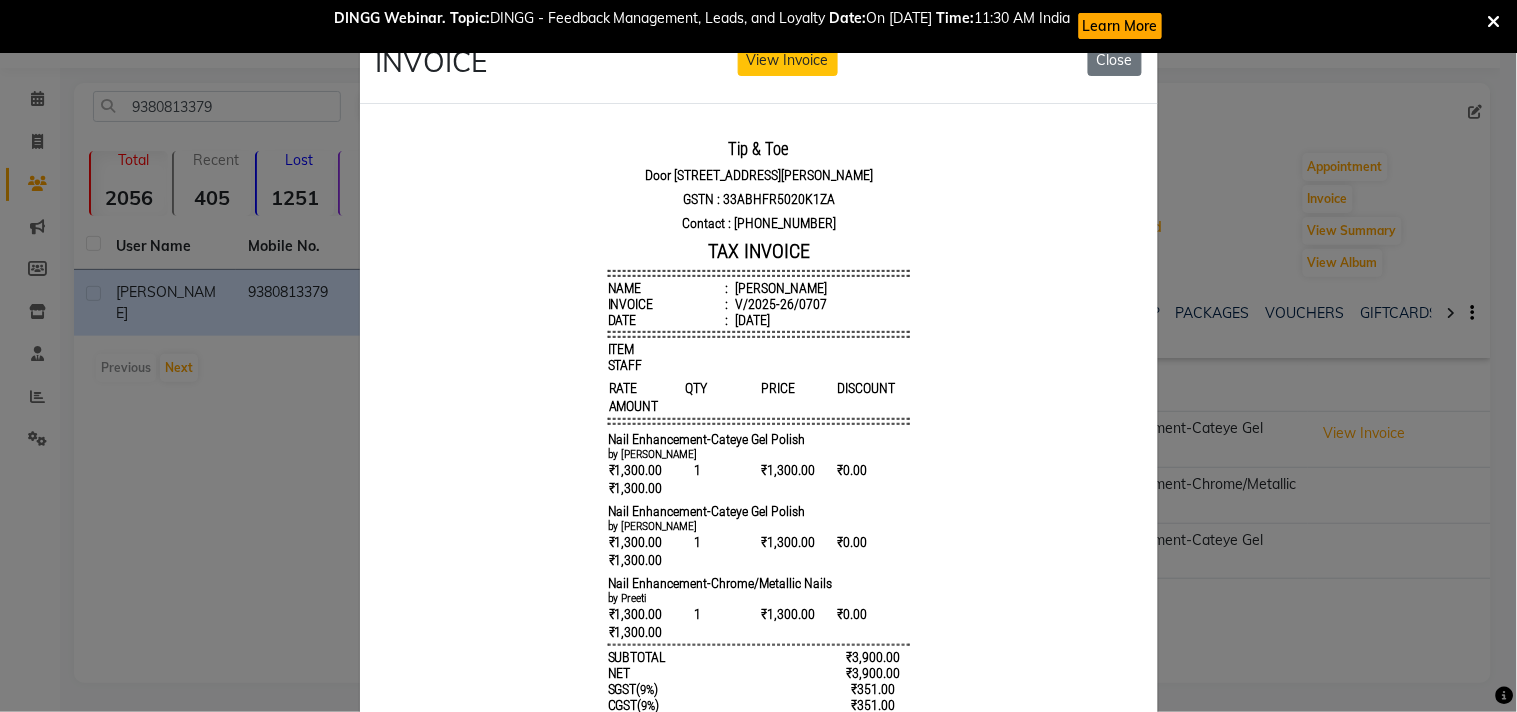scroll, scrollTop: 15, scrollLeft: 0, axis: vertical 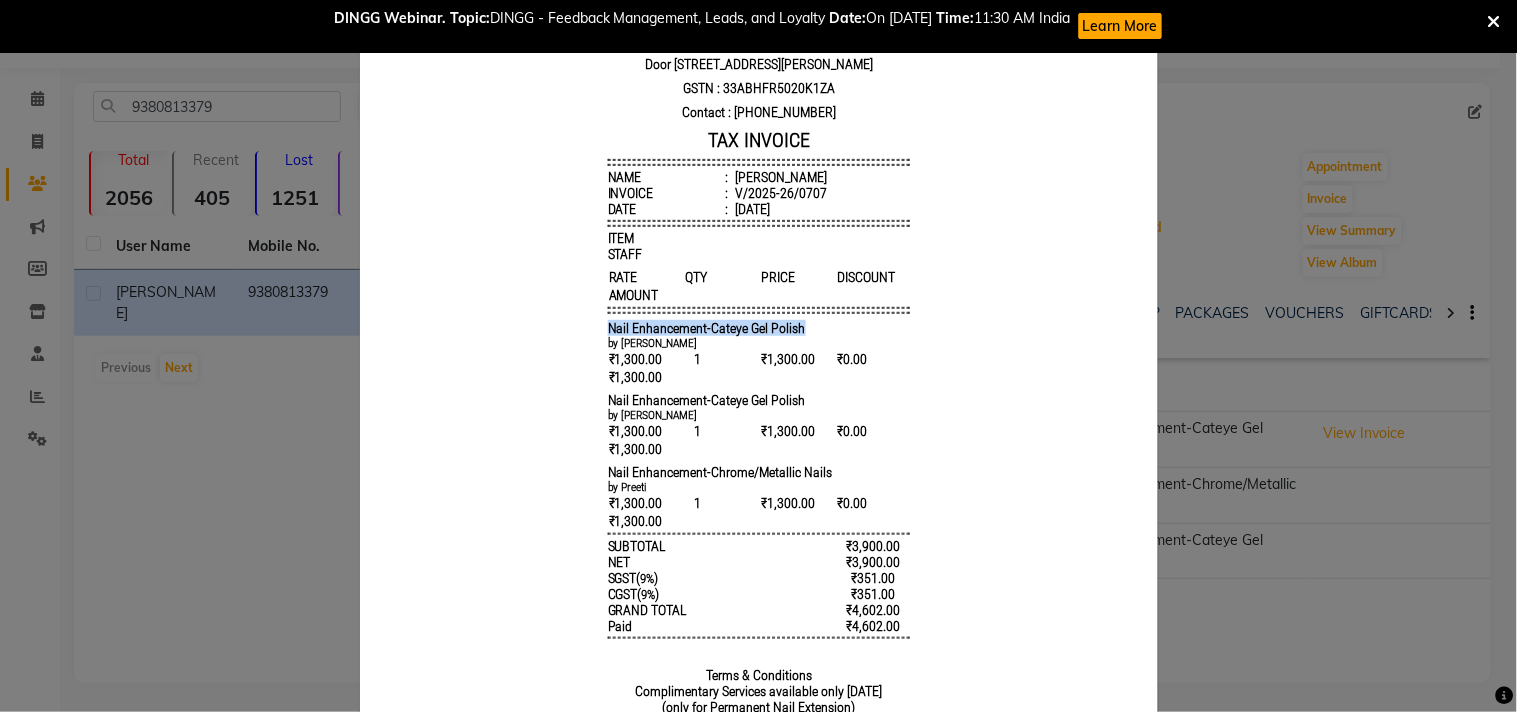 drag, startPoint x: 571, startPoint y: 337, endPoint x: 837, endPoint y: 331, distance: 266.06766 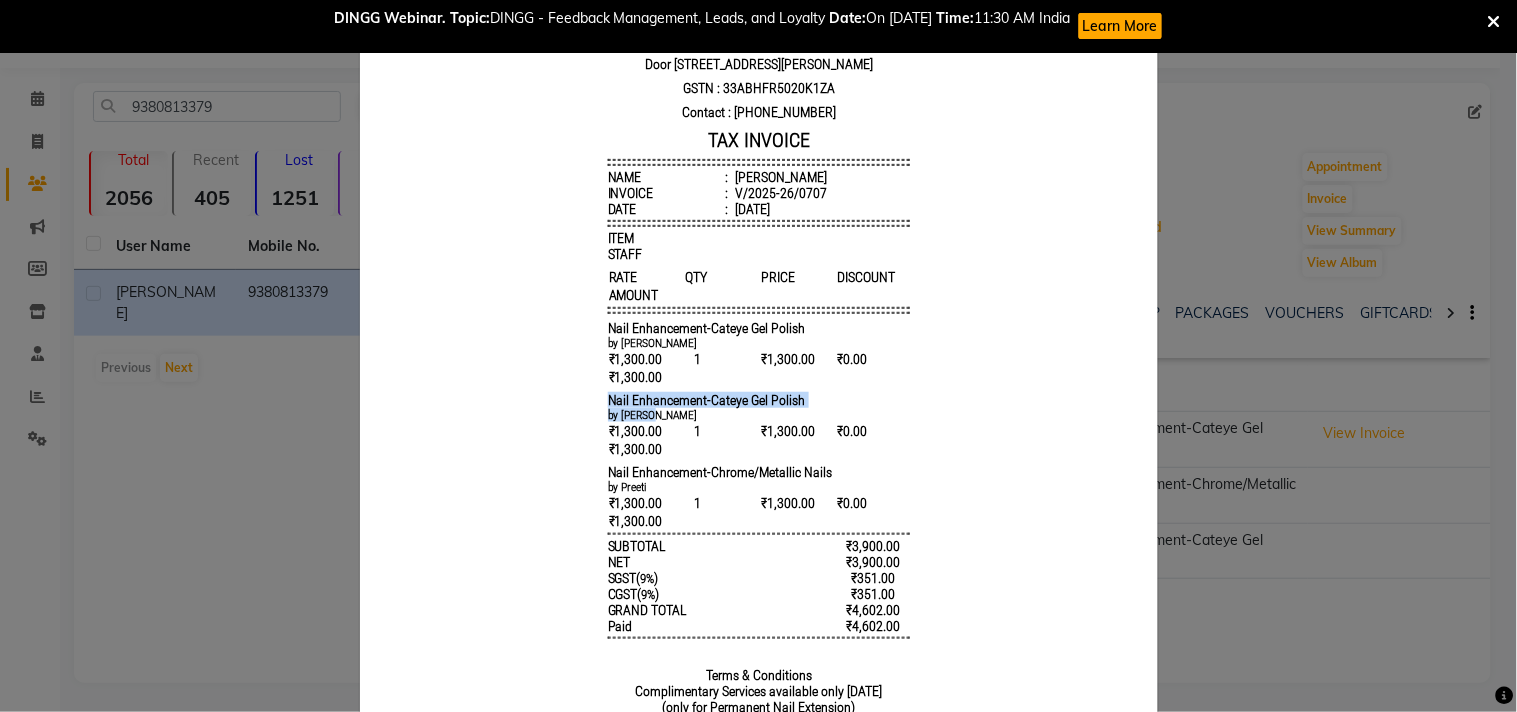 drag, startPoint x: 577, startPoint y: 407, endPoint x: 811, endPoint y: 428, distance: 234.94041 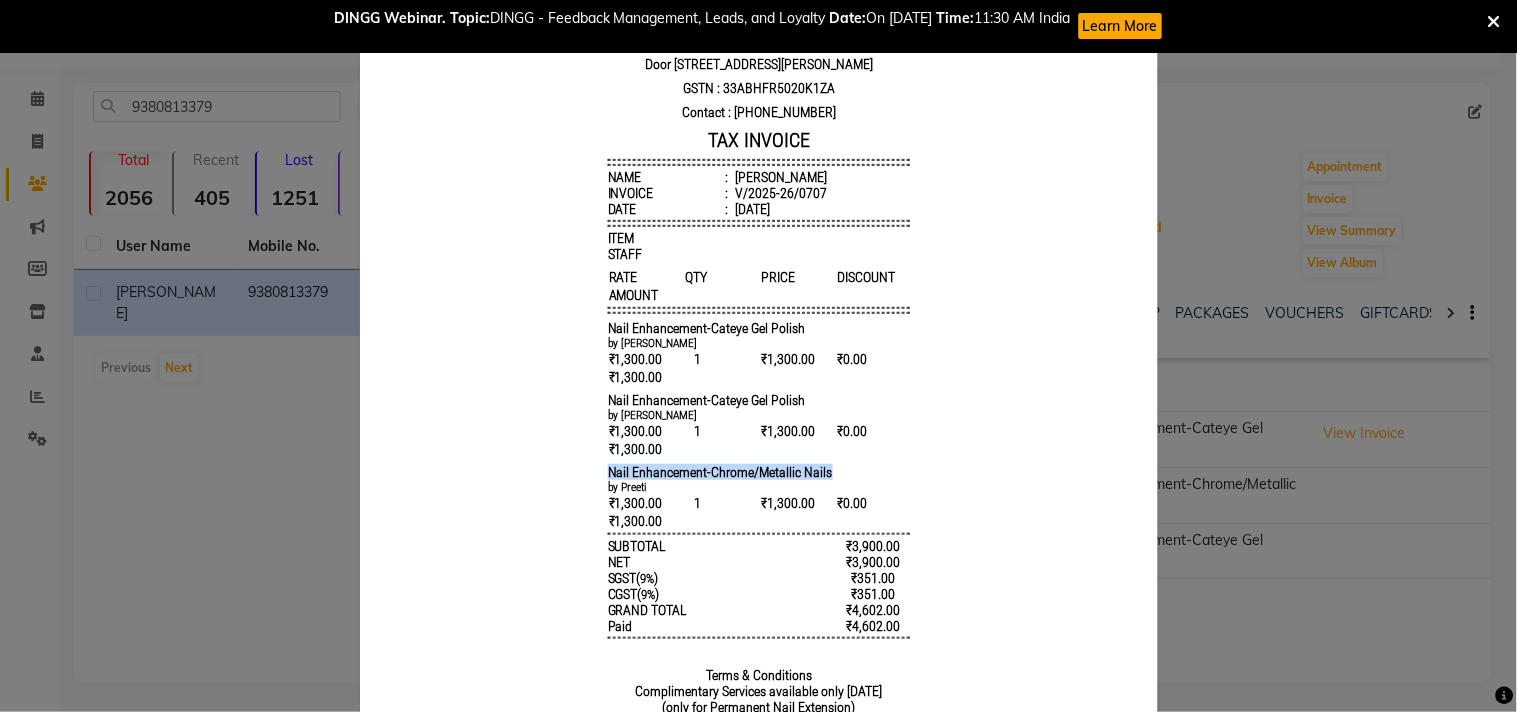drag, startPoint x: 599, startPoint y: 474, endPoint x: 878, endPoint y: 491, distance: 279.51746 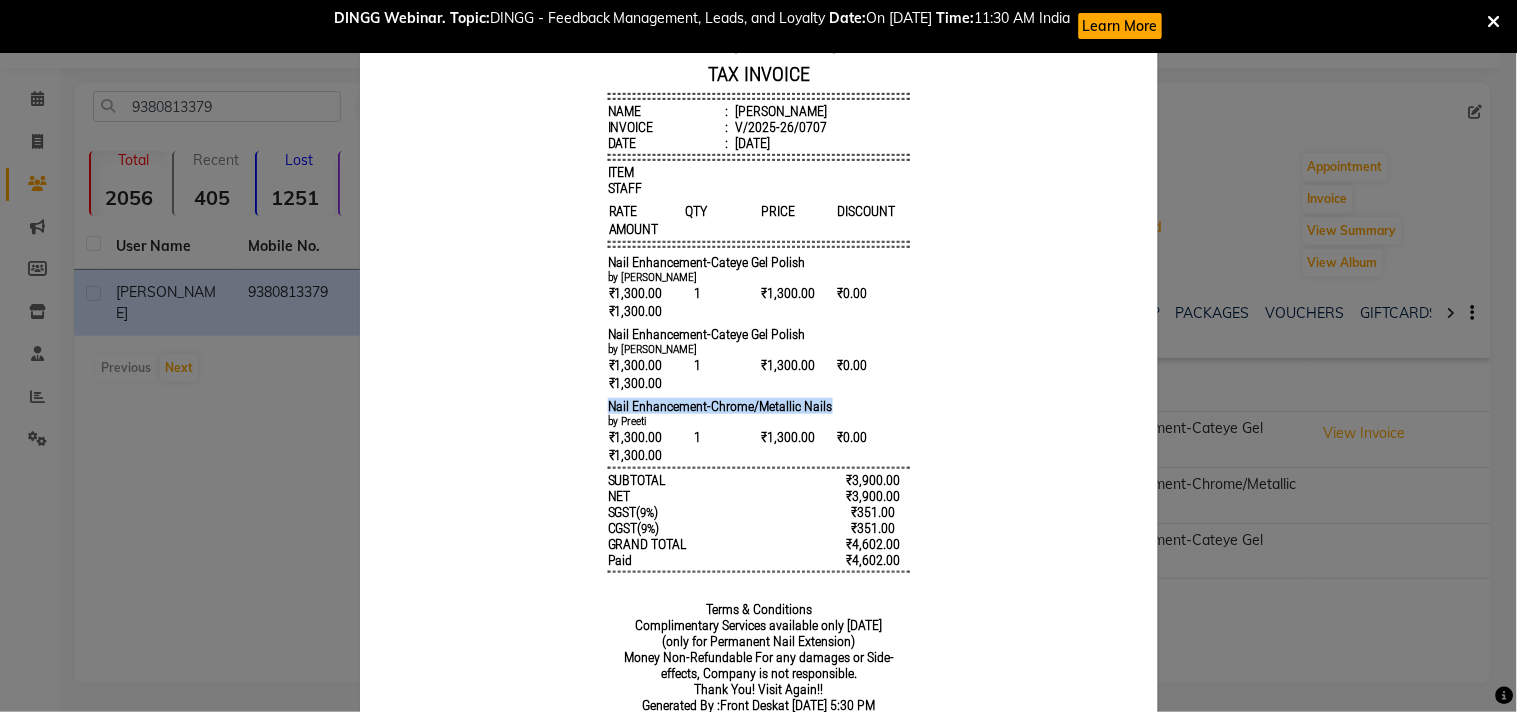 scroll, scrollTop: 222, scrollLeft: 0, axis: vertical 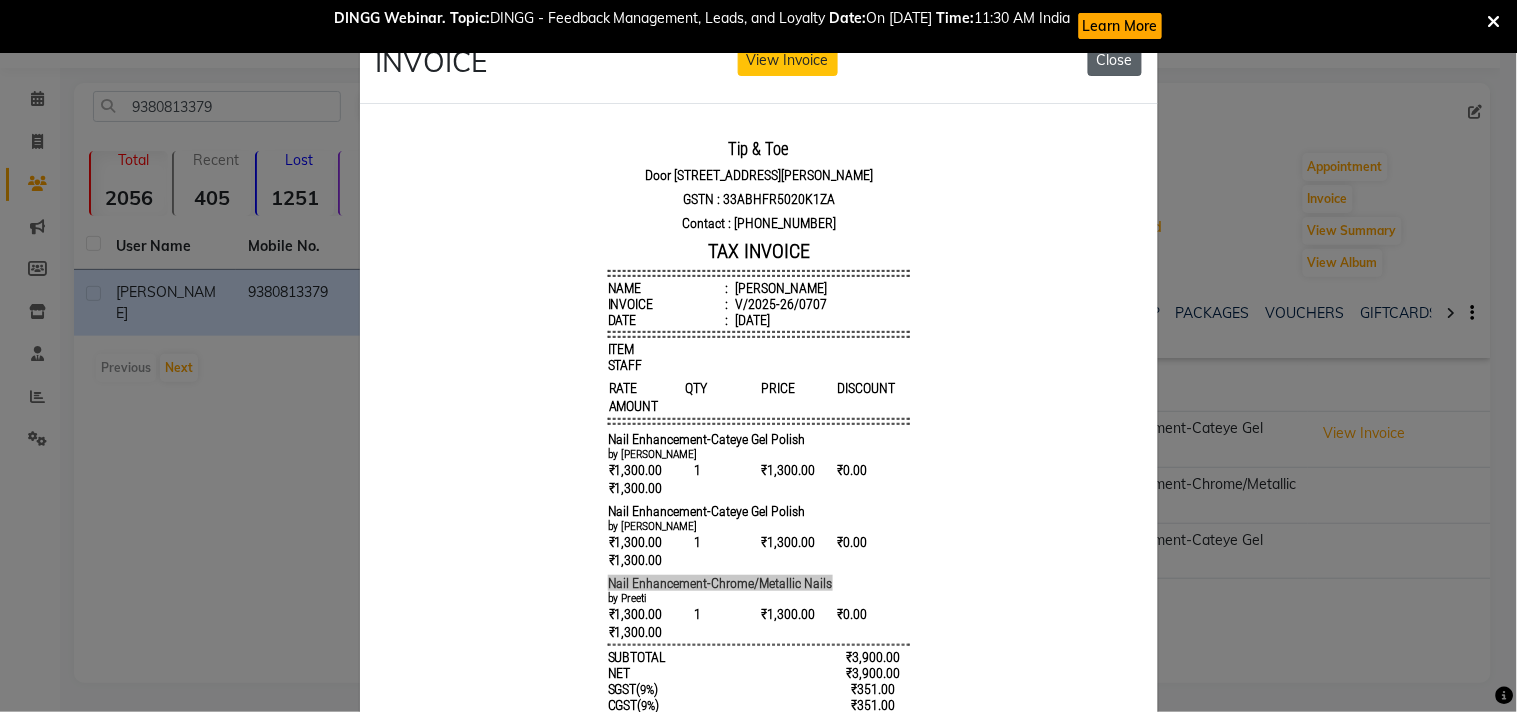 click on "Close" 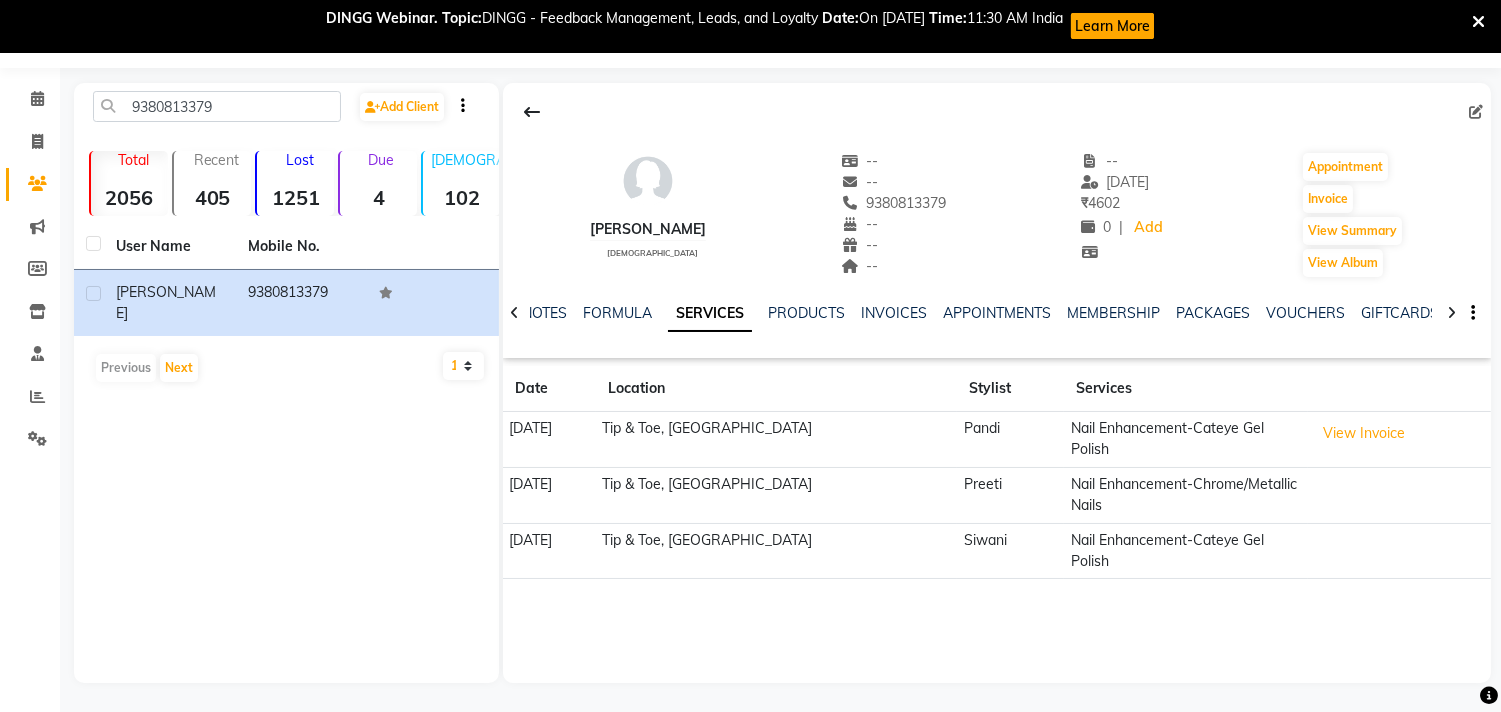 drag, startPoint x: 863, startPoint y: 202, endPoint x: 976, endPoint y: 195, distance: 113.216606 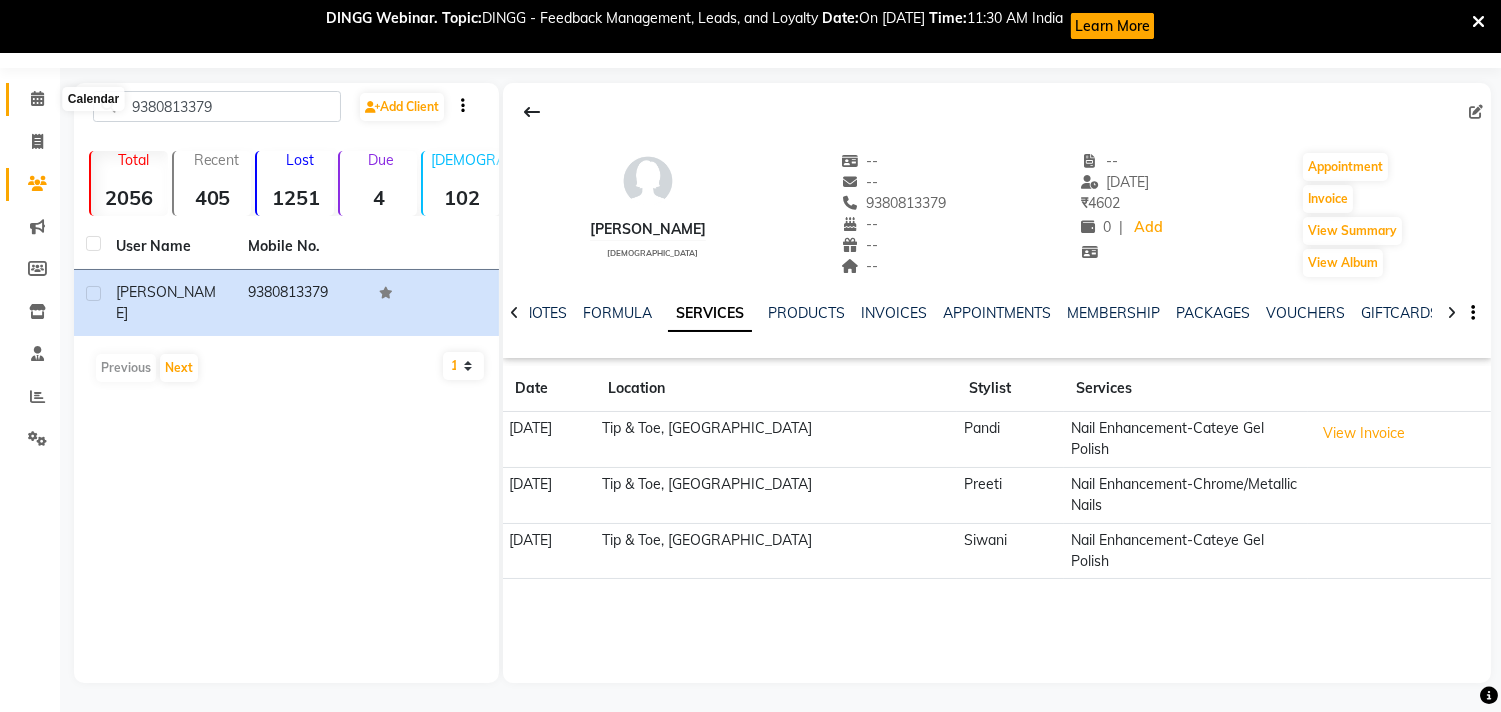 scroll, scrollTop: 0, scrollLeft: 0, axis: both 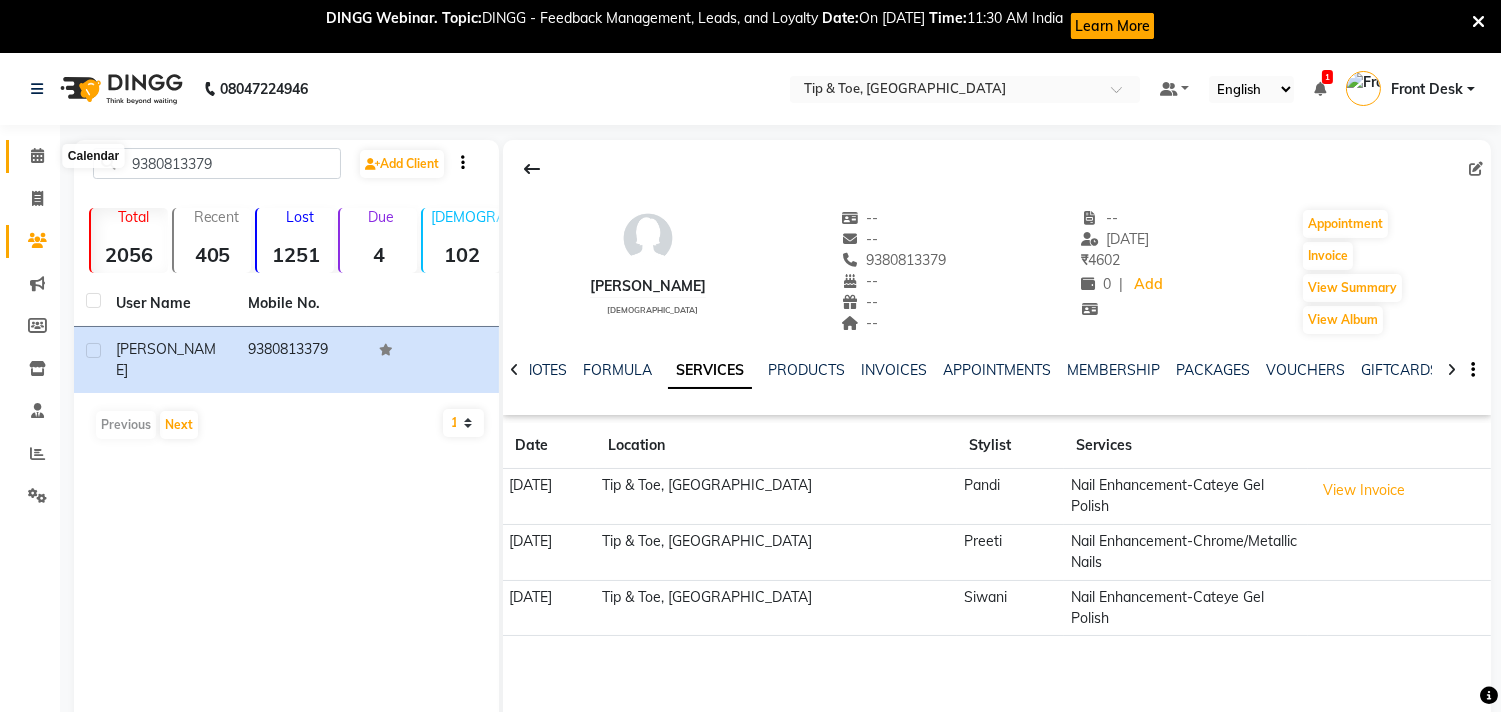 click 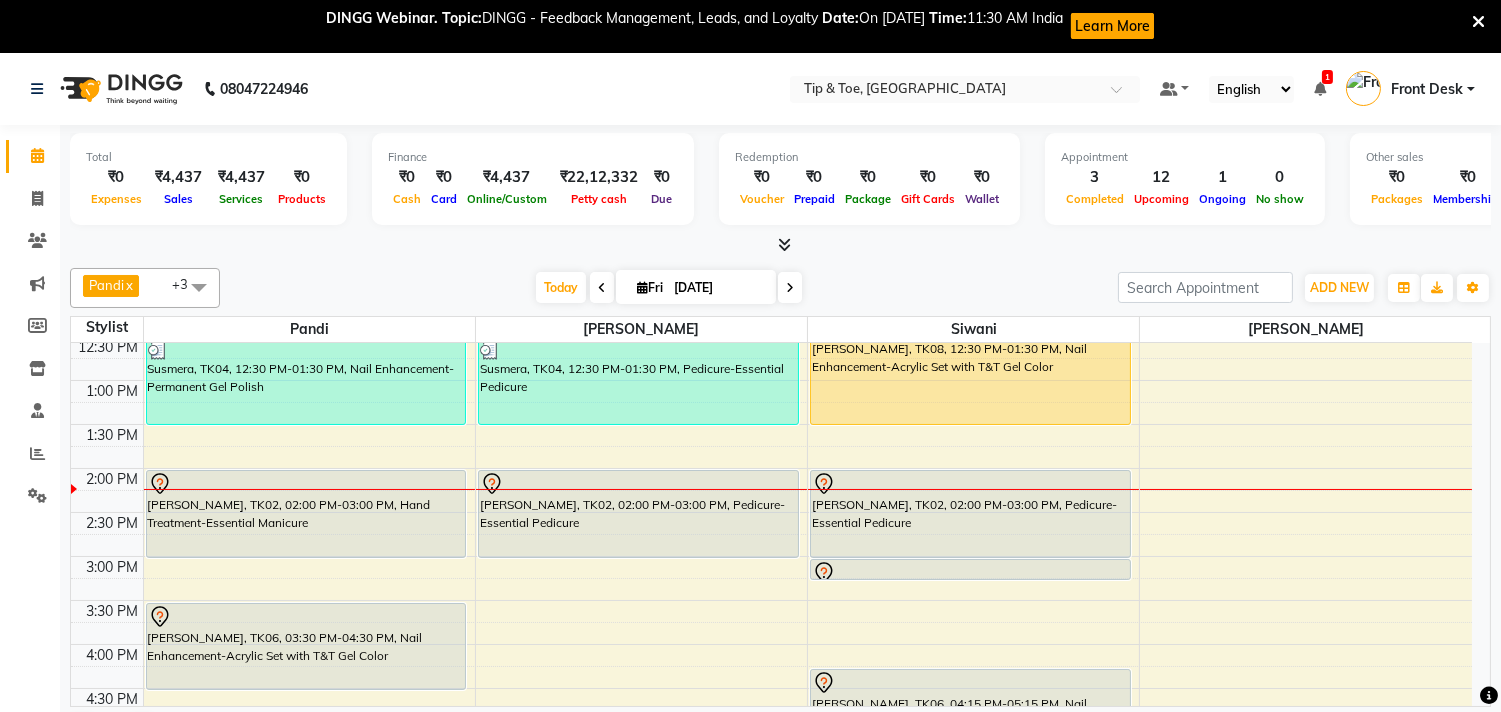 scroll, scrollTop: 318, scrollLeft: 0, axis: vertical 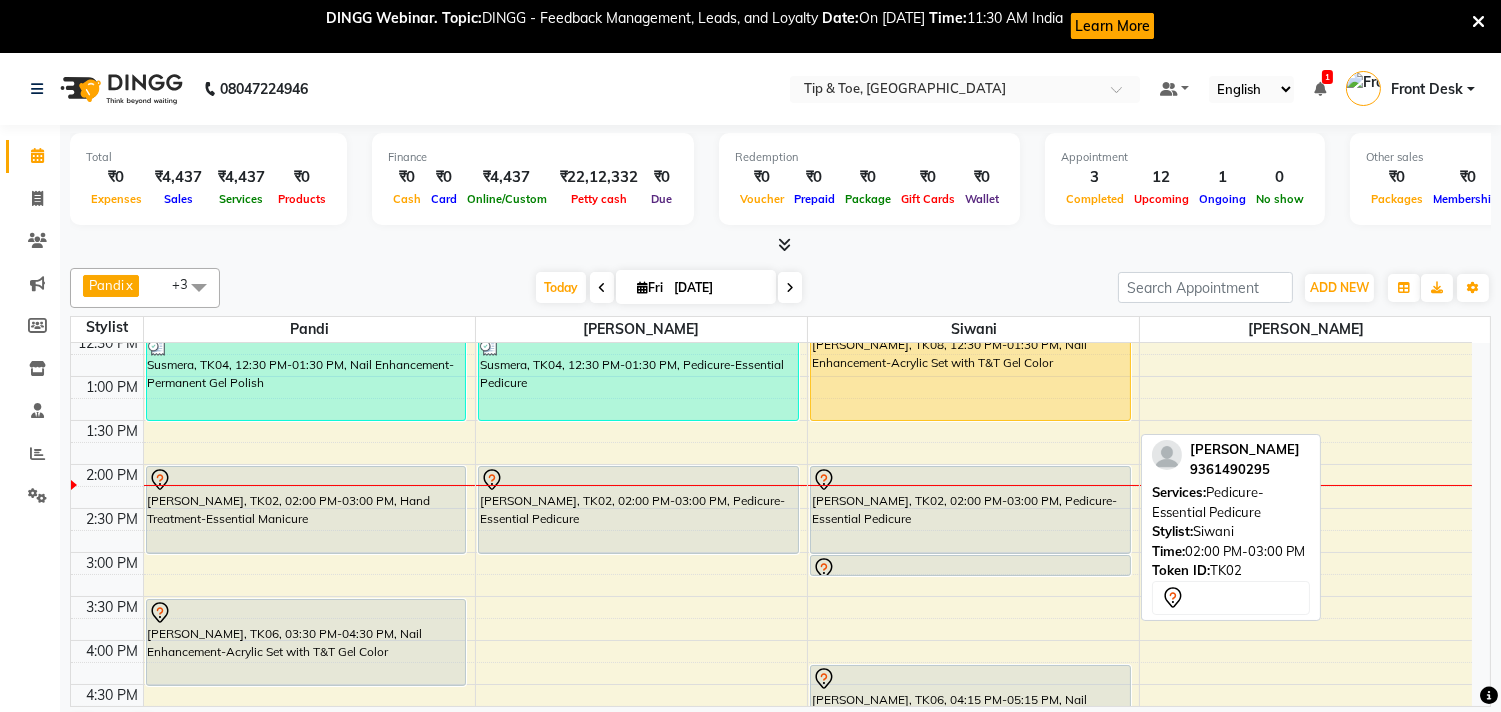 drag, startPoint x: 922, startPoint y: 548, endPoint x: 935, endPoint y: 532, distance: 20.615528 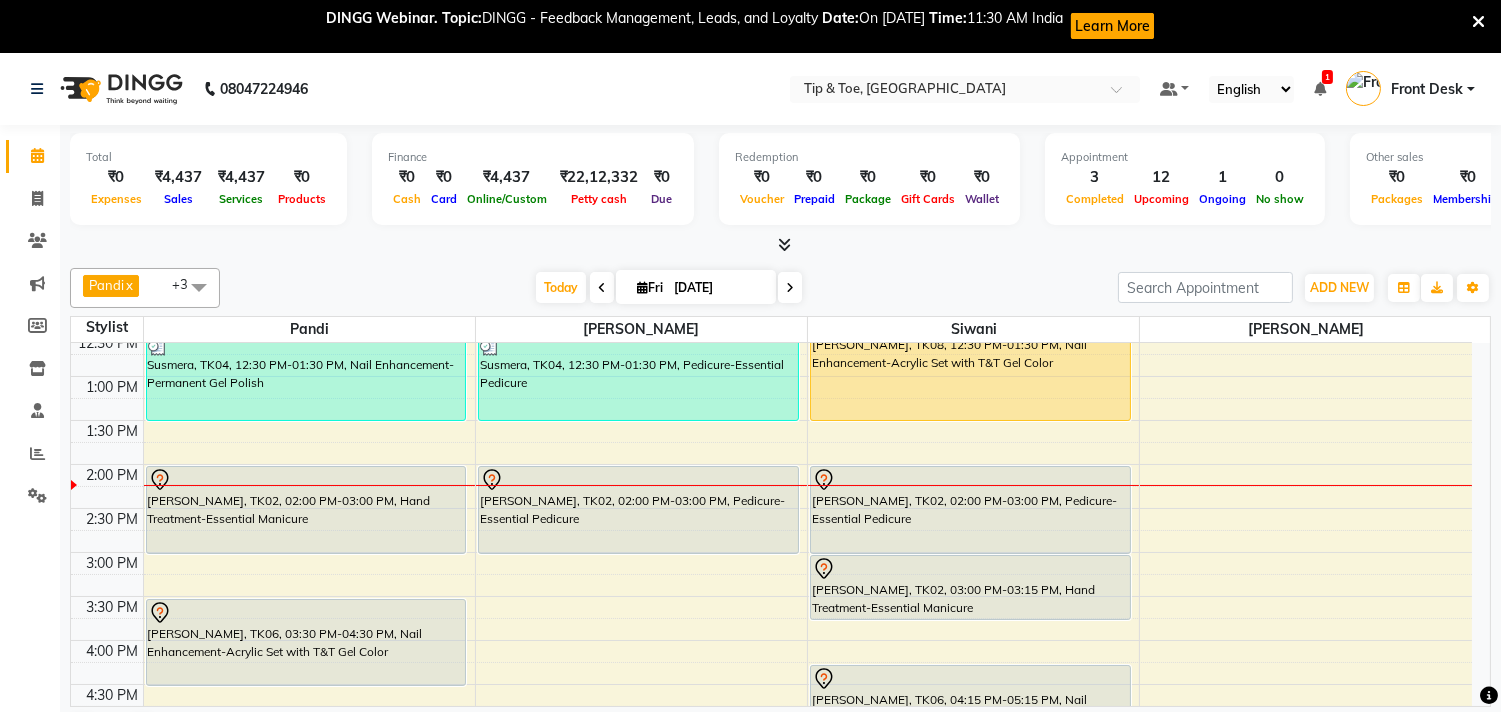 click on "Monisha, TK08, 12:30 PM-01:30 PM, Nail Enhancement-Acrylic Set with T&T Gel Color             Molly, TK02, 02:00 PM-03:00 PM, Pedicure-Essential Pedicure             Molly, TK02, 03:00 PM-03:15 PM, Hand Treatment-Essential Manicure             rachana, TK06, 04:15 PM-05:15 PM, Nail Enhancement-Acrylic Set with T&T Gel Color             Mythili, TK05, 07:00 PM-07:30 PM, Nail Enhancement-Permanent Gel Polish             NANDHINI, TK03, 07:30 PM-08:30 PM, Nail Enhancement-Acrylic Set with T&T Gel Color             Molly, TK02, 03:00 PM-03:15 PM, Hand Treatment-Essential Manicure" at bounding box center (973, 640) 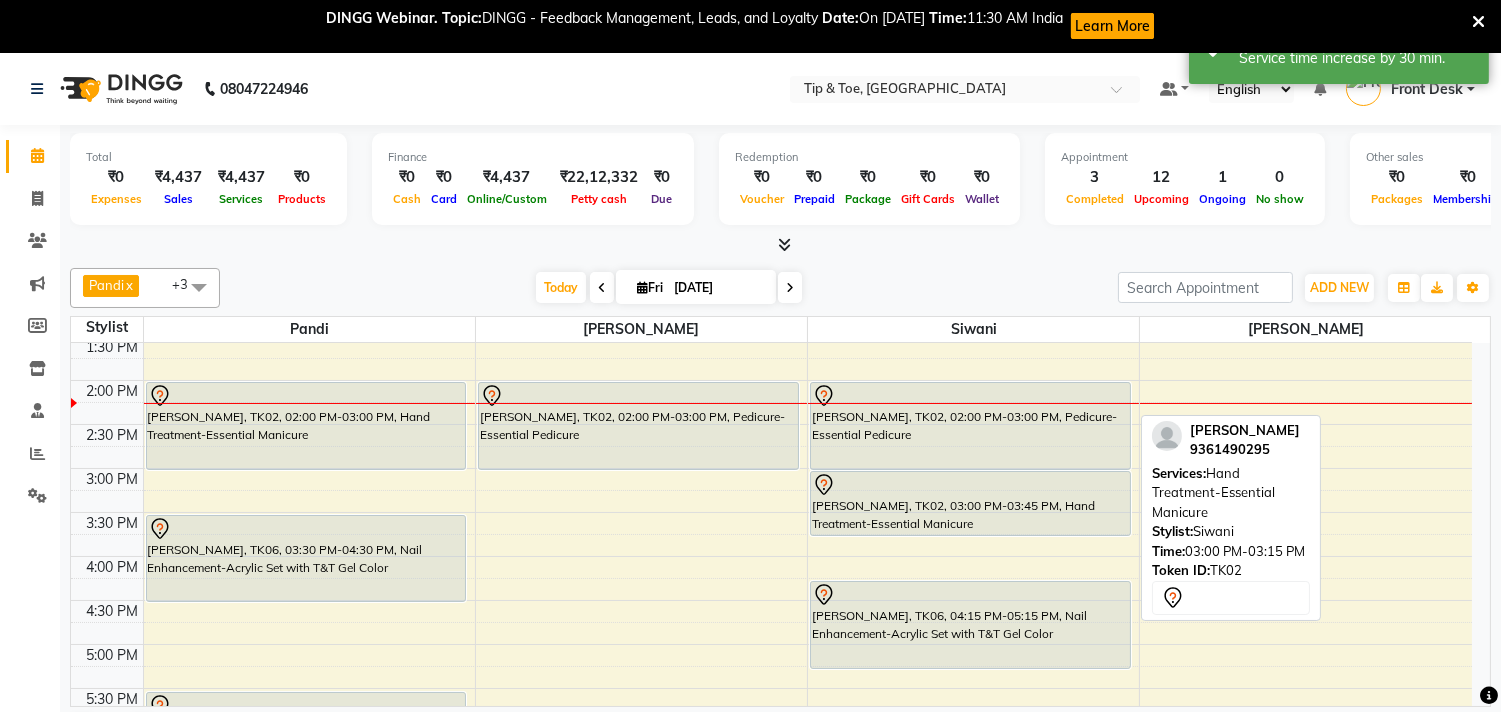 scroll, scrollTop: 430, scrollLeft: 0, axis: vertical 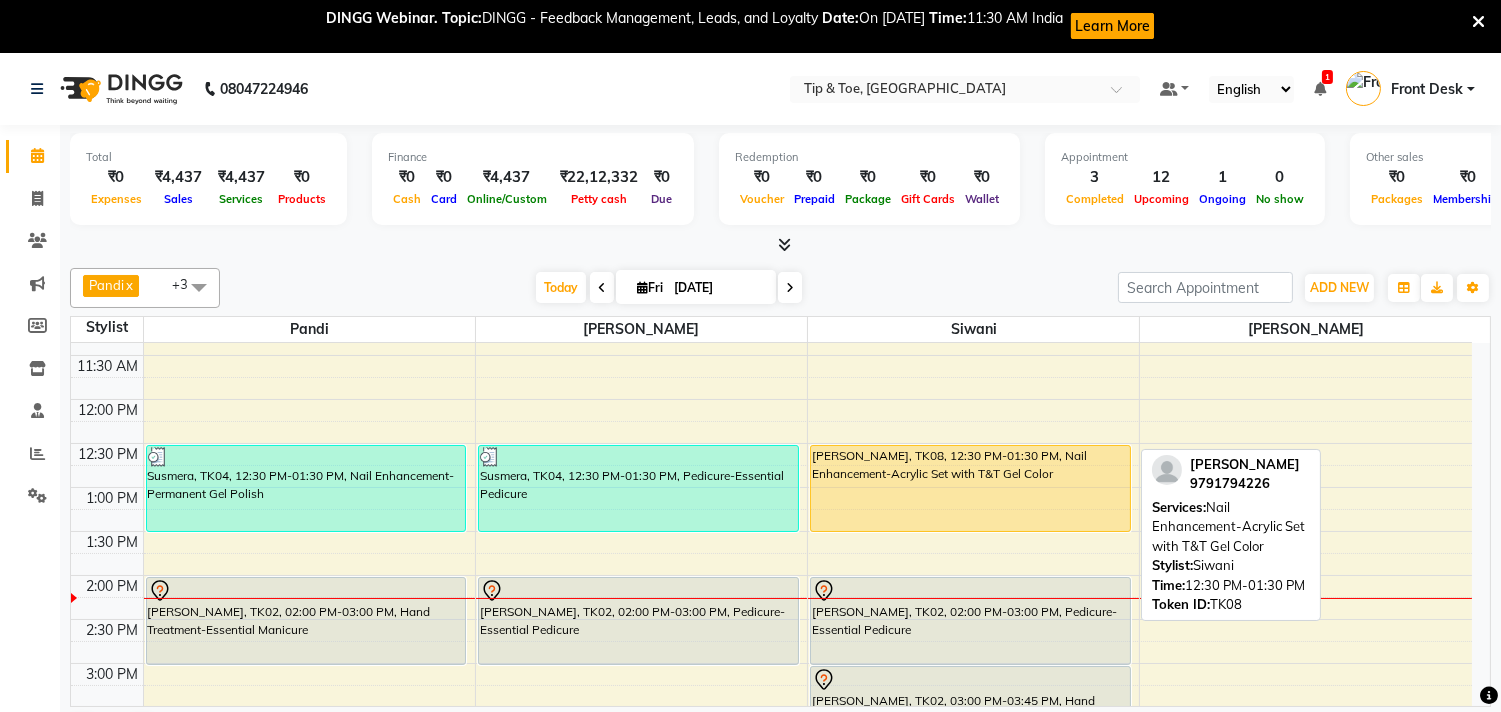 click on "[PERSON_NAME], TK08, 12:30 PM-01:30 PM, Nail Enhancement-Acrylic Set with T&T Gel Color" at bounding box center (970, 488) 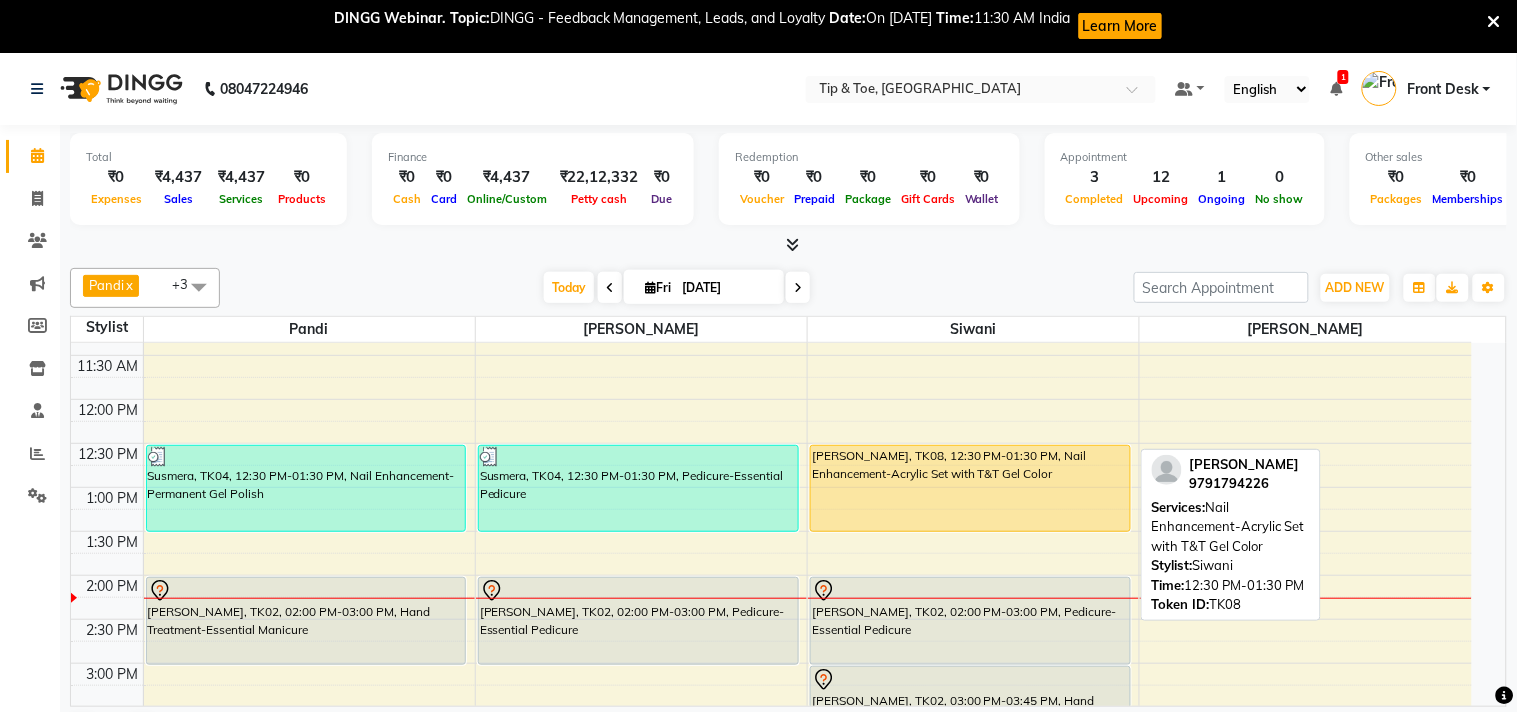 select on "1" 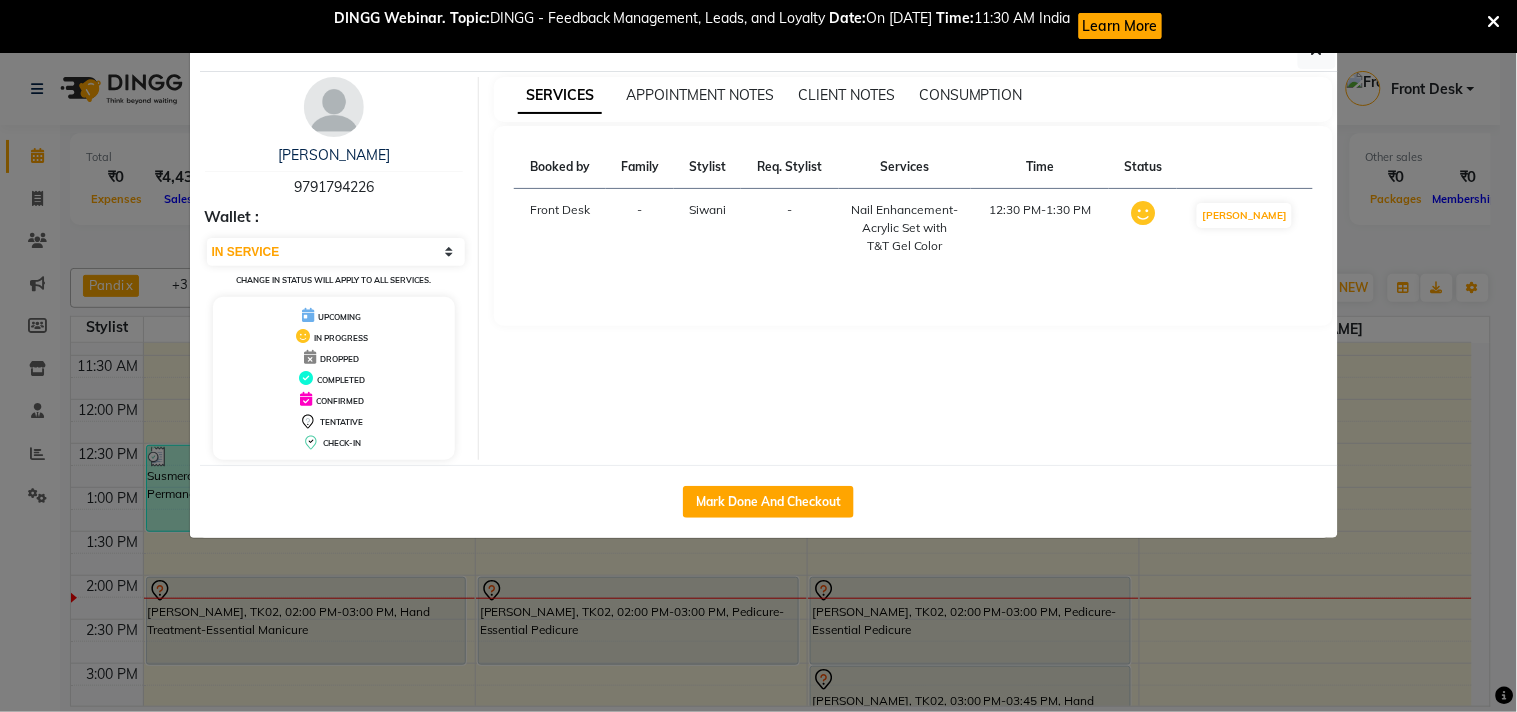 drag, startPoint x: 802, startPoint y: 493, endPoint x: 796, endPoint y: 482, distance: 12.529964 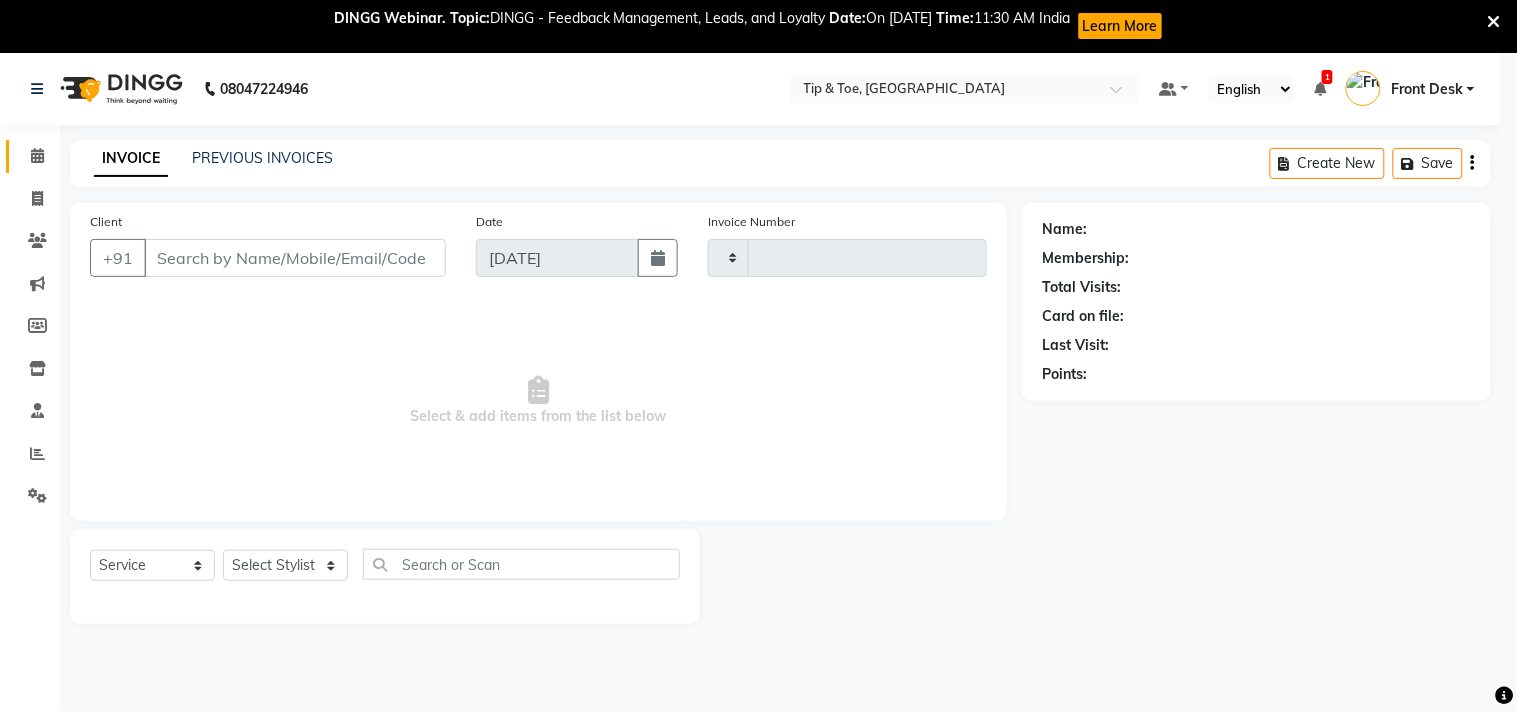 type on "0734" 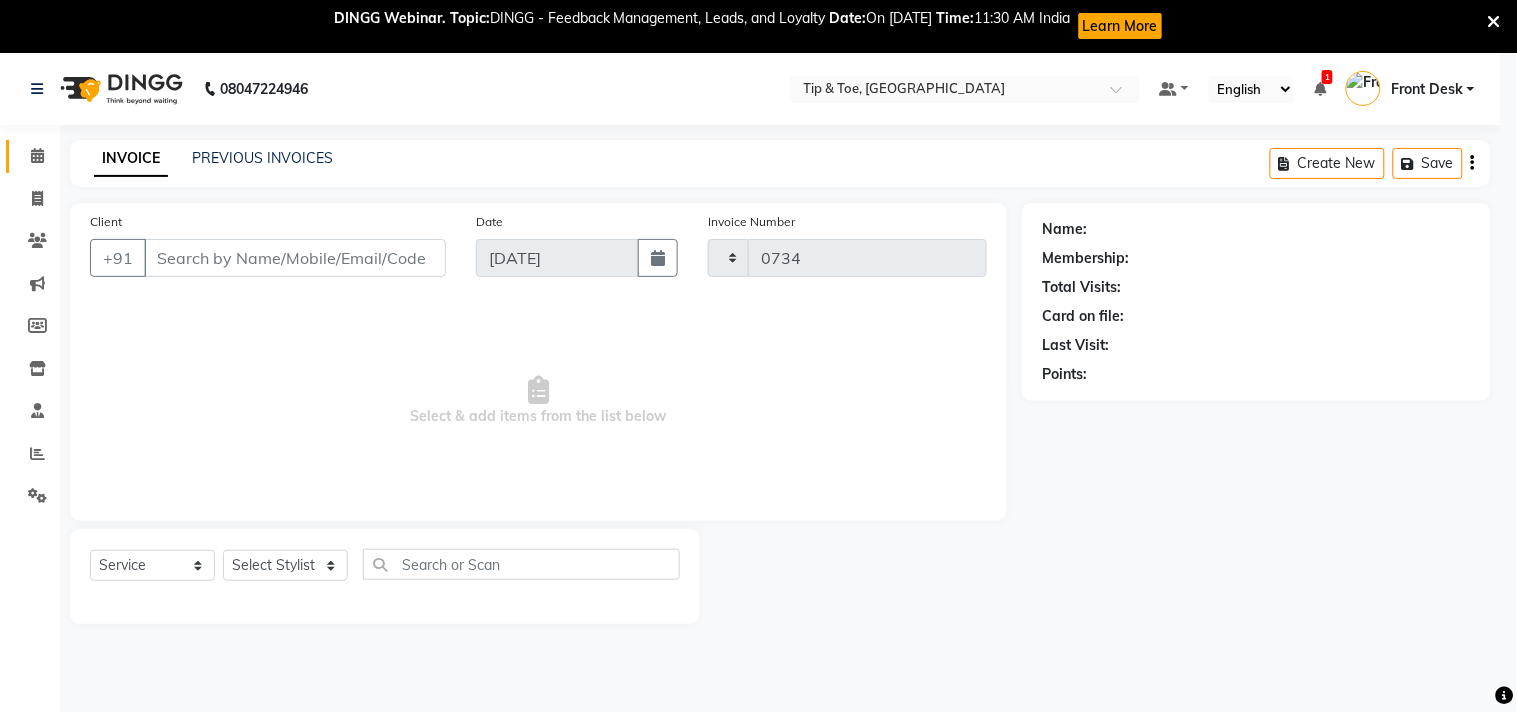 select on "5770" 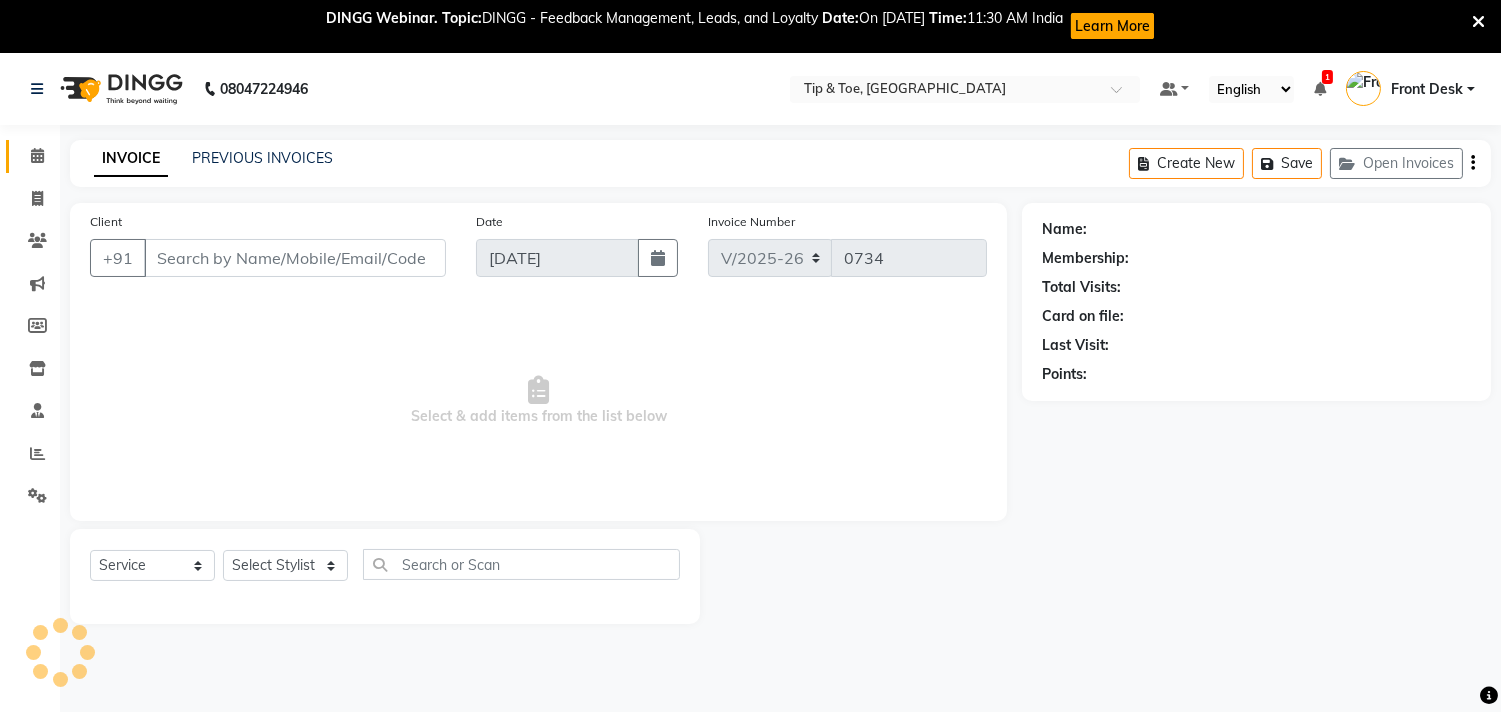 type on "9791794226" 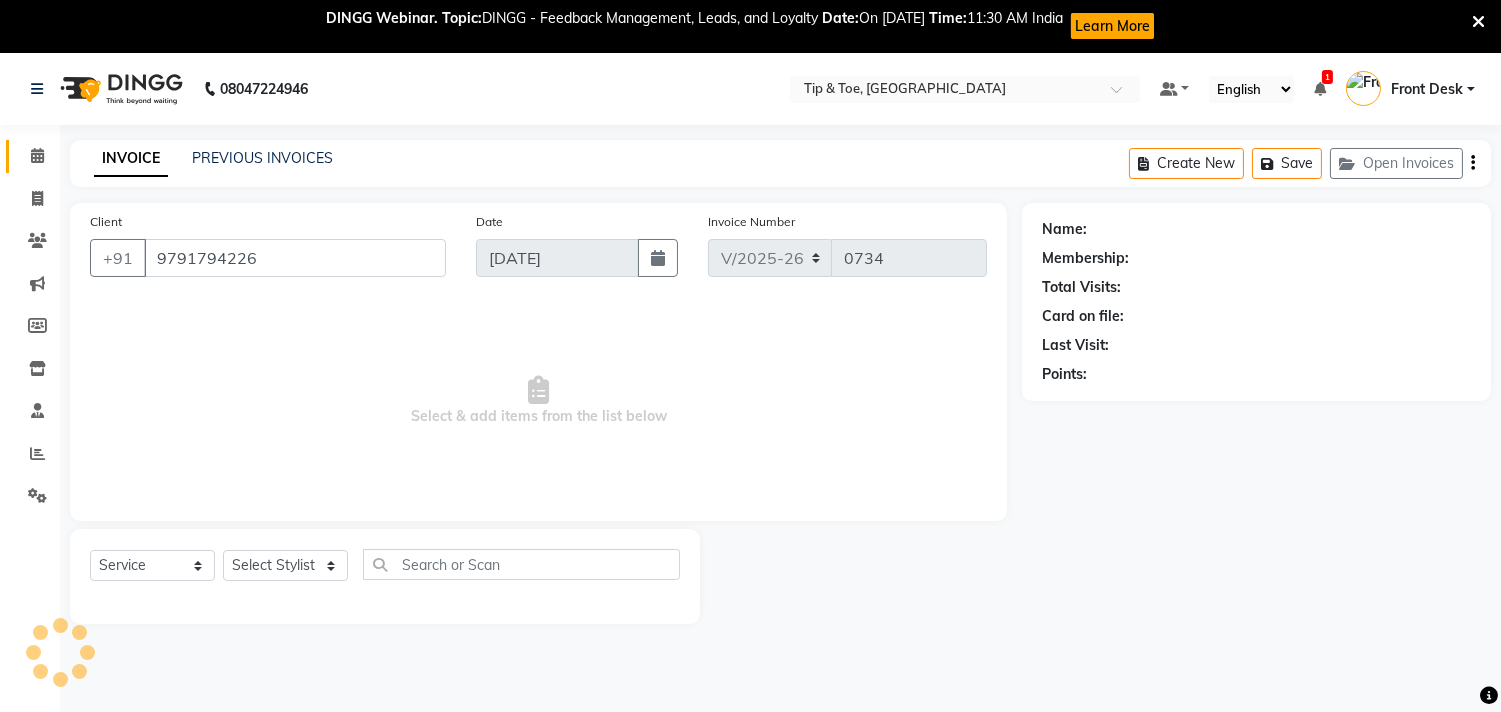 select on "49685" 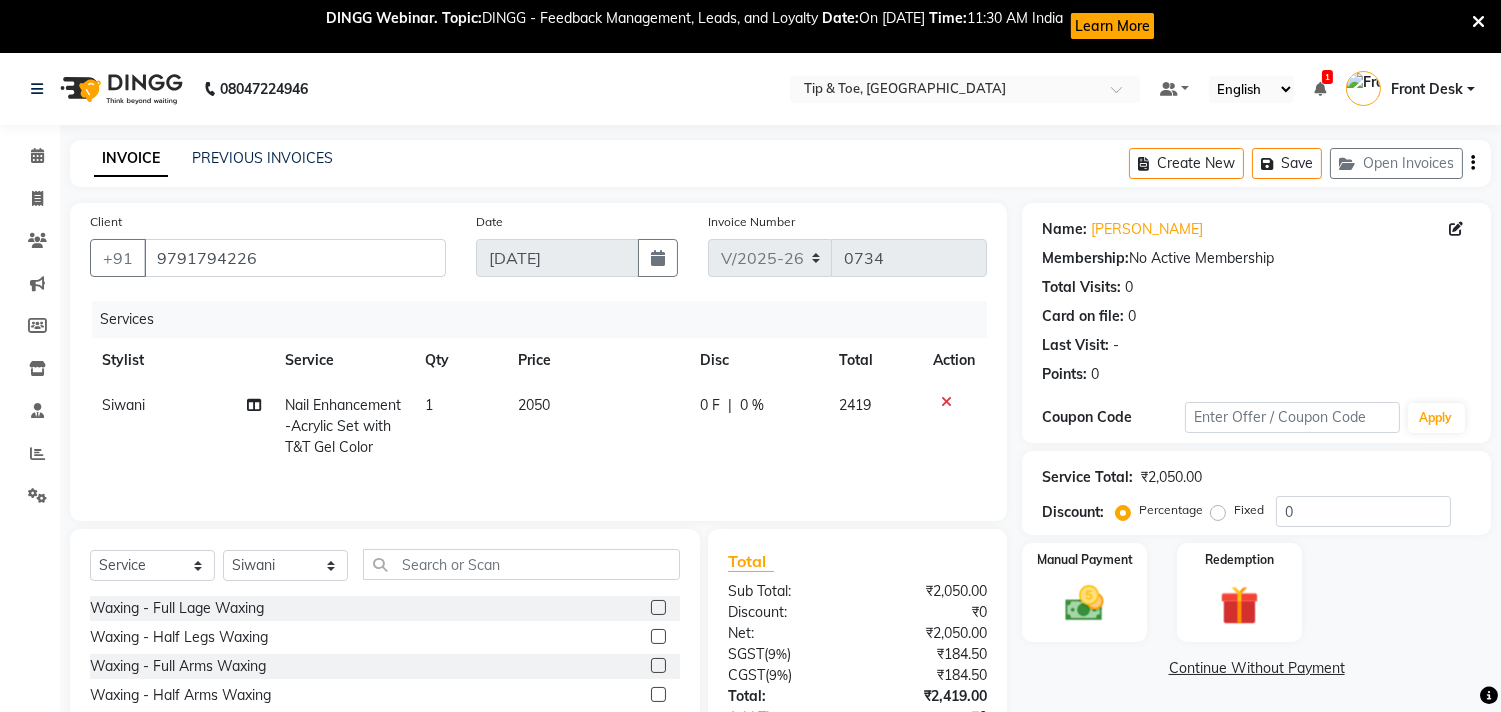 click on "2050" 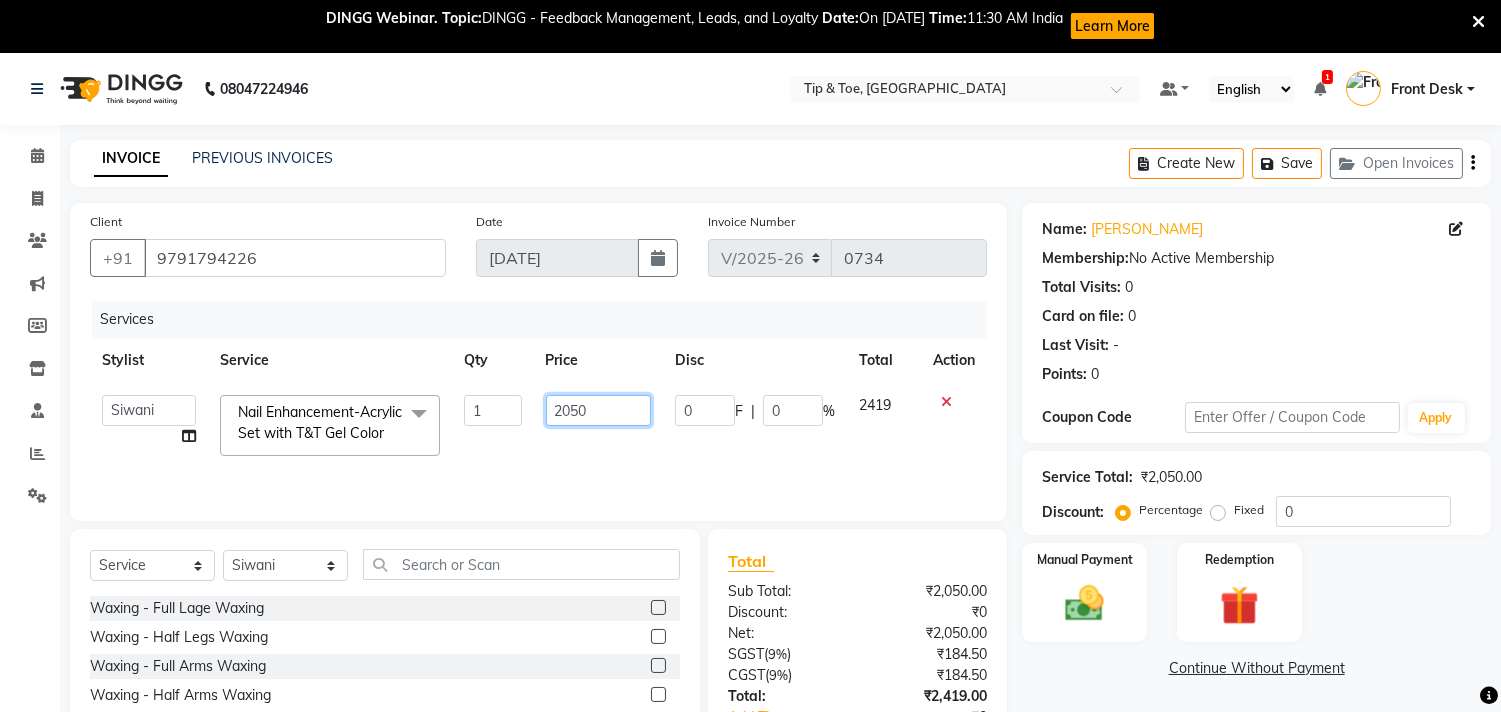 click on "2050" 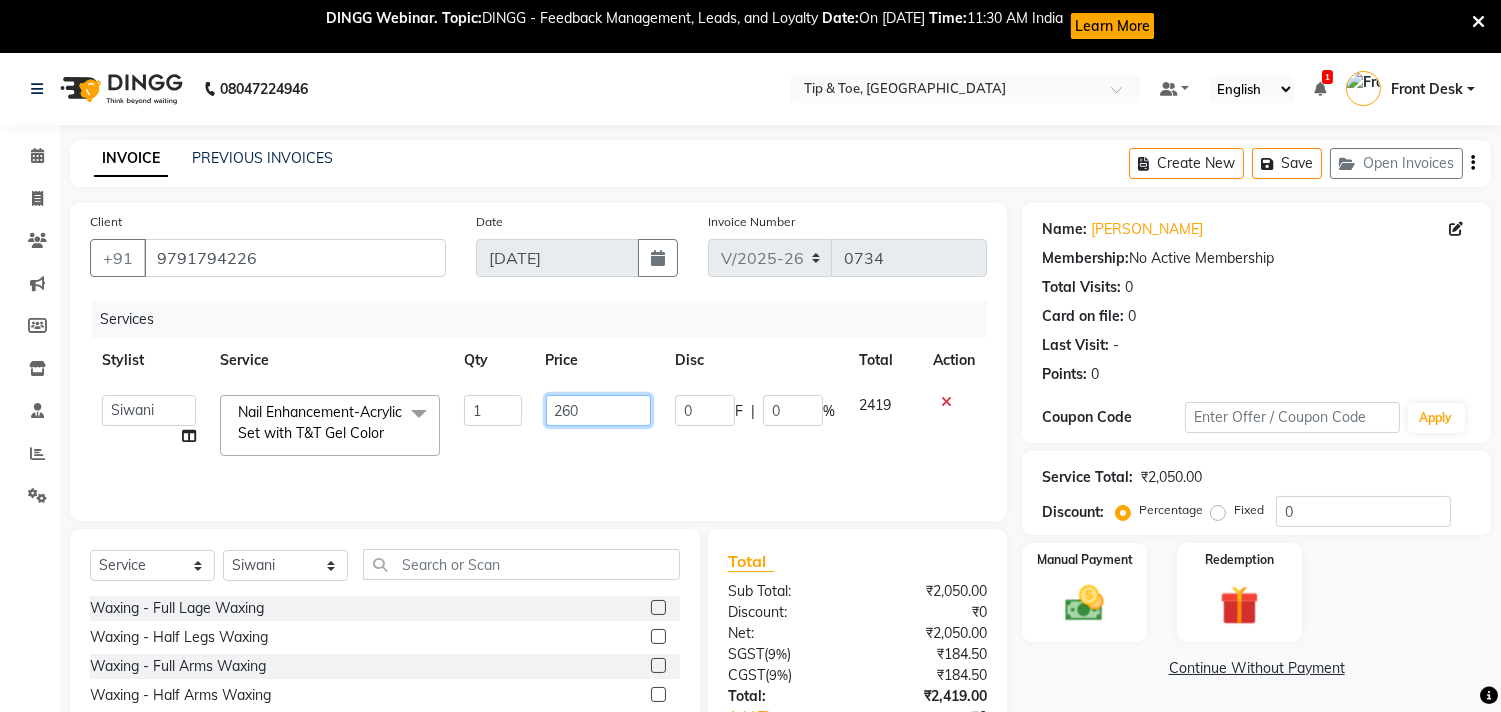 type on "2600" 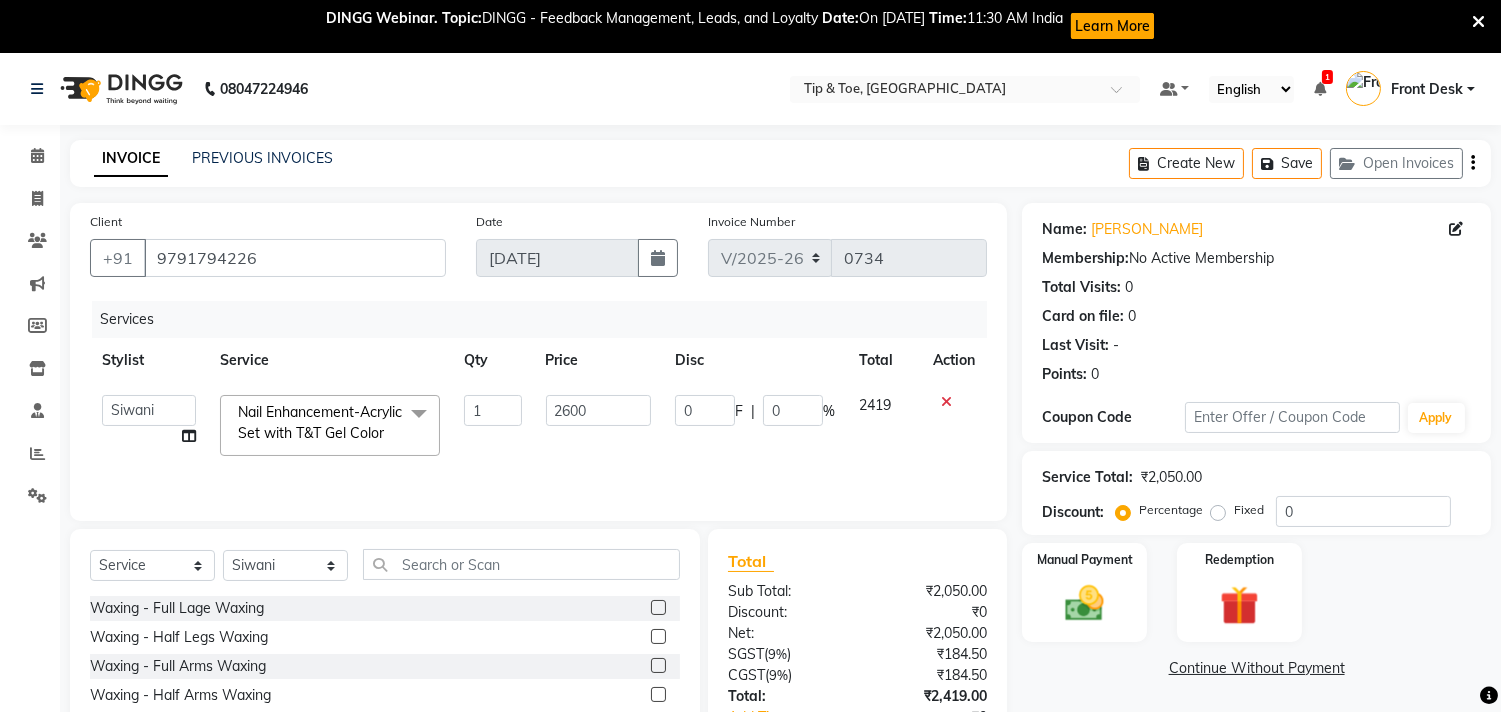 click on "Name: Monisha  Membership:  No Active Membership  Total Visits:  0 Card on file:  0 Last Visit:   - Points:   0  Coupon Code Apply Service Total:  ₹2,050.00  Discount:  Percentage   Fixed  0 Manual Payment Redemption  Continue Without Payment" 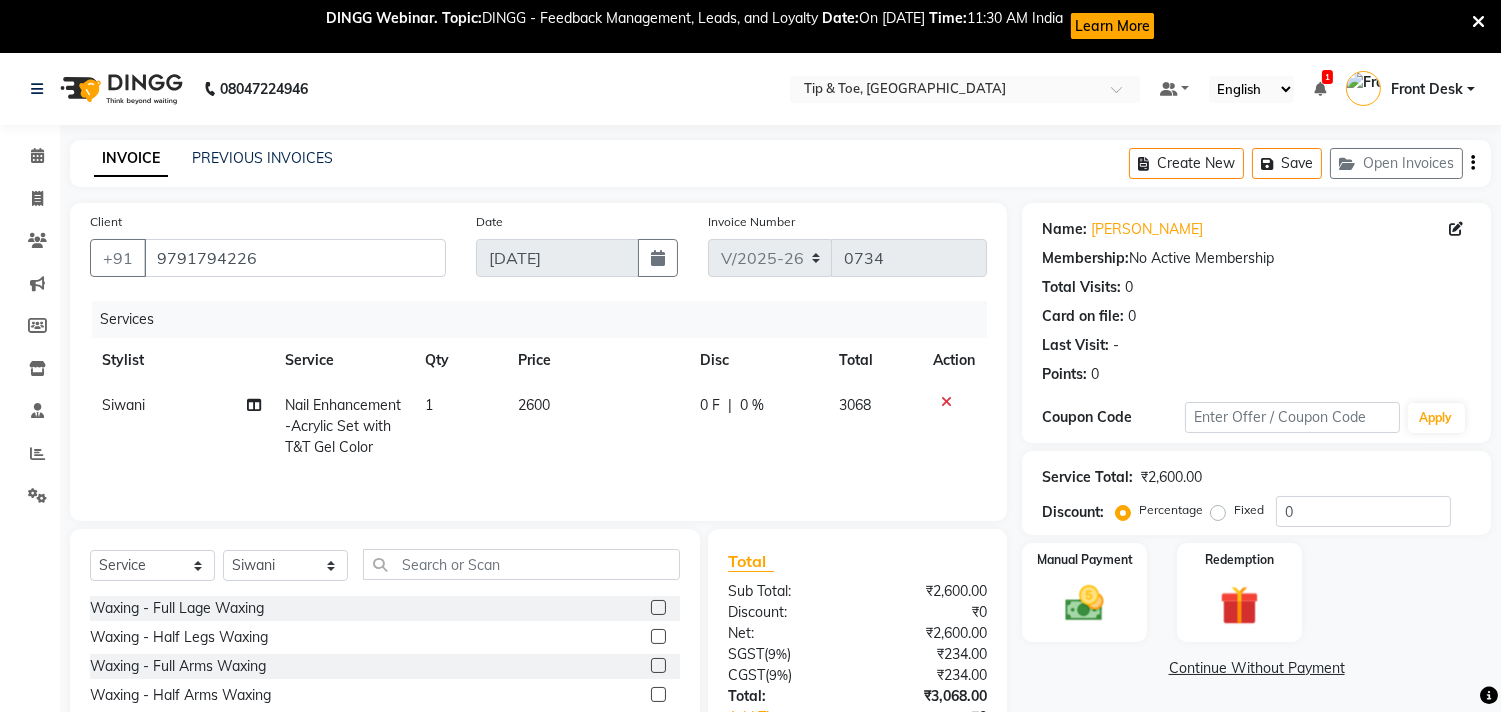 scroll, scrollTop: 143, scrollLeft: 0, axis: vertical 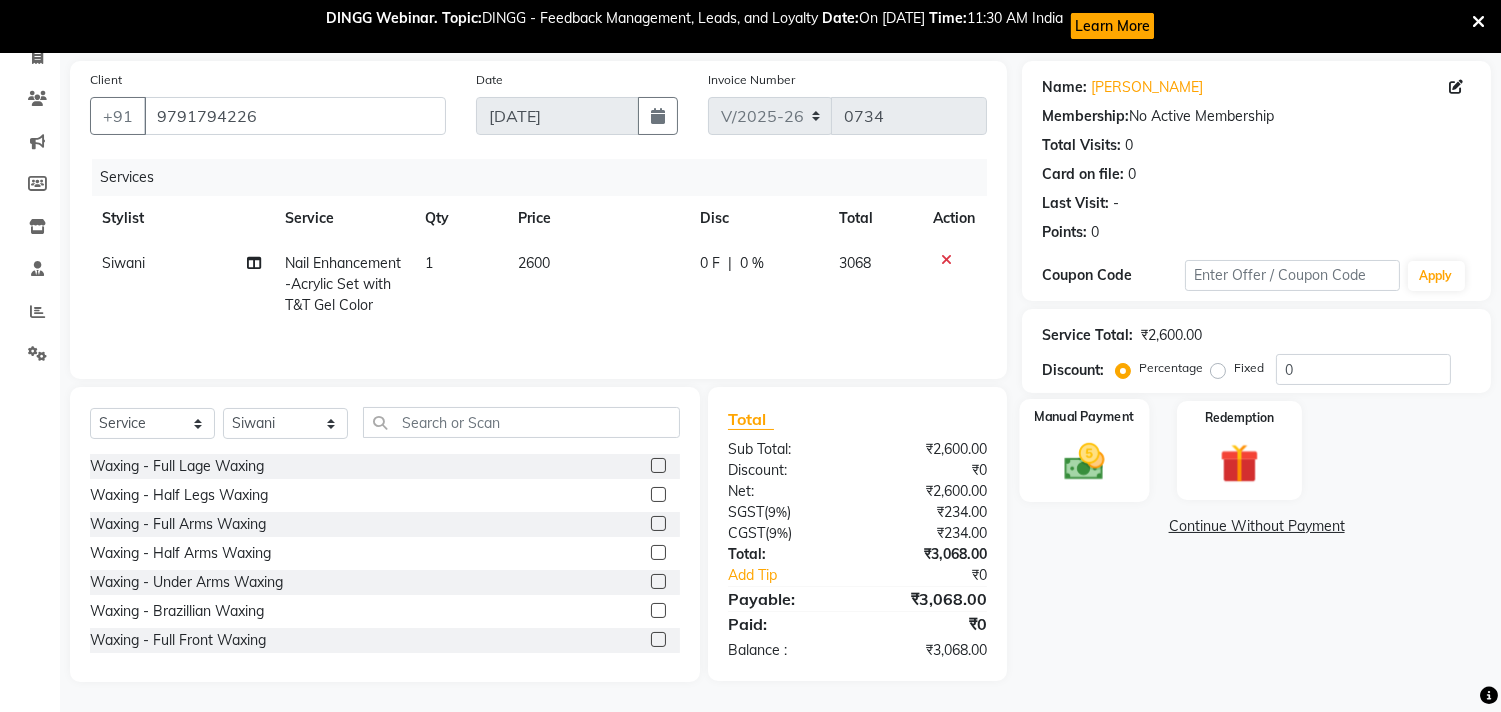 click on "Manual Payment" 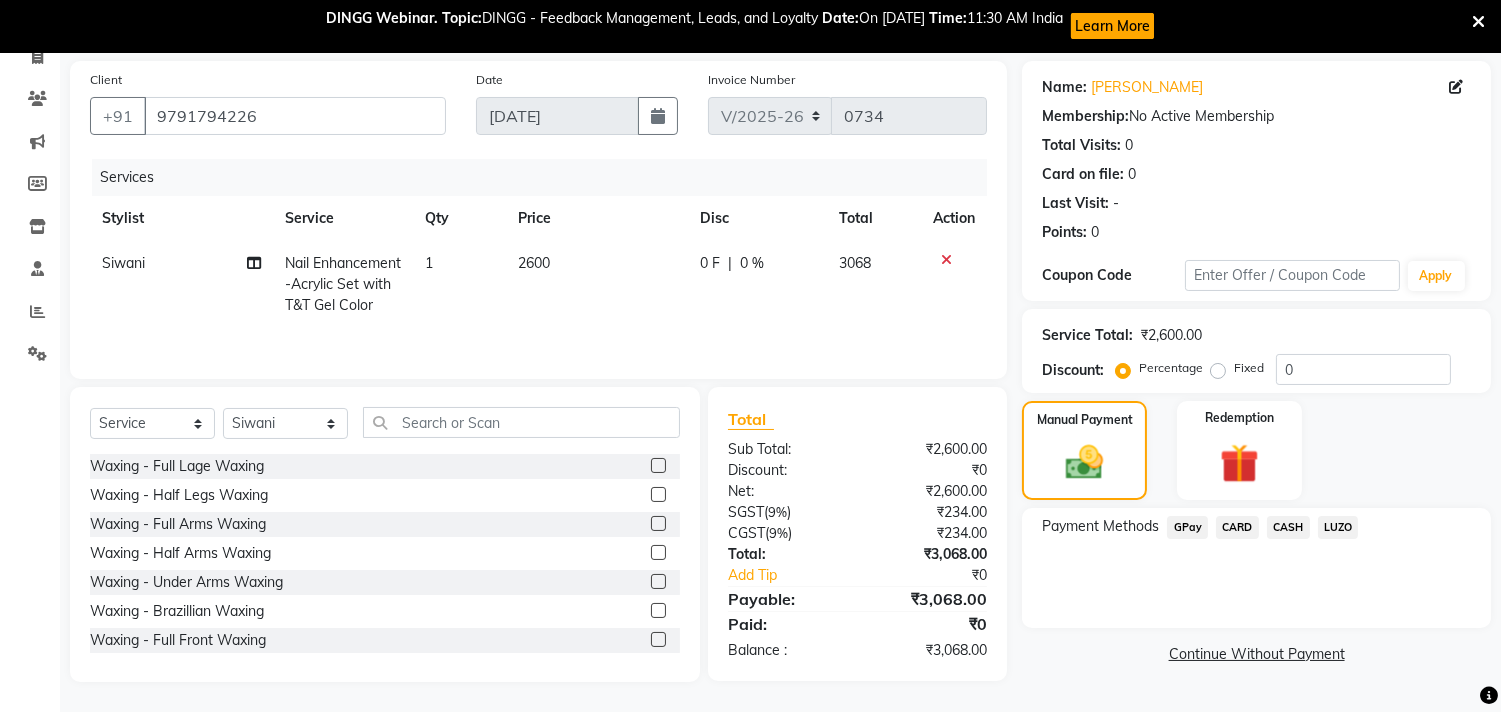 click on "GPay" 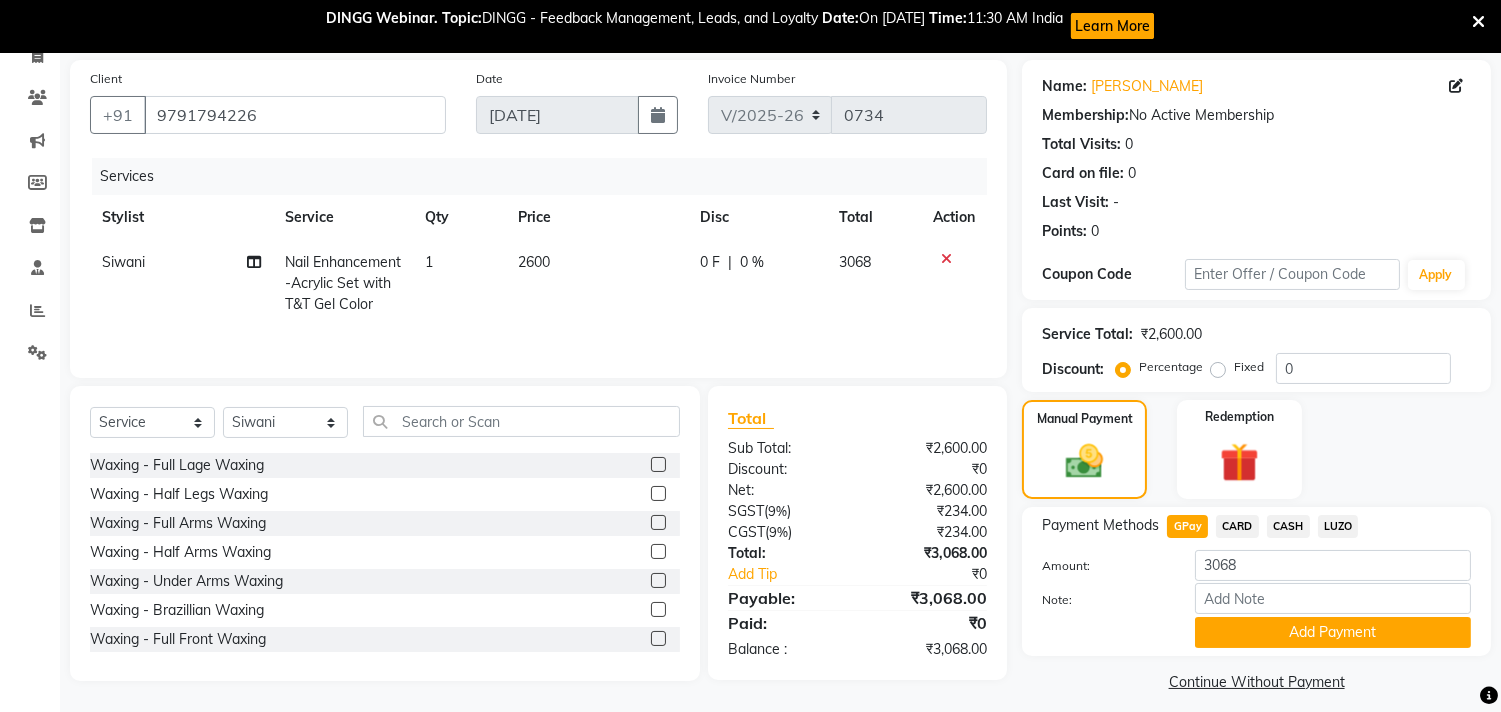 scroll, scrollTop: 157, scrollLeft: 0, axis: vertical 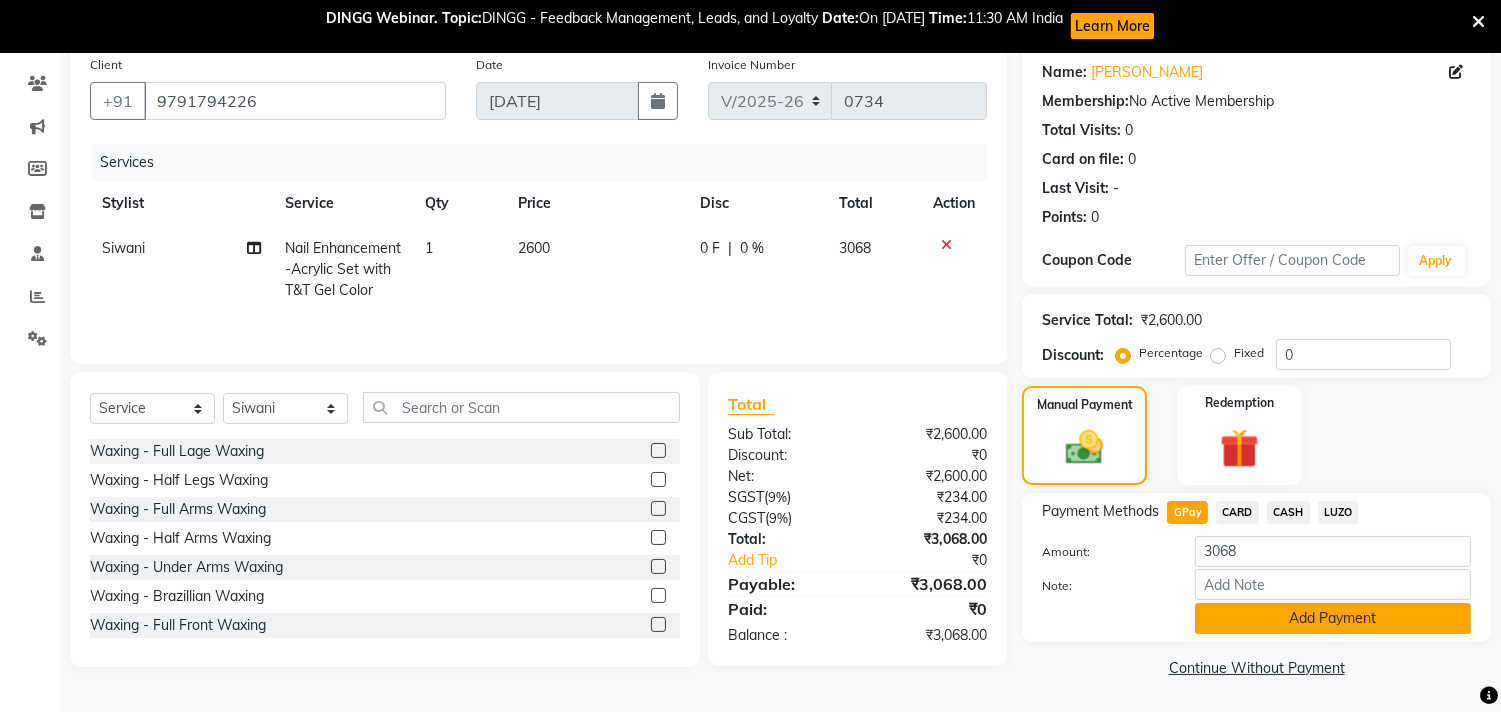click on "Add Payment" 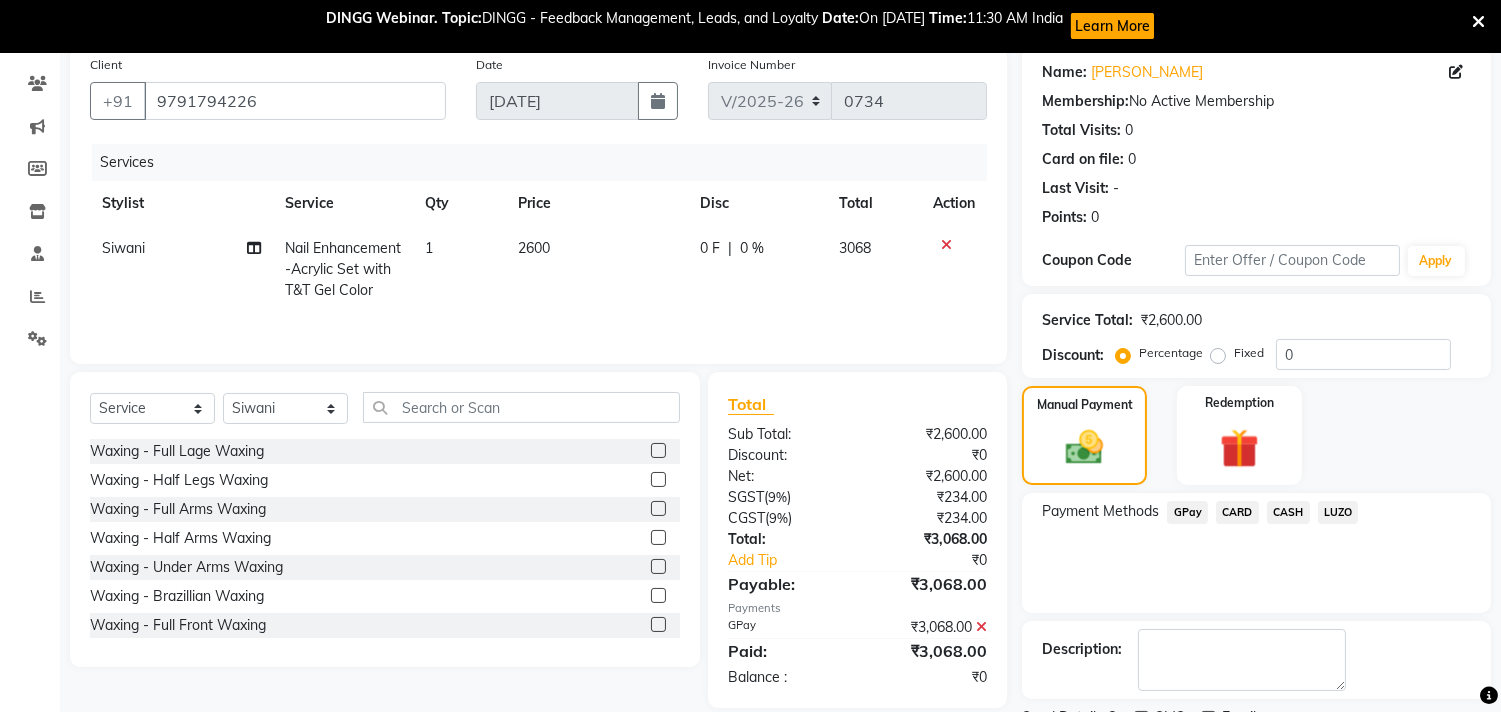 scroll, scrollTop: 241, scrollLeft: 0, axis: vertical 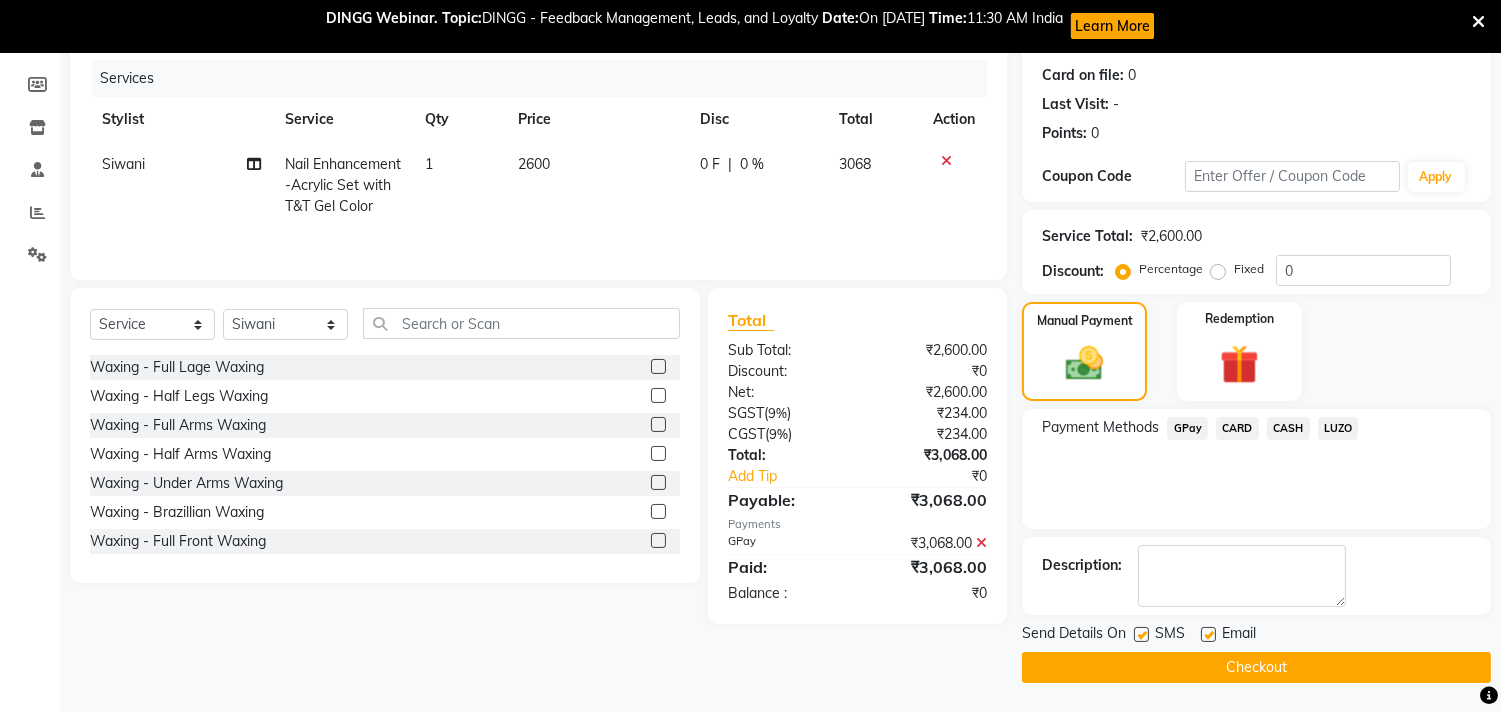 click on "Checkout" 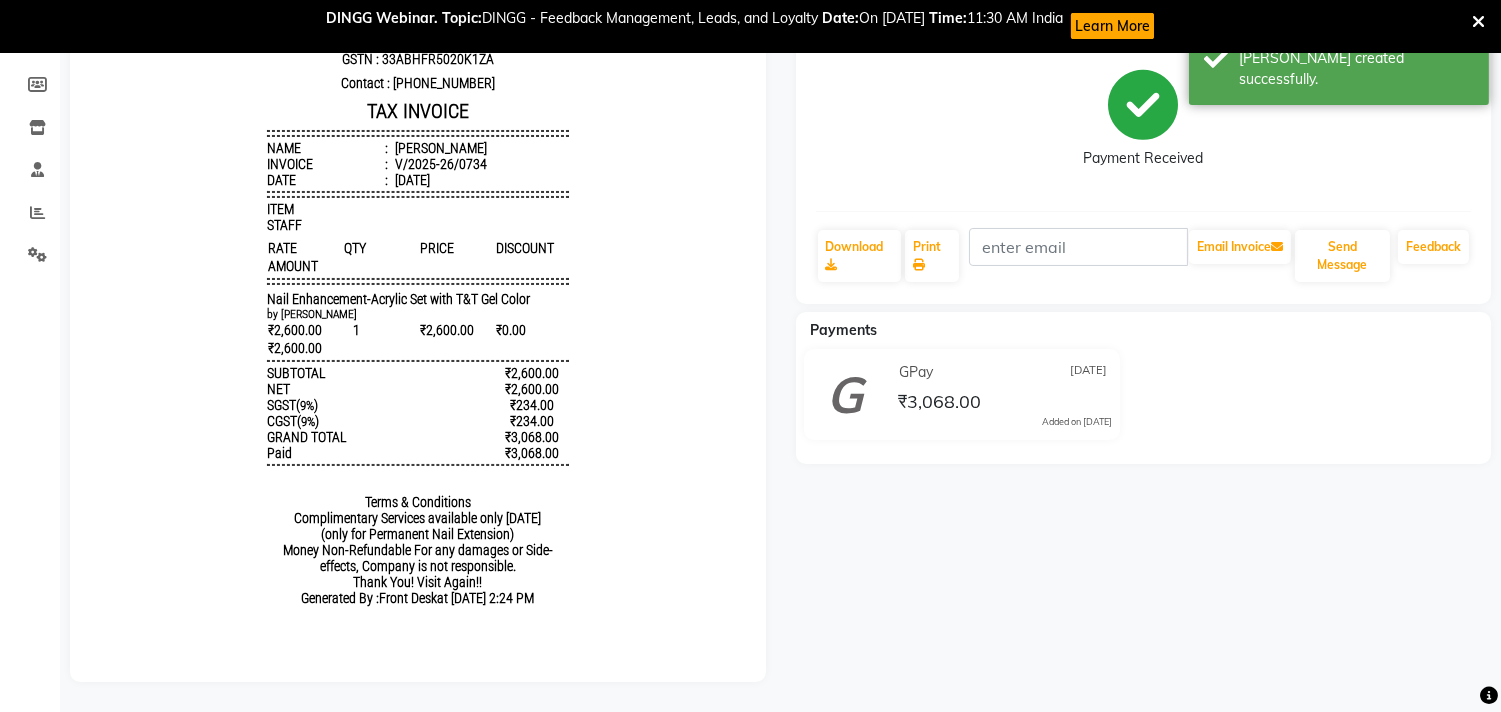 scroll, scrollTop: 0, scrollLeft: 0, axis: both 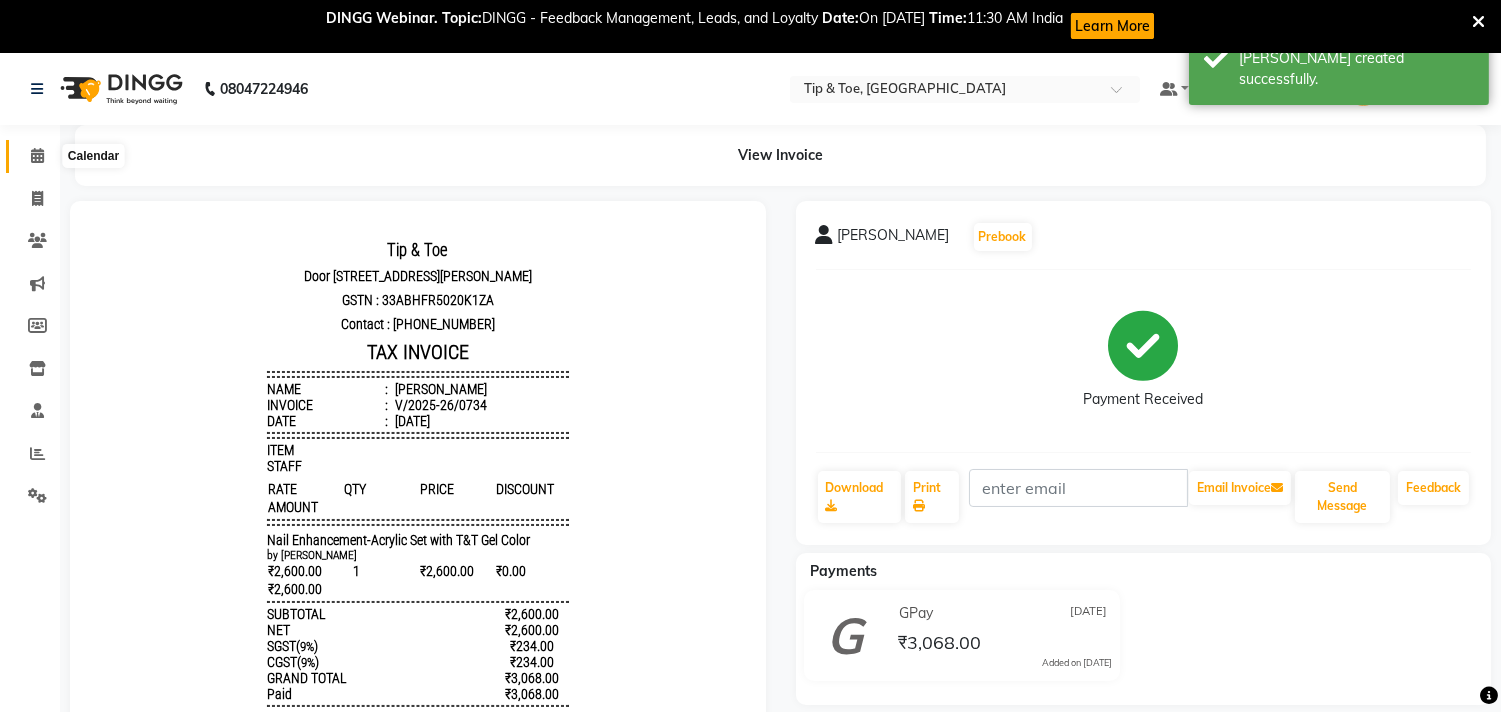 click 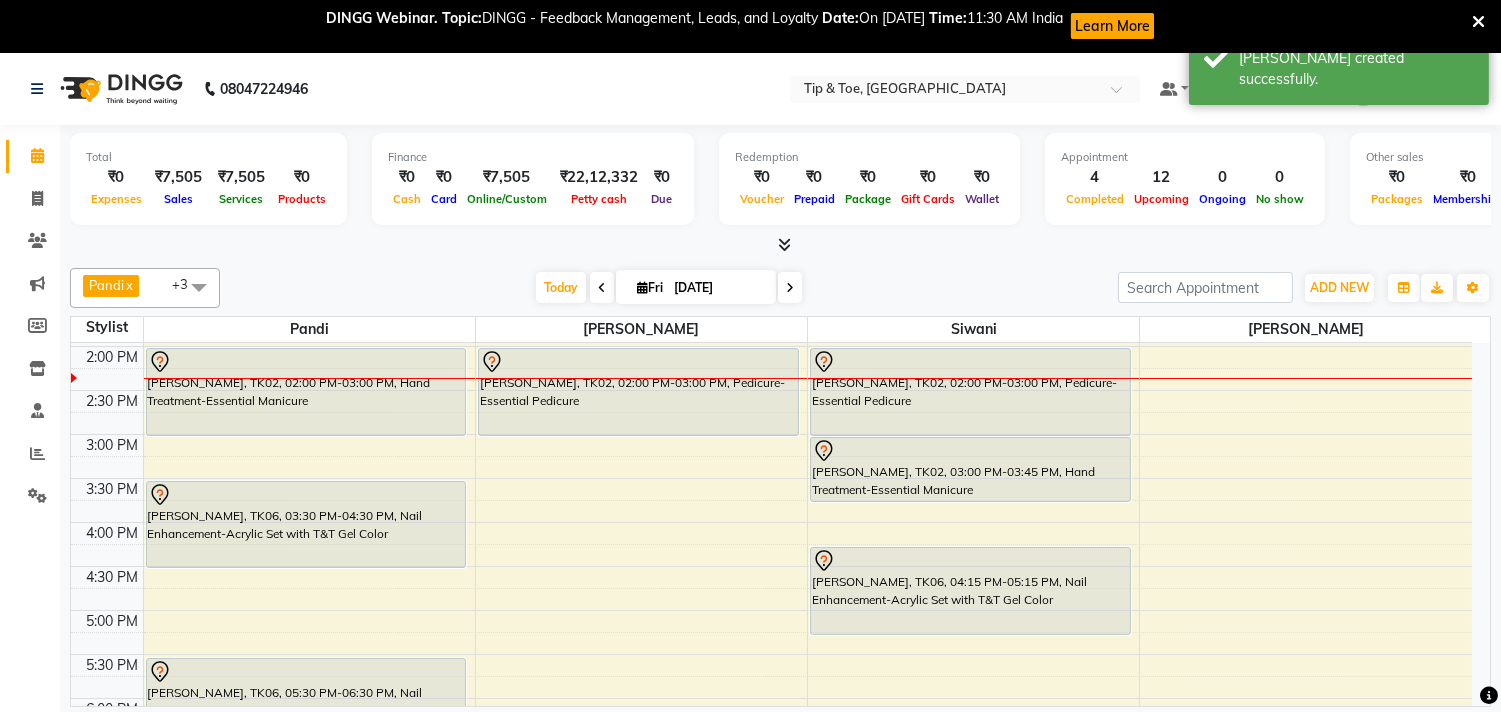 scroll, scrollTop: 444, scrollLeft: 0, axis: vertical 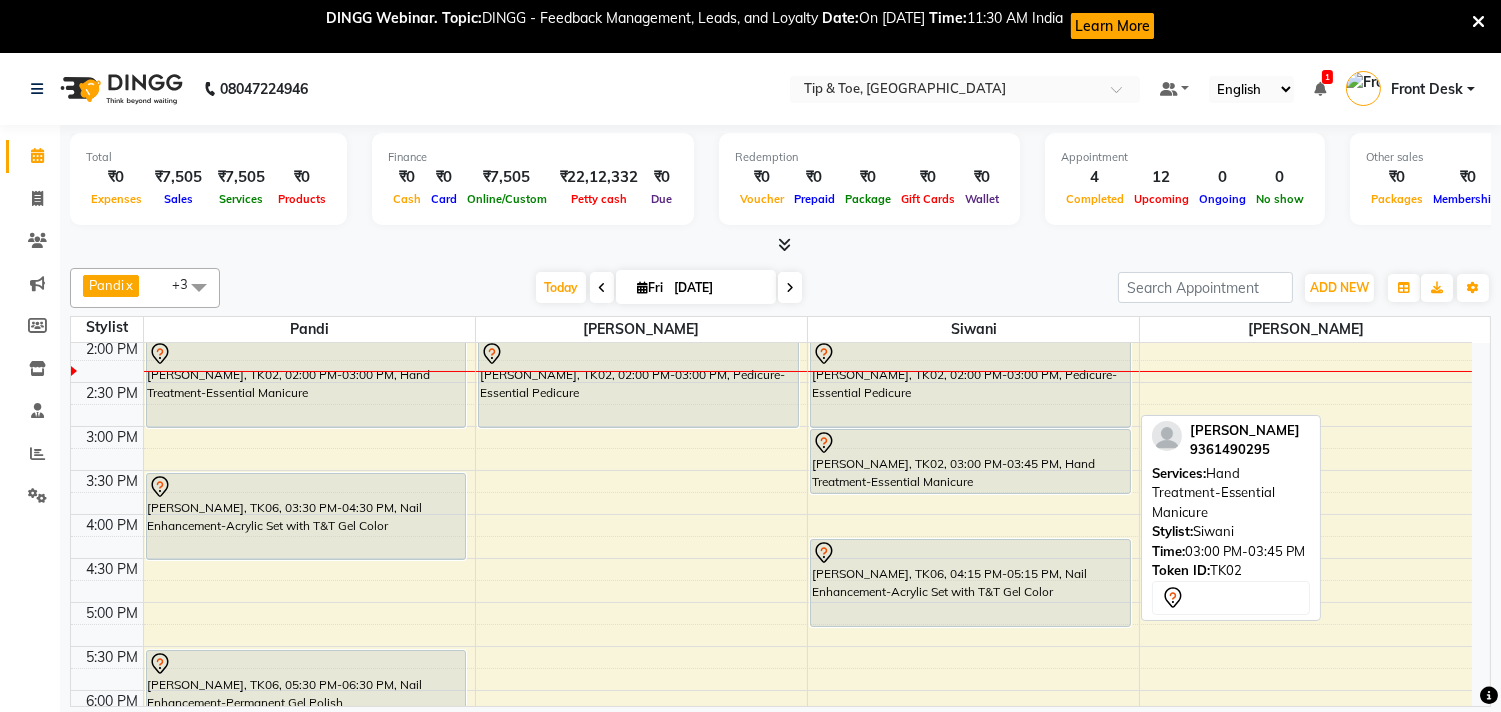 drag, startPoint x: 1052, startPoint y: 490, endPoint x: 1043, endPoint y: 427, distance: 63.63961 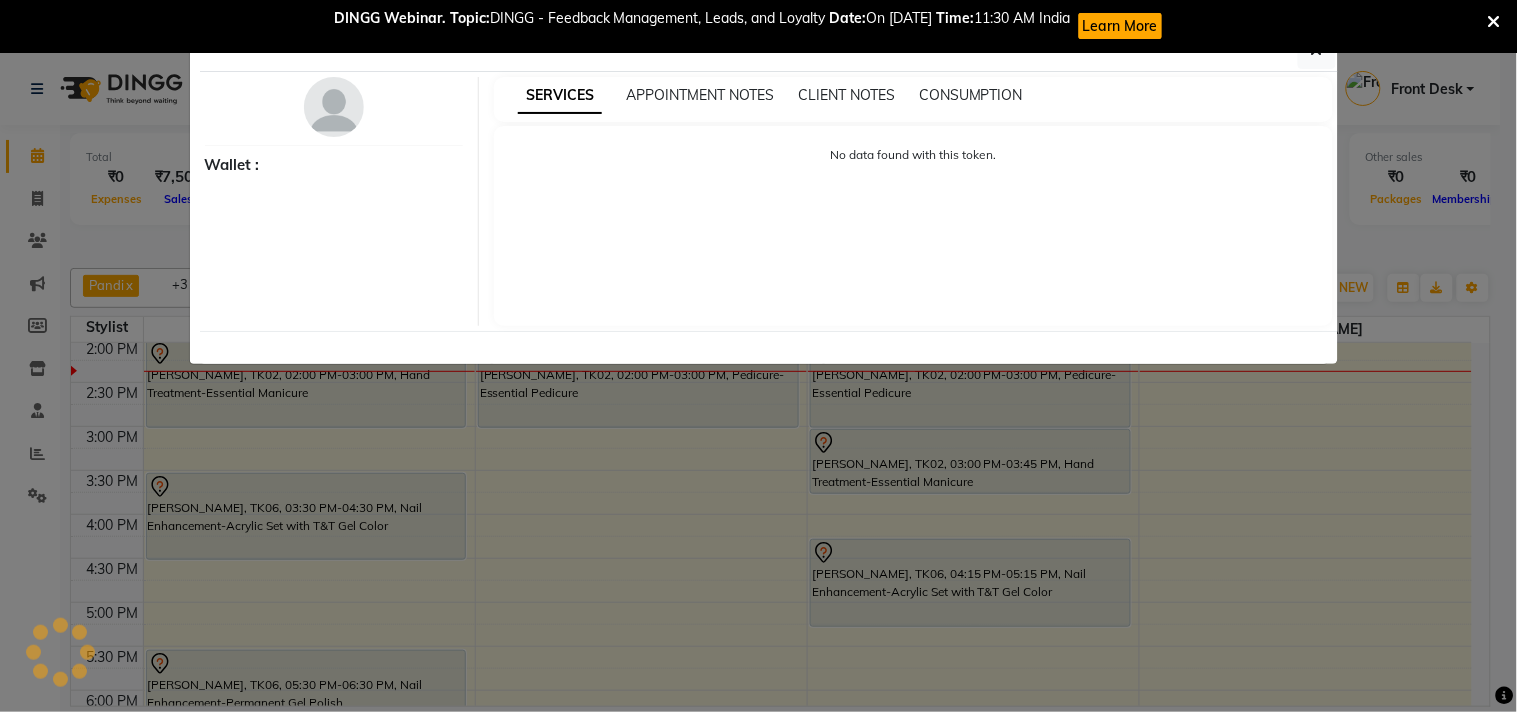 select on "7" 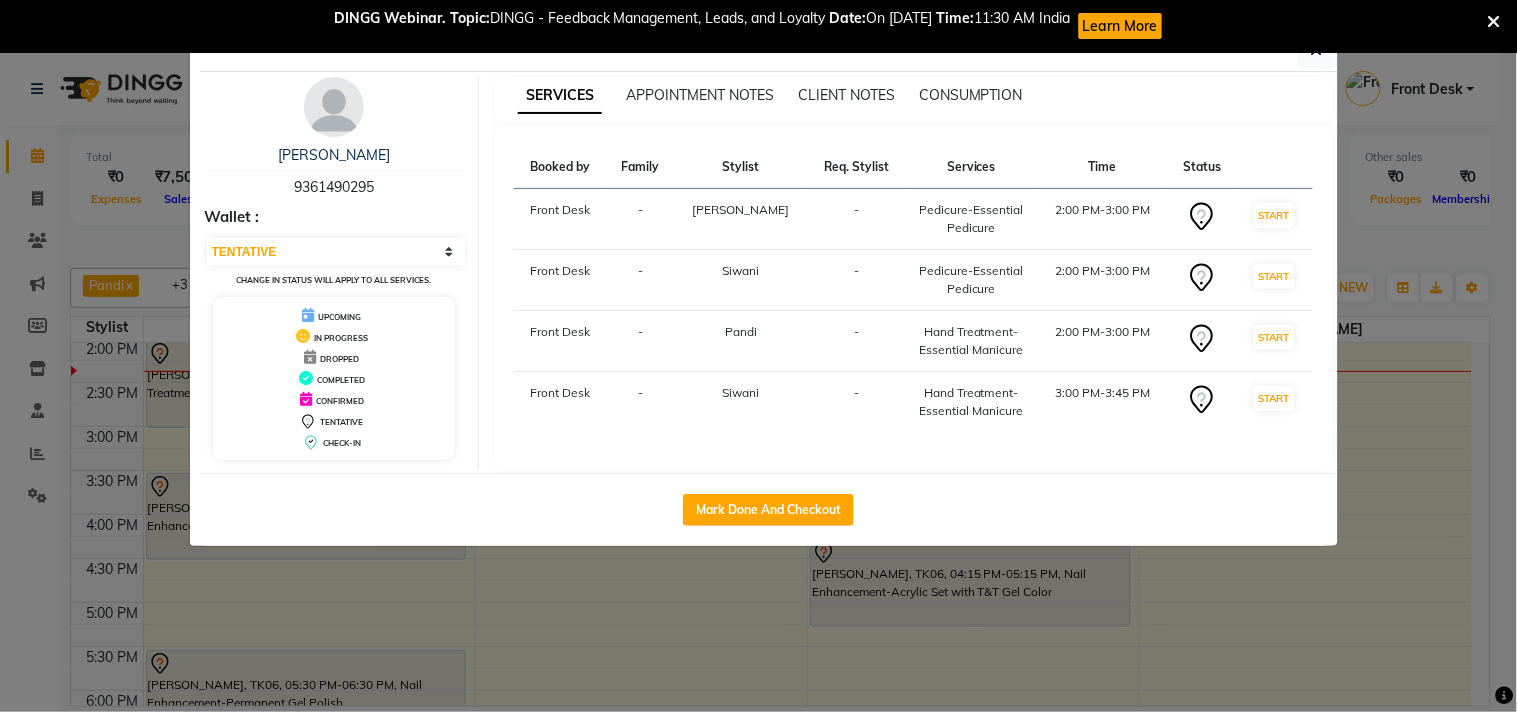 click on "DINGG Webinar.
Topic: DINGG - Feedback Management, Leads, and Loyalty
Date:  On July 11th
Time:  11:30 AM India
Learn More" at bounding box center (758, 26) 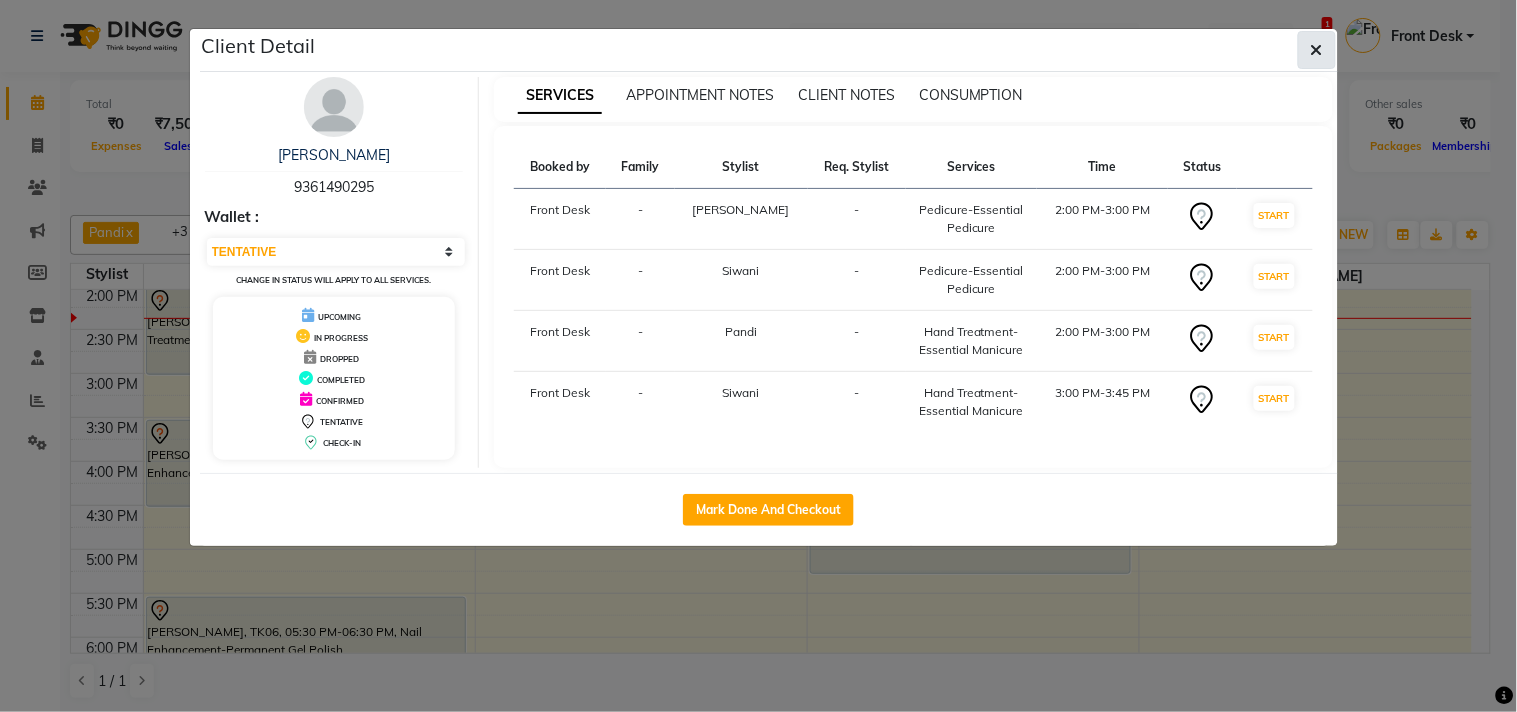click 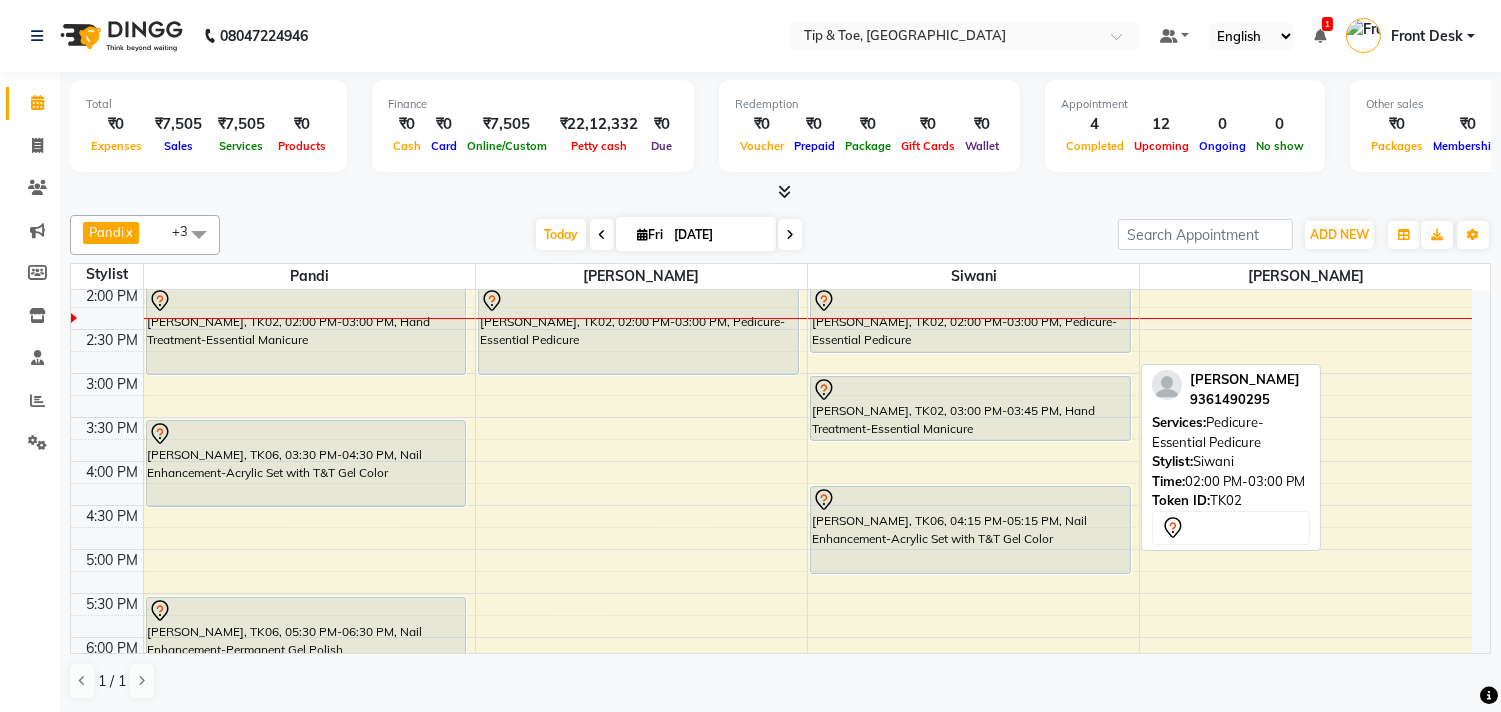 drag, startPoint x: 874, startPoint y: 363, endPoint x: 876, endPoint y: 344, distance: 19.104973 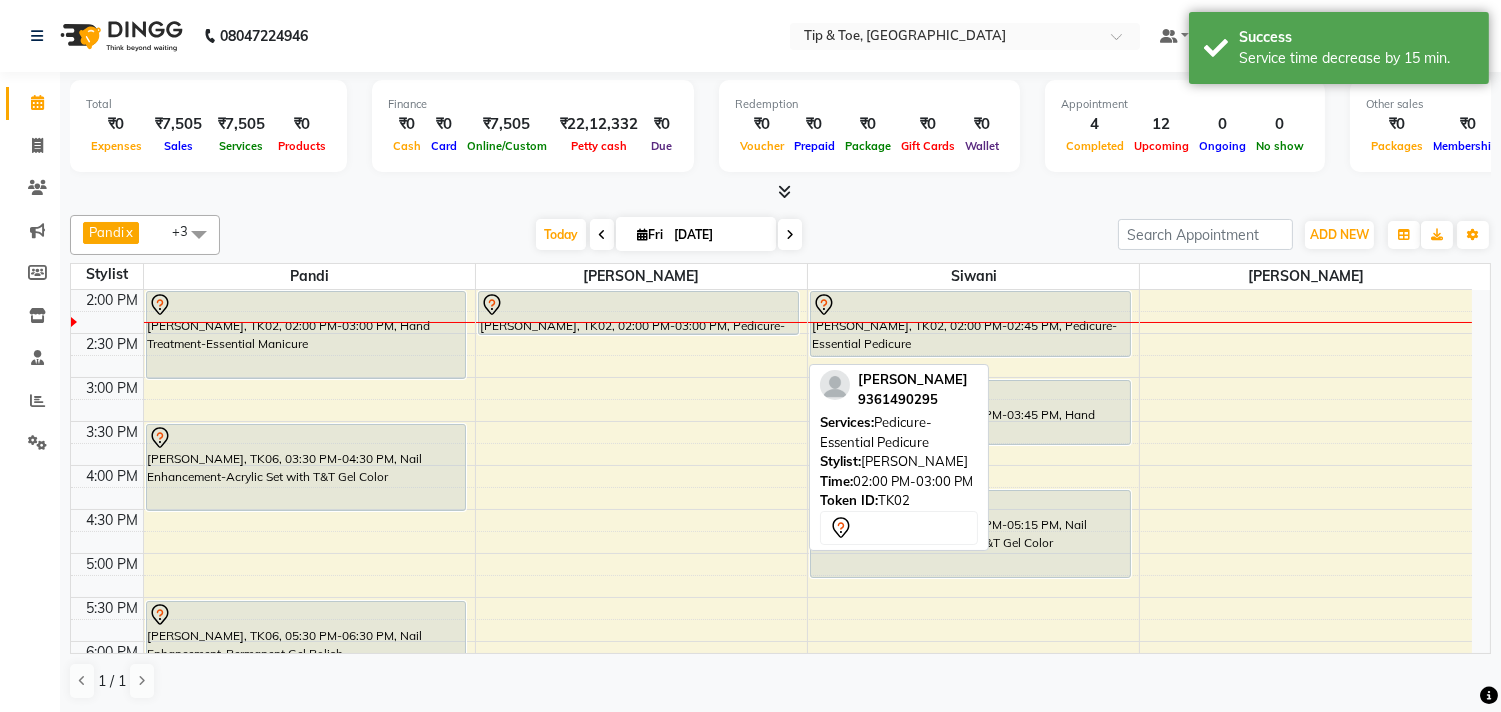 scroll, scrollTop: 436, scrollLeft: 0, axis: vertical 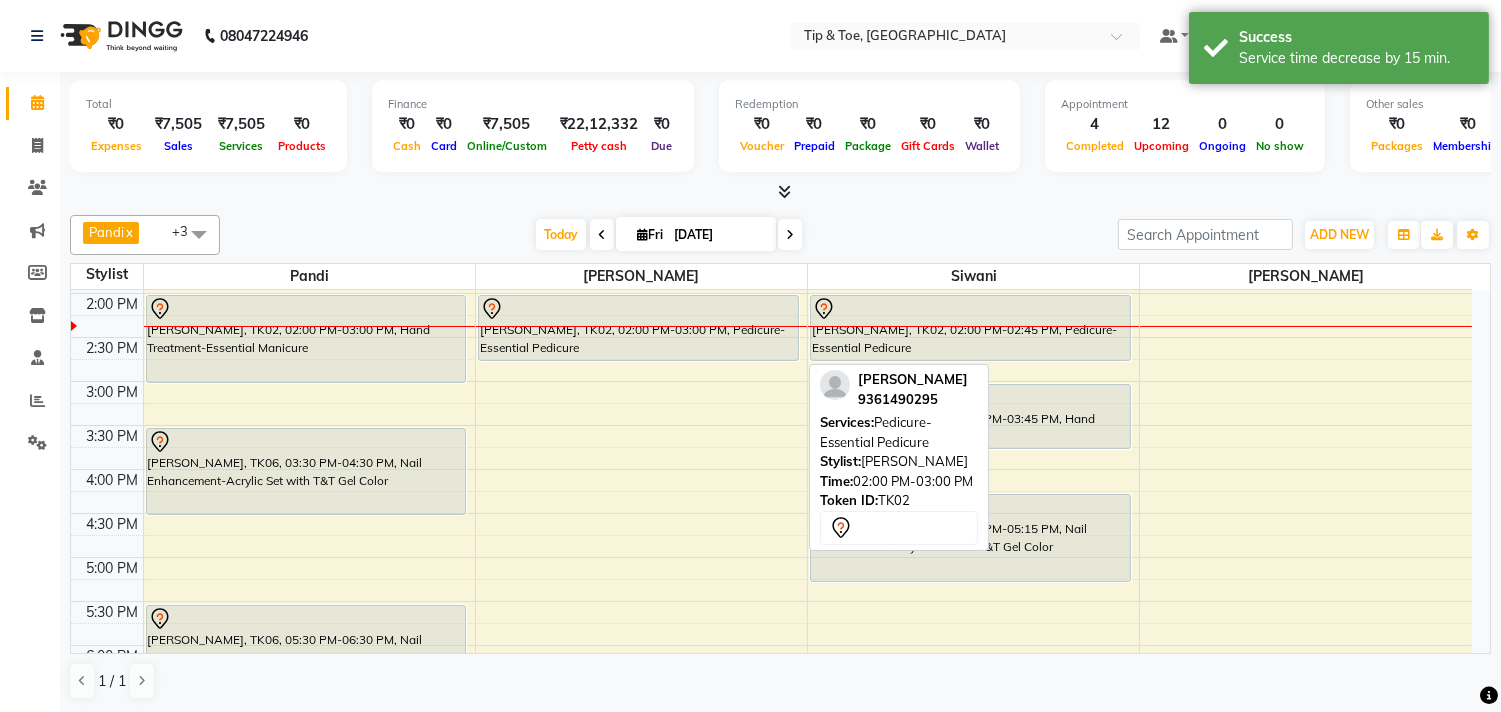drag, startPoint x: 724, startPoint y: 370, endPoint x: 735, endPoint y: 354, distance: 19.416489 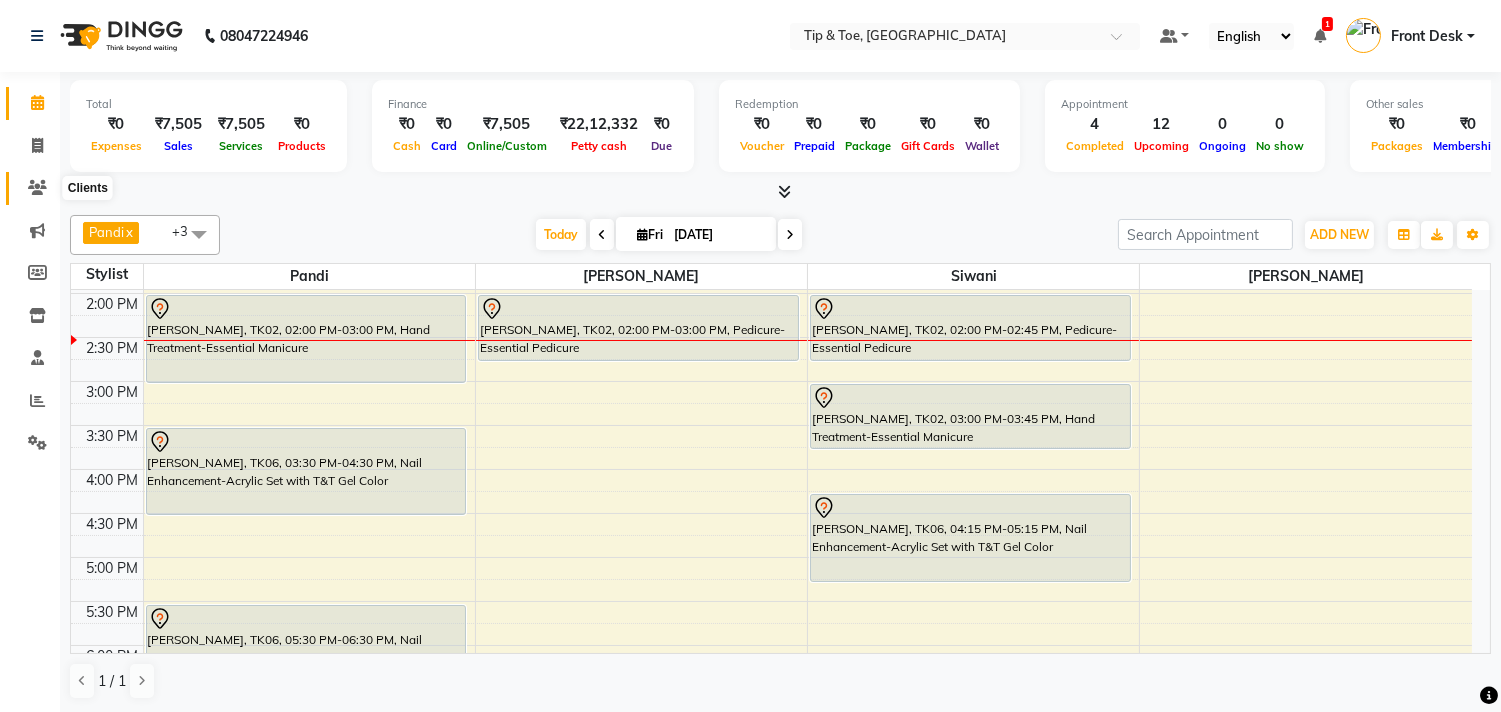 drag, startPoint x: 41, startPoint y: 184, endPoint x: 62, endPoint y: 176, distance: 22.472204 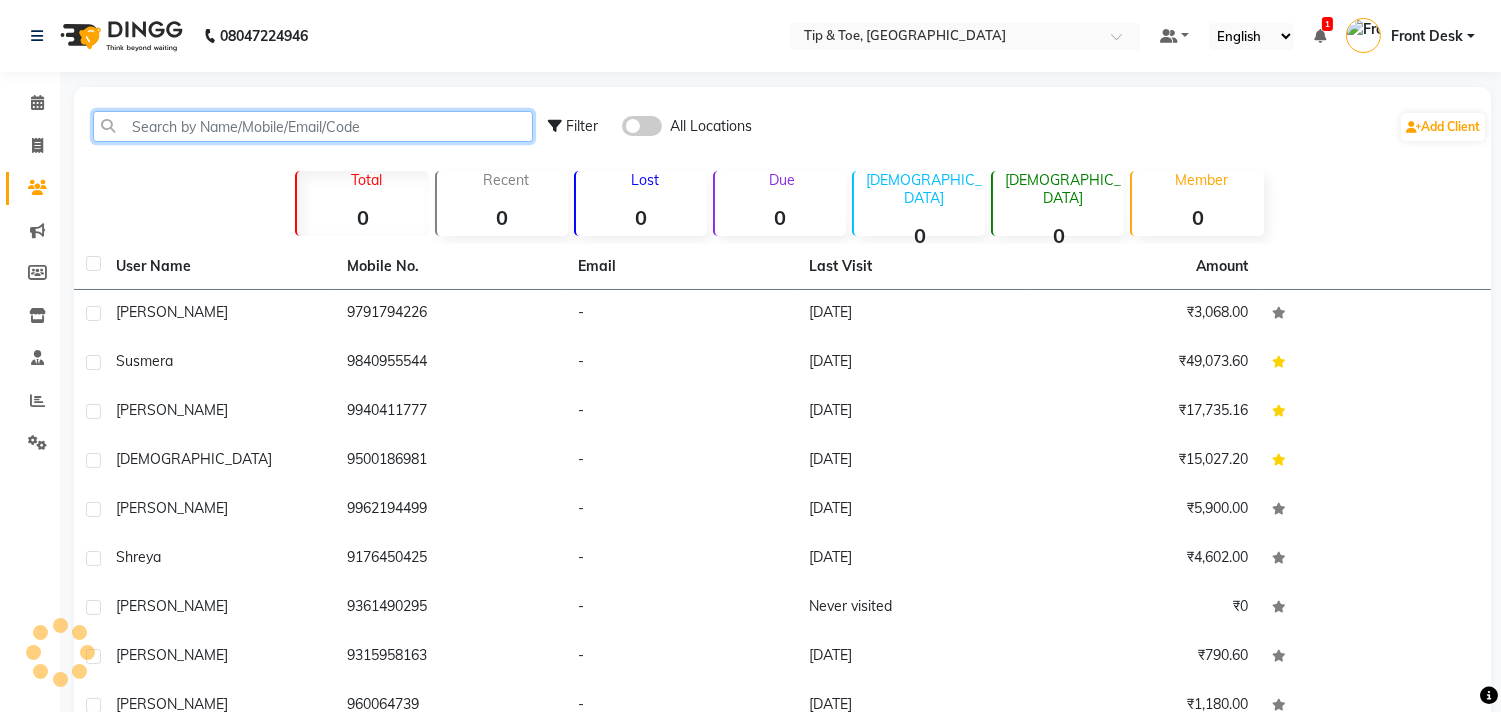 click 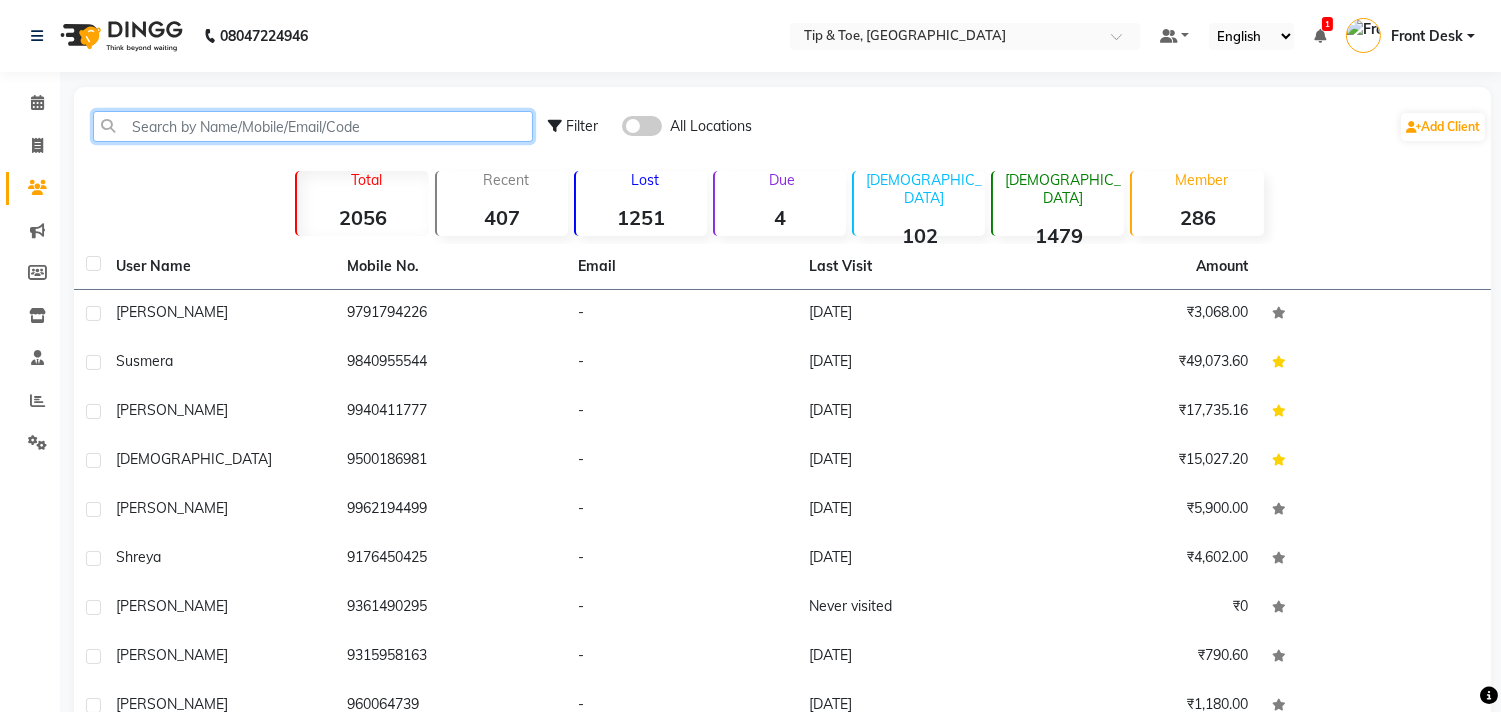 paste on "70107 12234" 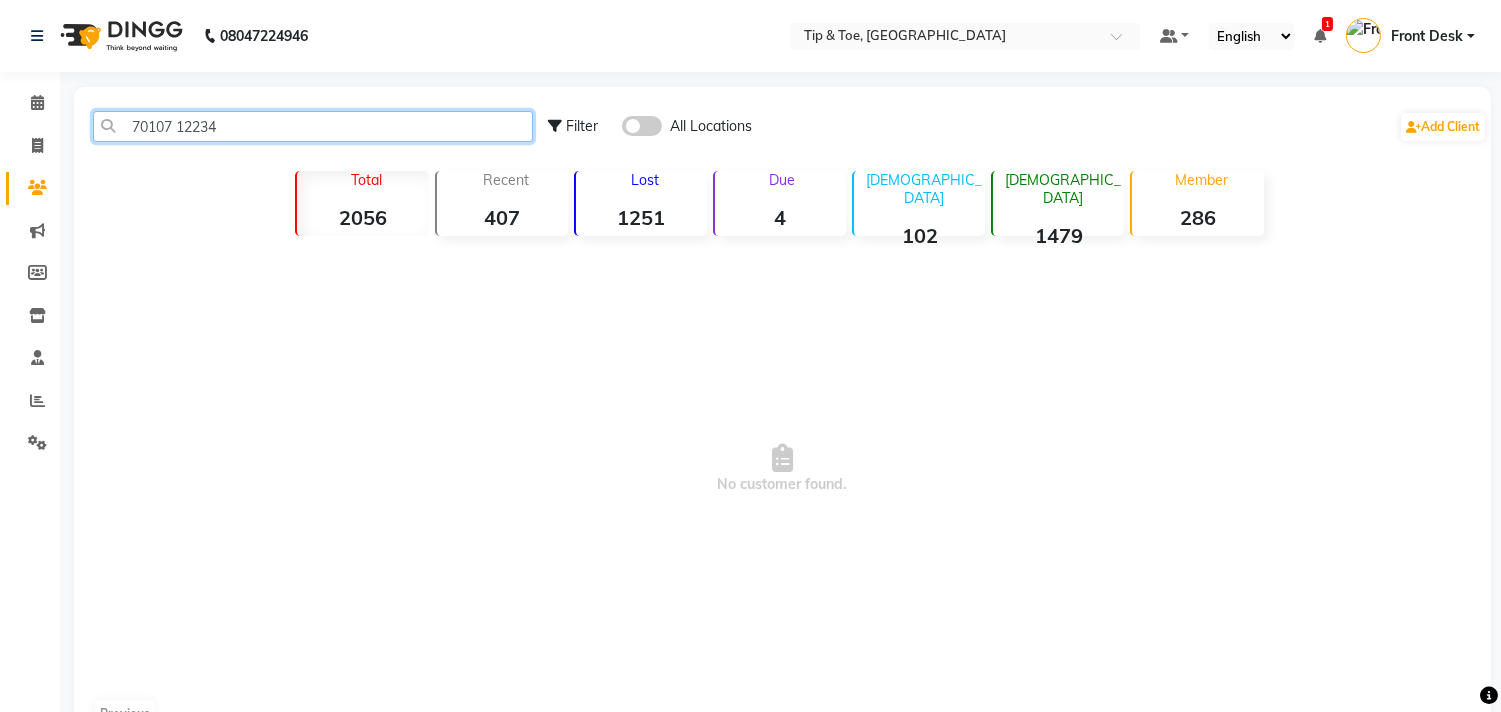 click on "70107 12234" 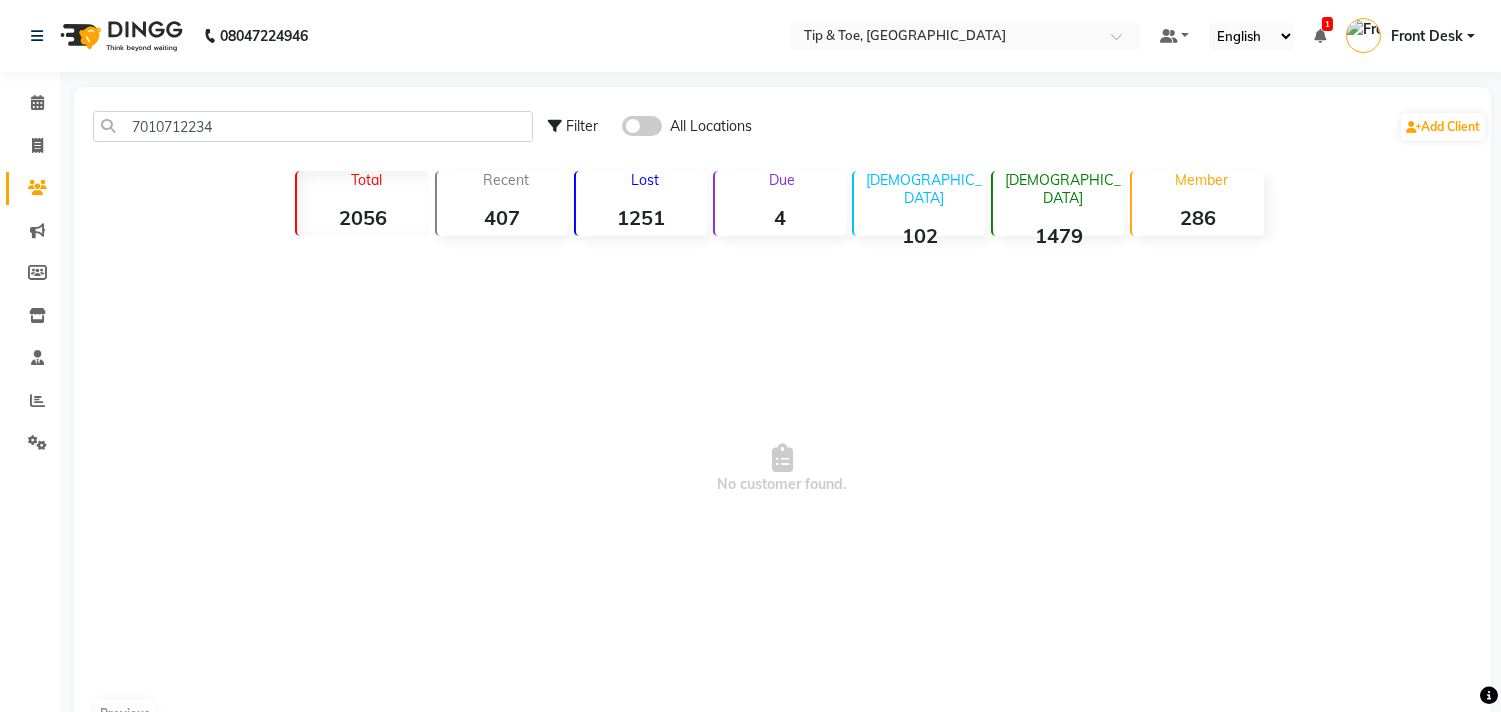 click on "7010712234 Filter All Locations  Add Client" 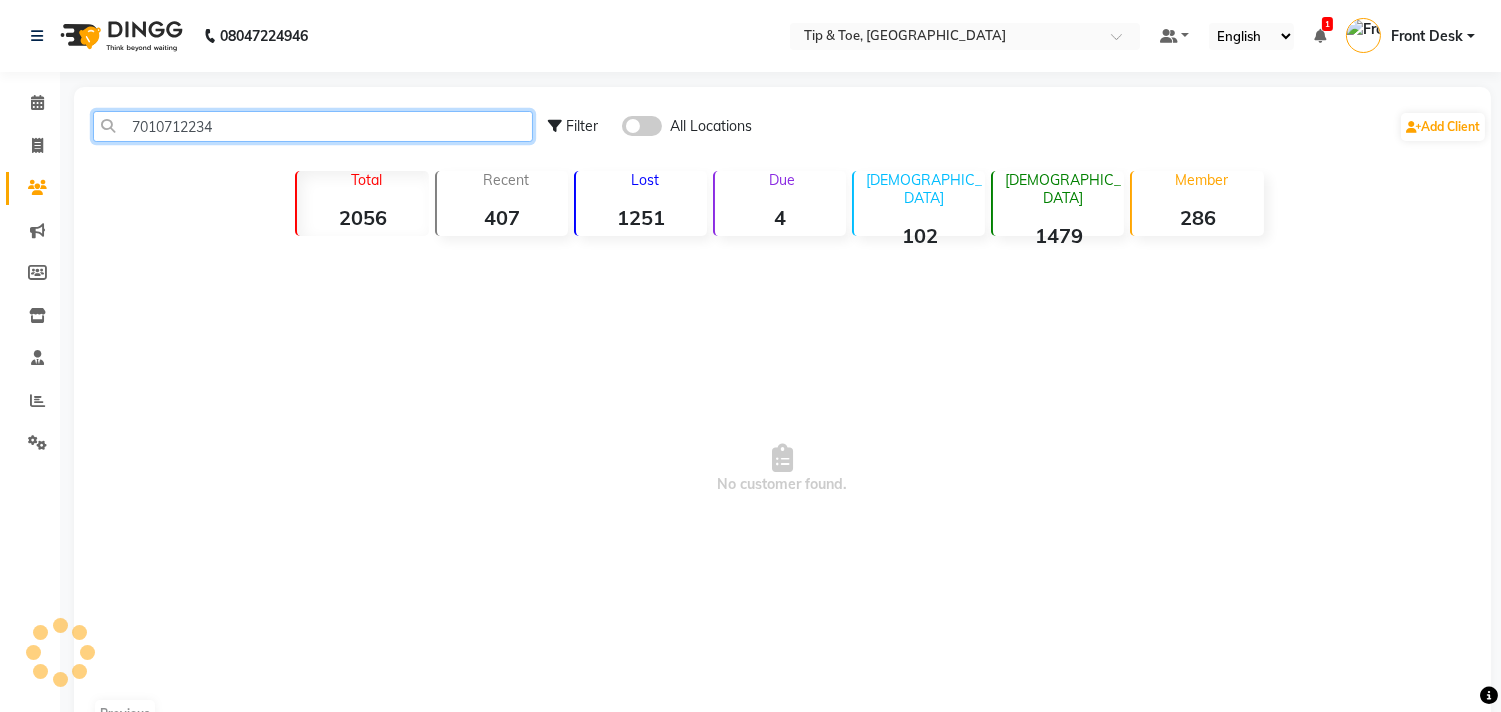 click on "7010712234" 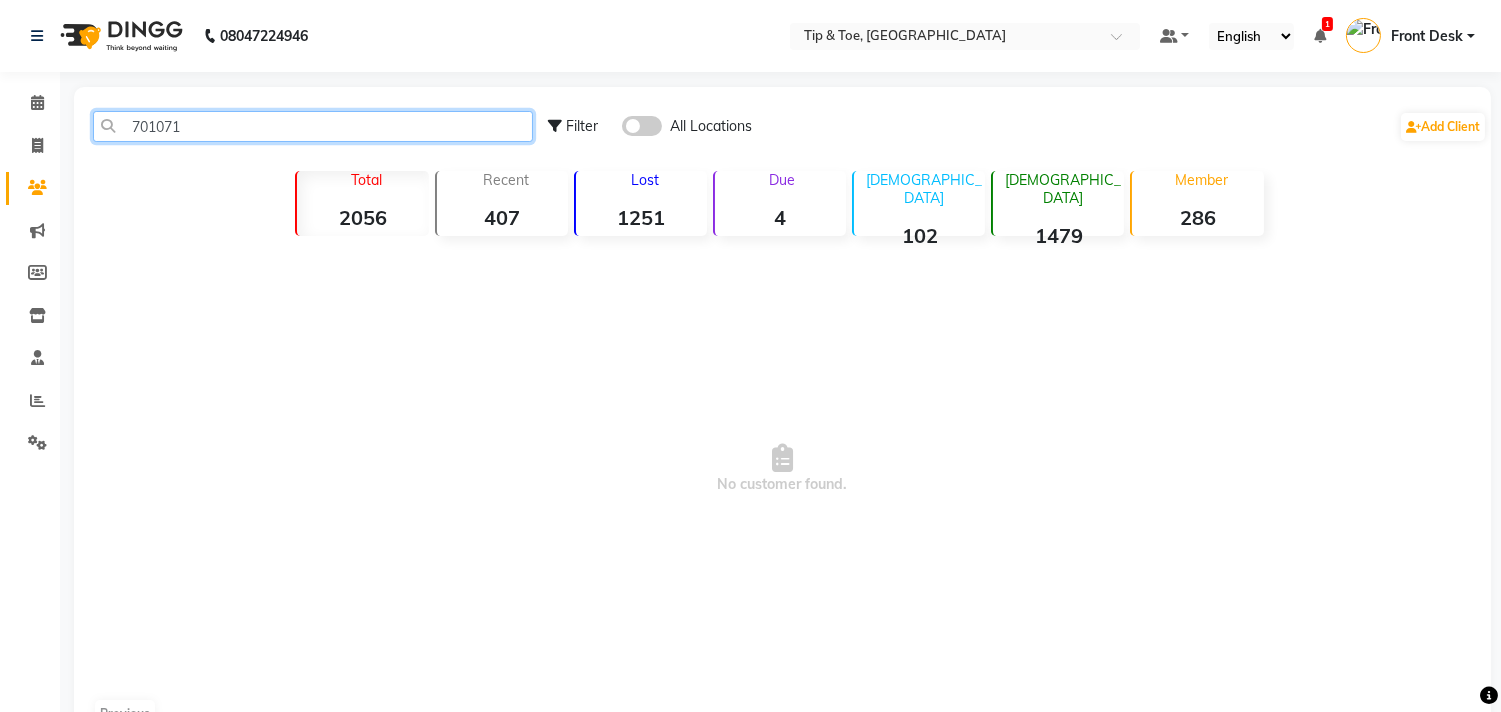 click on "701071" 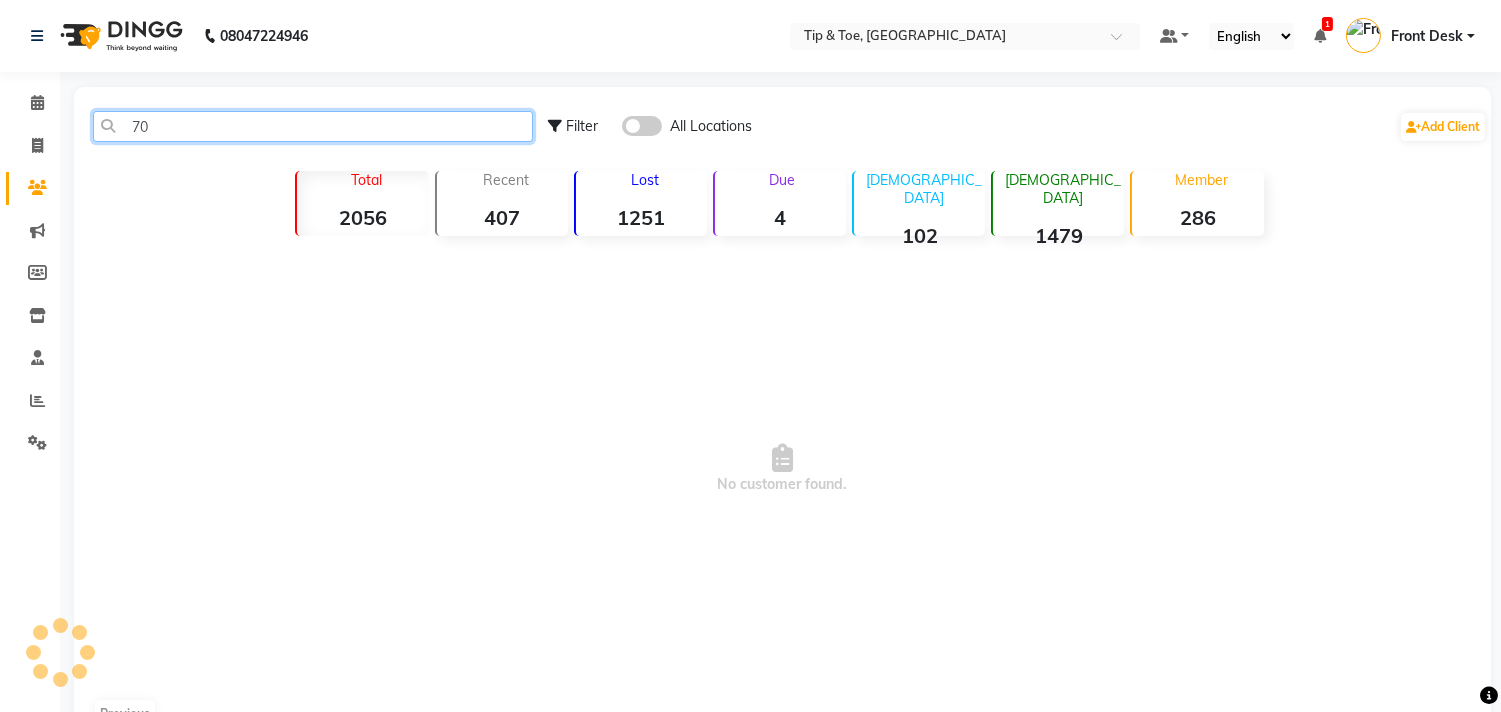 type on "7" 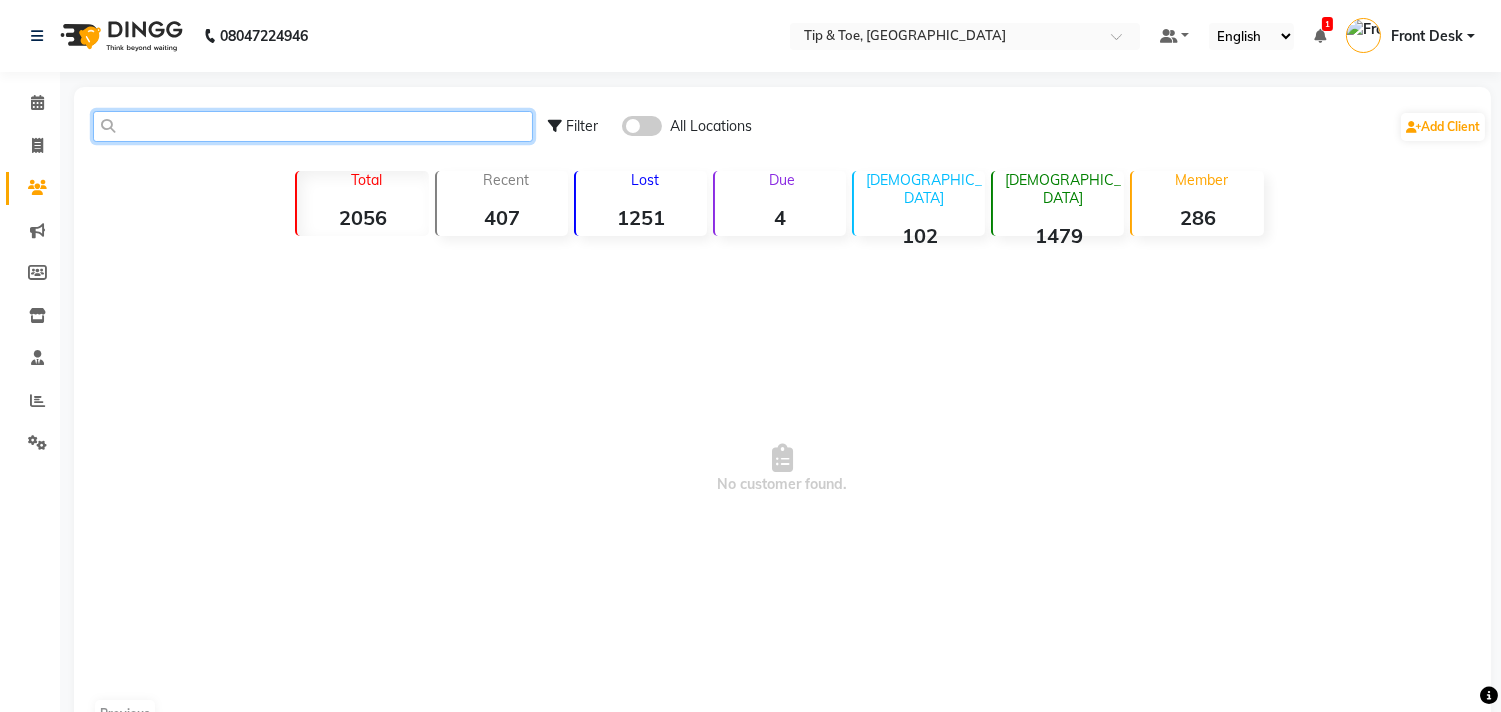 click 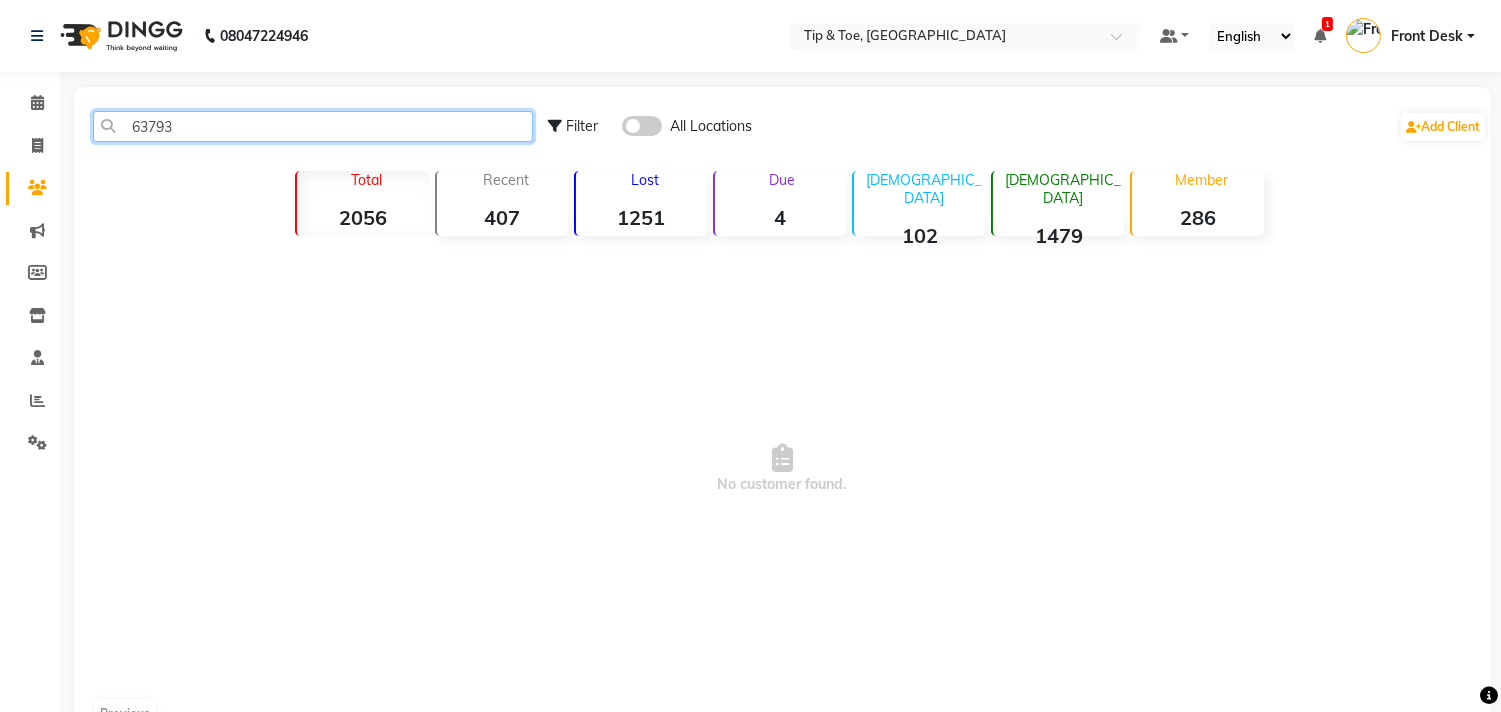 click on "63793" 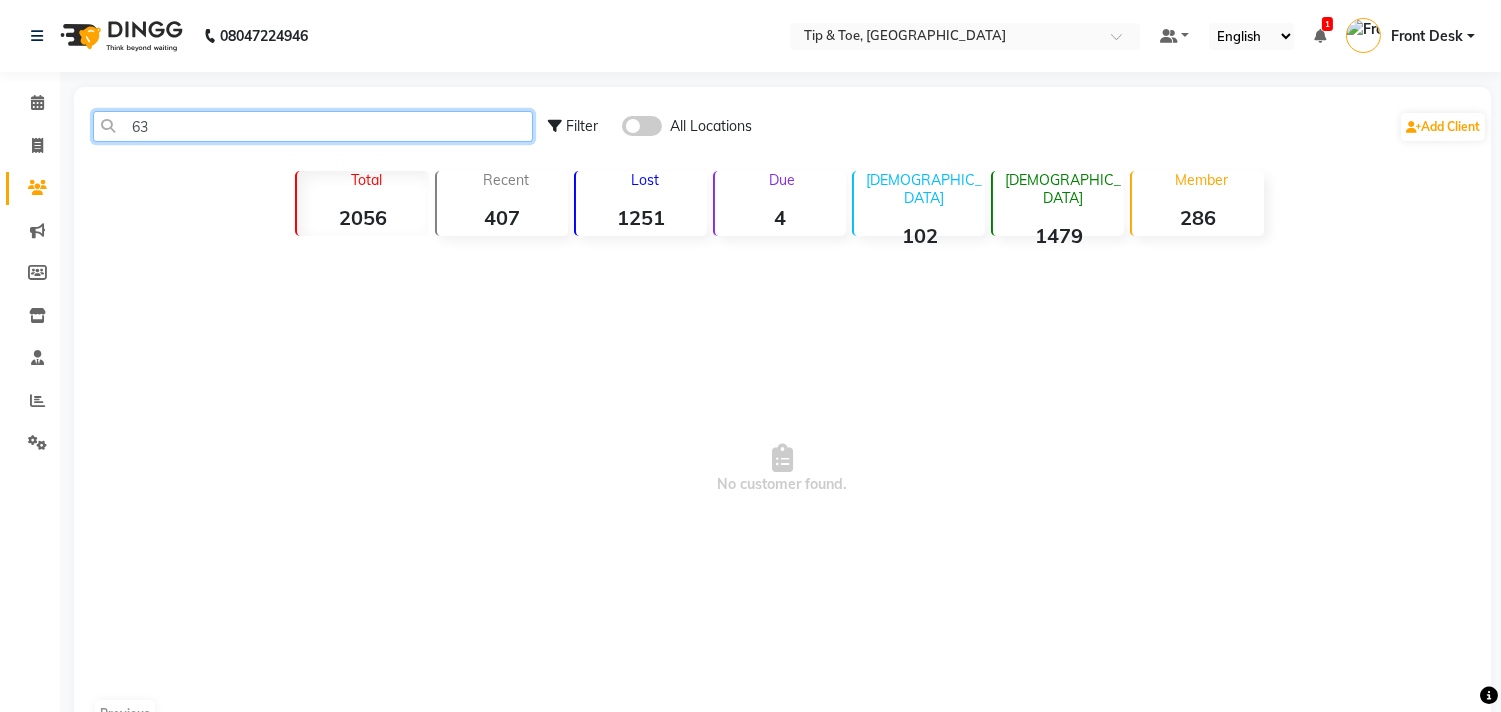 type on "6" 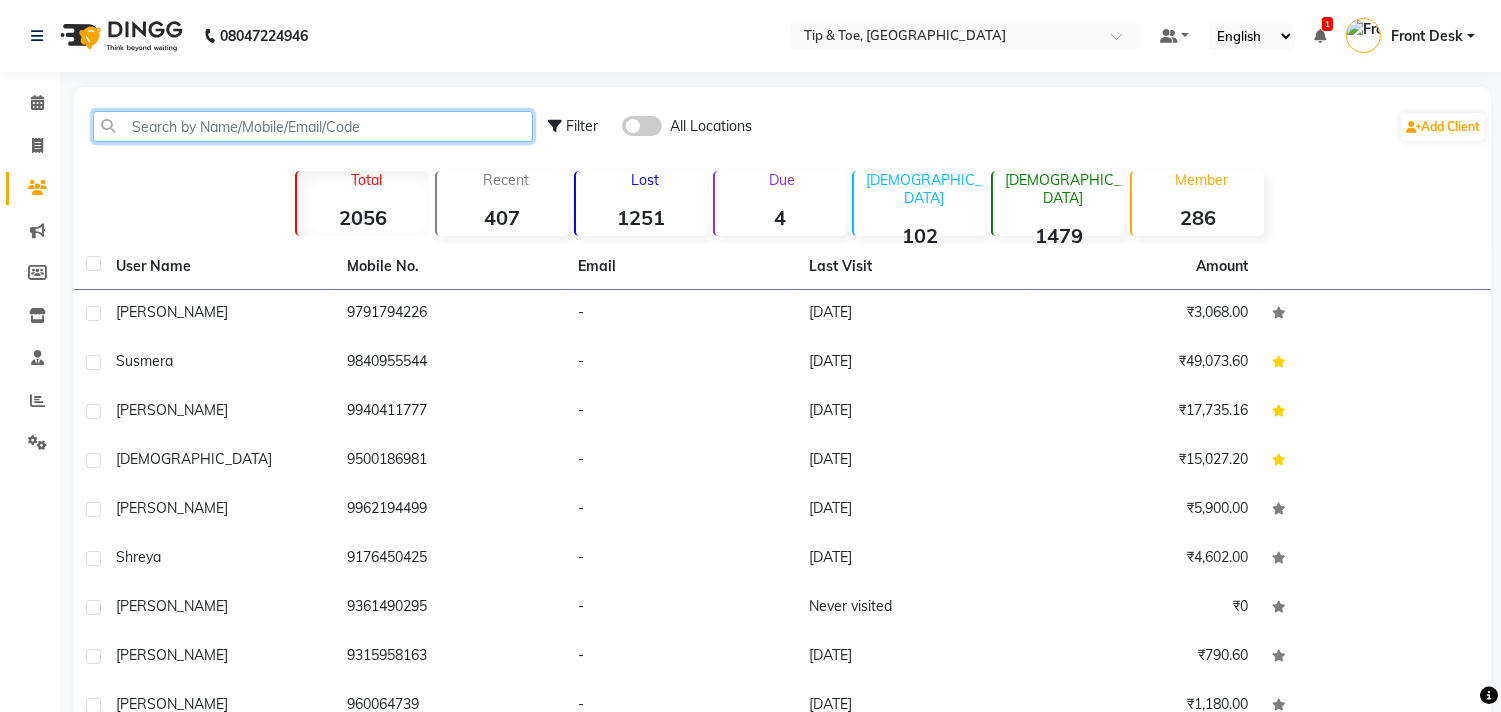 paste on "90425 76031" 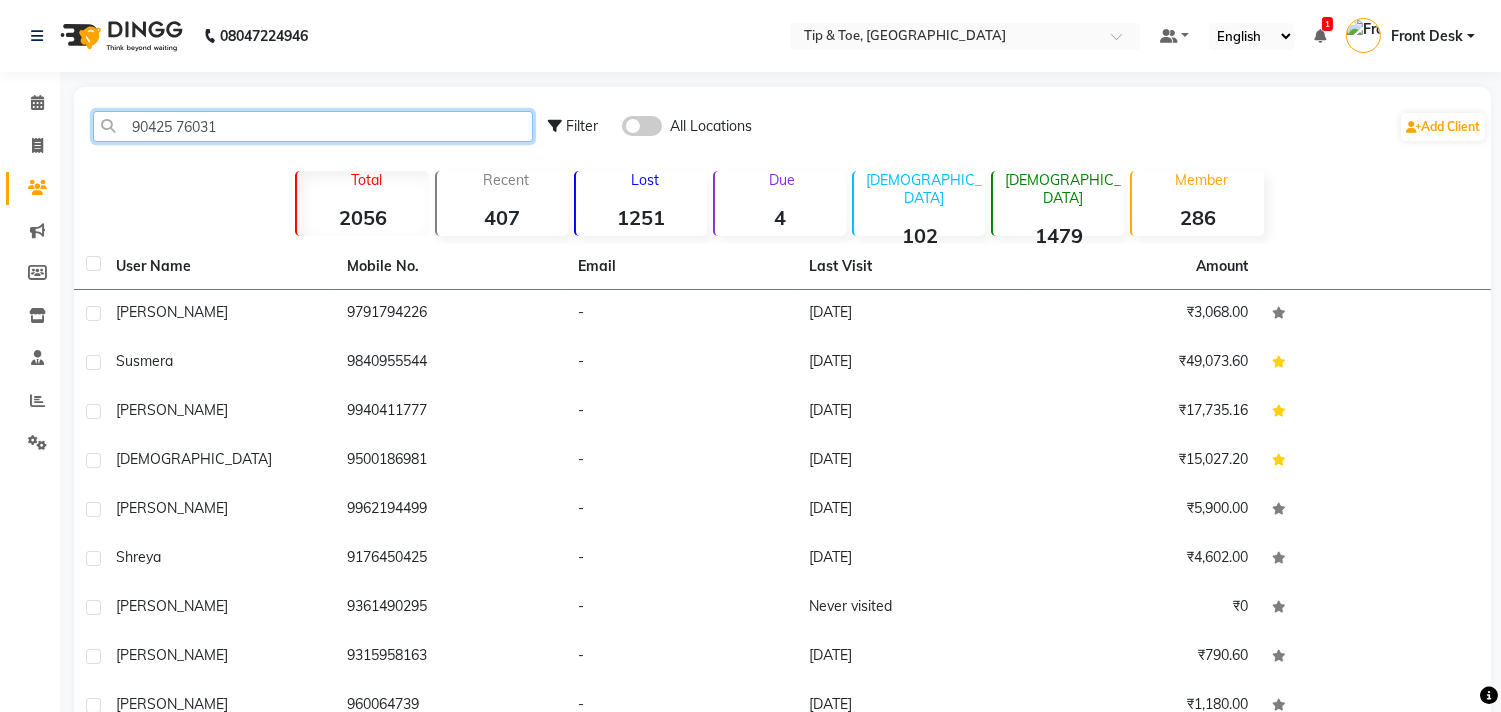 click on "90425 76031" 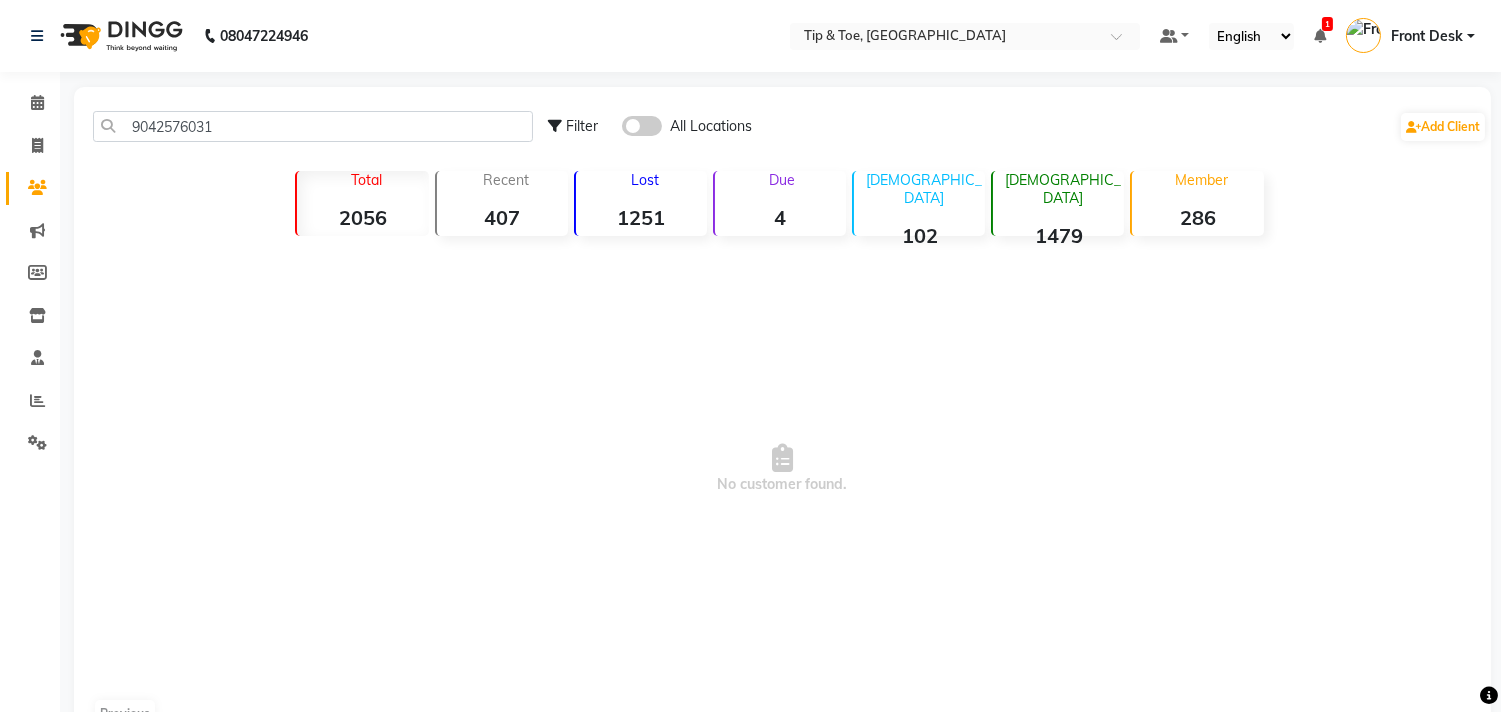 click on "9042576031 Filter All Locations  Add Client" 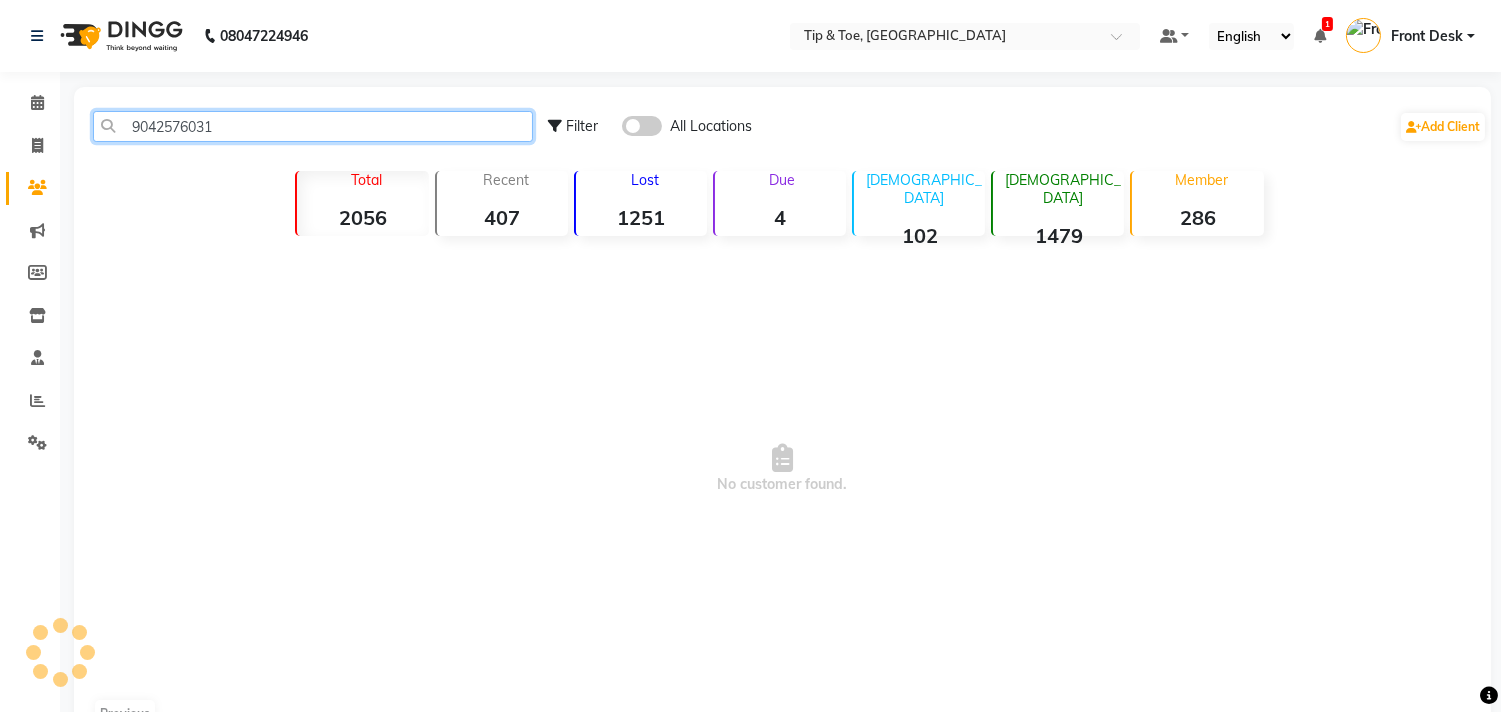 click on "9042576031" 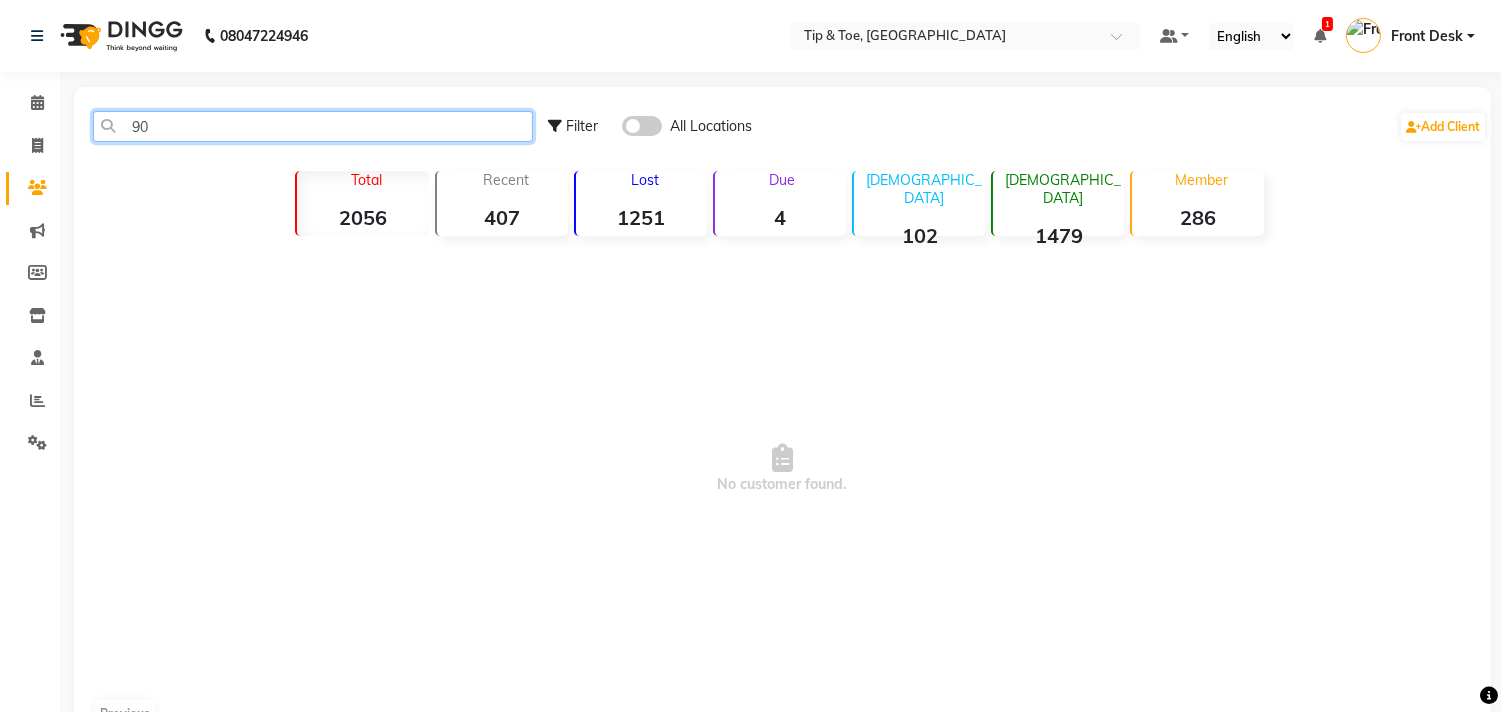 type on "9" 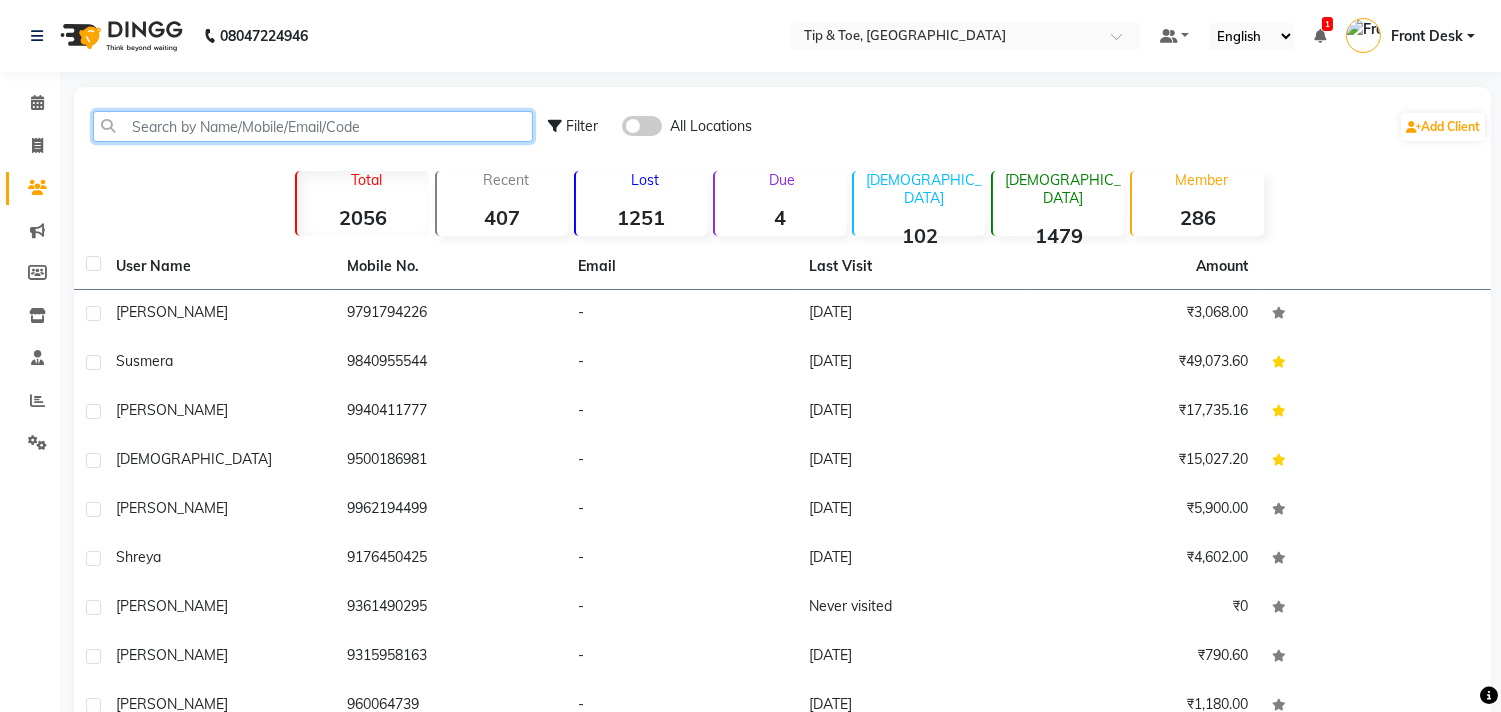 paste on "93612" 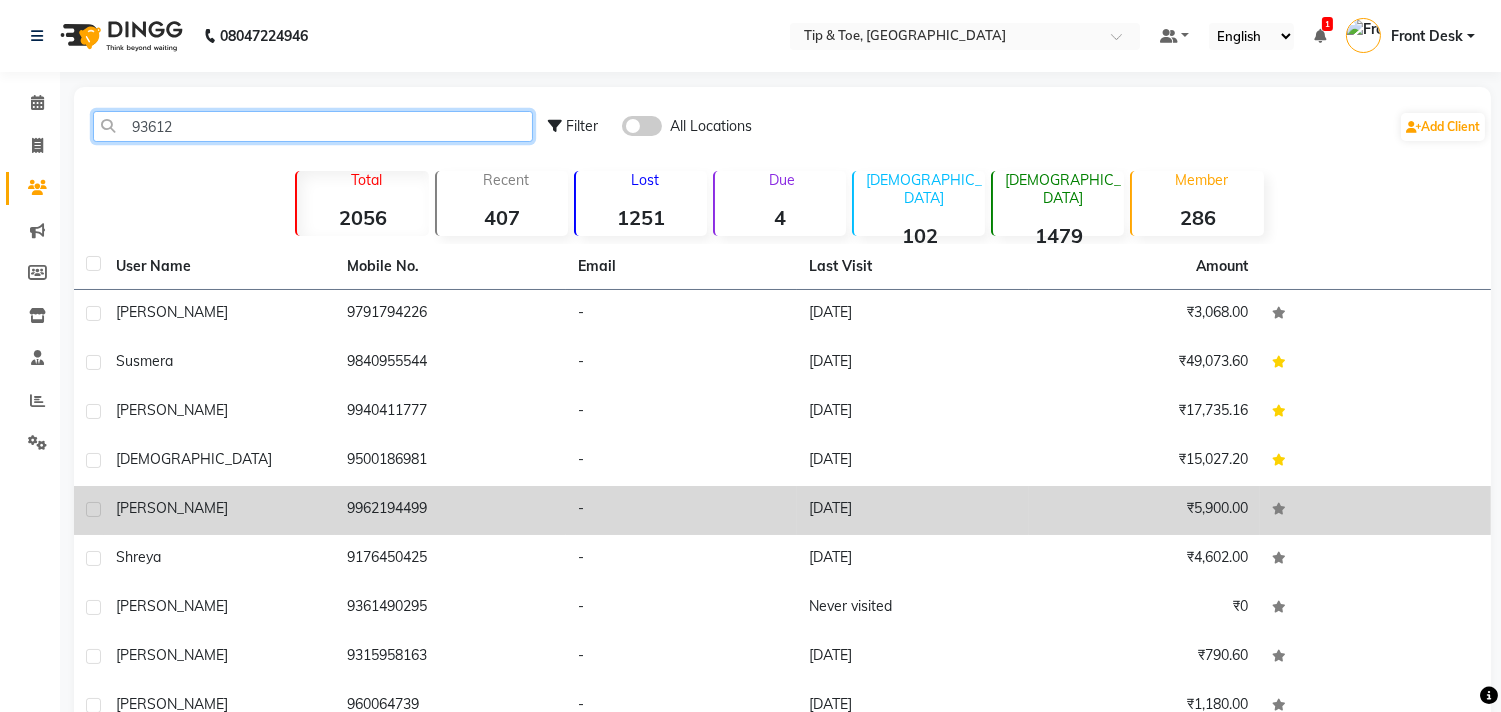 scroll, scrollTop: 111, scrollLeft: 0, axis: vertical 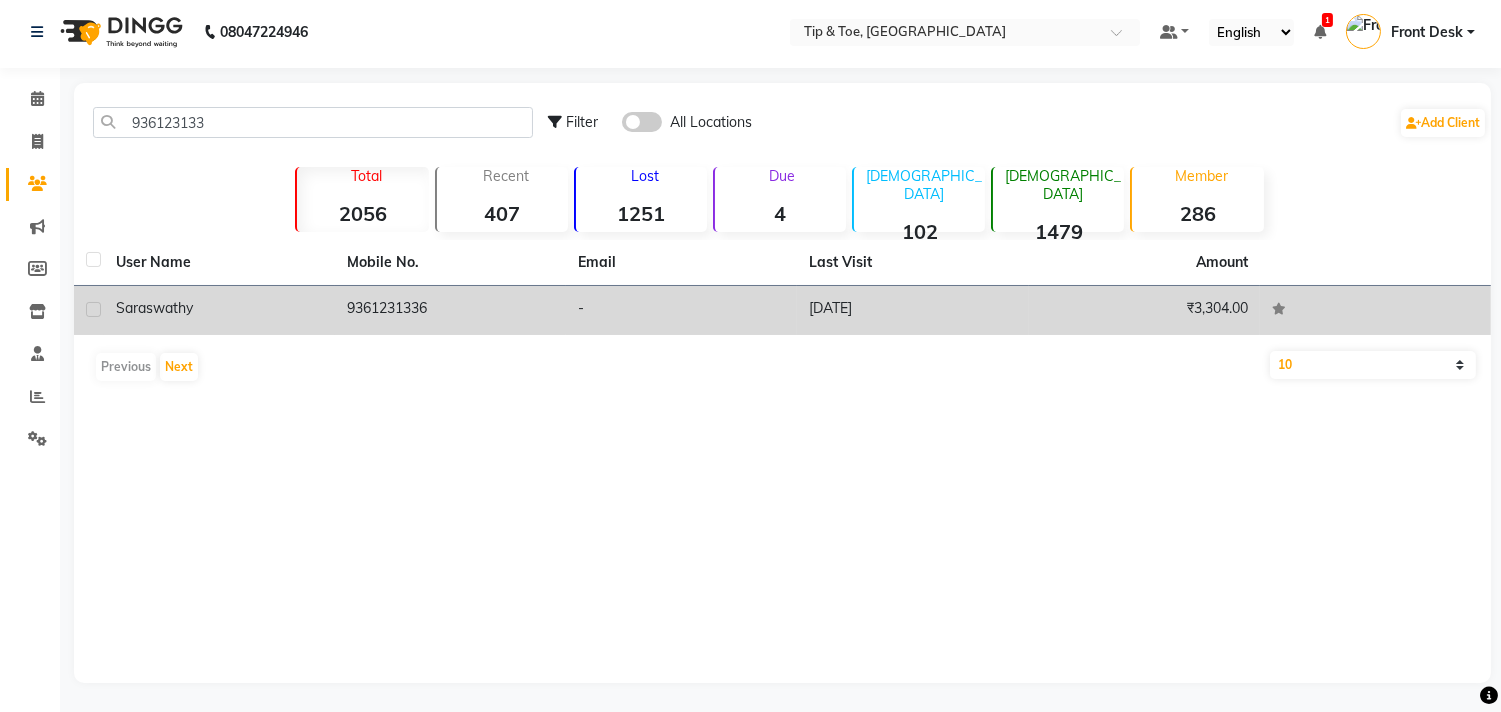 click on "9361231336" 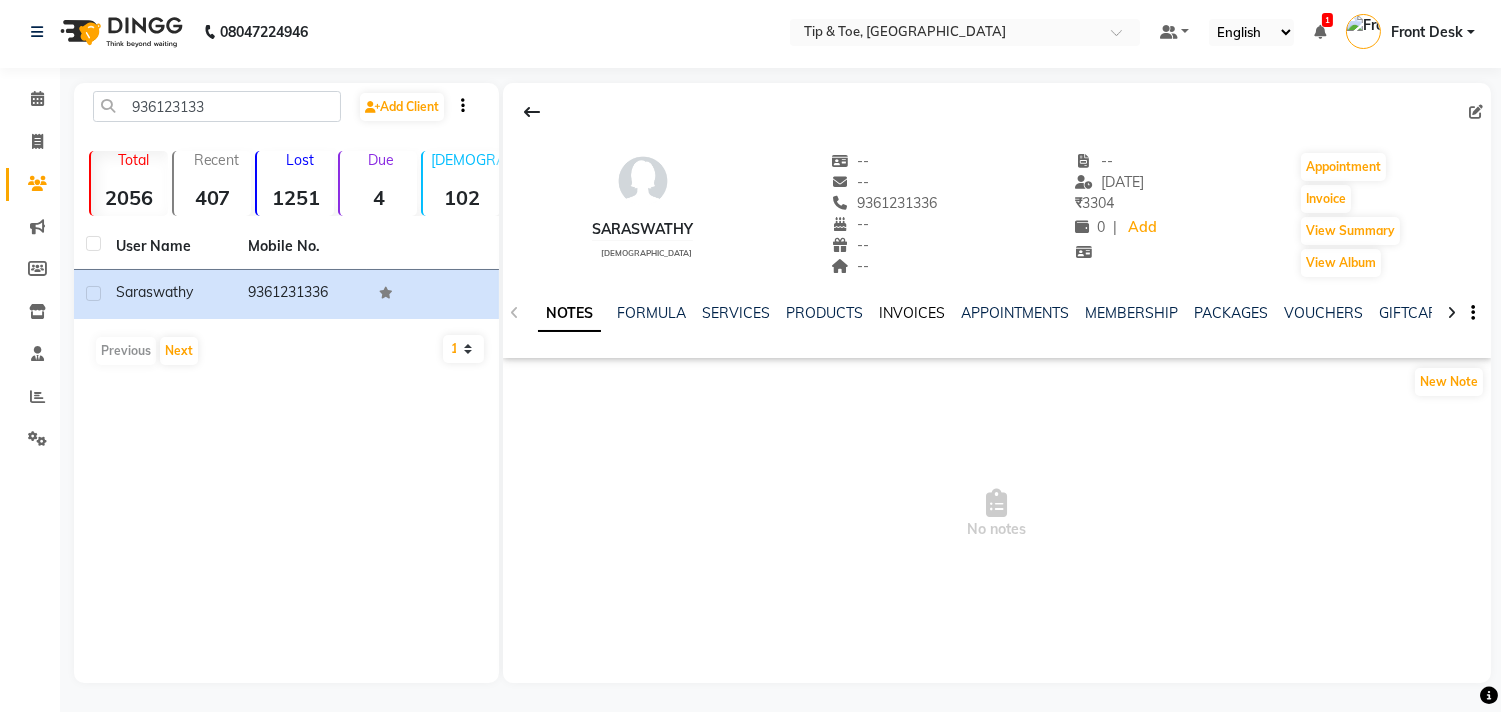 click on "INVOICES" 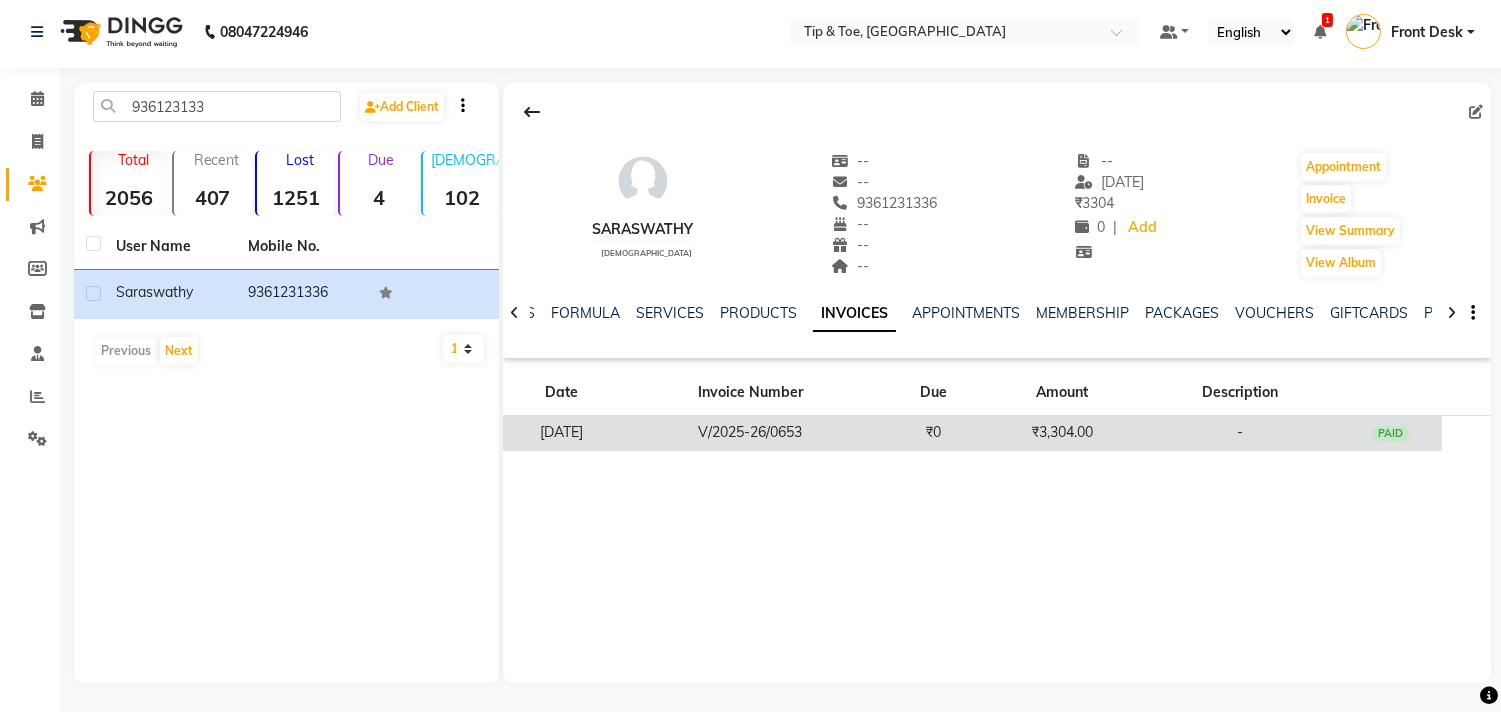 click on "V/2025-26/0653" 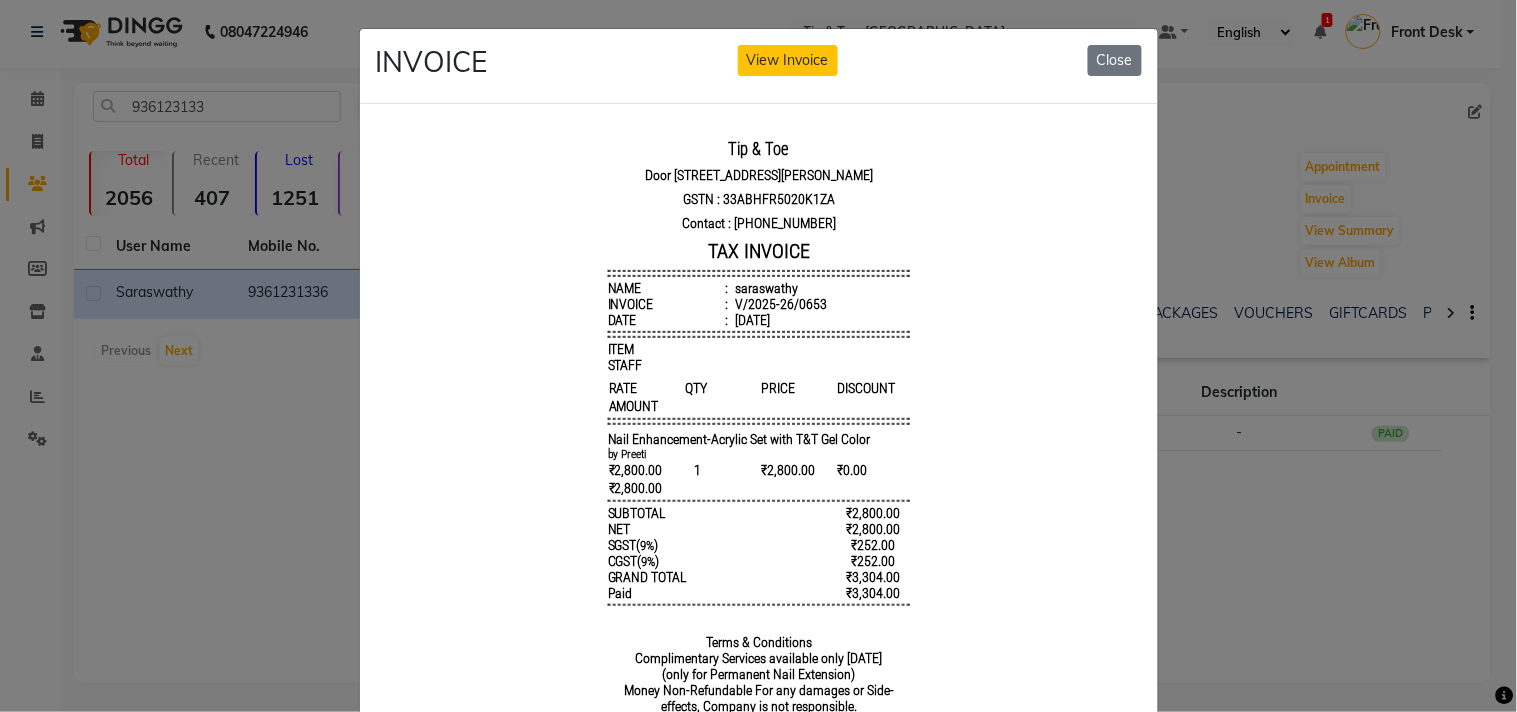 scroll, scrollTop: 16, scrollLeft: 0, axis: vertical 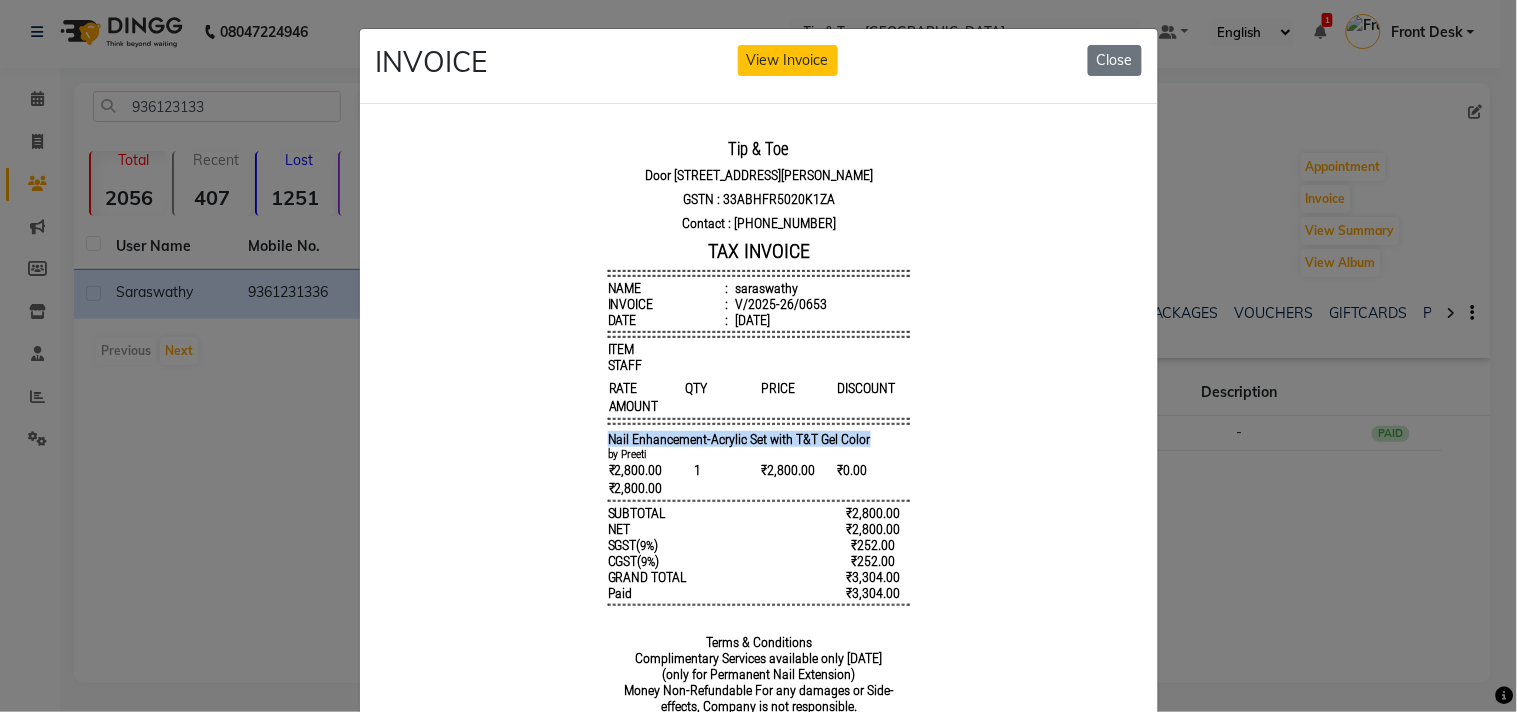 drag, startPoint x: 572, startPoint y: 447, endPoint x: 856, endPoint y: 452, distance: 284.044 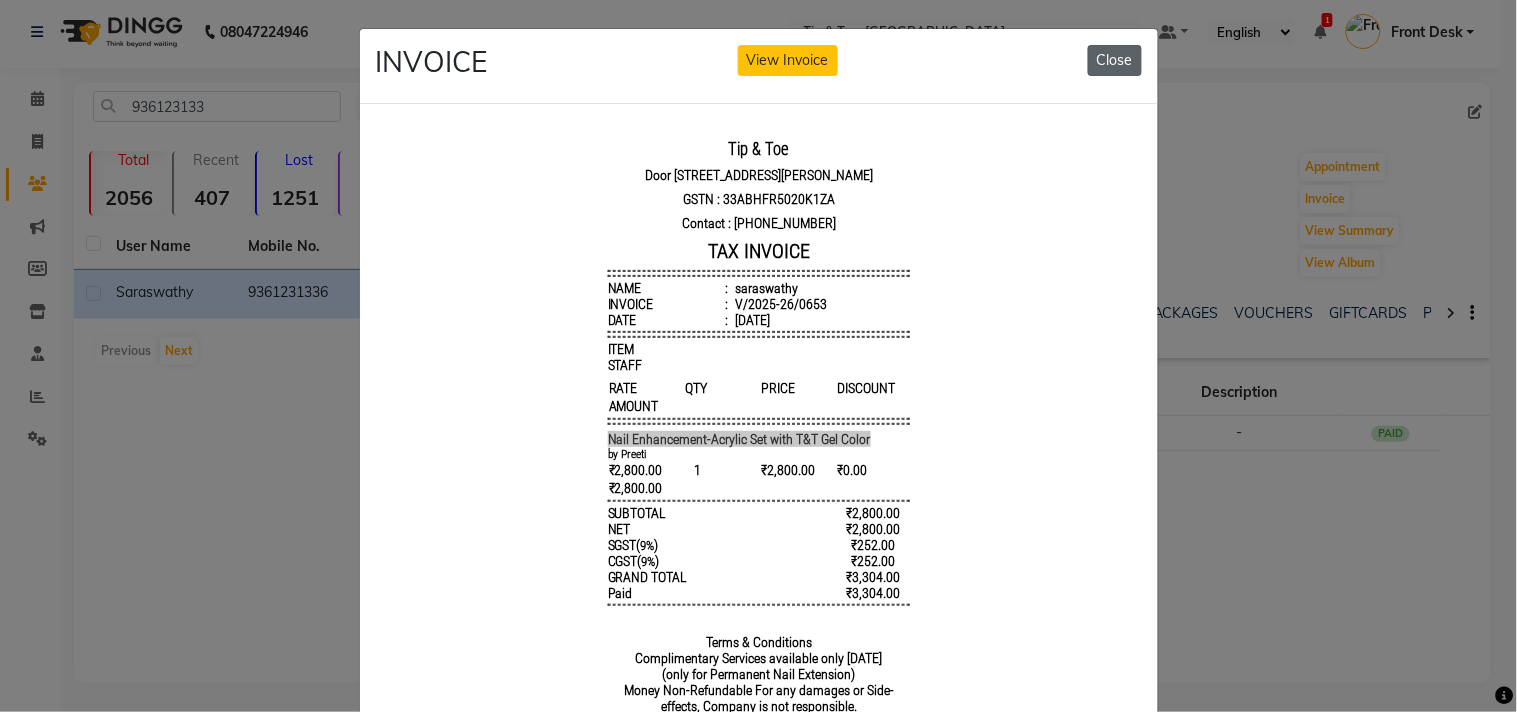 click on "Close" 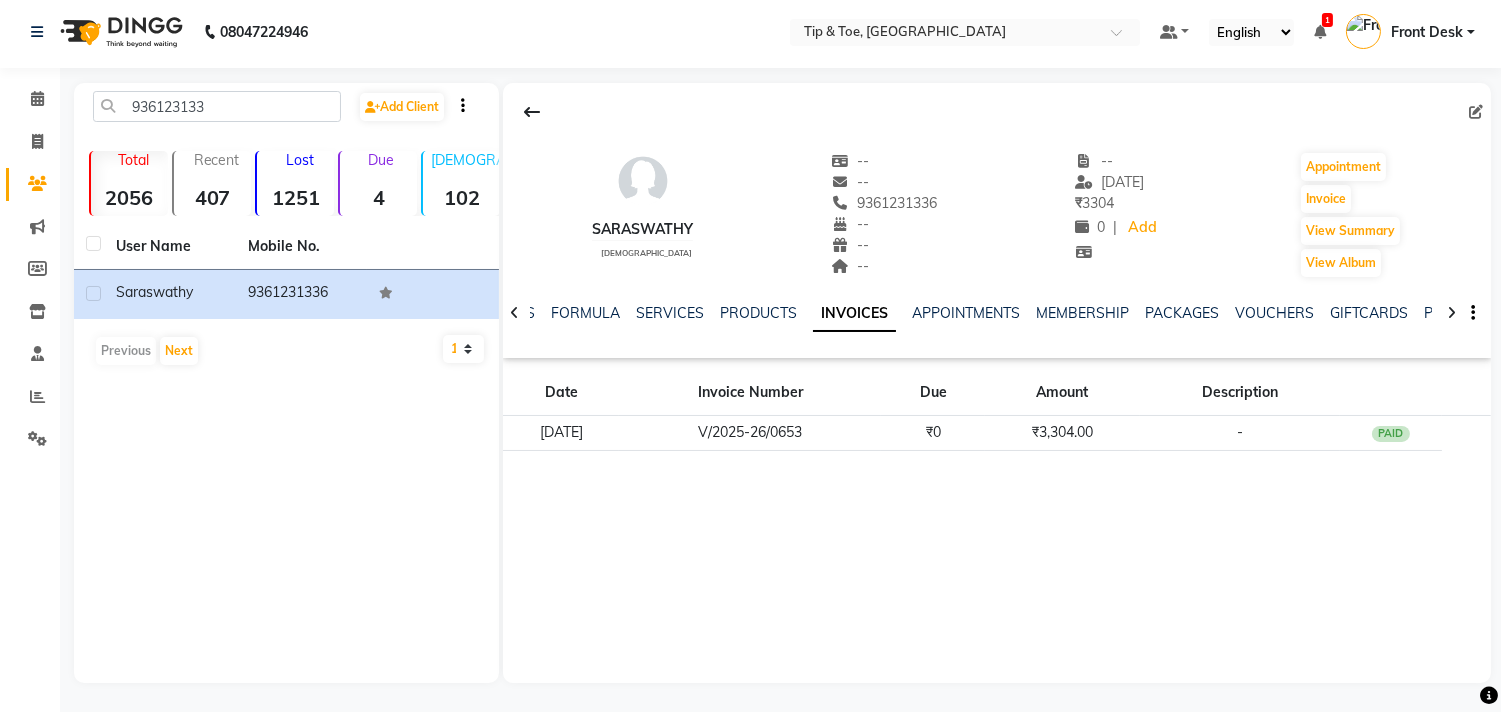 drag, startPoint x: 847, startPoint y: 198, endPoint x: 947, endPoint y: 198, distance: 100 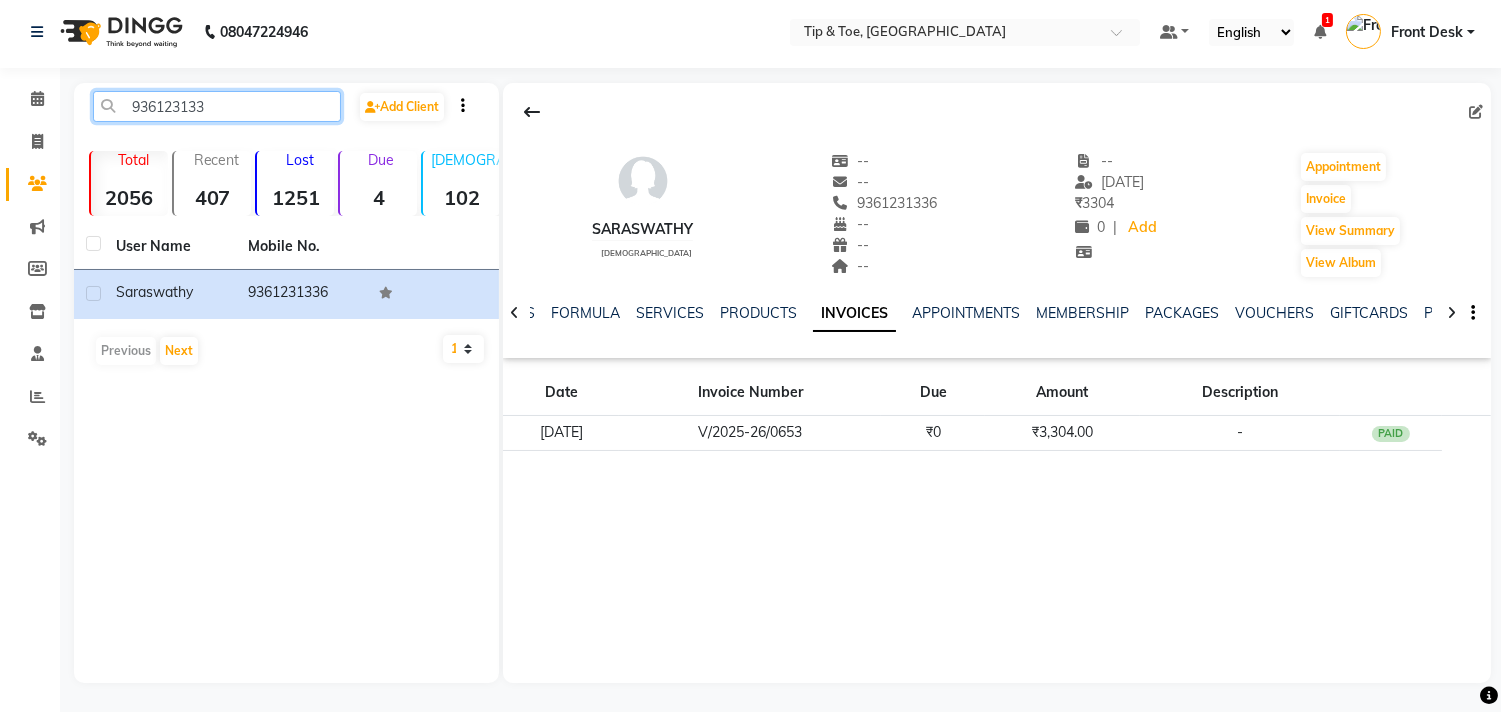 click on "936123133" 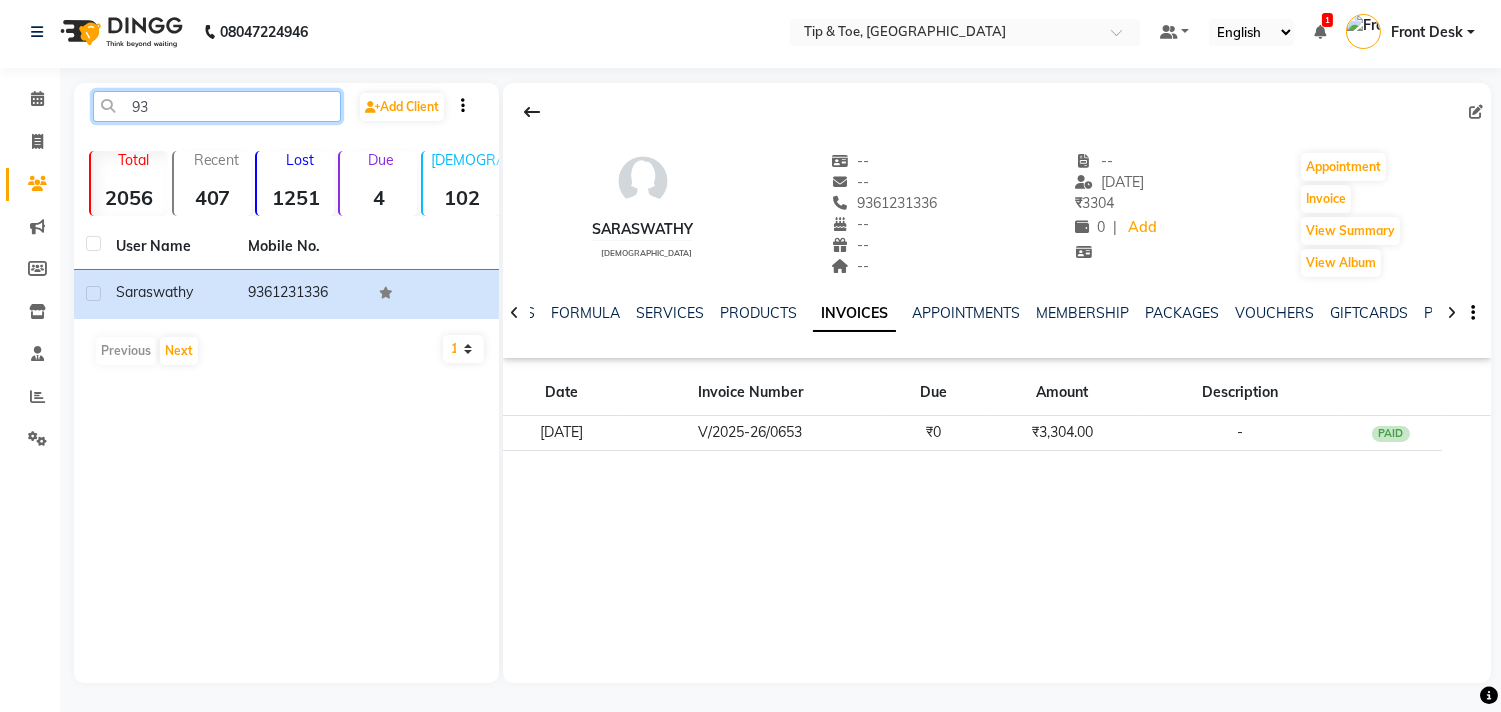 type on "9" 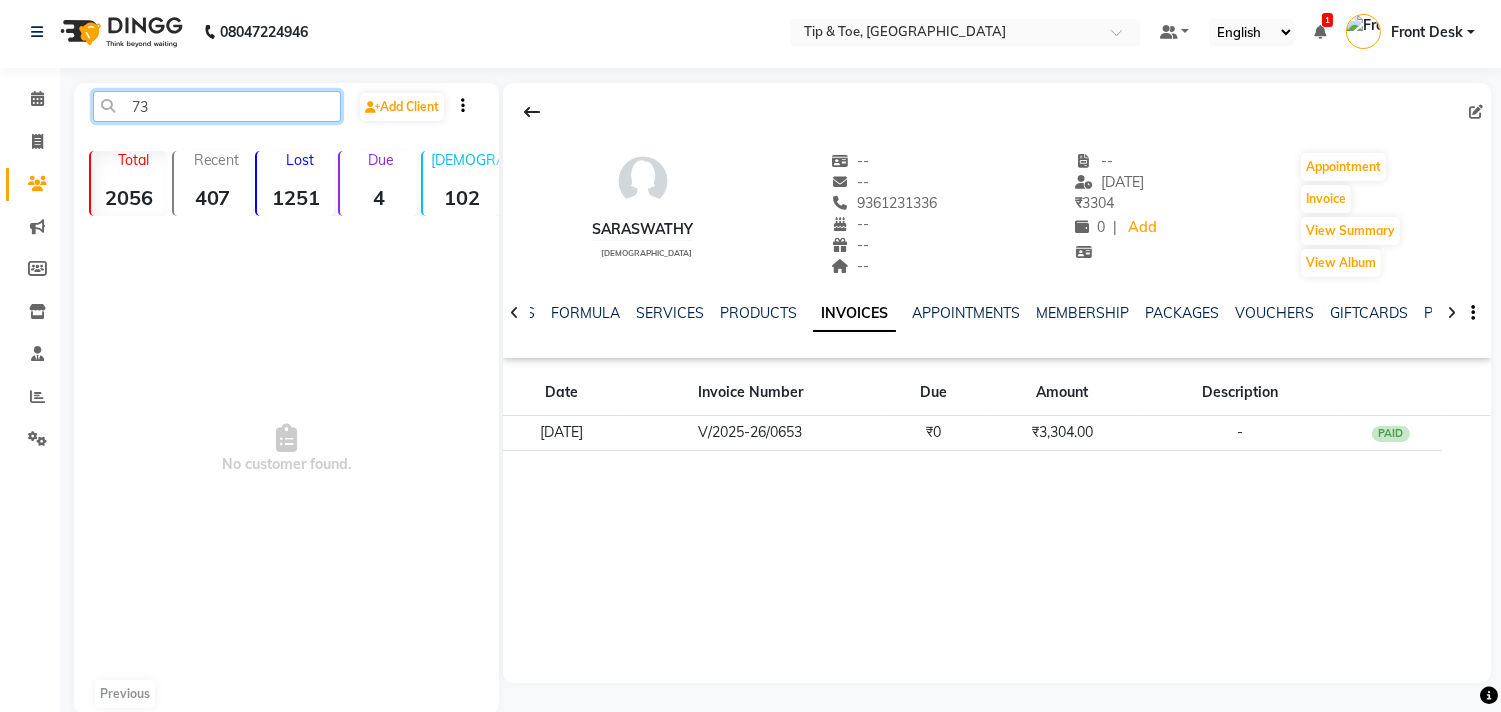 type on "7" 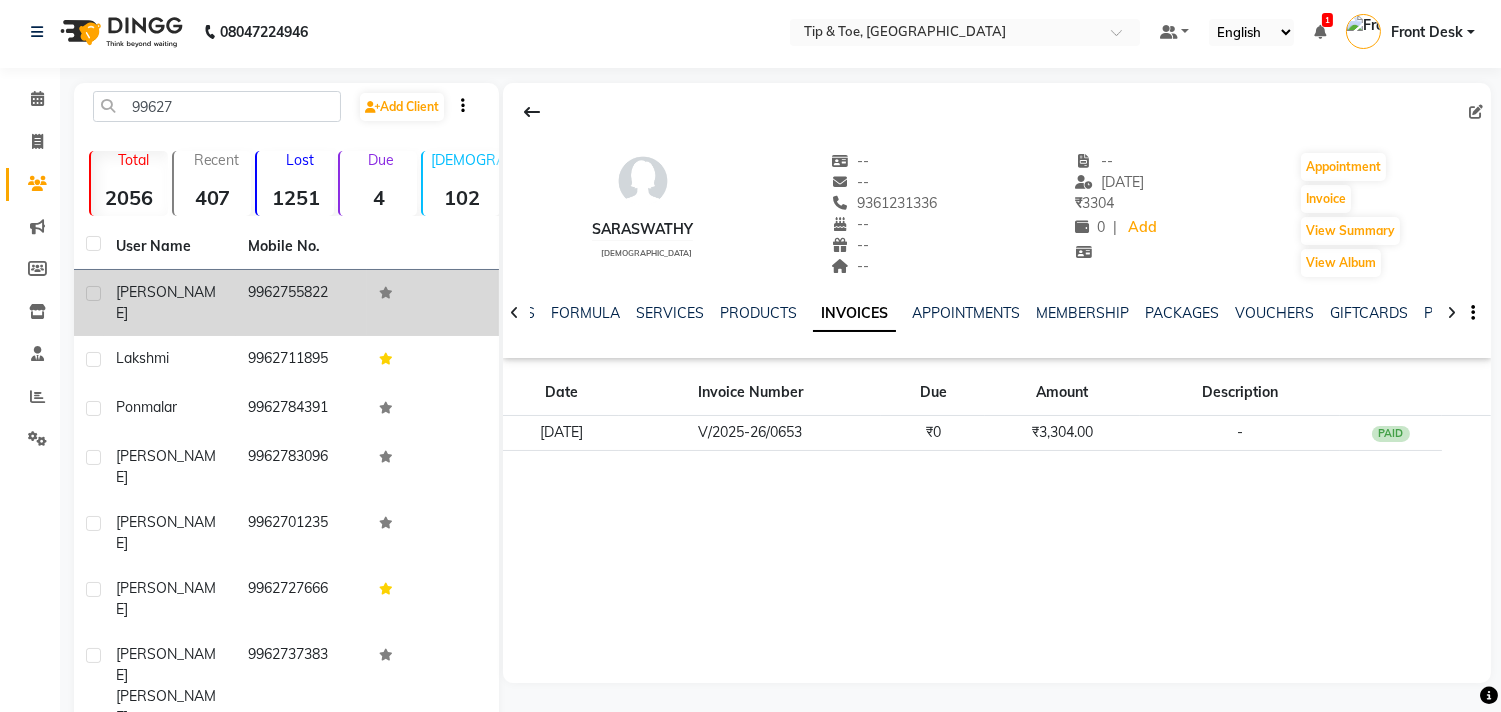 click on "9962755822" 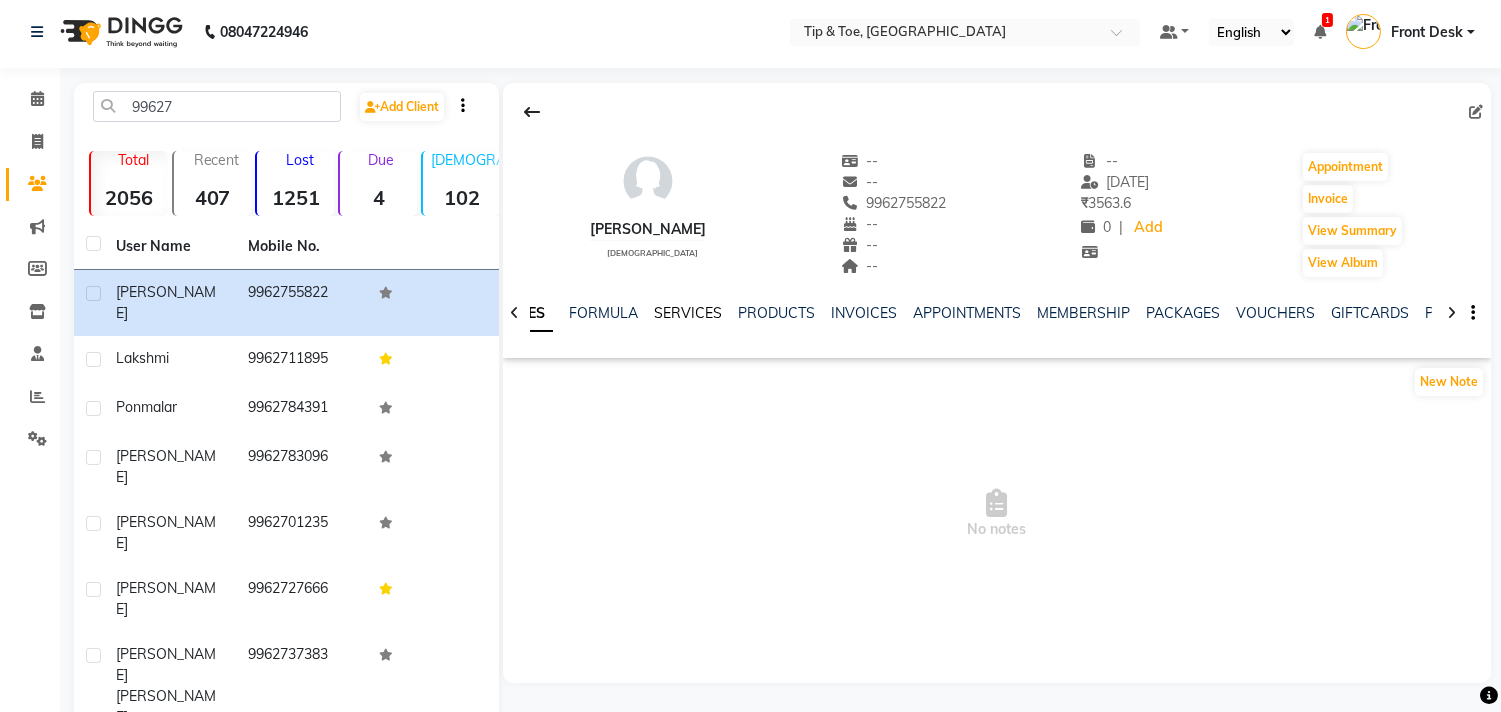 click on "SERVICES" 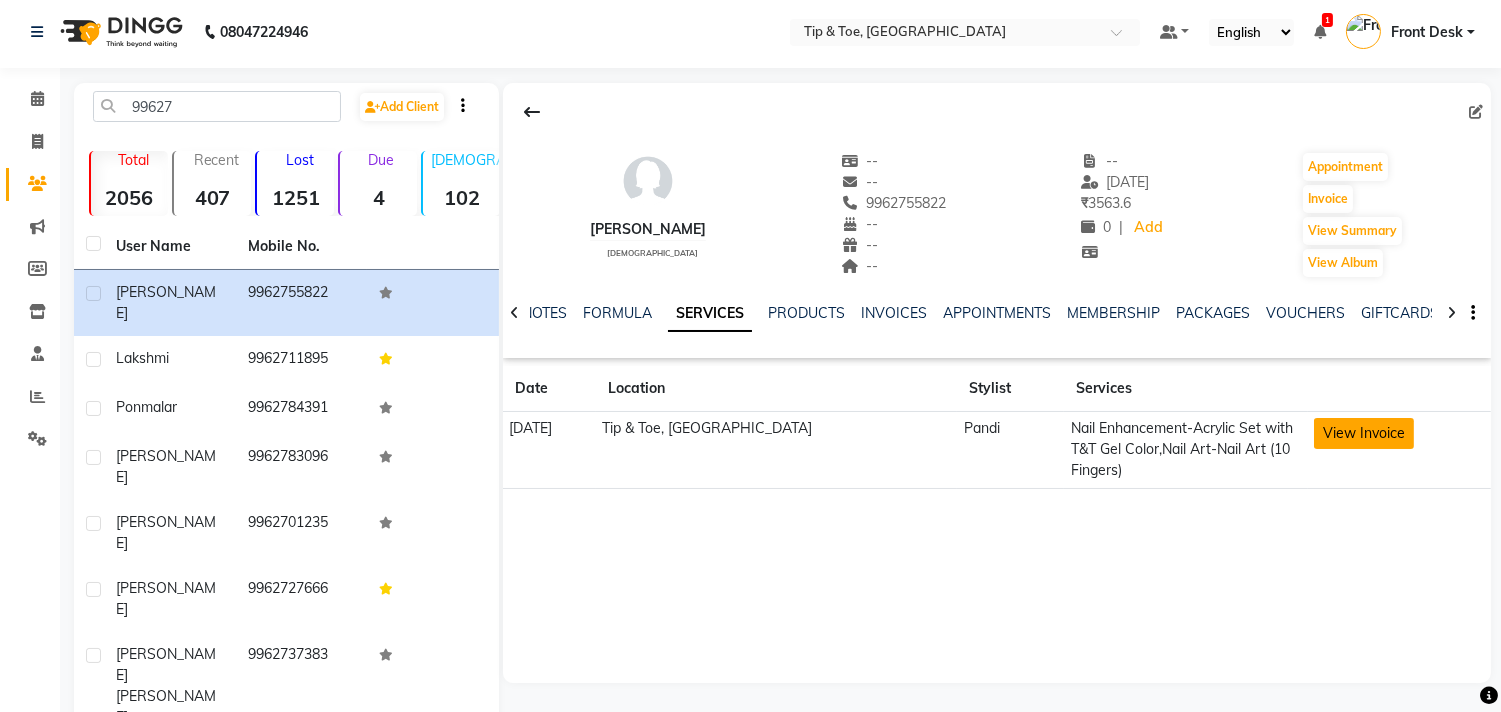 click on "View Invoice" 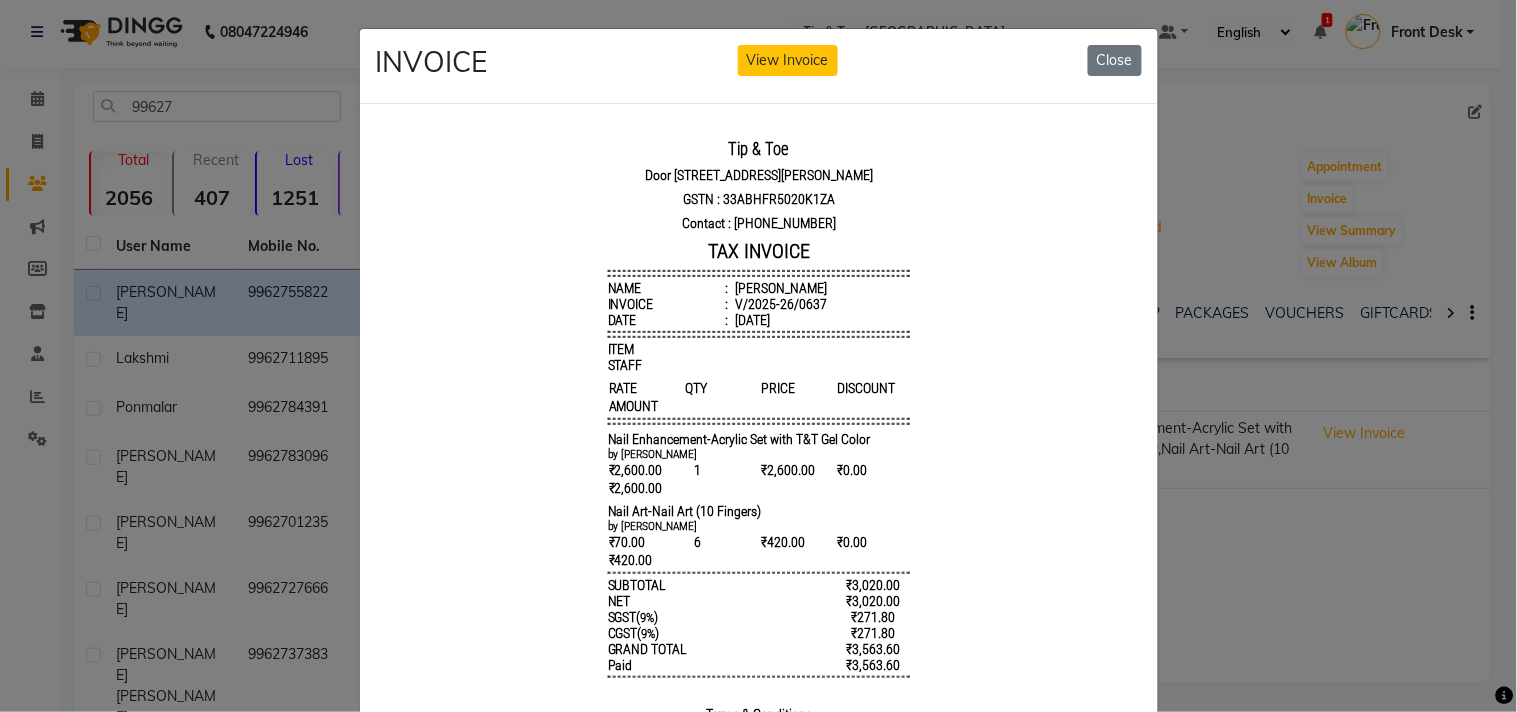 scroll, scrollTop: 16, scrollLeft: 0, axis: vertical 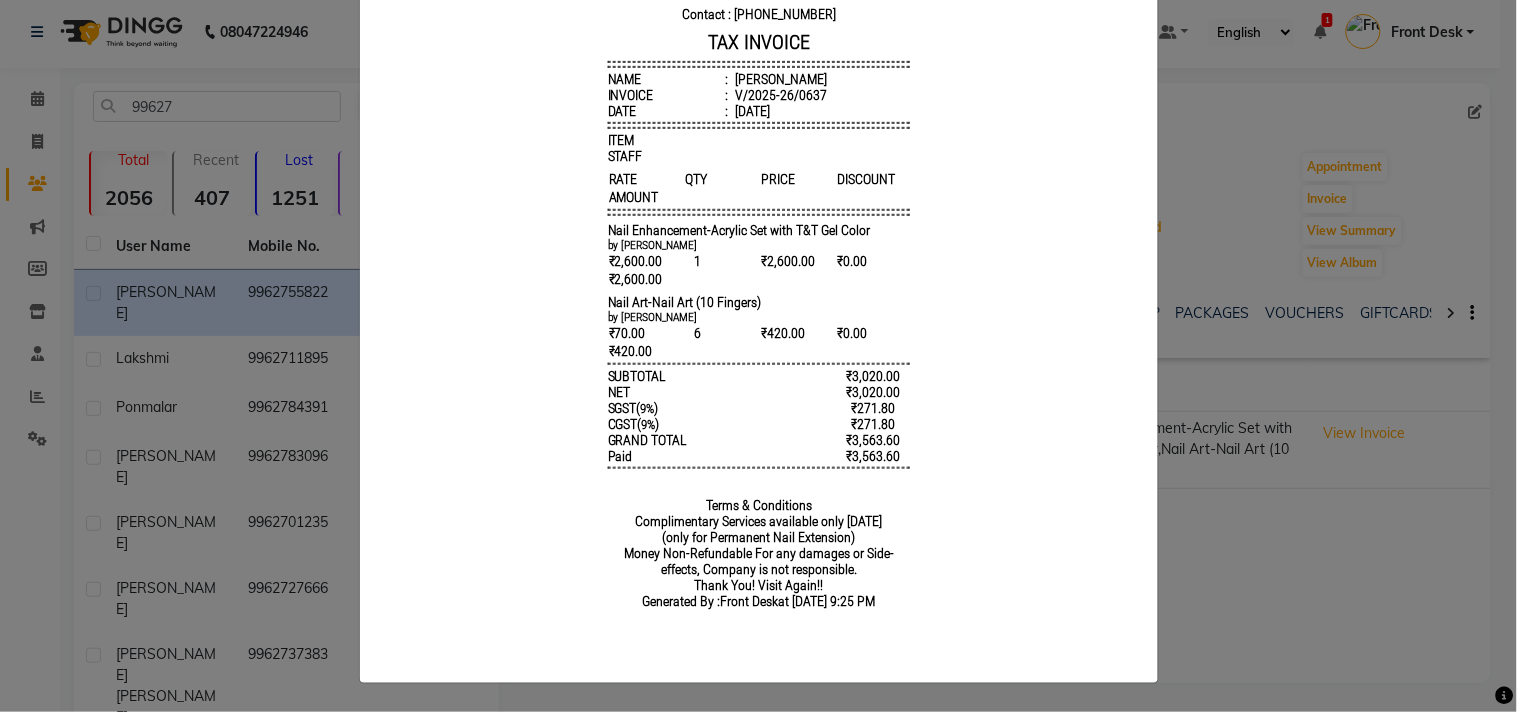 click on "INVOICE View Invoice Close" 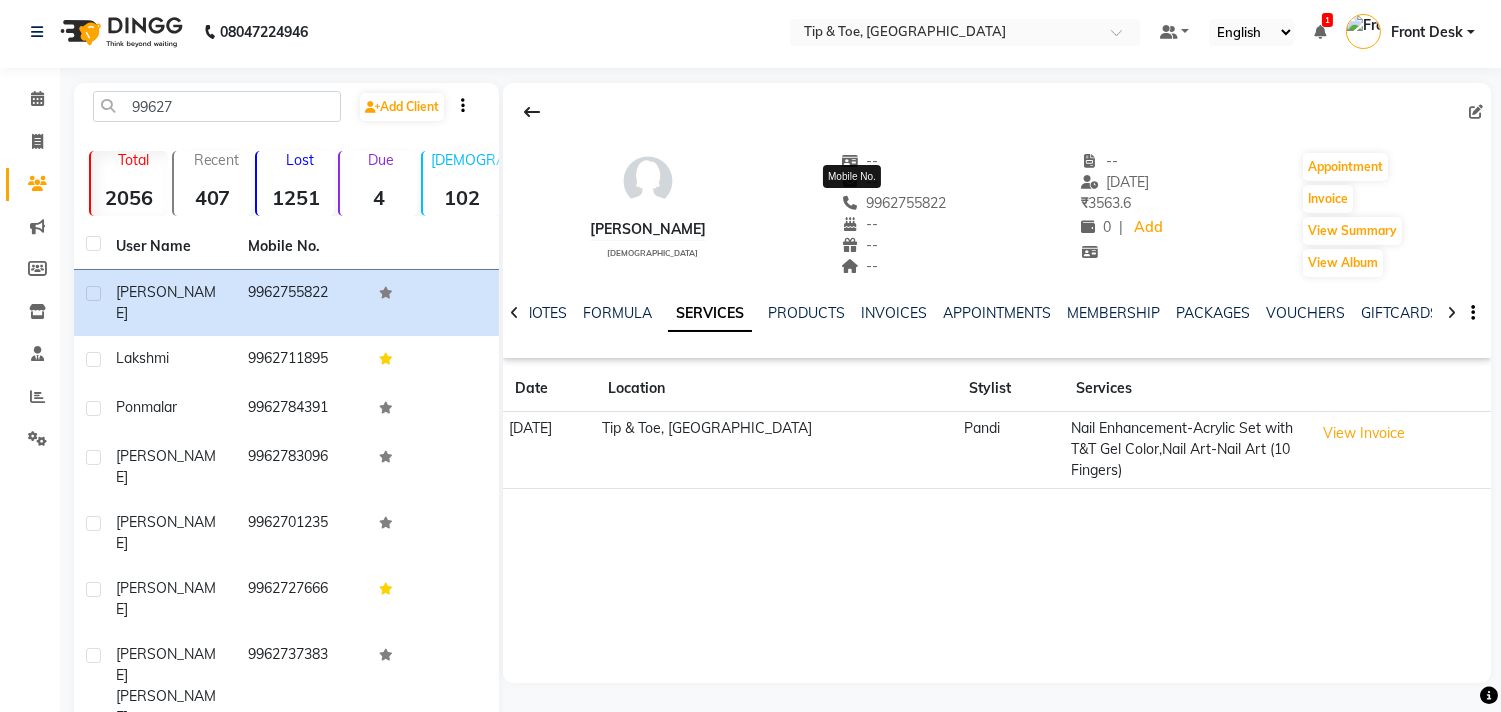 drag, startPoint x: 817, startPoint y: 198, endPoint x: 907, endPoint y: 206, distance: 90.35486 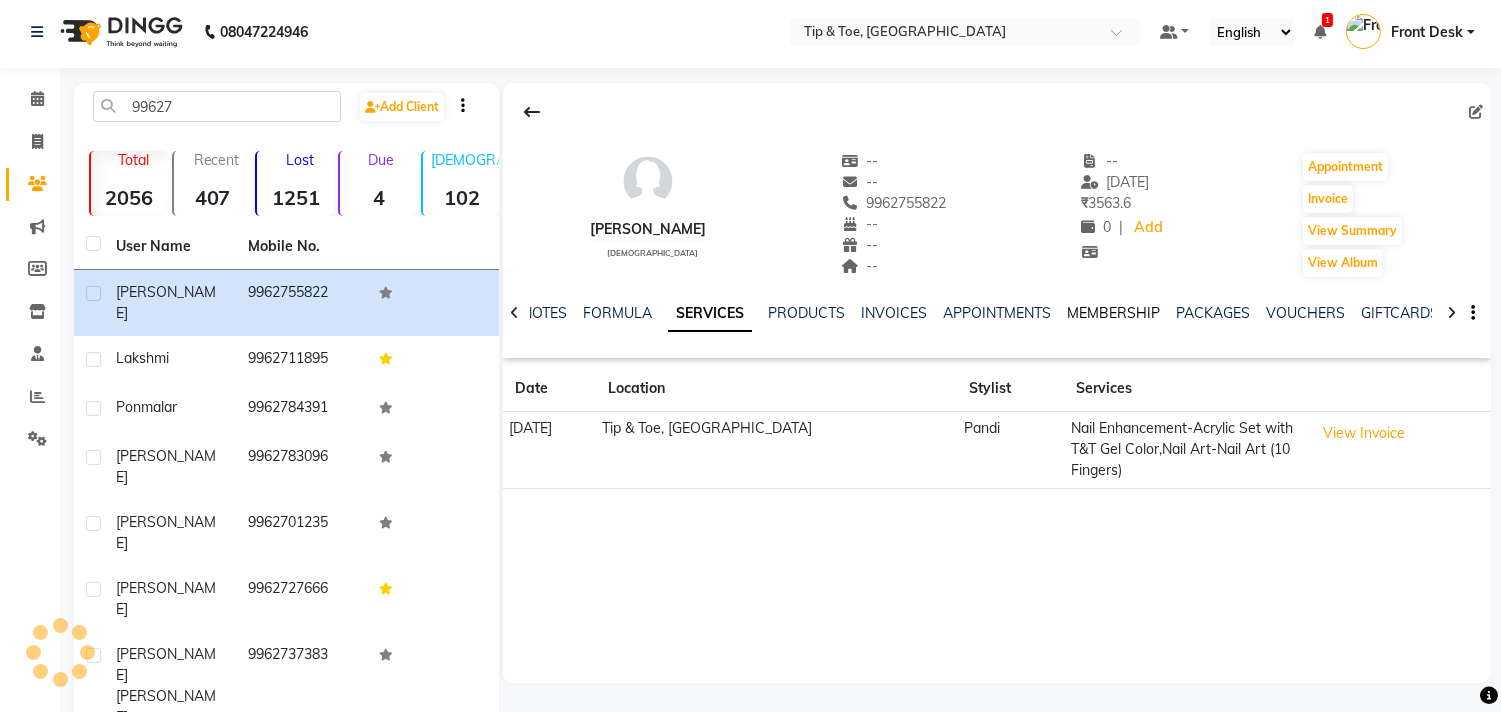 copy on "9962755822" 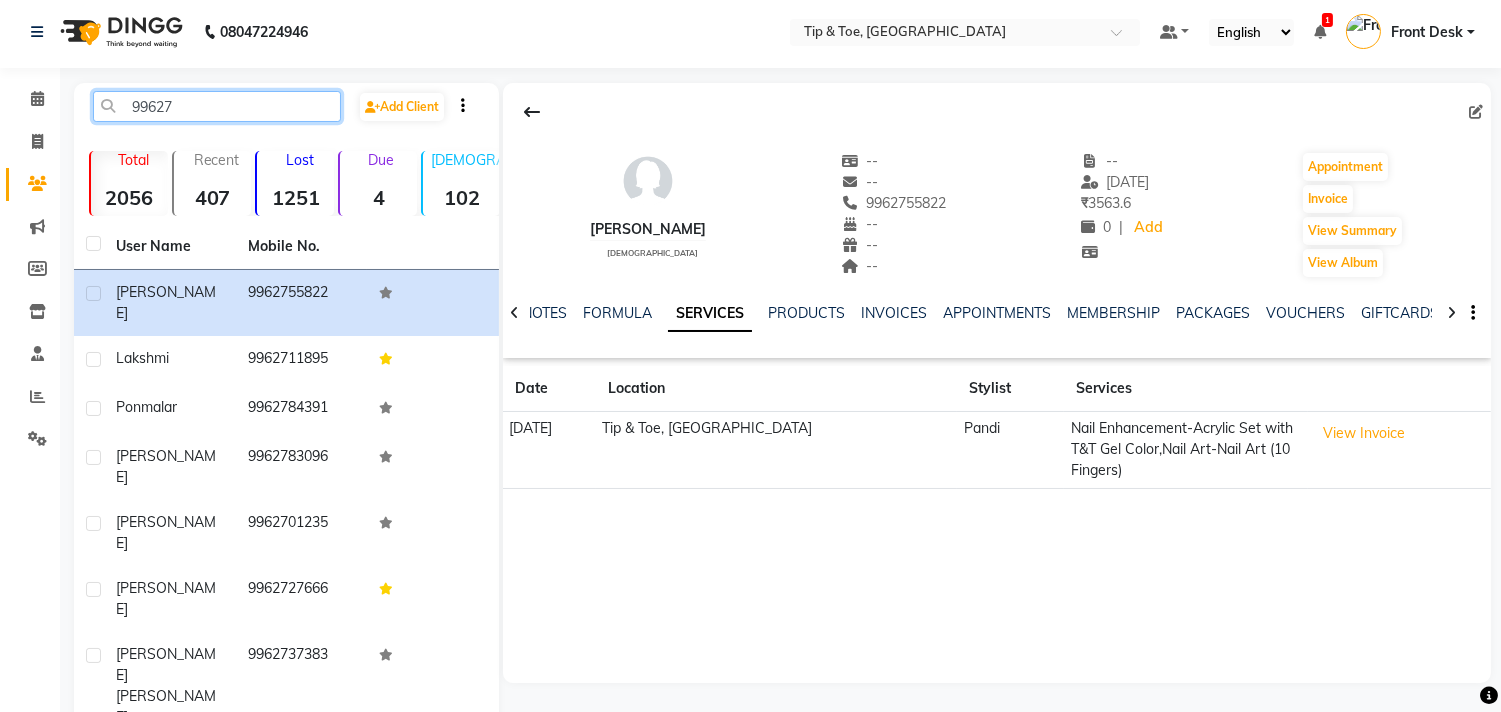 click on "99627" 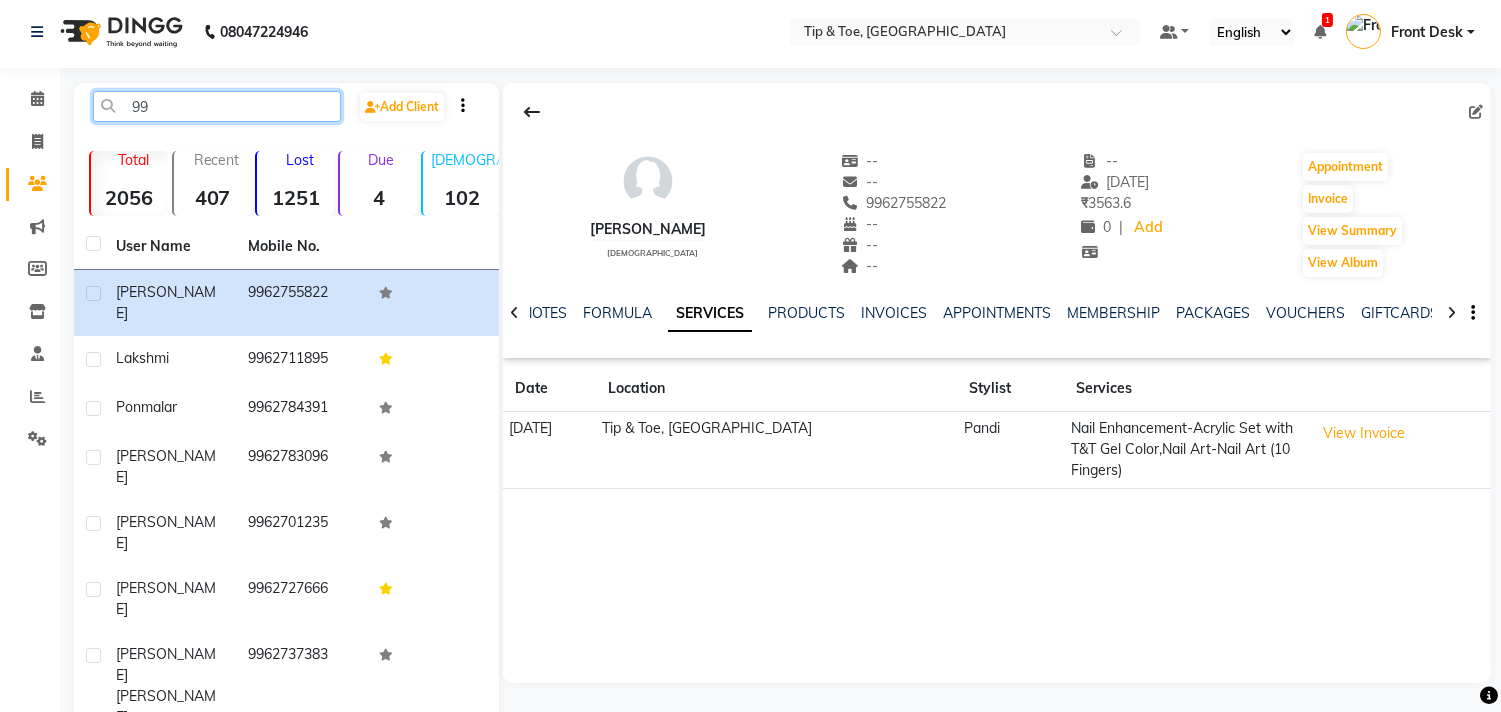 type on "9" 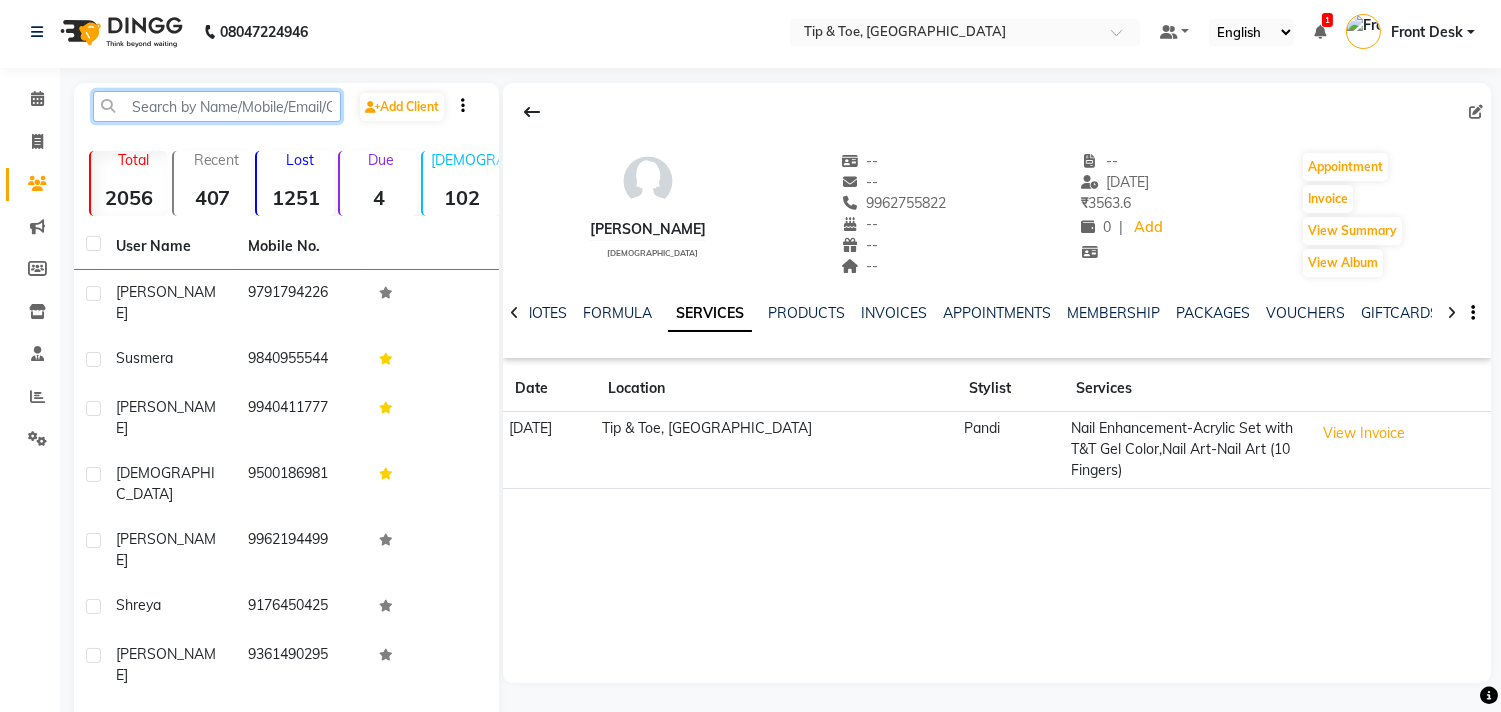 click 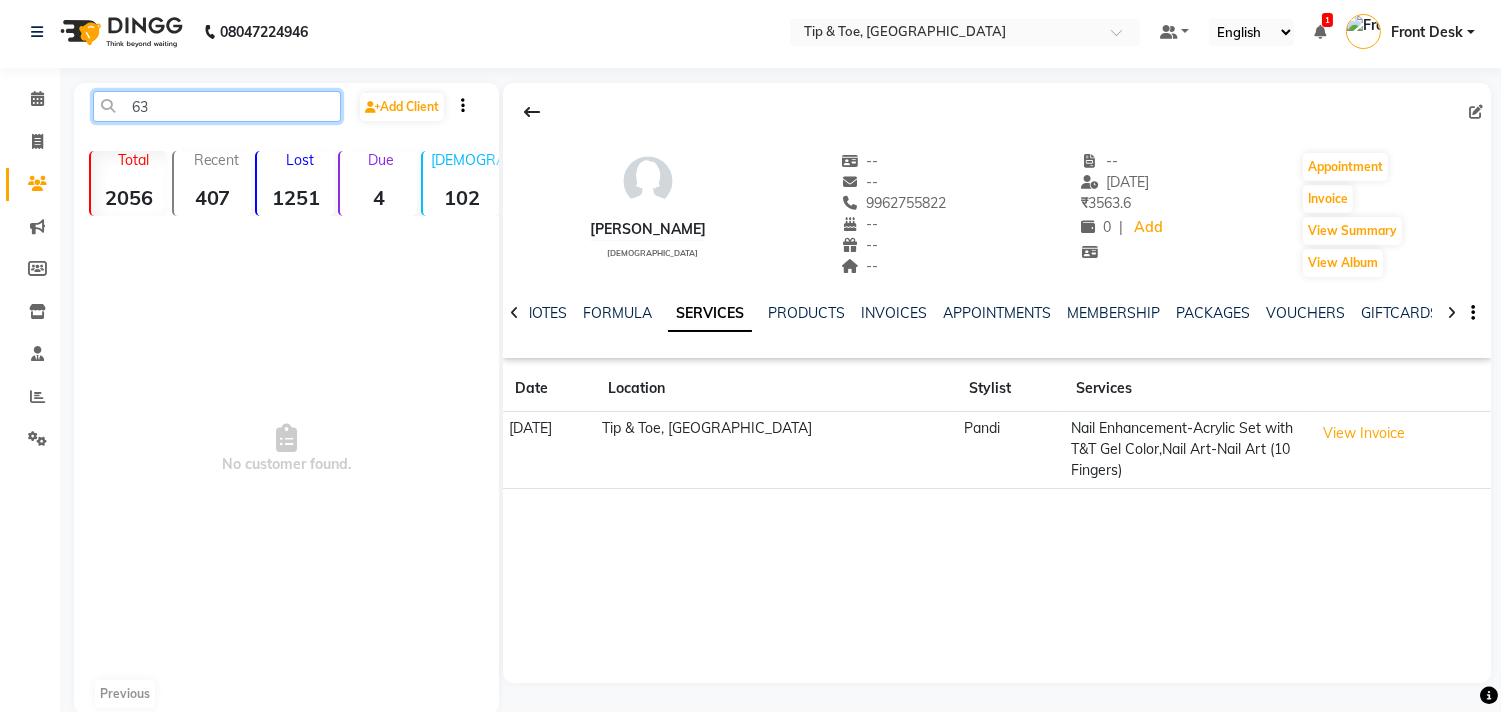 type on "6" 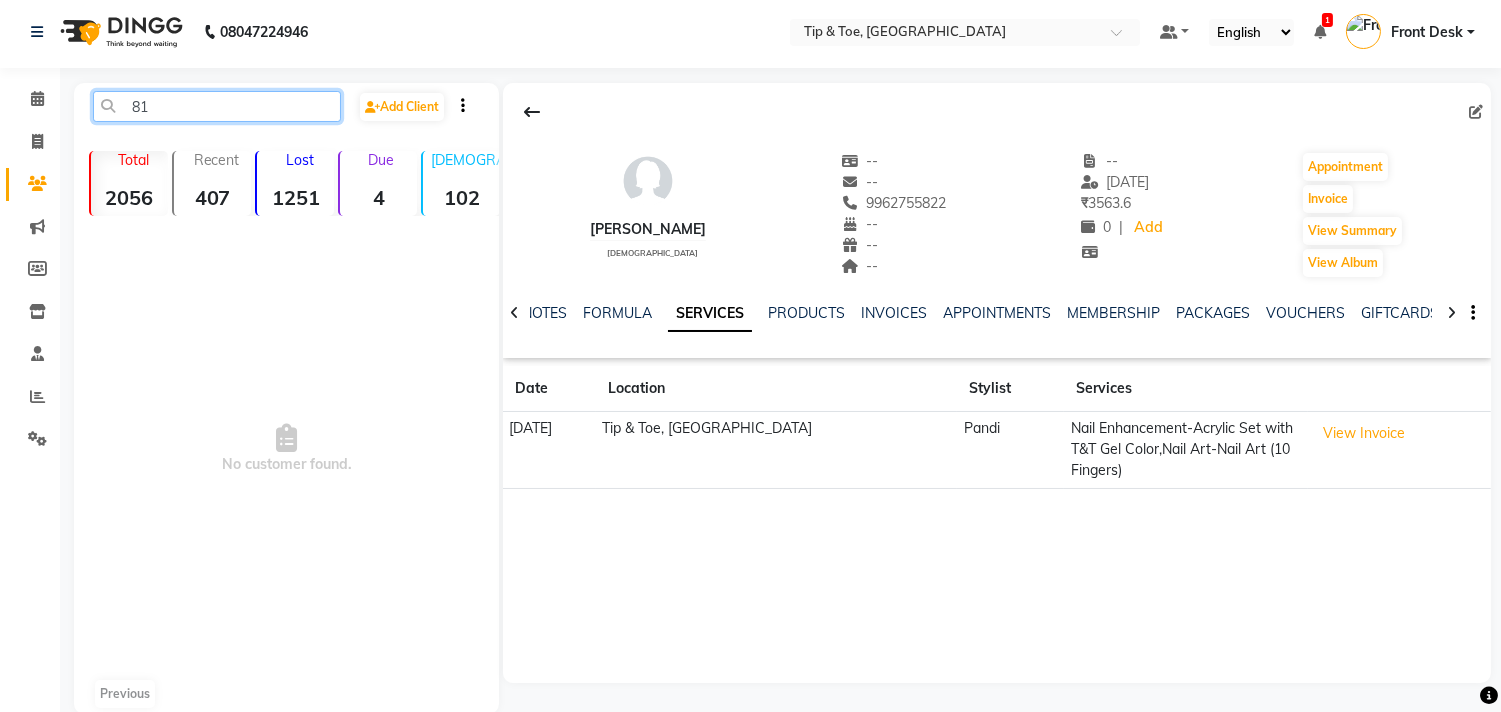 type on "8" 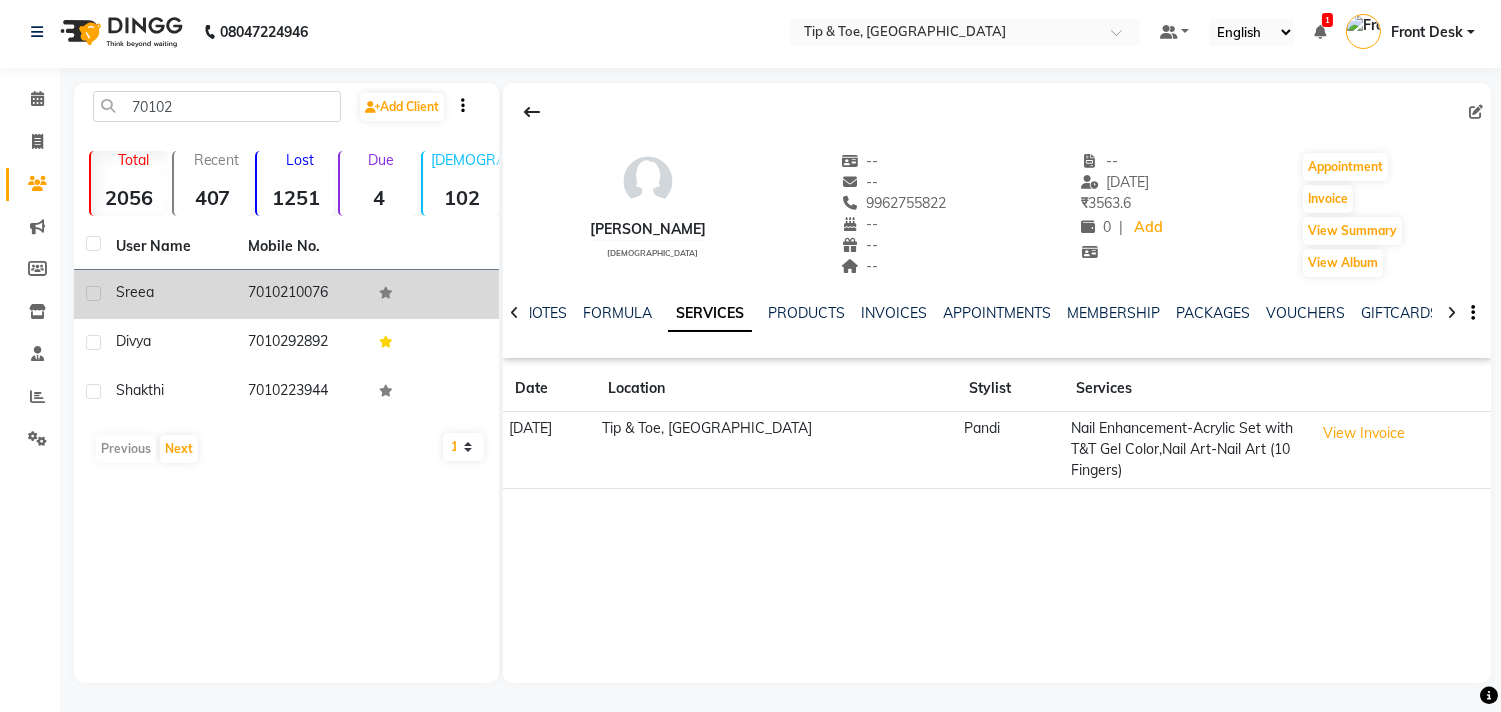 click on "7010210076" 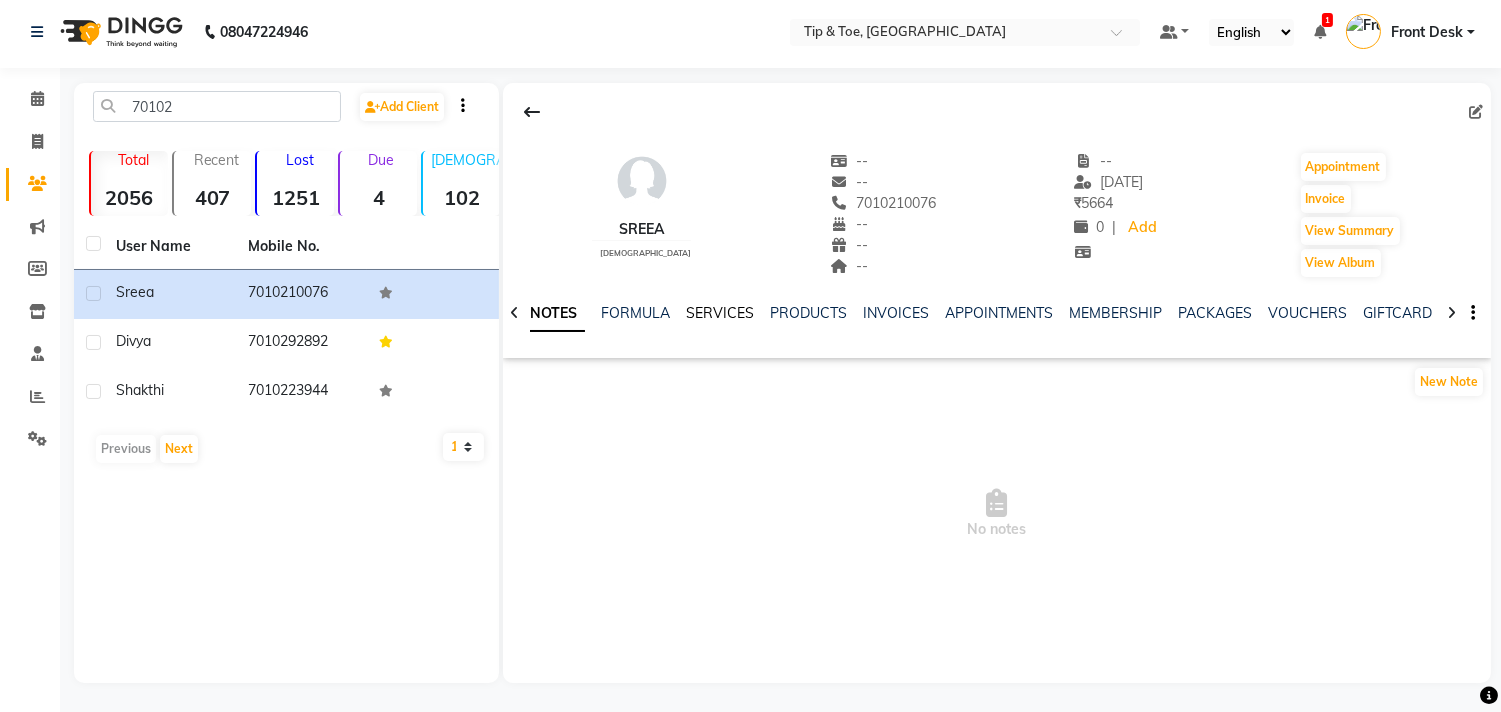 click on "SERVICES" 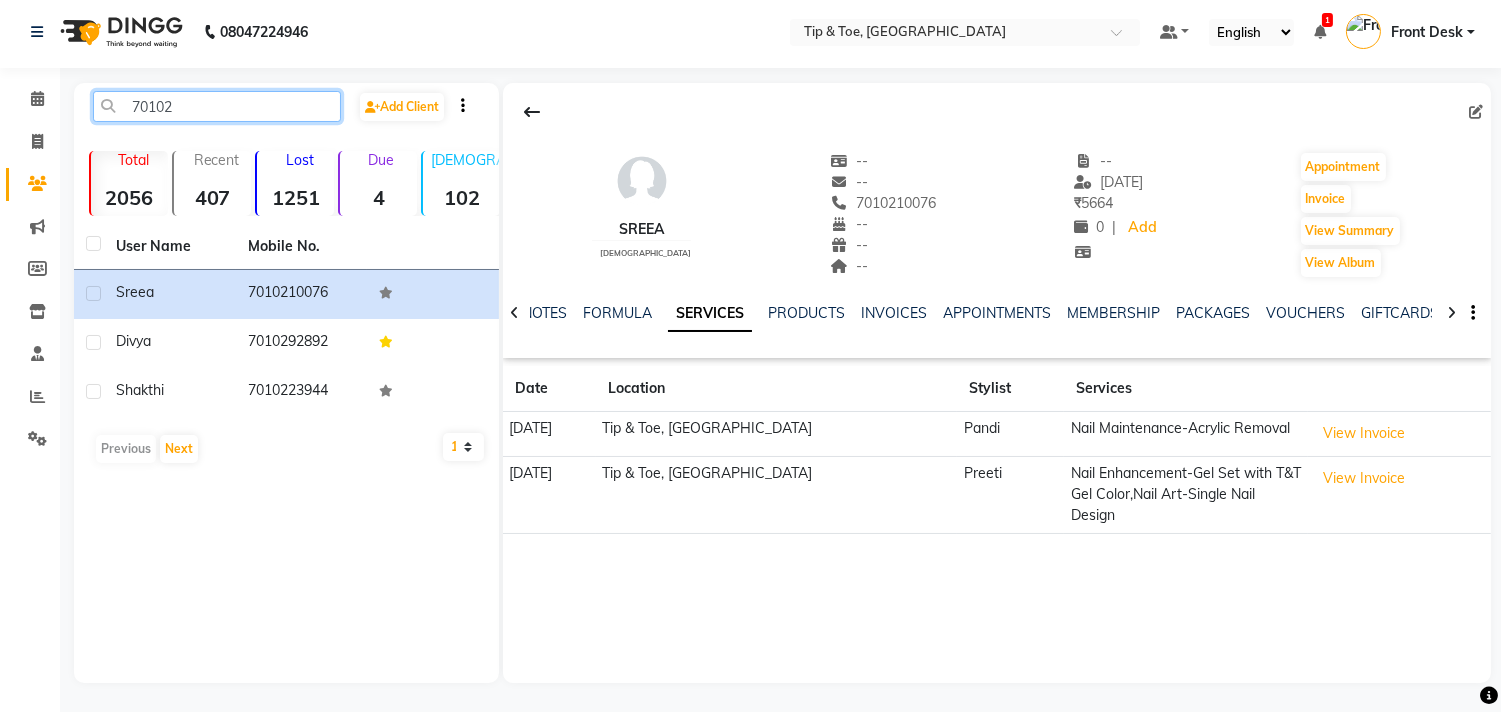click on "70102" 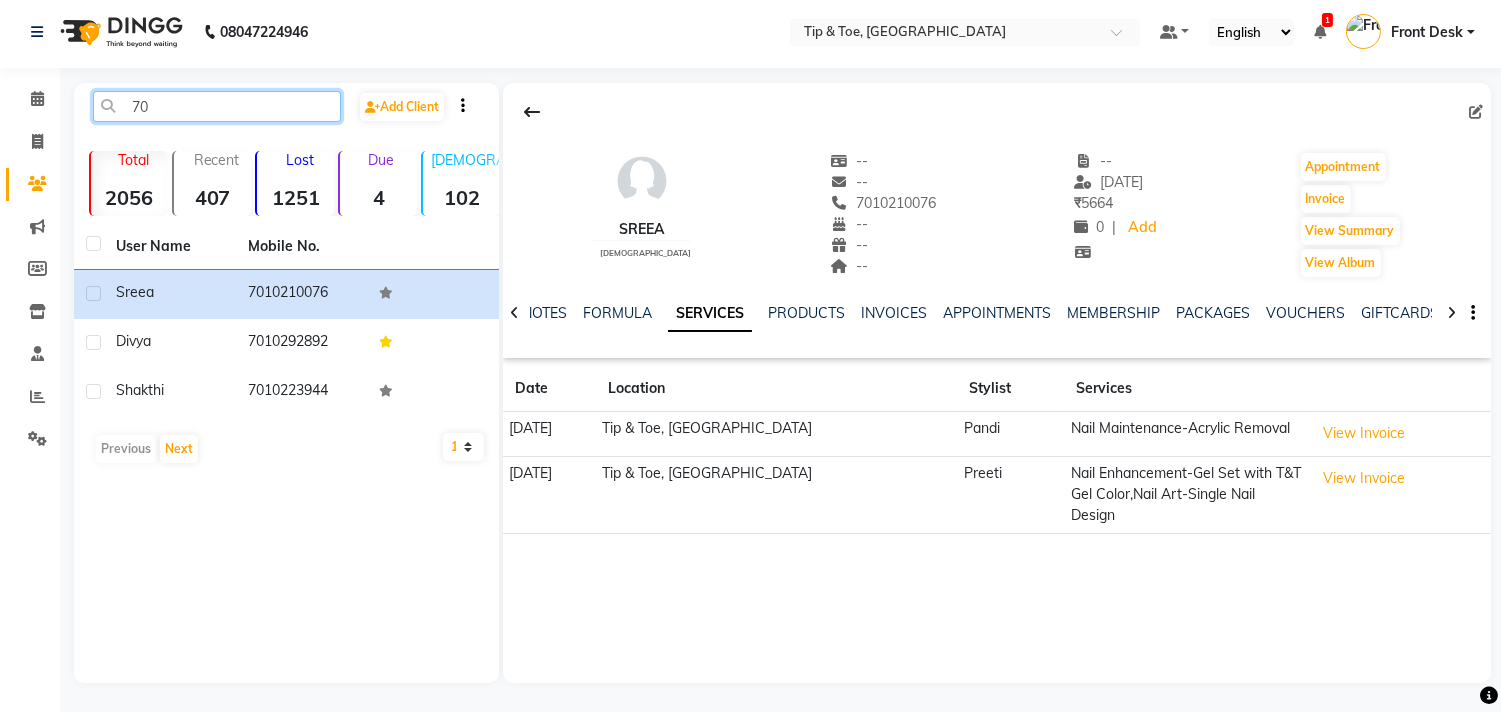 type on "7" 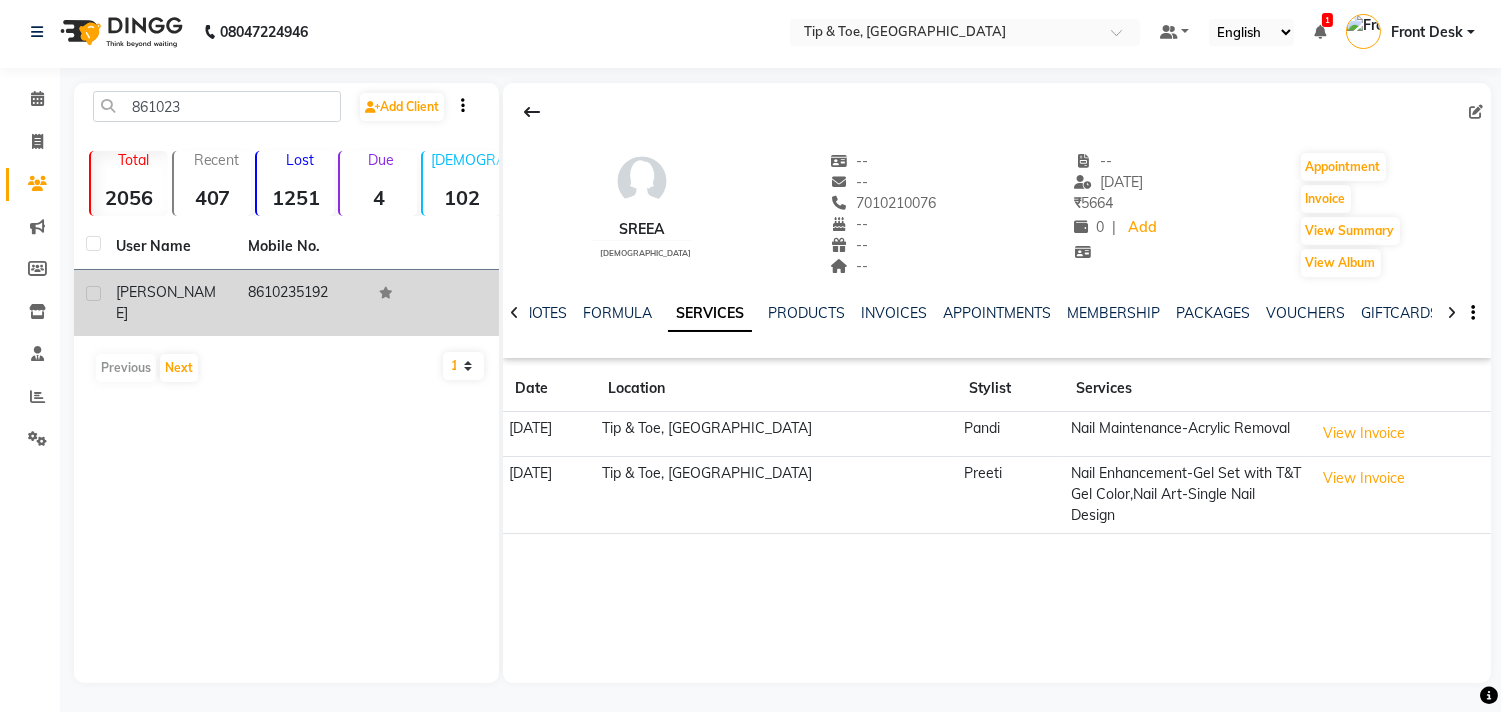 click on "8610235192" 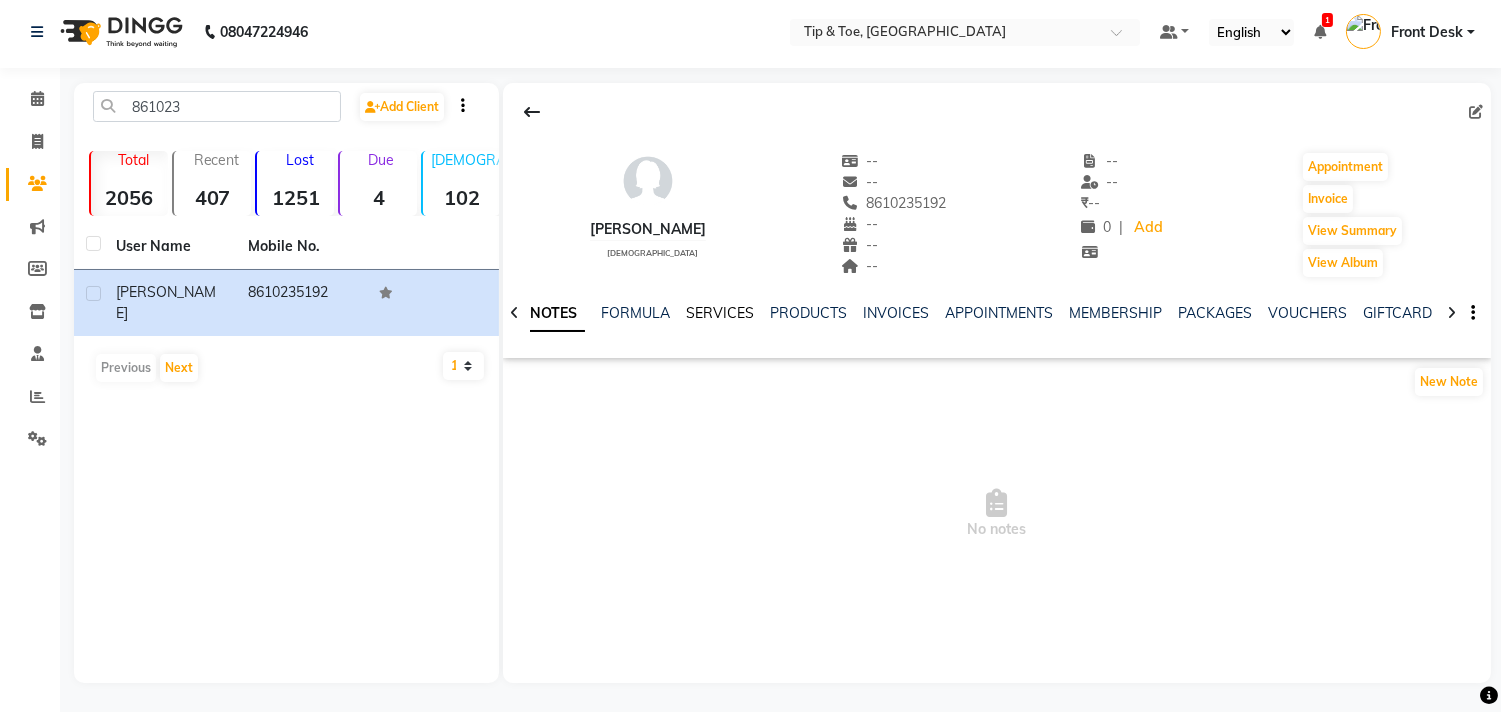 click on "SERVICES" 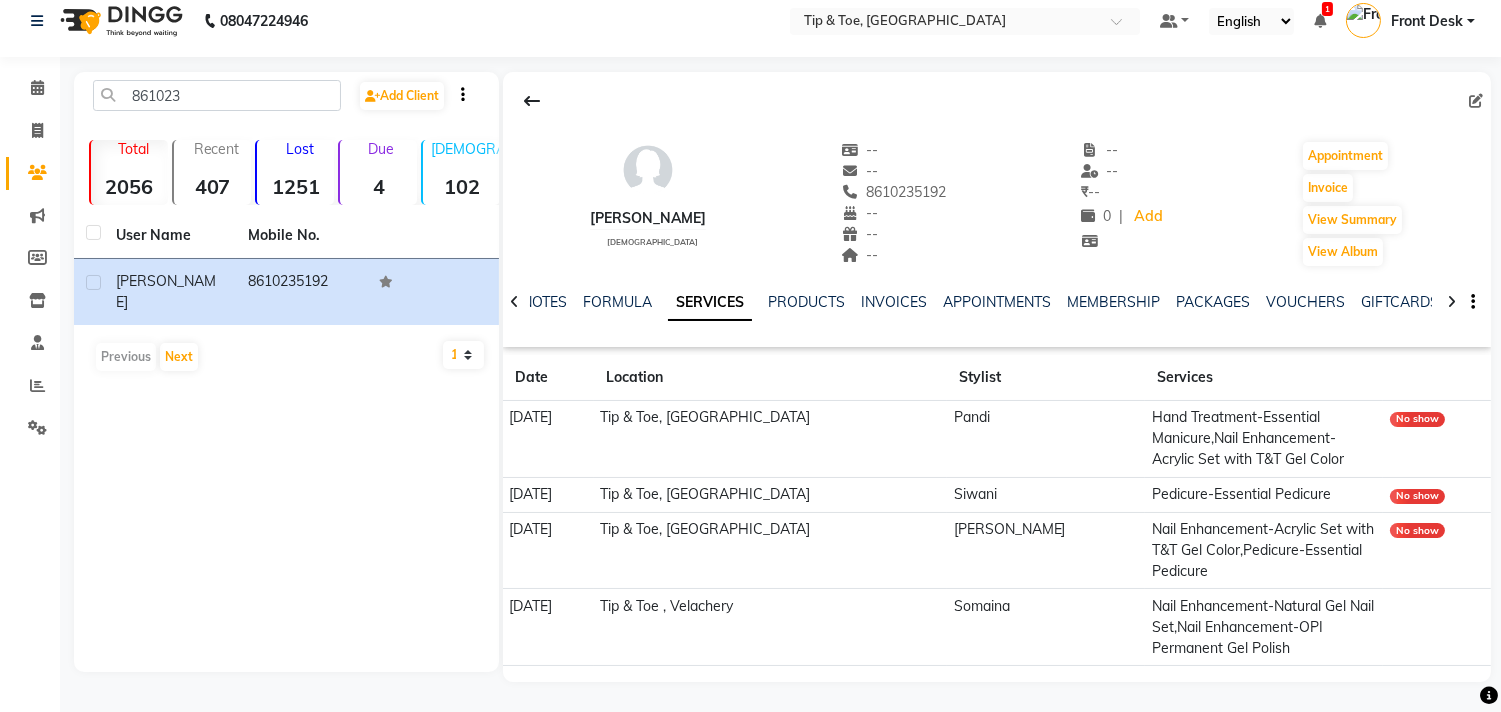 scroll, scrollTop: 0, scrollLeft: 0, axis: both 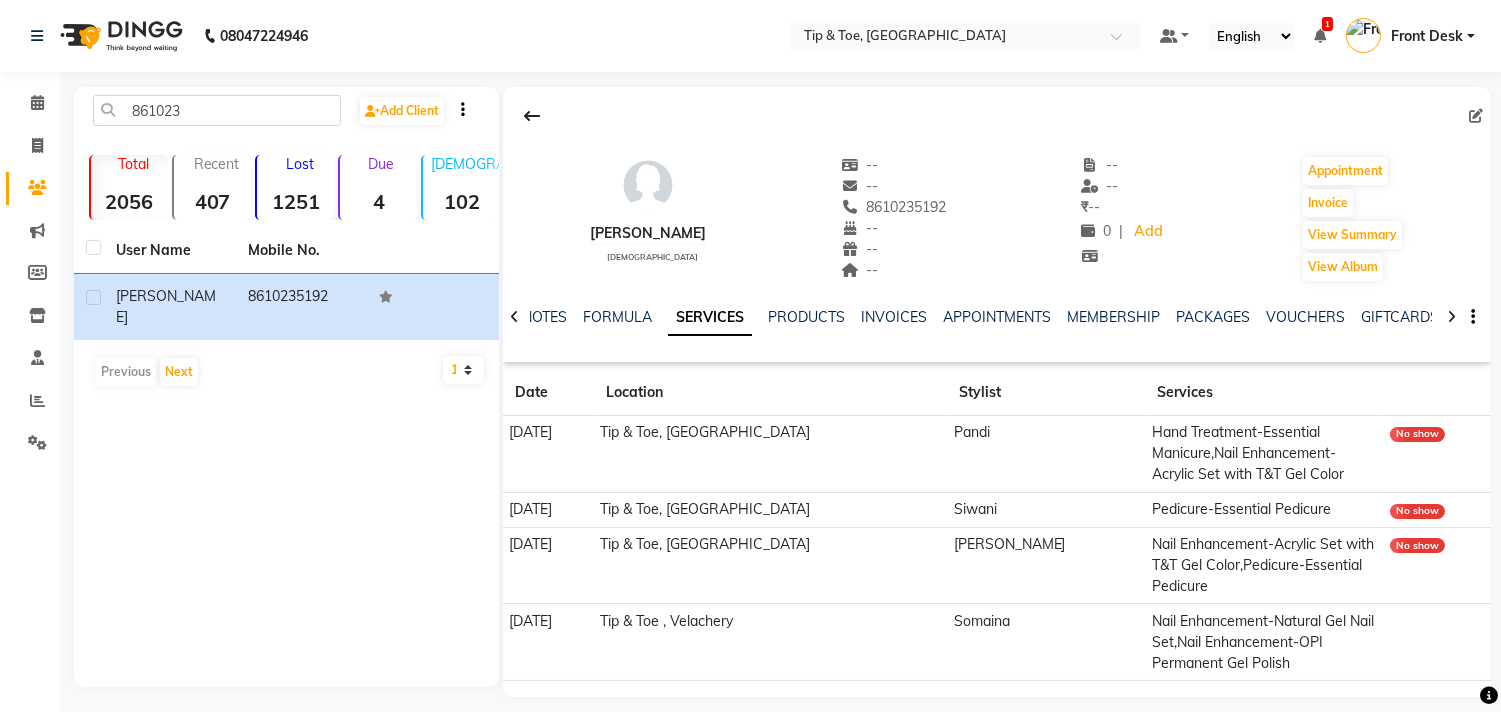 click on "861023  Add Client  Total  2056  Recent  407  Lost  1251  Due  4  Male  102  Female  1479  Member  286 User Name Mobile No. Sakthi sridhar     8610235192   Previous   Next   10   50   100" 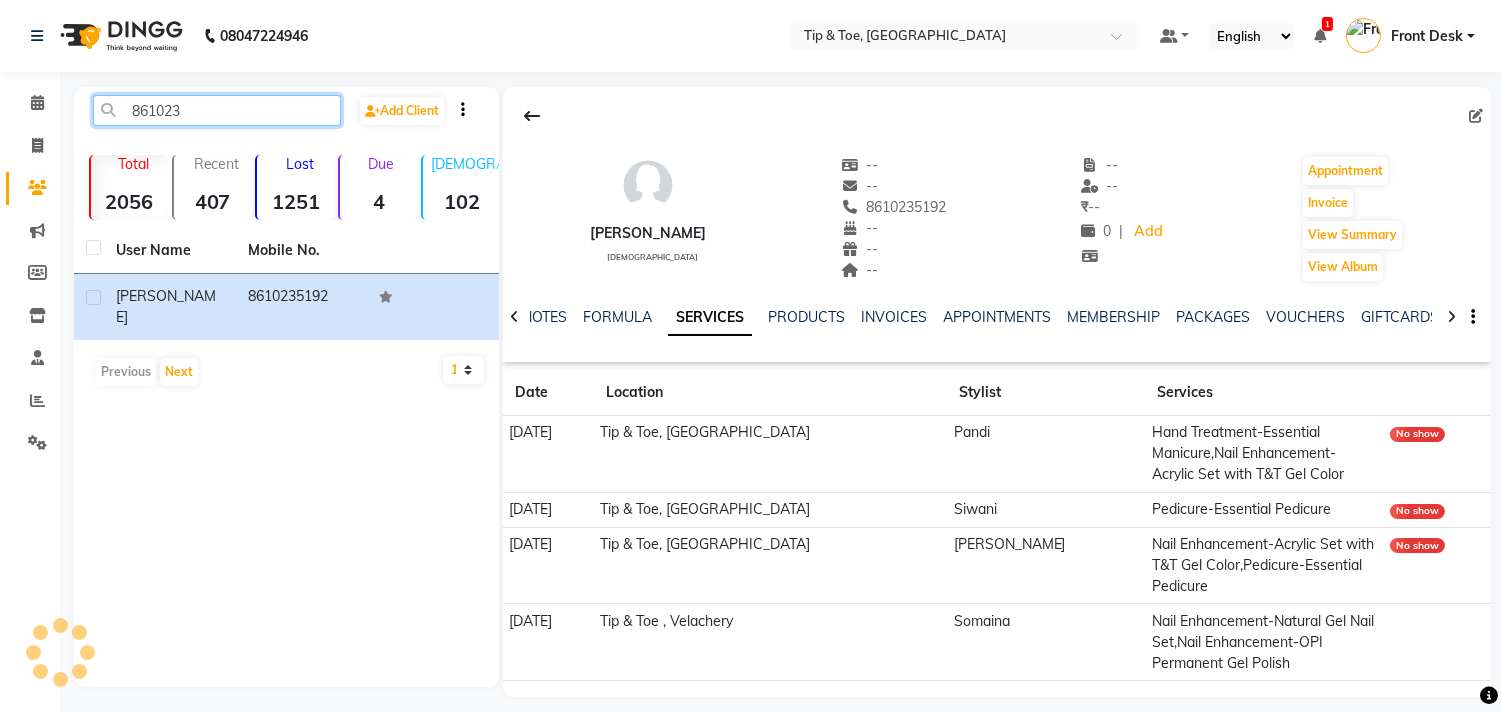 click on "861023" 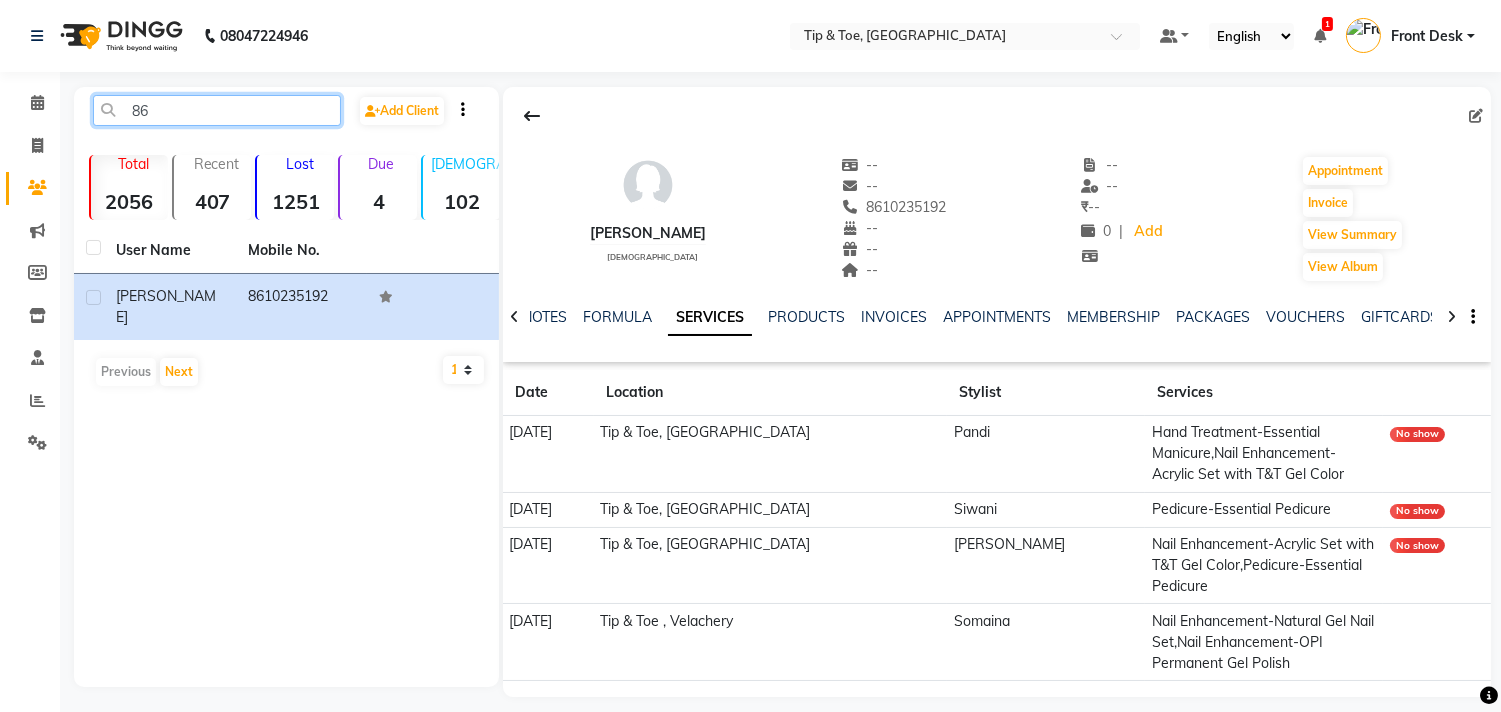 type on "8" 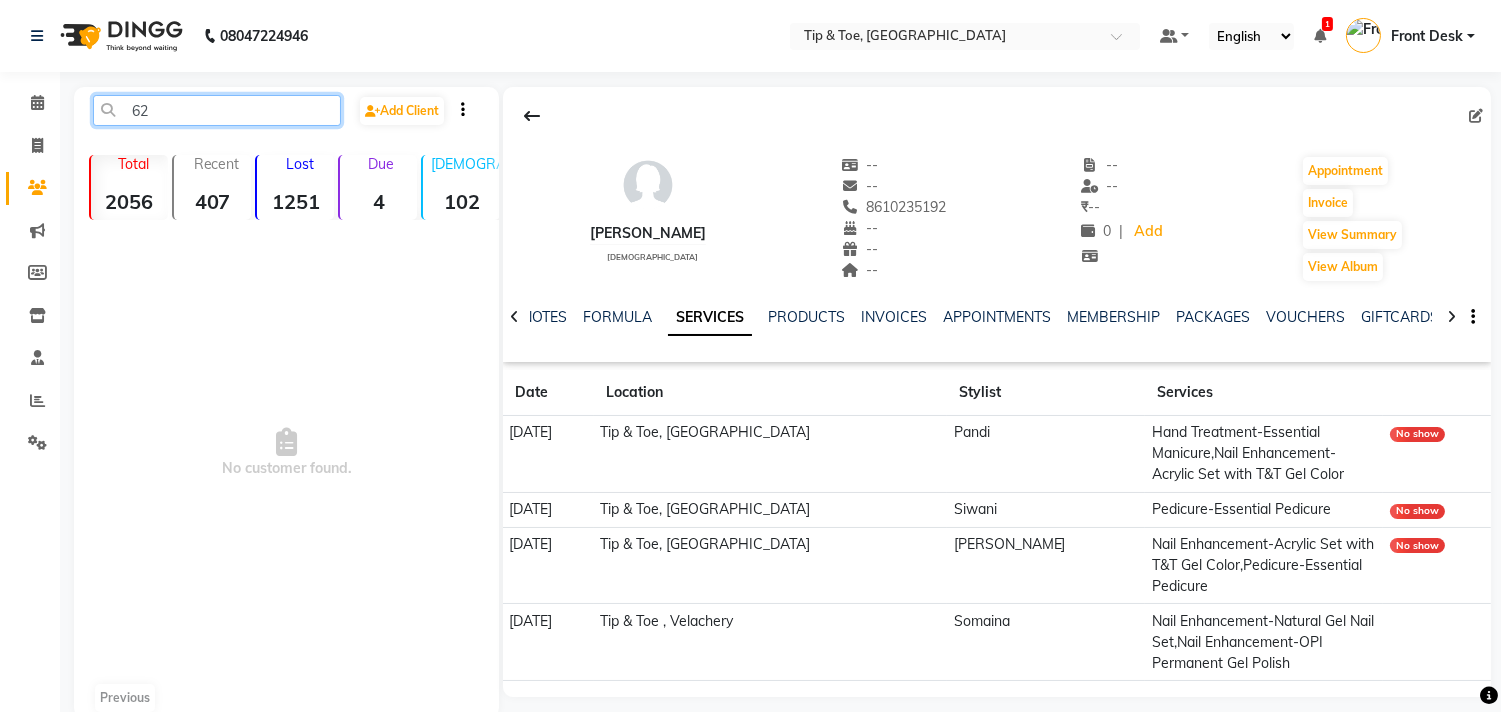 type on "6" 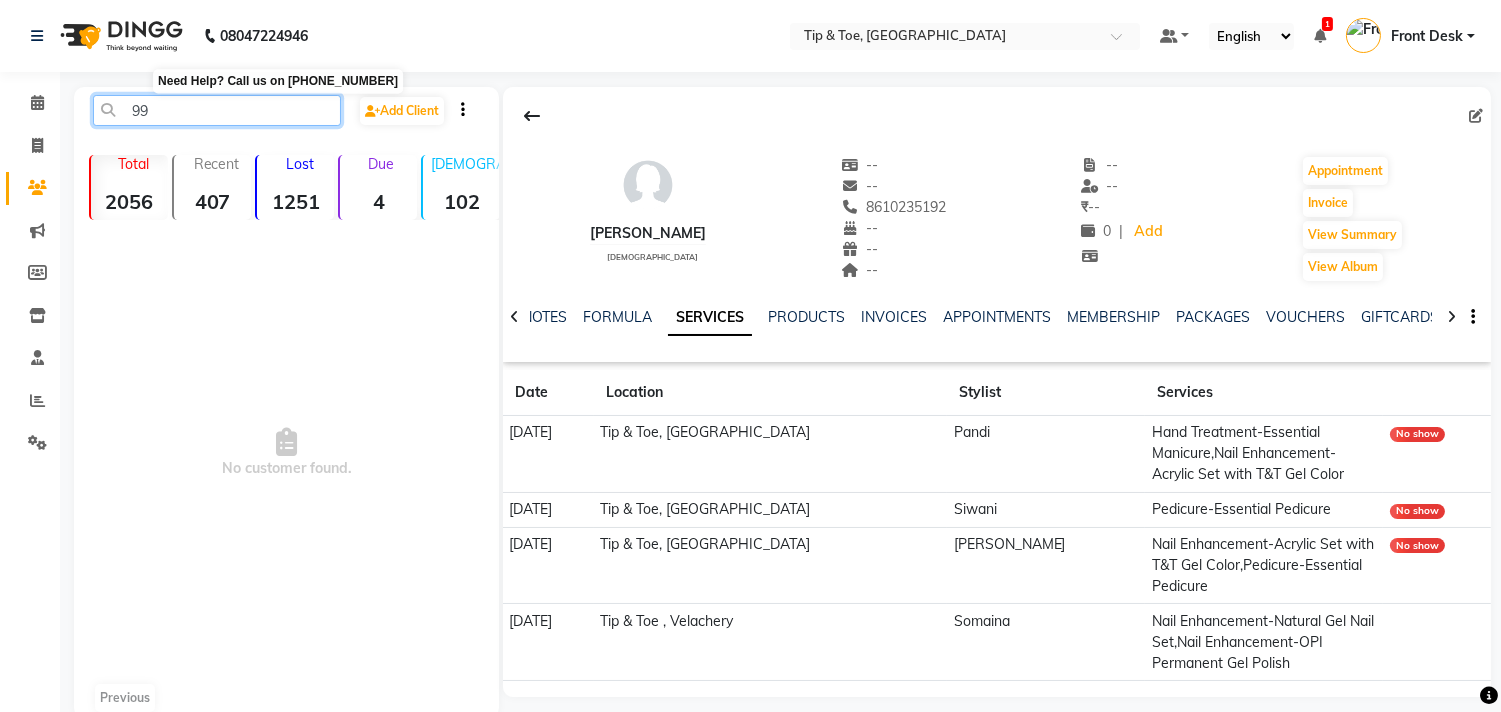type on "9" 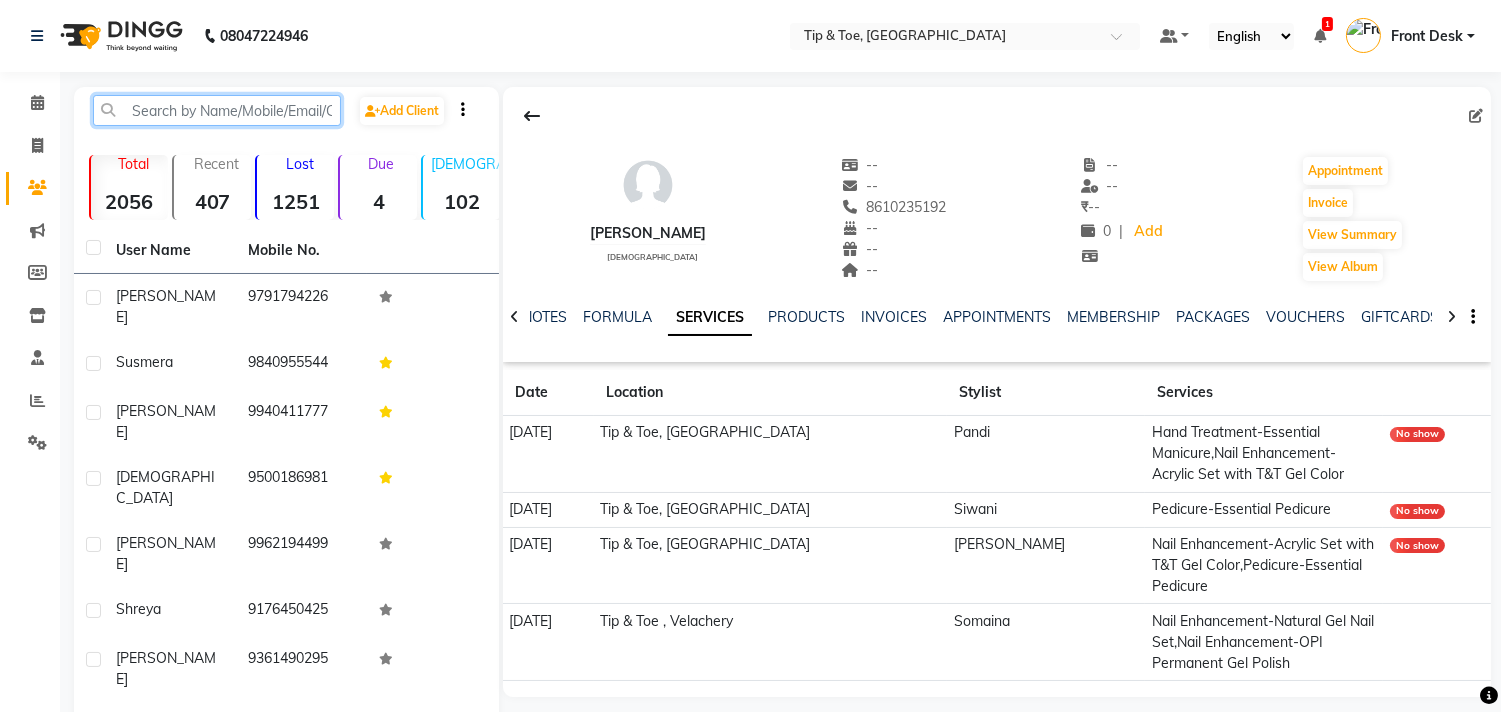 type 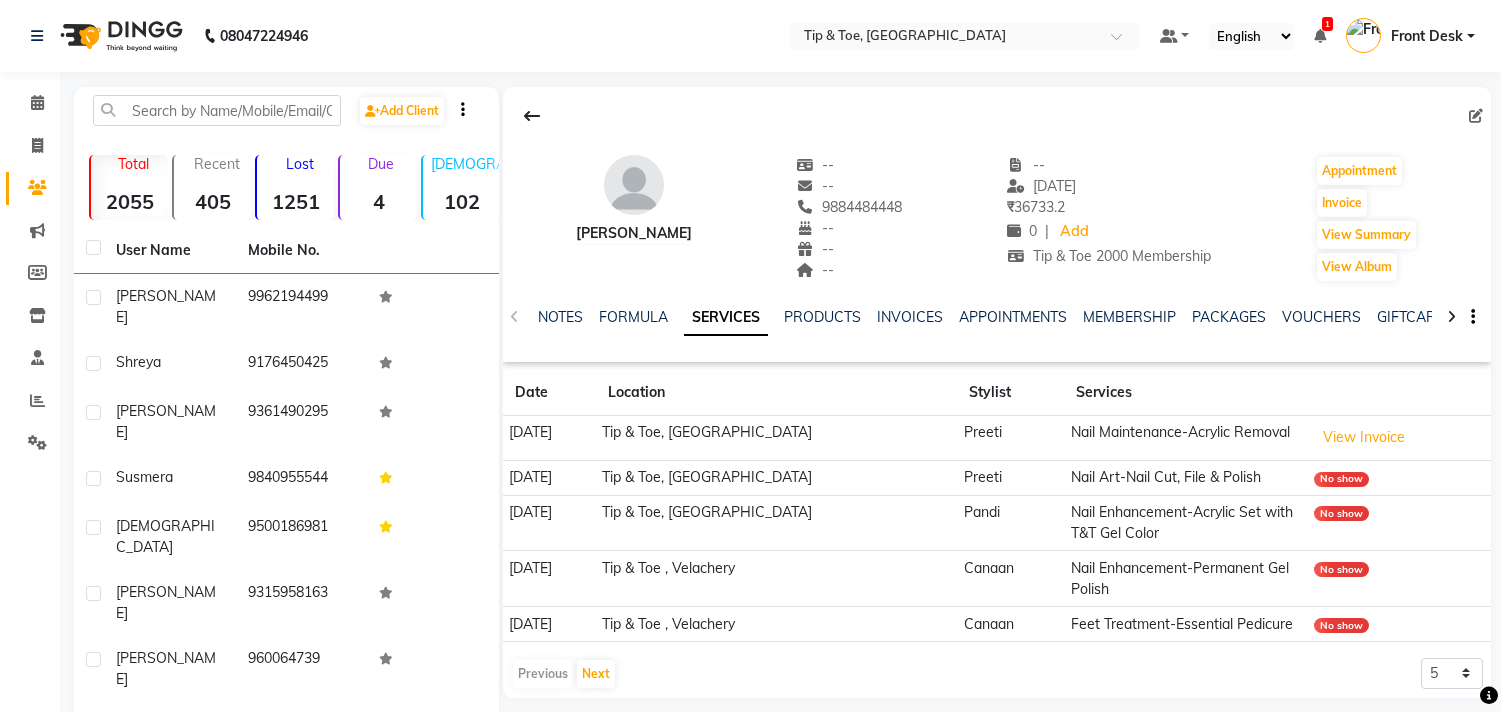 scroll, scrollTop: 0, scrollLeft: 0, axis: both 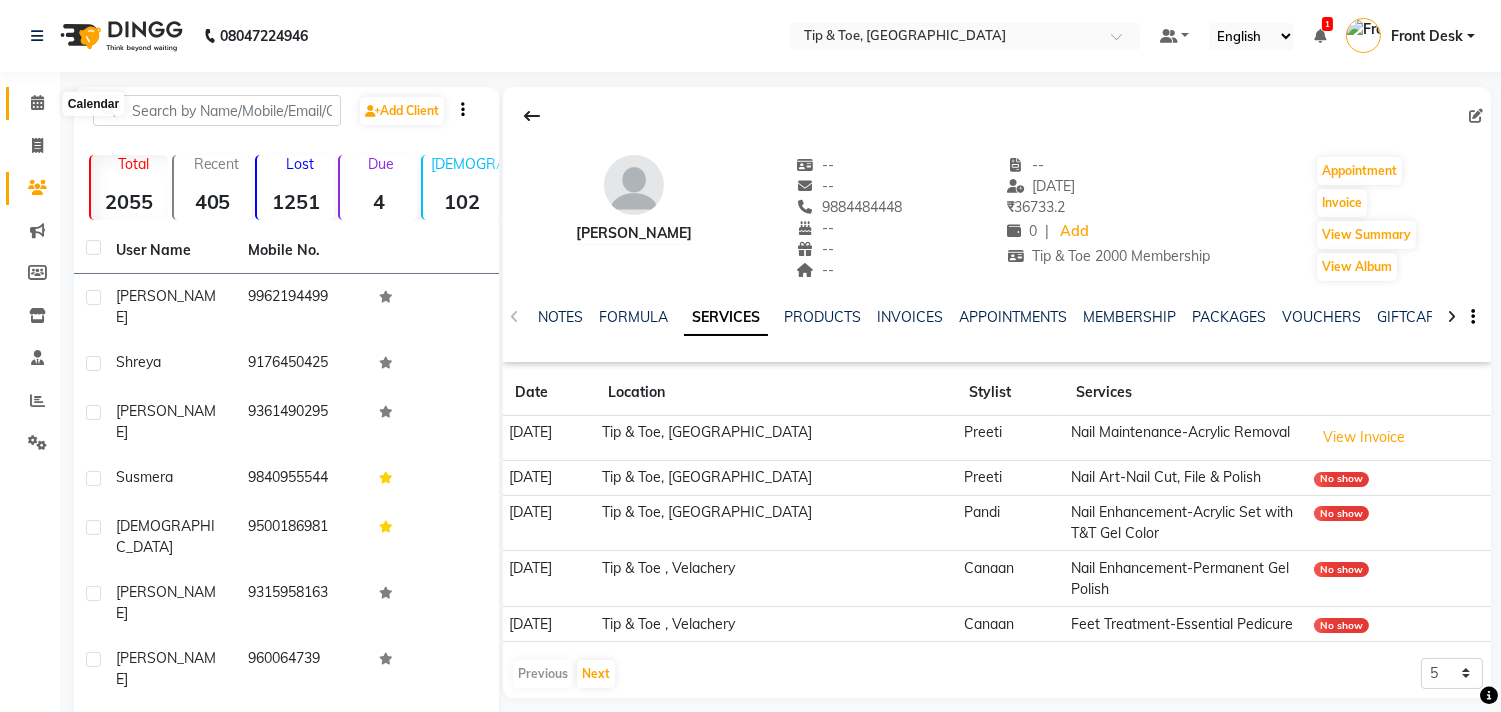 click 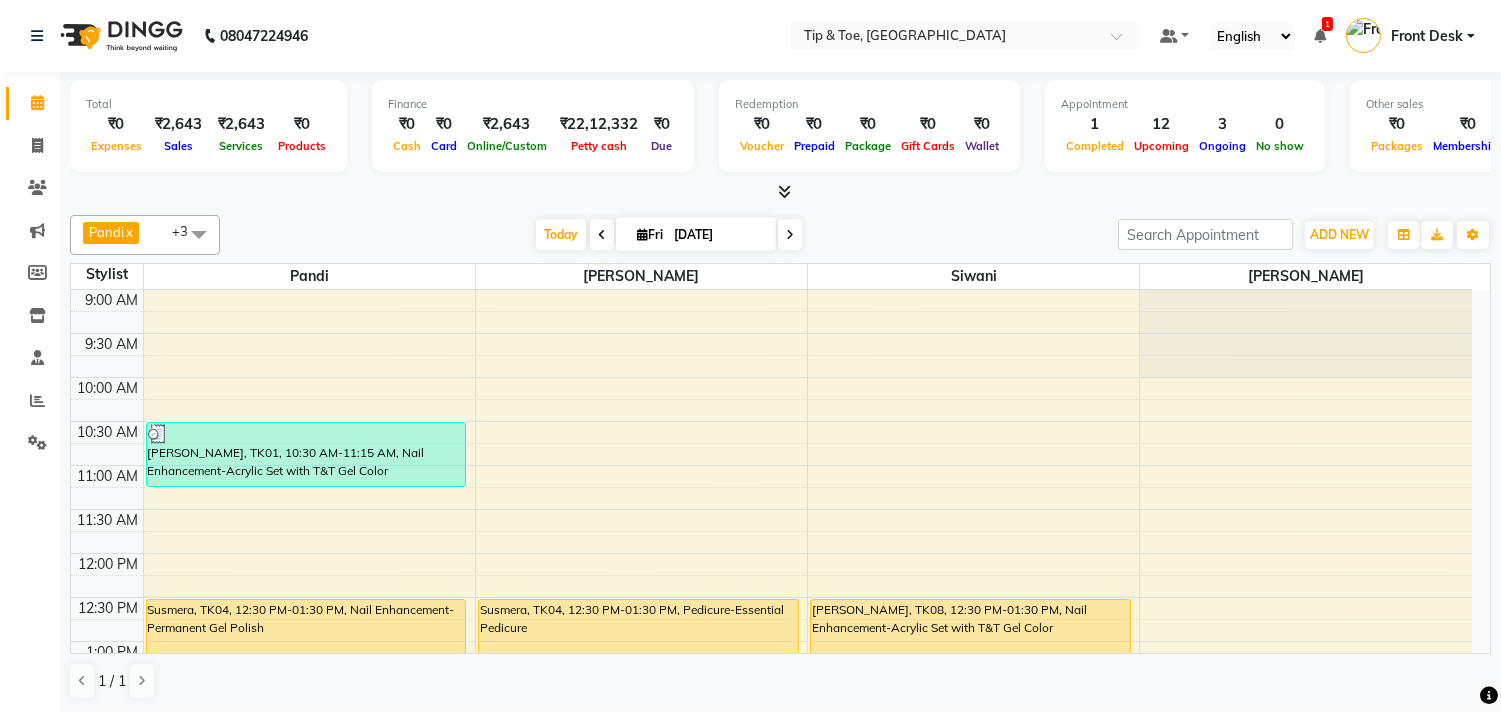 click on "Fri" at bounding box center (650, 234) 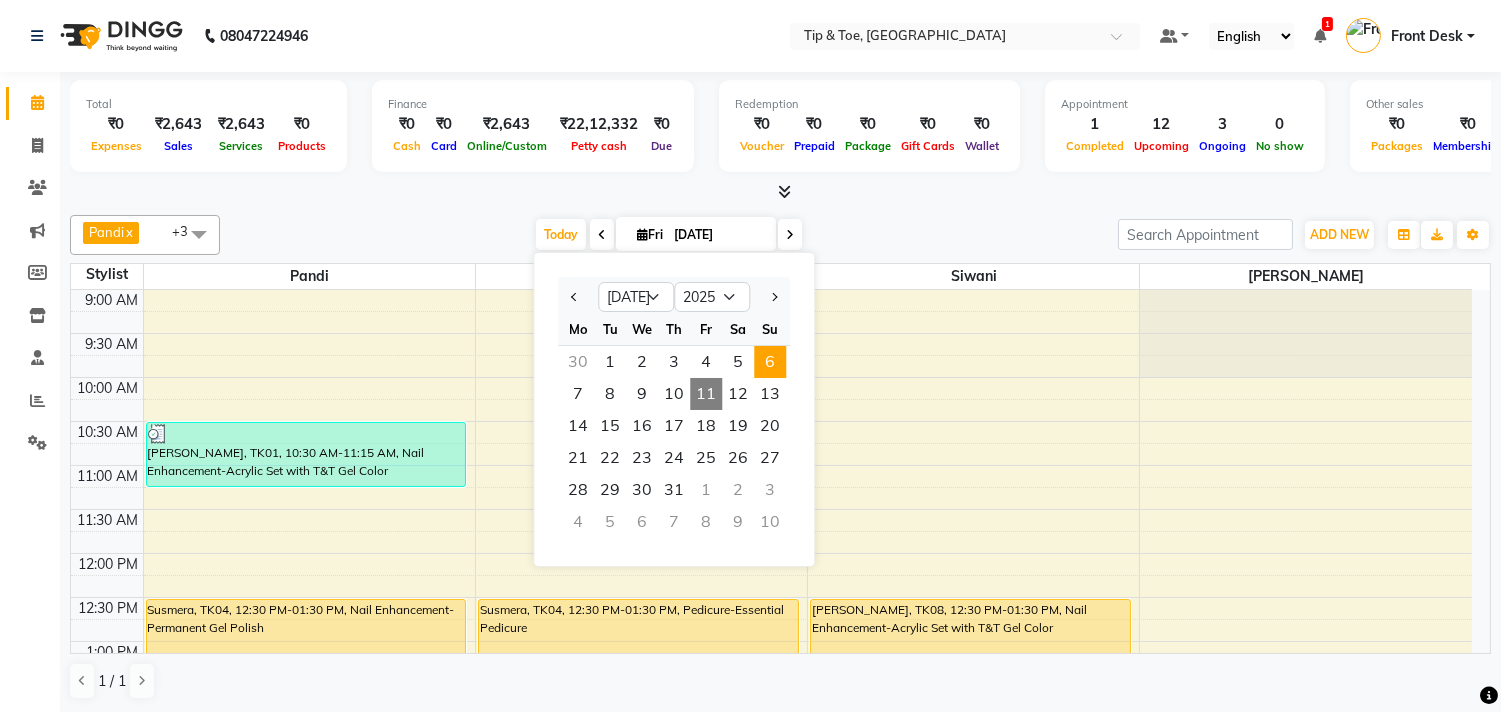 click on "6" at bounding box center (770, 362) 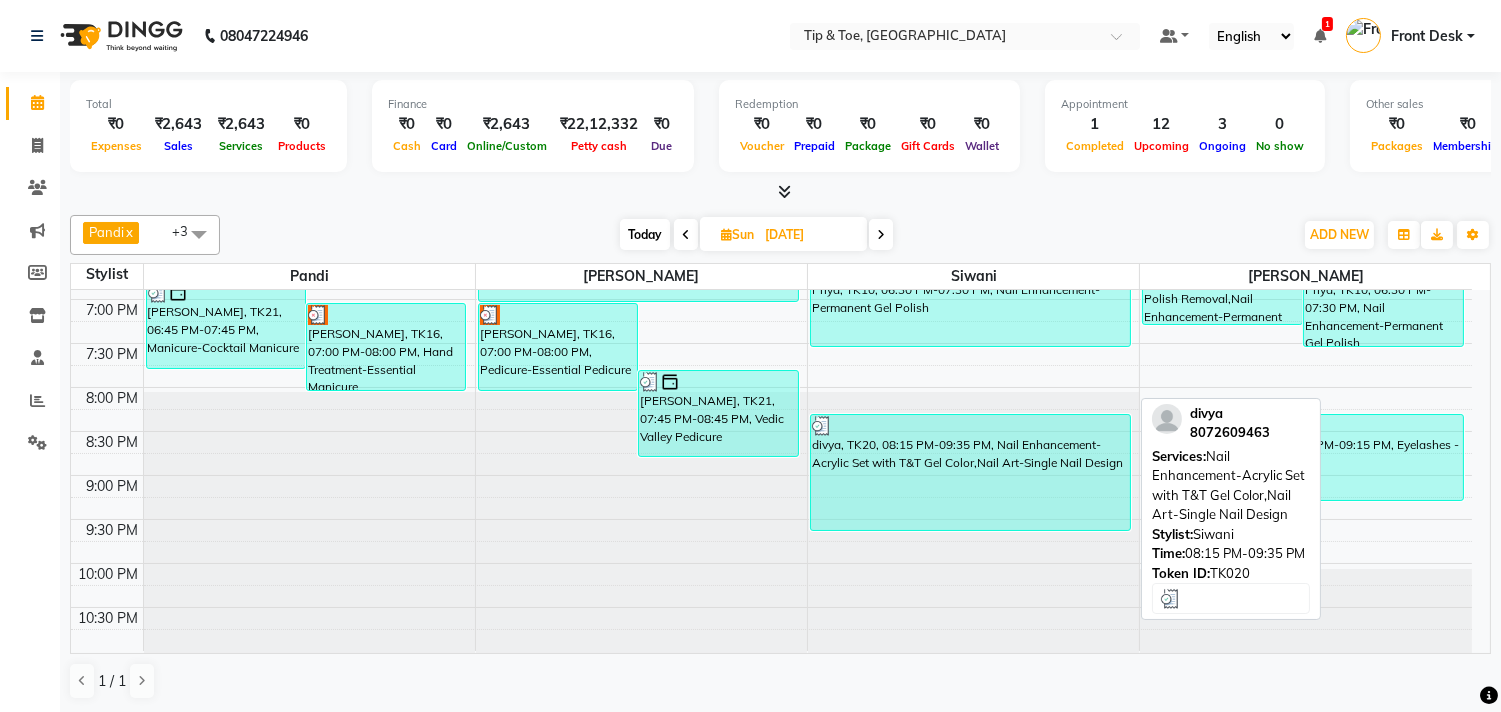 scroll, scrollTop: 873, scrollLeft: 0, axis: vertical 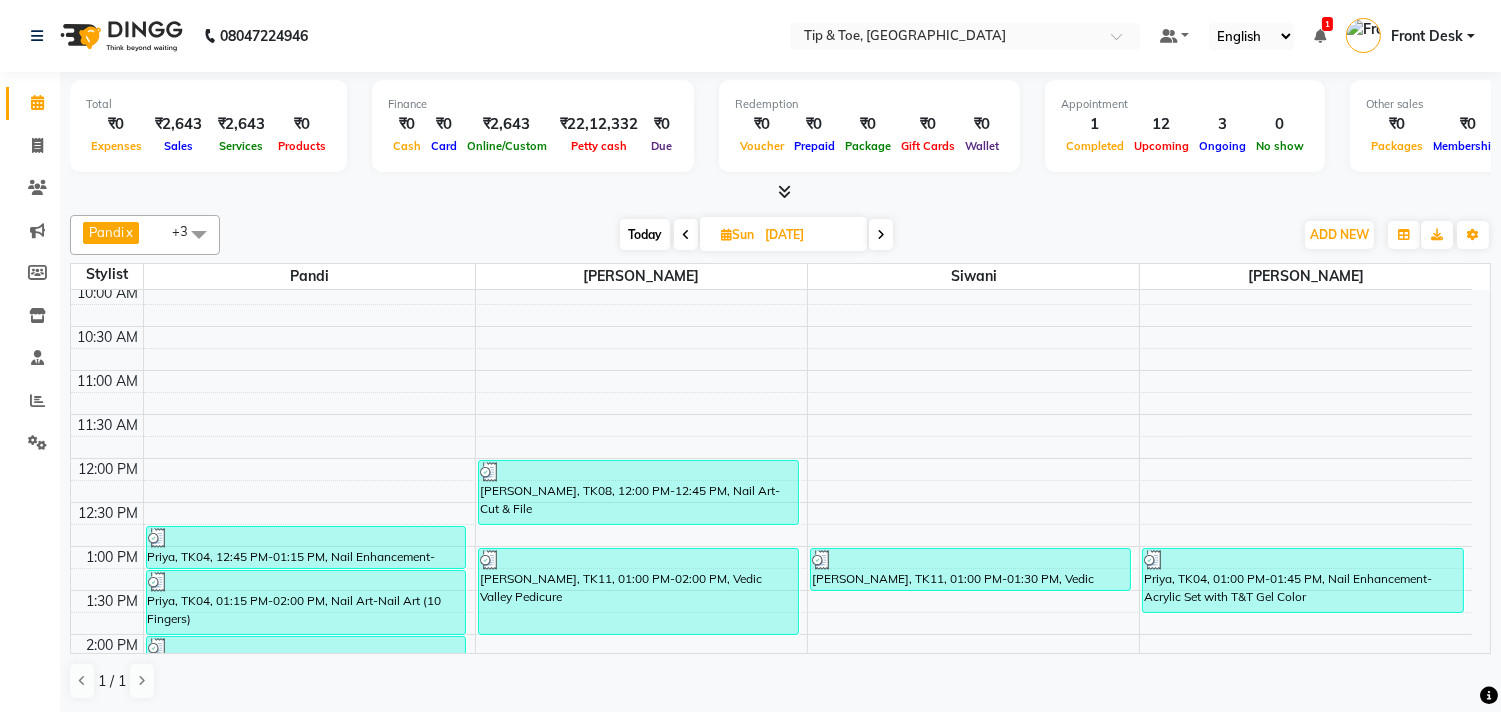 click at bounding box center [881, 234] 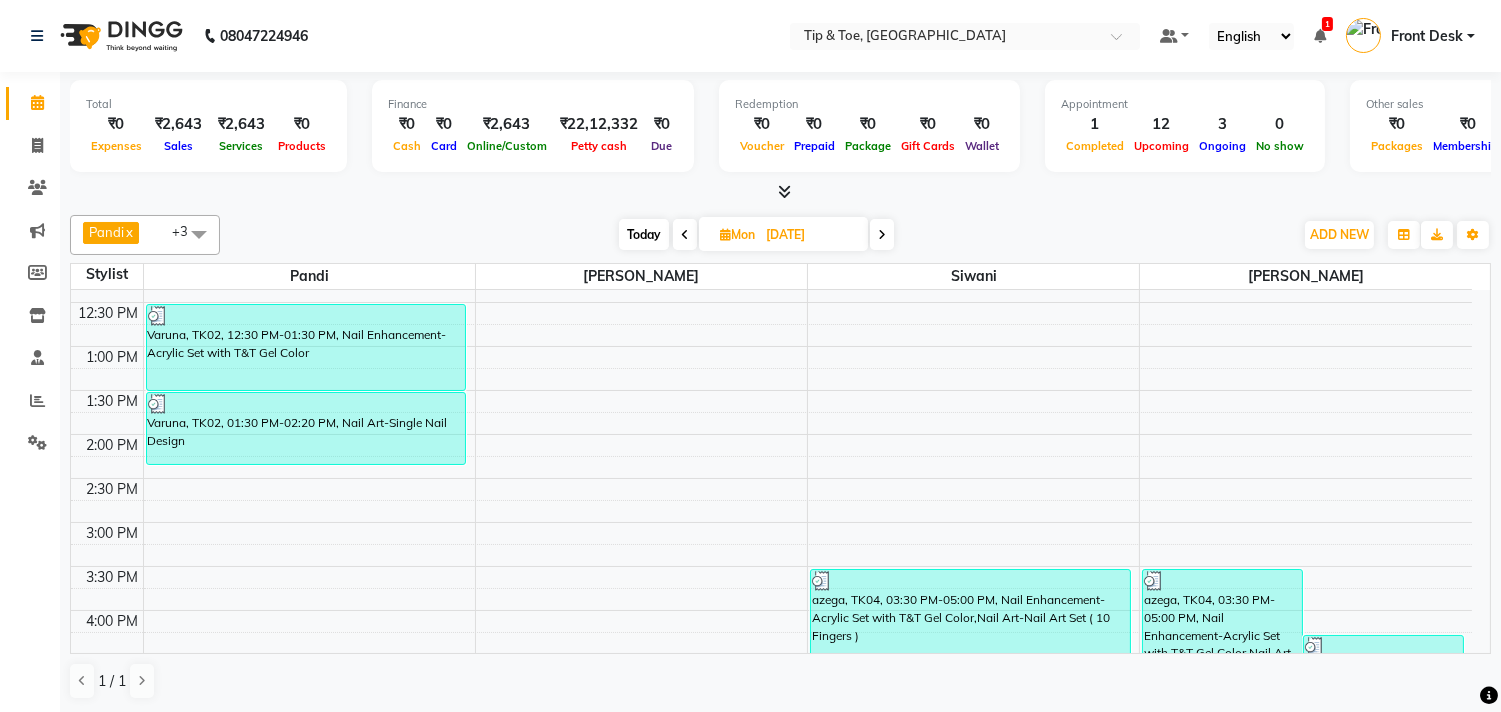 scroll, scrollTop: 333, scrollLeft: 0, axis: vertical 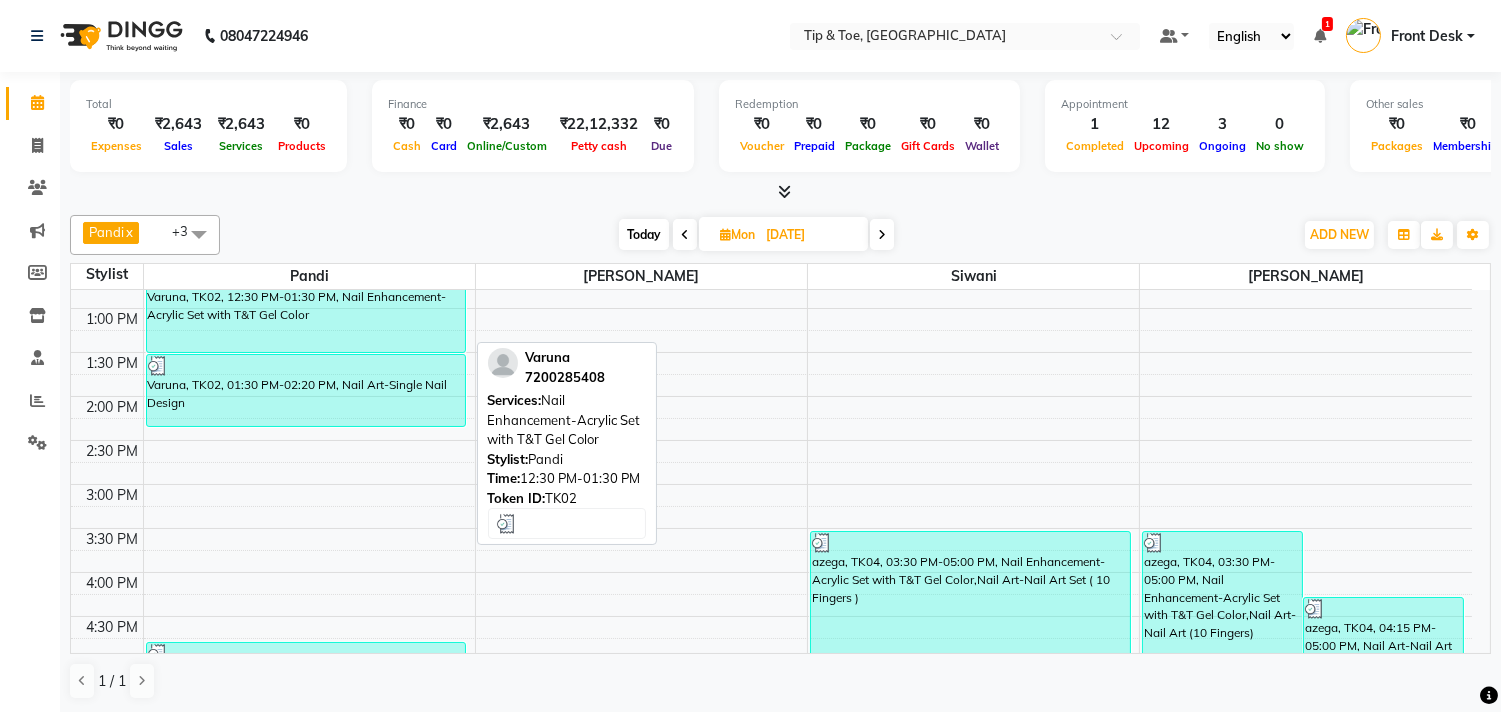 click on "Varuna, TK02, 12:30 PM-01:30 PM, Nail Enhancement-Acrylic Set with T&T Gel Color" at bounding box center [306, 309] 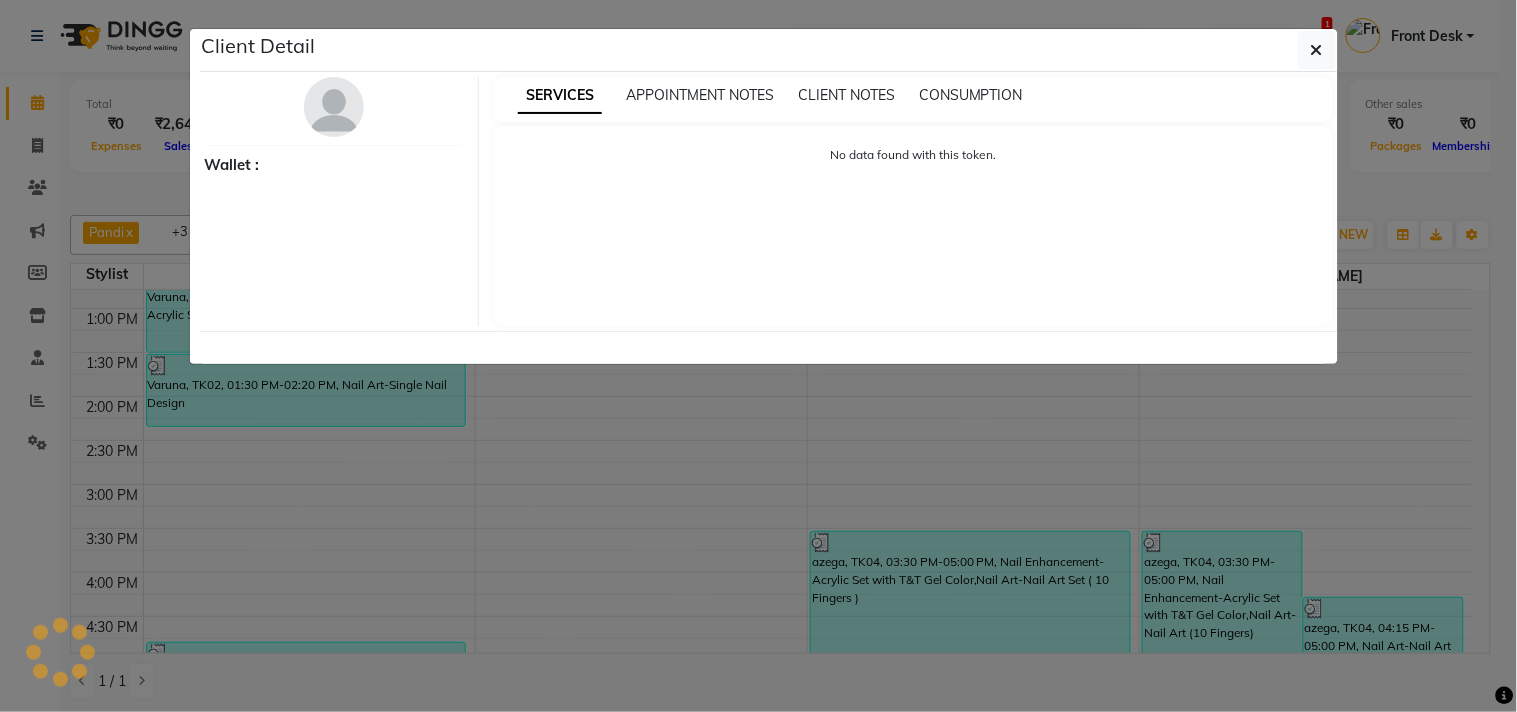 select on "3" 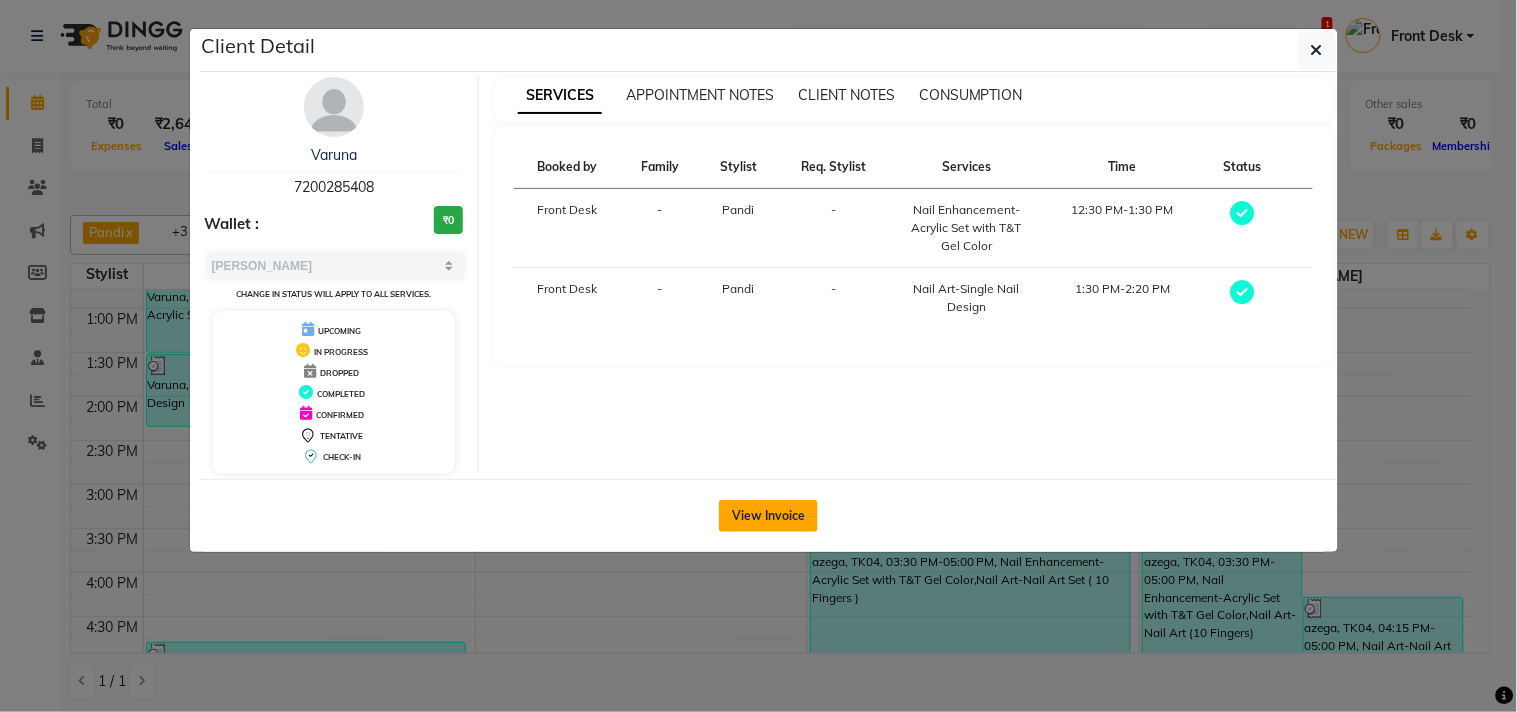 click on "View Invoice" 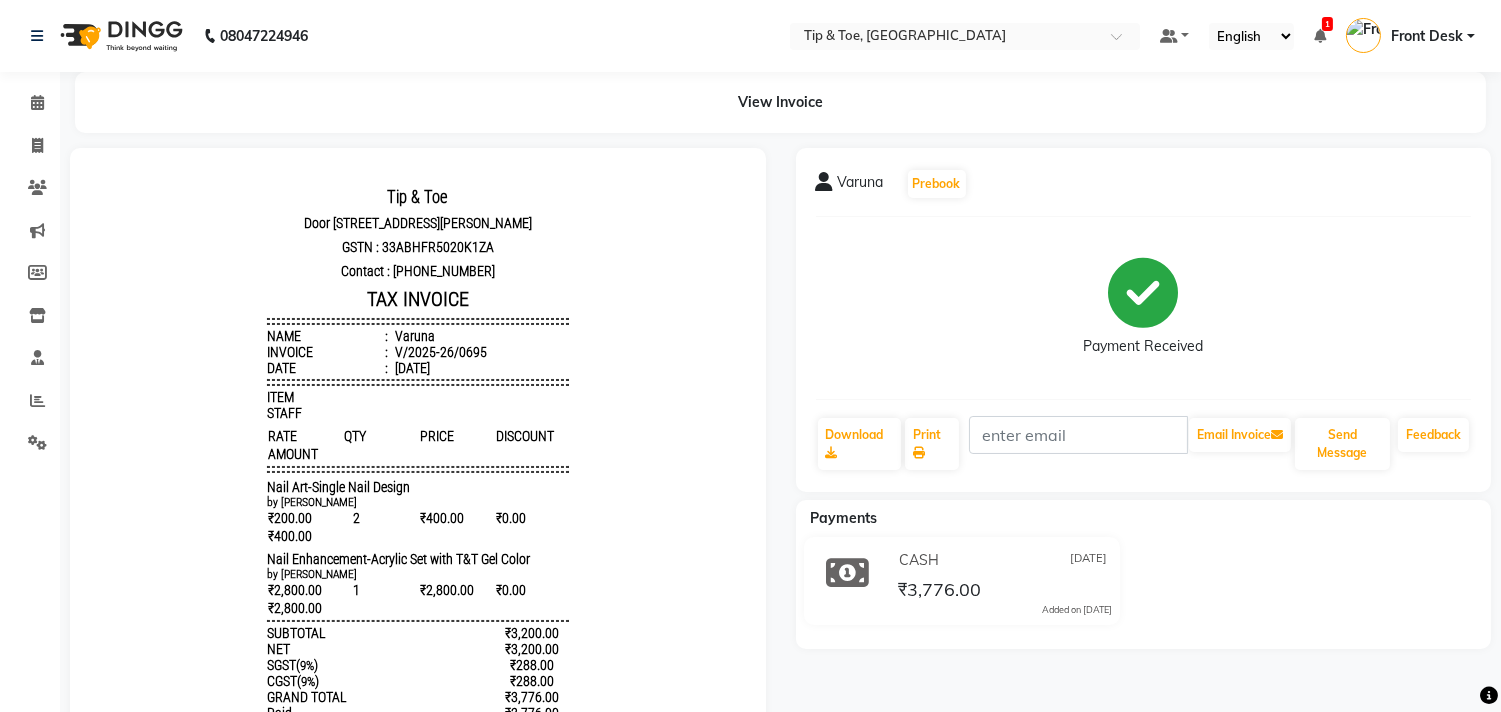 scroll, scrollTop: 16, scrollLeft: 0, axis: vertical 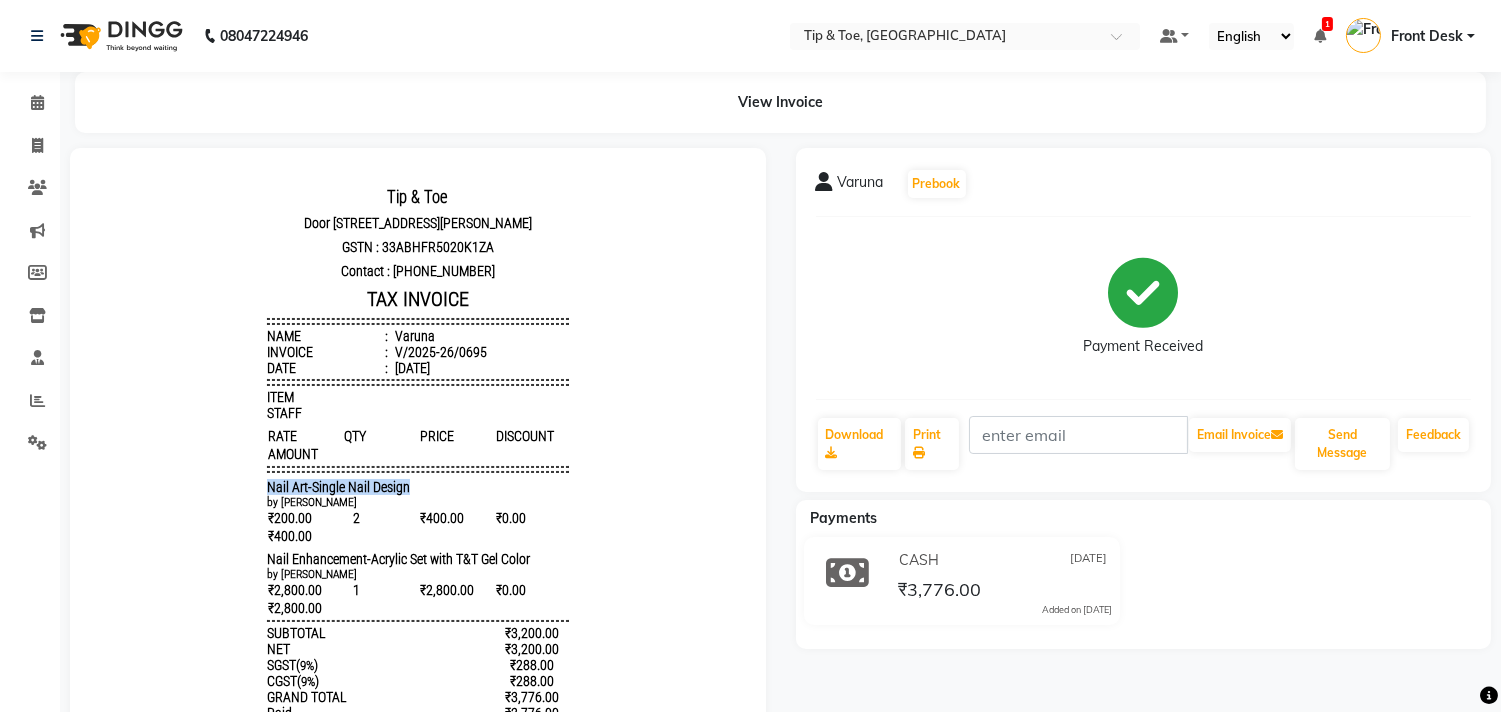 drag, startPoint x: 236, startPoint y: 480, endPoint x: 415, endPoint y: 486, distance: 179.10052 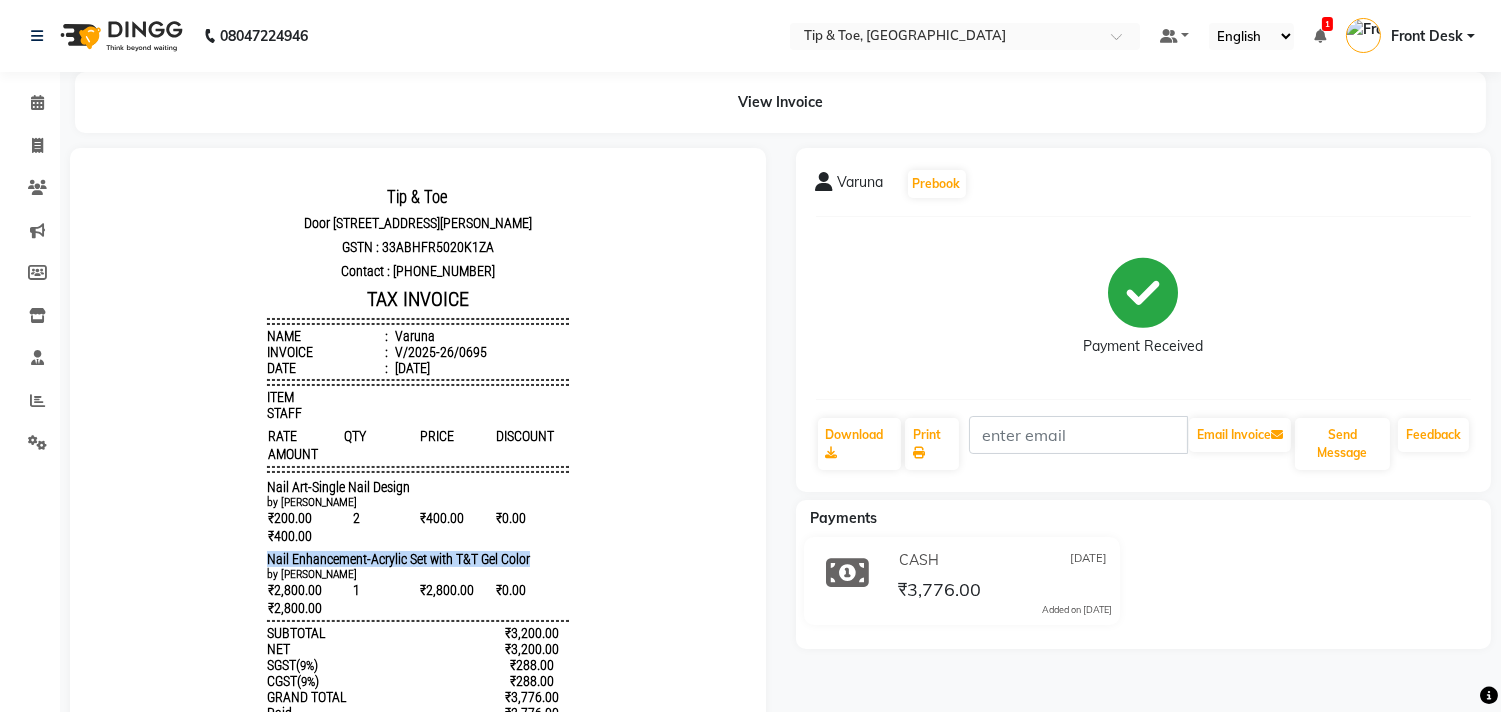 drag, startPoint x: 232, startPoint y: 576, endPoint x: 610, endPoint y: 574, distance: 378.00528 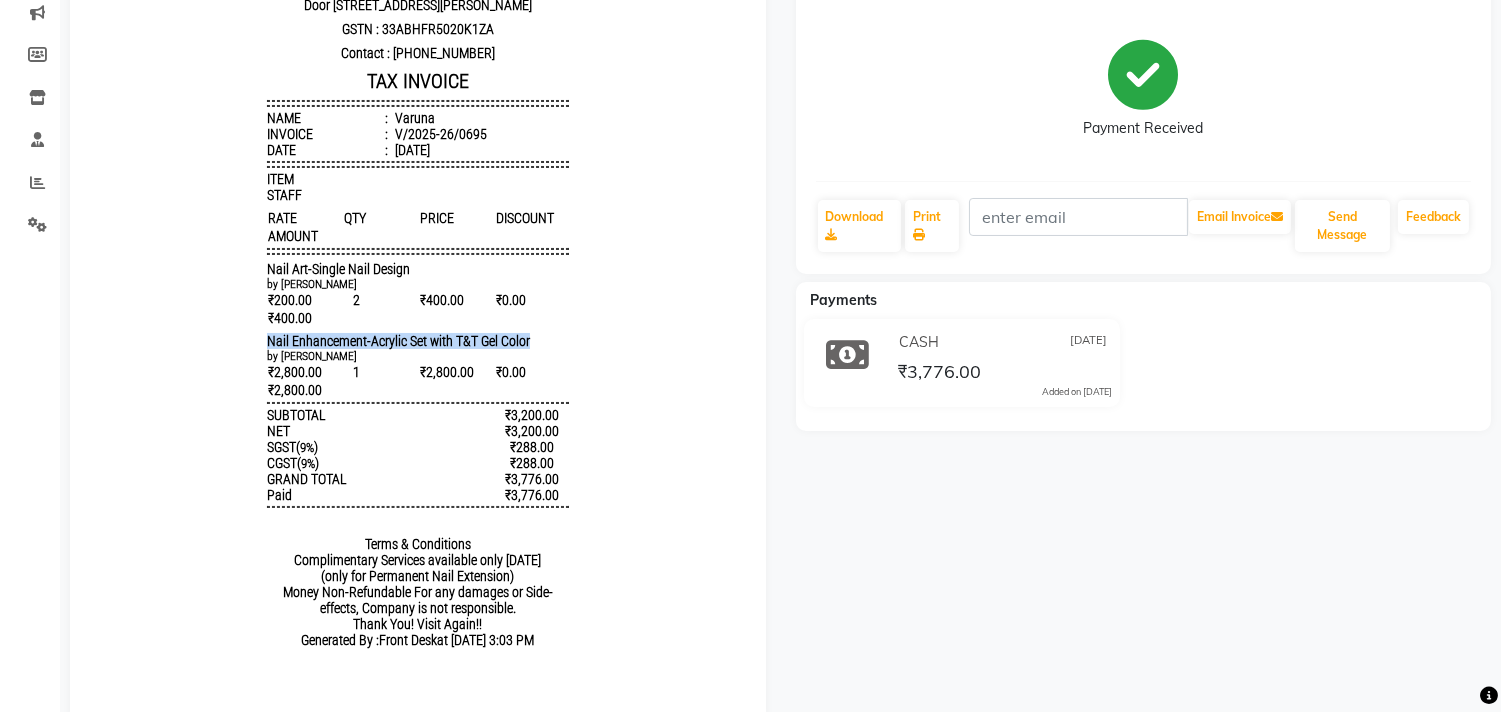 scroll, scrollTop: 277, scrollLeft: 0, axis: vertical 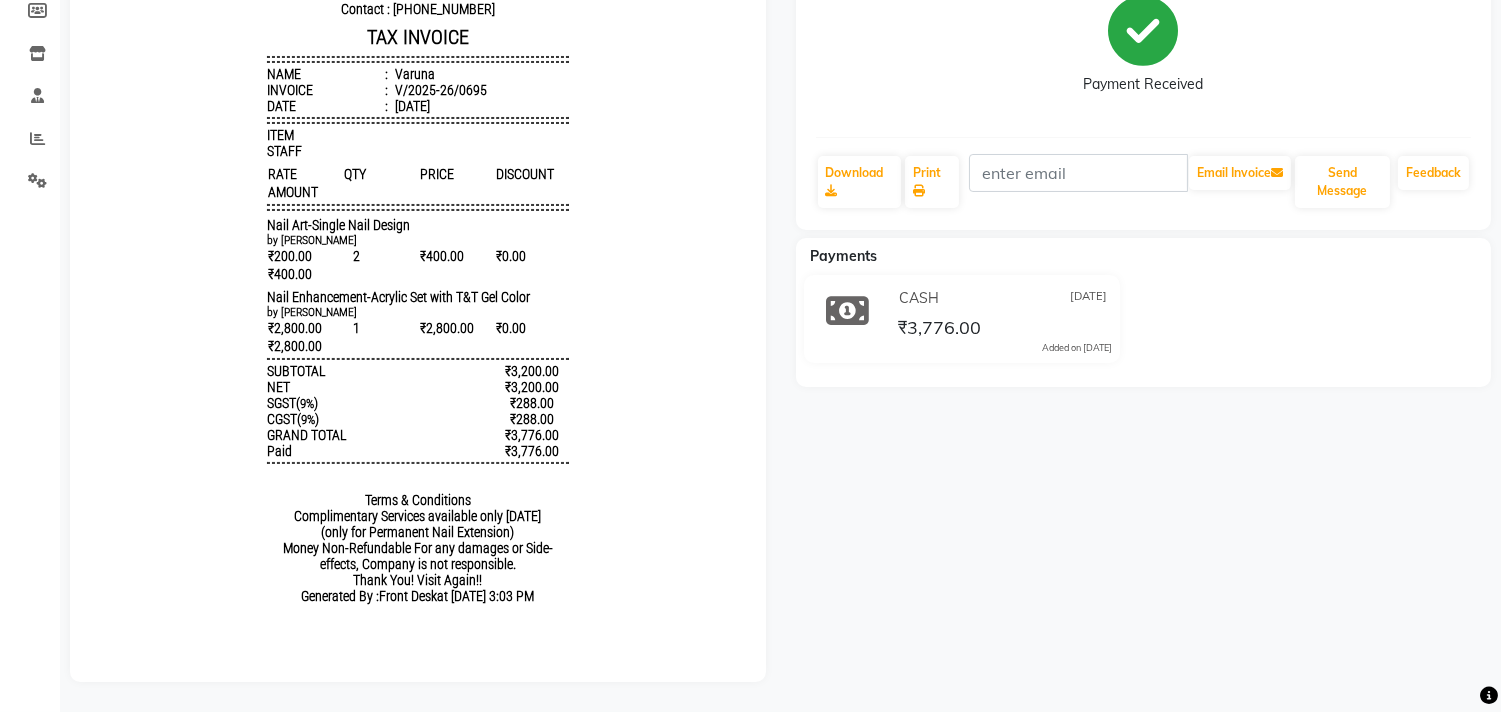 click on "Tip & Toe
Door no I 26, plot no 364 Chandrika arcade, 1st main road,Annanagar east,Chennai
GSTN :
33ABHFR5020K1ZA
Contact : 7845963857
TAX INVOICE
Name  :
Varuna
Invoice  :
V/2025-26/0695
Date  :
July 7, 2025
ITEM
STAFF
RATE
QTY PRICE 2" at bounding box center (418, 269) 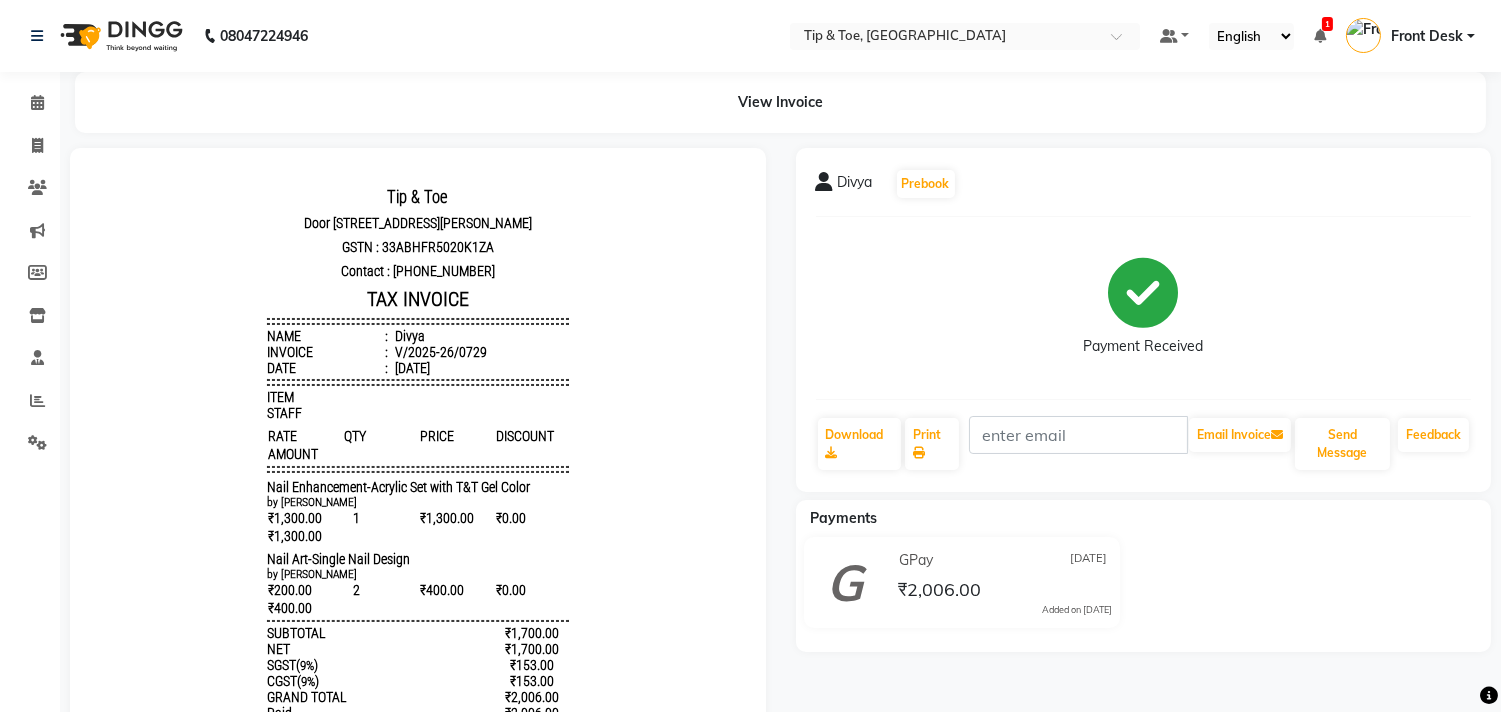 scroll, scrollTop: 0, scrollLeft: 0, axis: both 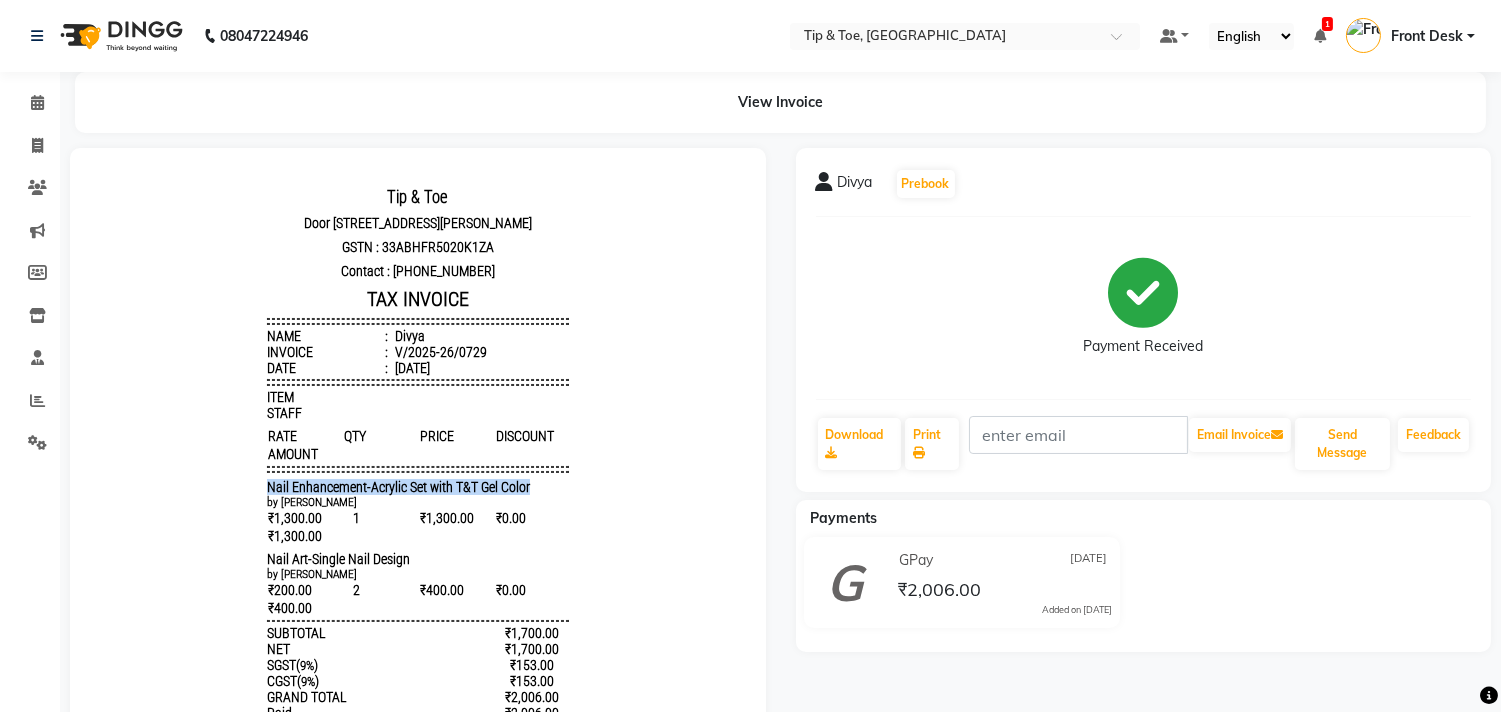 drag, startPoint x: 241, startPoint y: 487, endPoint x: 595, endPoint y: 495, distance: 354.0904 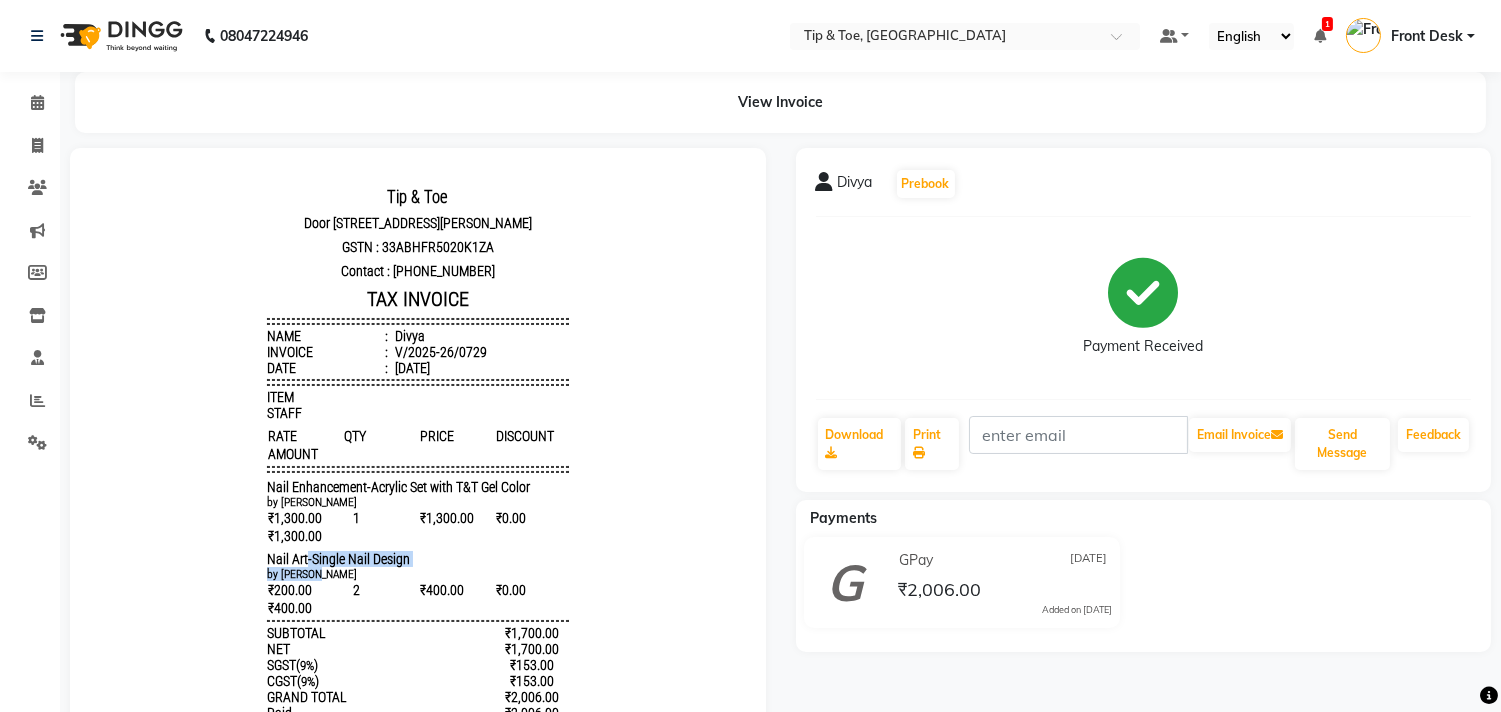 drag, startPoint x: 292, startPoint y: 571, endPoint x: 395, endPoint y: 579, distance: 103.31021 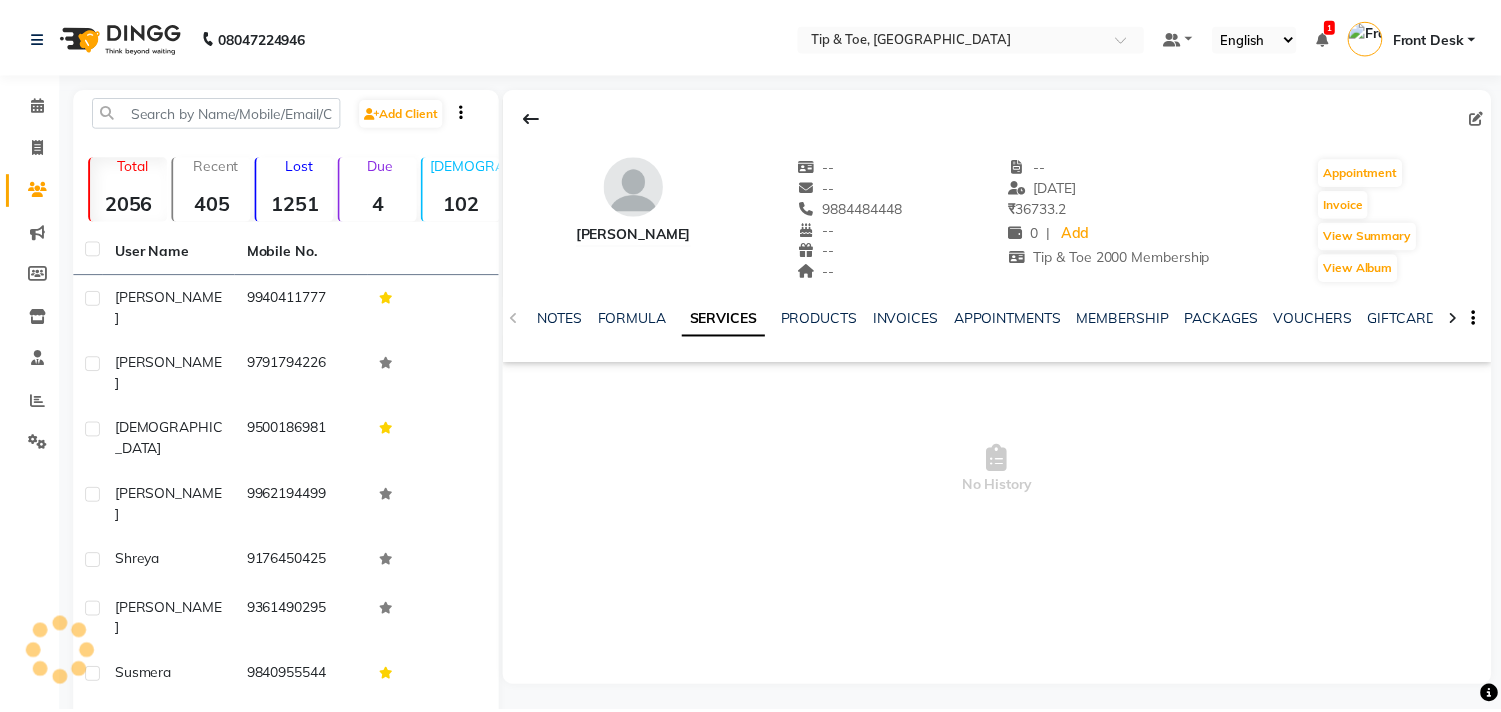 scroll, scrollTop: 0, scrollLeft: 0, axis: both 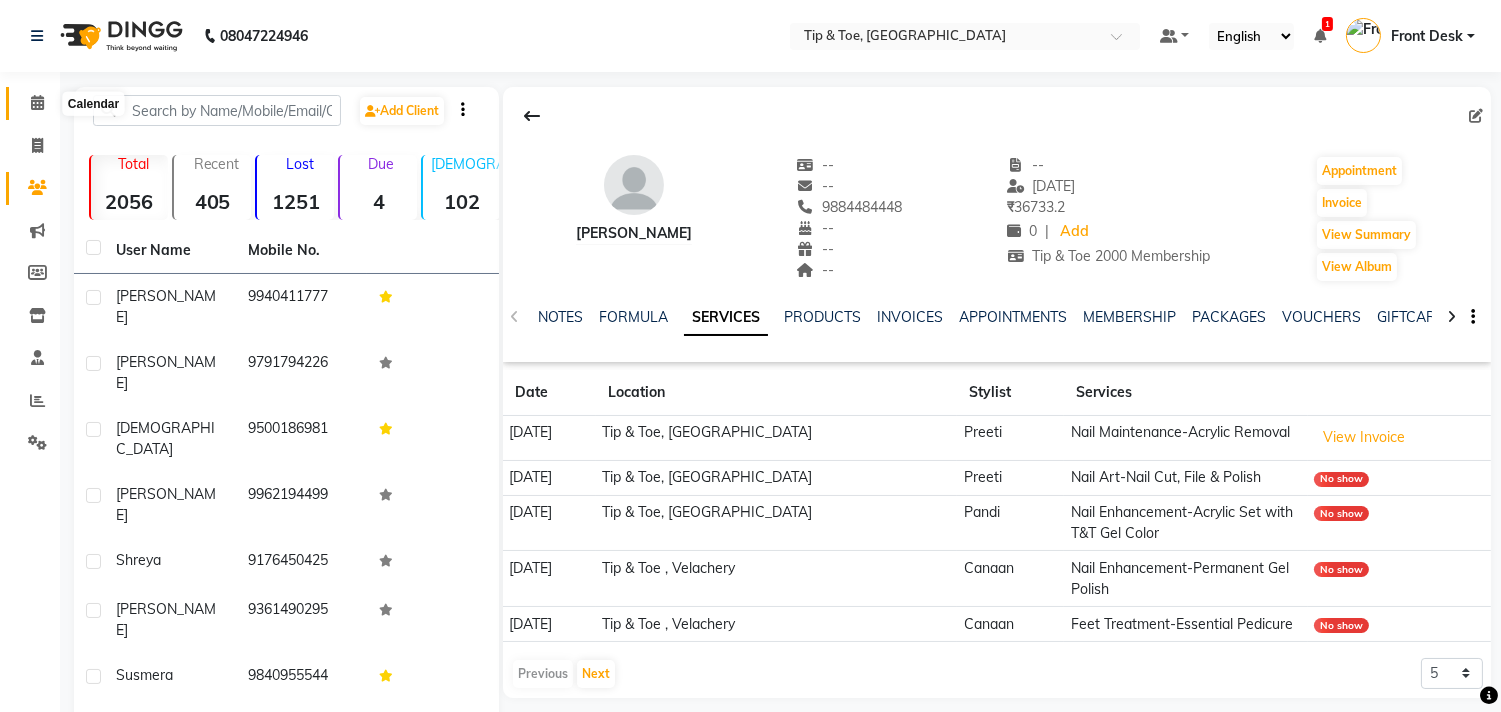 click 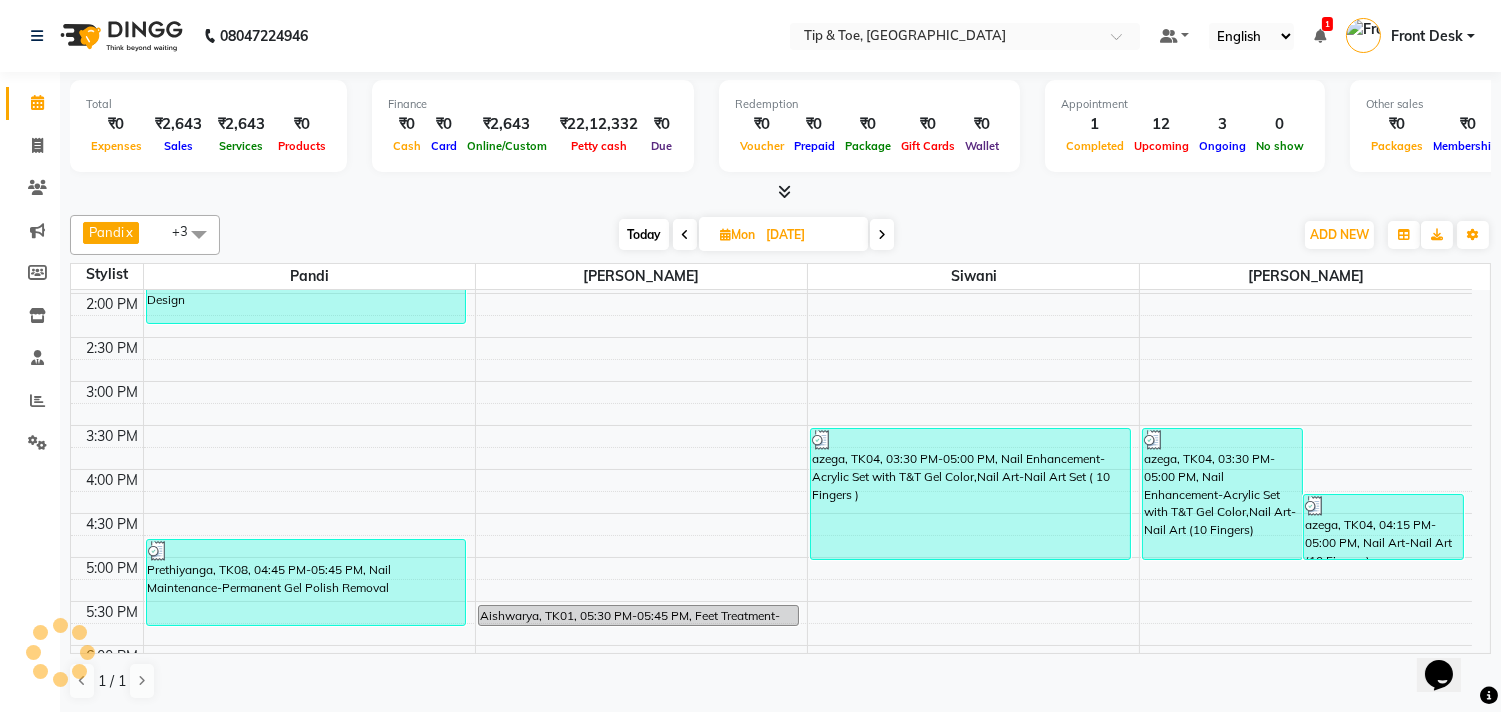 scroll, scrollTop: 0, scrollLeft: 0, axis: both 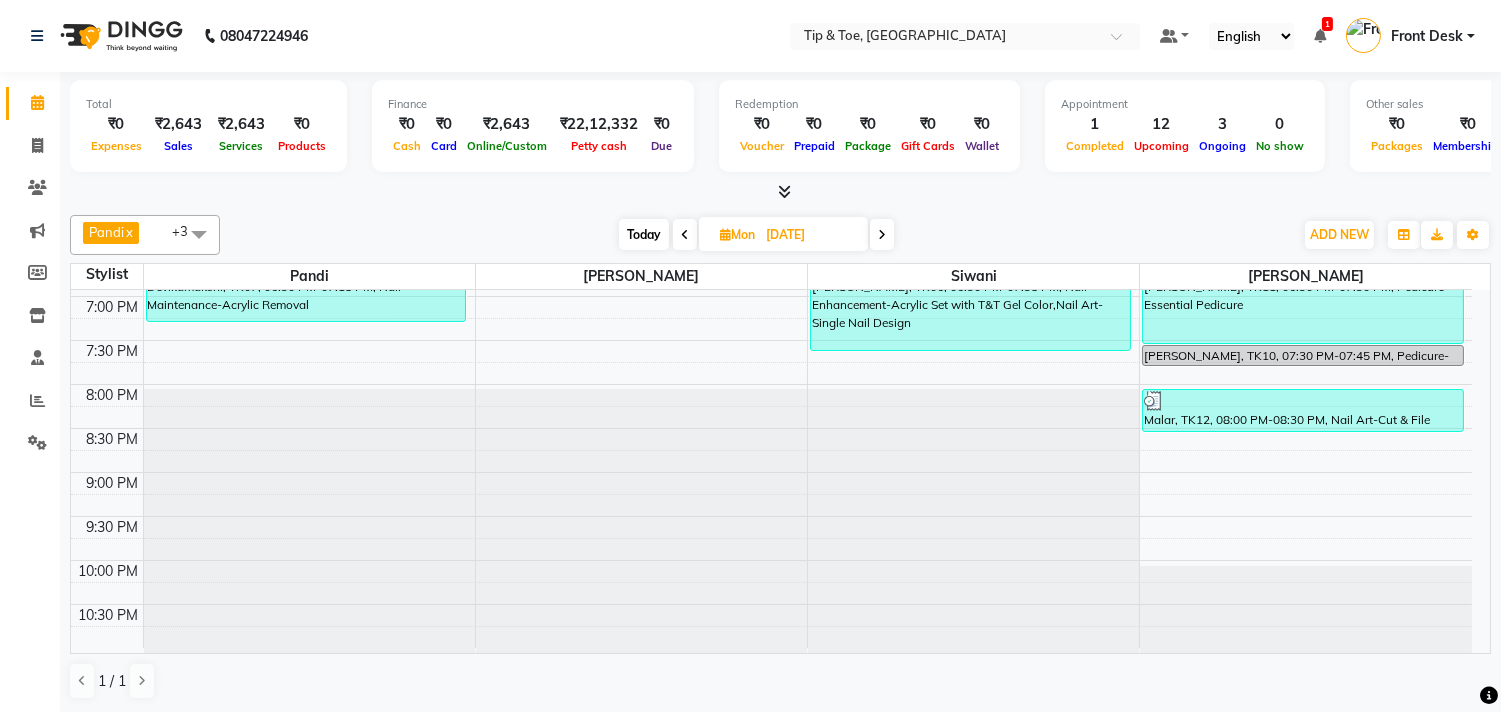 click on "Today" at bounding box center (644, 234) 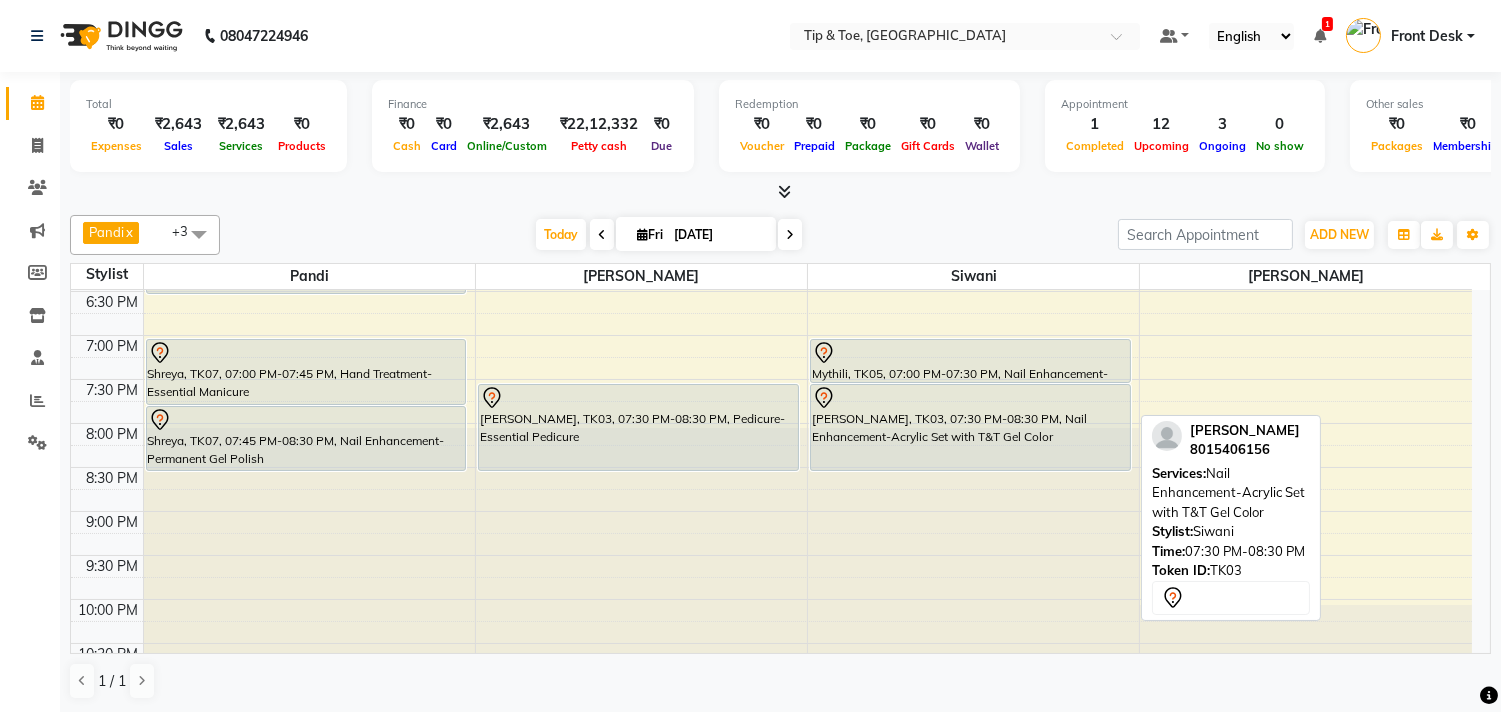 scroll, scrollTop: 873, scrollLeft: 0, axis: vertical 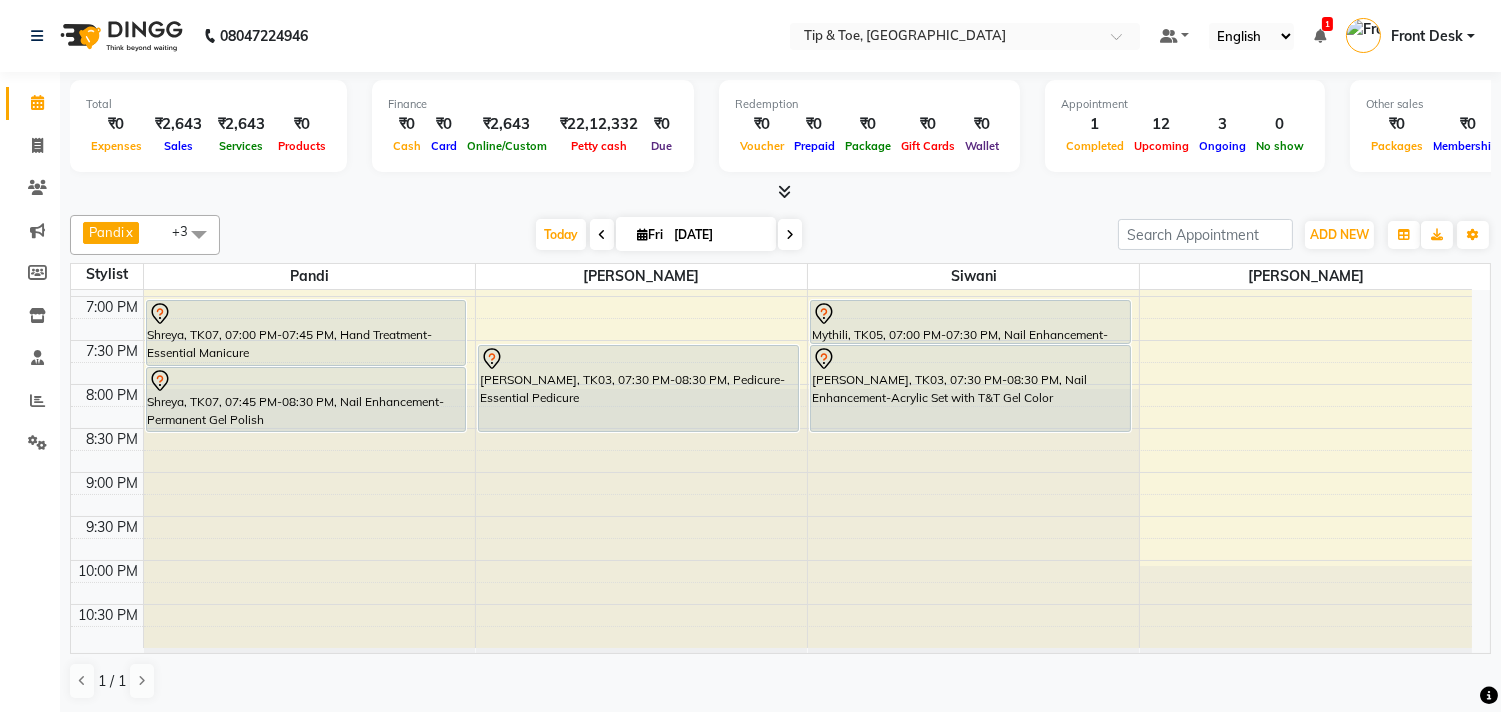 click on "Monisha, TK08, 12:30 PM-01:30 PM, Nail Enhancement-Acrylic Set with T&T Gel Color             Molly, TK02, 02:00 PM-03:00 PM, Pedicure-Essential Pedicure             Molly, TK02, 03:00 PM-04:00 PM, Hand Treatment-Essential Manicure             rachana, TK06, 04:15 PM-05:15 PM, Nail Enhancement-Acrylic Set with T&T Gel Color             Mythili, TK05, 07:00 PM-07:30 PM, Nail Enhancement-Permanent Gel Polish             NANDHINI, TK03, 07:30 PM-08:30 PM, Nail Enhancement-Acrylic Set with T&T Gel Color             NANDHINI, TK03, 07:30 PM-08:30 PM, Nail Enhancement-Acrylic Set with T&T Gel Color" at bounding box center [973, 32] 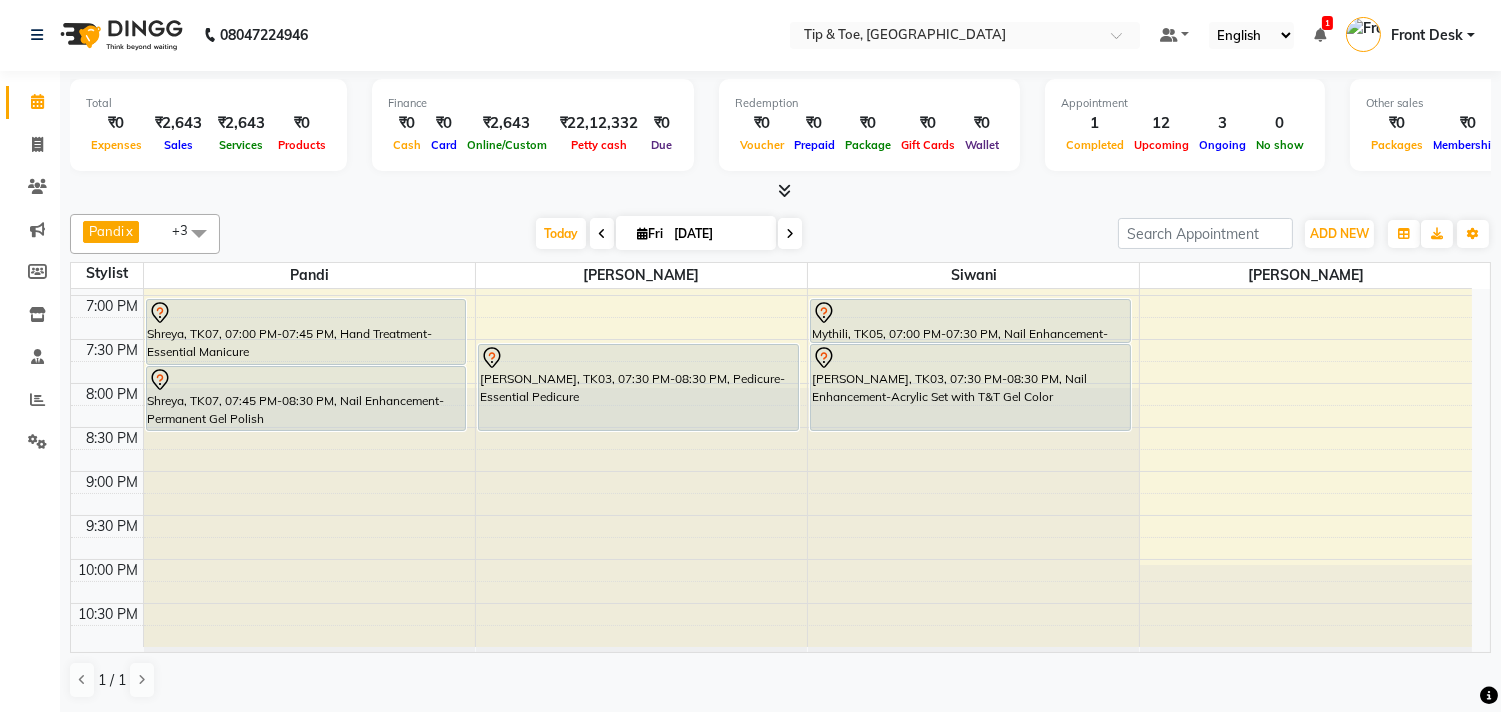 drag, startPoint x: 783, startPoint y: 241, endPoint x: 784, endPoint y: 278, distance: 37.01351 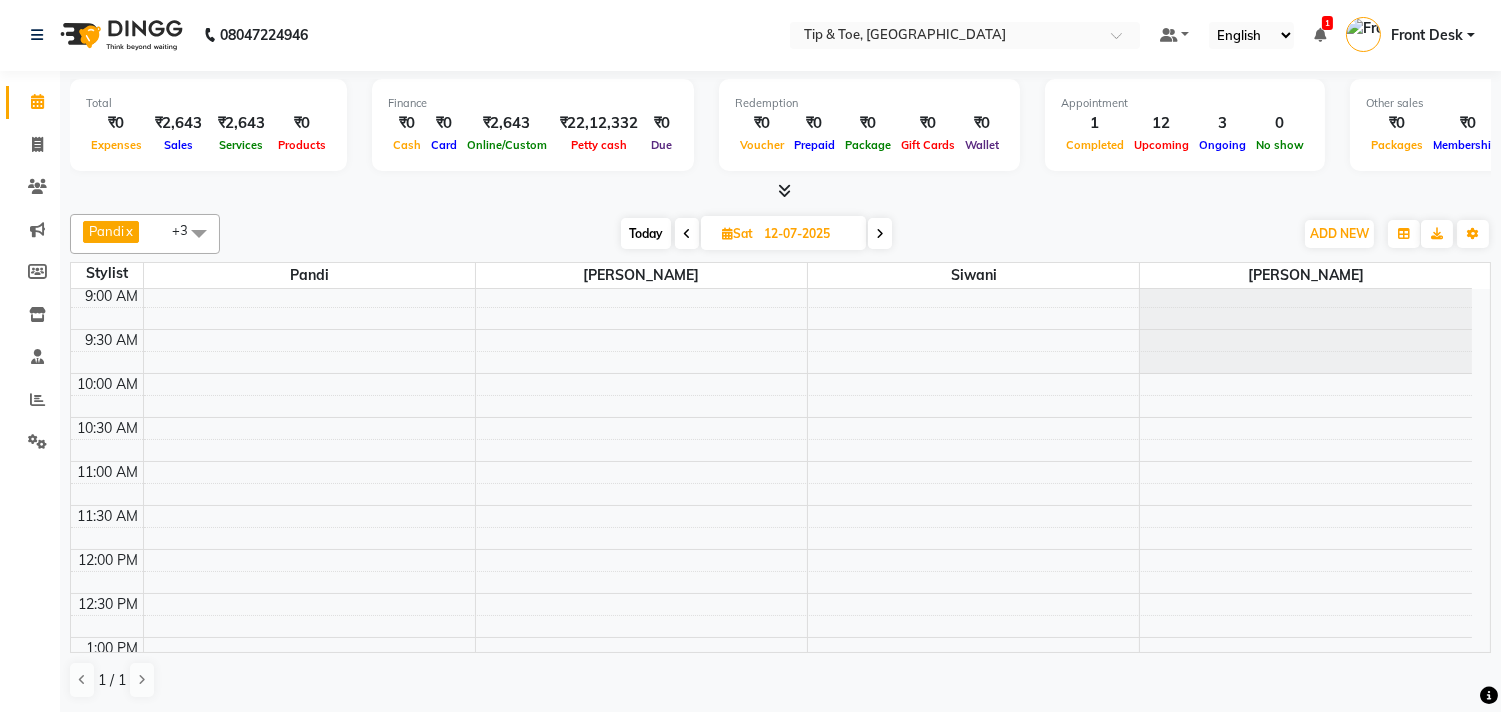 scroll, scrollTop: 0, scrollLeft: 0, axis: both 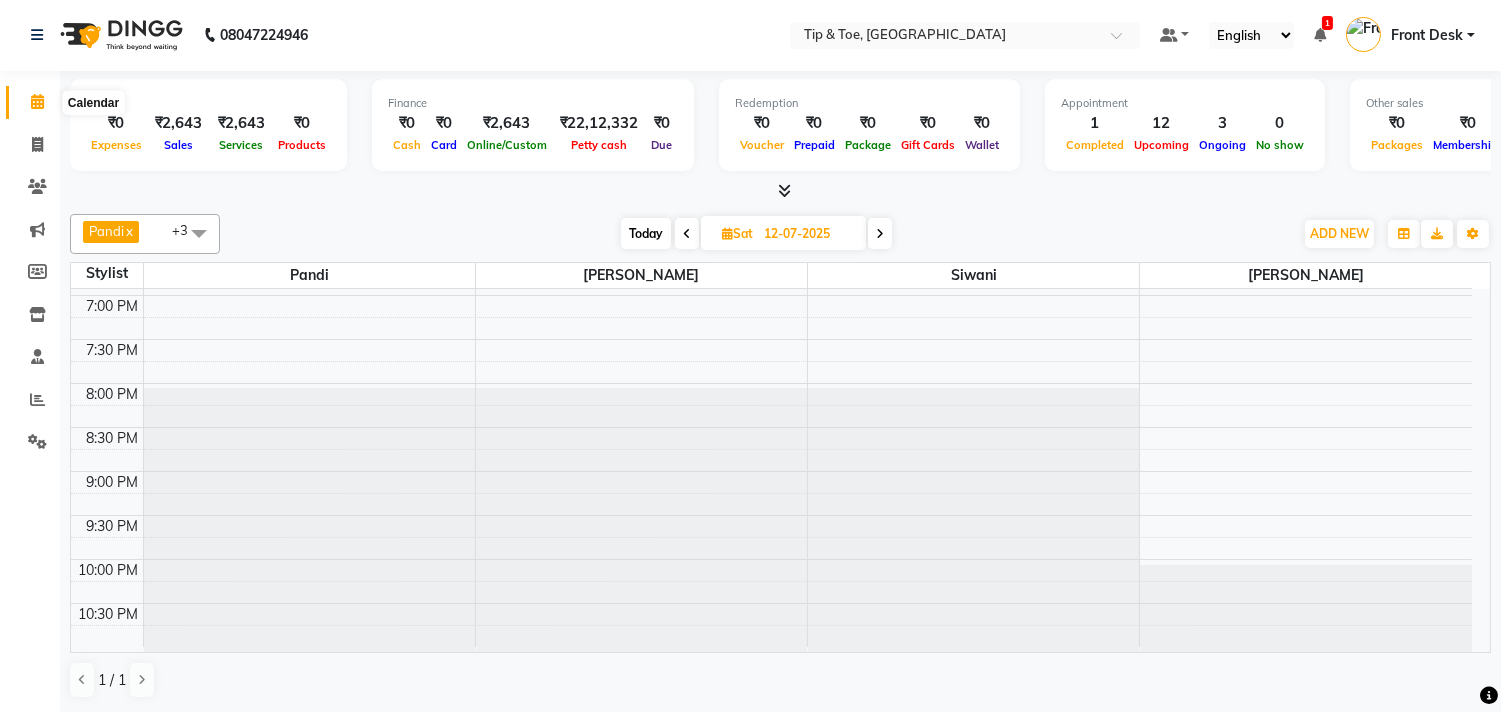 click 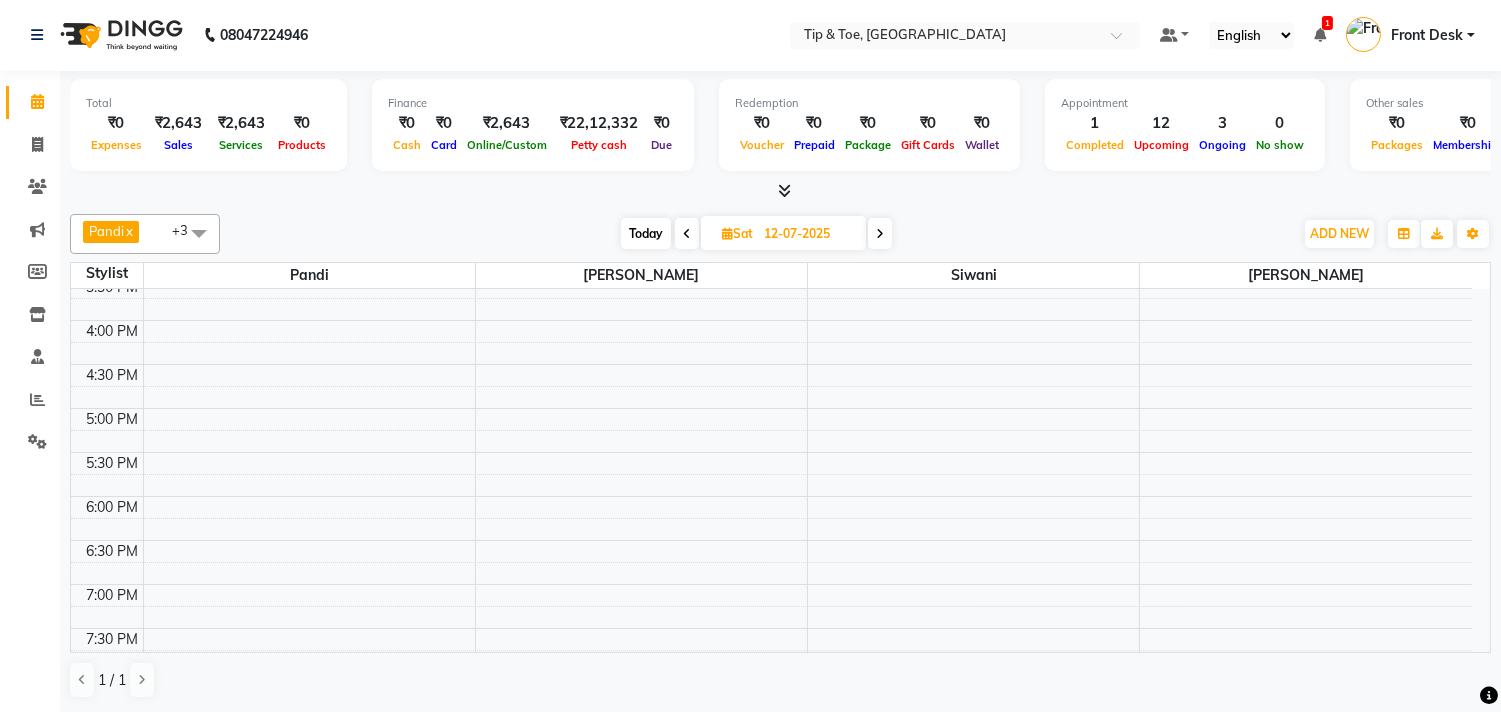 scroll, scrollTop: 540, scrollLeft: 0, axis: vertical 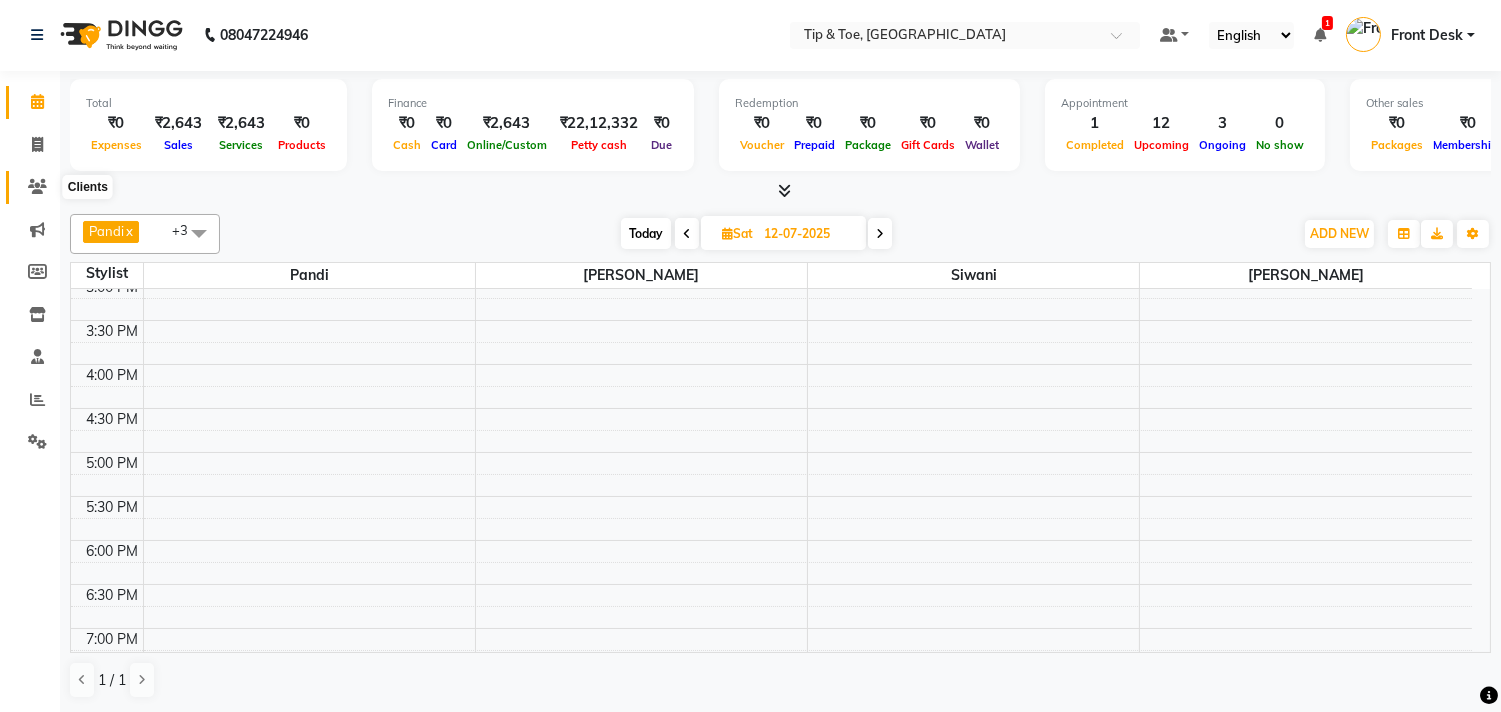 click 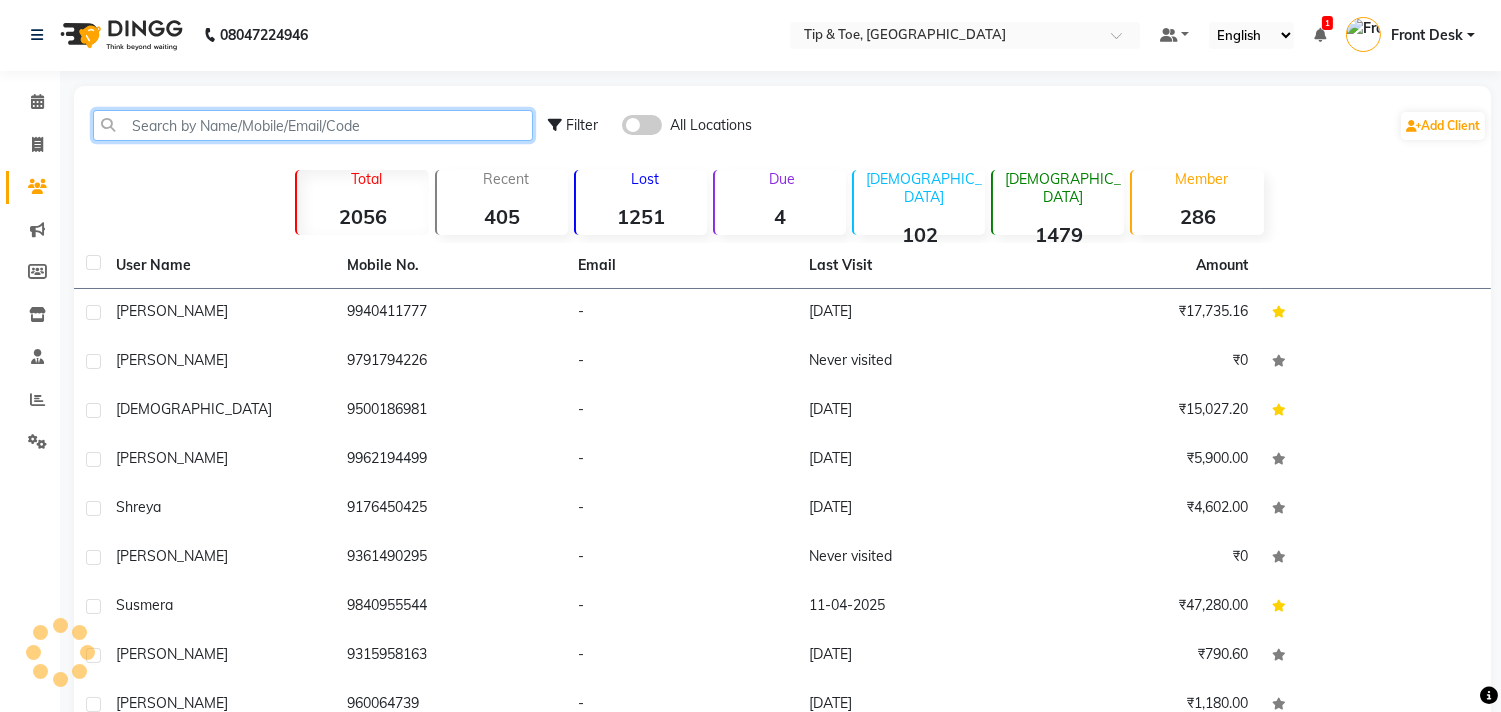 click 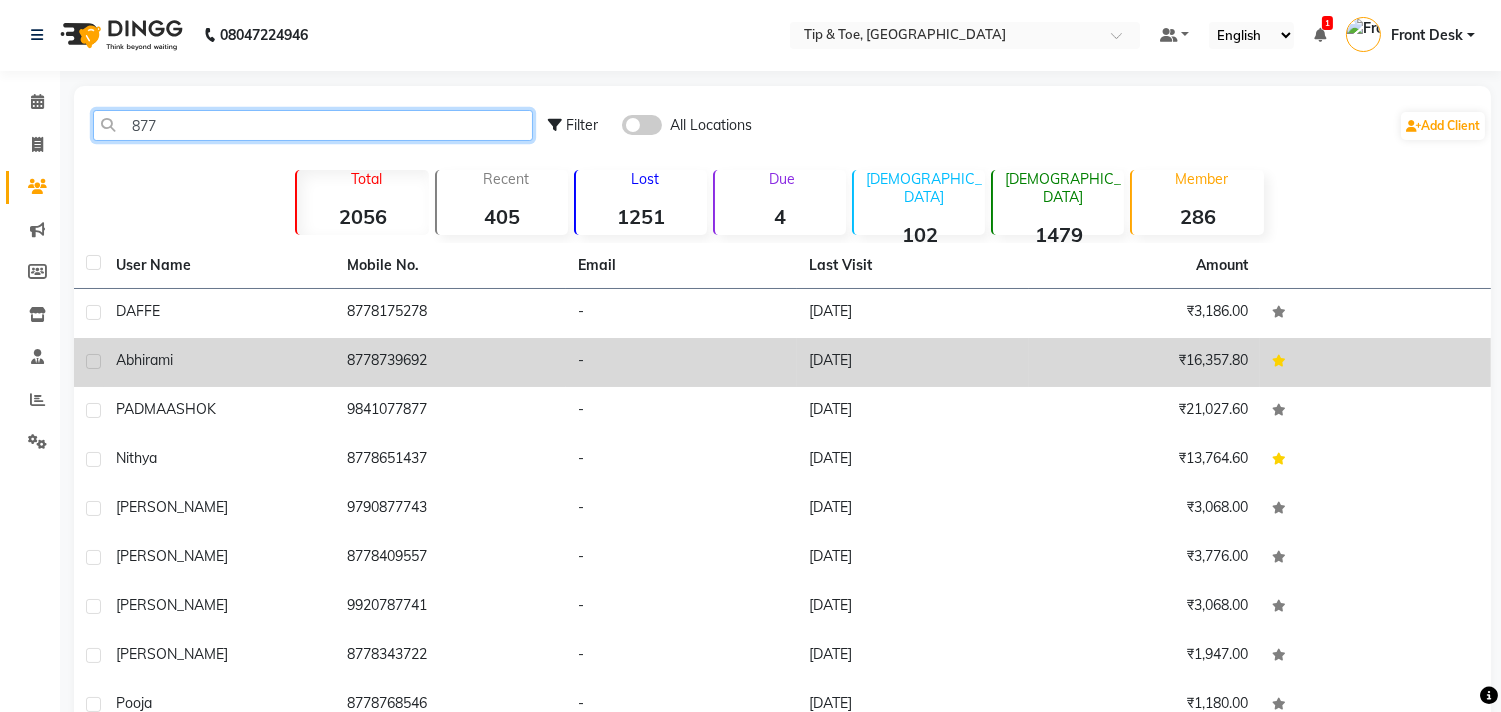 type on "877" 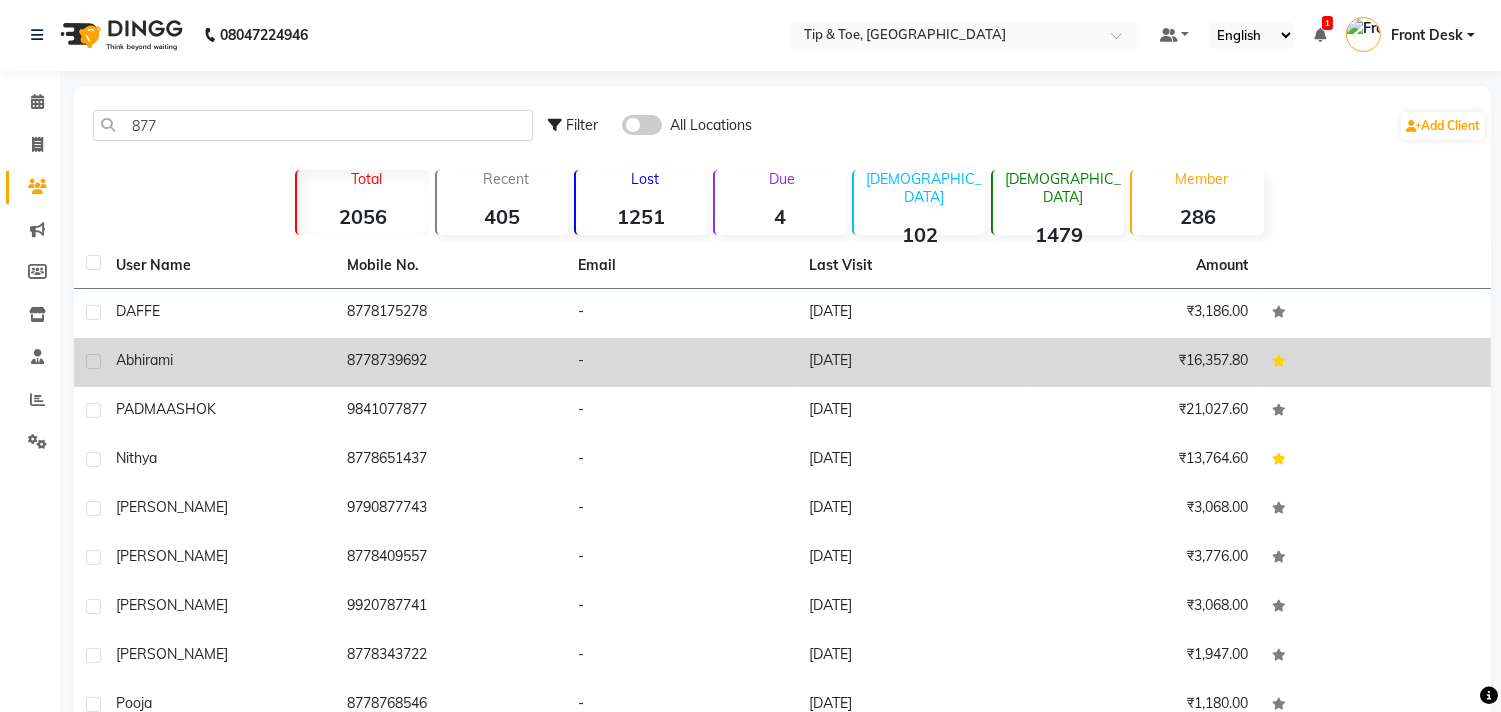 click on "8778739692" 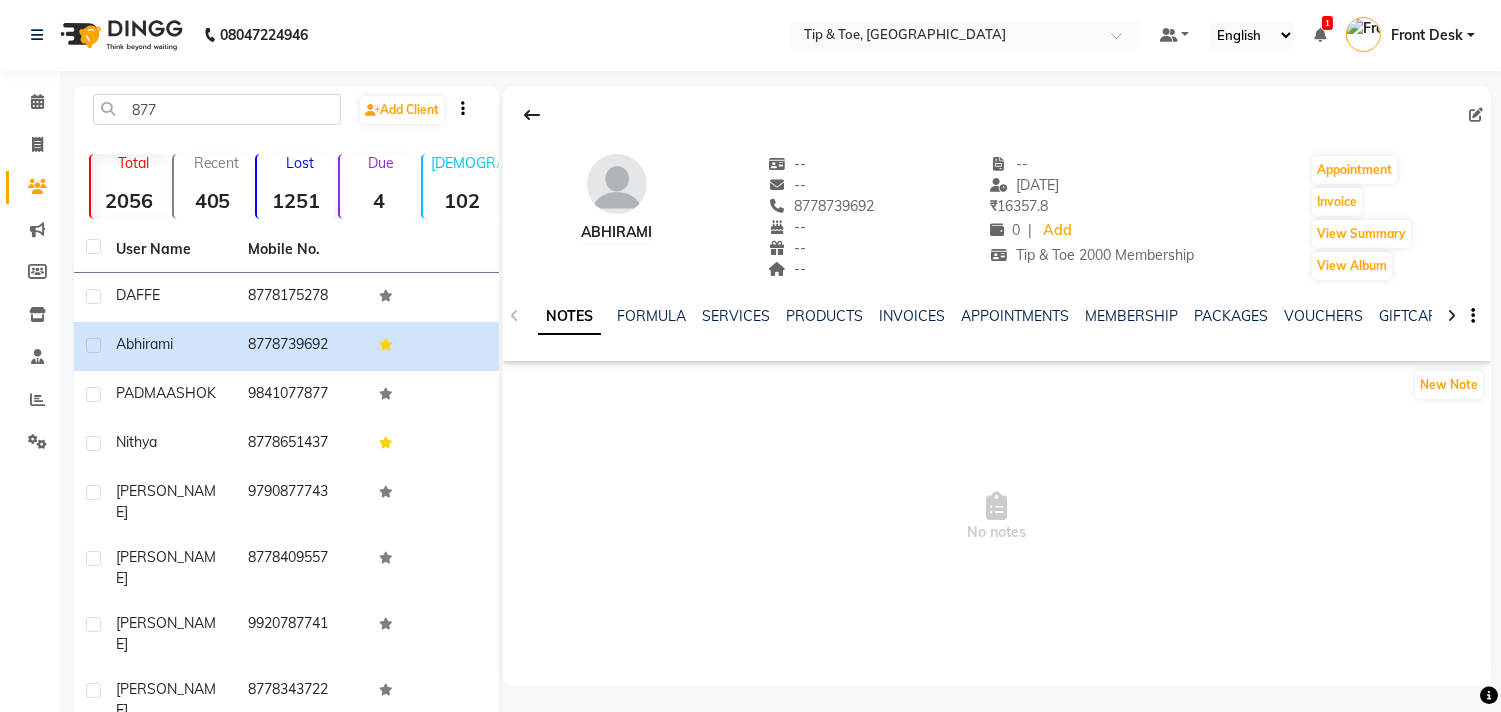click on "NOTES FORMULA SERVICES PRODUCTS INVOICES APPOINTMENTS MEMBERSHIP PACKAGES VOUCHERS GIFTCARDS POINTS FORMS FAMILY CARDS WALLET" 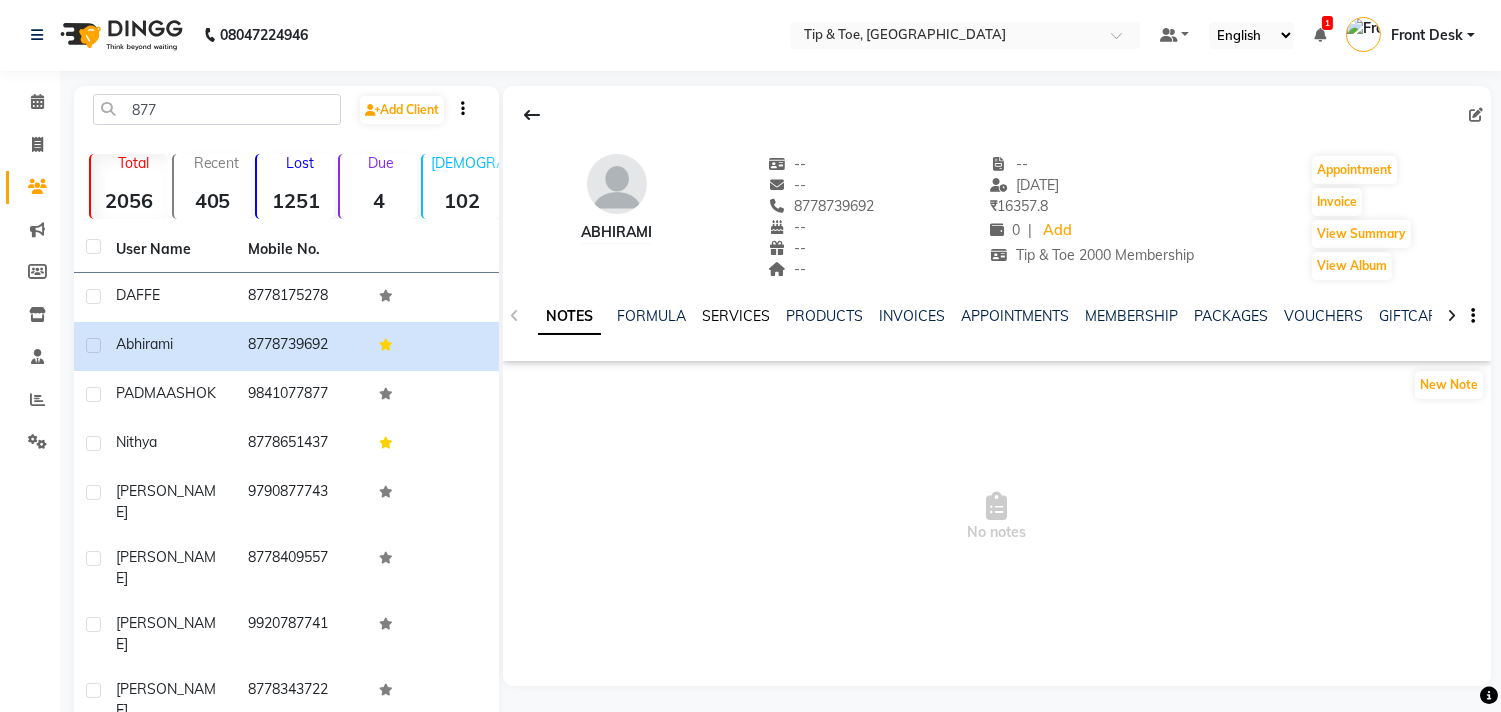 click on "SERVICES" 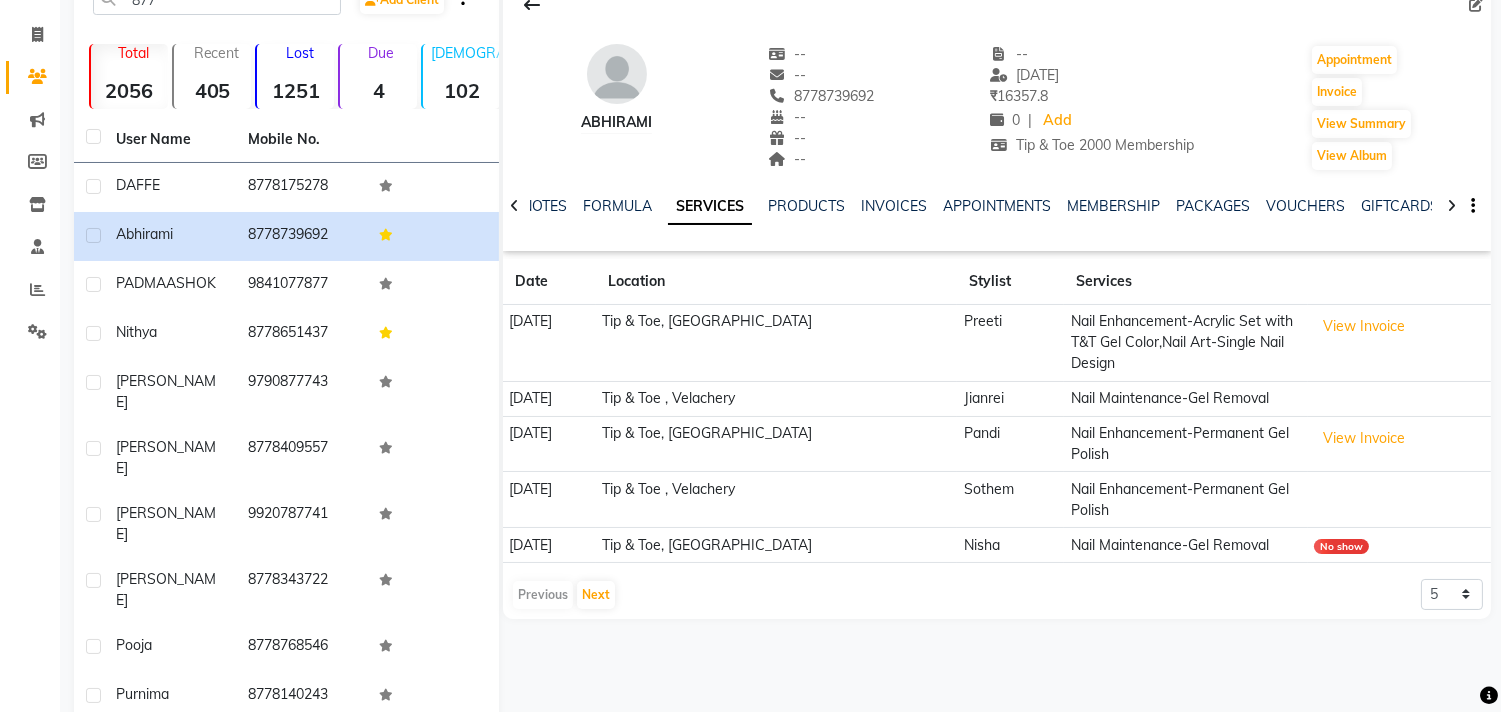scroll, scrollTop: 137, scrollLeft: 0, axis: vertical 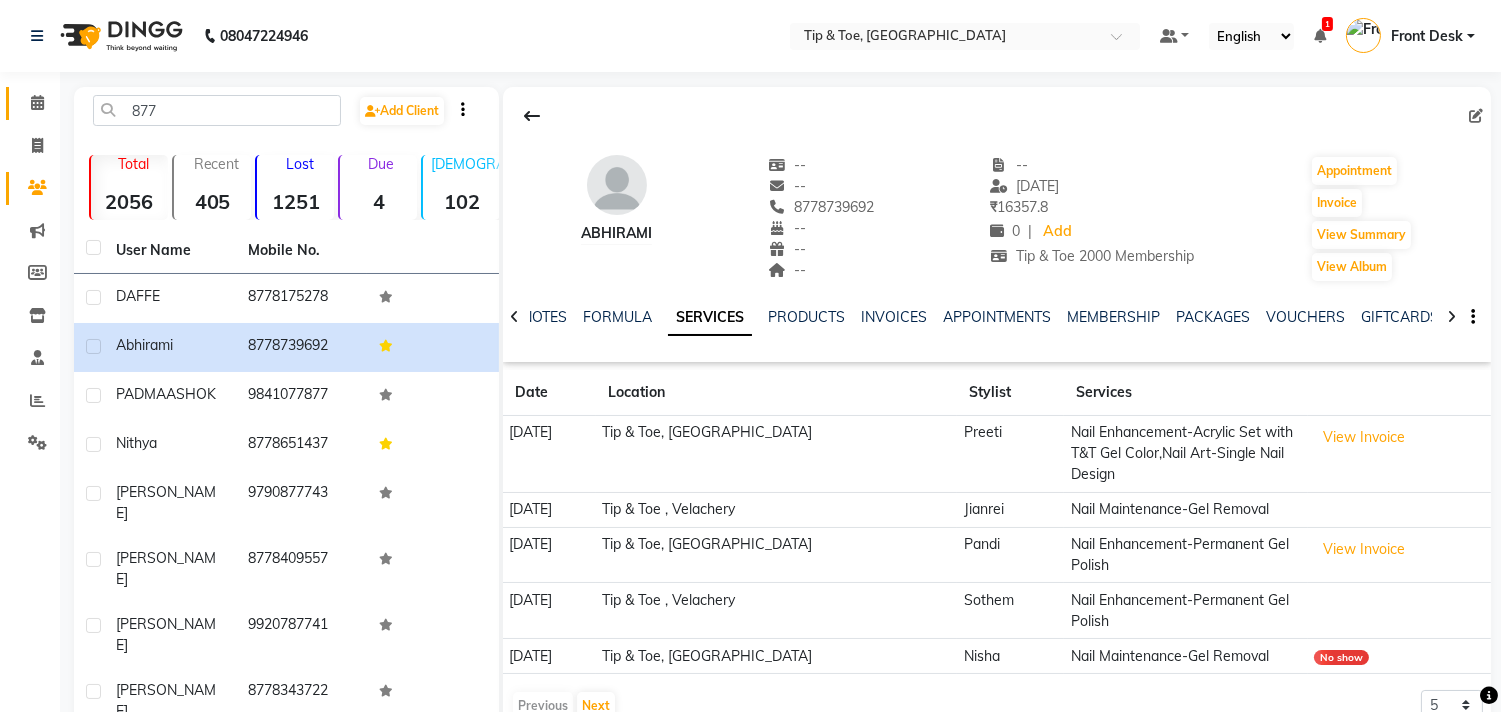 click on "Calendar" 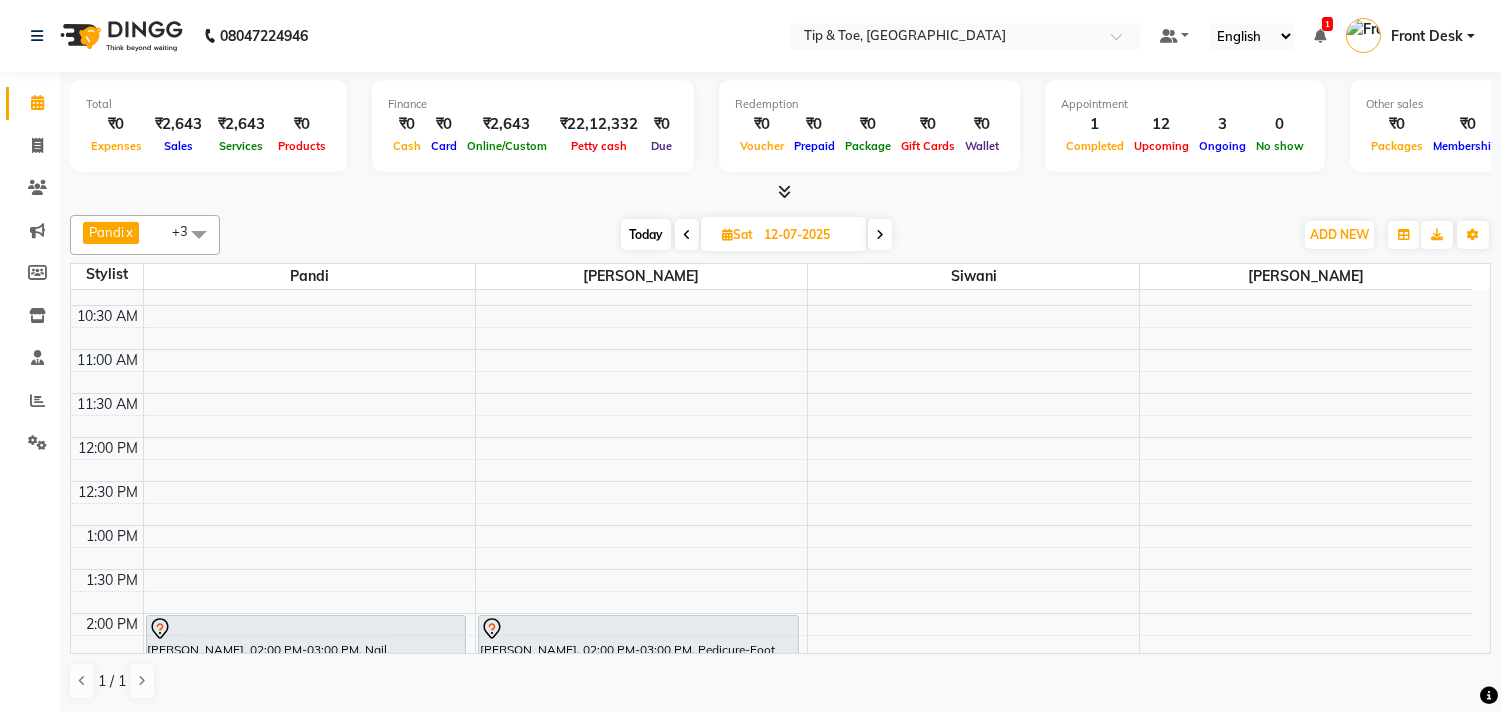 scroll, scrollTop: 111, scrollLeft: 0, axis: vertical 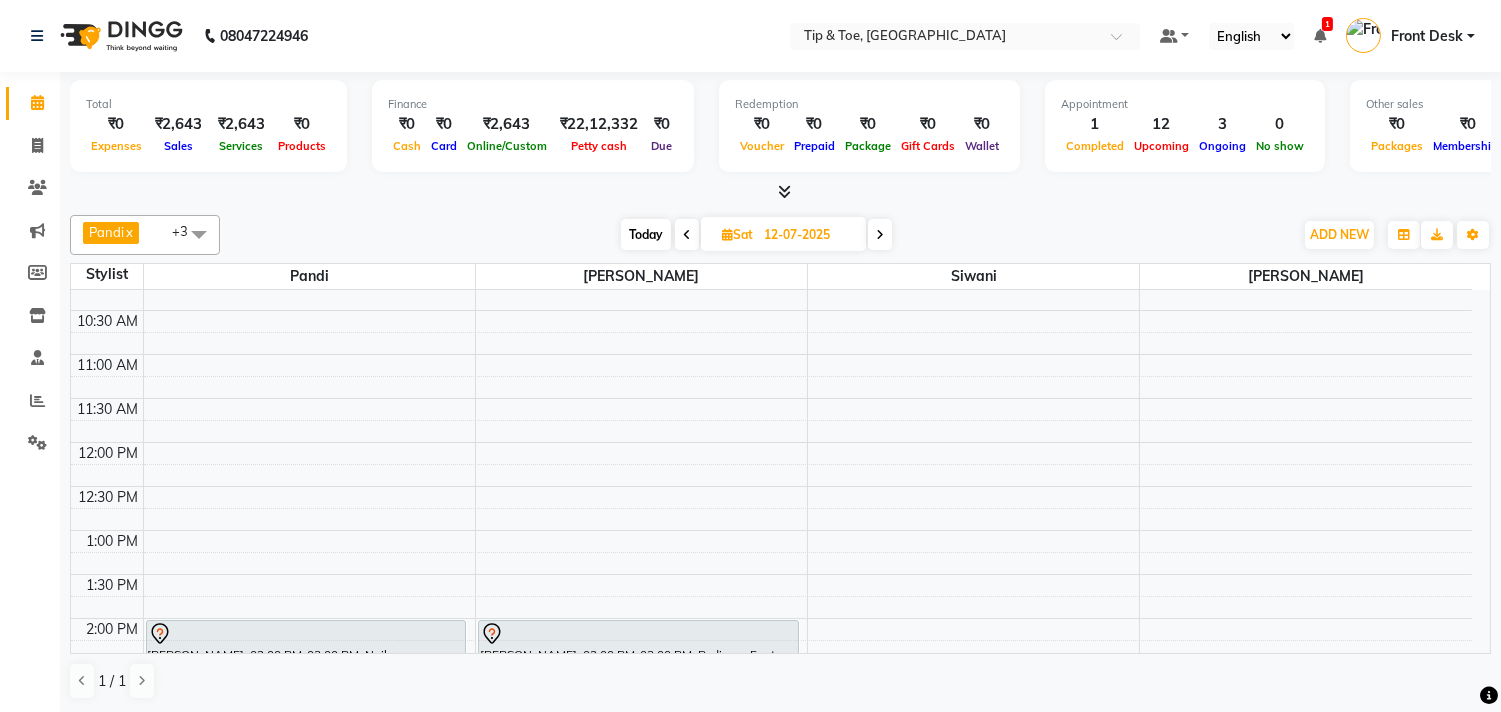 click on "Today" at bounding box center (646, 234) 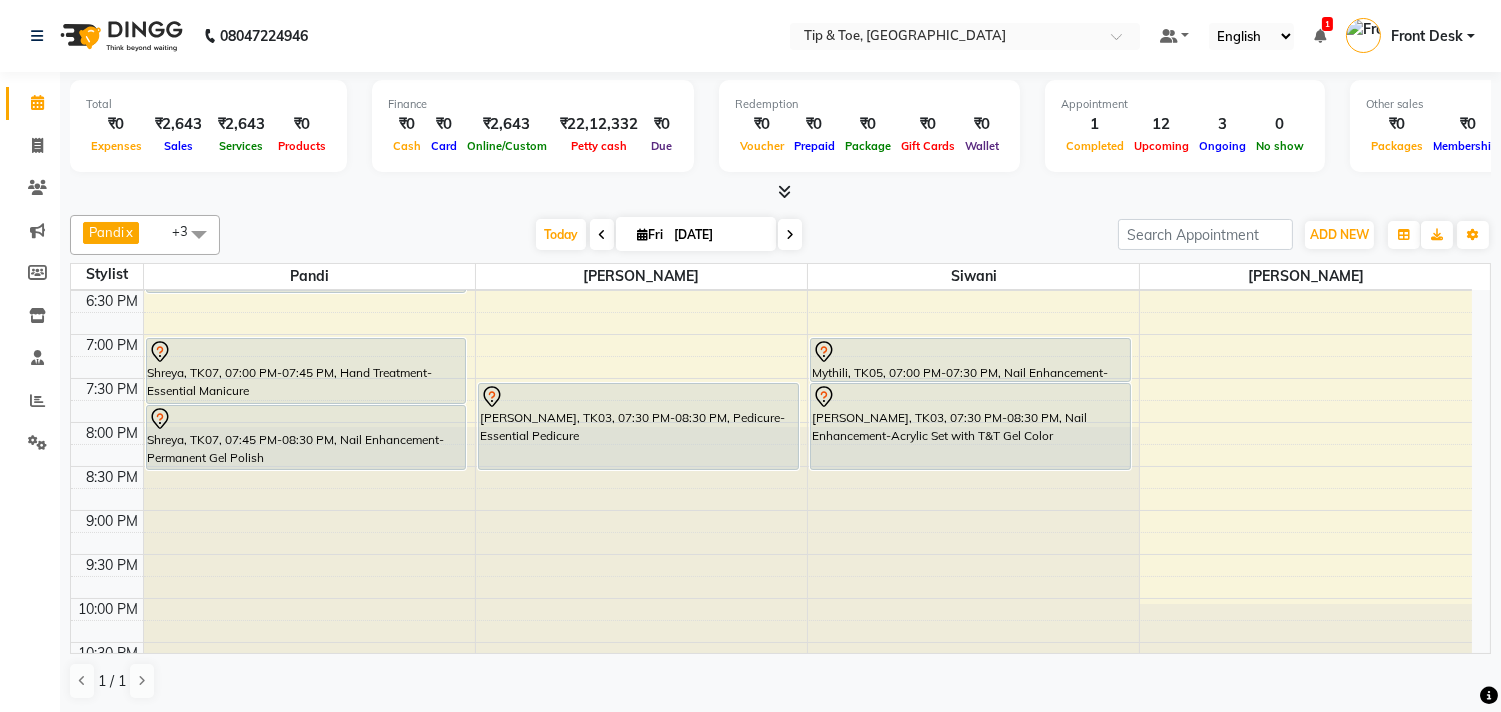 scroll, scrollTop: 873, scrollLeft: 0, axis: vertical 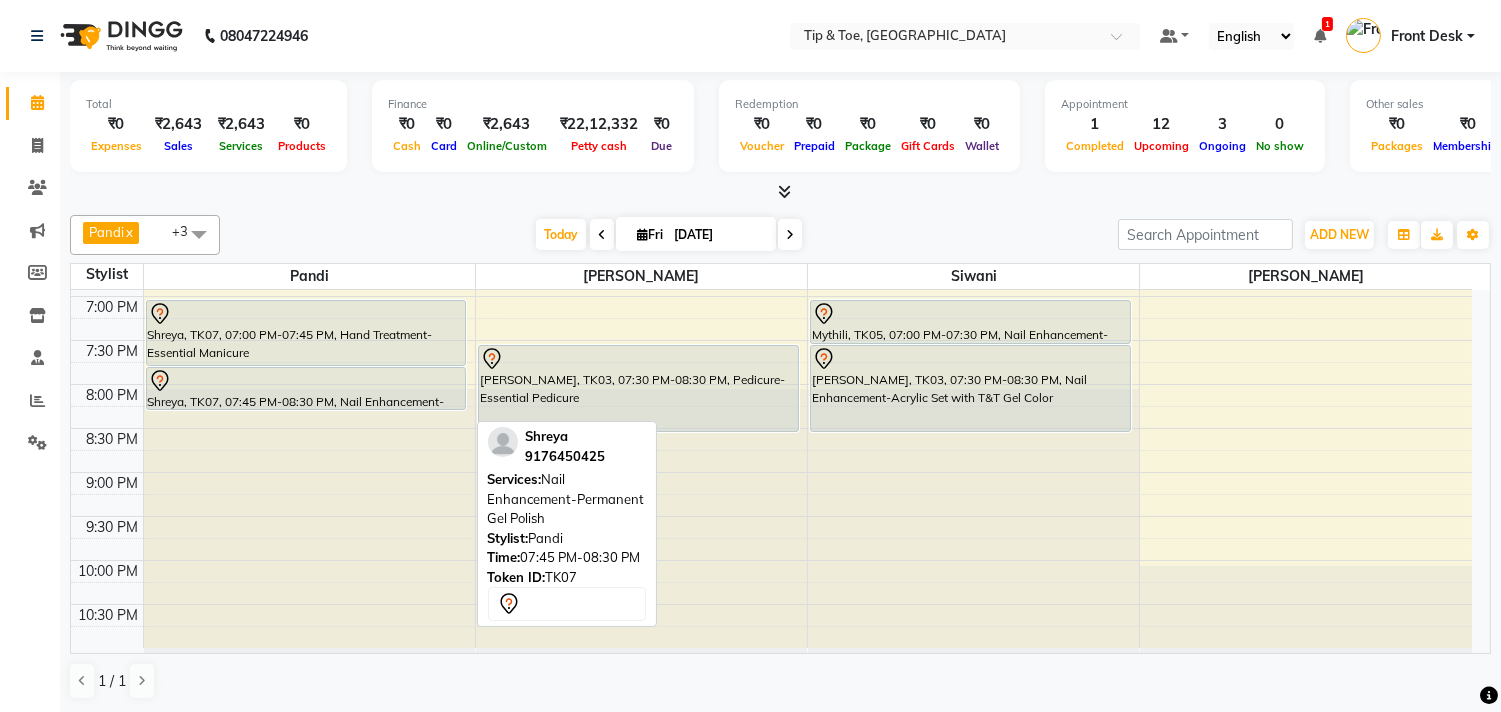 drag, startPoint x: 211, startPoint y: 427, endPoint x: 243, endPoint y: 398, distance: 43.185646 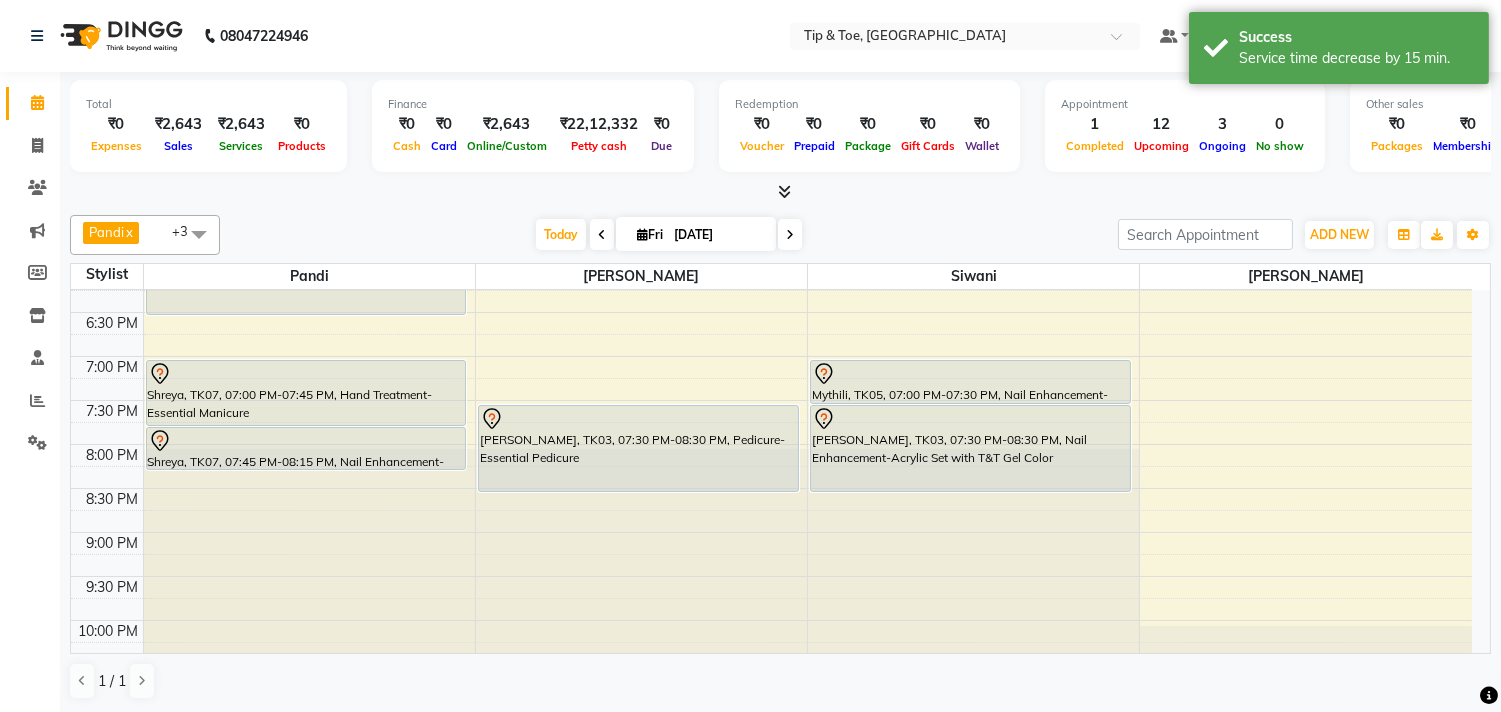 scroll, scrollTop: 873, scrollLeft: 0, axis: vertical 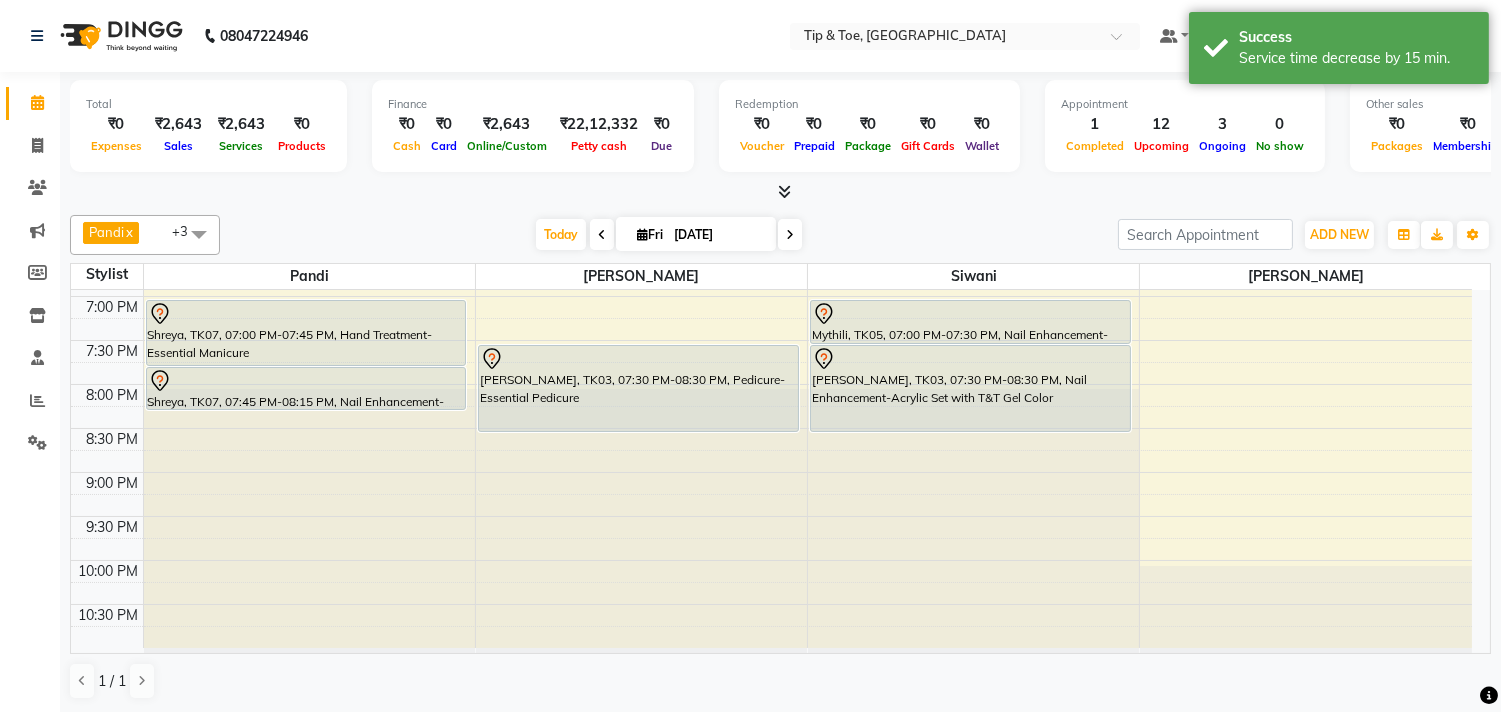 click at bounding box center [790, 234] 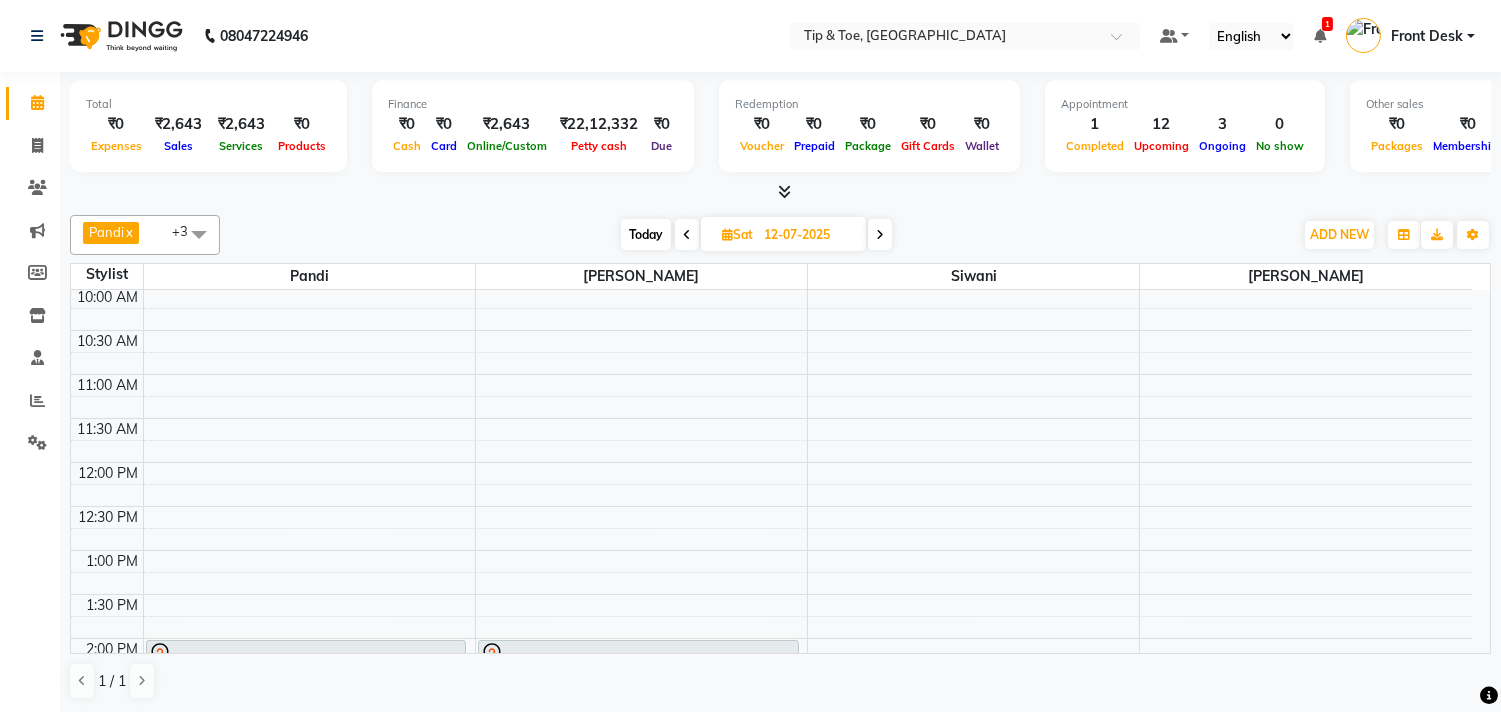 scroll, scrollTop: 0, scrollLeft: 0, axis: both 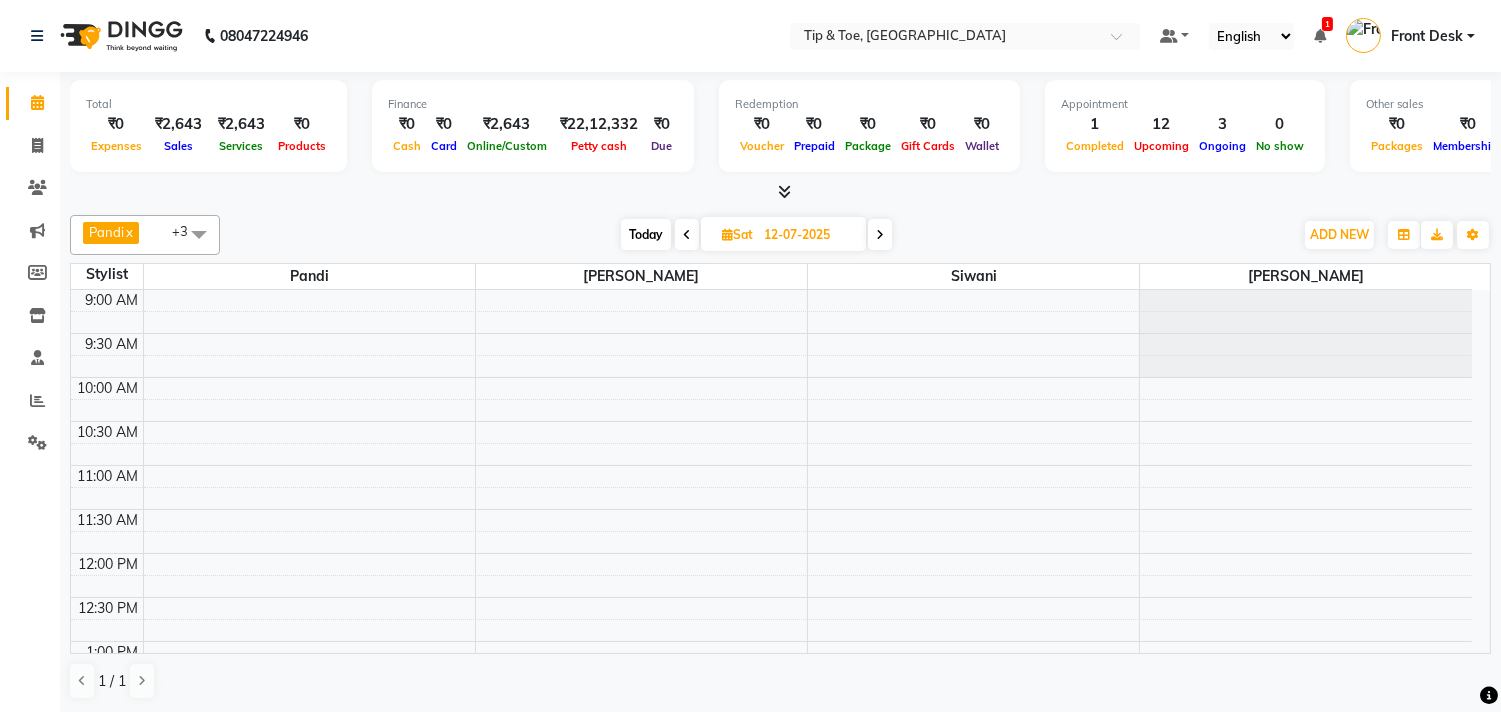click on "Today" at bounding box center [646, 234] 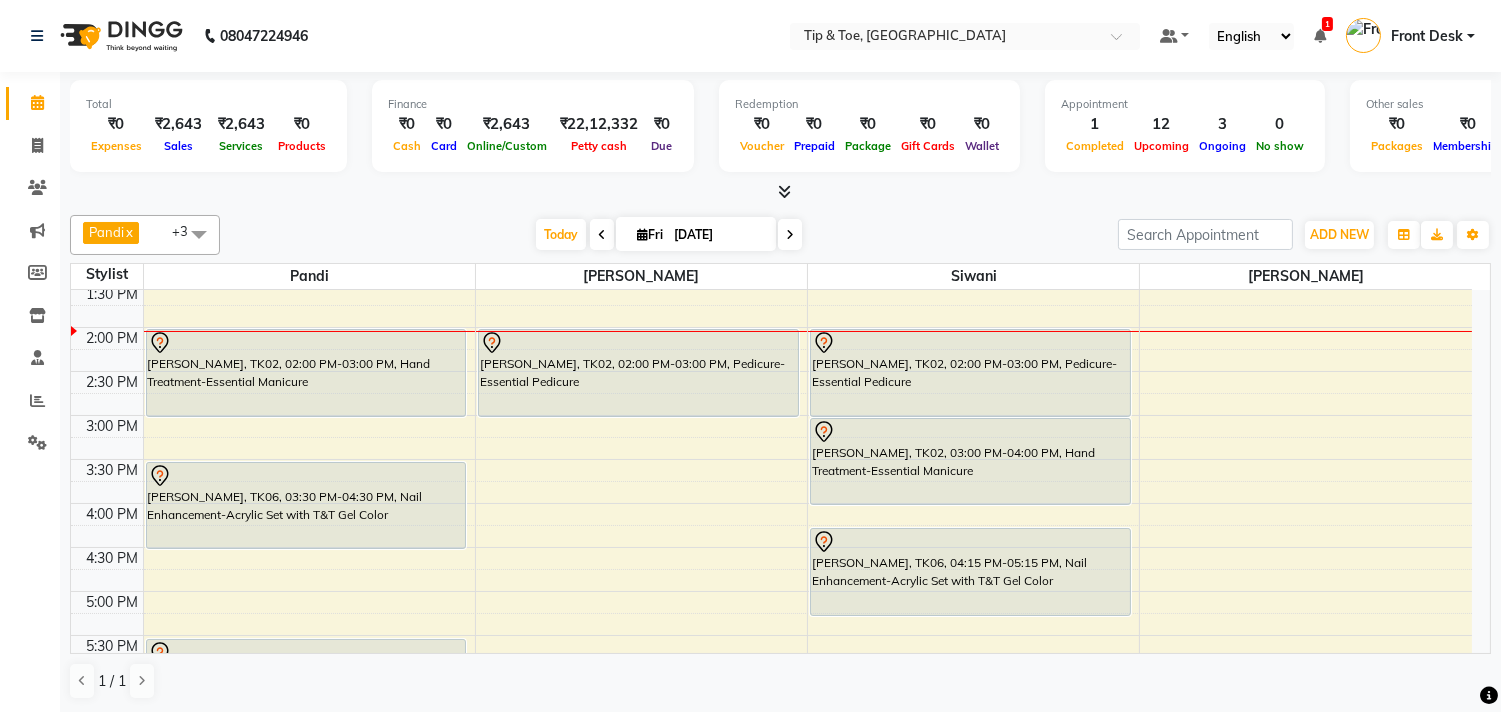 scroll, scrollTop: 444, scrollLeft: 0, axis: vertical 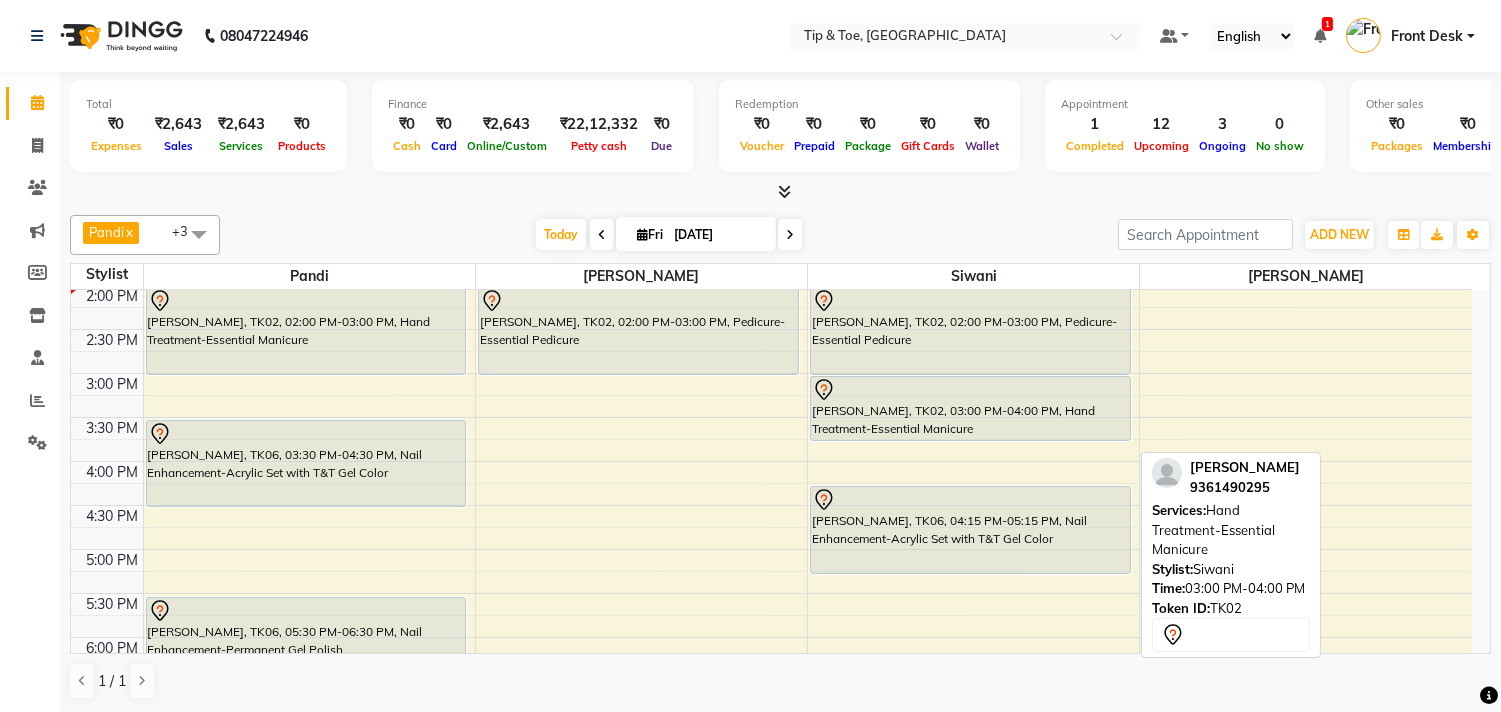 drag, startPoint x: 954, startPoint y: 461, endPoint x: 970, endPoint y: 432, distance: 33.12099 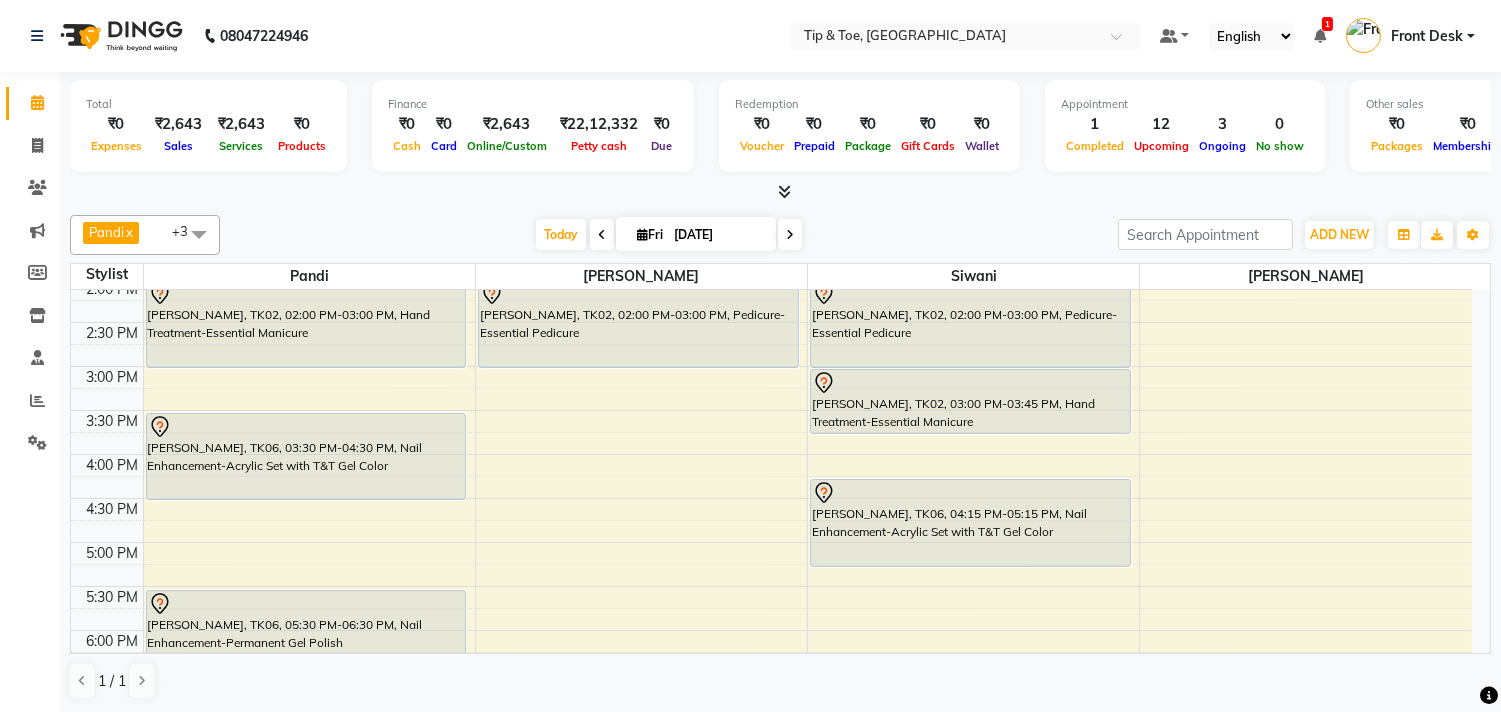 scroll, scrollTop: 444, scrollLeft: 0, axis: vertical 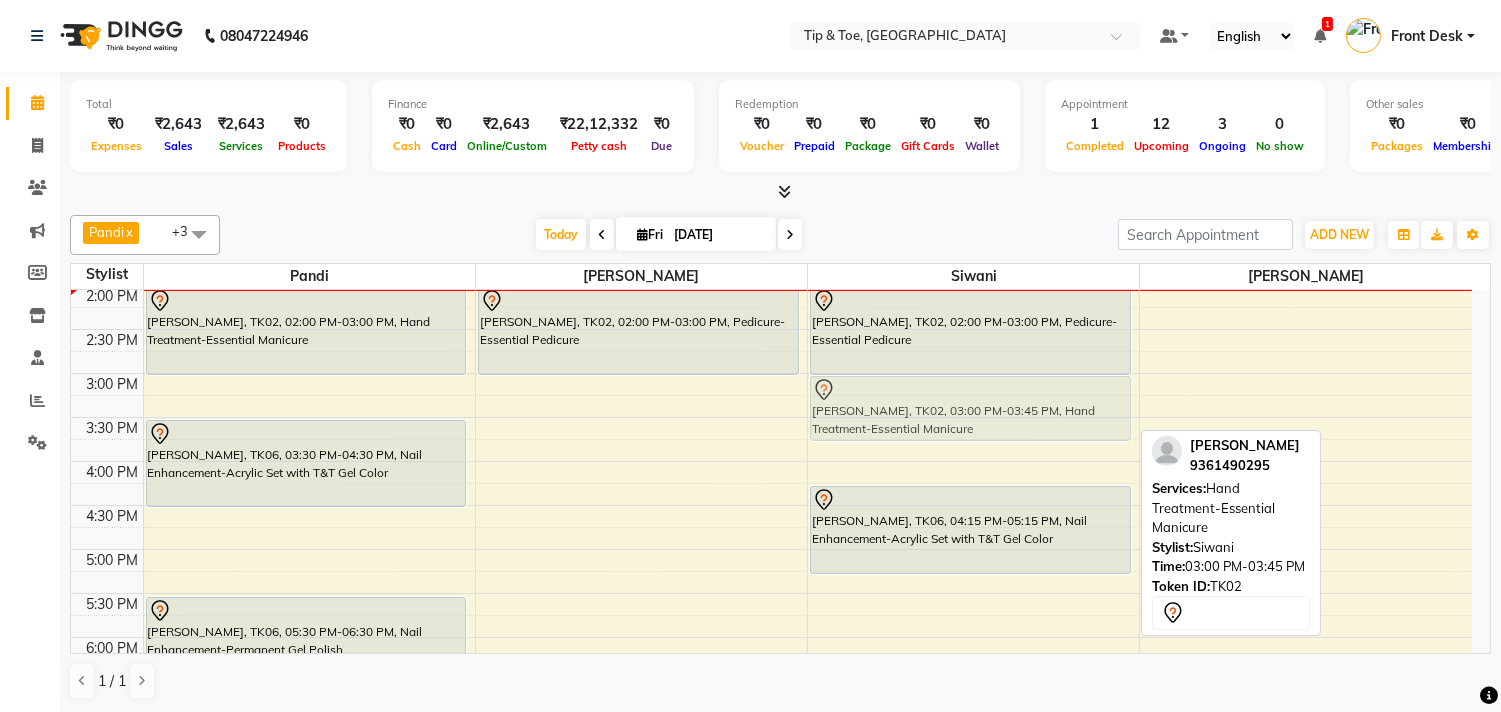 drag, startPoint x: 865, startPoint y: 433, endPoint x: 883, endPoint y: 437, distance: 18.439089 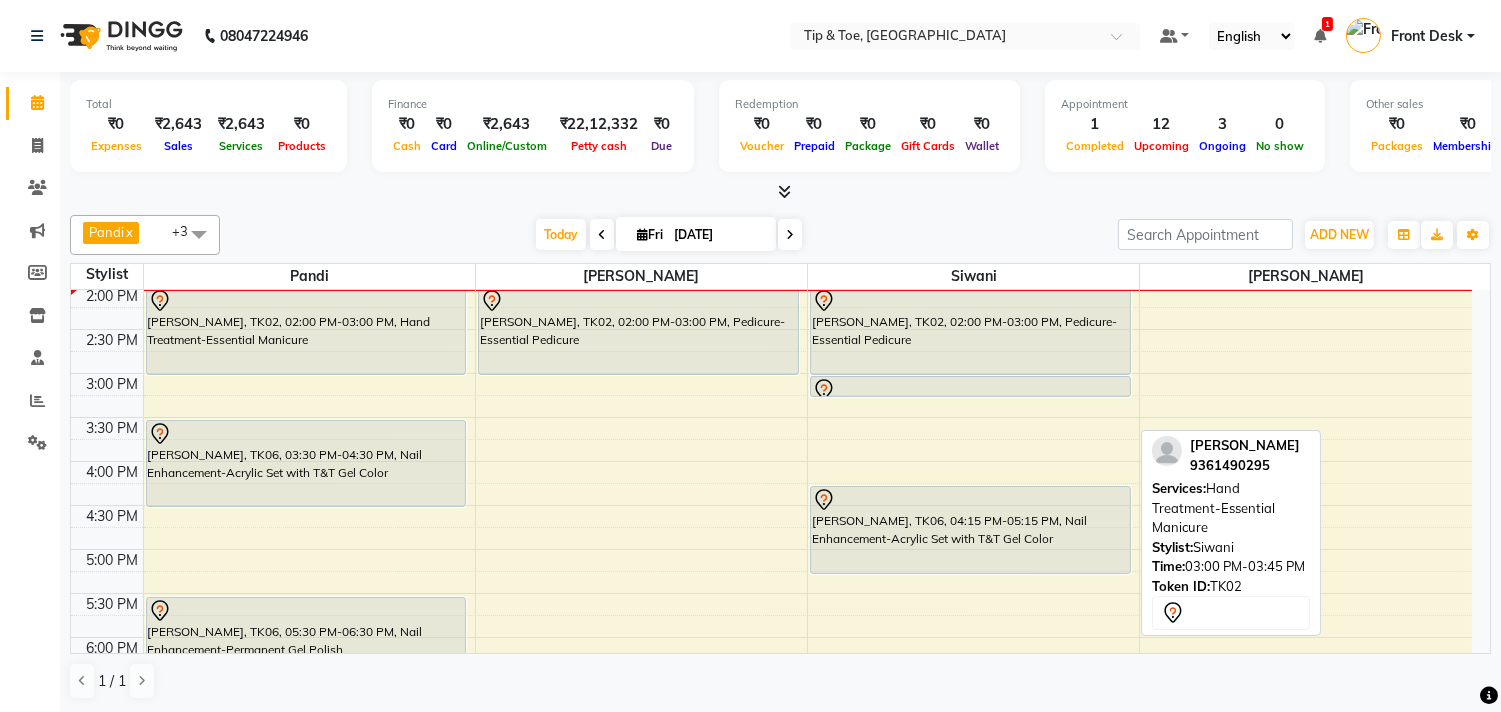 drag, startPoint x: 946, startPoint y: 437, endPoint x: 973, endPoint y: 397, distance: 48.259712 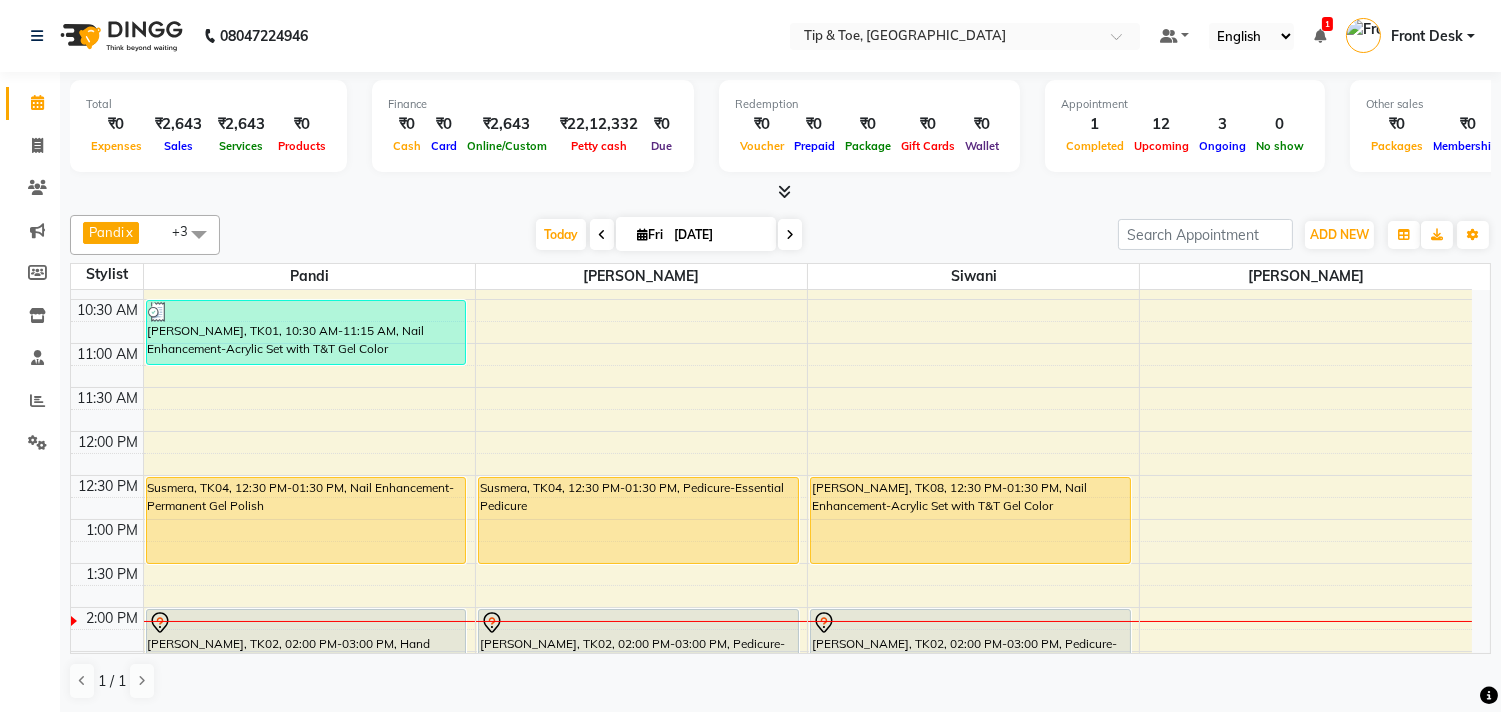 scroll, scrollTop: 111, scrollLeft: 0, axis: vertical 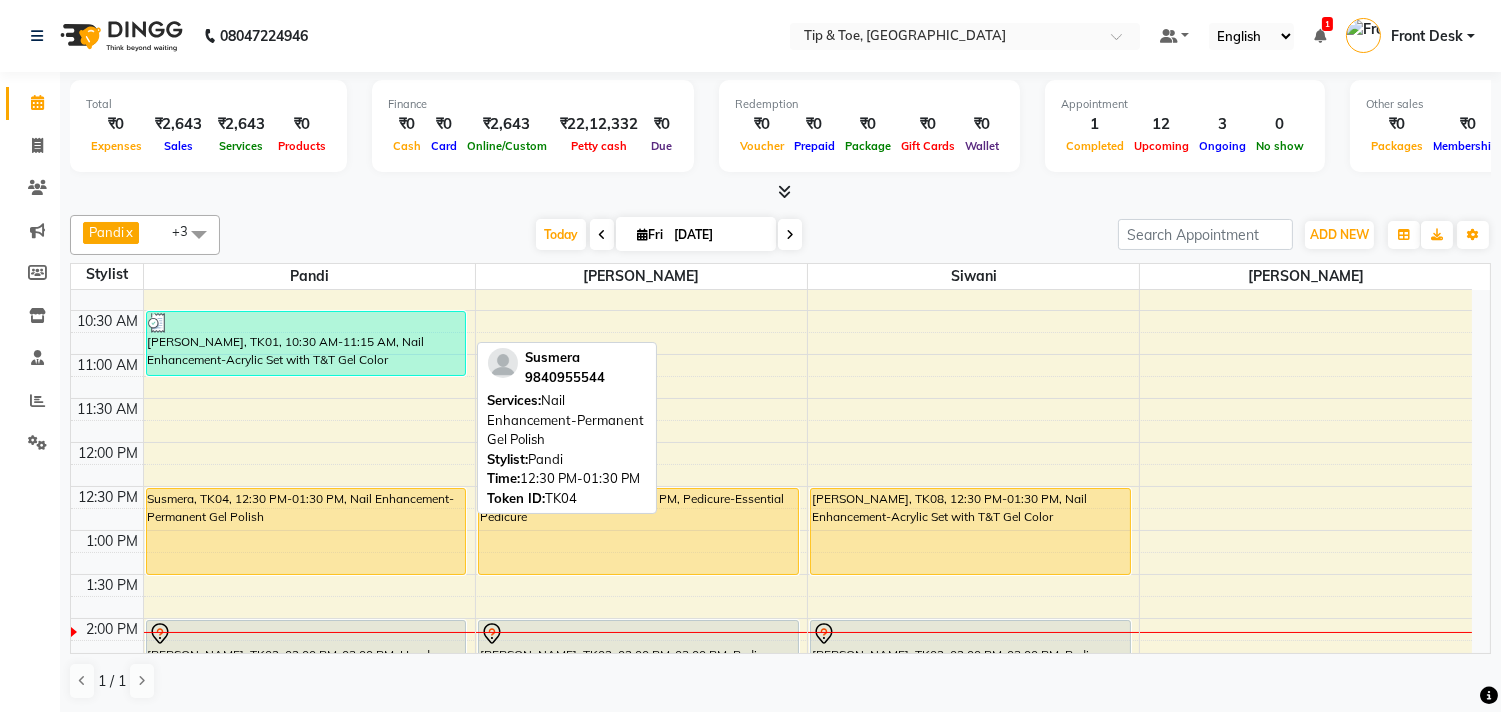 click on "Susmera, TK04, 12:30 PM-01:30 PM, Nail Enhancement-Permanent Gel Polish" at bounding box center [306, 531] 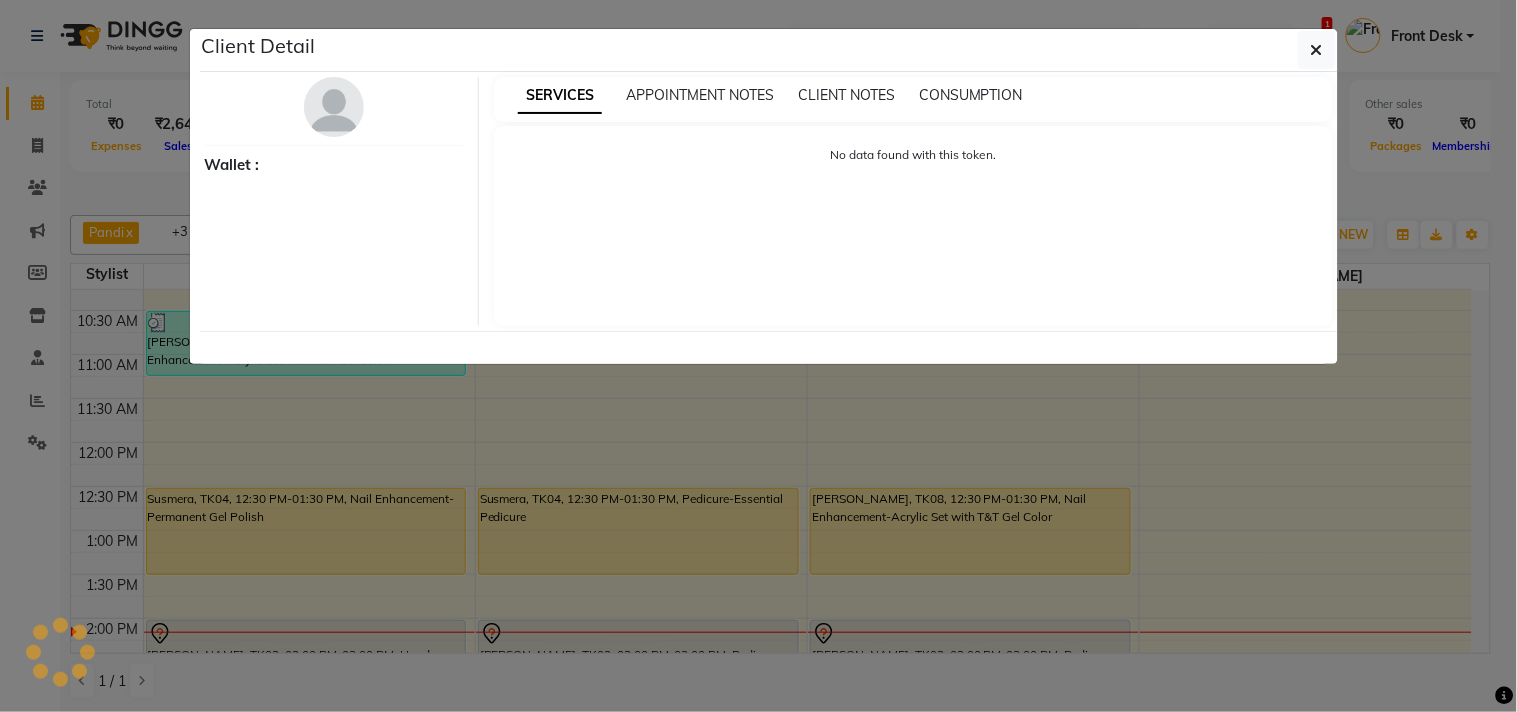 select on "1" 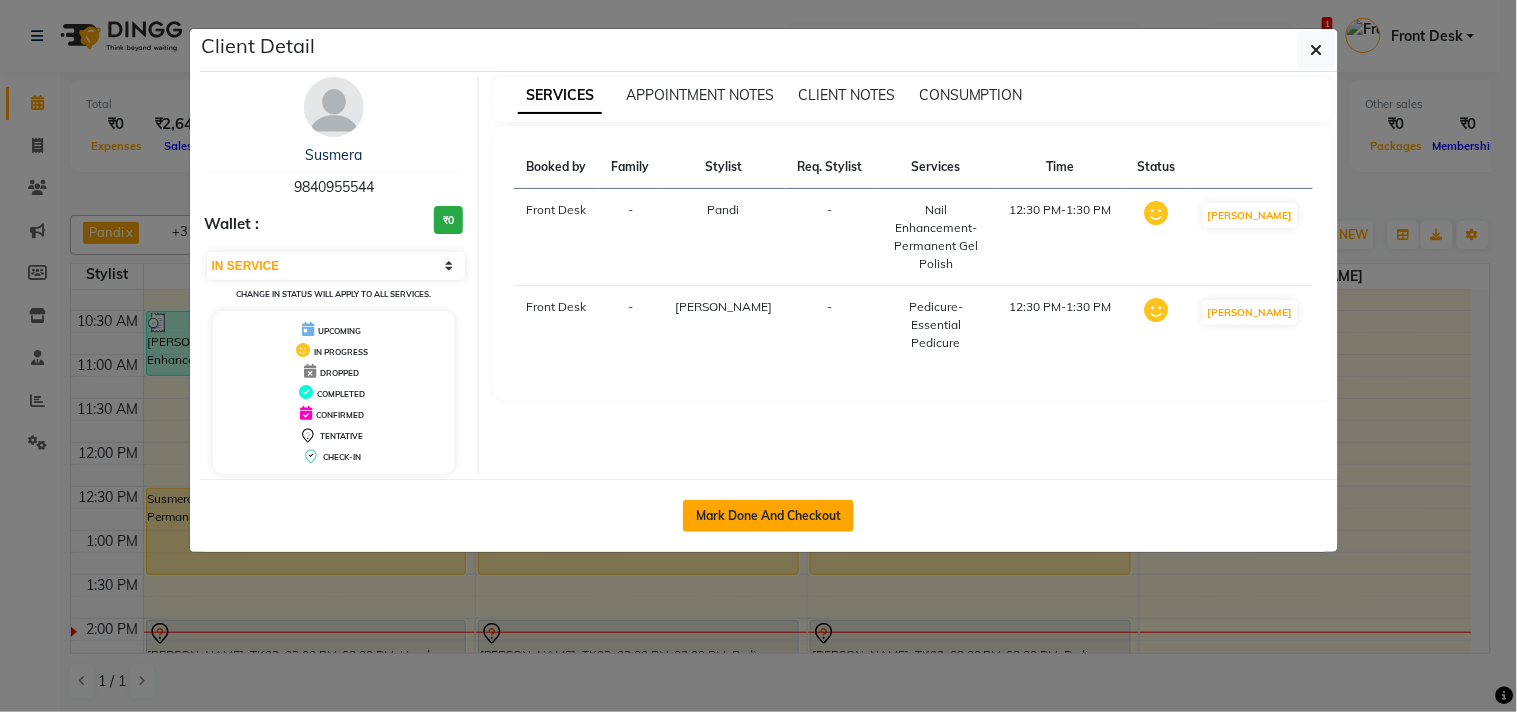 click on "Mark Done And Checkout" 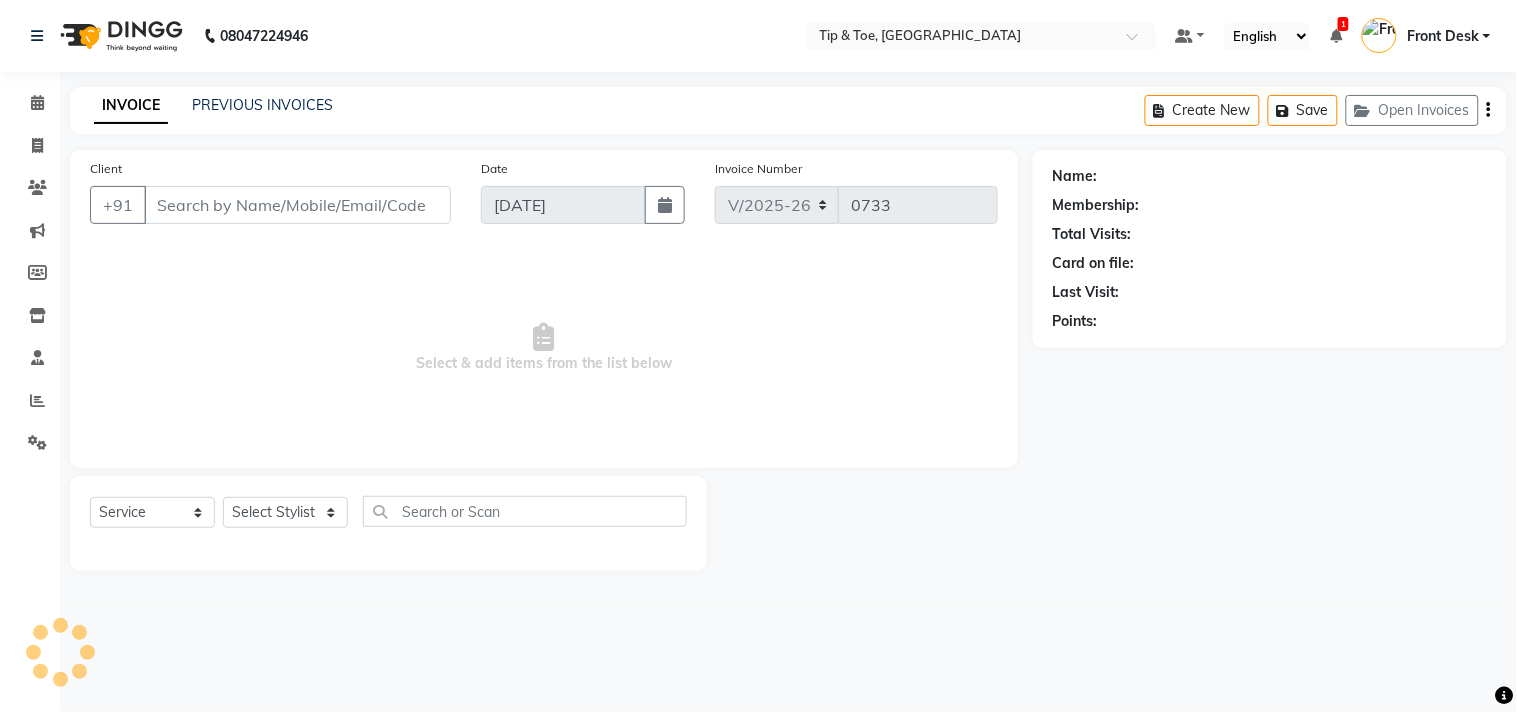 type on "9840955544" 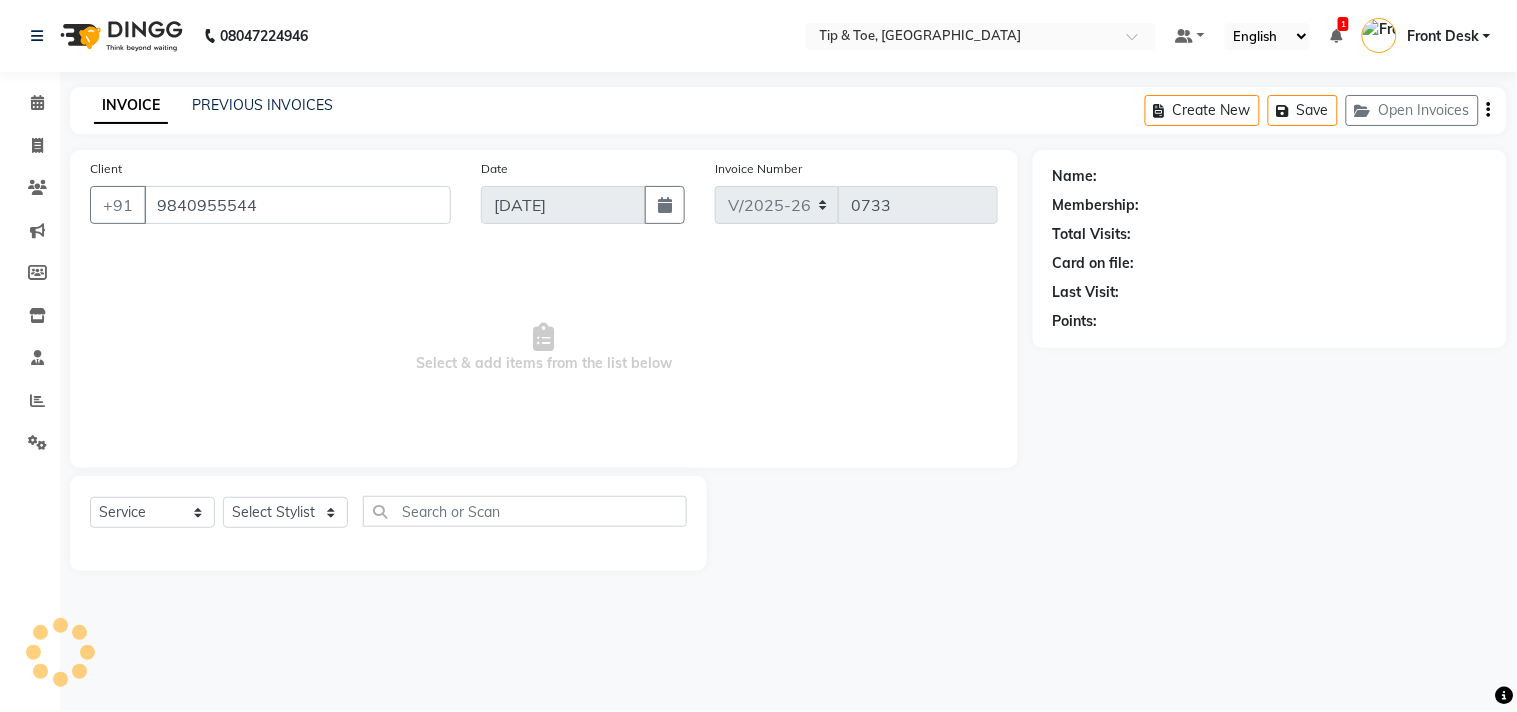 select on "39912" 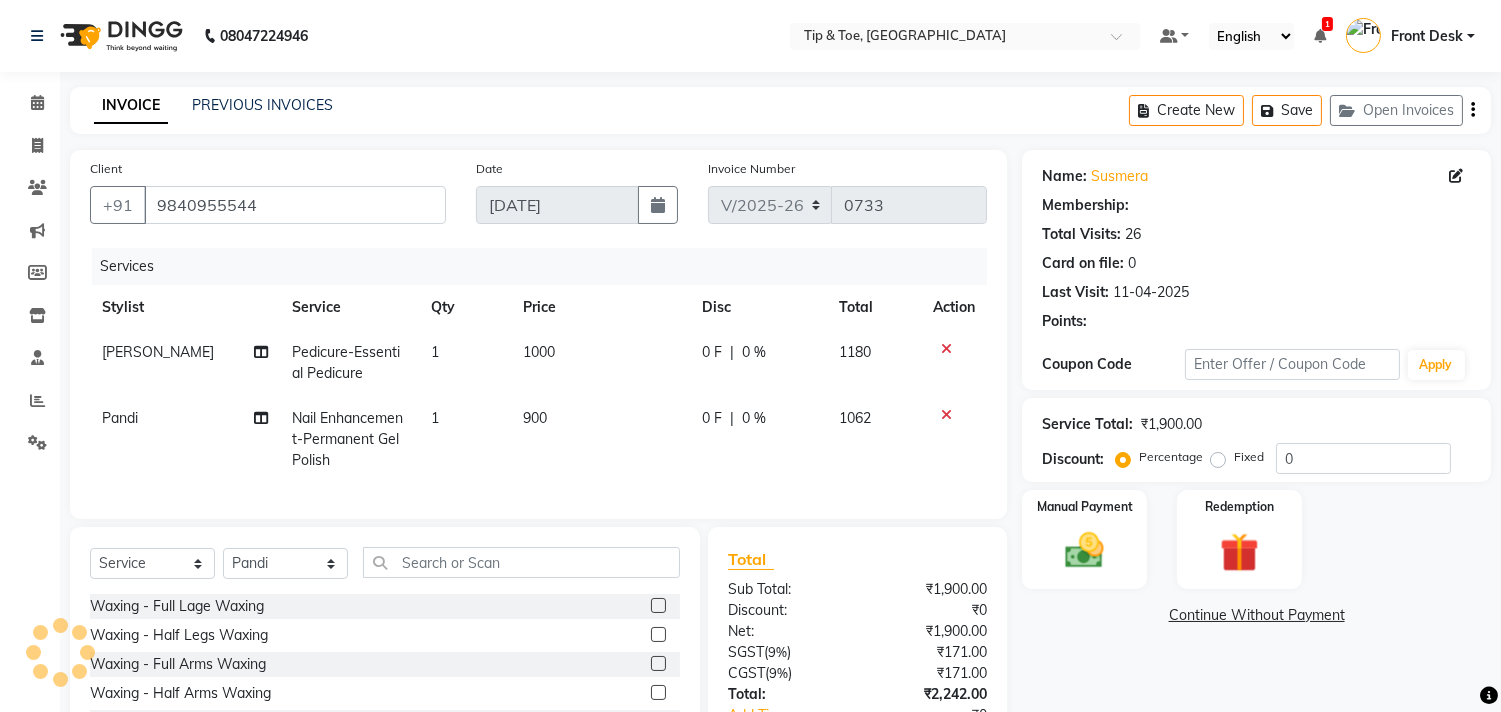 select on "1: Object" 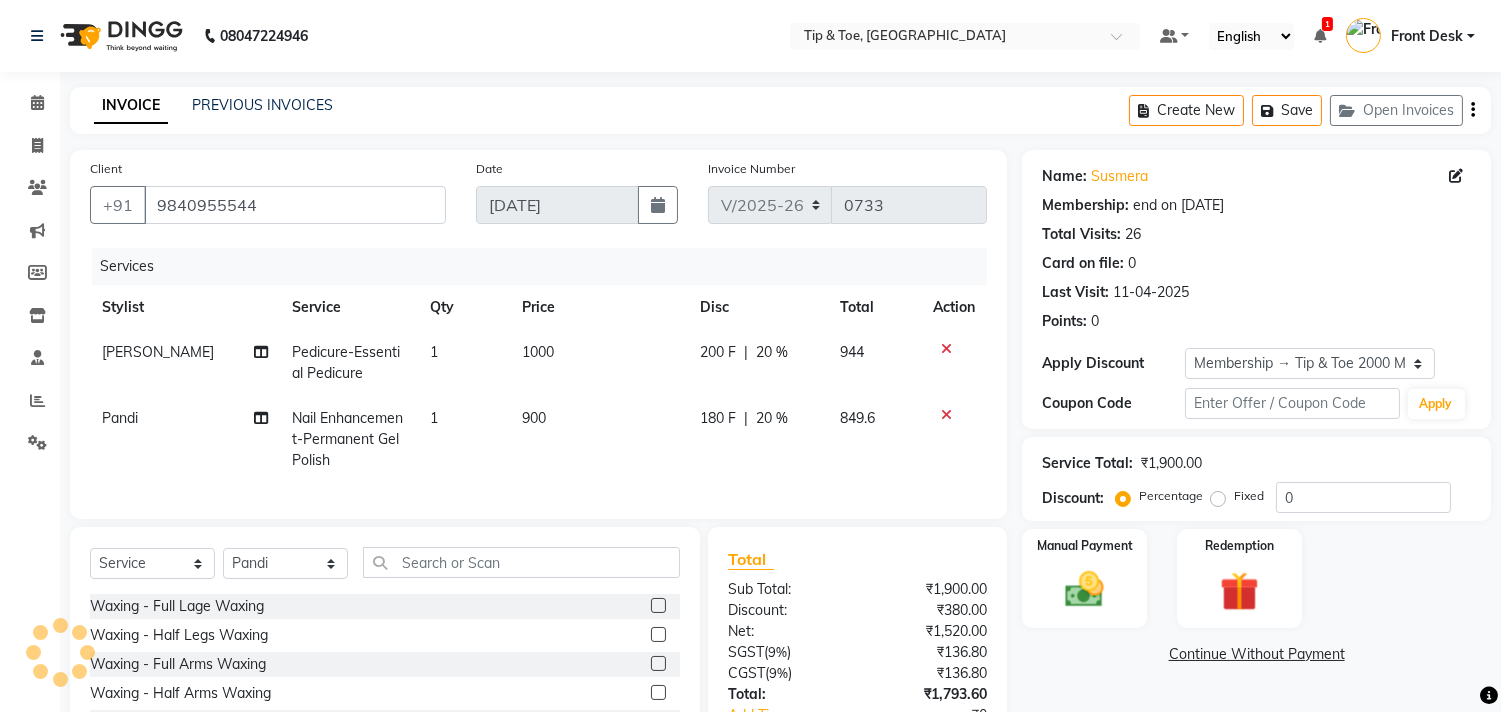 type on "20" 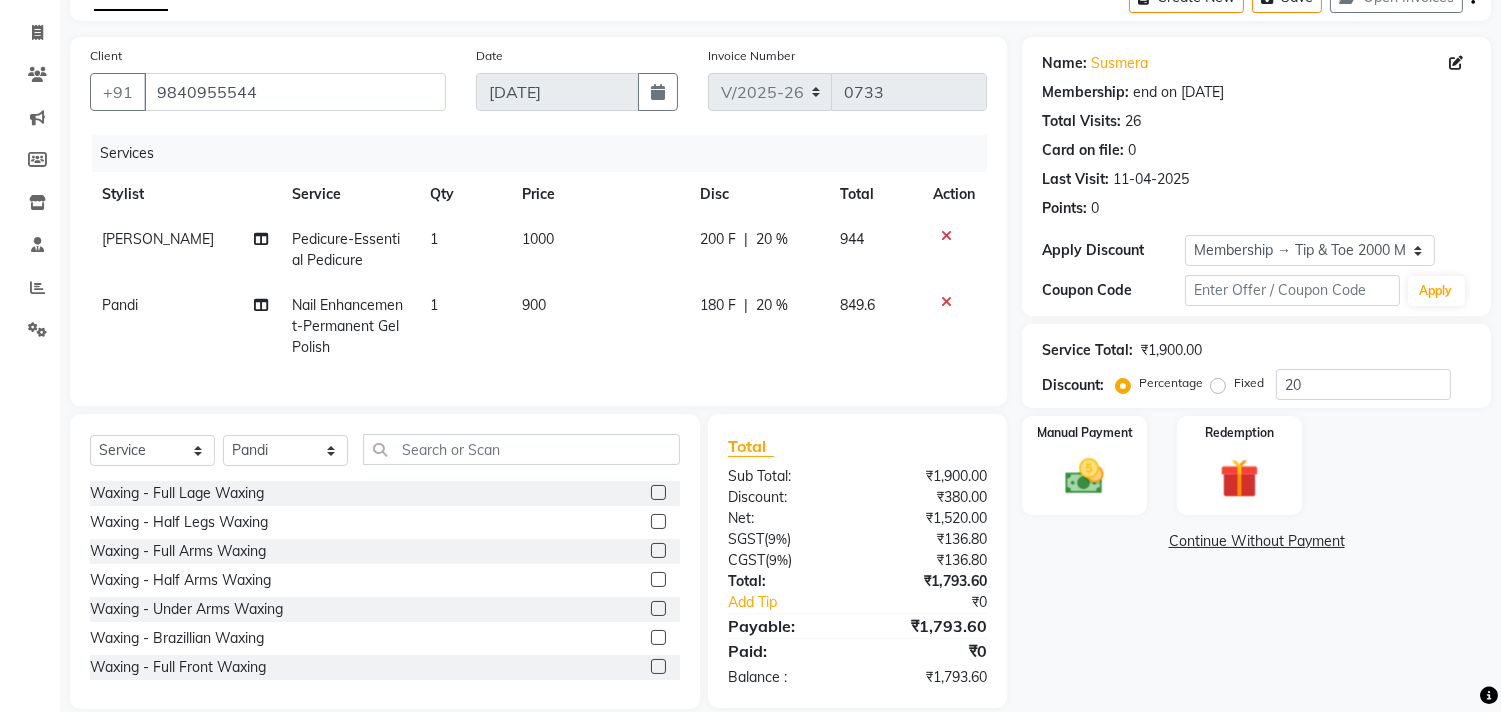 scroll, scrollTop: 156, scrollLeft: 0, axis: vertical 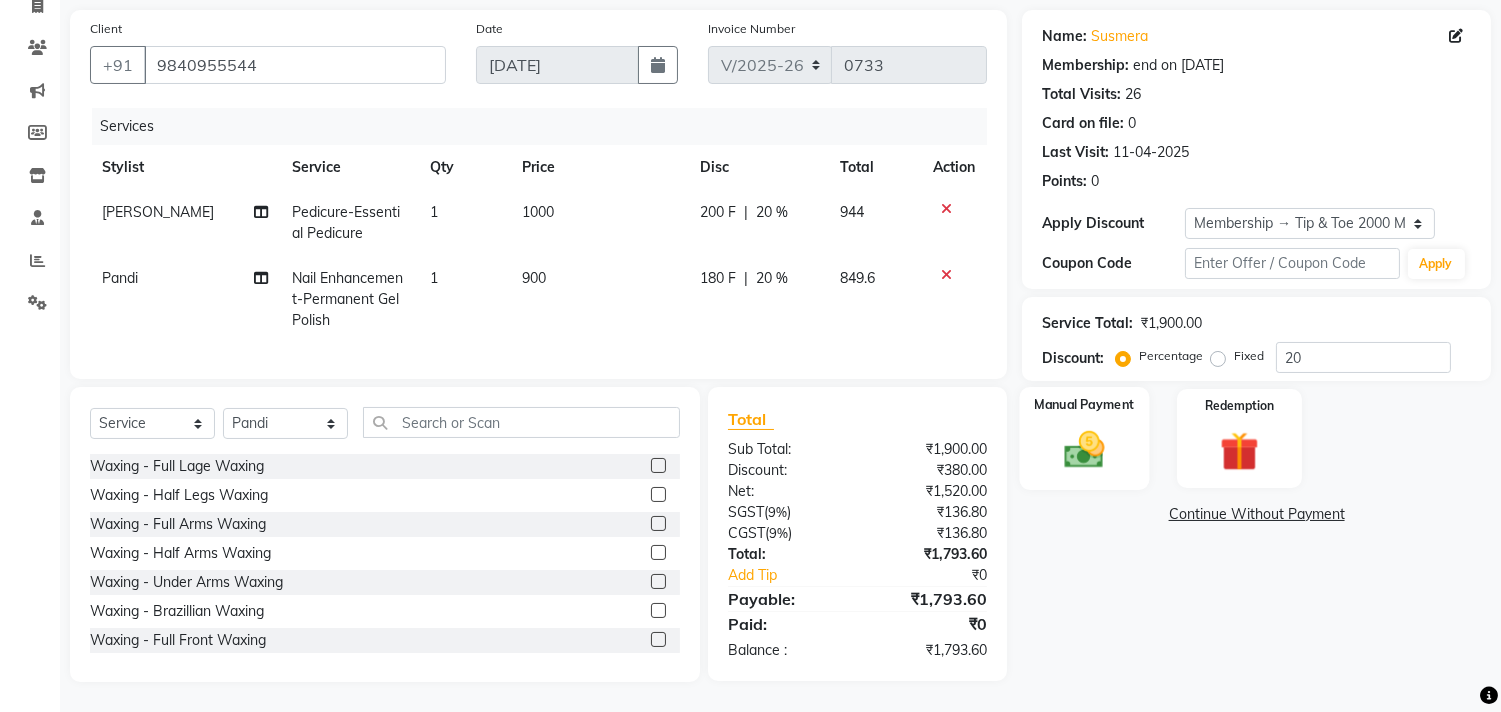 click on "Manual Payment" 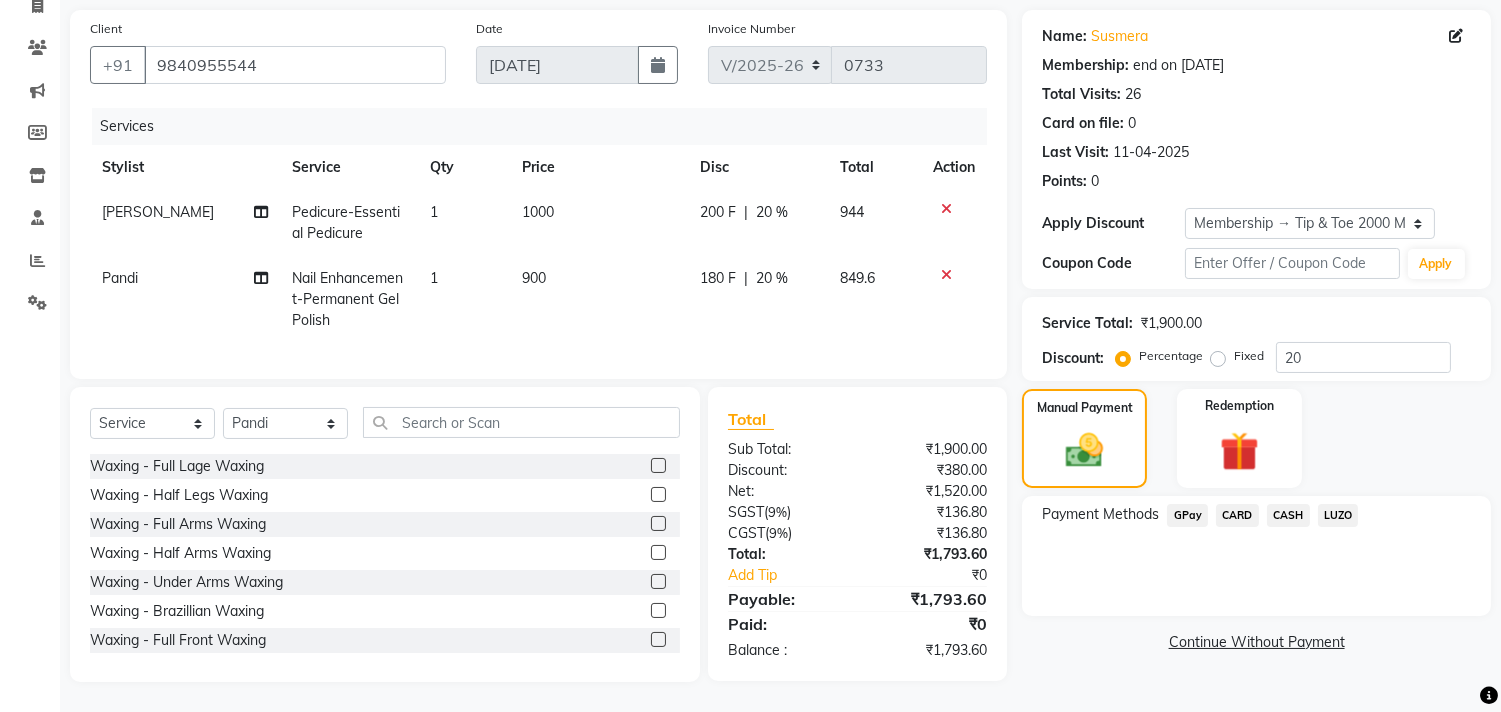 click on "GPay" 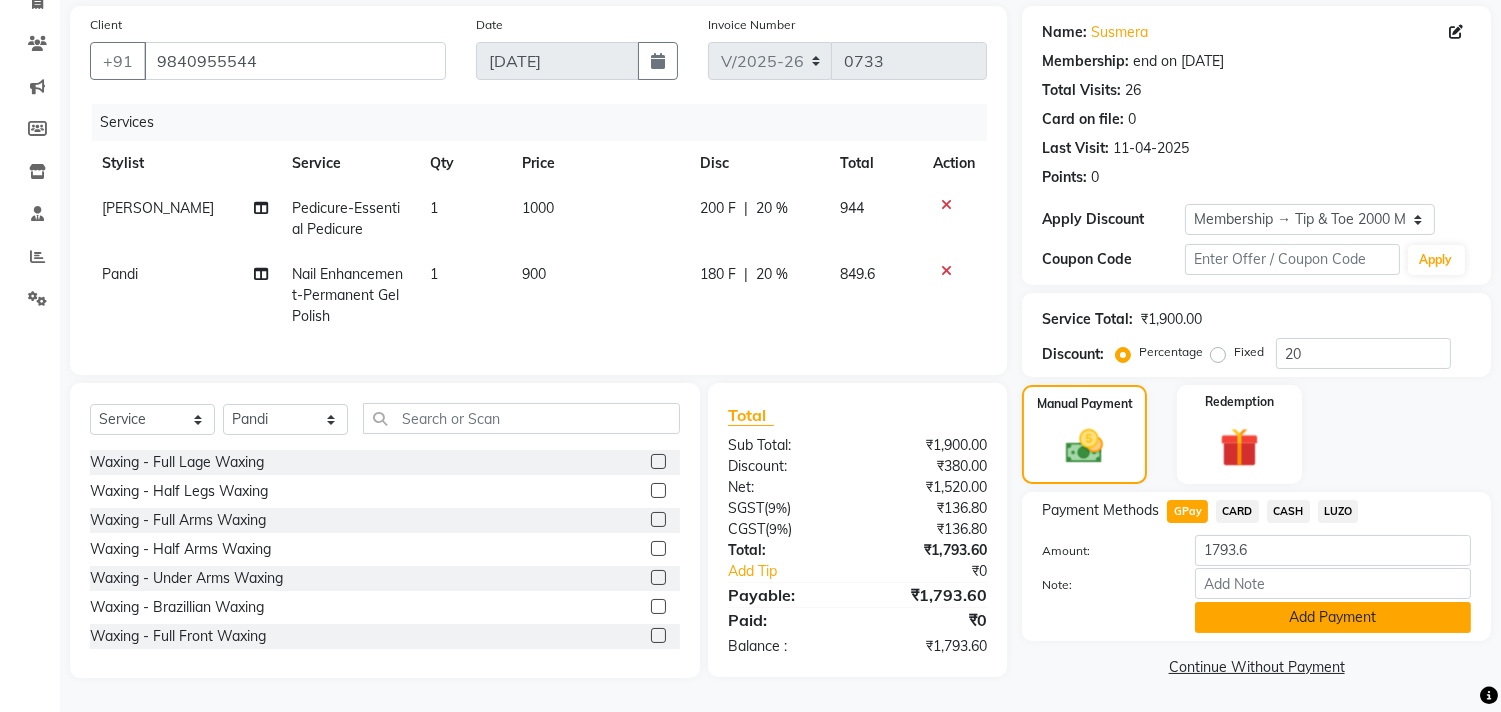 click on "Add Payment" 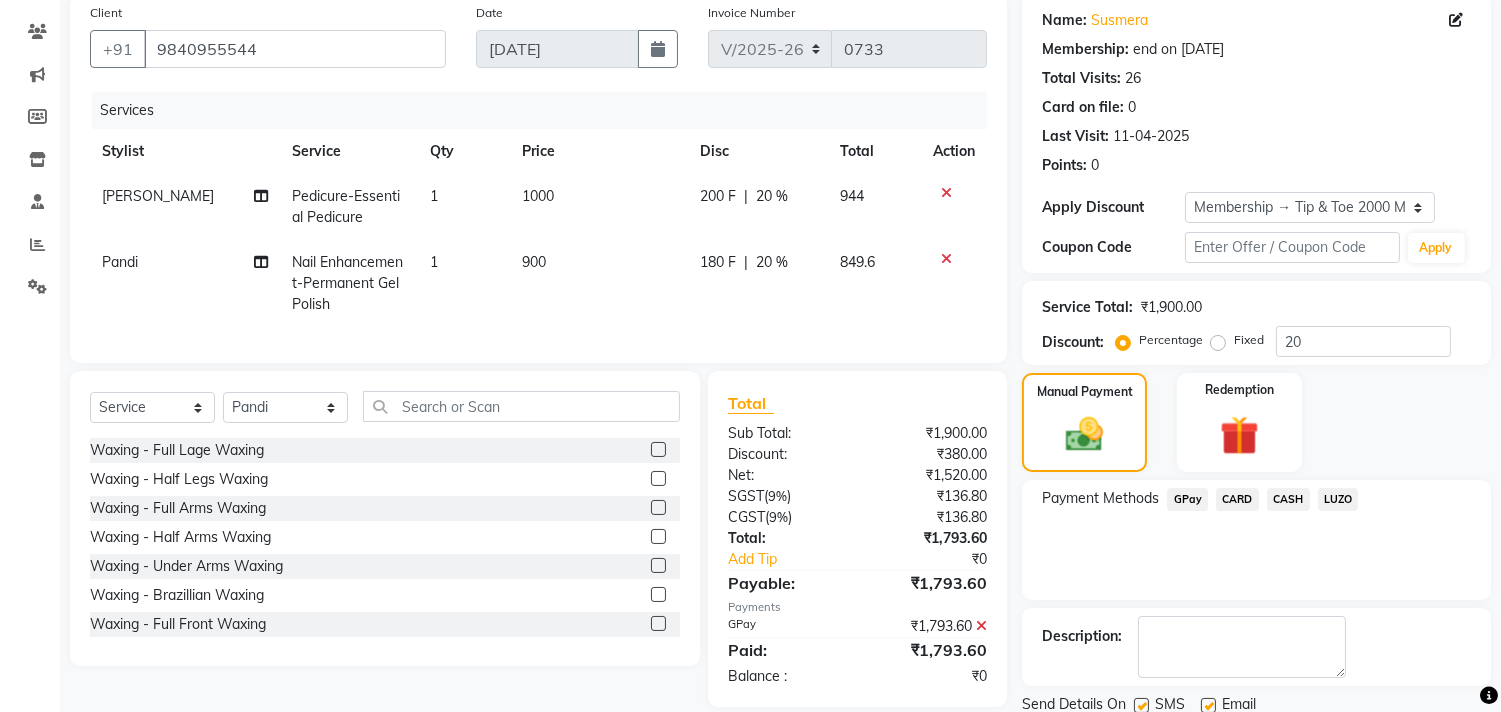 scroll, scrollTop: 227, scrollLeft: 0, axis: vertical 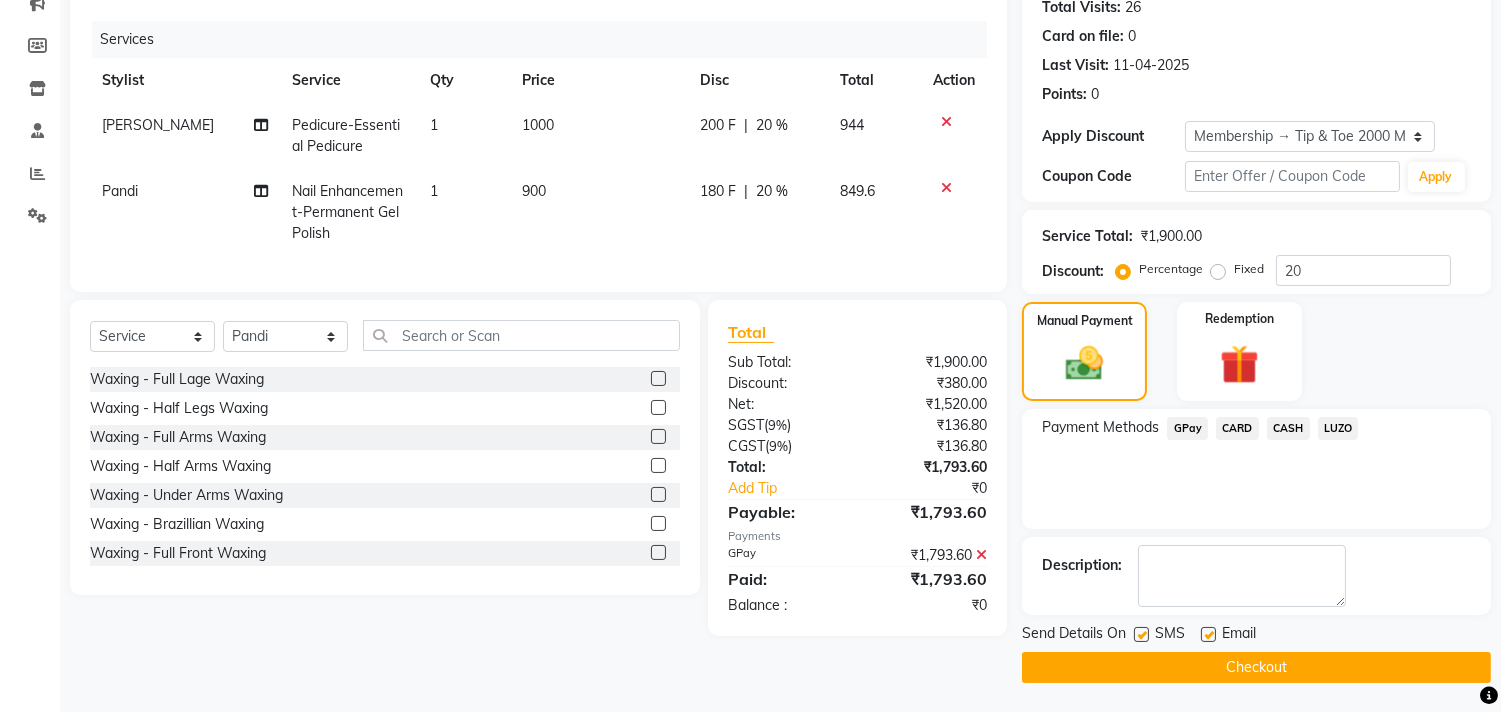 click on "Checkout" 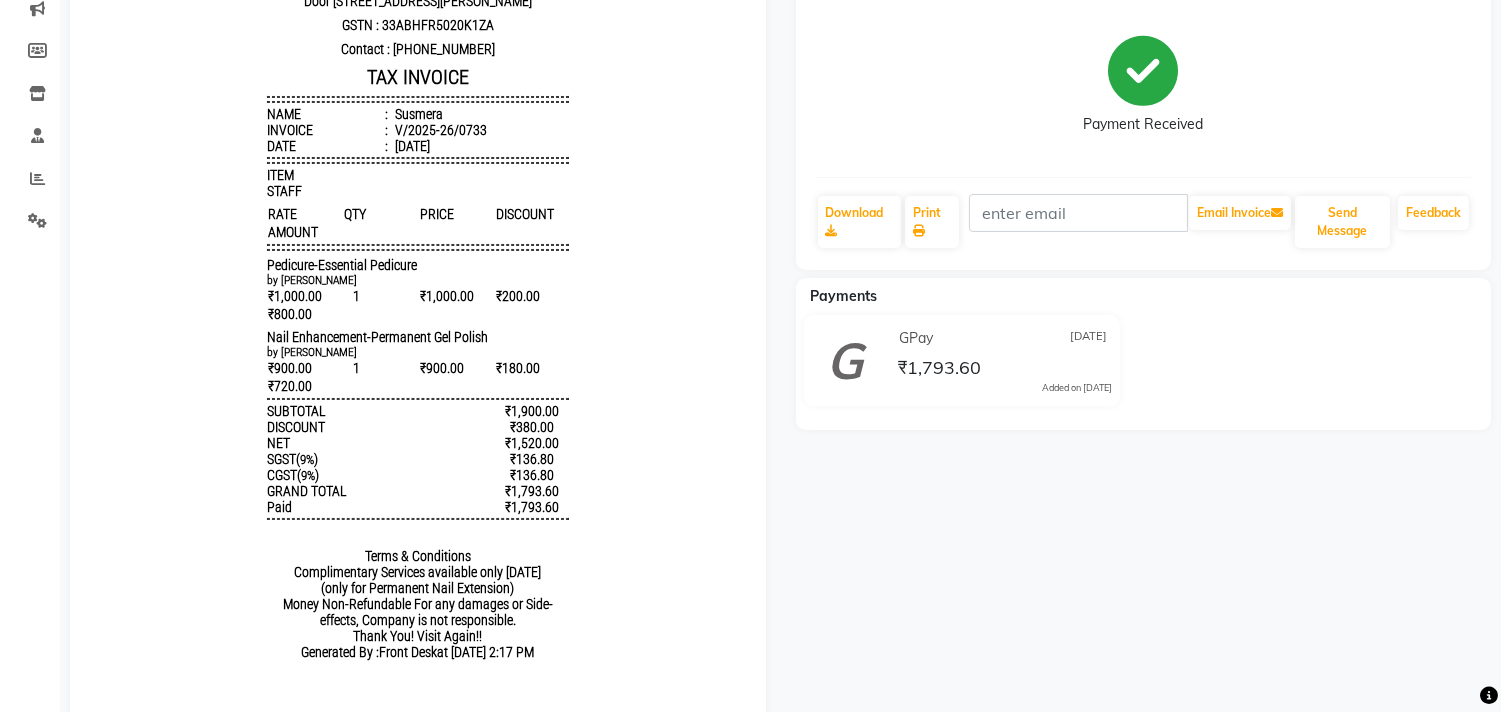 scroll, scrollTop: 0, scrollLeft: 0, axis: both 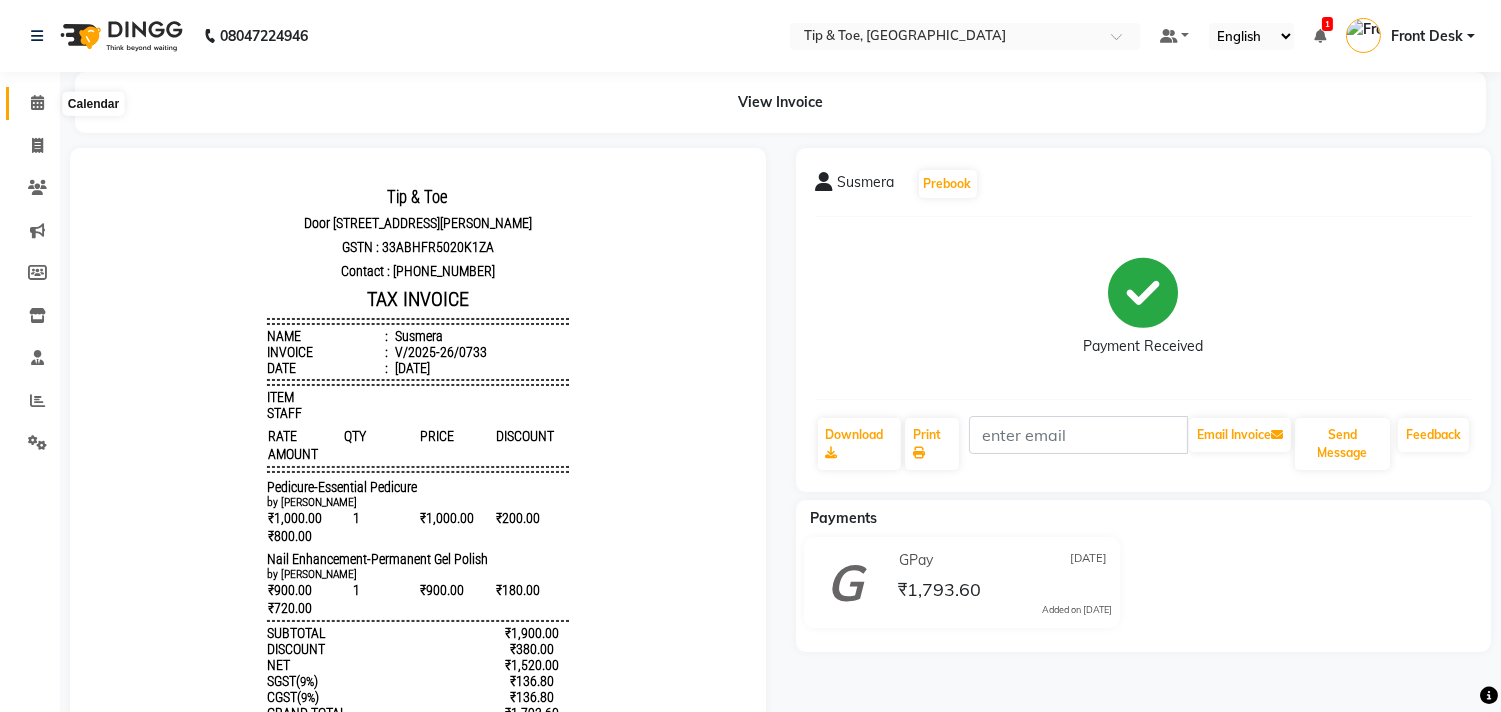 click 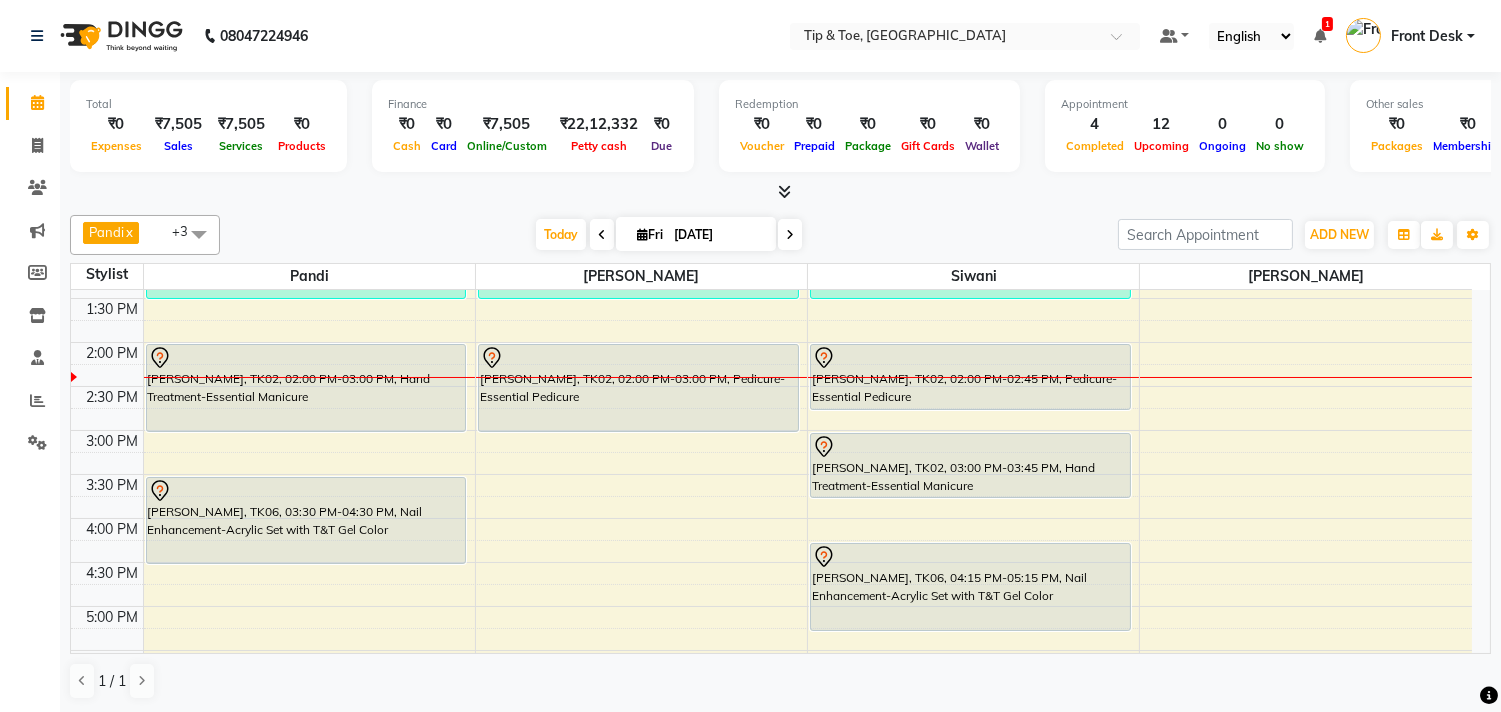 scroll, scrollTop: 444, scrollLeft: 0, axis: vertical 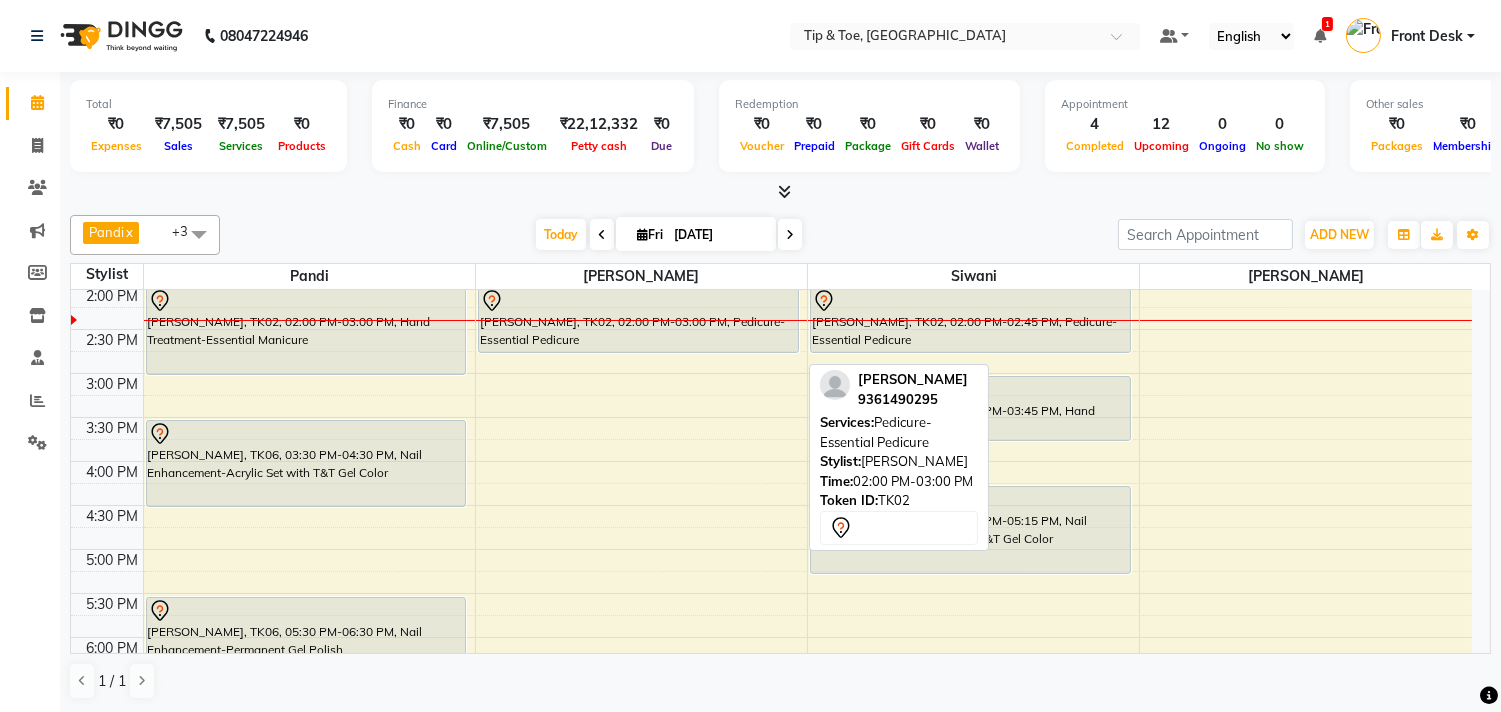 drag, startPoint x: 640, startPoint y: 372, endPoint x: 641, endPoint y: 342, distance: 30.016663 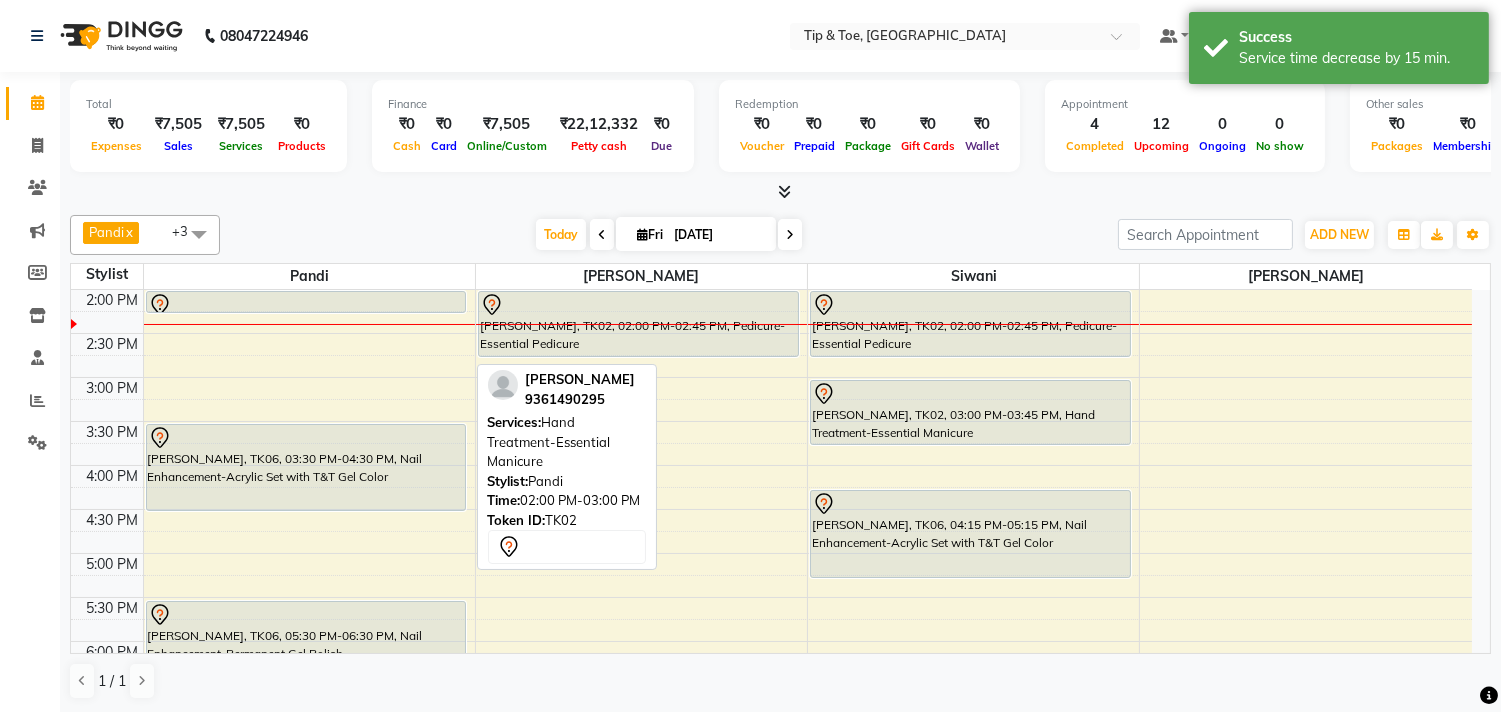 scroll, scrollTop: 438, scrollLeft: 0, axis: vertical 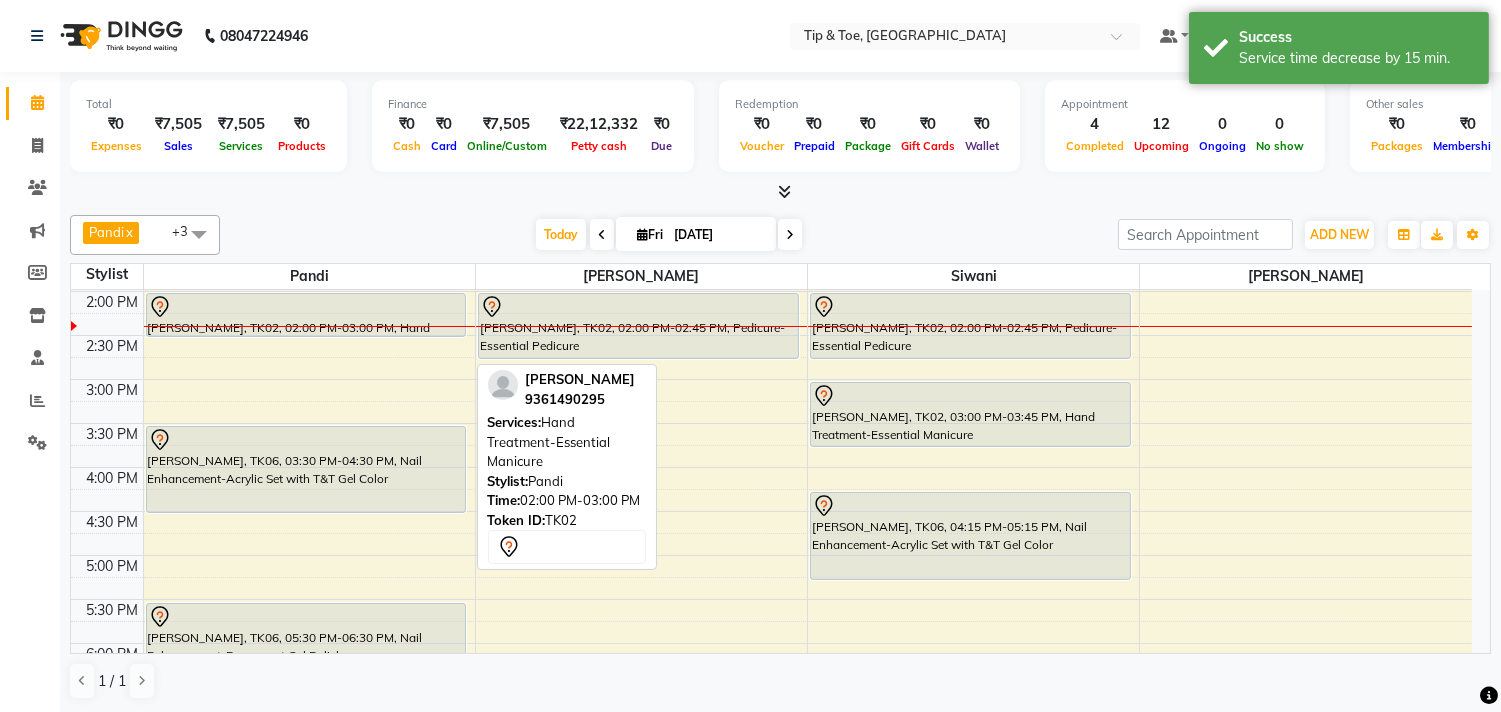 drag, startPoint x: 424, startPoint y: 376, endPoint x: 442, endPoint y: 357, distance: 26.172504 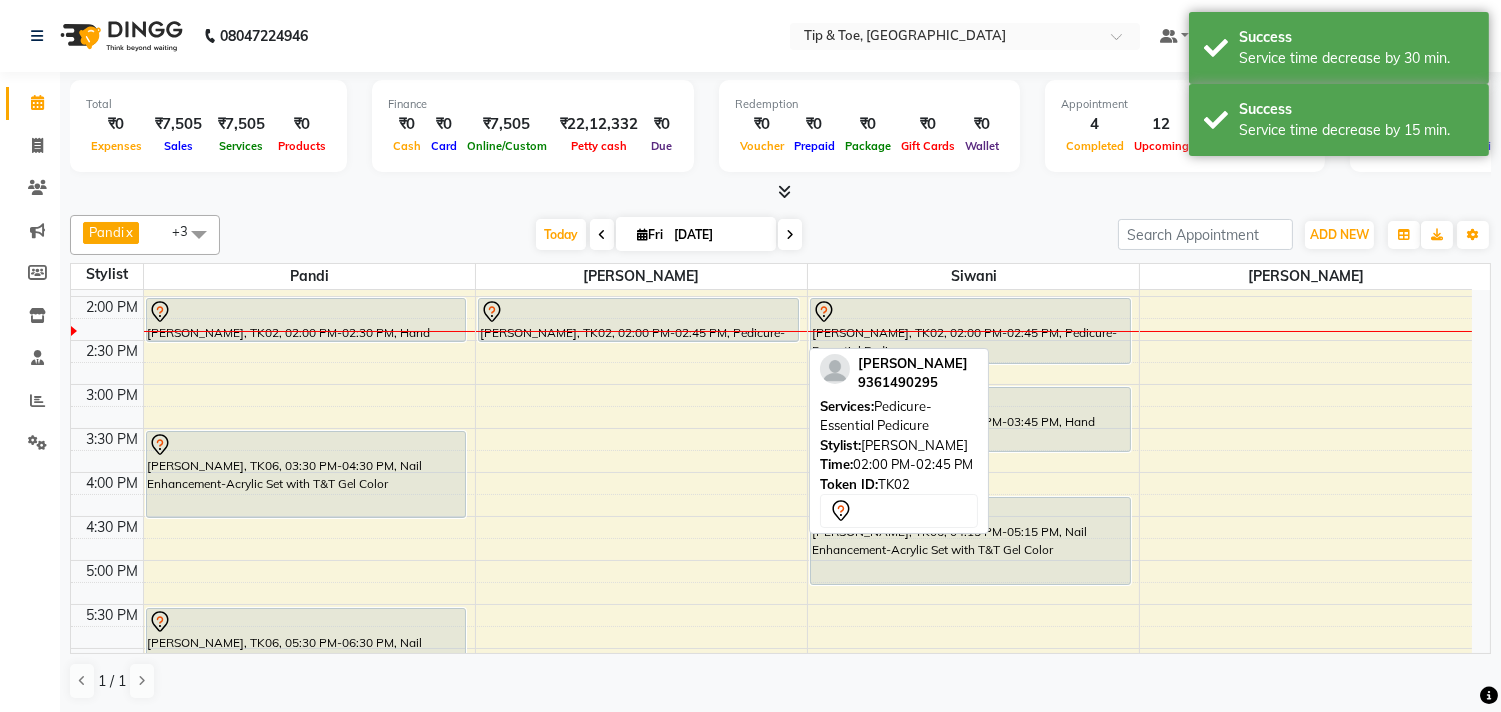 drag, startPoint x: 696, startPoint y: 357, endPoint x: 707, endPoint y: 325, distance: 33.83785 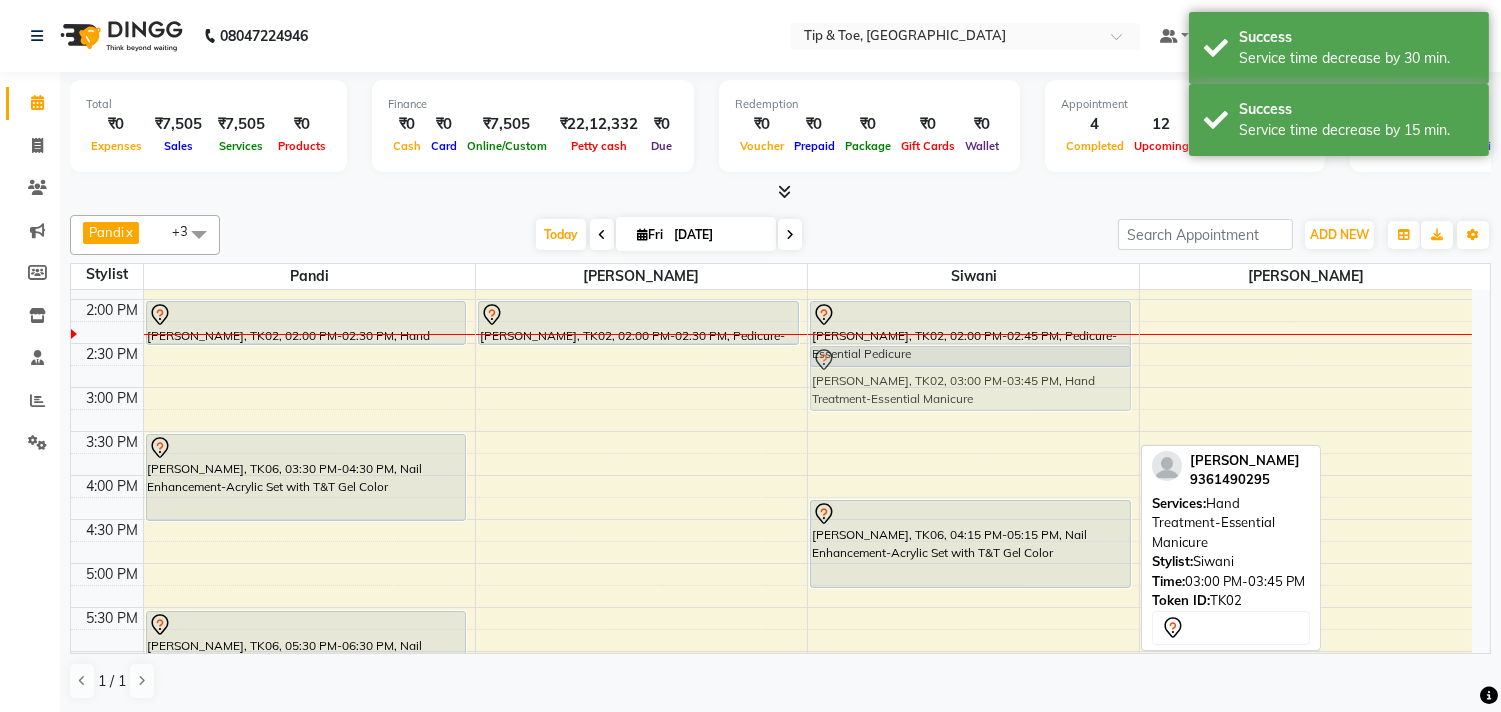 click on "Monisha, TK08, 12:30 PM-01:30 PM, Nail Enhancement-Acrylic Set with T&T Gel Color             Molly, TK02, 02:00 PM-02:45 PM, Pedicure-Essential Pedicure             Molly, TK02, 03:00 PM-03:45 PM, Hand Treatment-Essential Manicure             rachana, TK06, 04:15 PM-05:15 PM, Nail Enhancement-Acrylic Set with T&T Gel Color             Mythili, TK05, 07:00 PM-07:30 PM, Nail Enhancement-Permanent Gel Polish             NANDHINI, TK03, 07:30 PM-08:30 PM, Nail Enhancement-Acrylic Set with T&T Gel Color             Molly, TK02, 03:00 PM-03:45 PM, Hand Treatment-Essential Manicure" at bounding box center (973, 475) 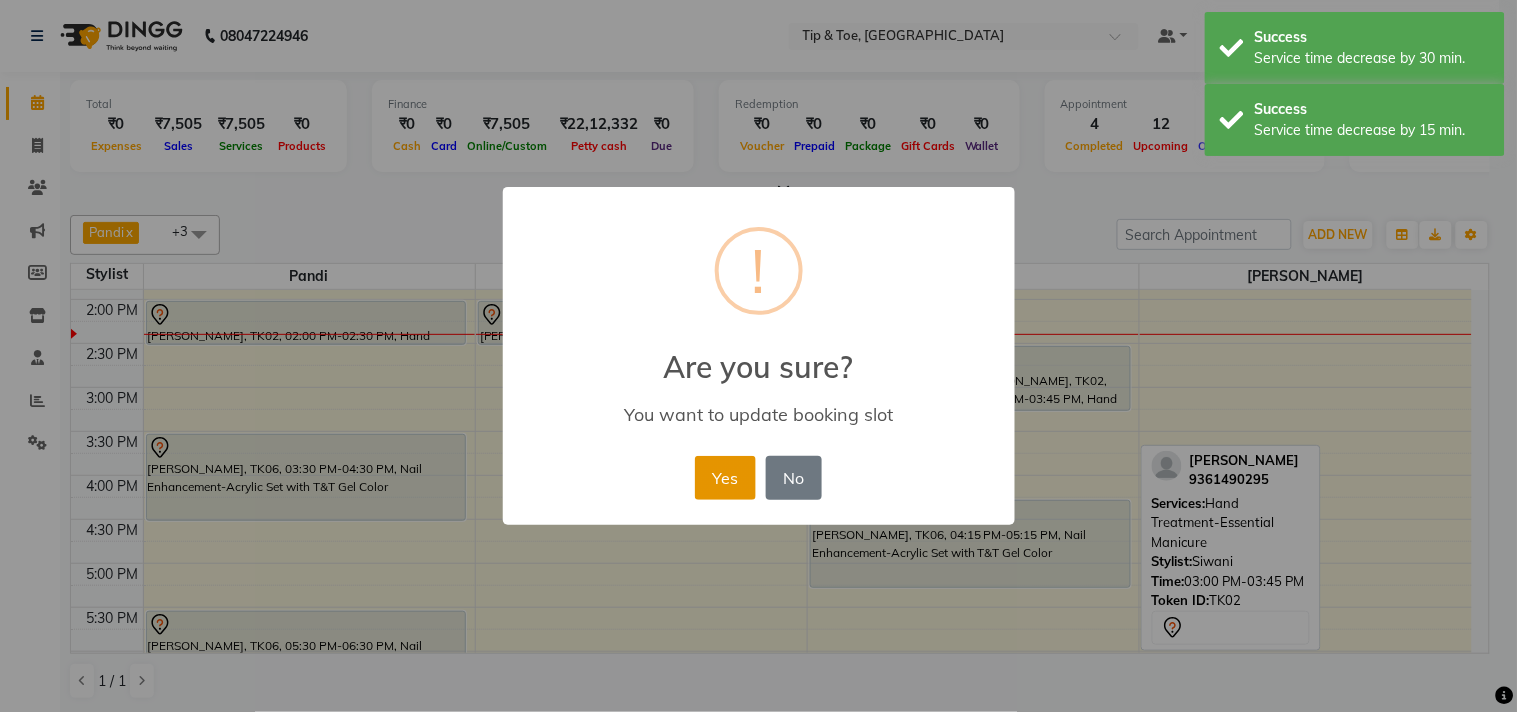 click on "Yes" at bounding box center [725, 478] 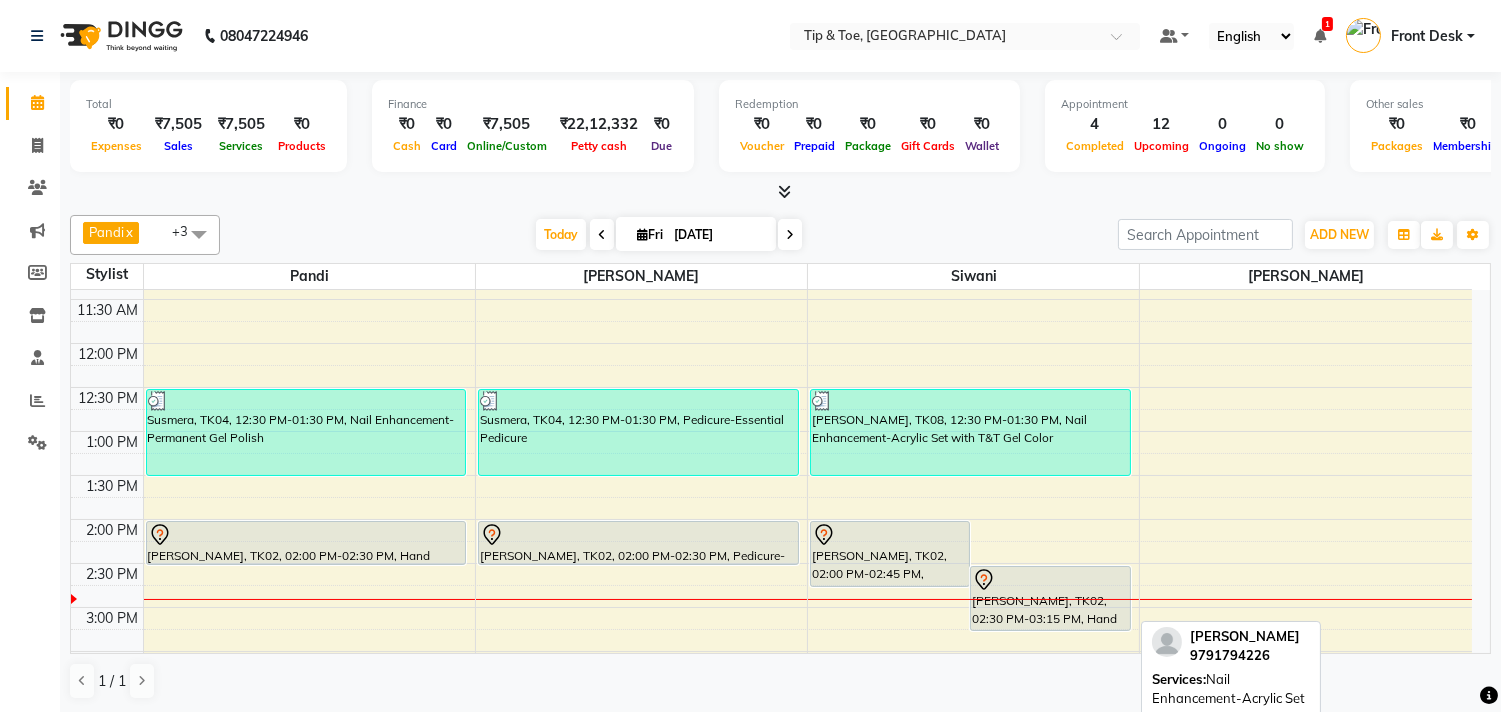 scroll, scrollTop: 207, scrollLeft: 0, axis: vertical 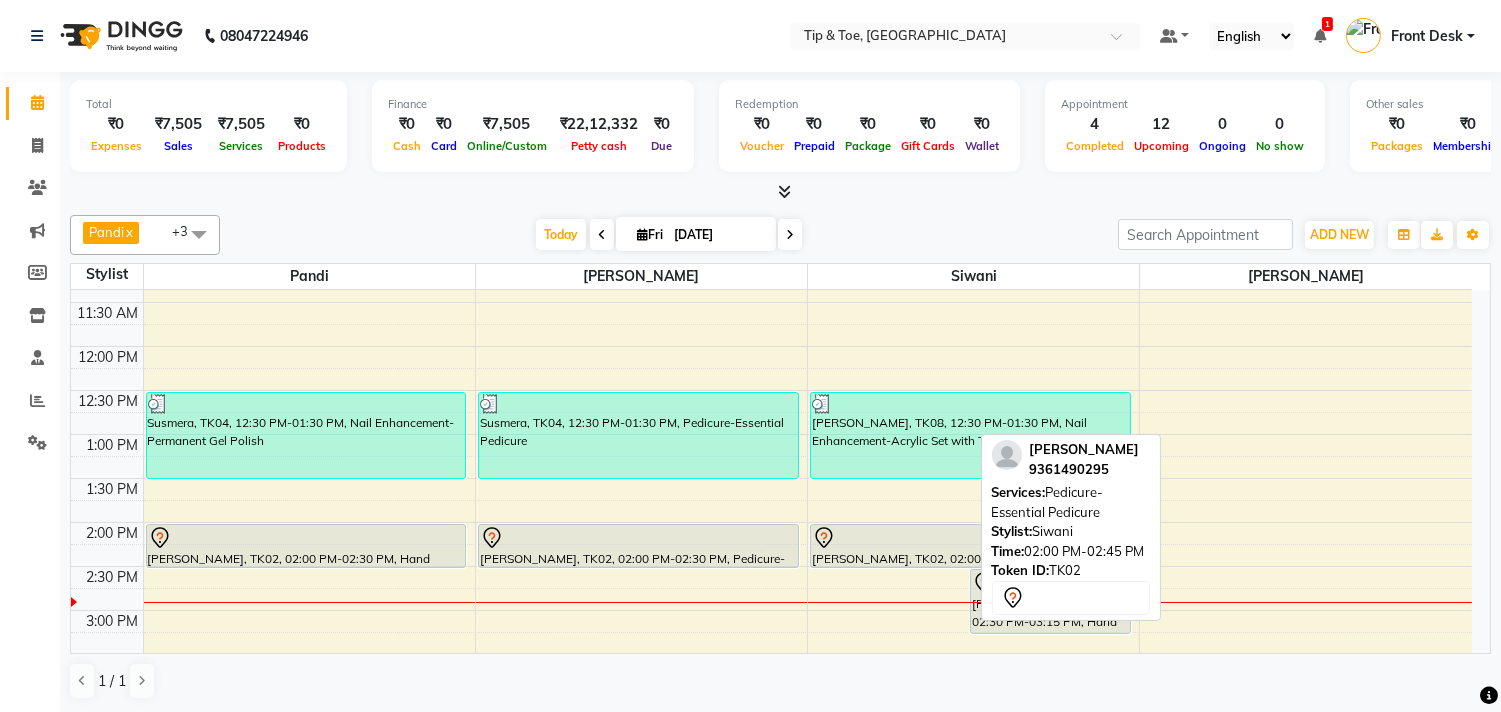 drag, startPoint x: 922, startPoint y: 584, endPoint x: 923, endPoint y: 564, distance: 20.024984 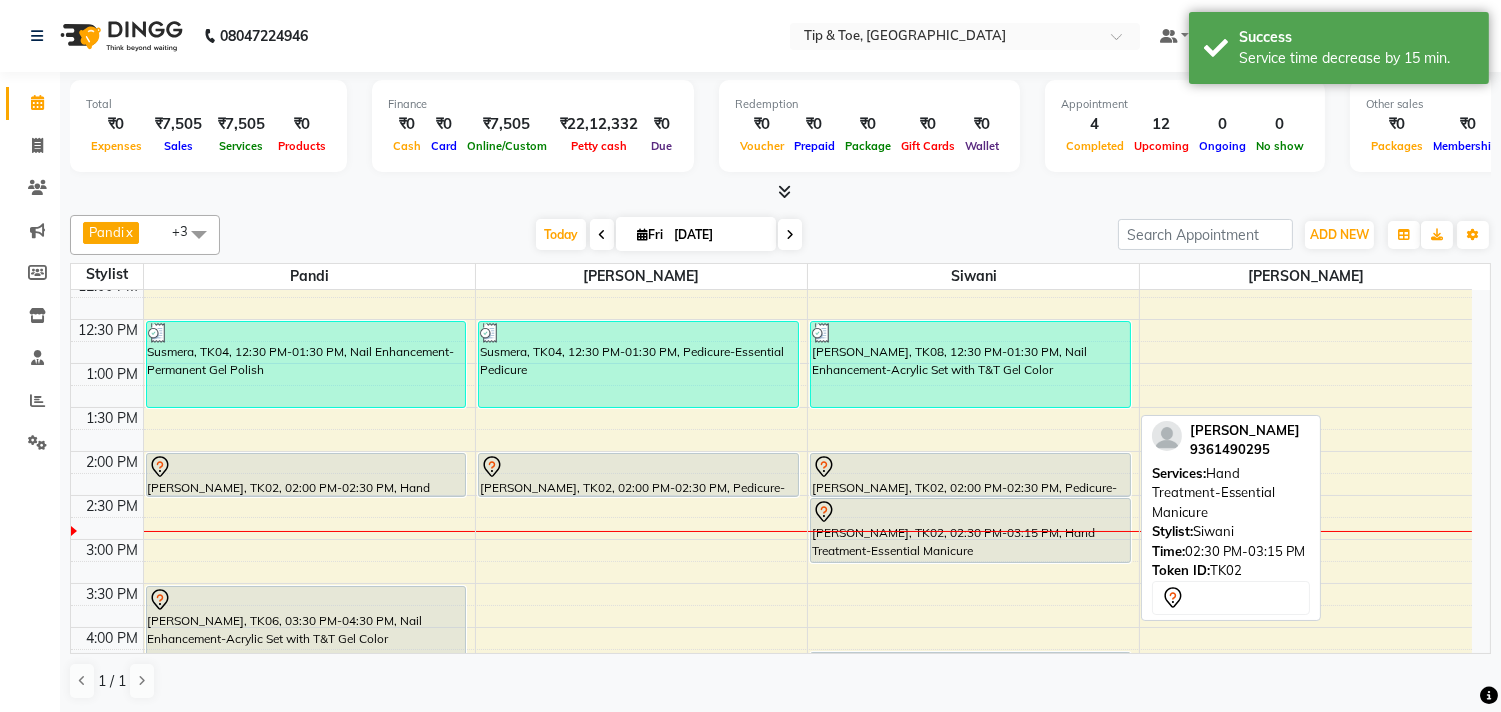 scroll, scrollTop: 318, scrollLeft: 0, axis: vertical 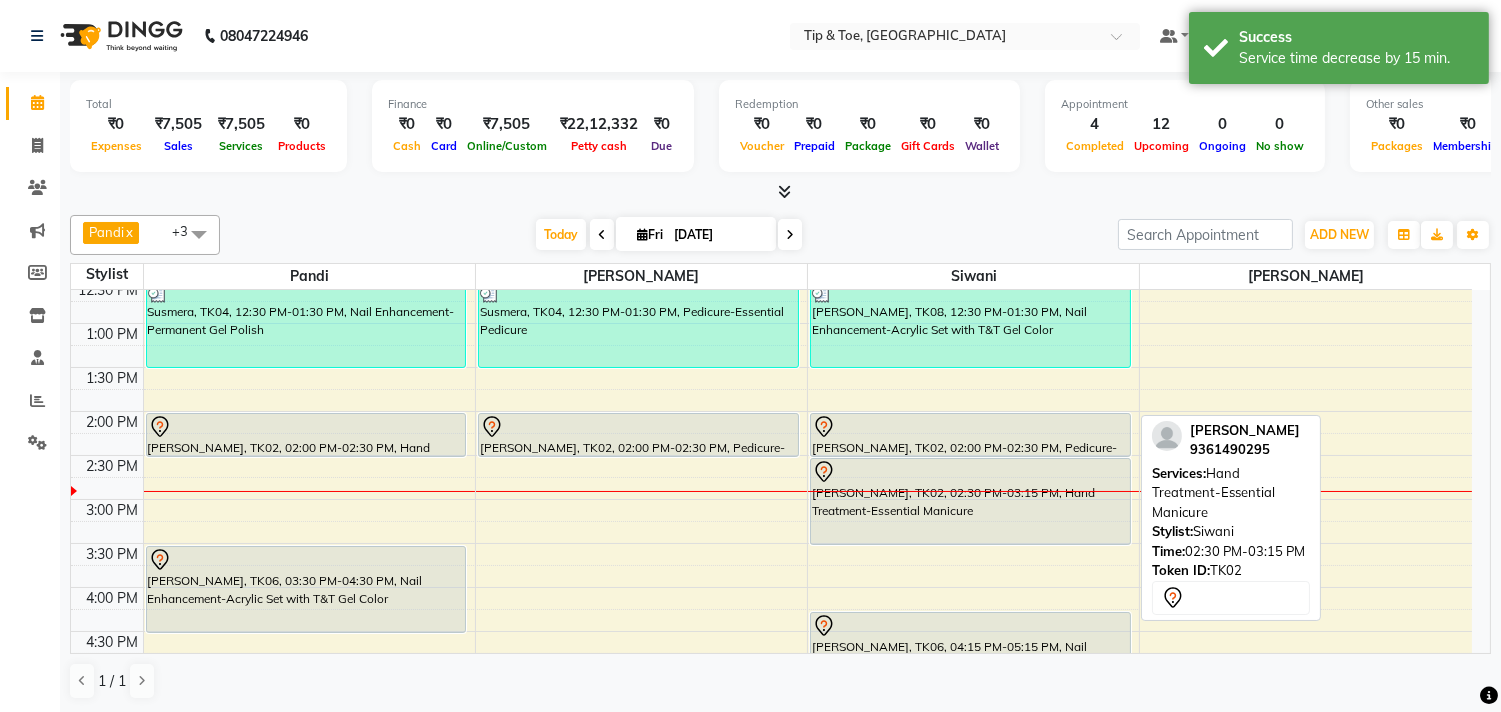 drag, startPoint x: 983, startPoint y: 517, endPoint x: 982, endPoint y: 528, distance: 11.045361 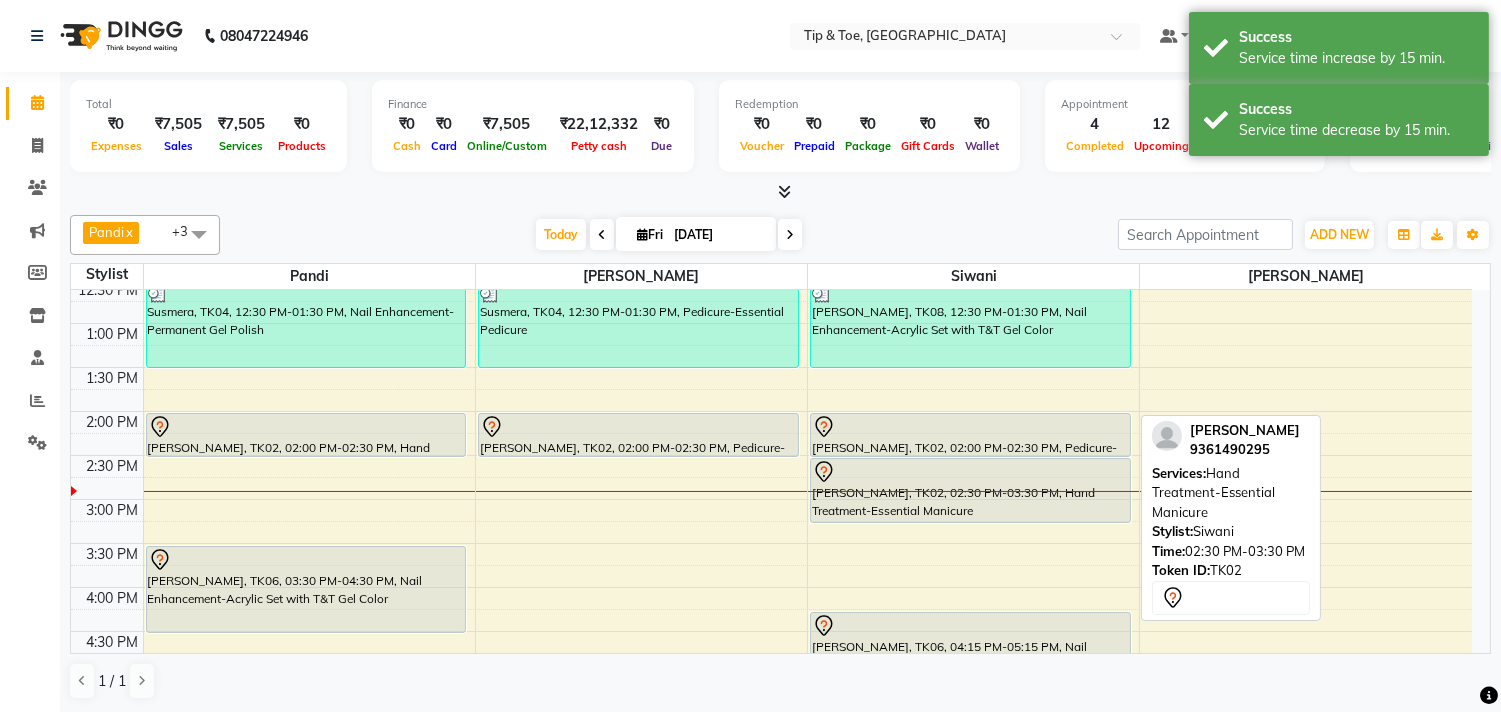 drag, startPoint x: 973, startPoint y: 542, endPoint x: 982, endPoint y: 521, distance: 22.847319 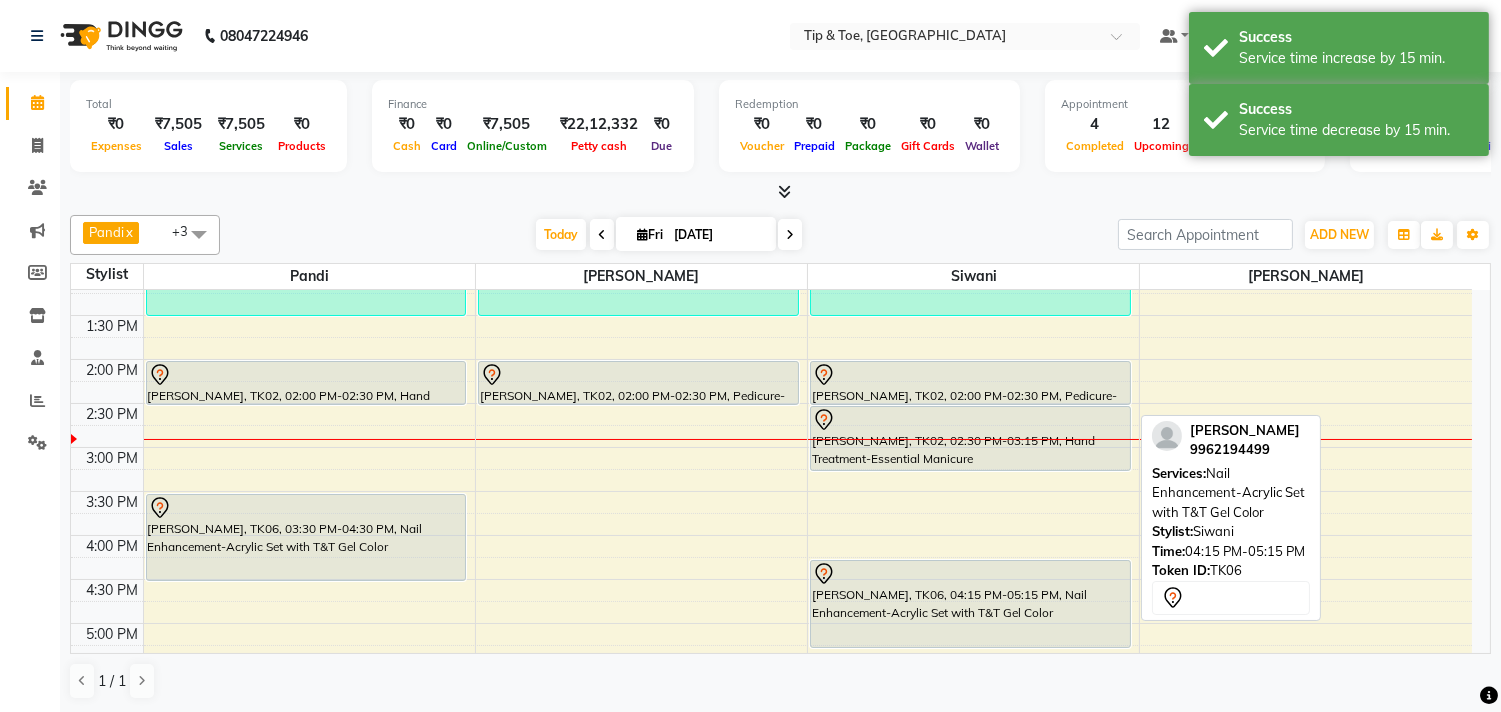 scroll, scrollTop: 430, scrollLeft: 0, axis: vertical 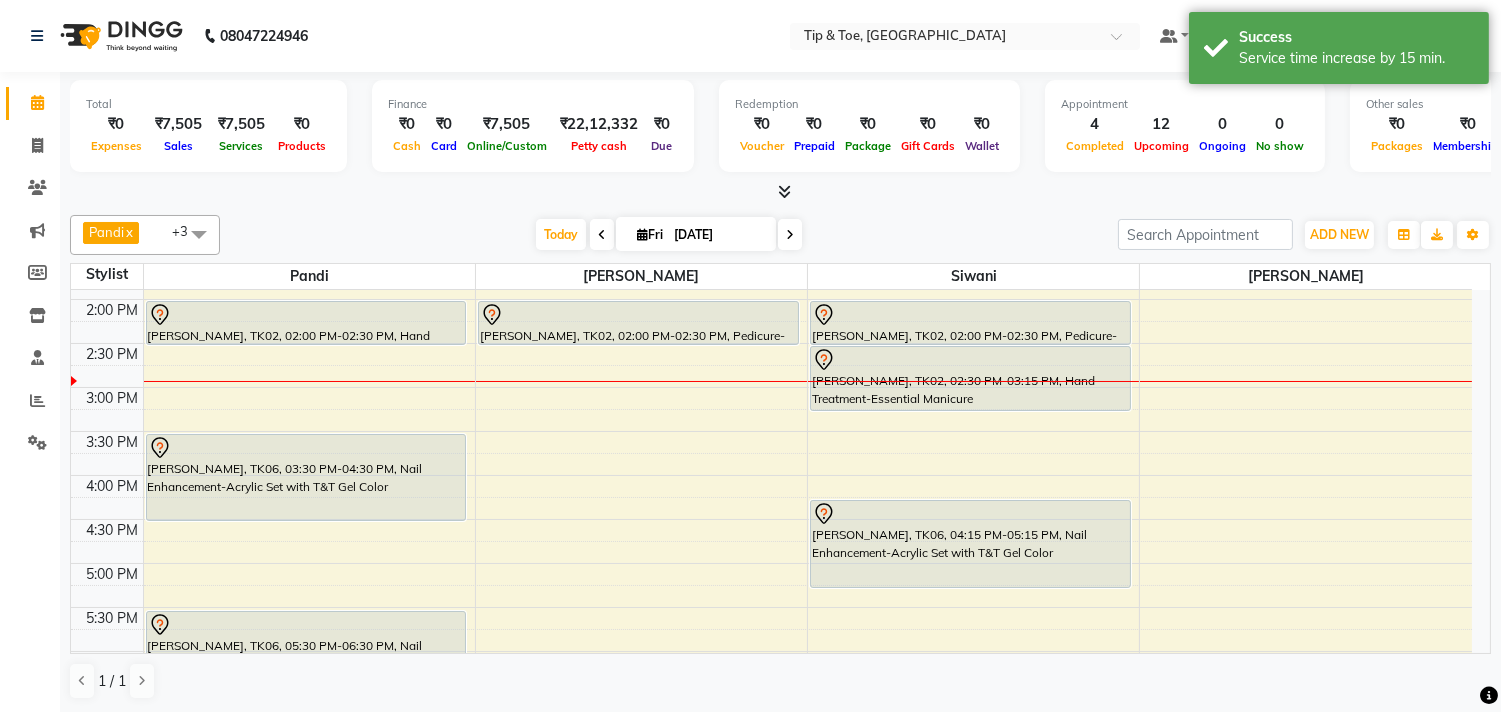 click at bounding box center [790, 234] 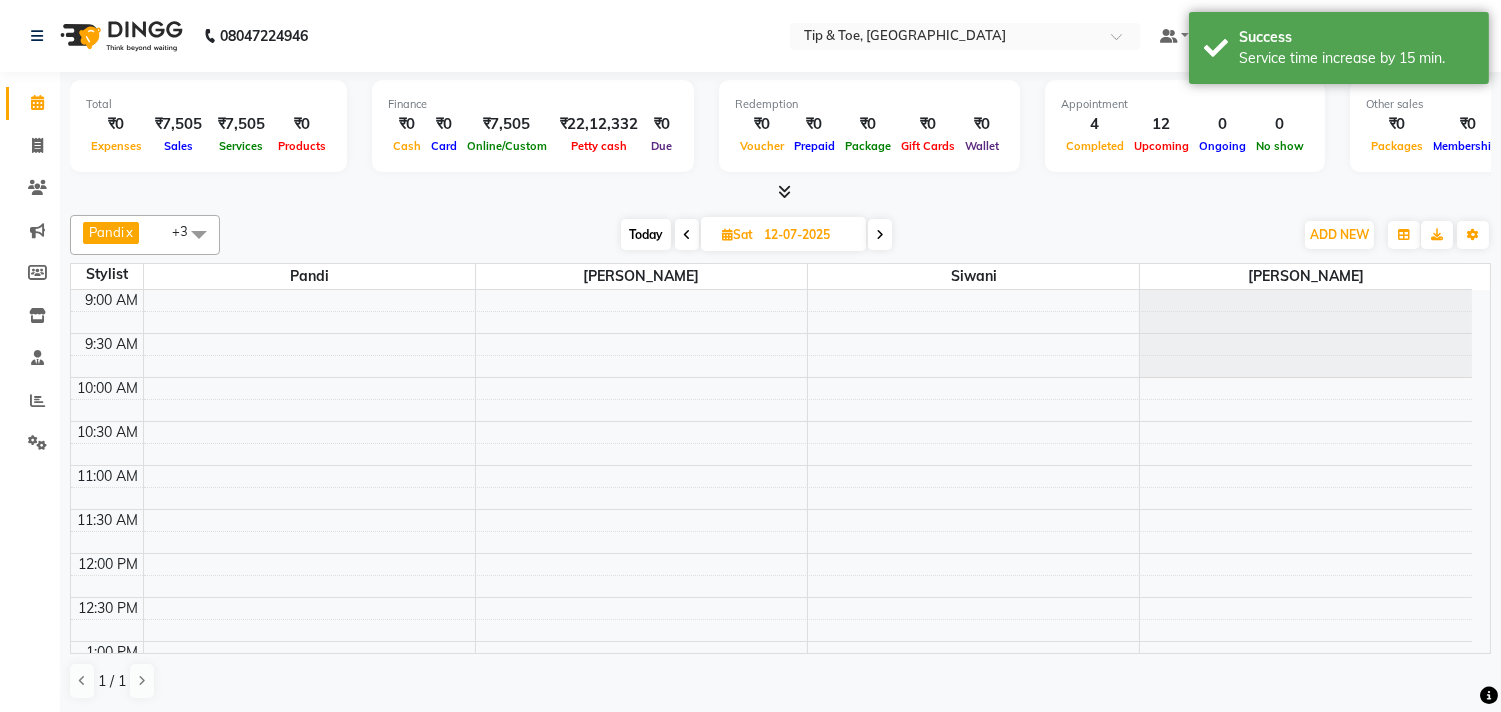 scroll, scrollTop: 443, scrollLeft: 0, axis: vertical 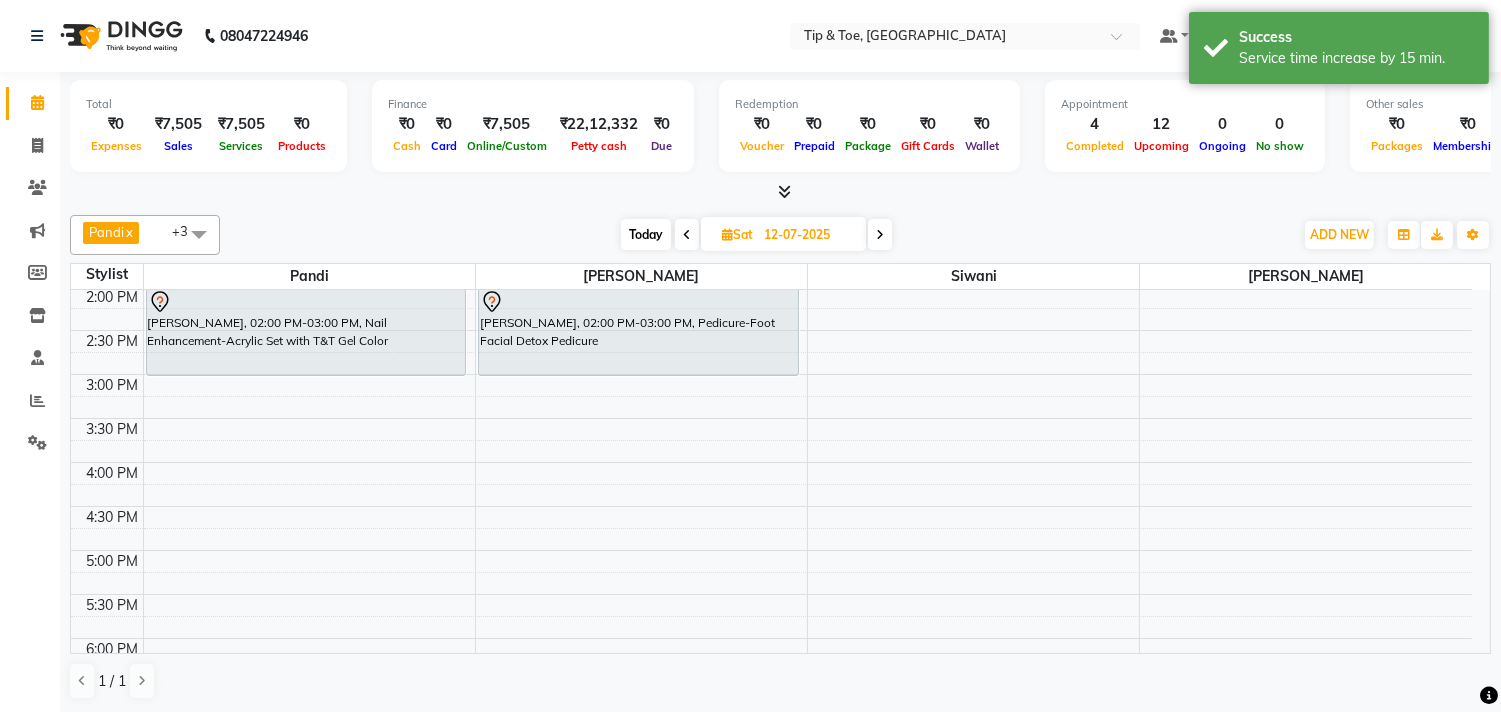 click at bounding box center [880, 234] 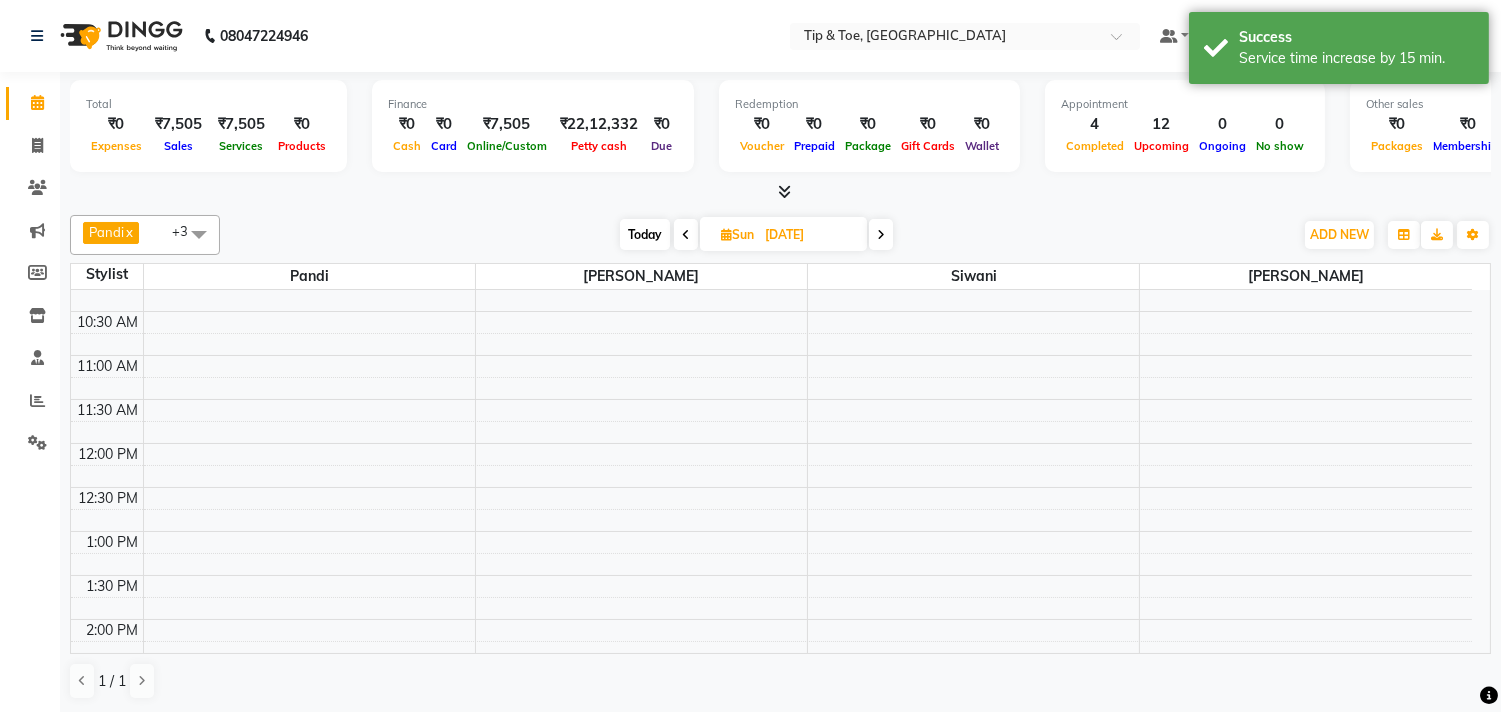 scroll, scrollTop: 0, scrollLeft: 0, axis: both 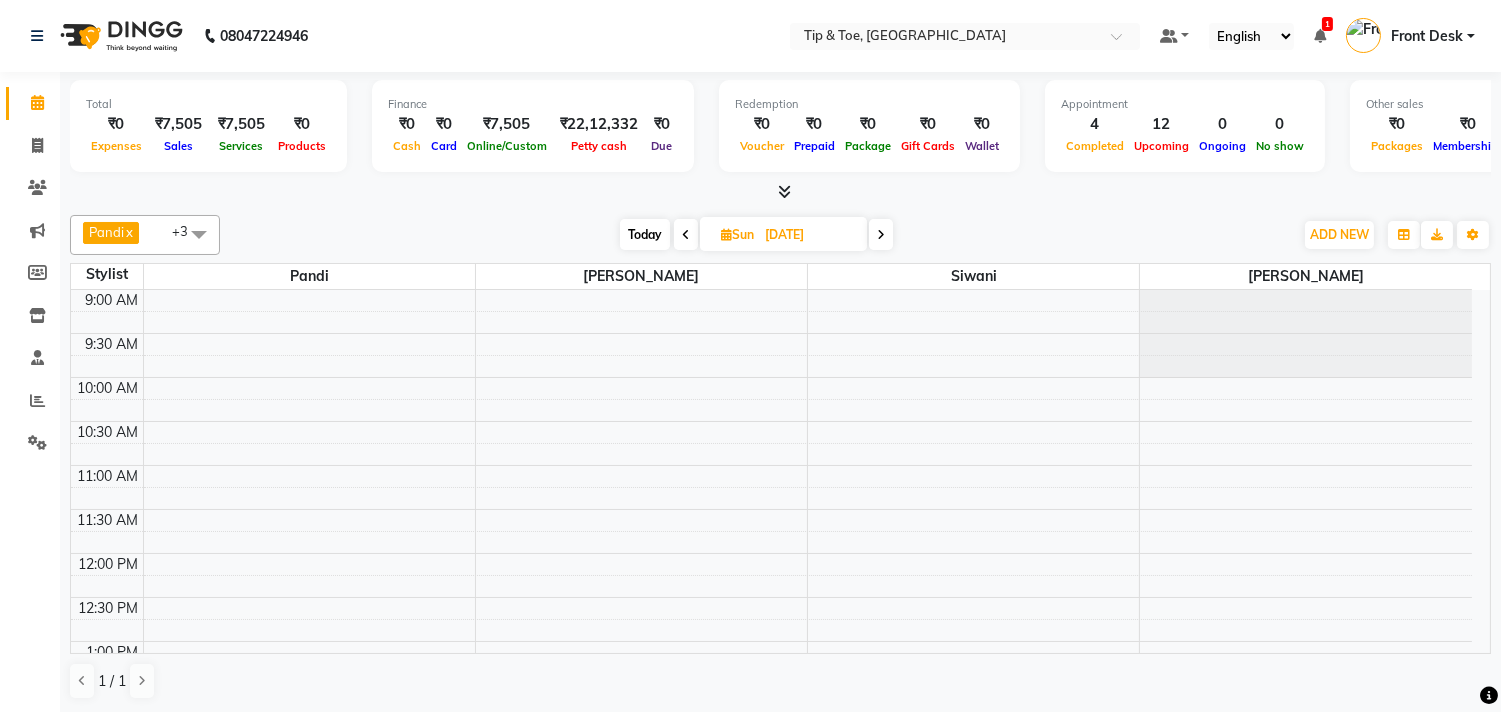 click at bounding box center [881, 234] 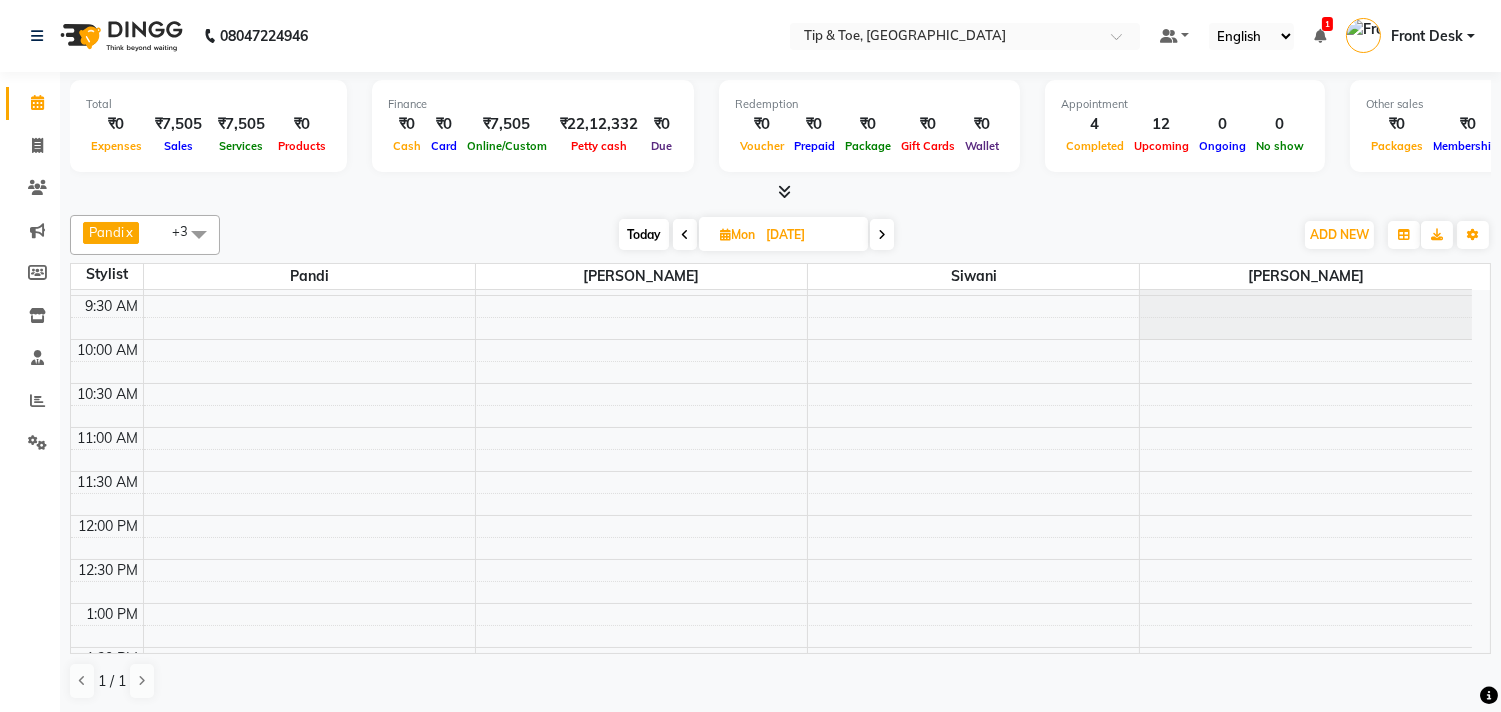 scroll, scrollTop: 0, scrollLeft: 0, axis: both 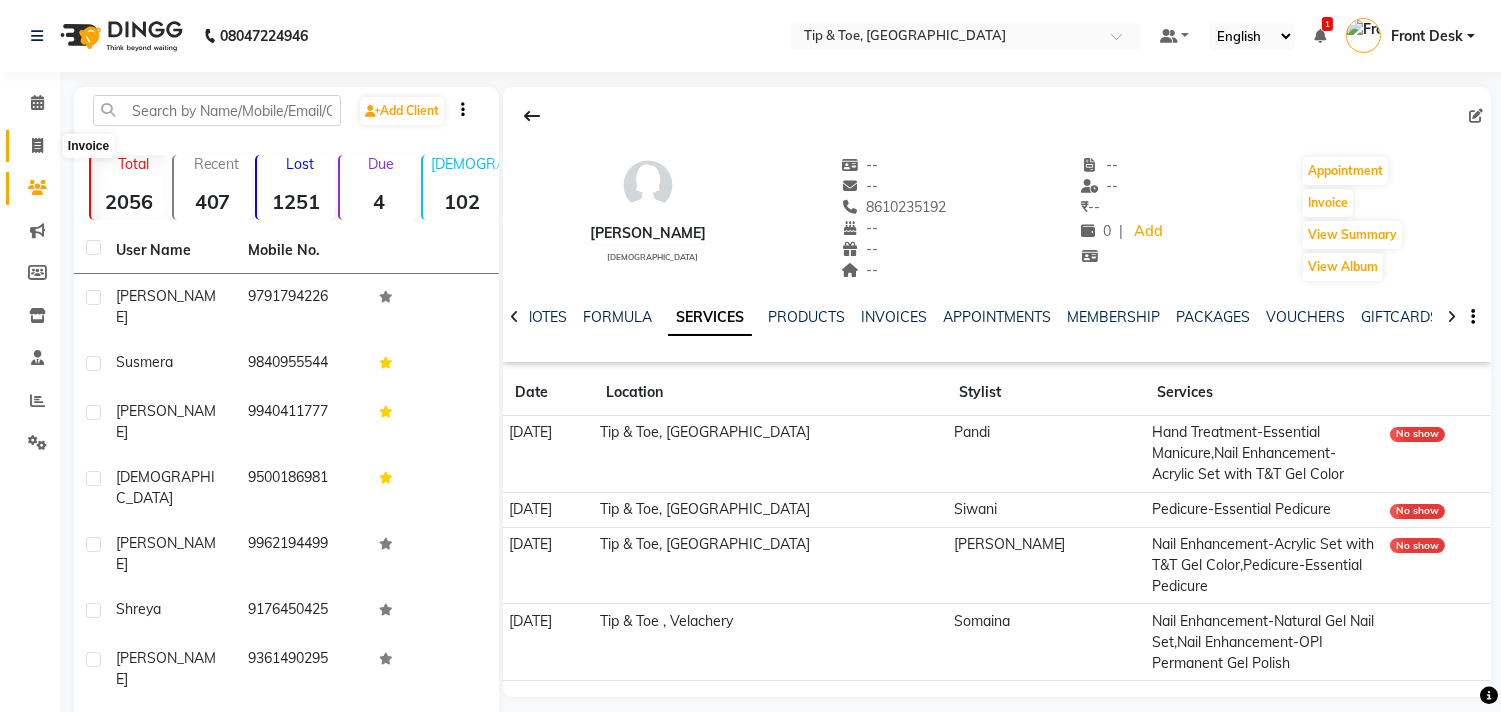 click 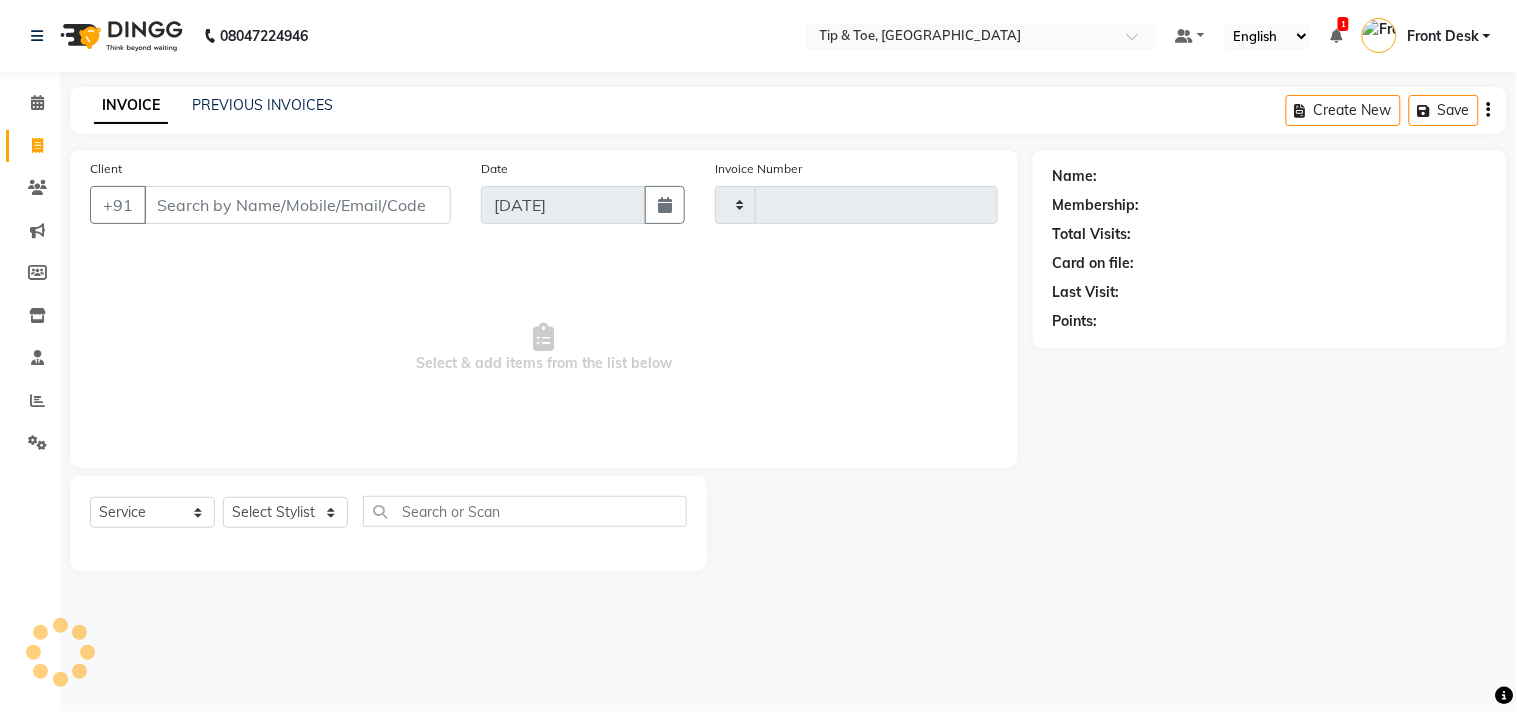type on "0735" 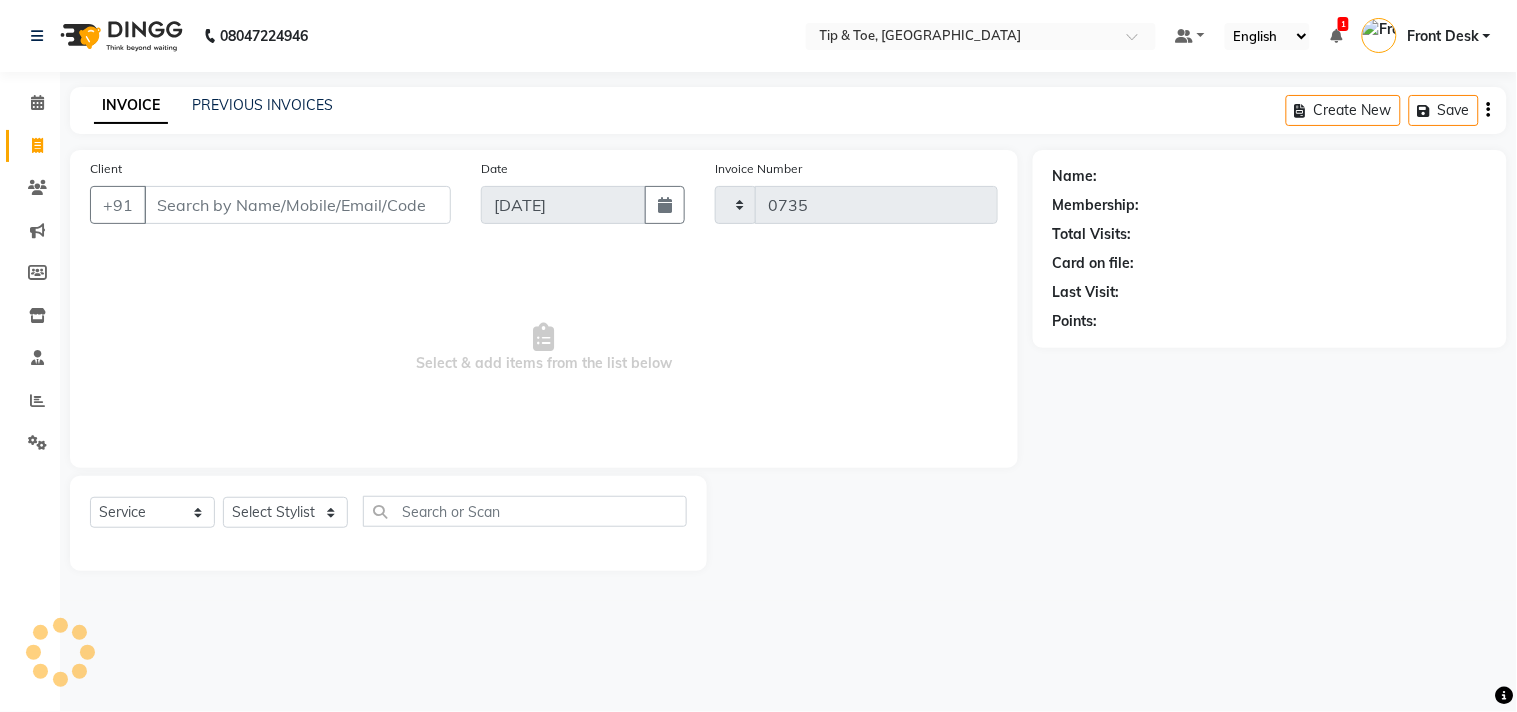 select on "5770" 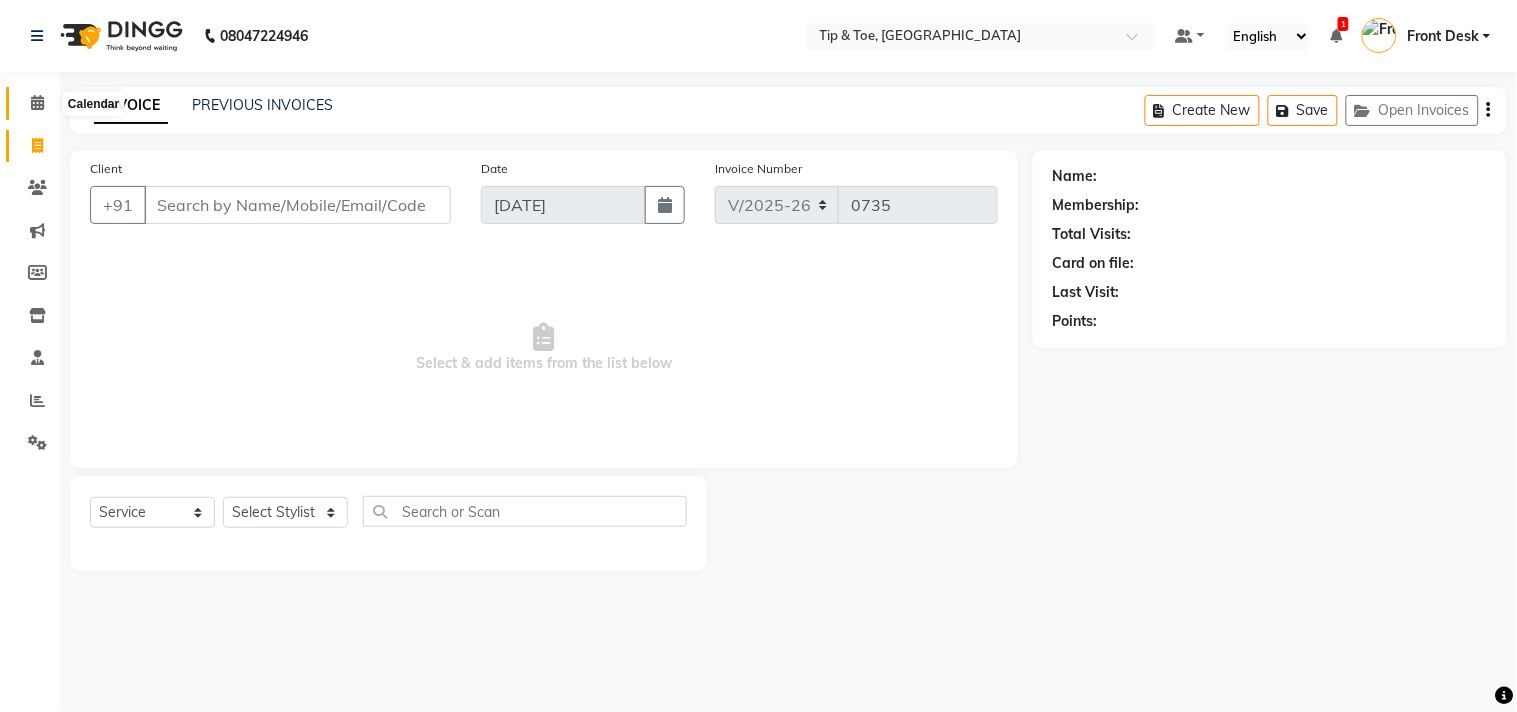 click 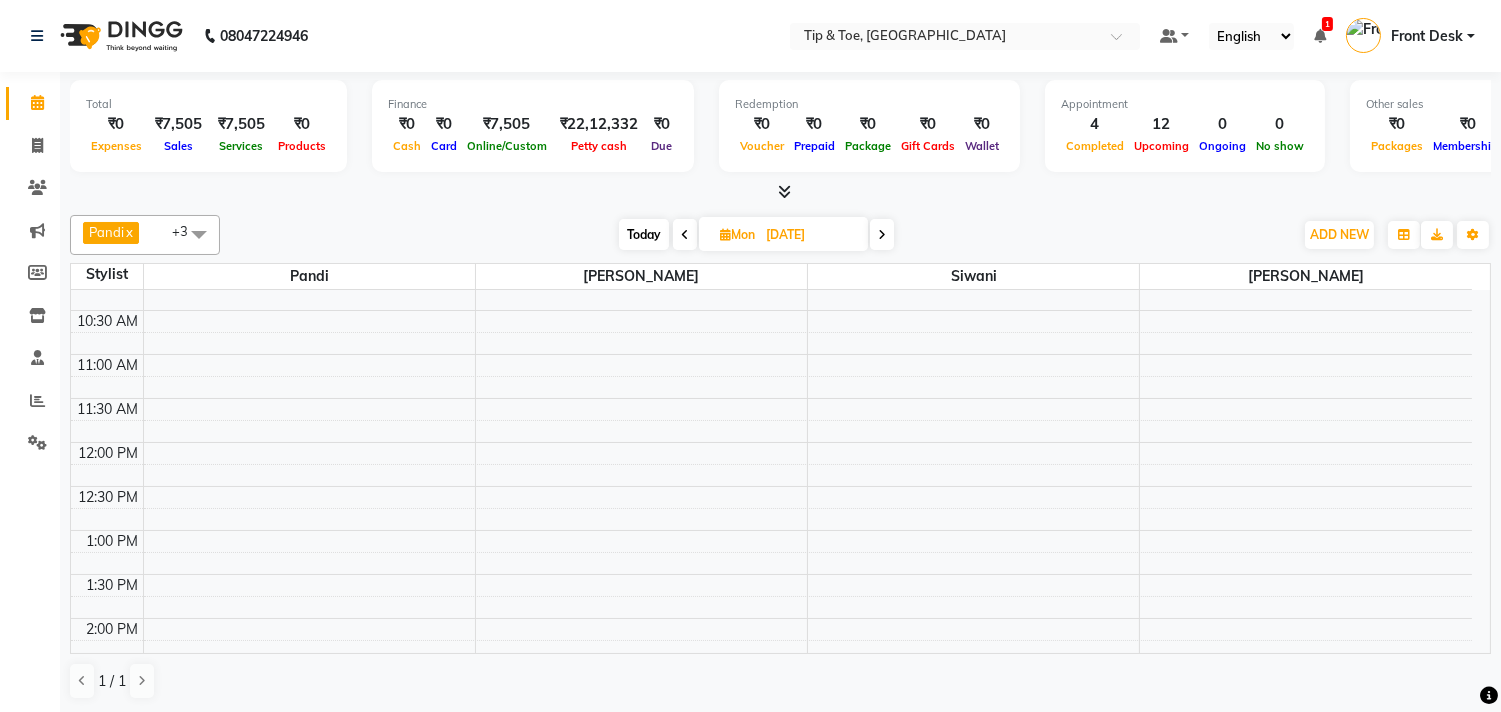 scroll, scrollTop: 0, scrollLeft: 0, axis: both 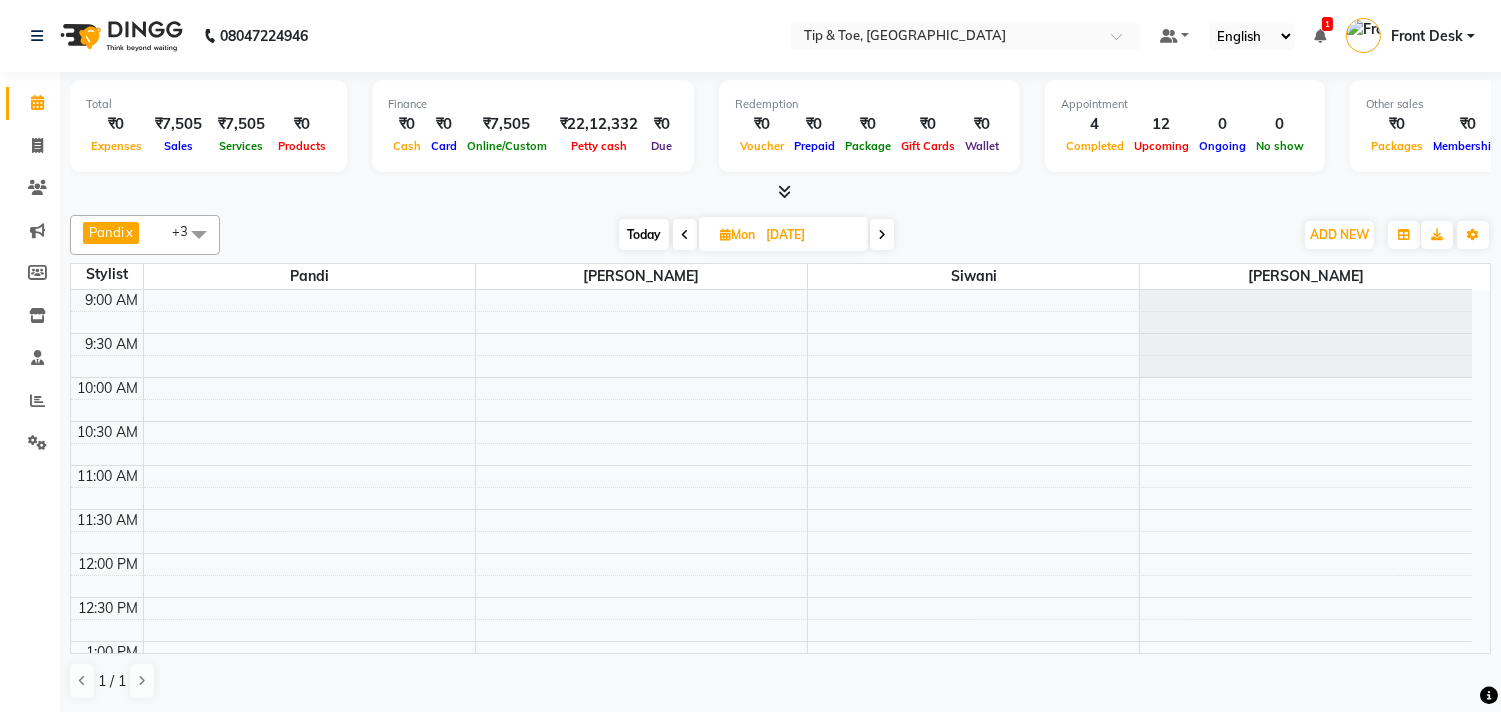 click on "Today" at bounding box center (644, 234) 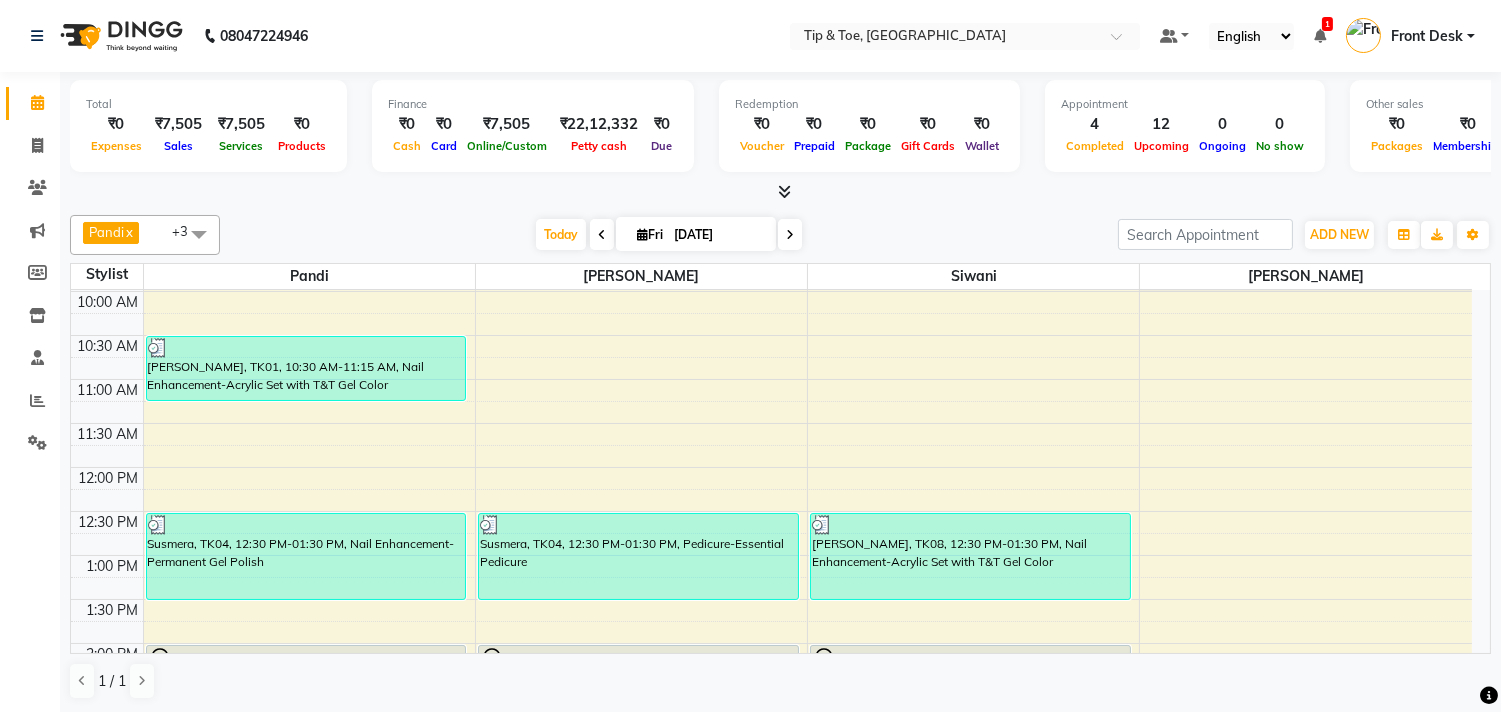 scroll, scrollTop: 308, scrollLeft: 0, axis: vertical 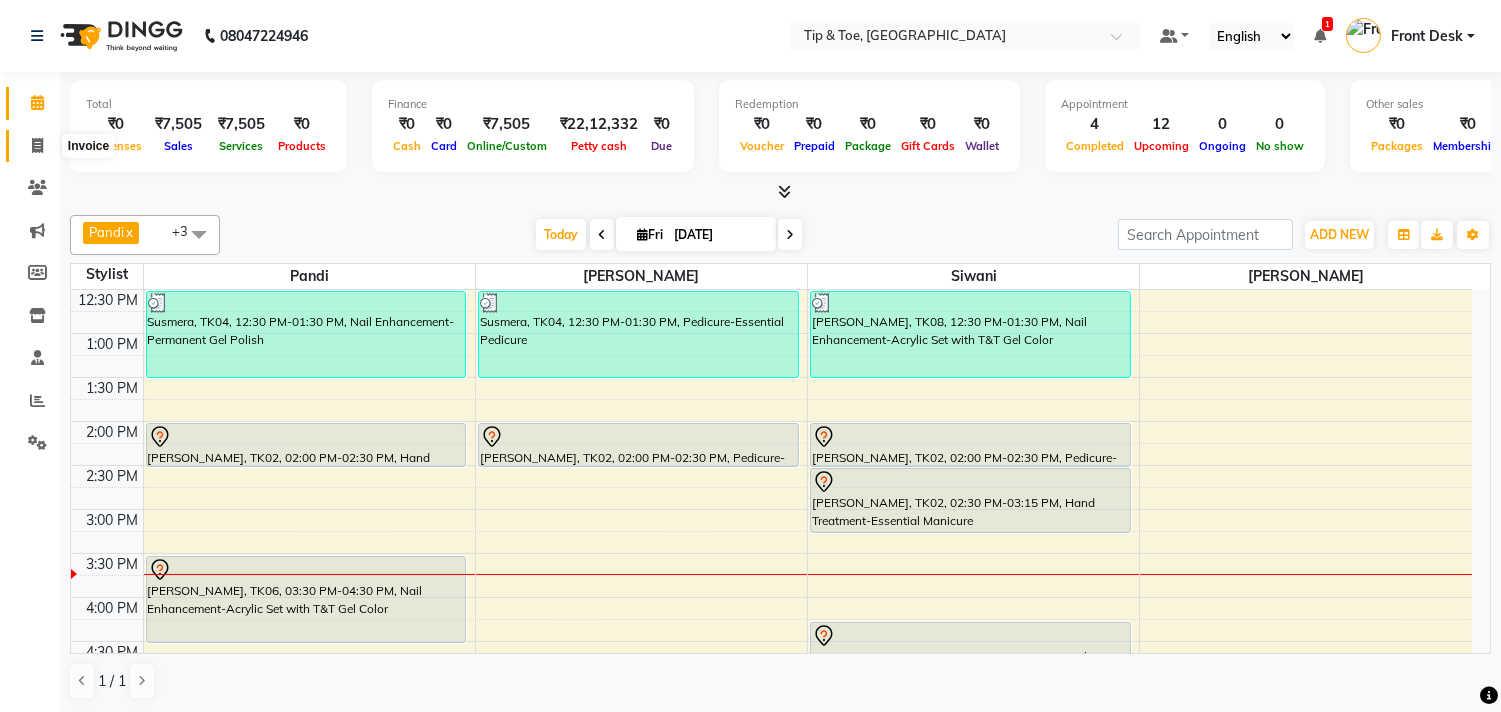 click 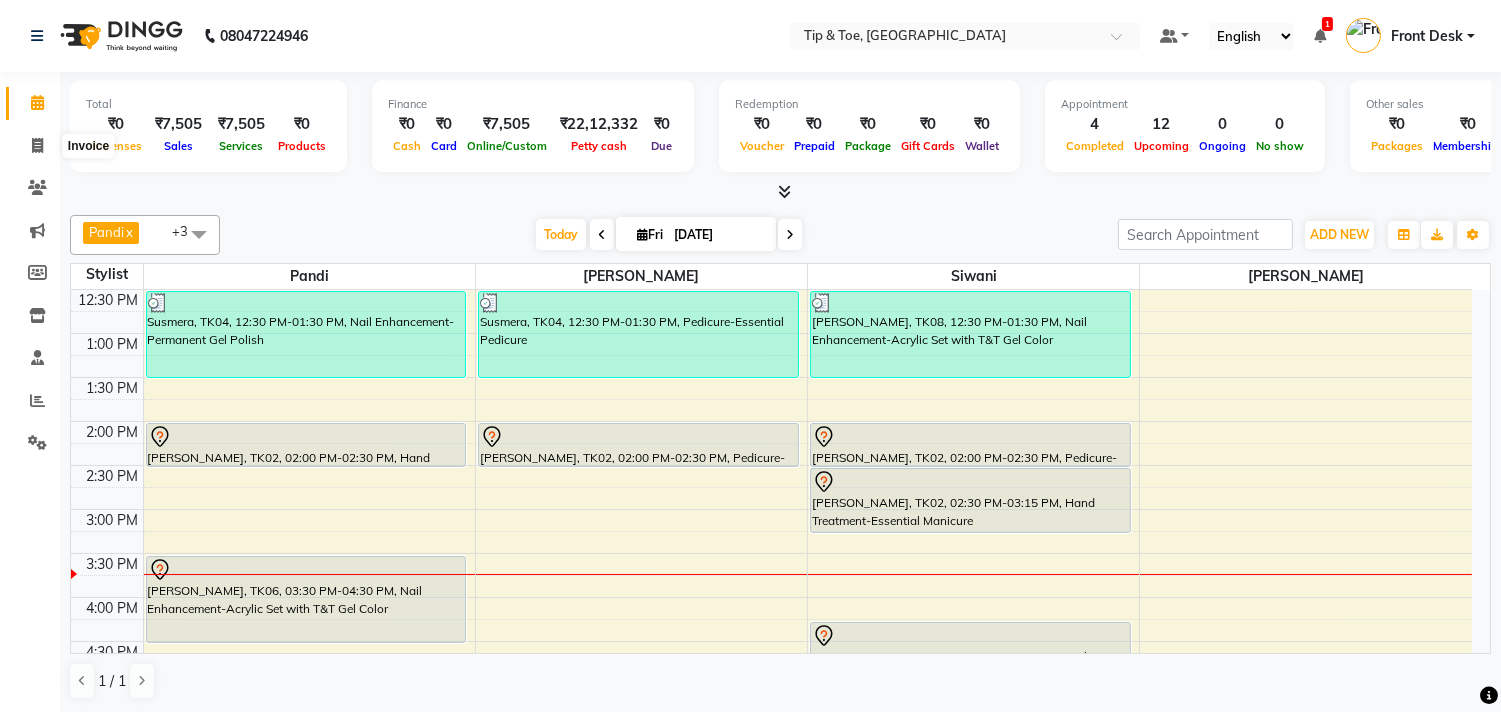 select on "service" 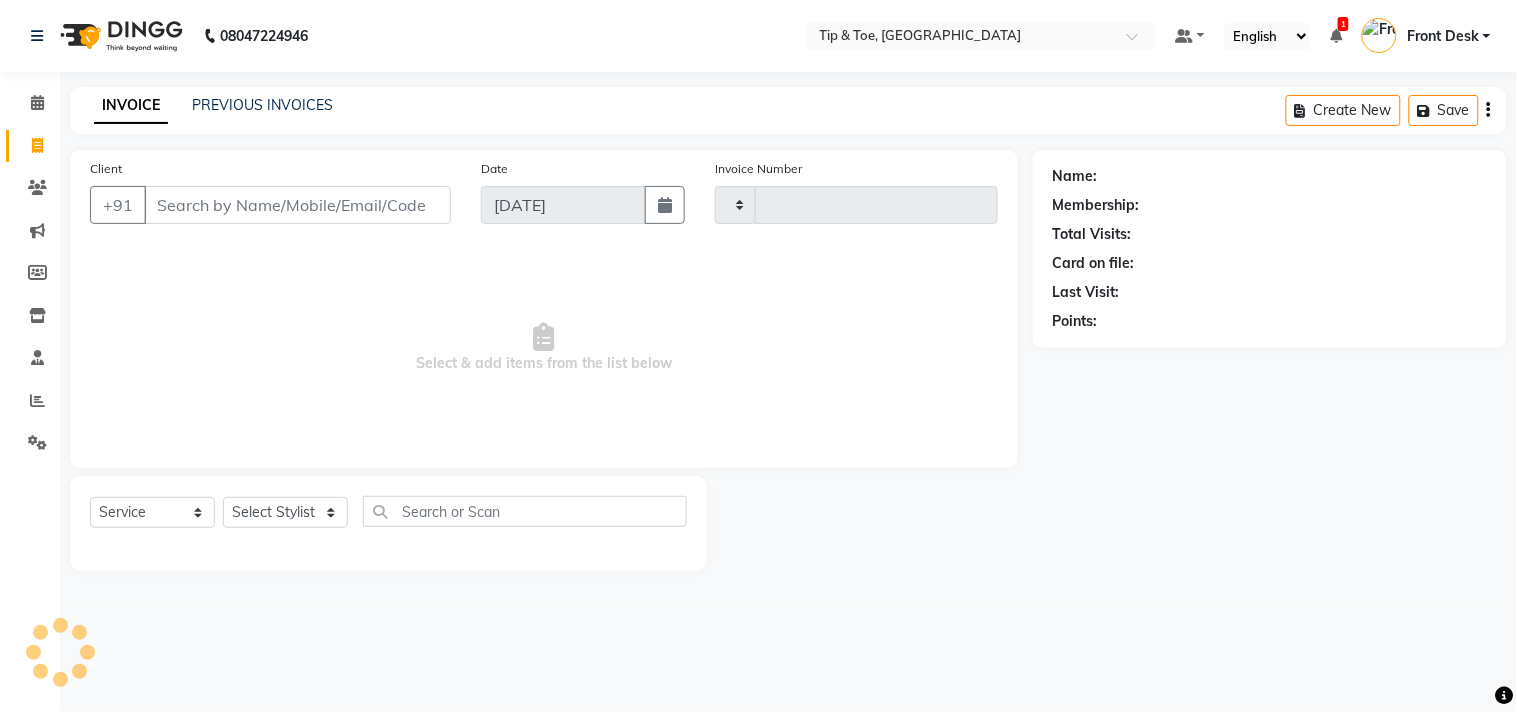 type on "0735" 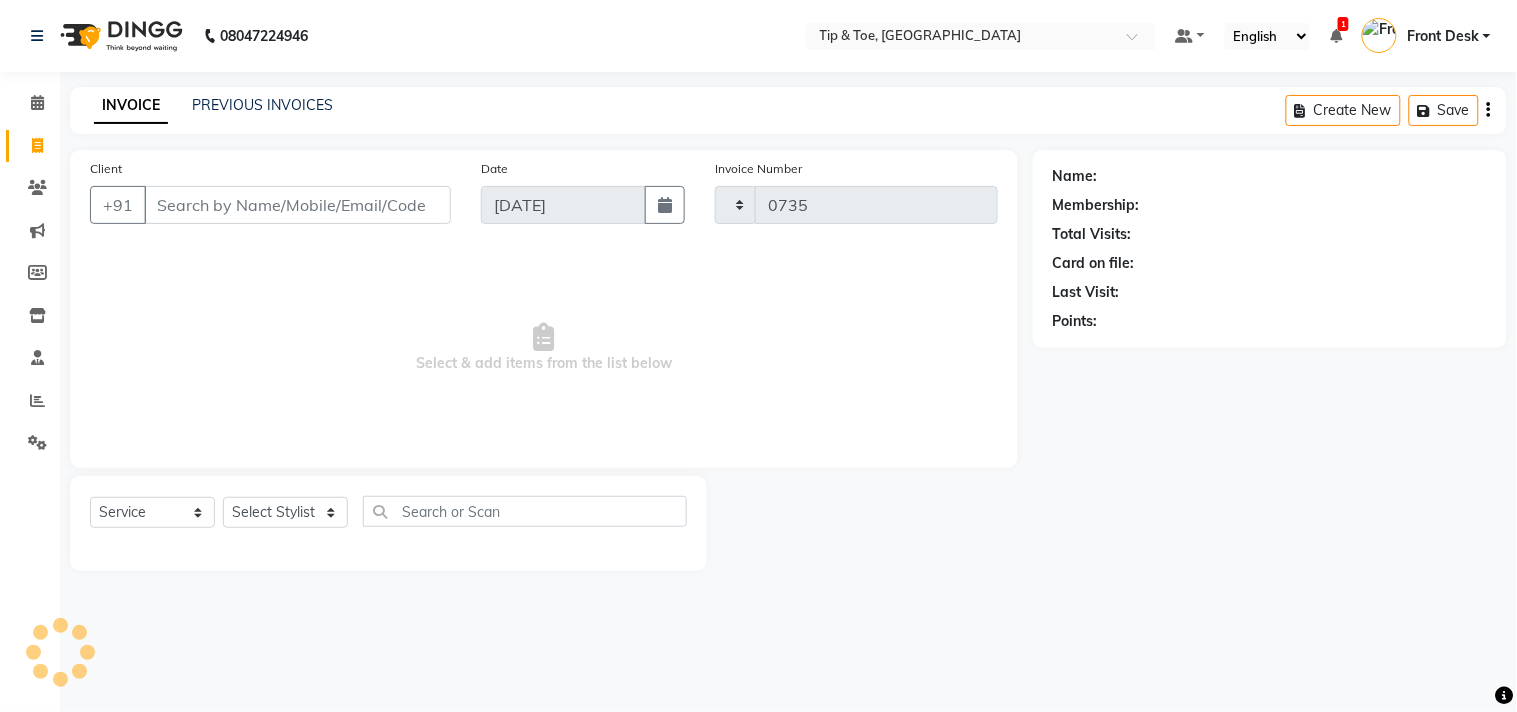 select on "5770" 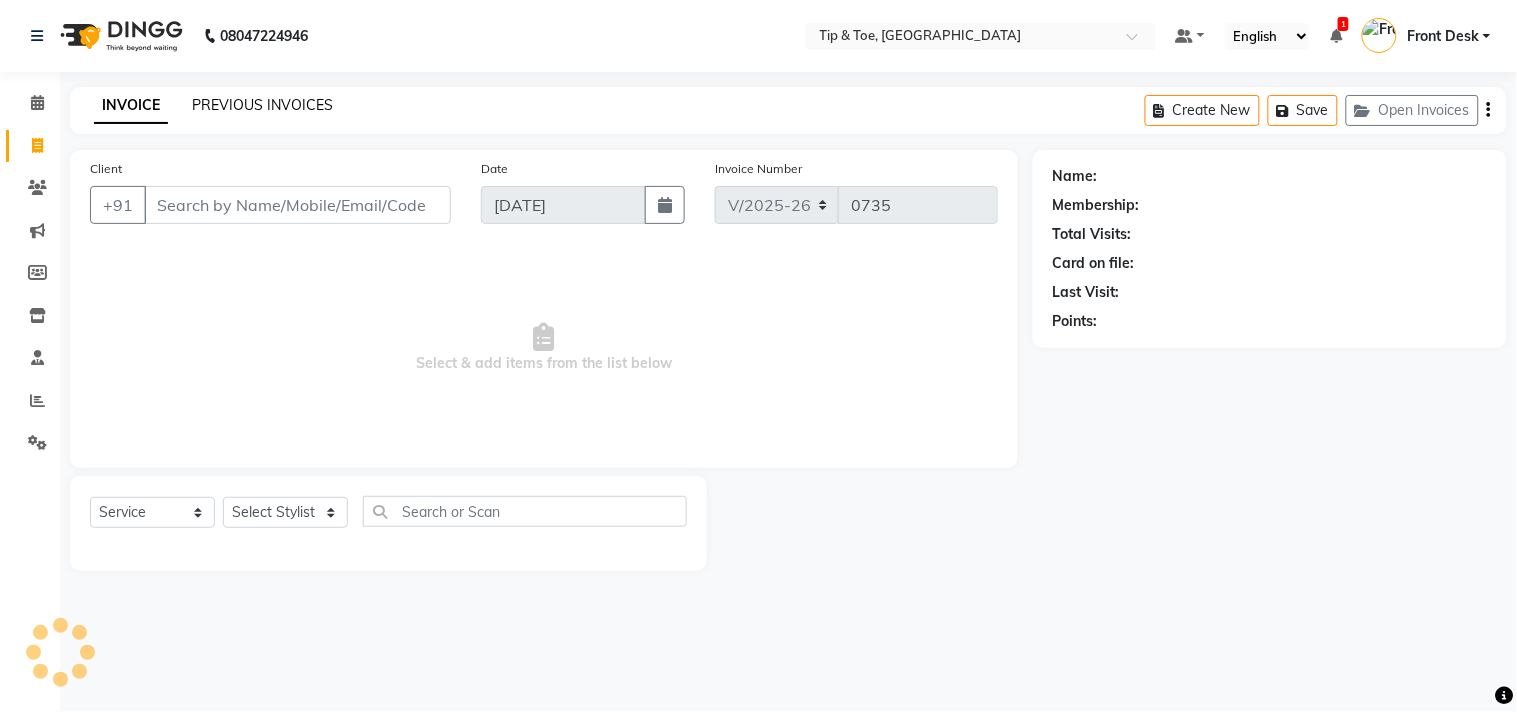 click on "PREVIOUS INVOICES" 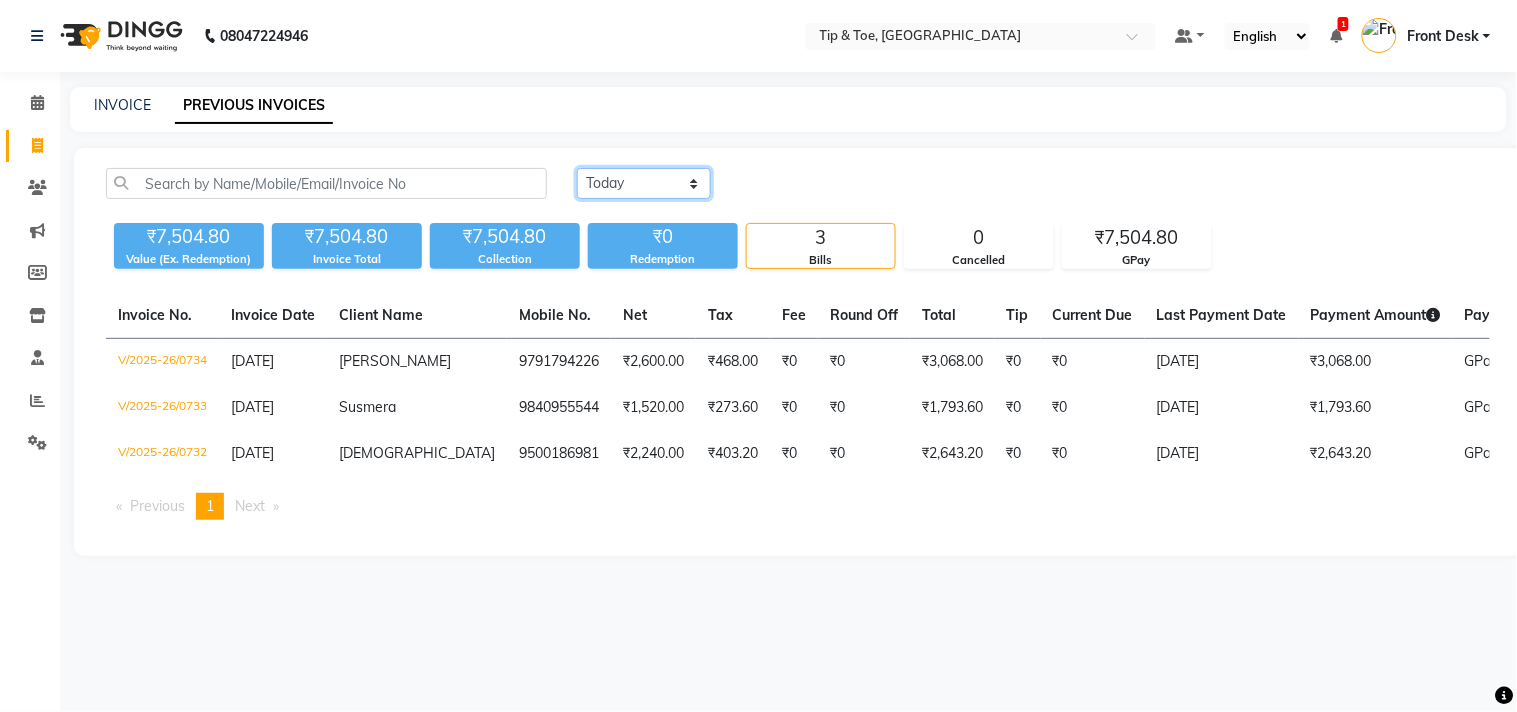 click on "[DATE] [DATE] Custom Range" 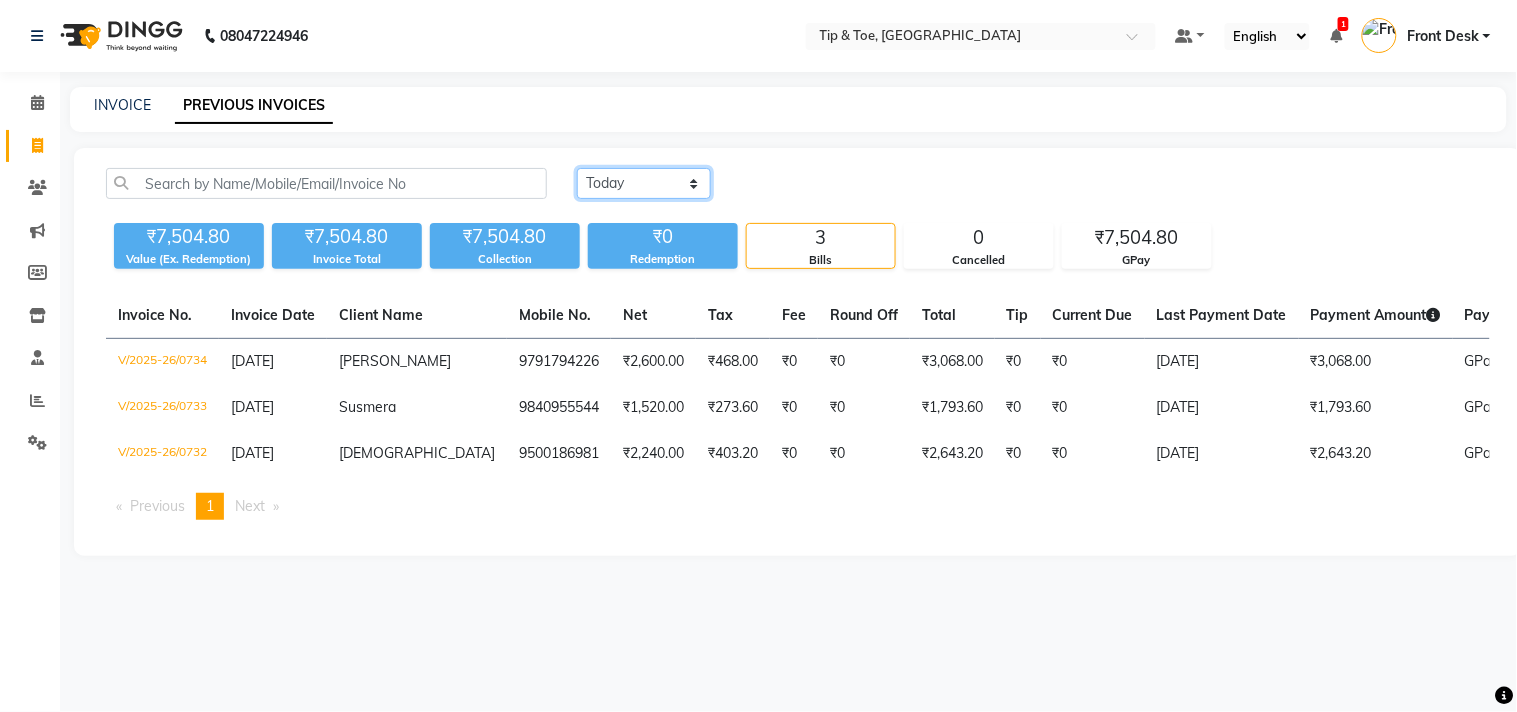select on "range" 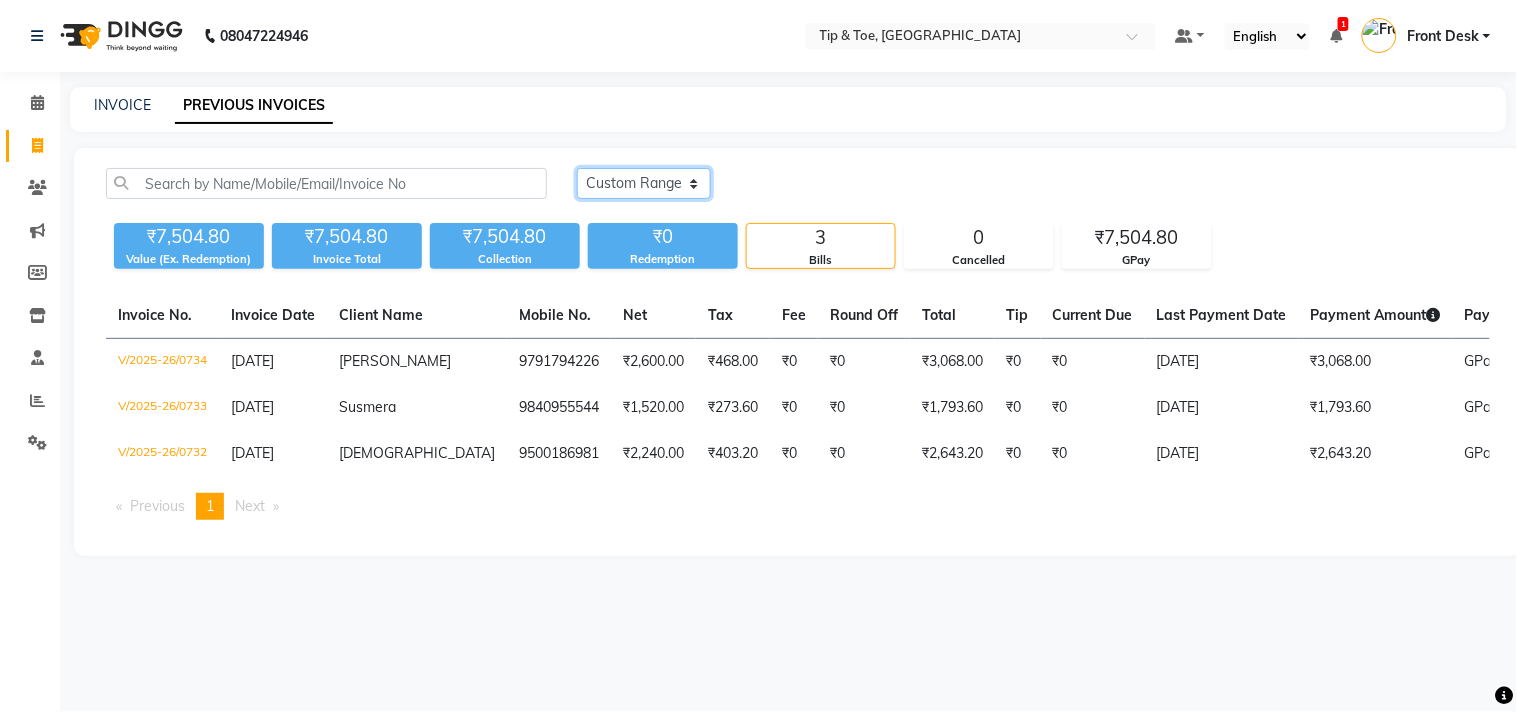click on "[DATE] [DATE] Custom Range" 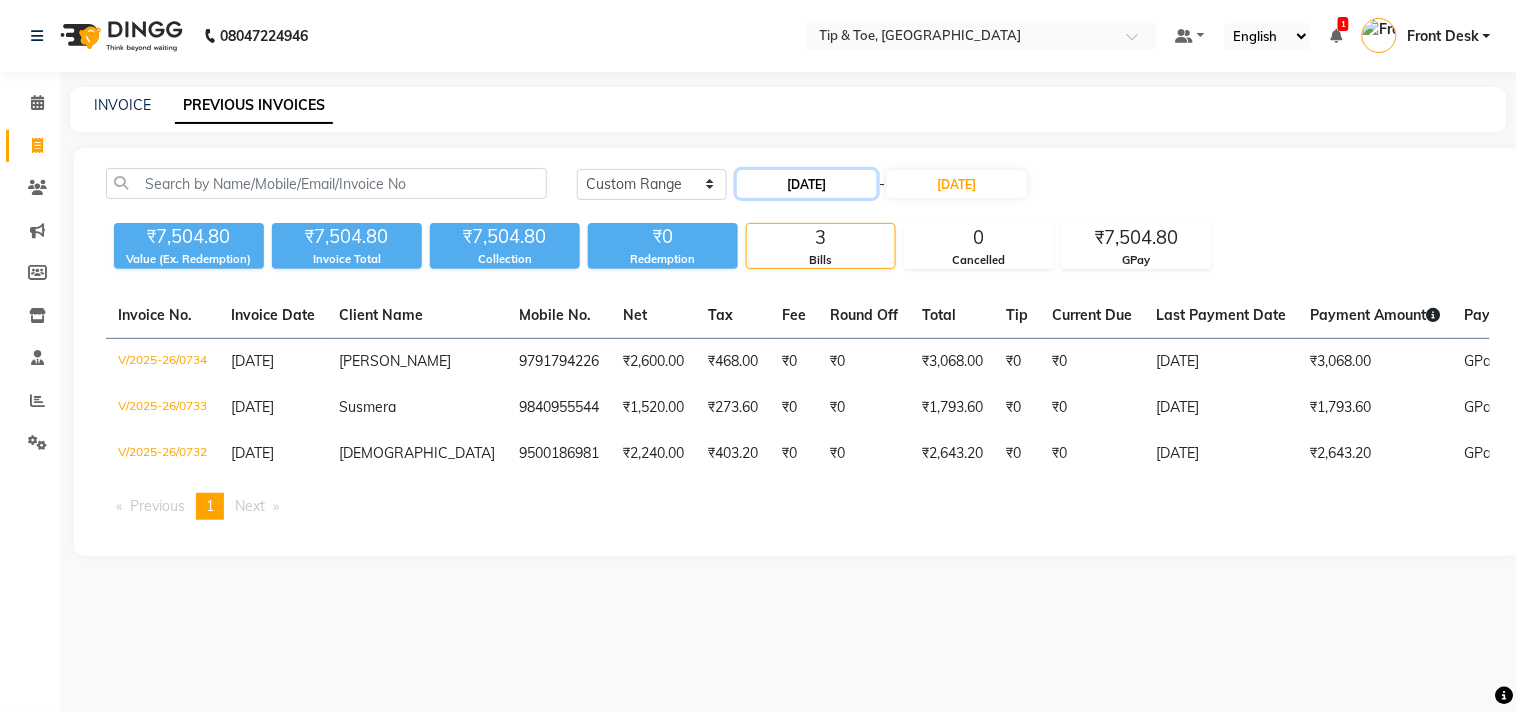 click on "[DATE]" 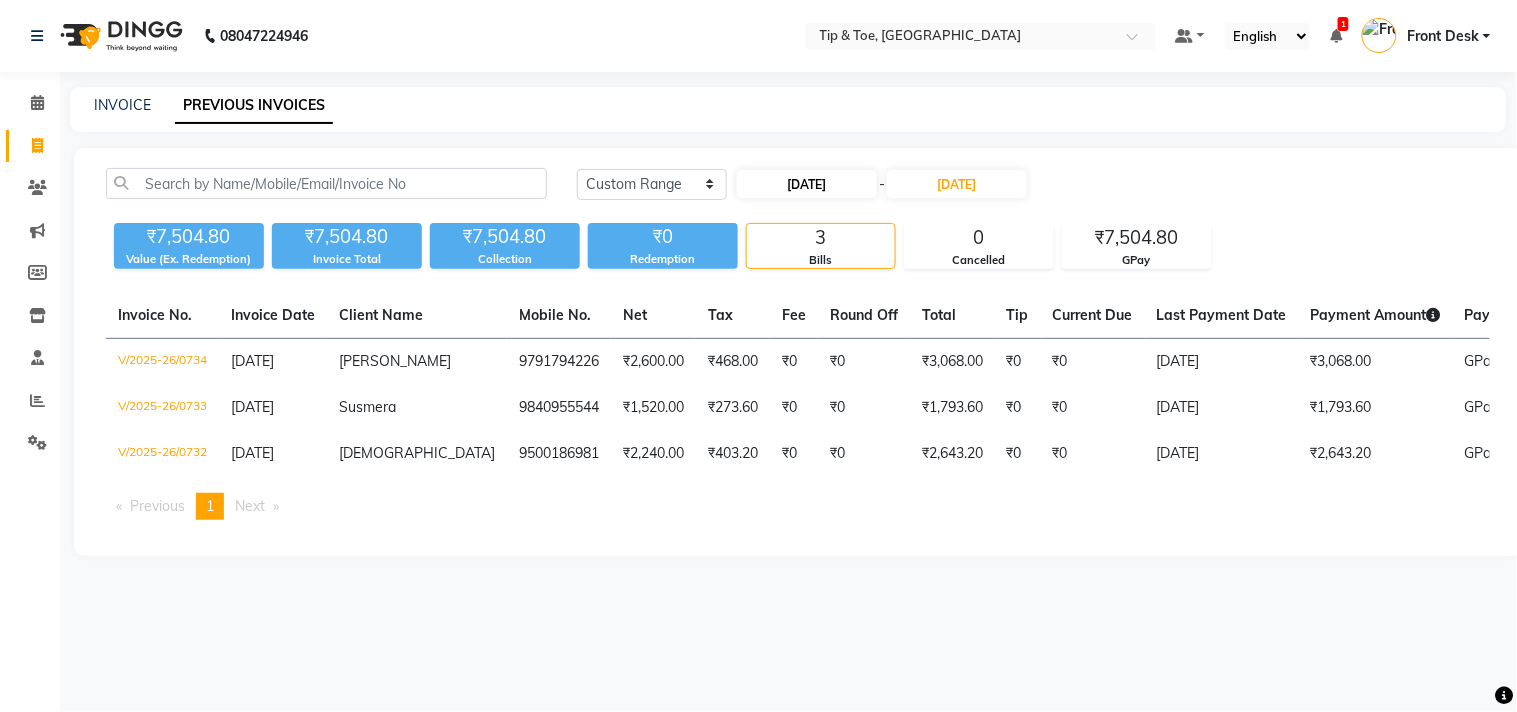 select on "7" 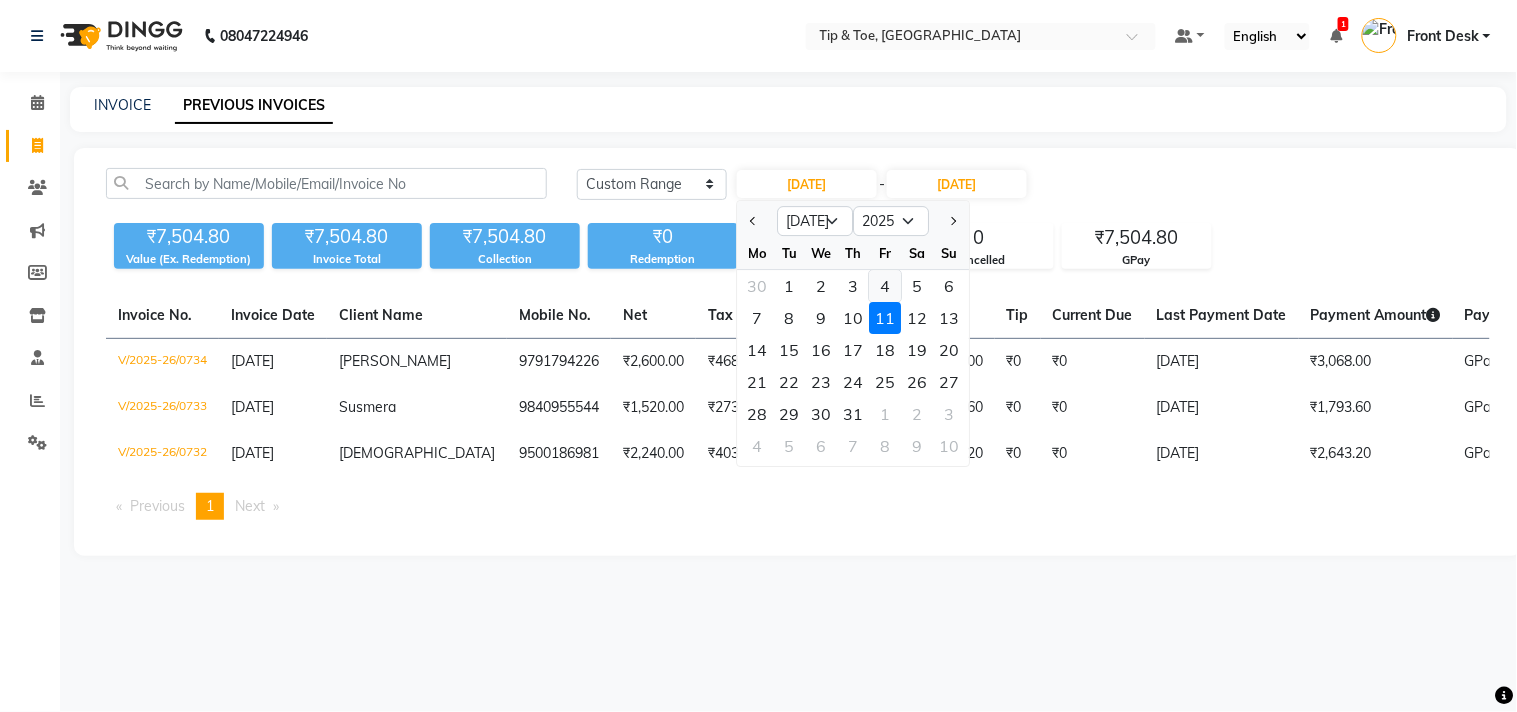 click on "4" 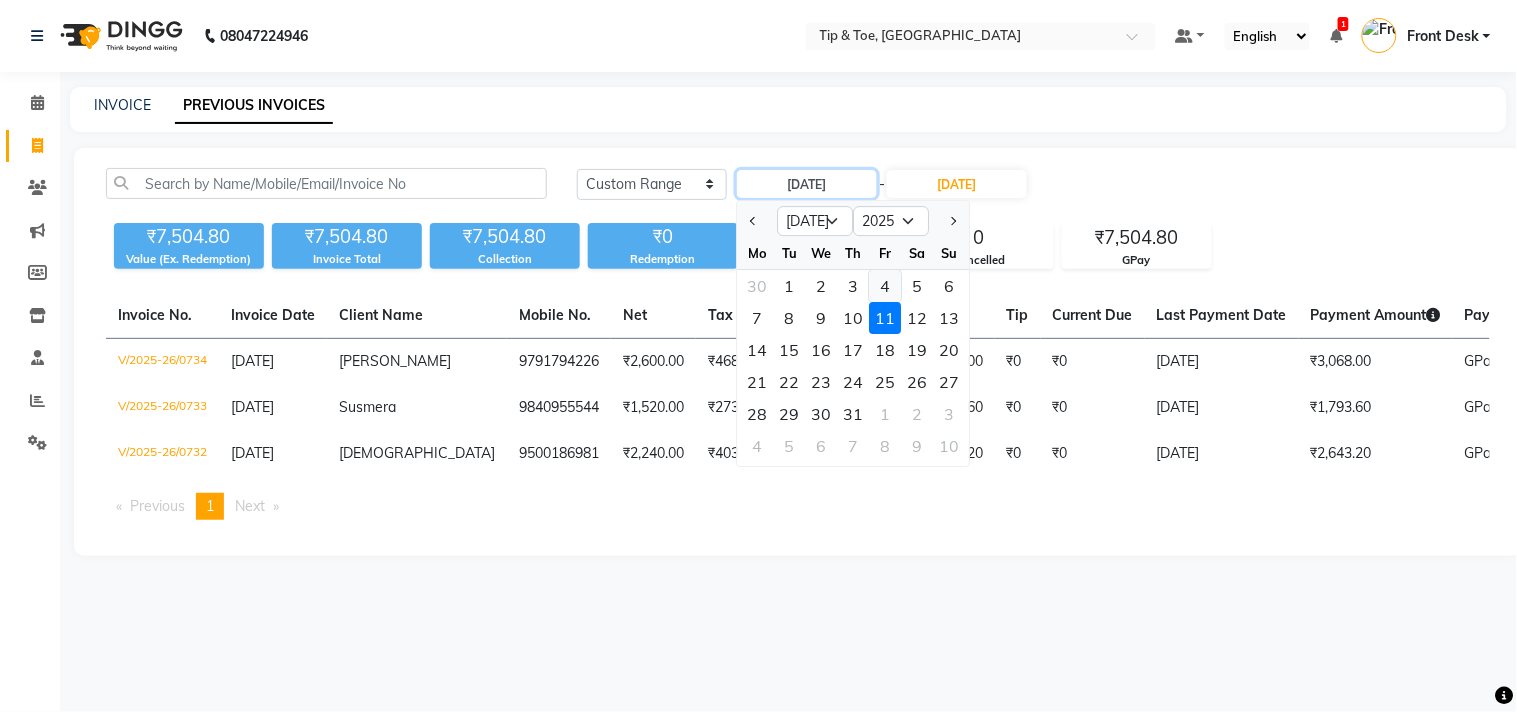 type on "[DATE]" 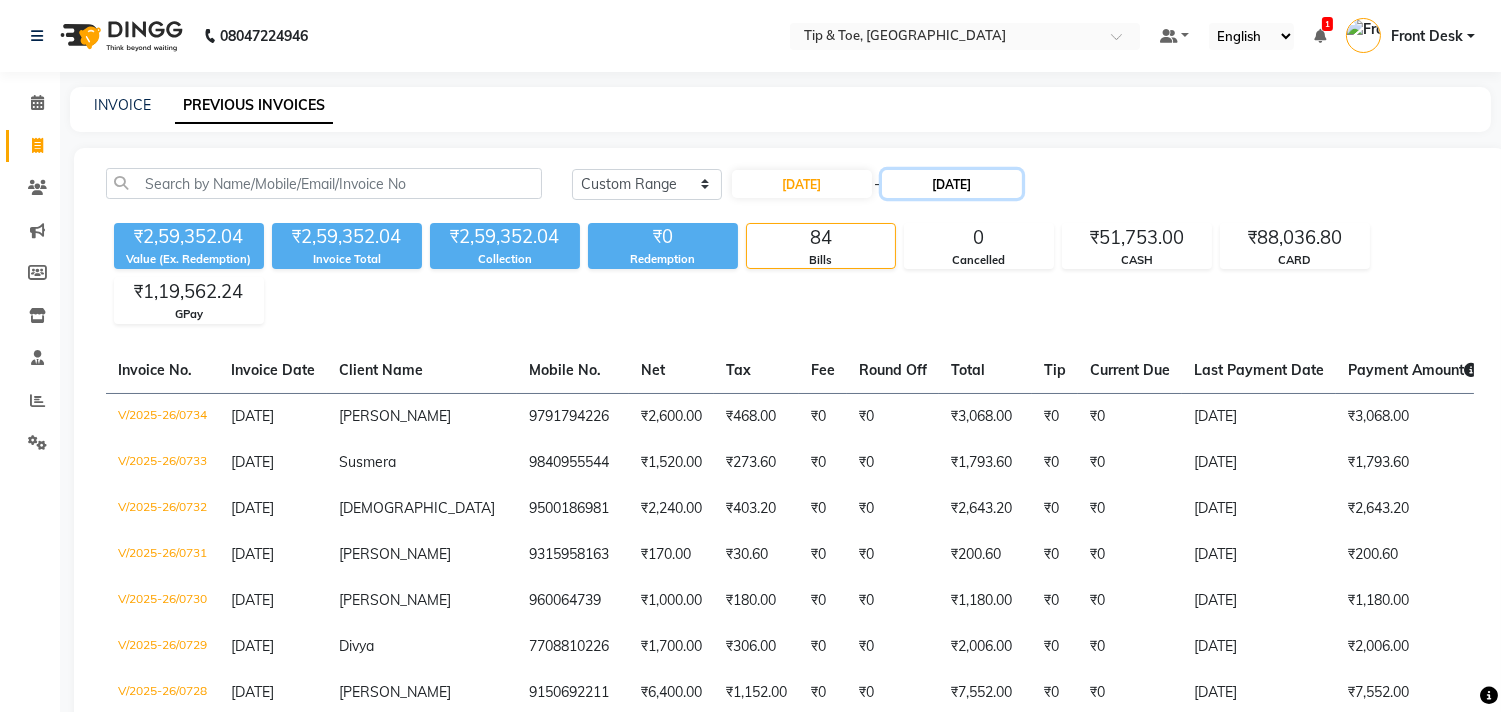 click on "[DATE]" 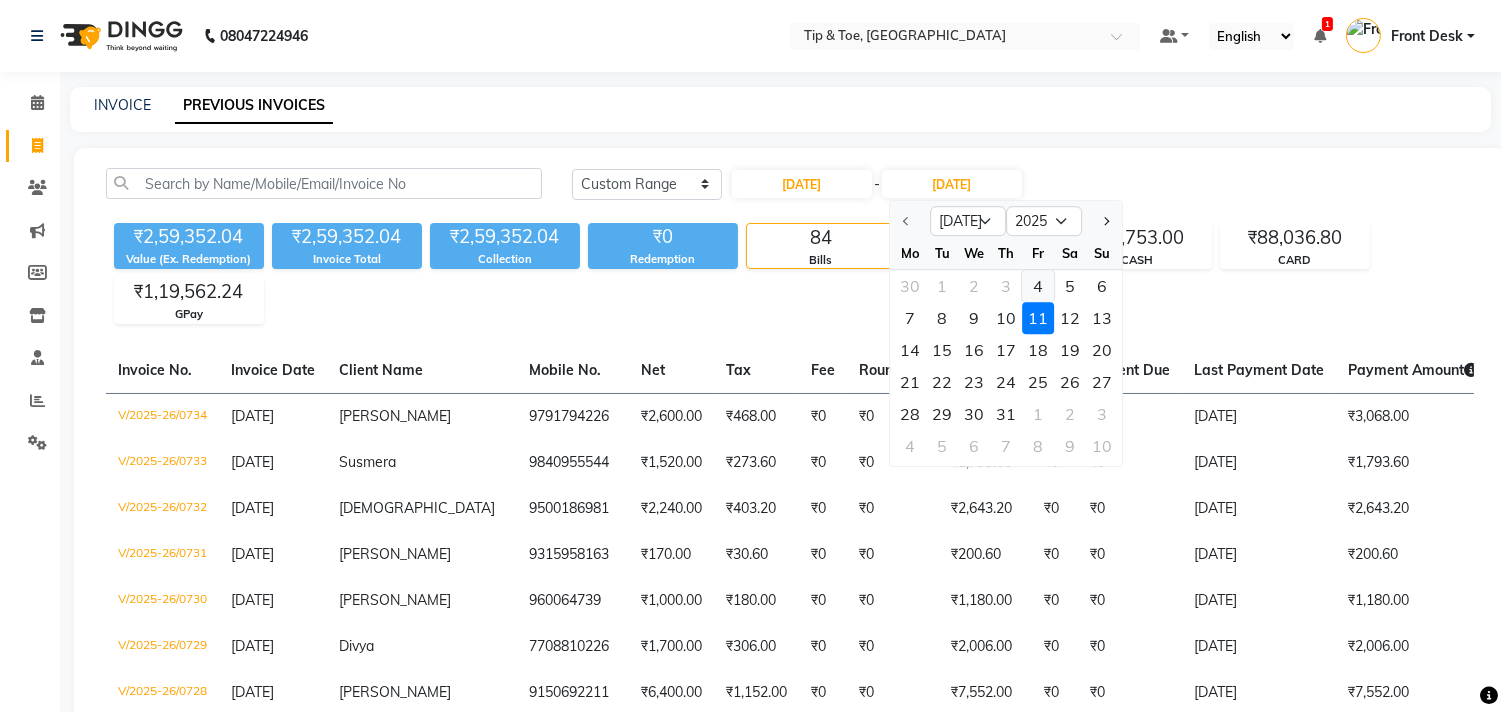 click on "4" 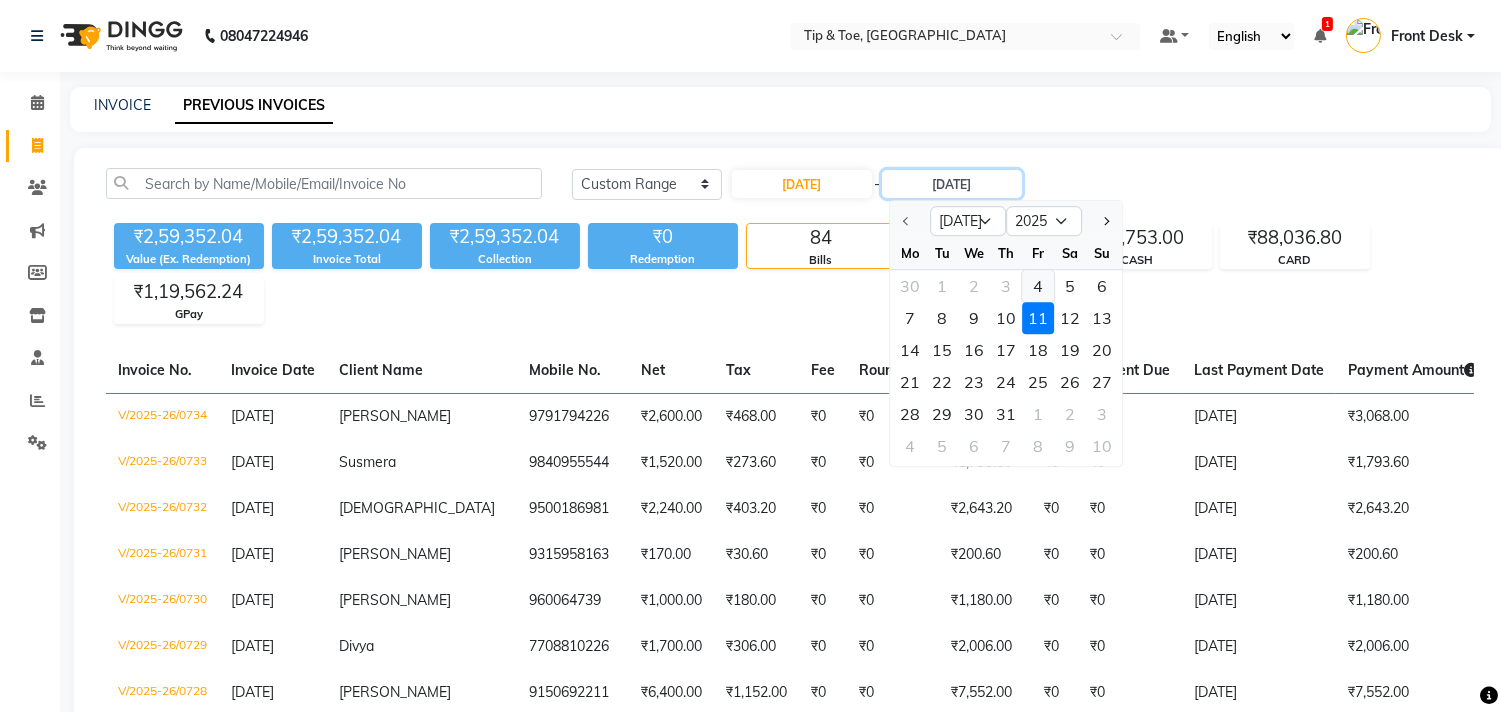 type on "[DATE]" 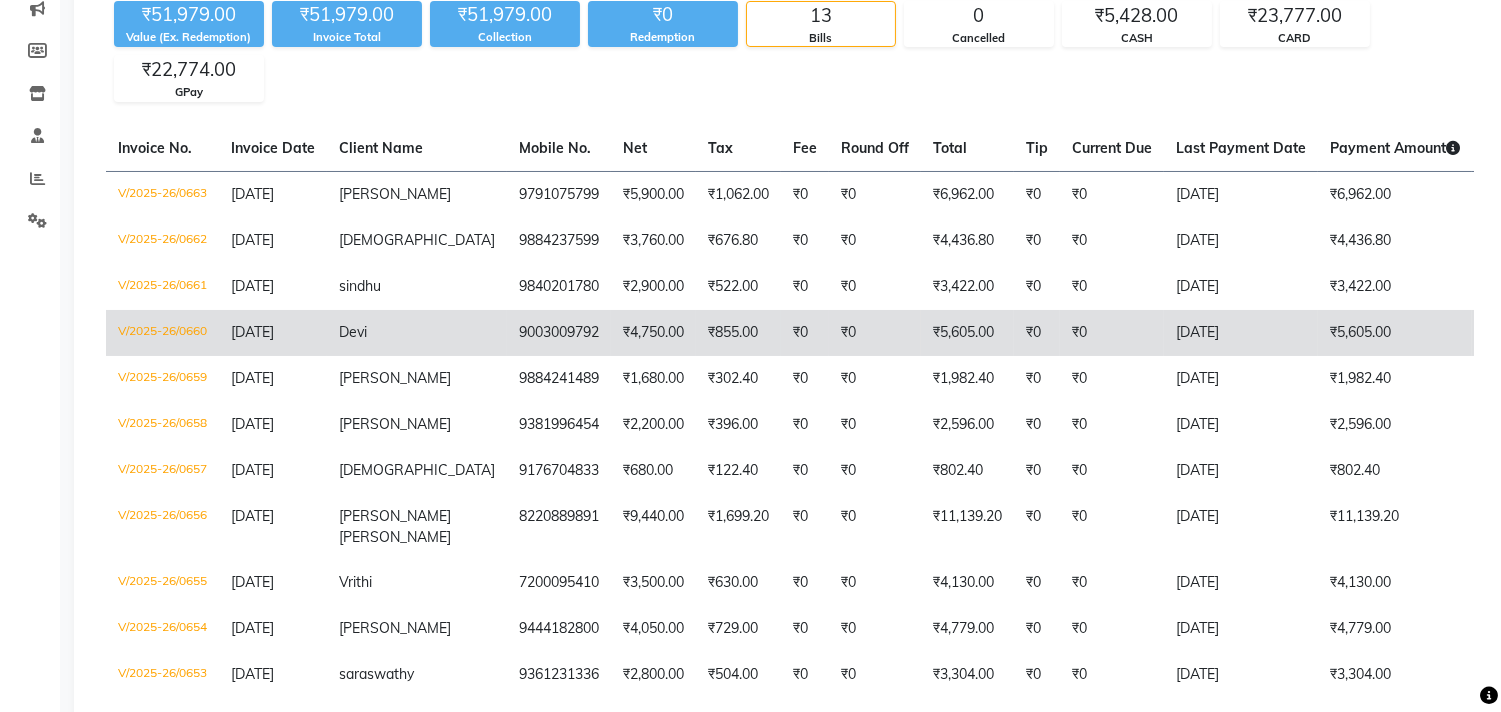 scroll, scrollTop: 333, scrollLeft: 0, axis: vertical 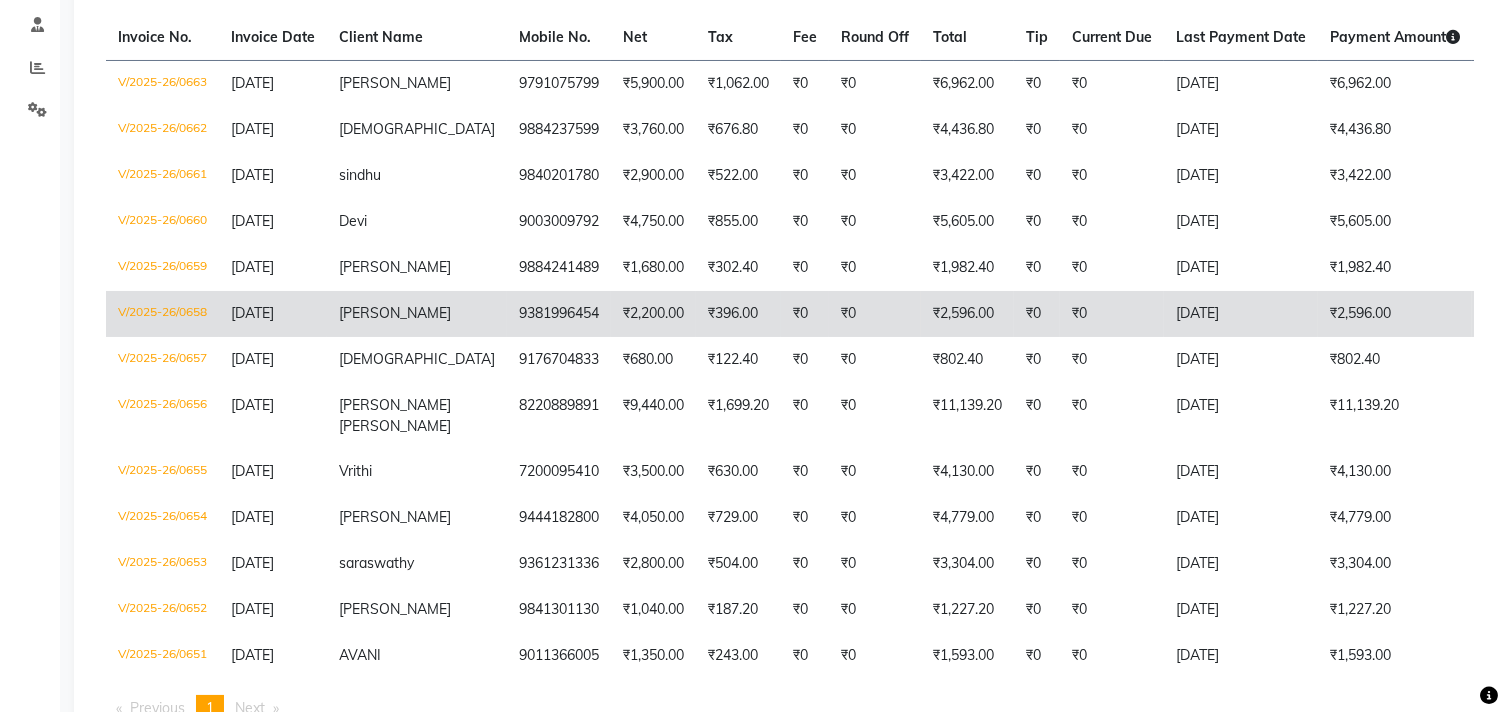 click on "9381996454" 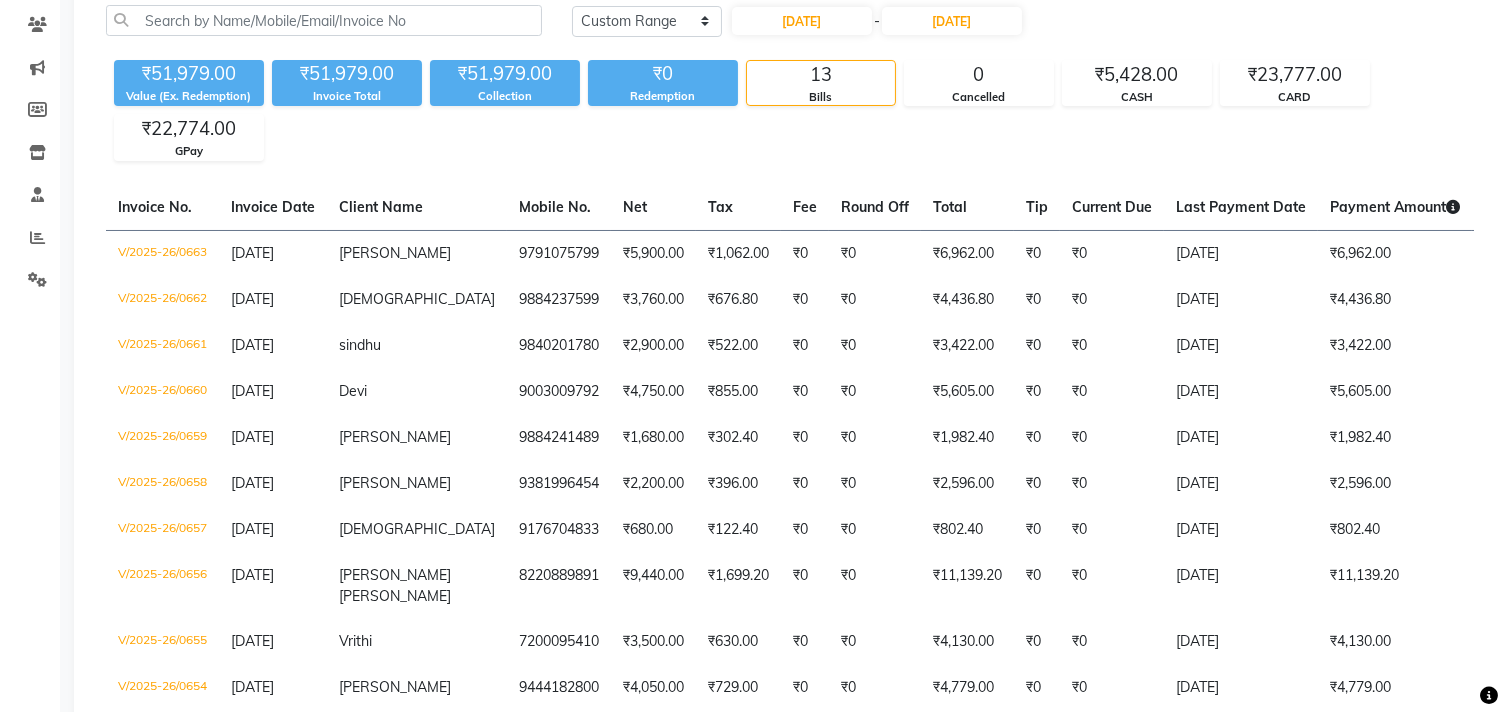 scroll, scrollTop: 0, scrollLeft: 0, axis: both 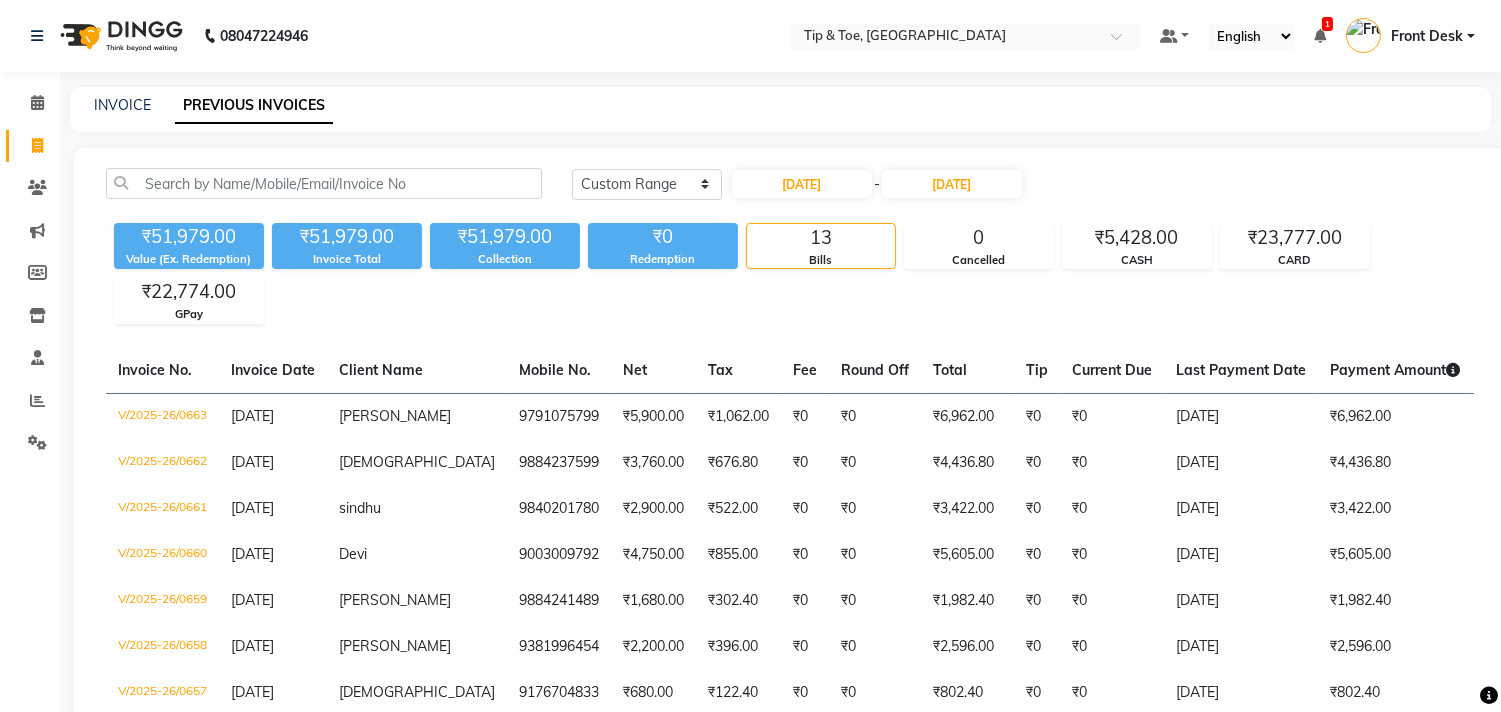 click on "Calendar  Invoice  Clients  Marketing  Members  Inventory  Staff  Reports  Settings Completed InProgress Upcoming Dropped Tentative Check-In Confirm Bookings Generate Report Segments Page Builder" 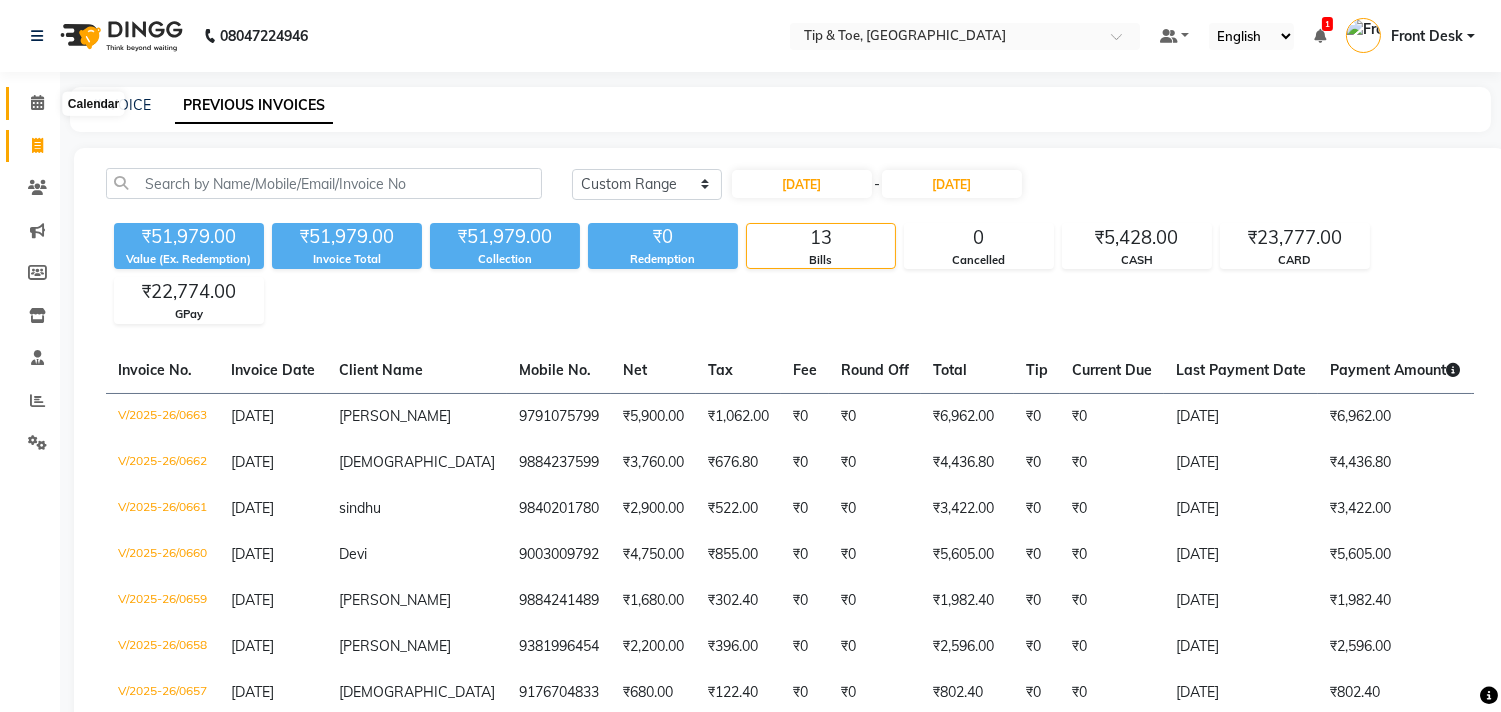 click on "Calendar" 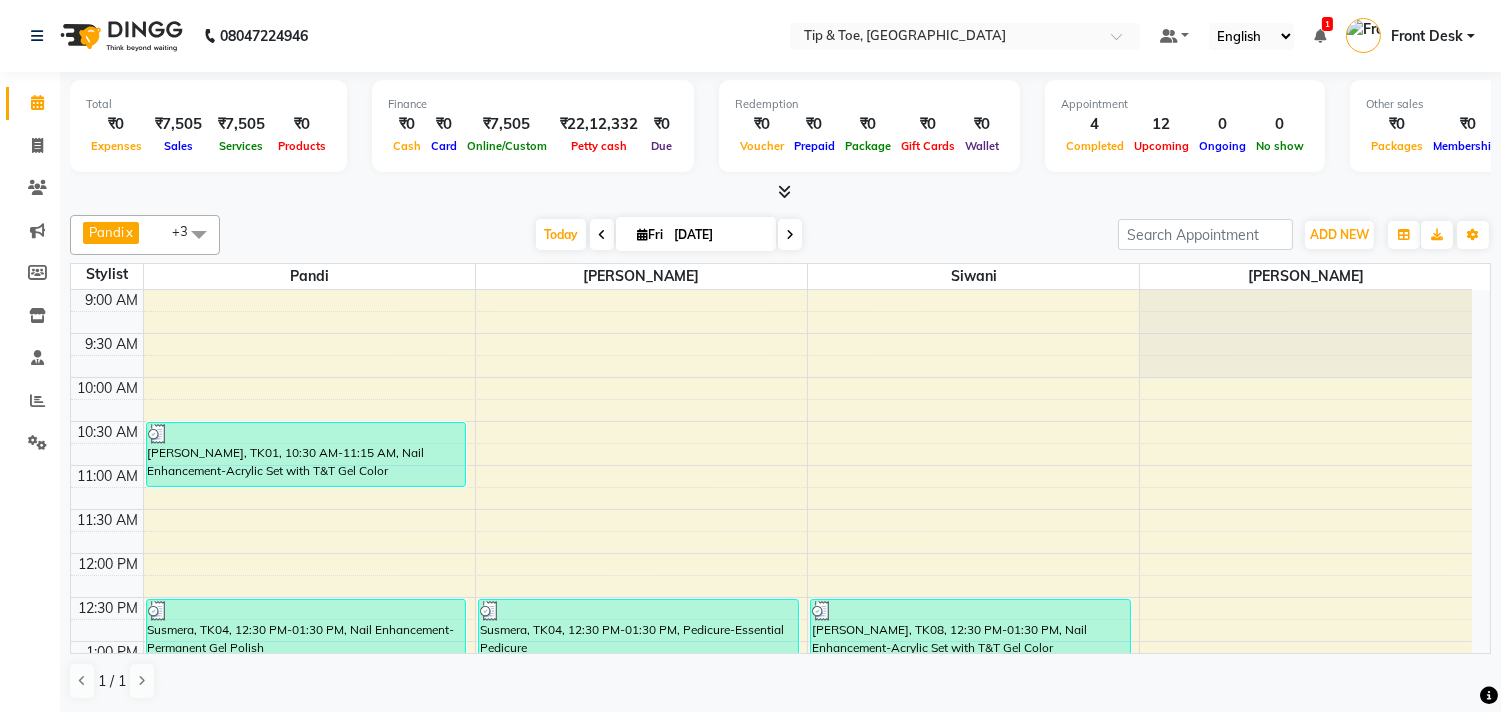 scroll, scrollTop: 1, scrollLeft: 0, axis: vertical 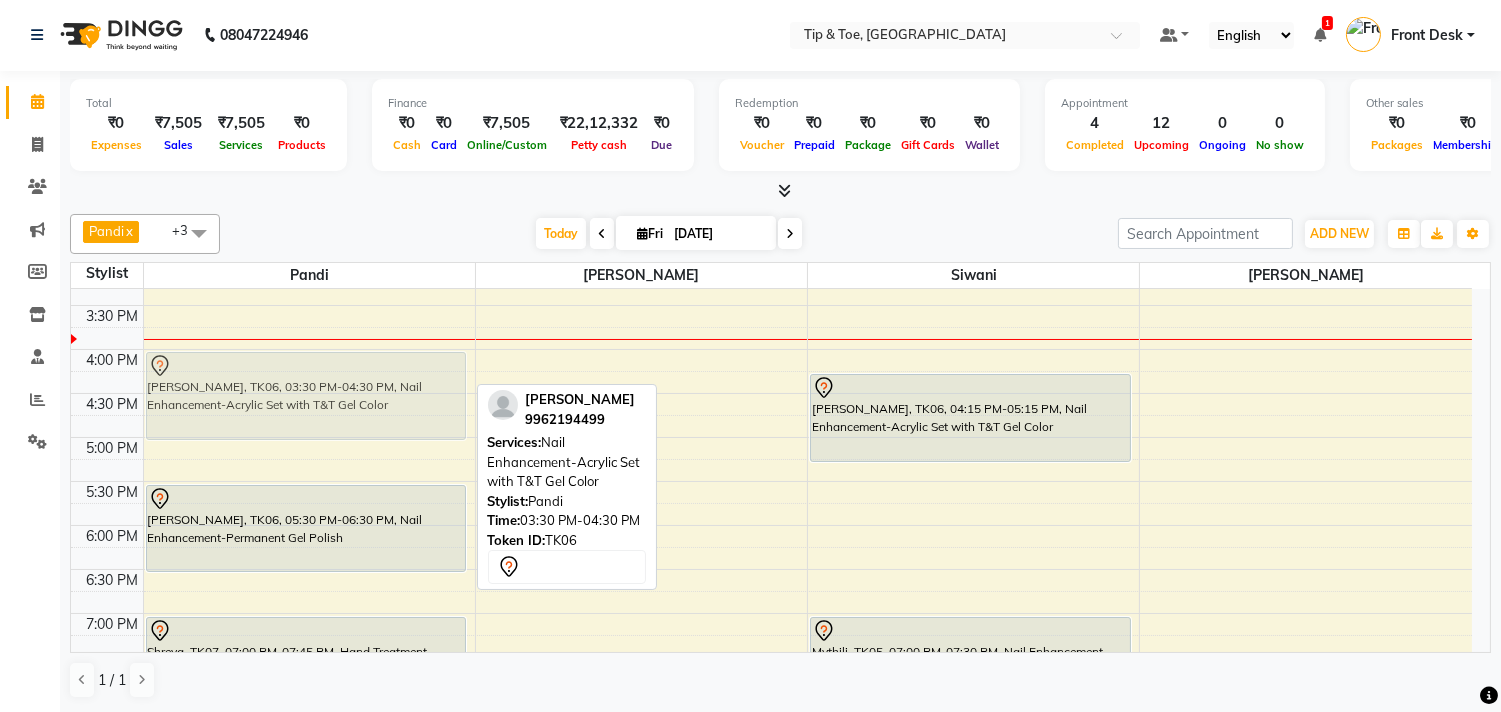 drag, startPoint x: 324, startPoint y: 354, endPoint x: 335, endPoint y: 392, distance: 39.56008 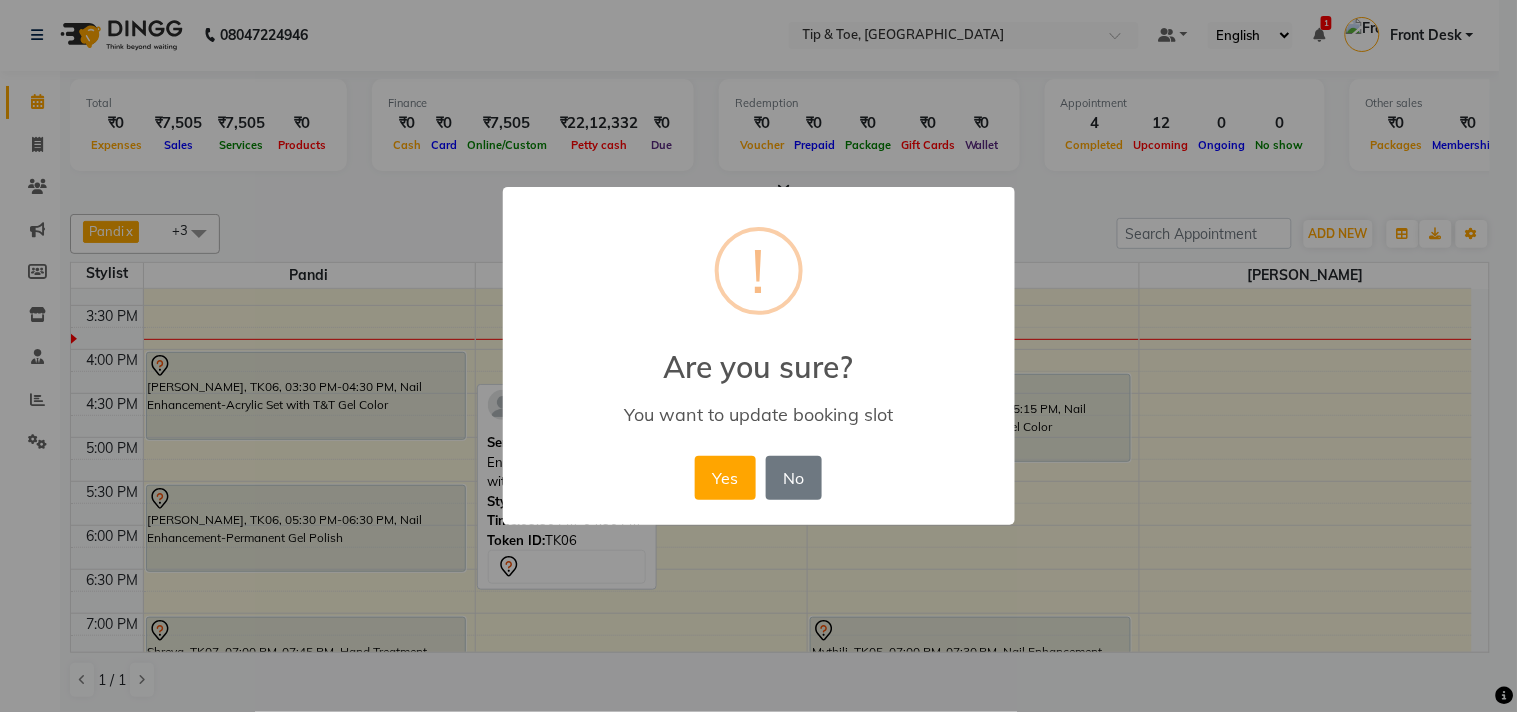 click on "Yes No No" at bounding box center (758, 478) 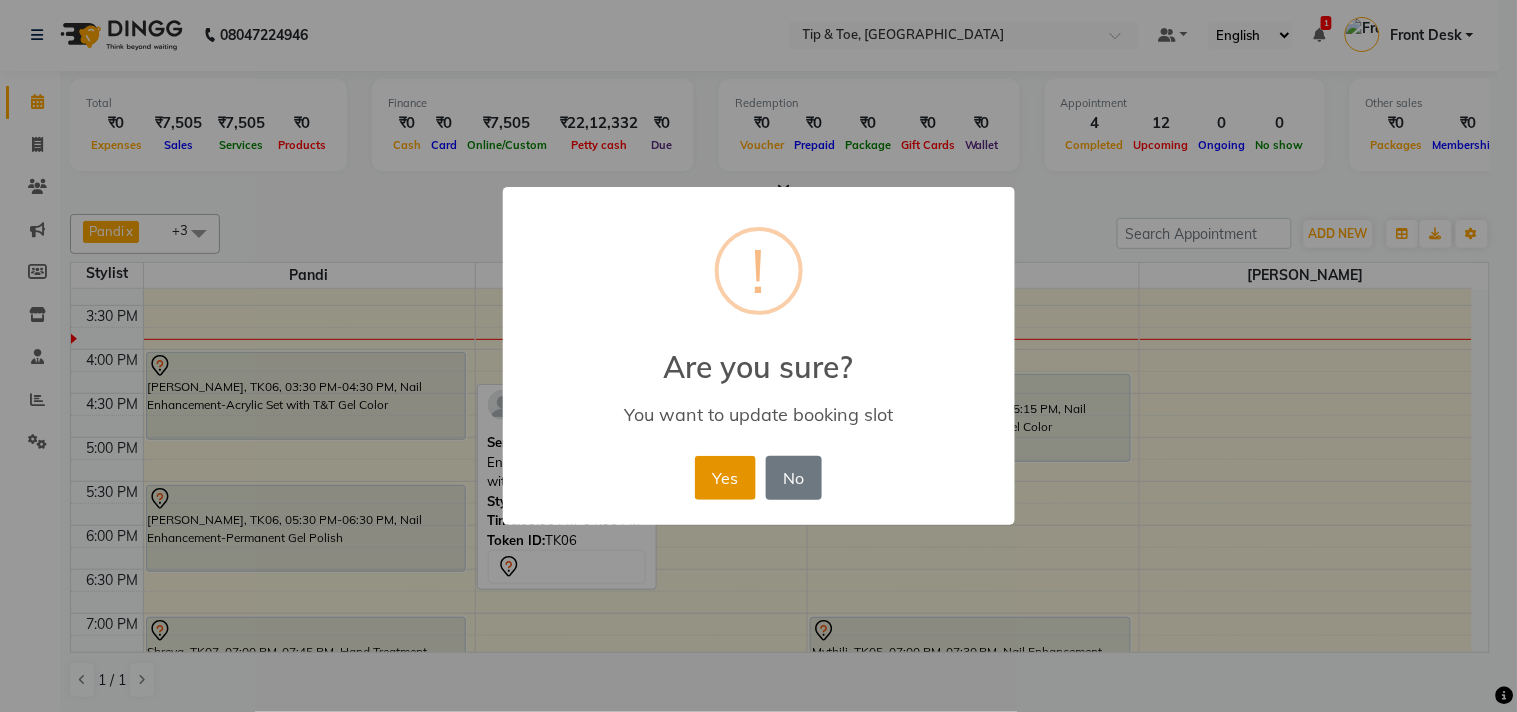click on "Yes" at bounding box center (725, 478) 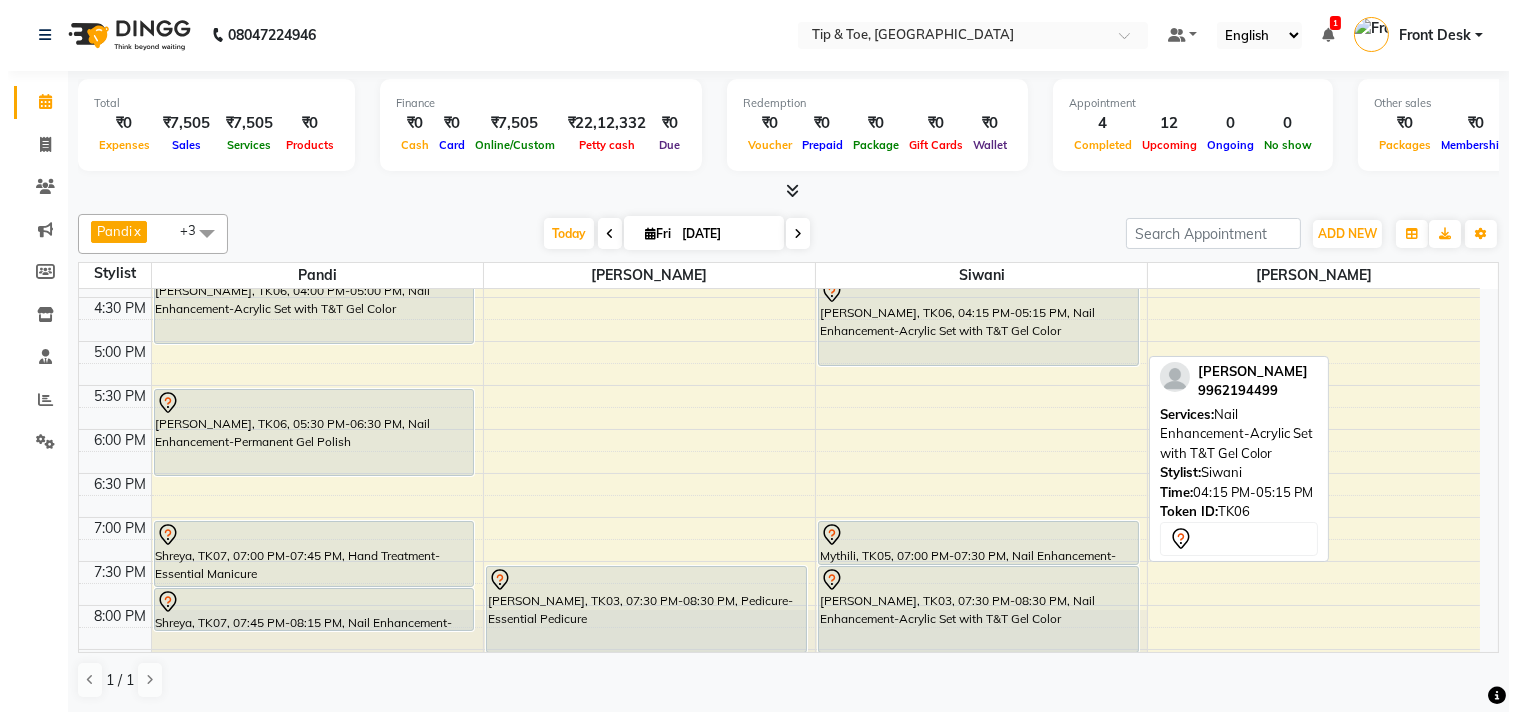 scroll, scrollTop: 540, scrollLeft: 0, axis: vertical 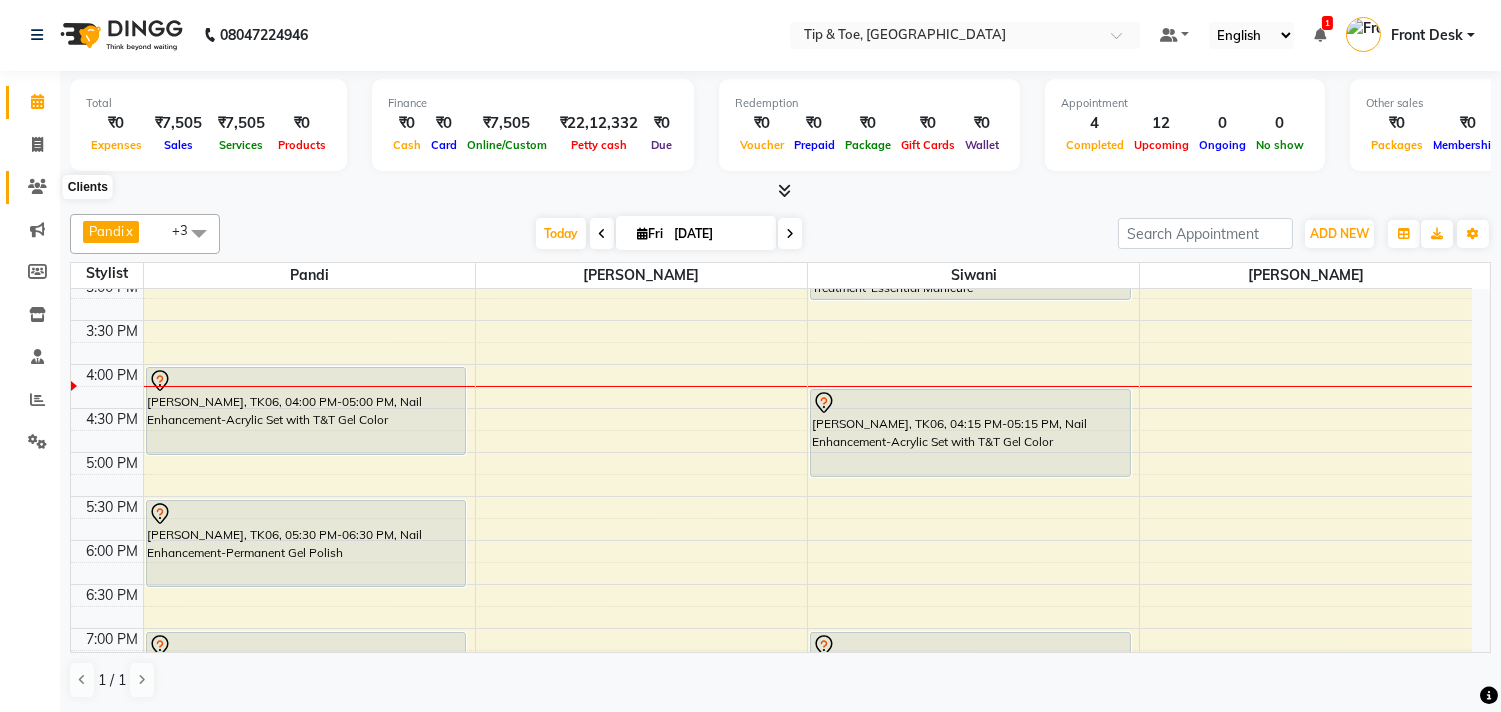click 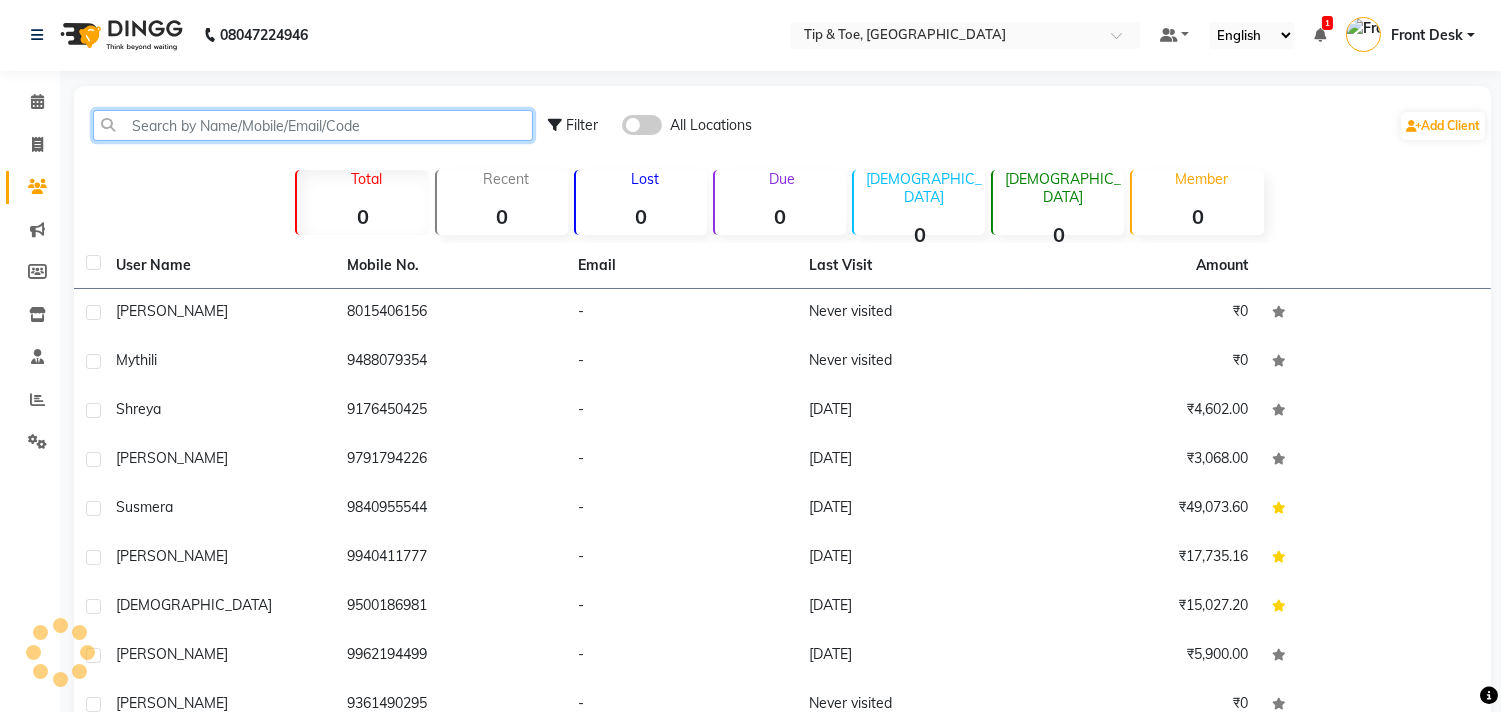 click 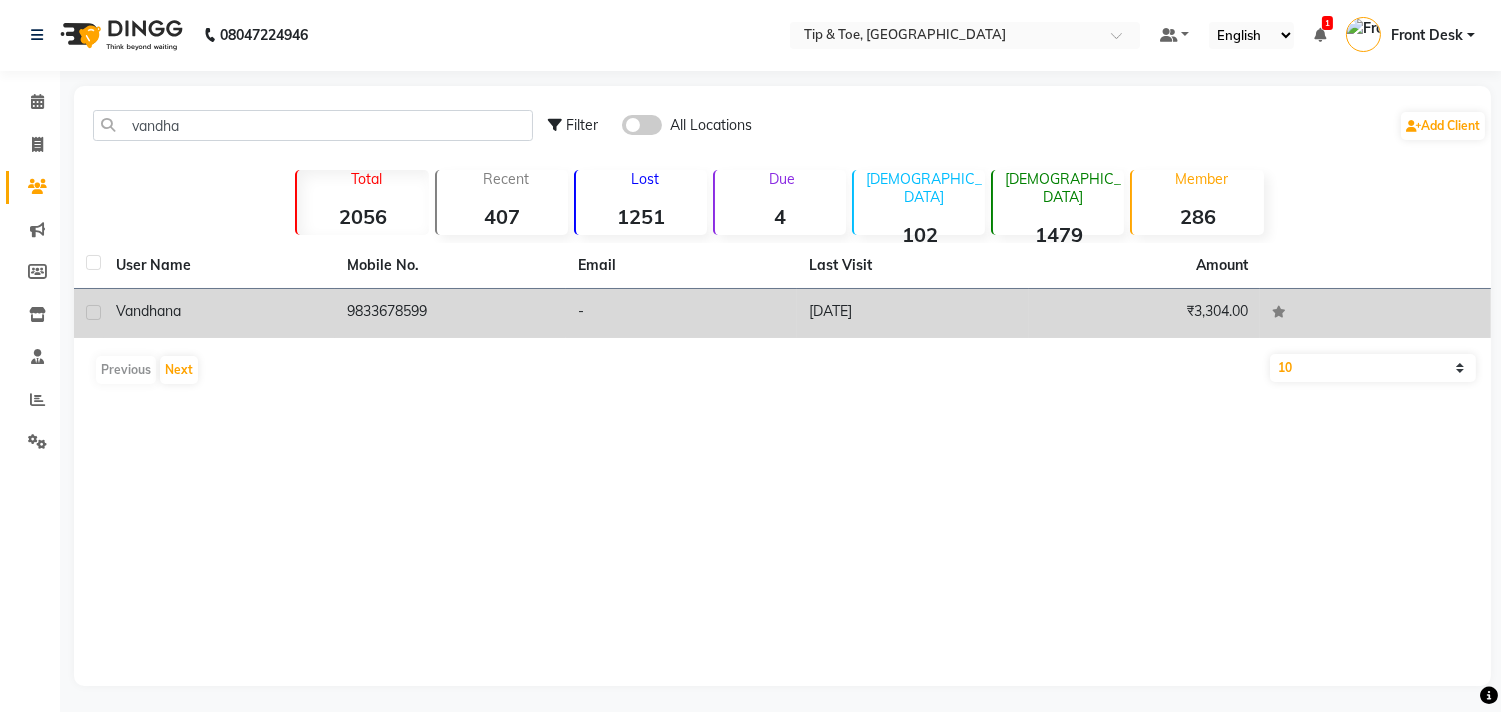 click on "9833678599" 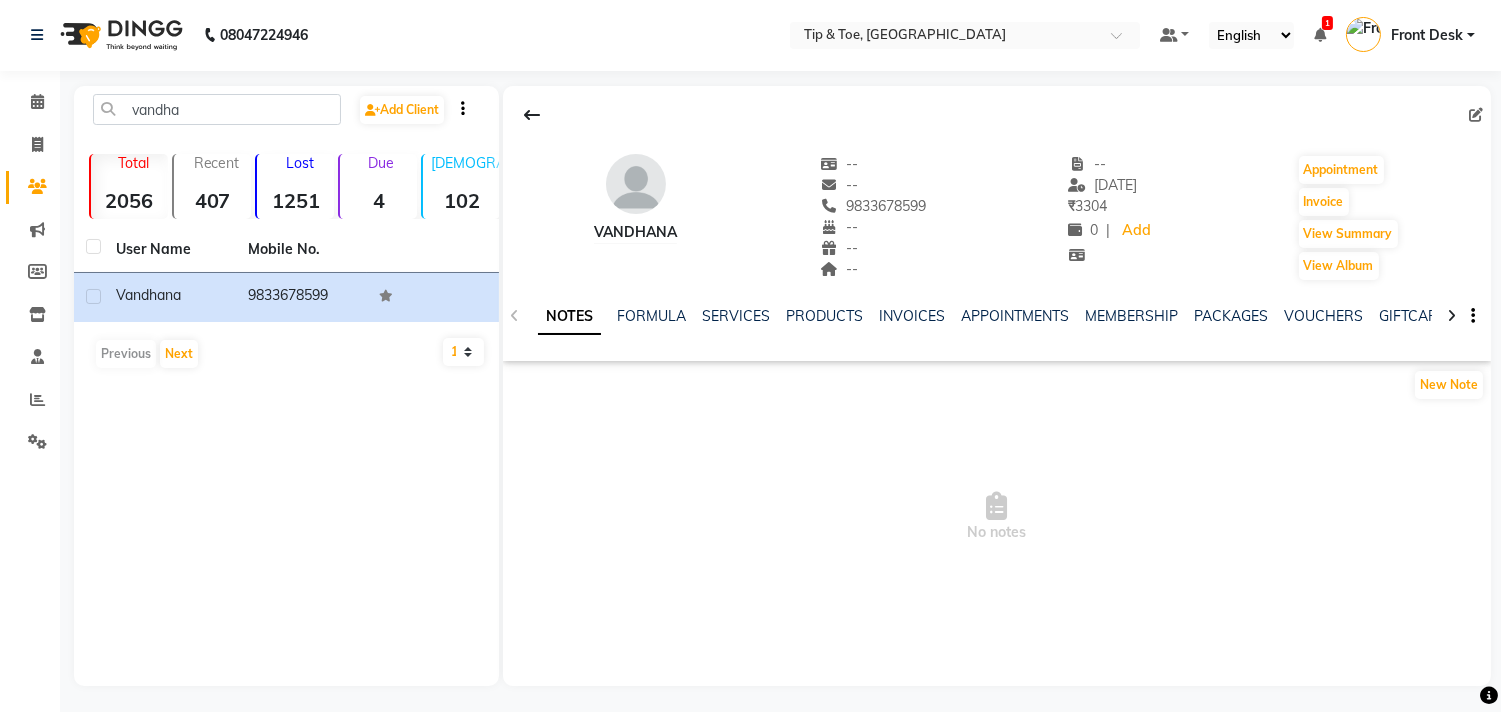 click on "NOTES FORMULA SERVICES PRODUCTS INVOICES APPOINTMENTS MEMBERSHIP PACKAGES VOUCHERS GIFTCARDS POINTS FORMS FAMILY CARDS WALLET" 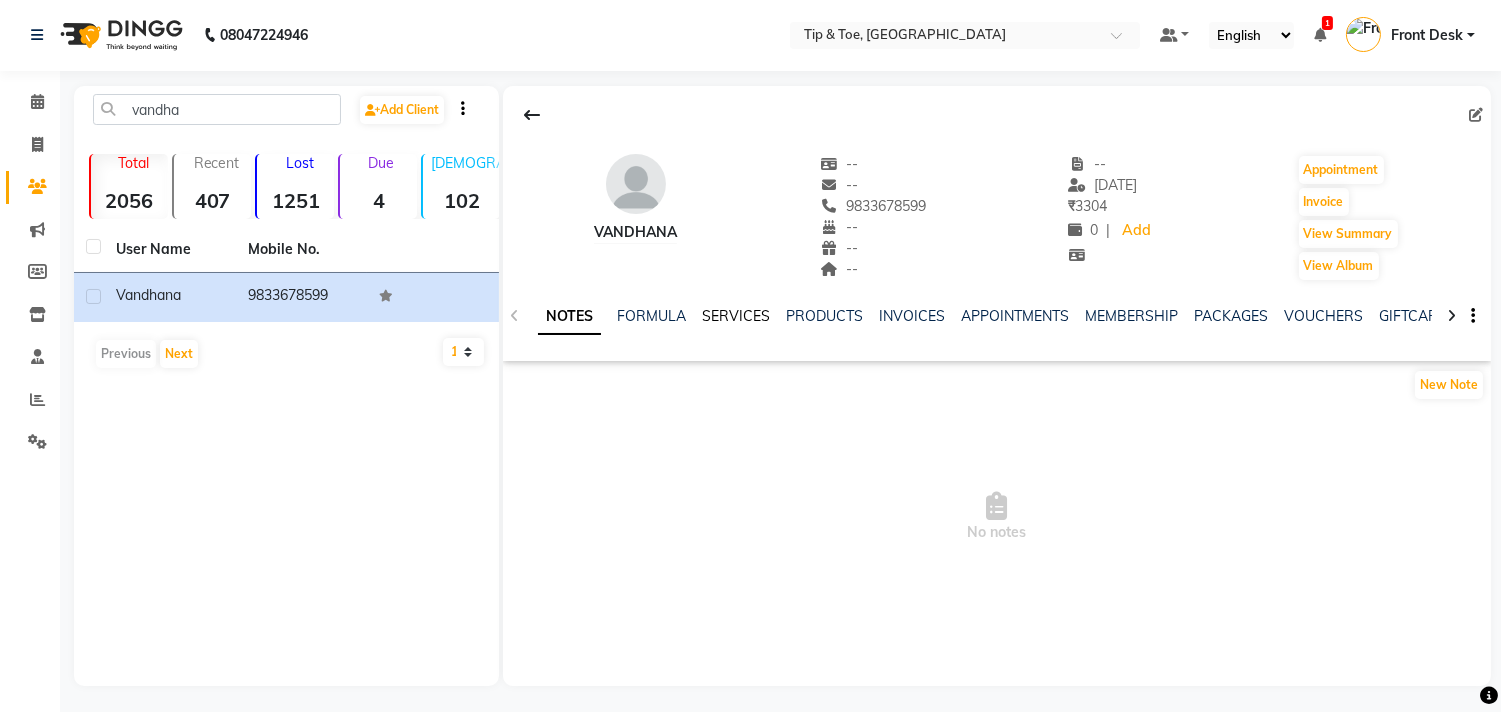 click on "SERVICES" 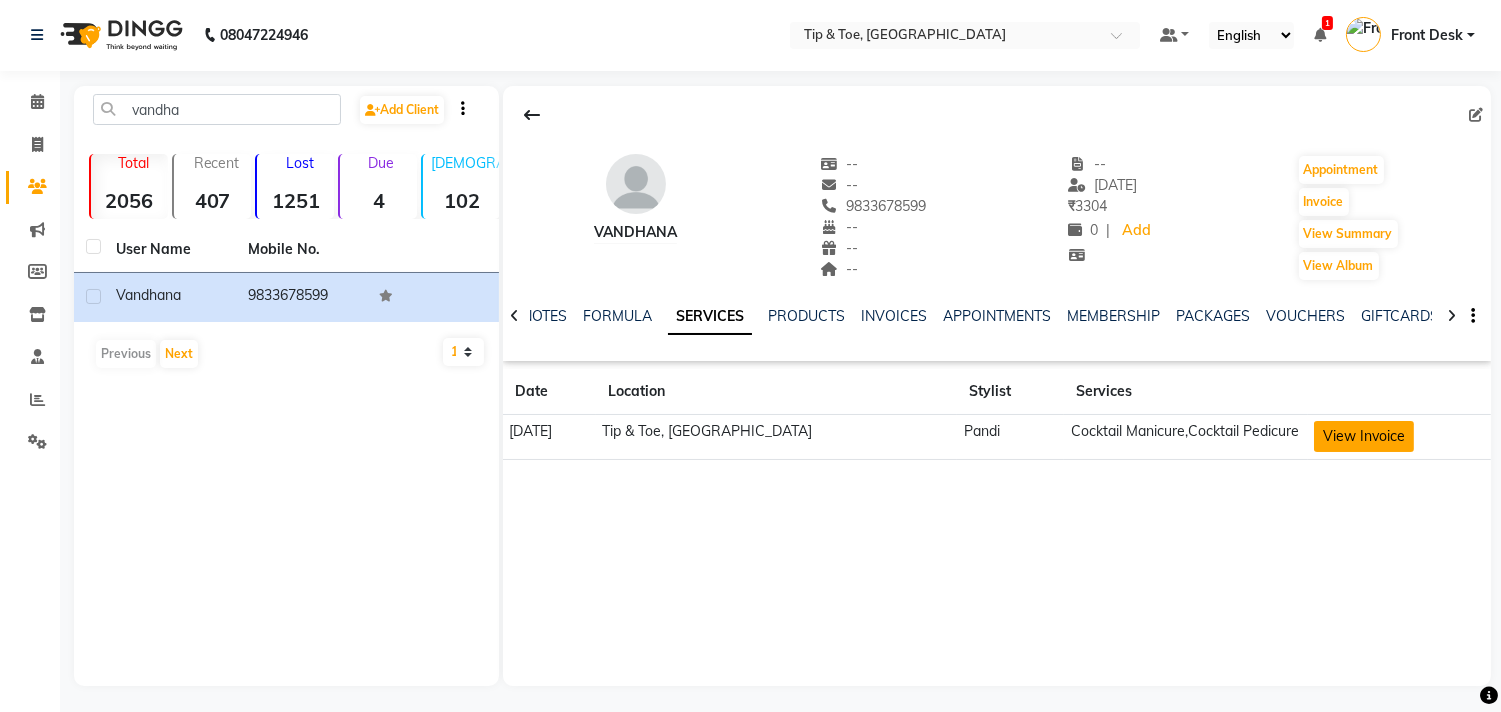 click on "View Invoice" 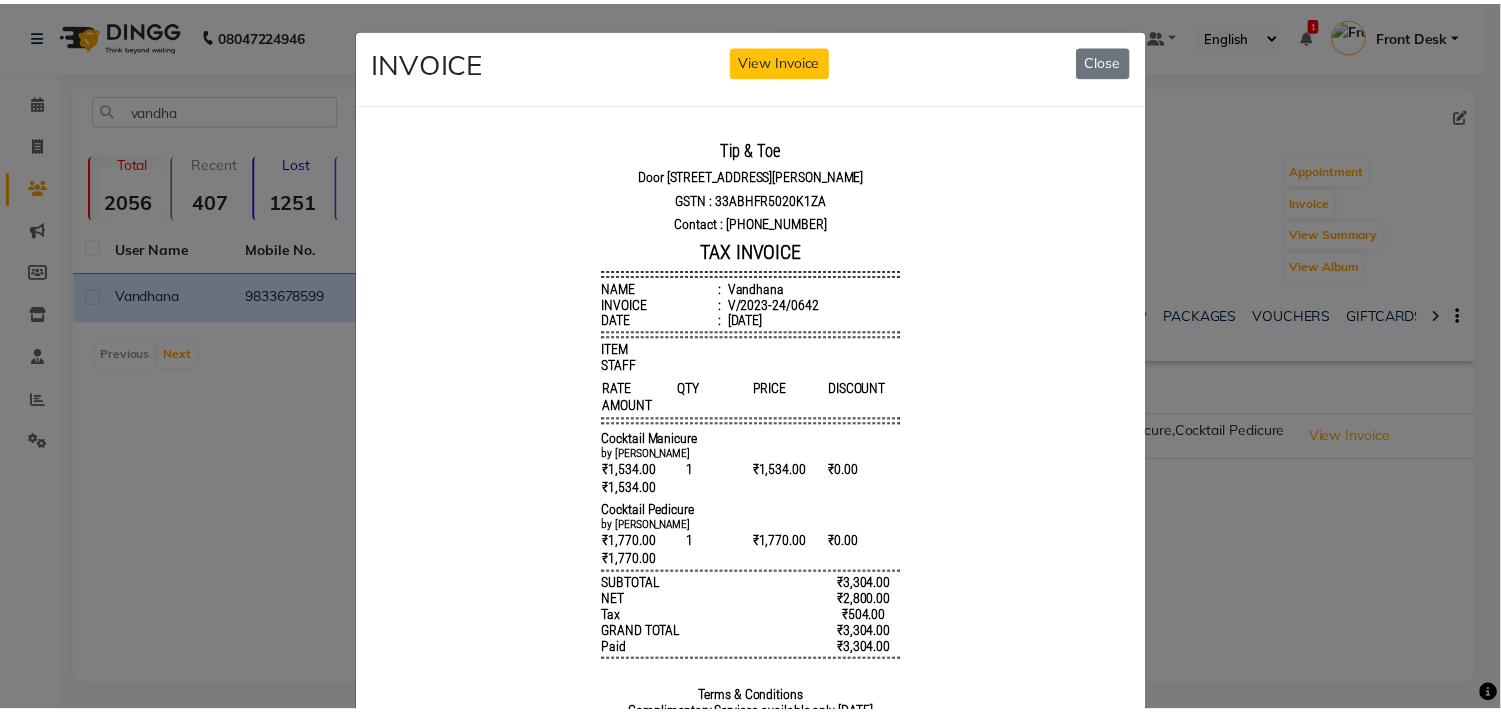 scroll, scrollTop: 0, scrollLeft: 0, axis: both 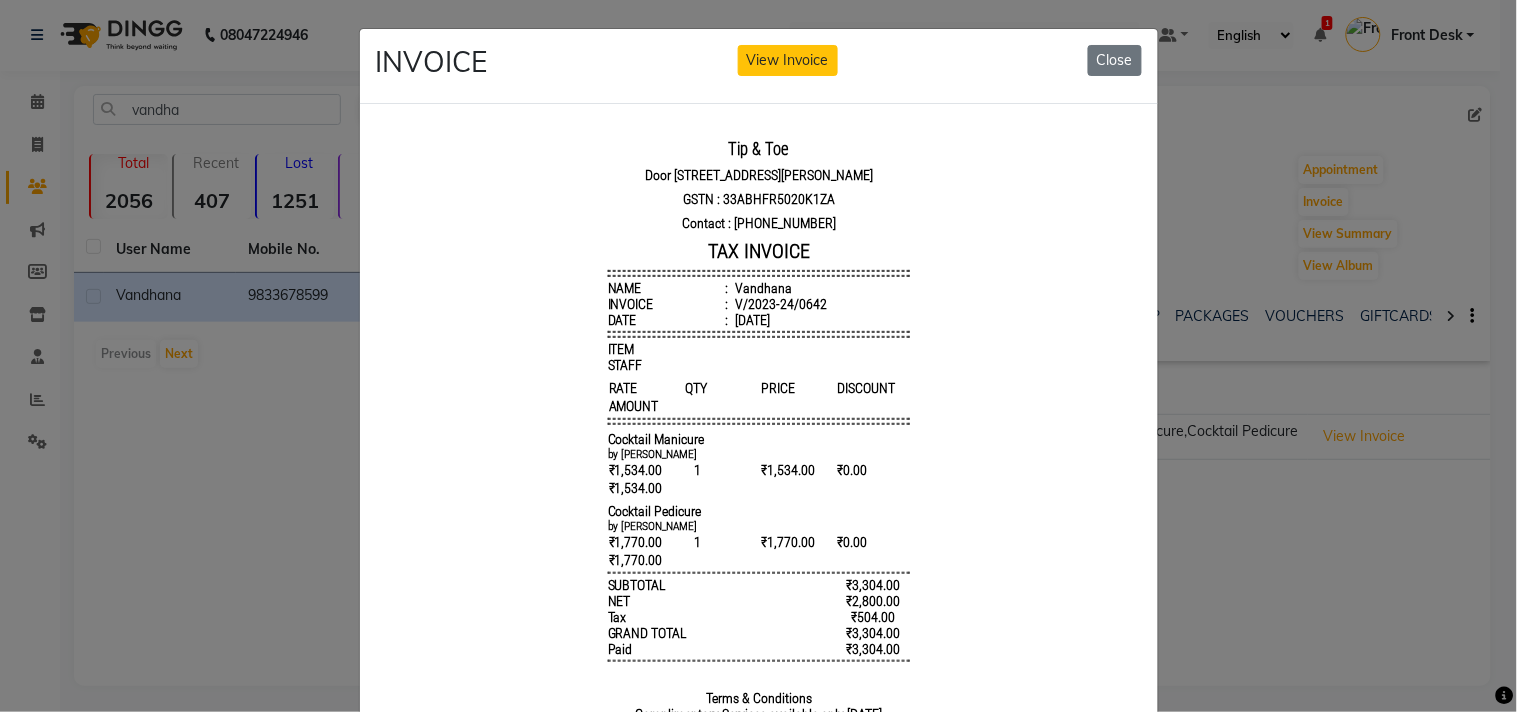 click on "INVOICE View Invoice Close" 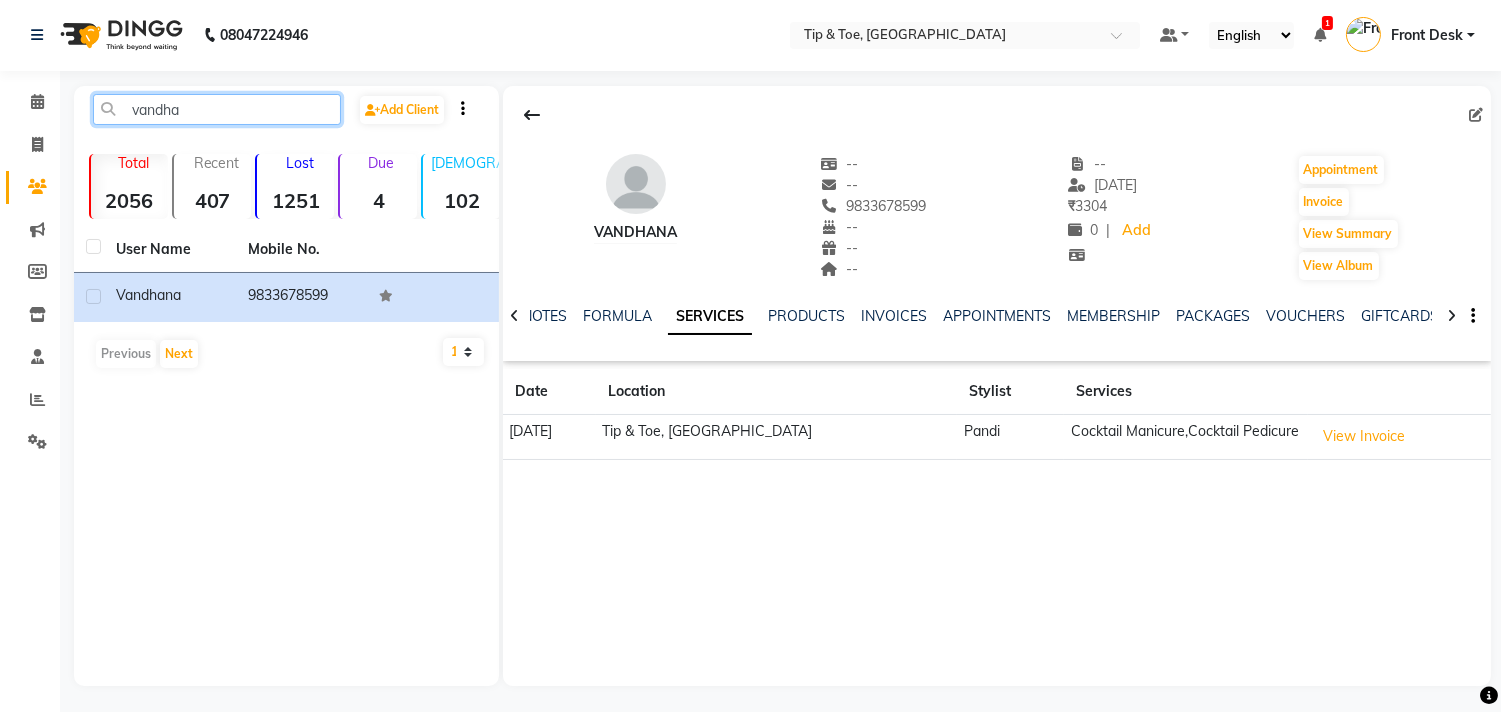 click on "vandha" 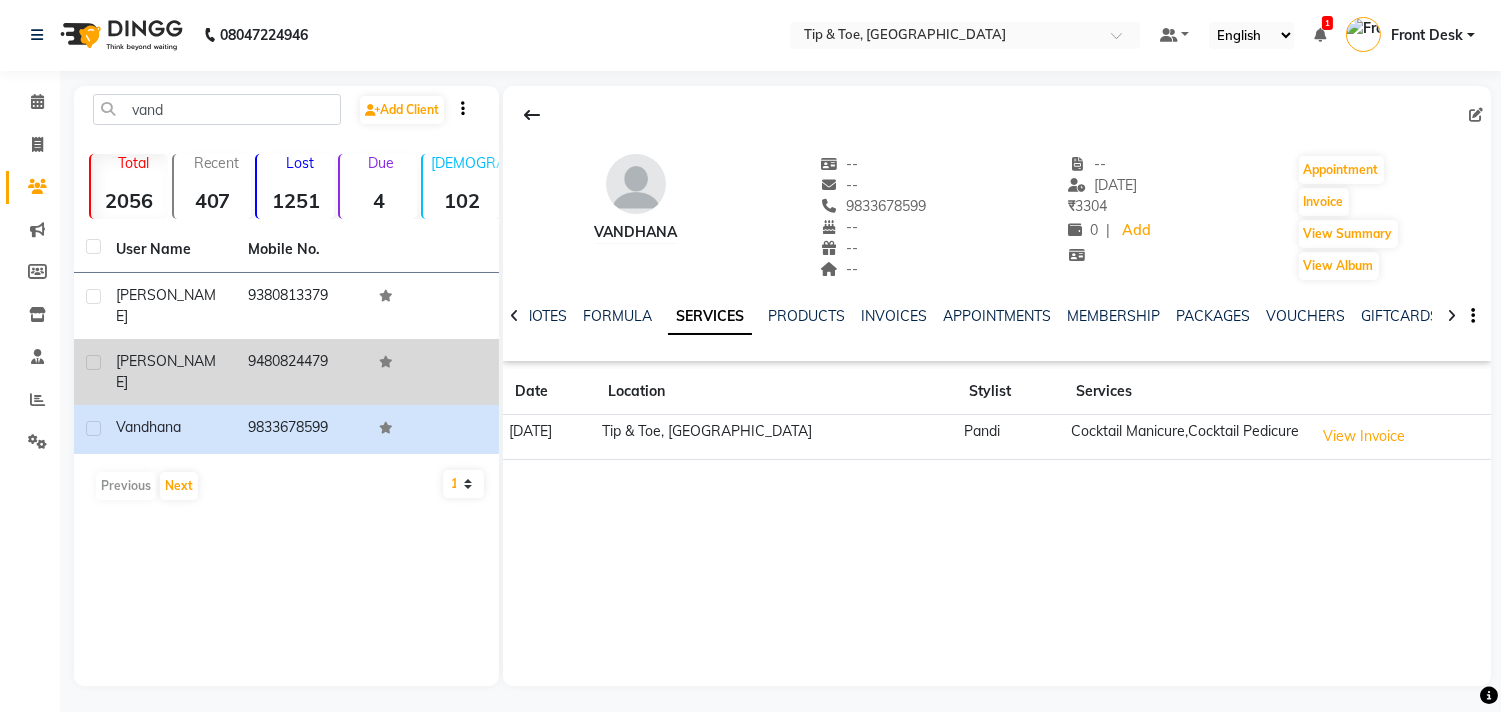 click on "9480824479" 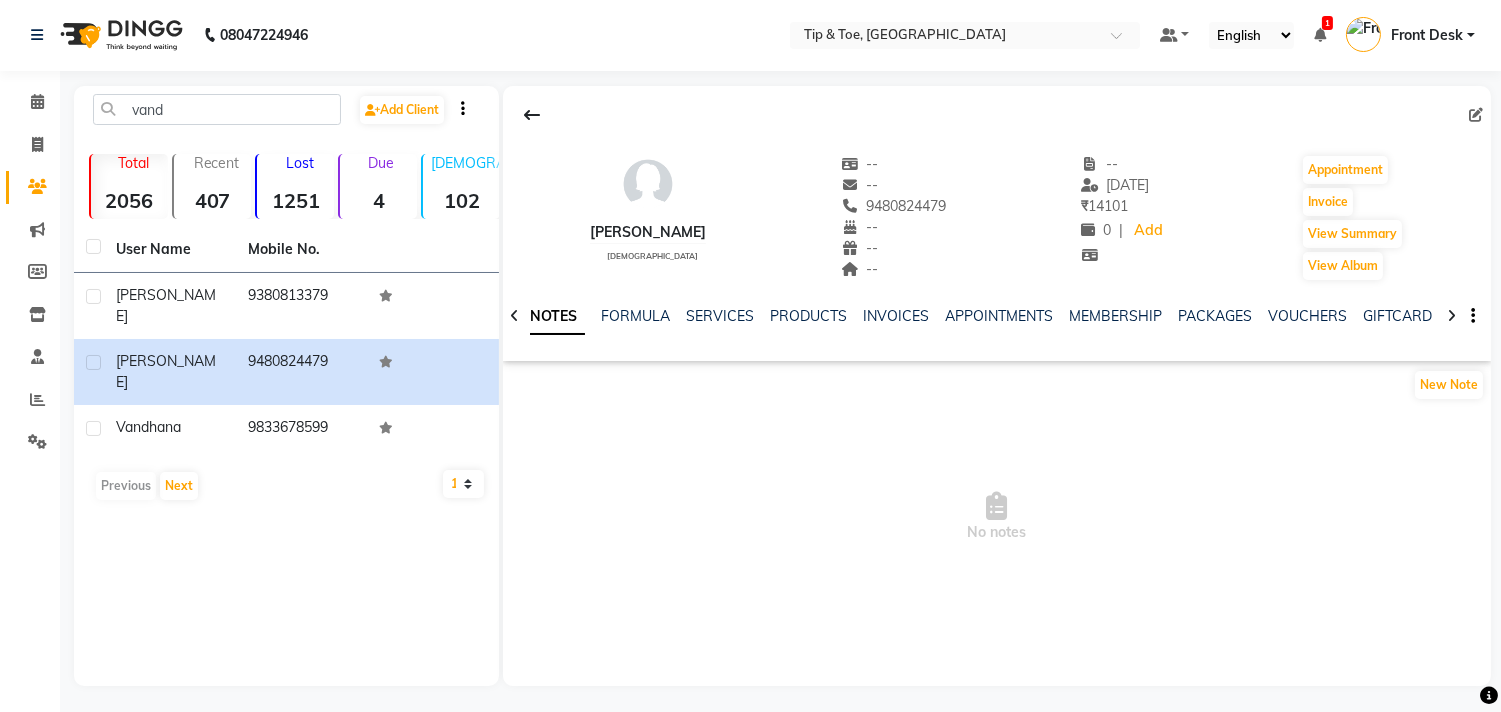 click on "NOTES FORMULA SERVICES PRODUCTS INVOICES APPOINTMENTS MEMBERSHIP PACKAGES VOUCHERS GIFTCARDS POINTS FORMS FAMILY CARDS WALLET" 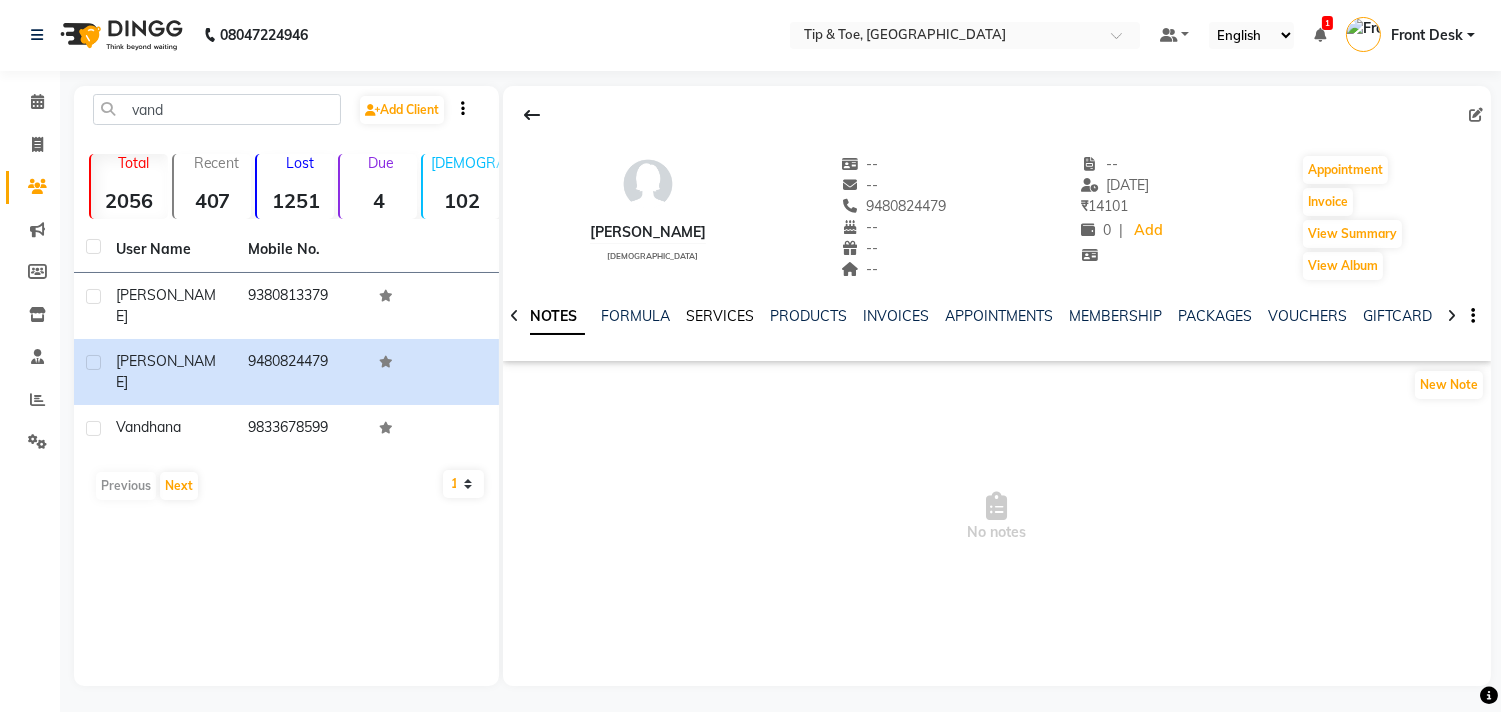 click on "SERVICES" 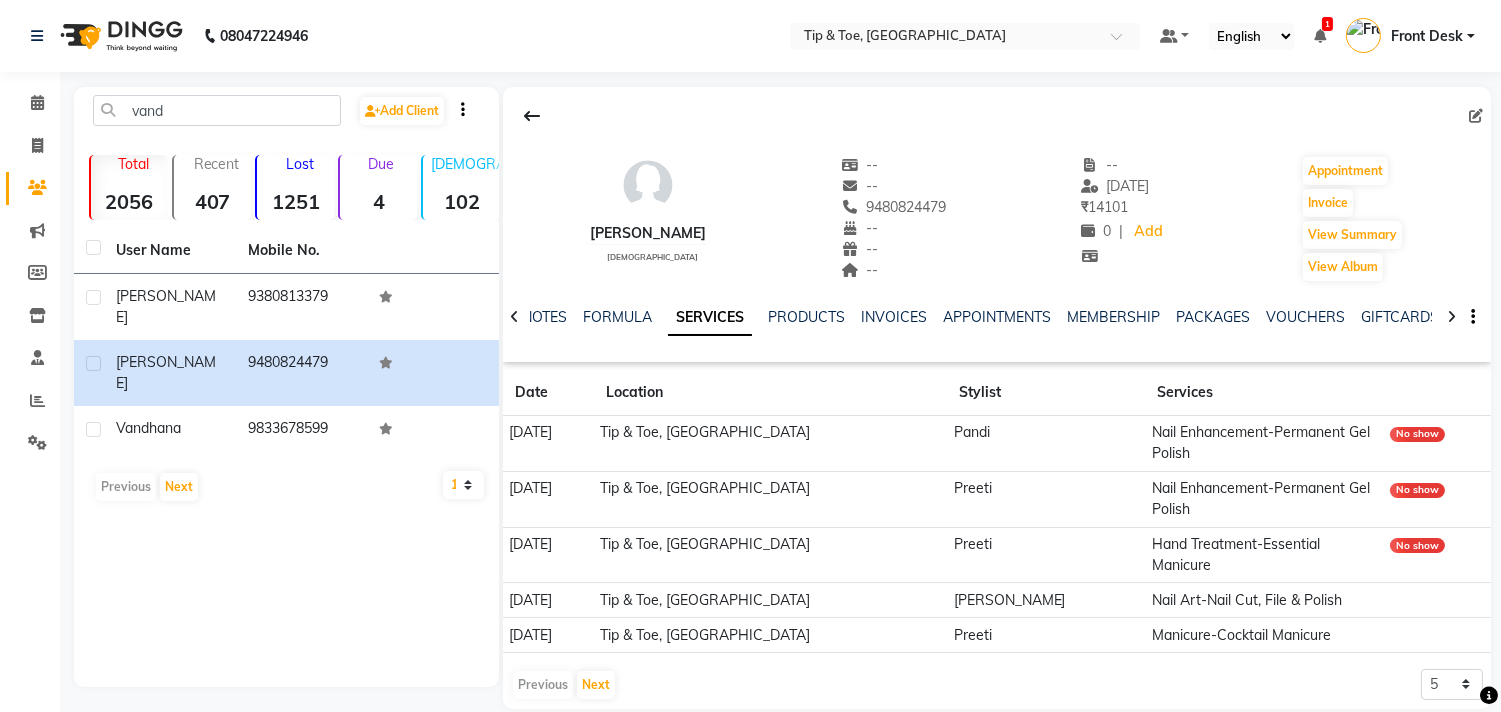 scroll, scrollTop: 6, scrollLeft: 0, axis: vertical 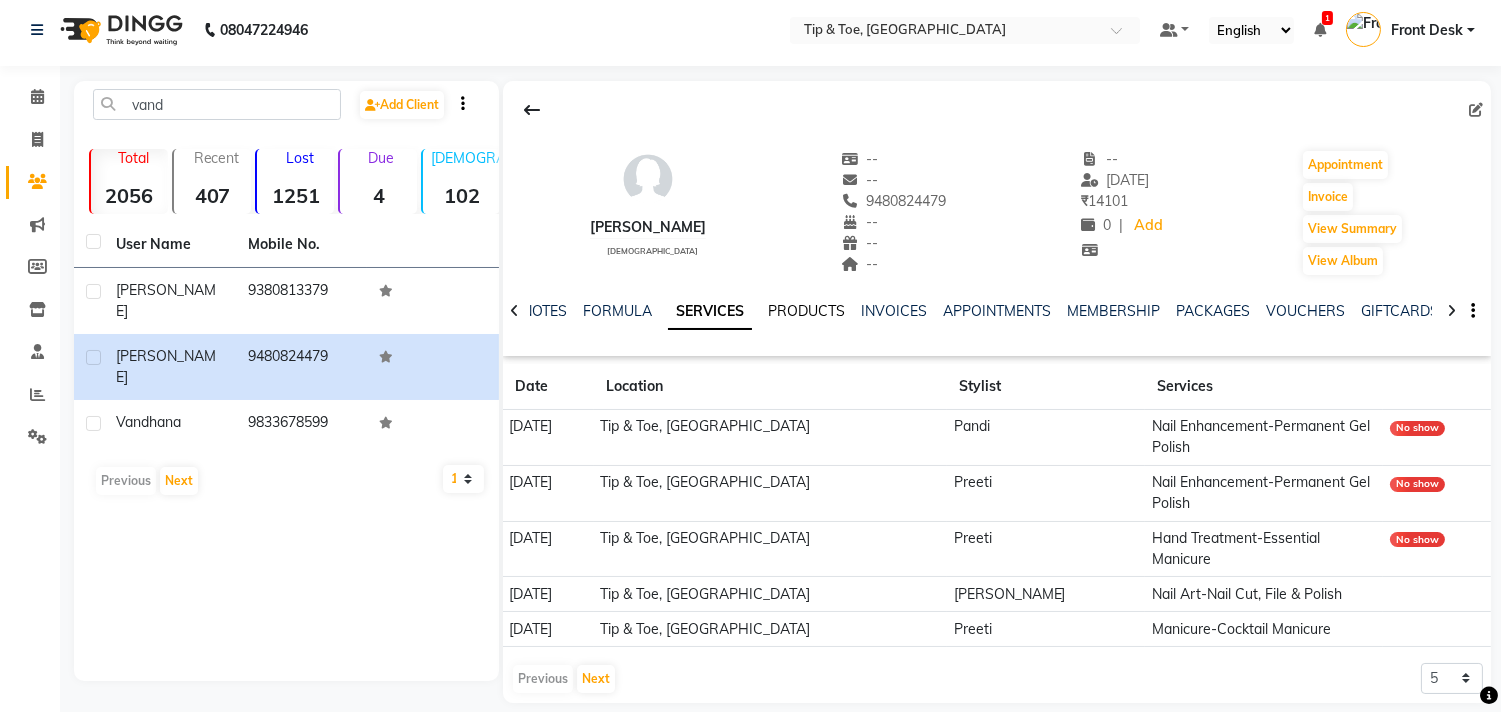 click on "PRODUCTS" 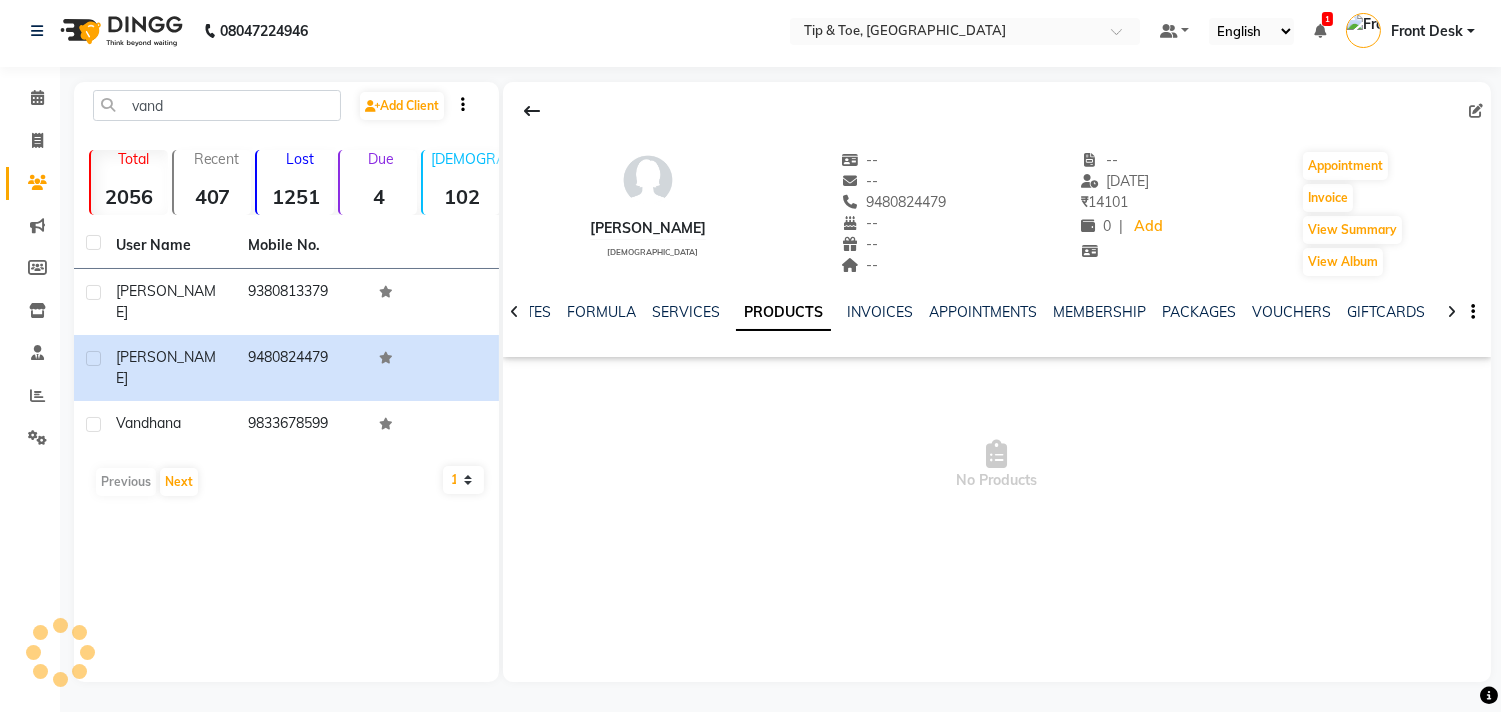 scroll, scrollTop: 4, scrollLeft: 0, axis: vertical 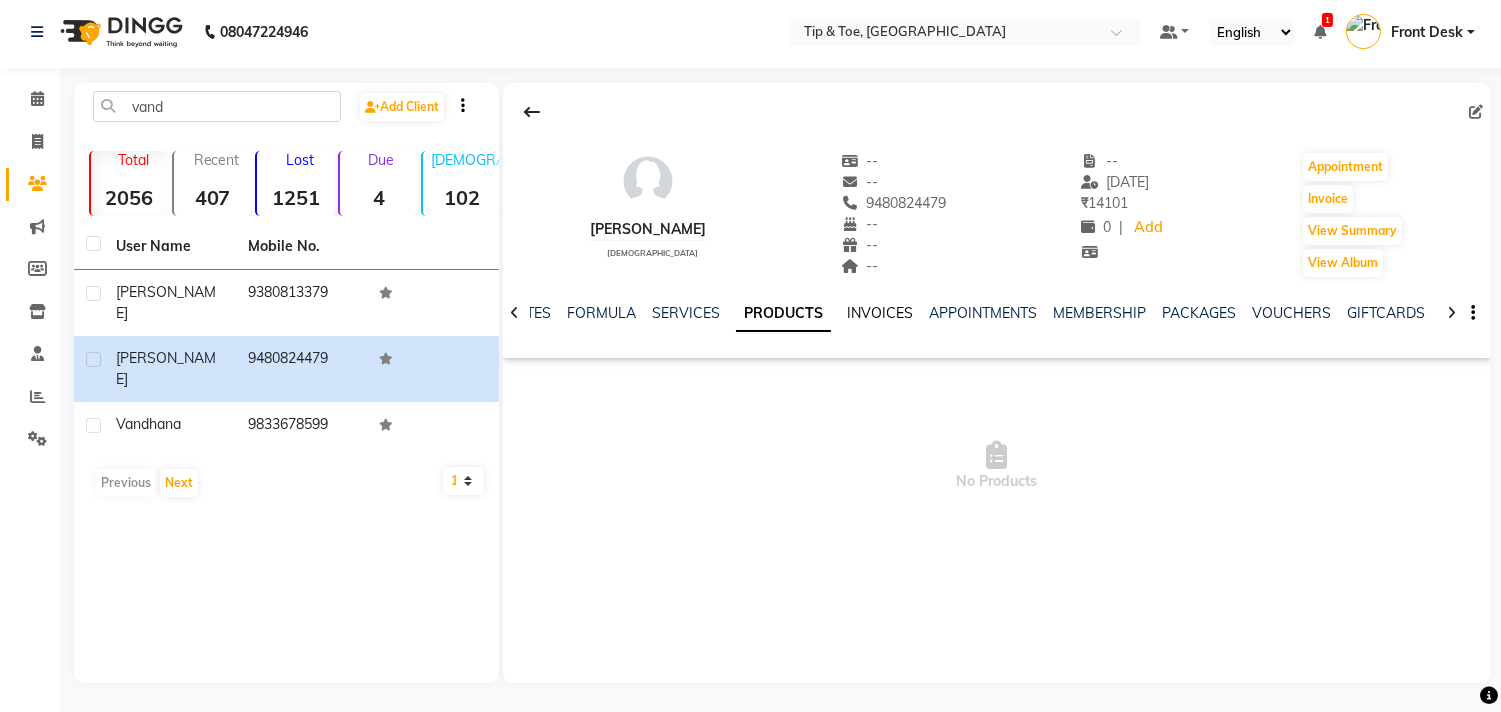 click on "INVOICES" 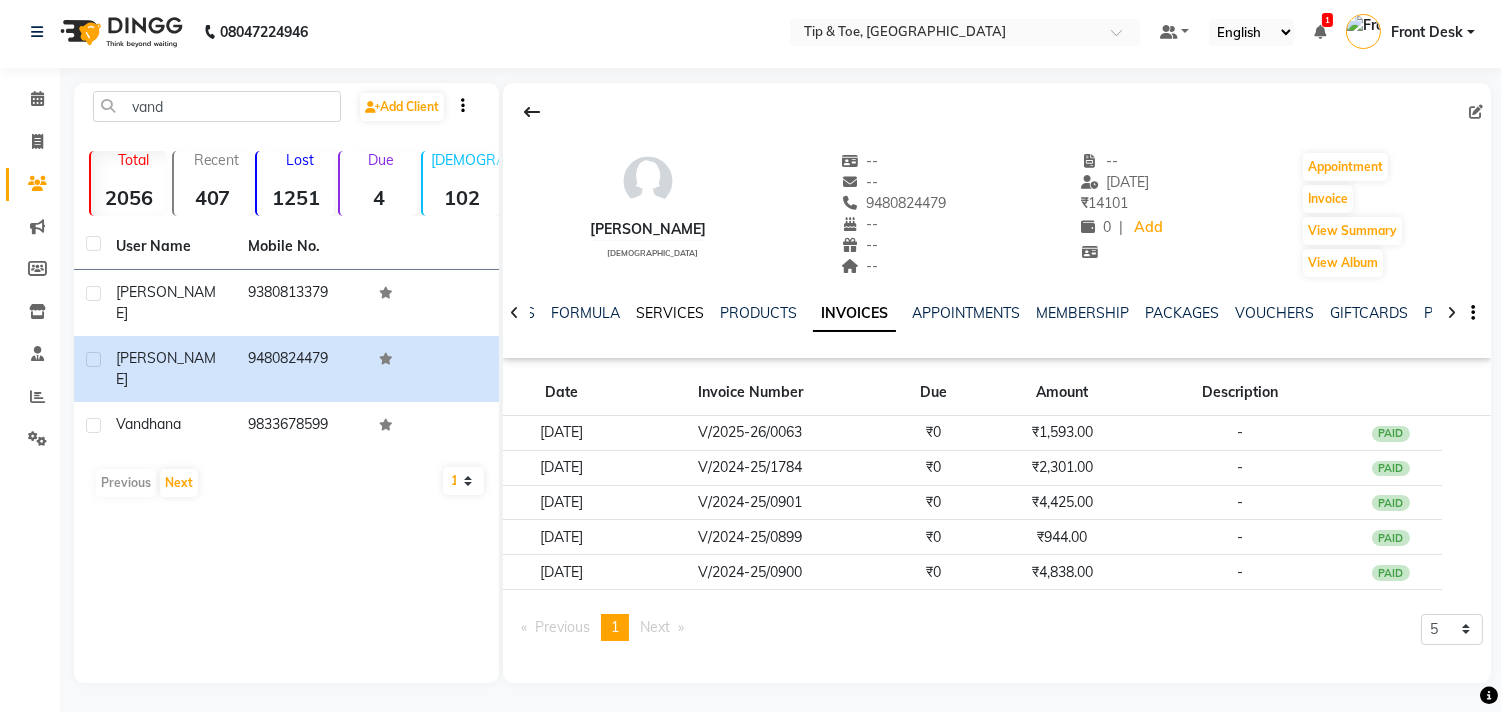 click on "SERVICES" 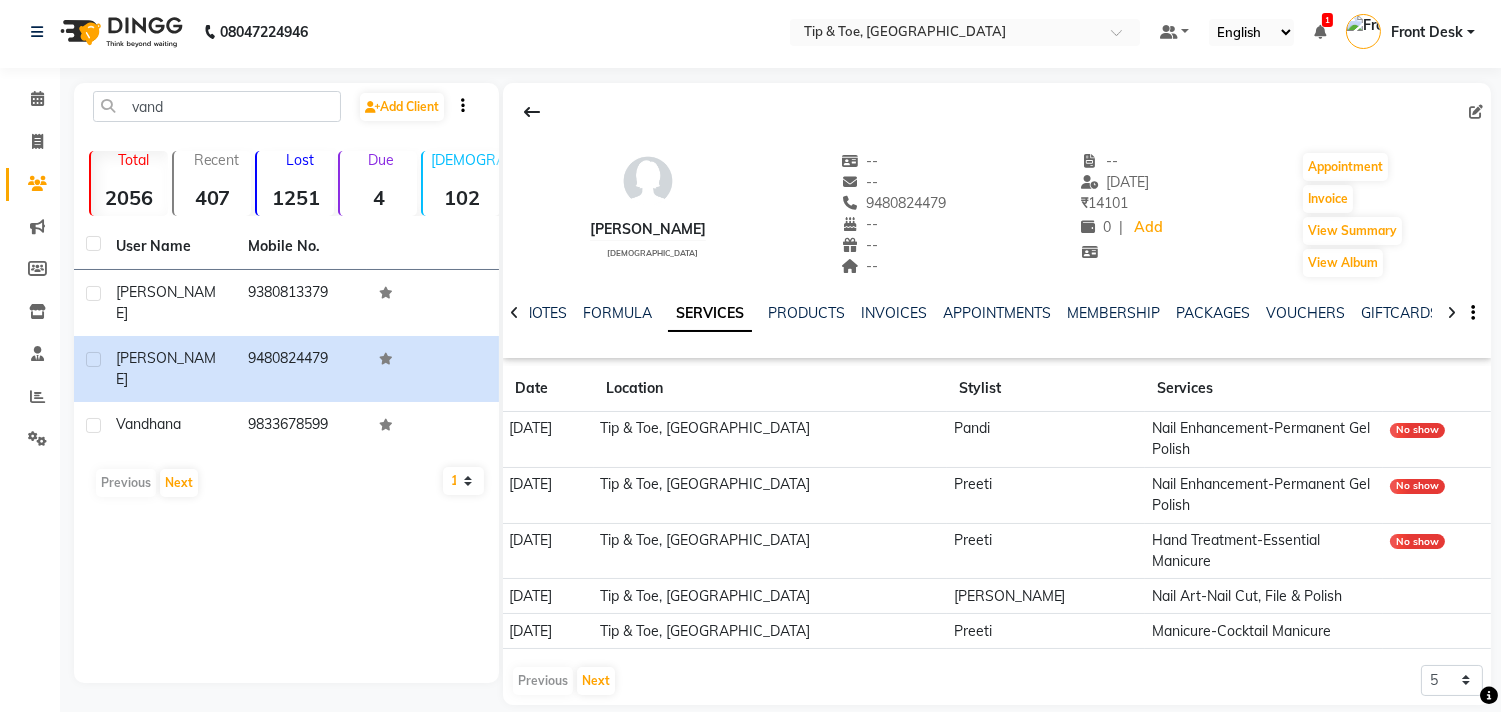 scroll, scrollTop: 6, scrollLeft: 0, axis: vertical 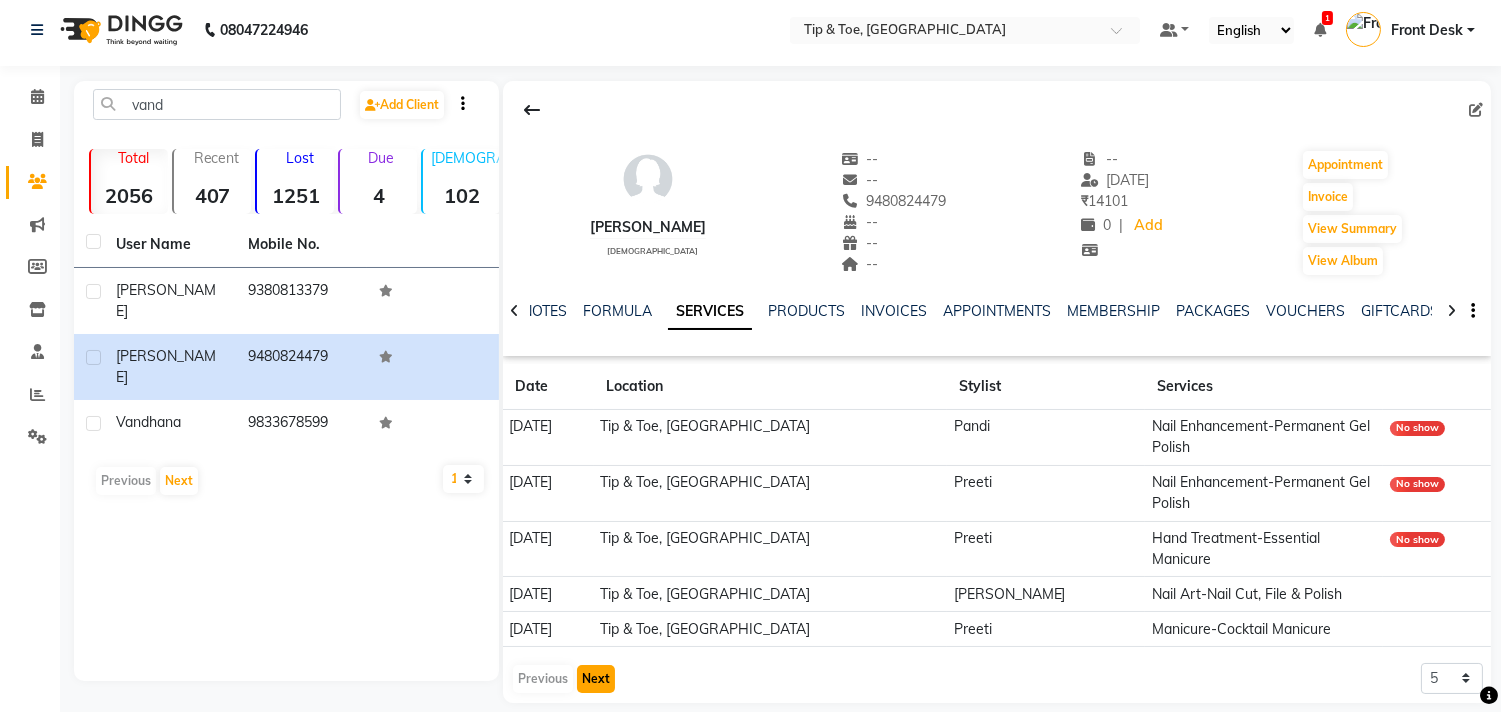 click on "Next" 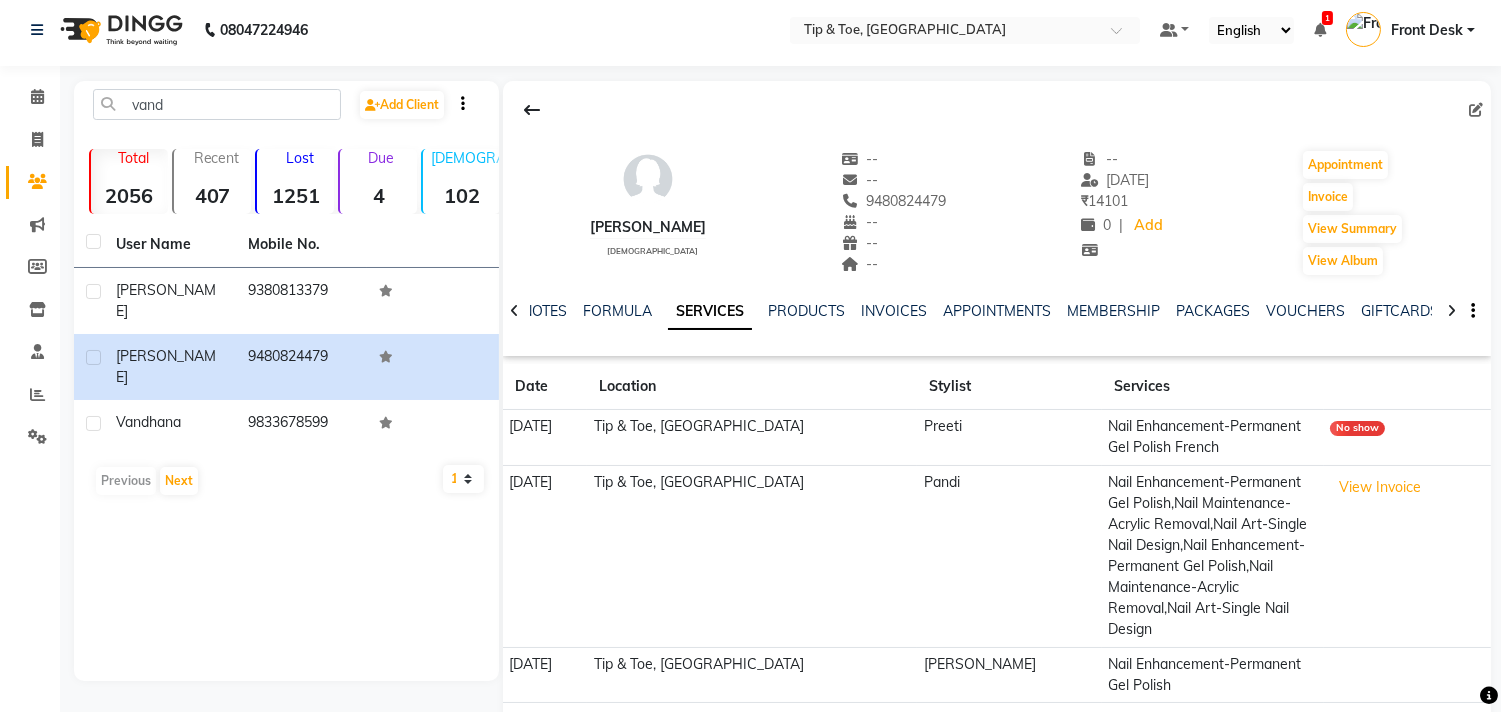 scroll, scrollTop: 153, scrollLeft: 0, axis: vertical 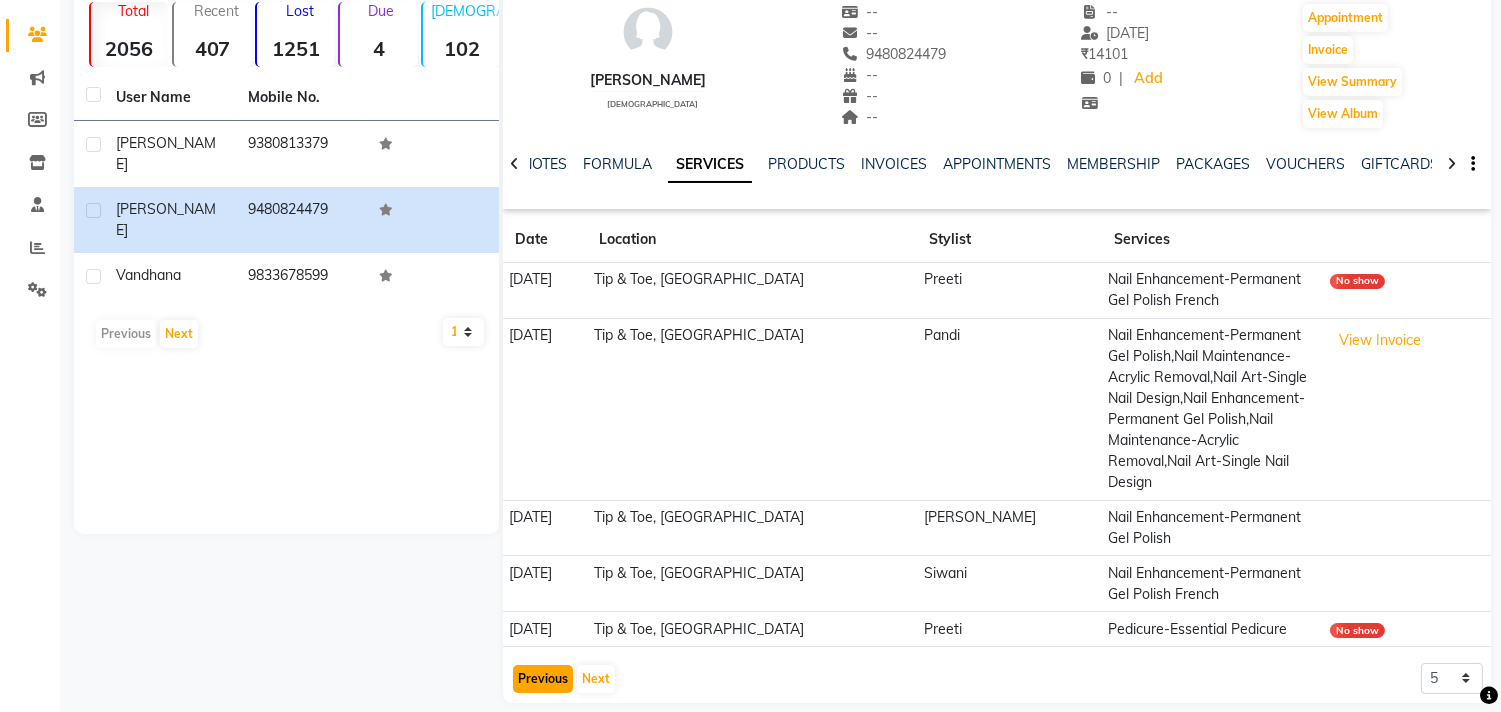 click on "Previous" 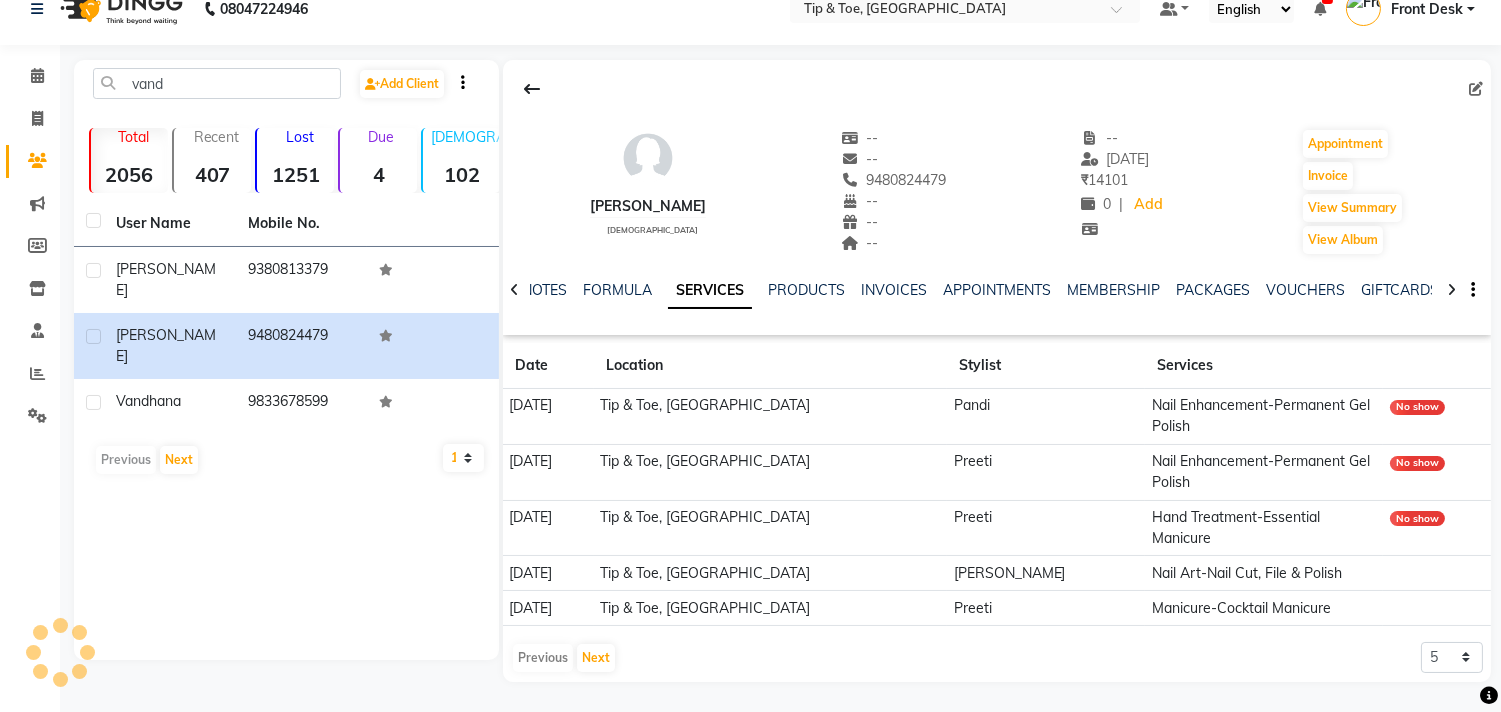 scroll, scrollTop: 6, scrollLeft: 0, axis: vertical 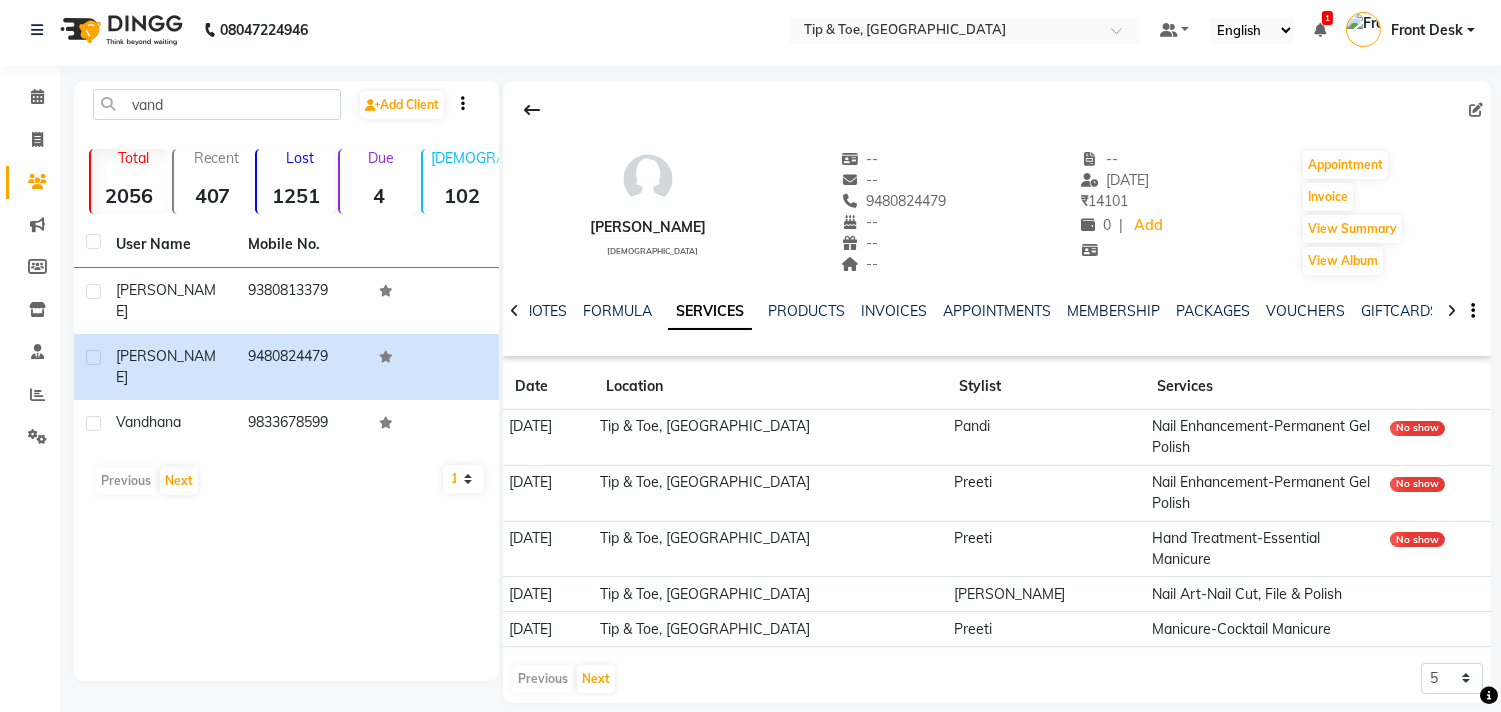 click on "12-04-2025" 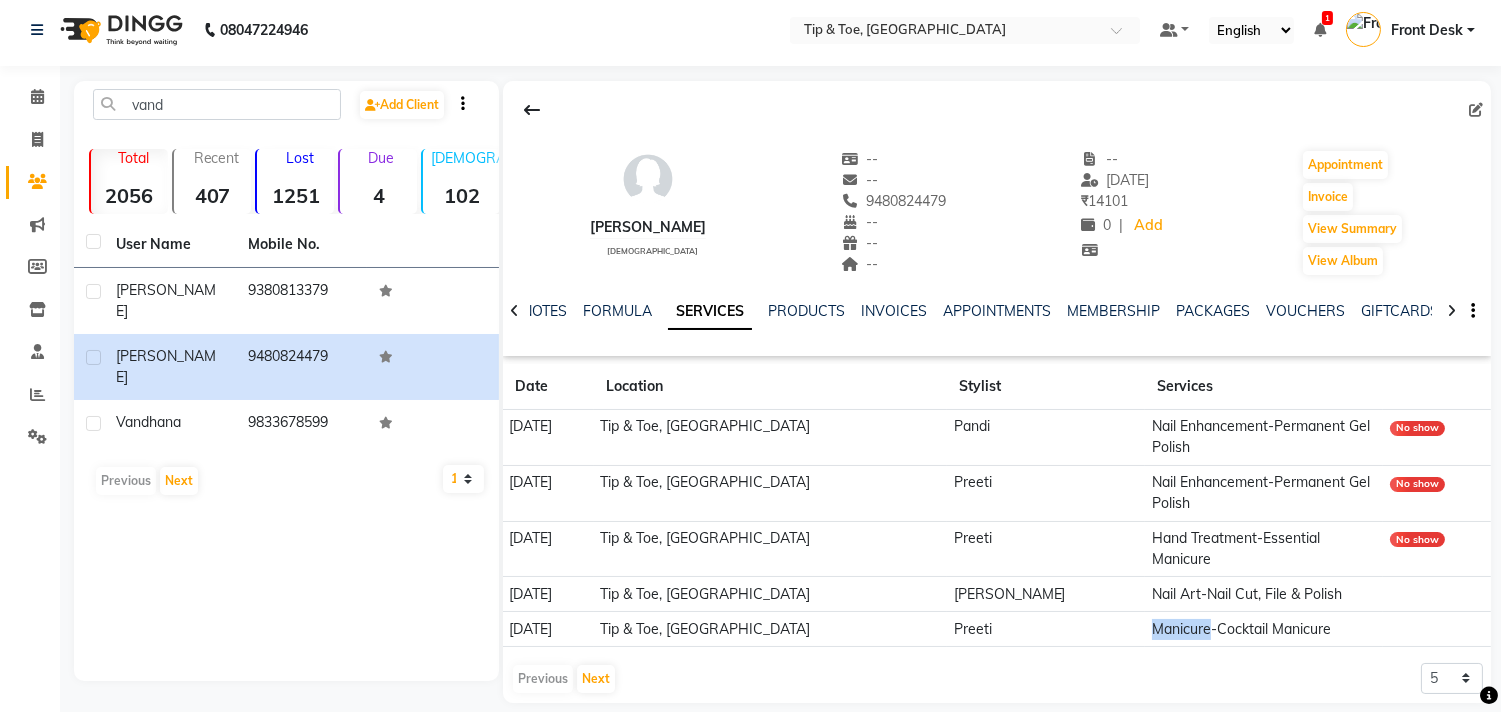 click on "Manicure-Cocktail Manicure" 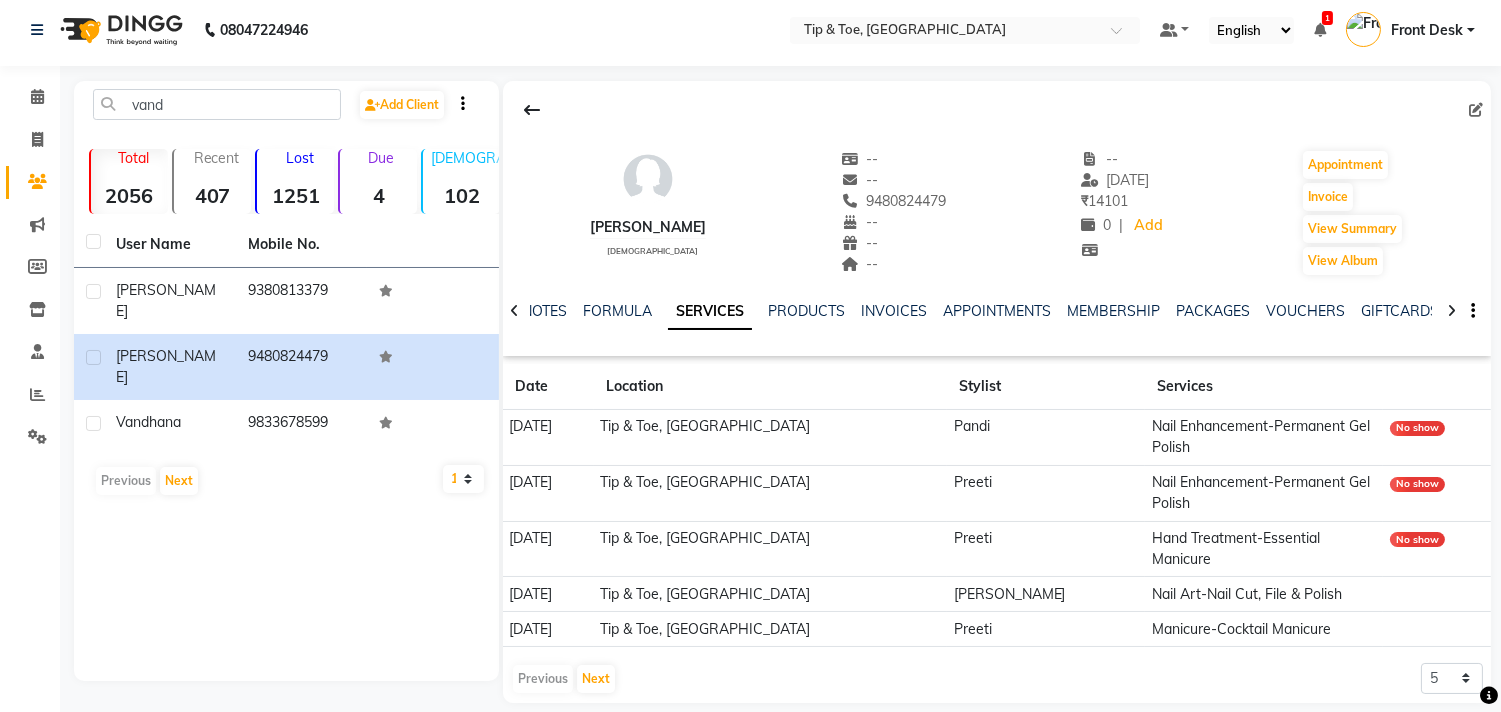 click on "Tip & Toe, [GEOGRAPHIC_DATA]" 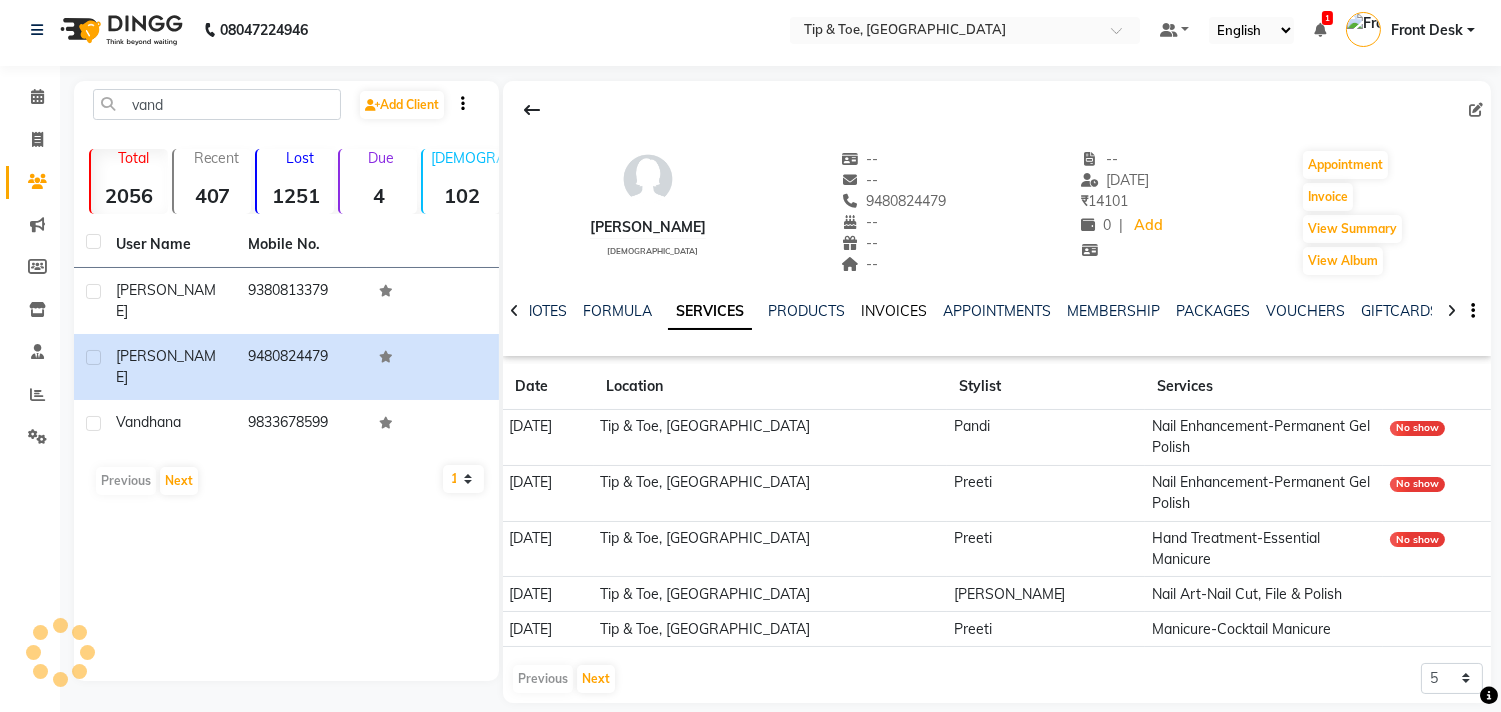 click on "INVOICES" 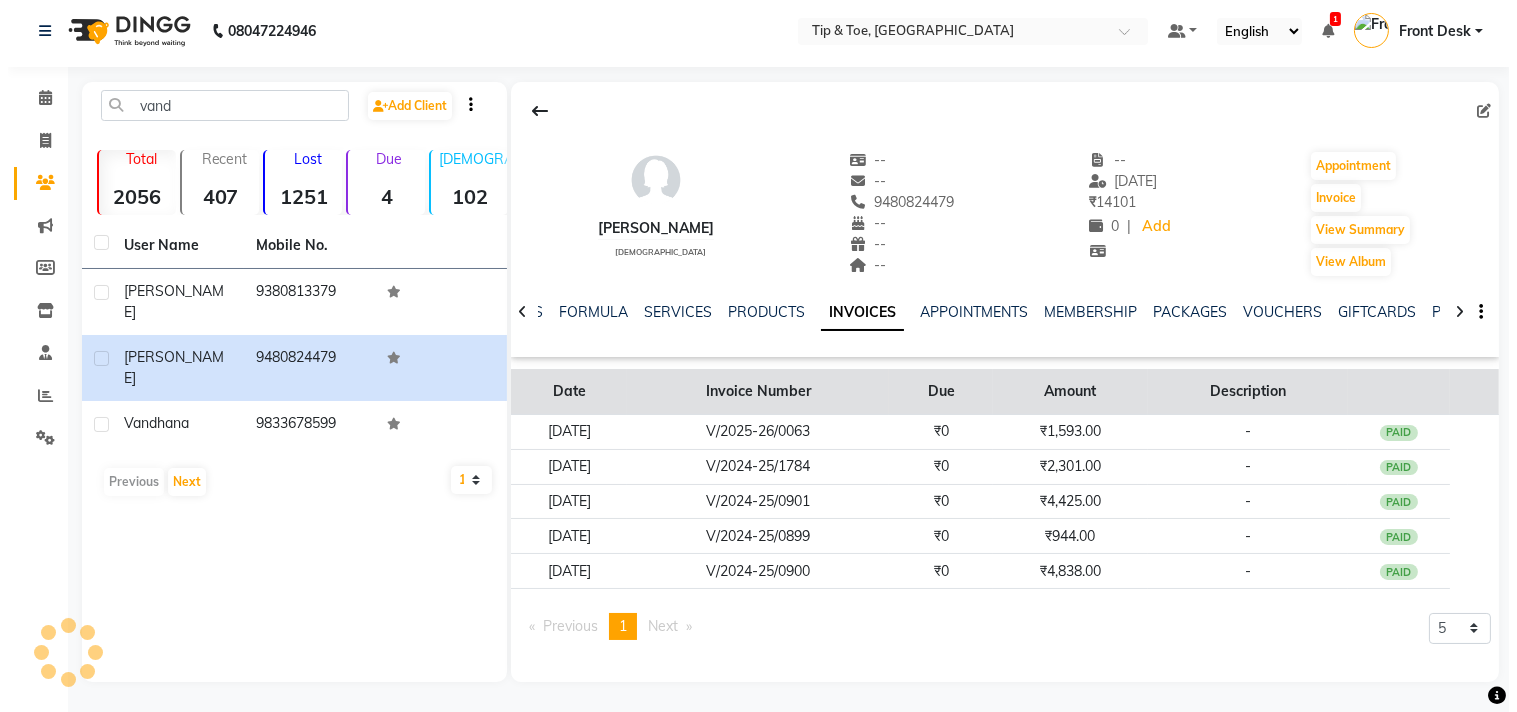 scroll, scrollTop: 4, scrollLeft: 0, axis: vertical 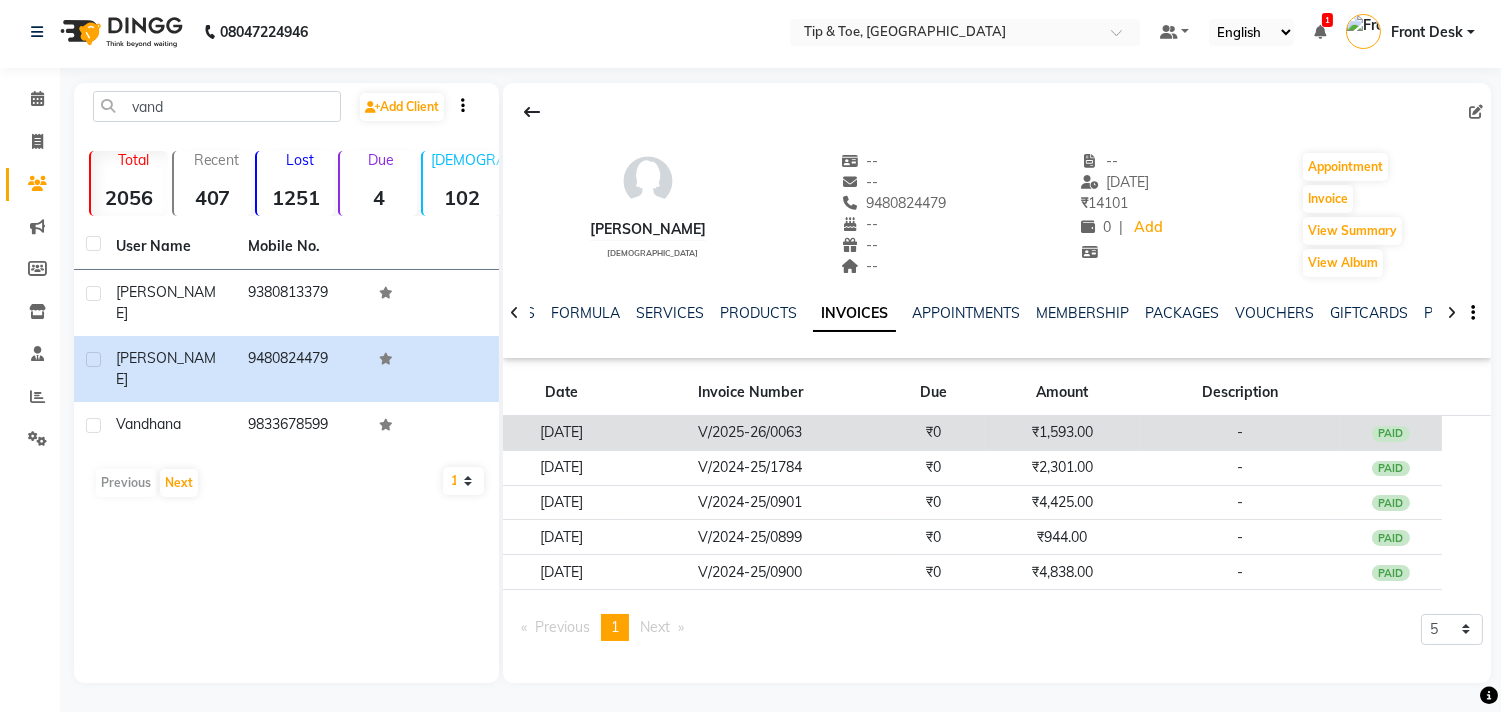 click on "₹1,593.00" 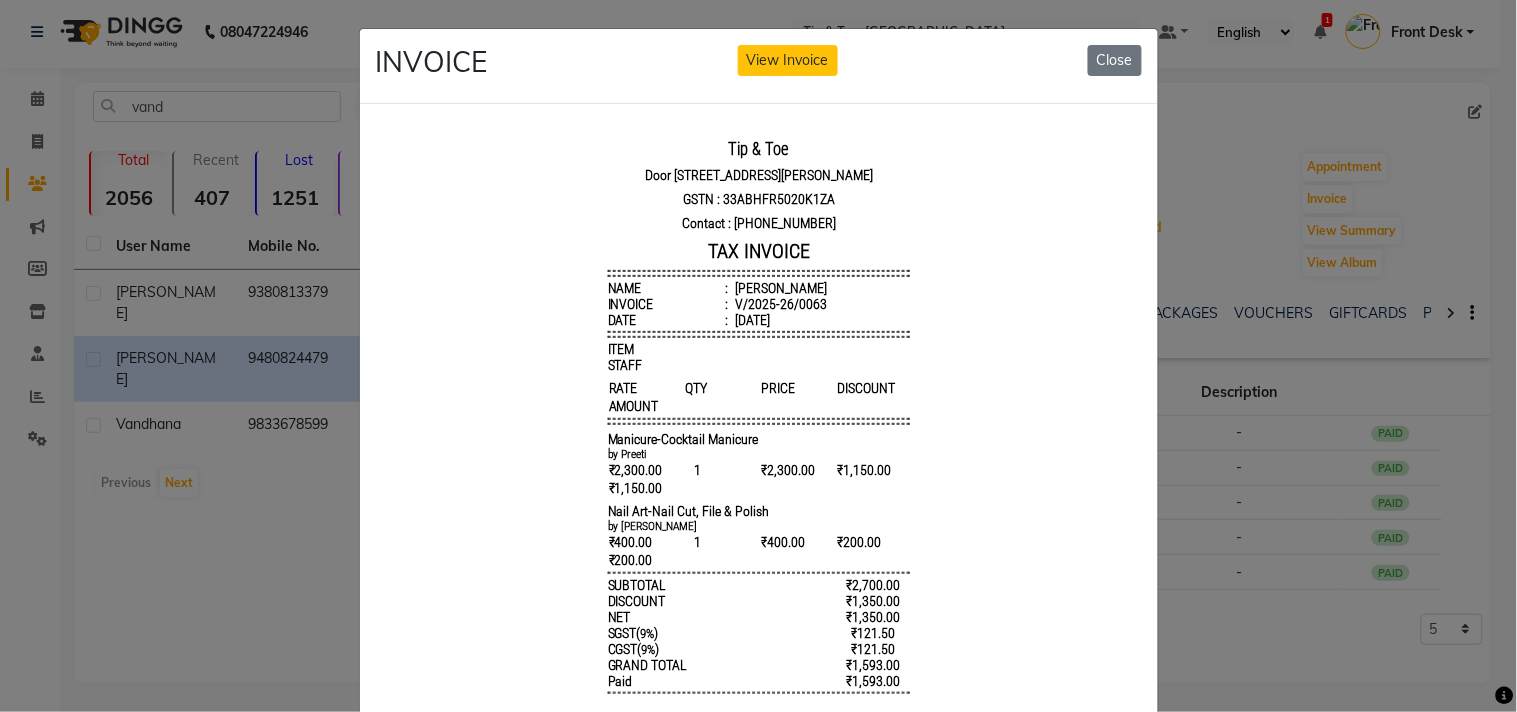 scroll, scrollTop: 16, scrollLeft: 0, axis: vertical 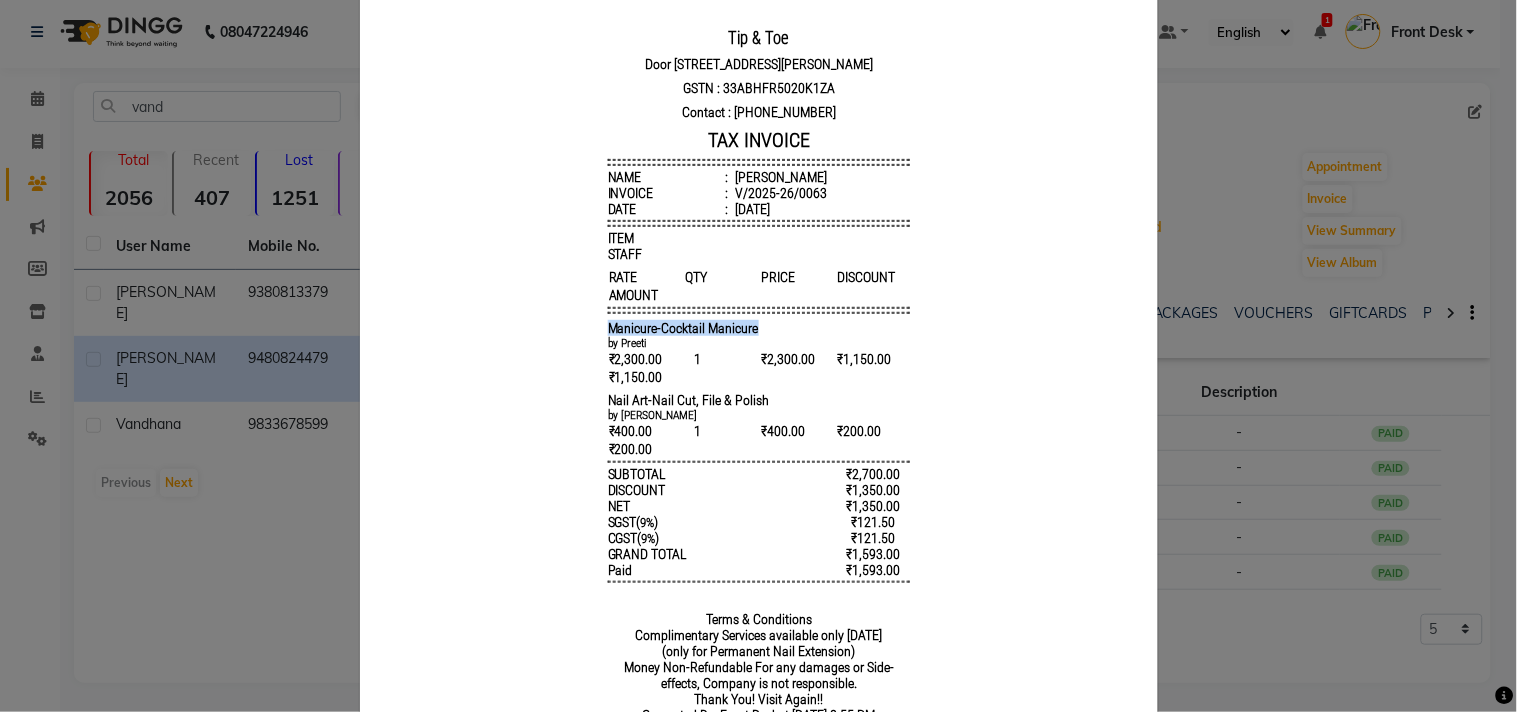 drag, startPoint x: 579, startPoint y: 326, endPoint x: 810, endPoint y: 340, distance: 231.42386 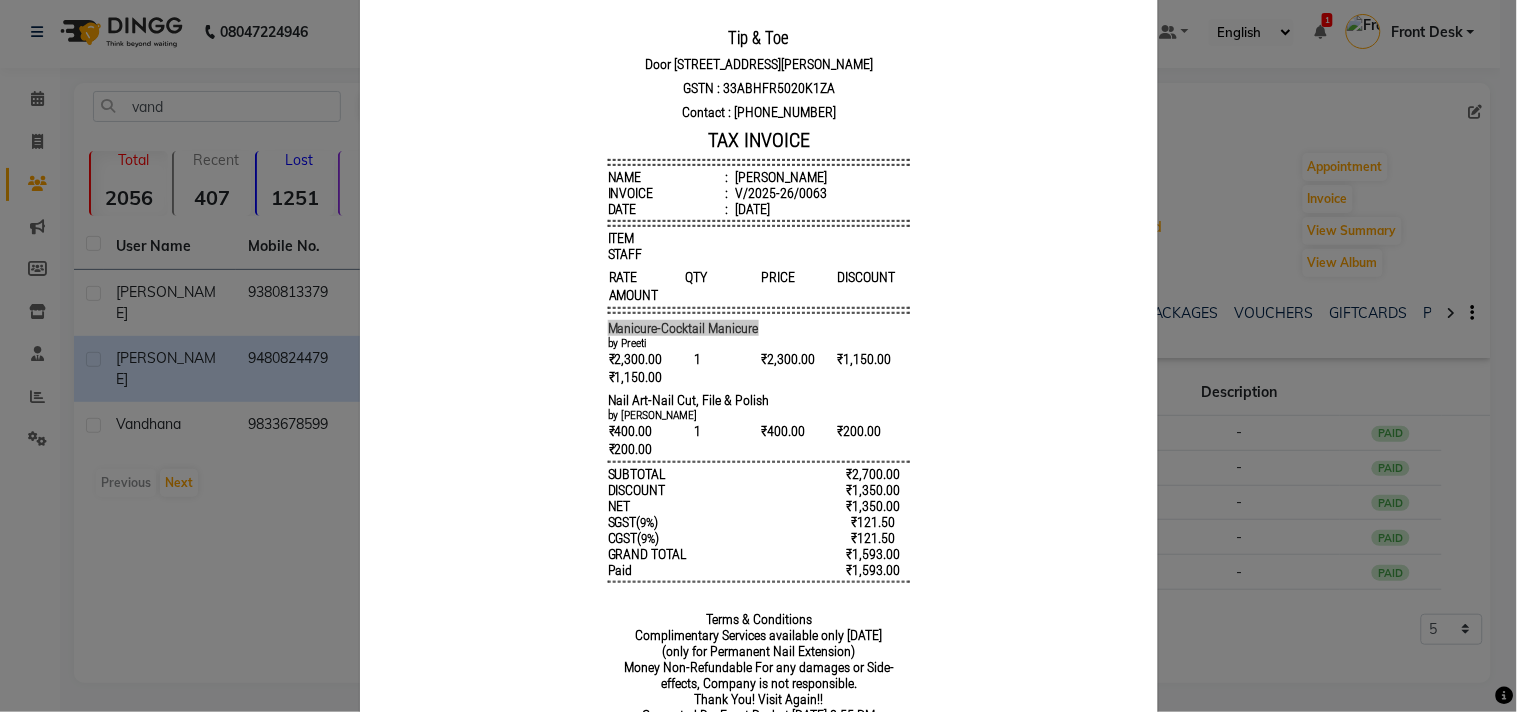 click on "INVOICE View Invoice Close" 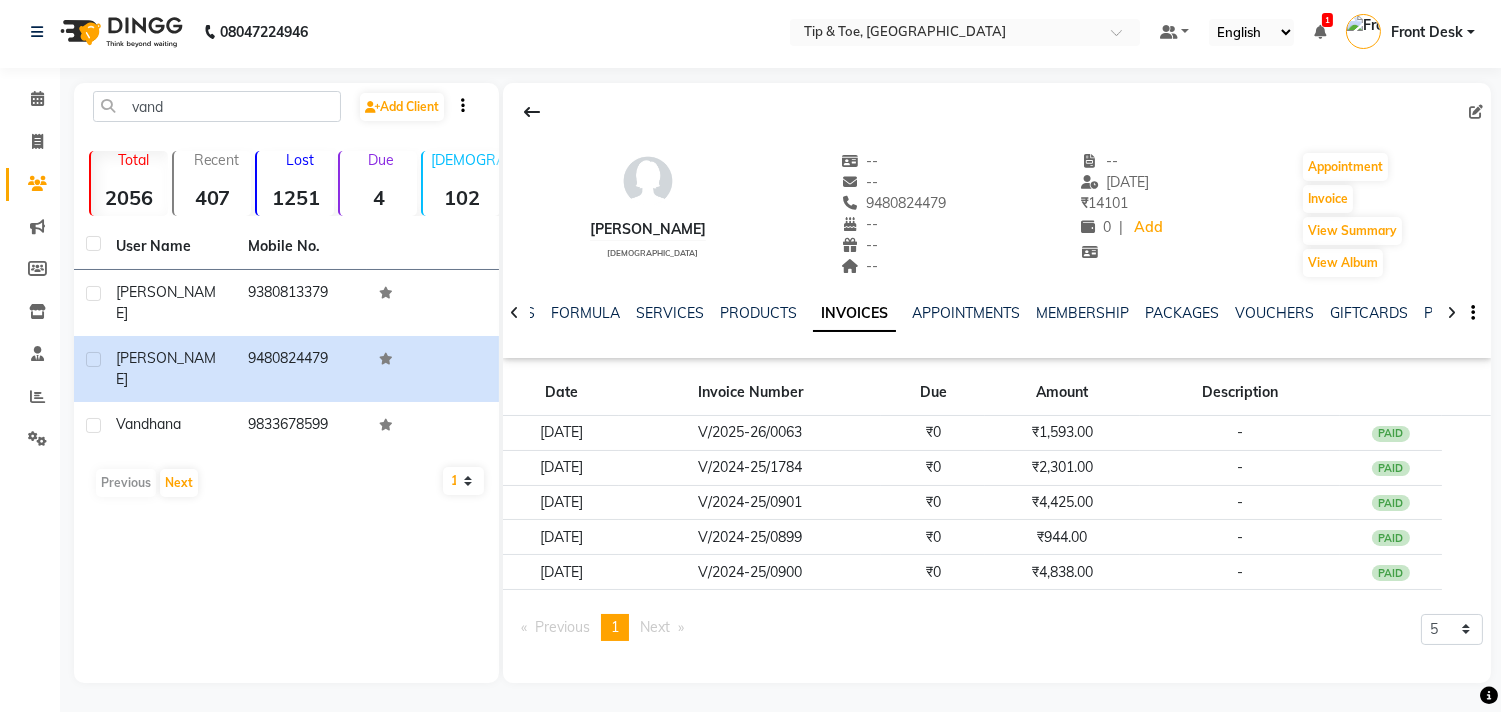 click on "Previous  page" 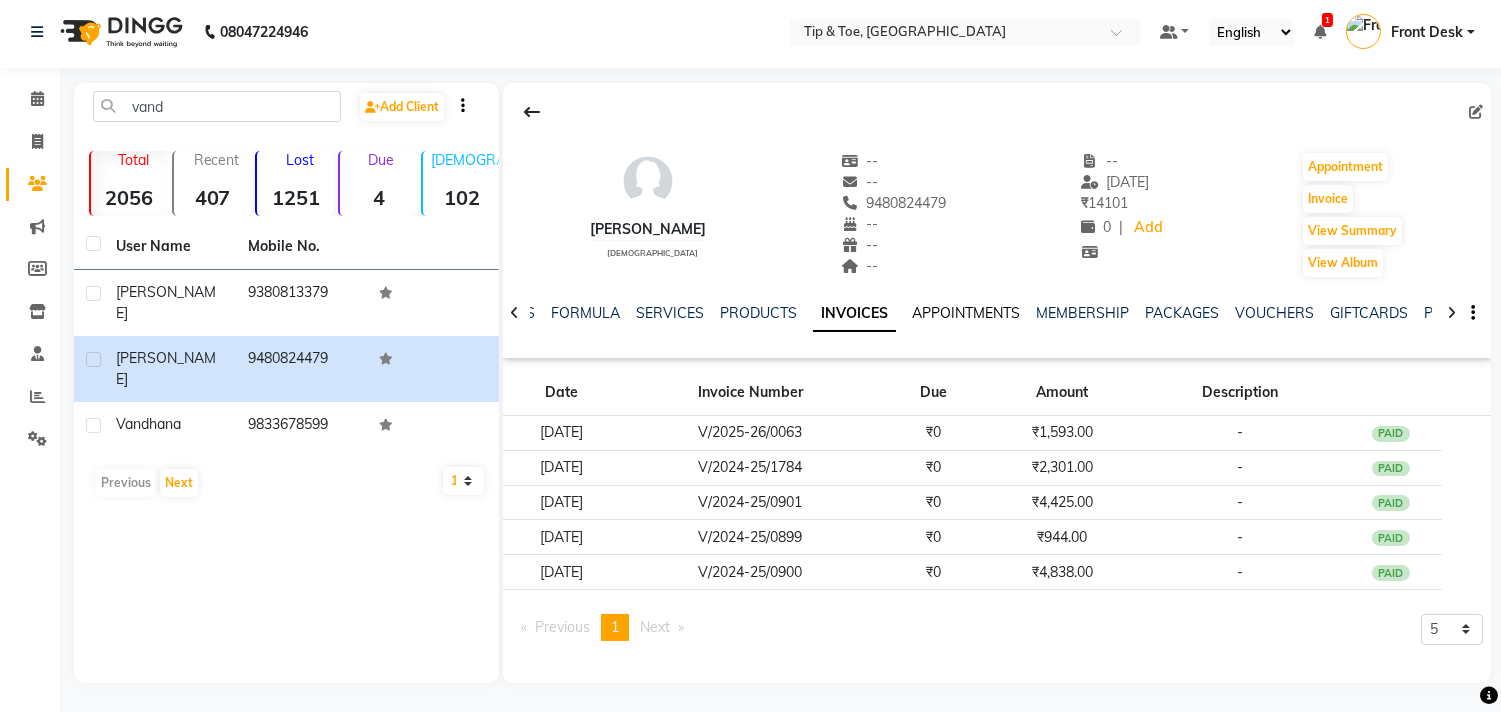 click on "APPOINTMENTS" 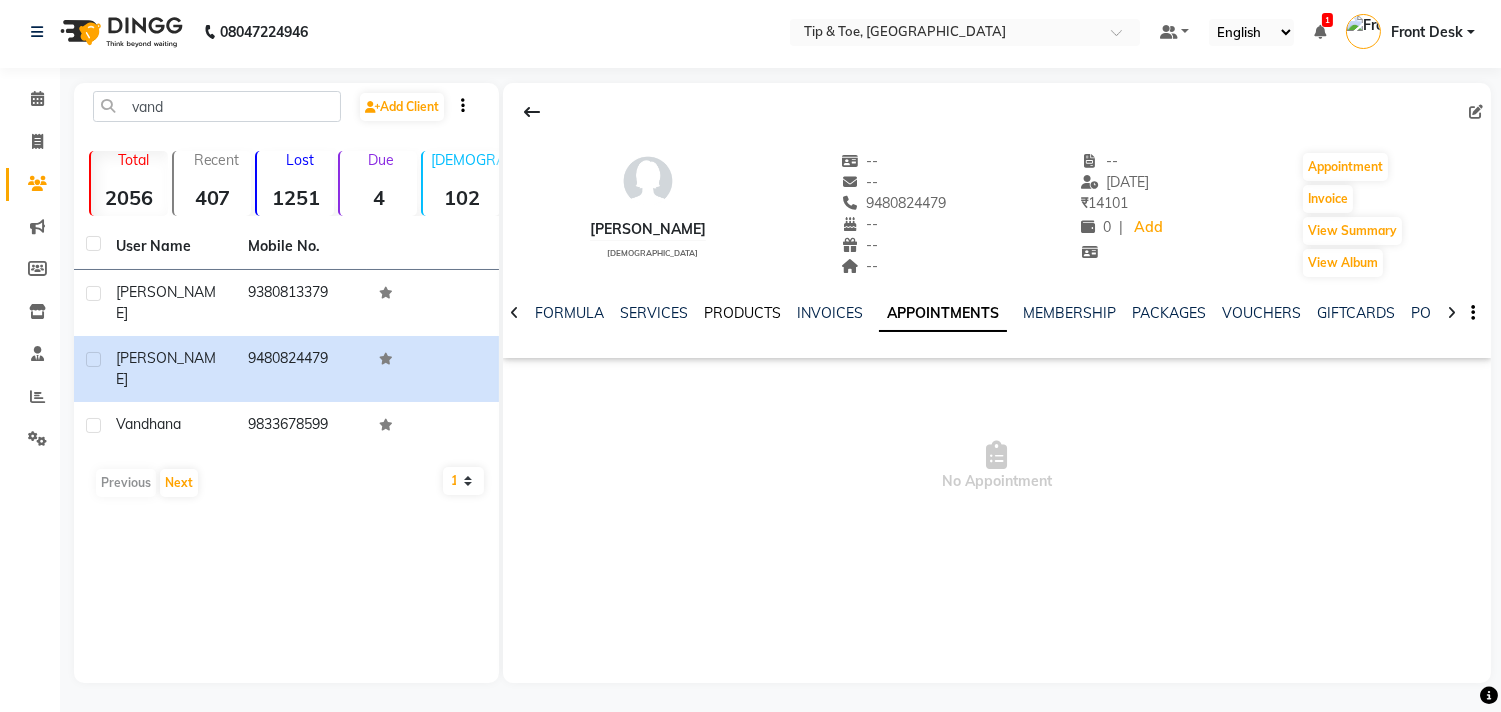 click on "PRODUCTS" 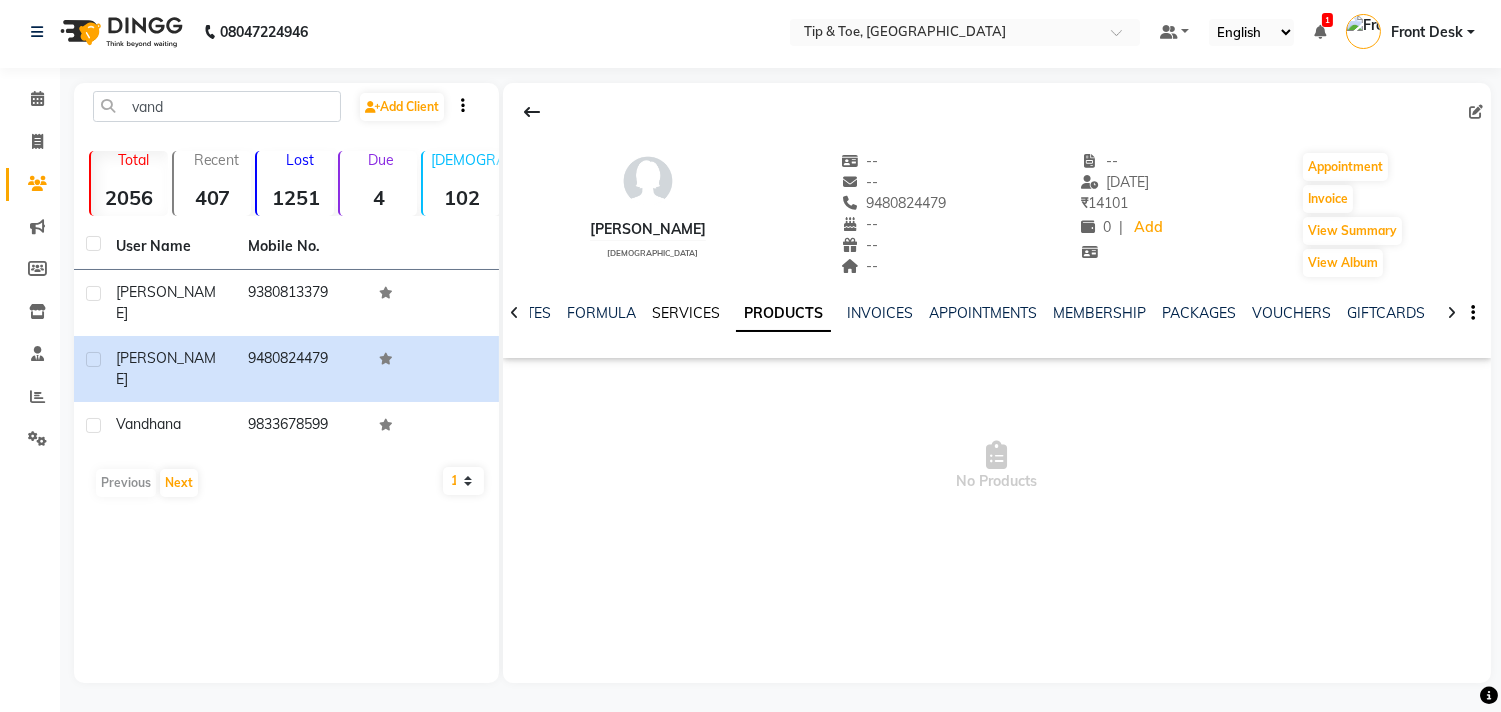 click on "SERVICES" 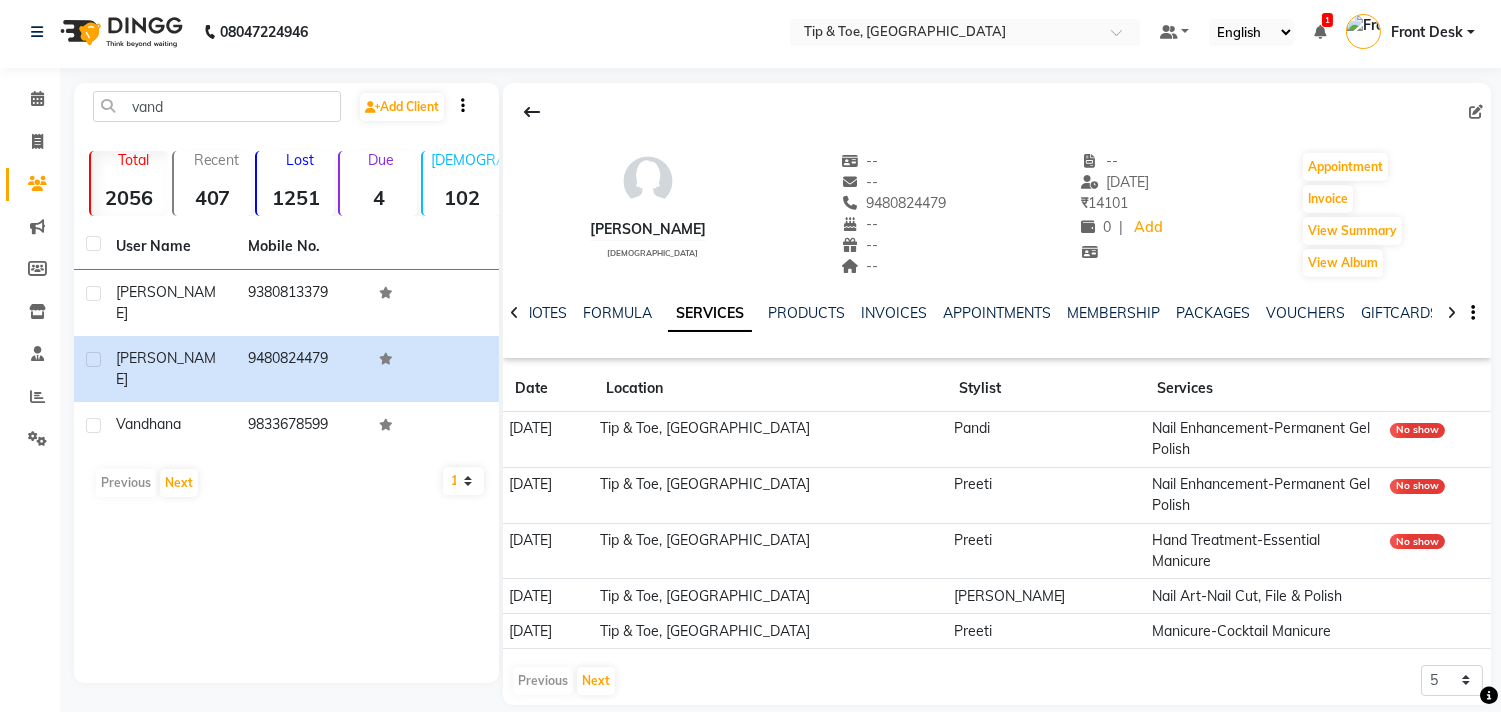 scroll, scrollTop: 6, scrollLeft: 0, axis: vertical 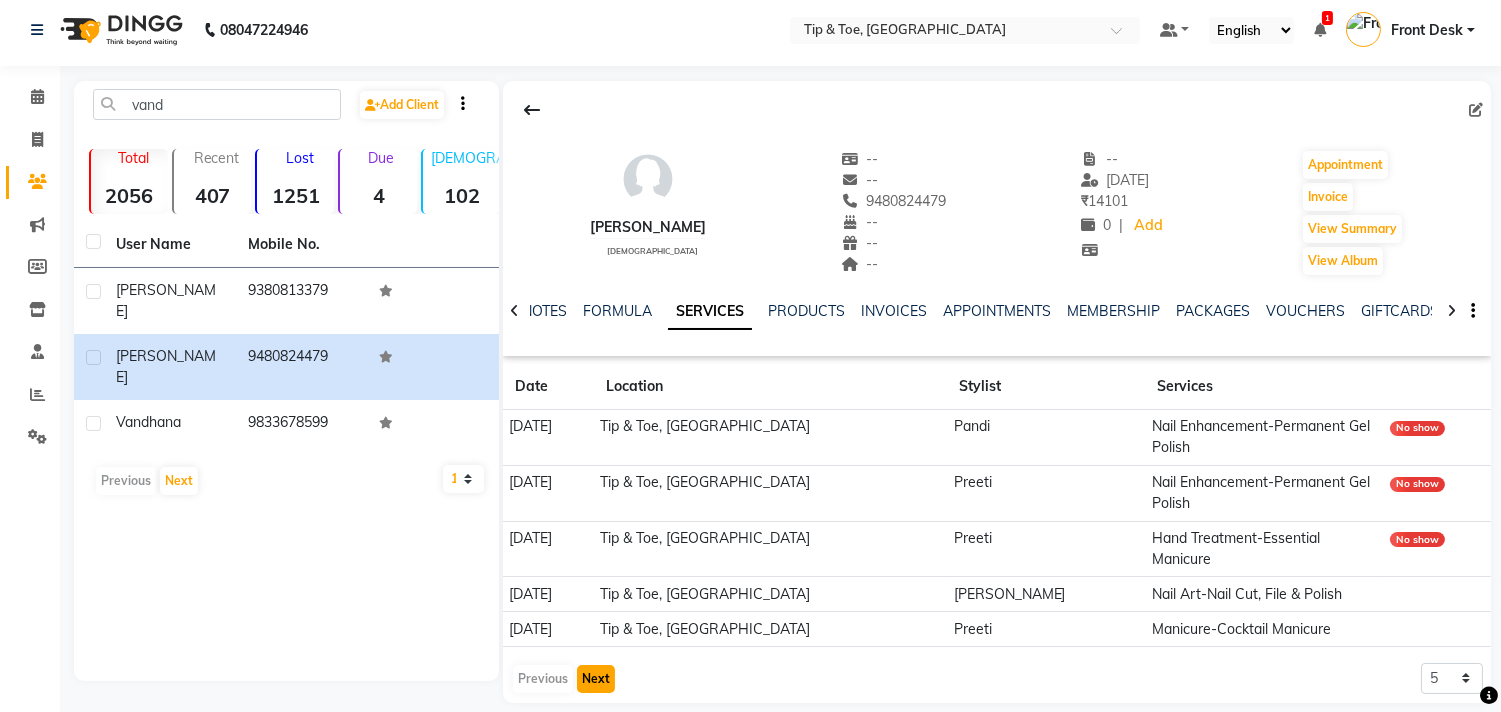 click on "Next" 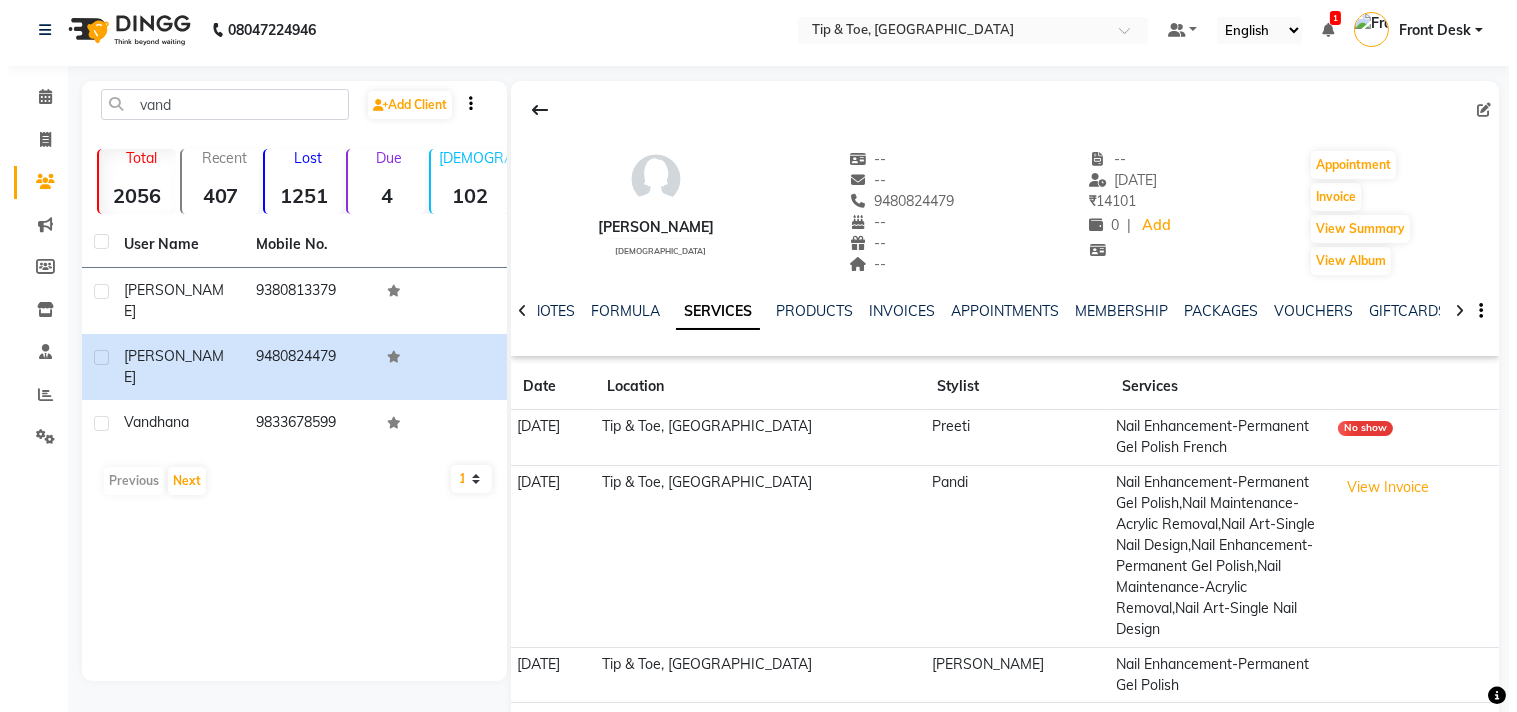 scroll, scrollTop: 153, scrollLeft: 0, axis: vertical 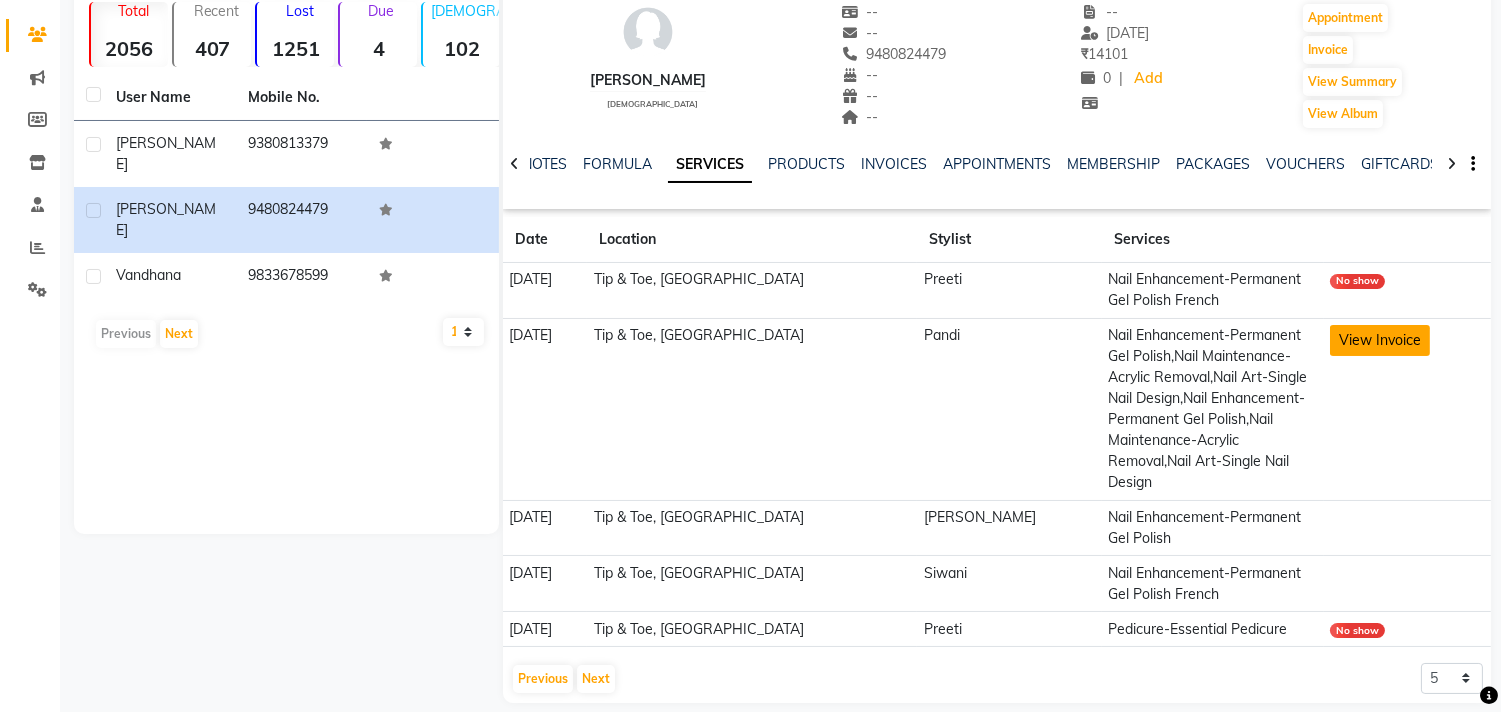 click on "View Invoice" 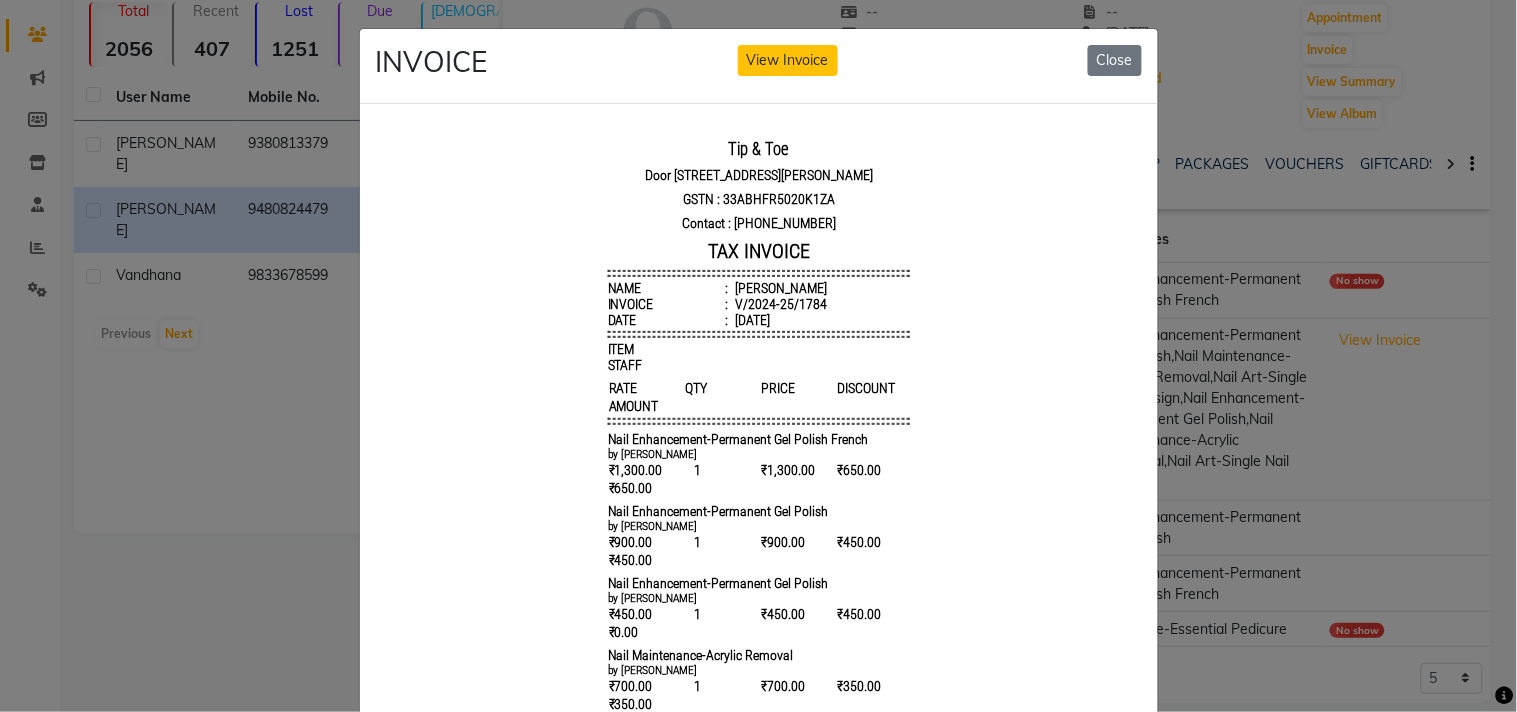 scroll, scrollTop: 16, scrollLeft: 0, axis: vertical 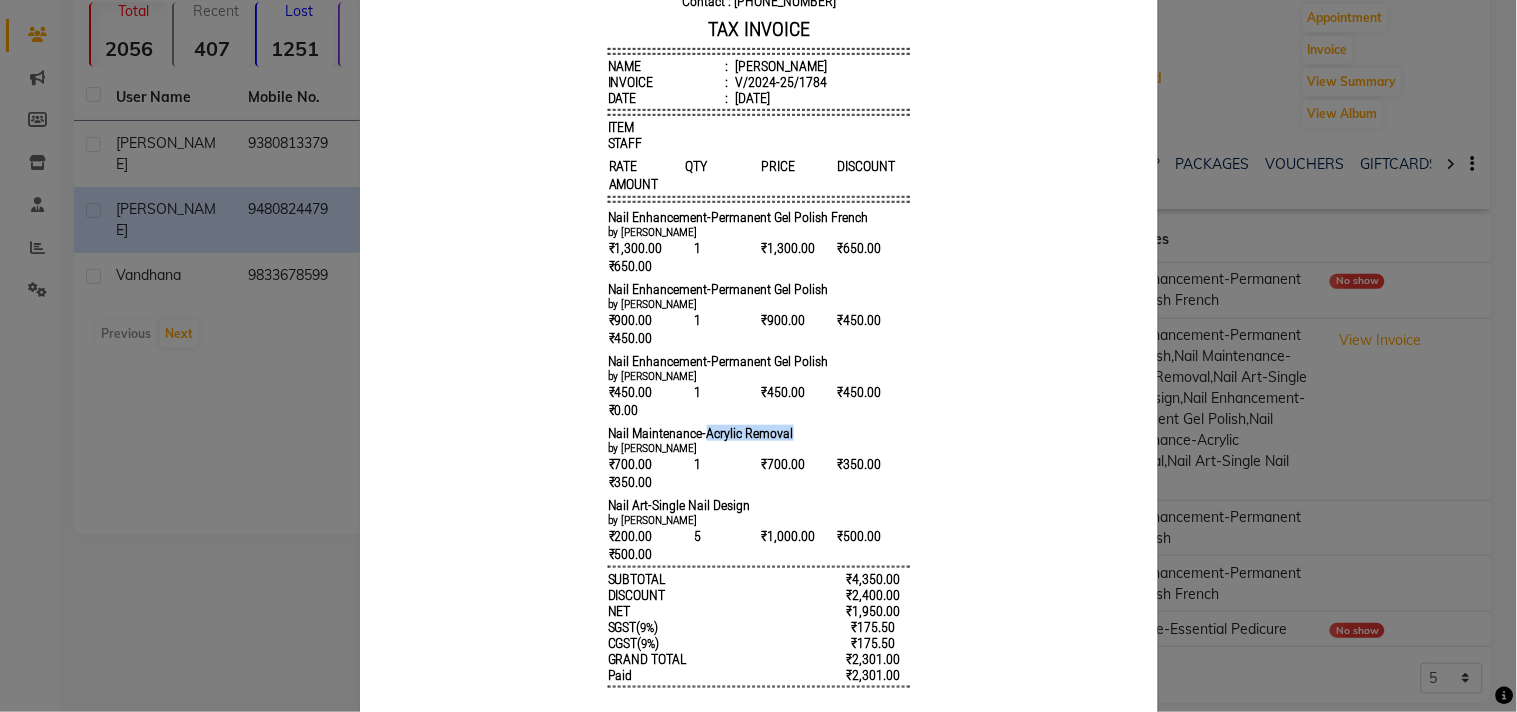 drag, startPoint x: 689, startPoint y: 466, endPoint x: 781, endPoint y: 468, distance: 92.021736 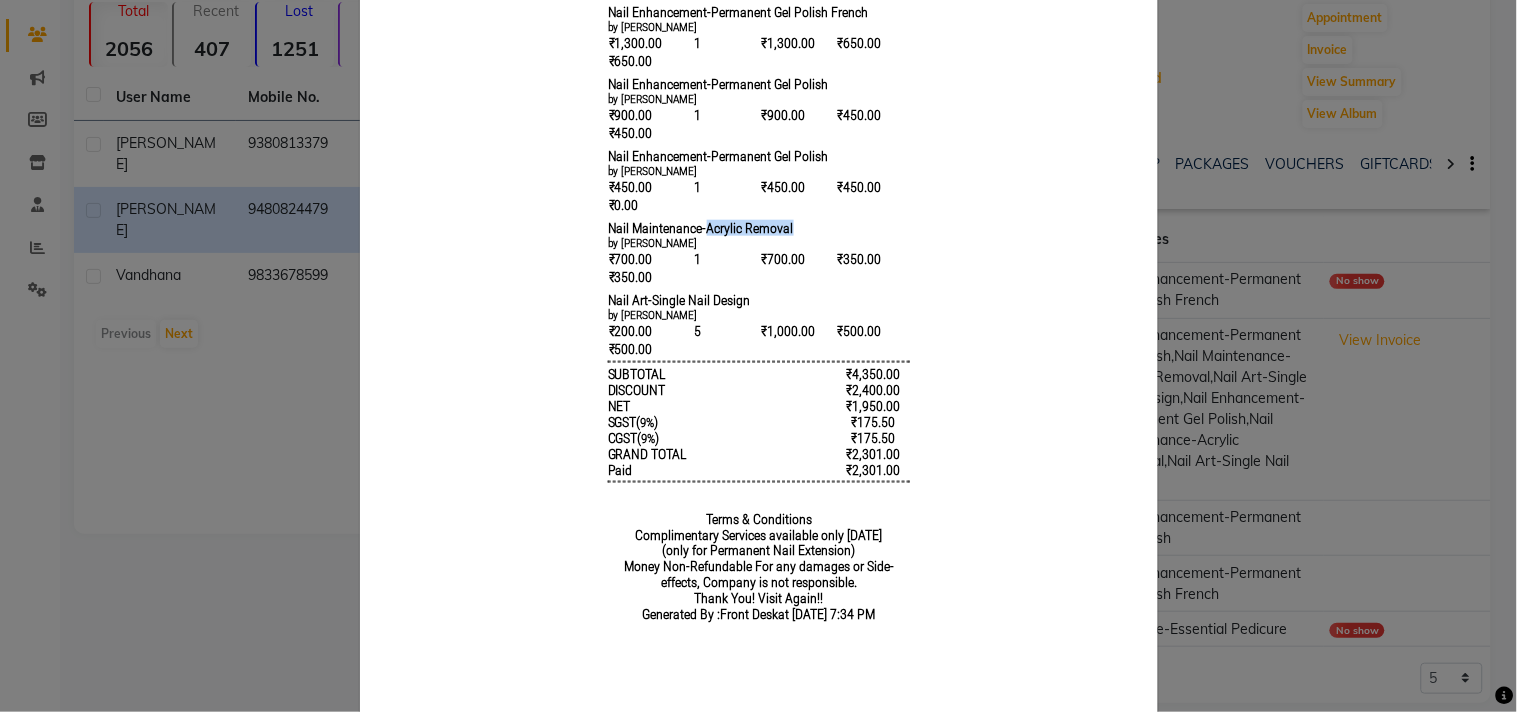 scroll, scrollTop: 482, scrollLeft: 0, axis: vertical 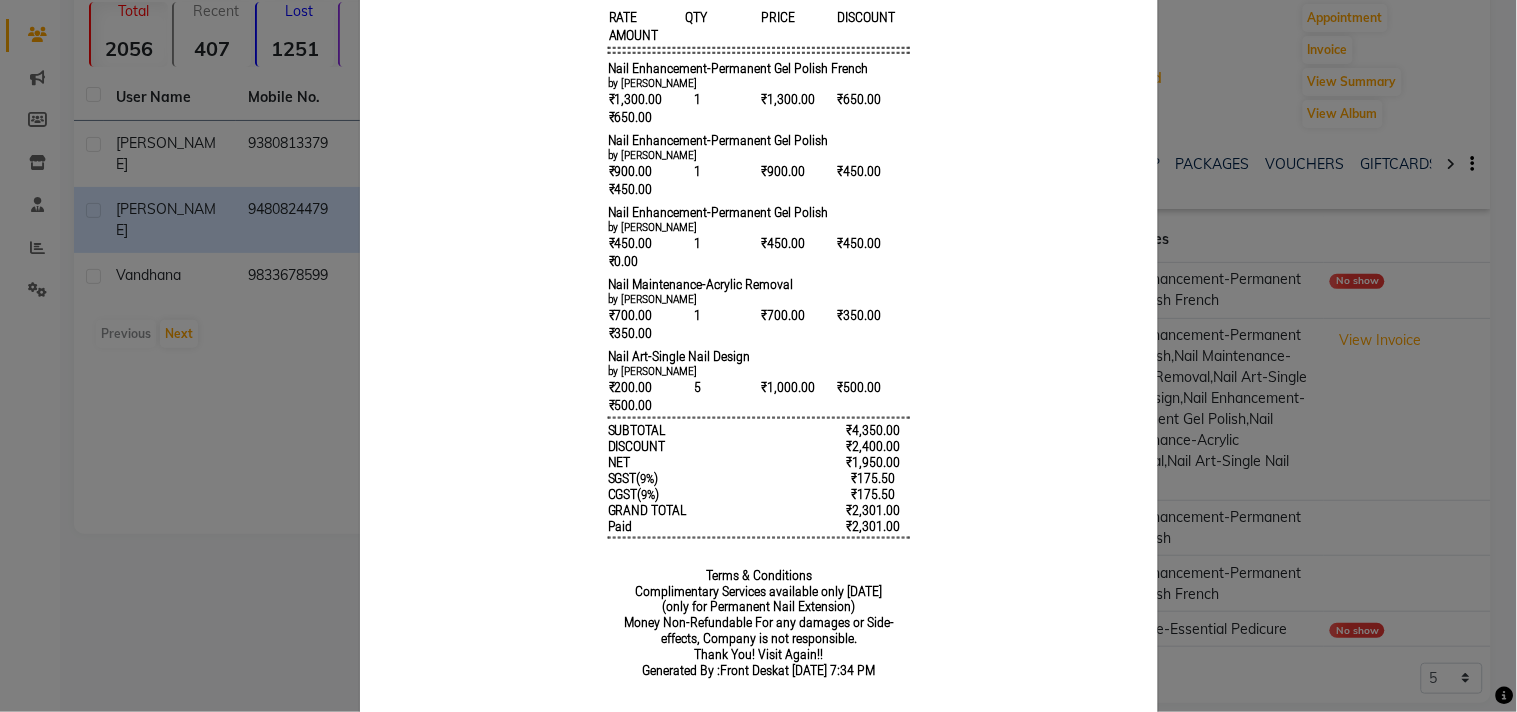 click on "Tip & Toe
Door no I 26, plot no 364 Chandrika arcade, 1st main road,Annanagar east,Chennai
GSTN :
33ABHFR5020K1ZA
Contact : 7845963857
TAX INVOICE
Name  :
vandana sagar
Invoice  :
V/2024-25/1784
Date  :
December 17, 2024
ITEM
STAFF
RATE" at bounding box center (758, 228) 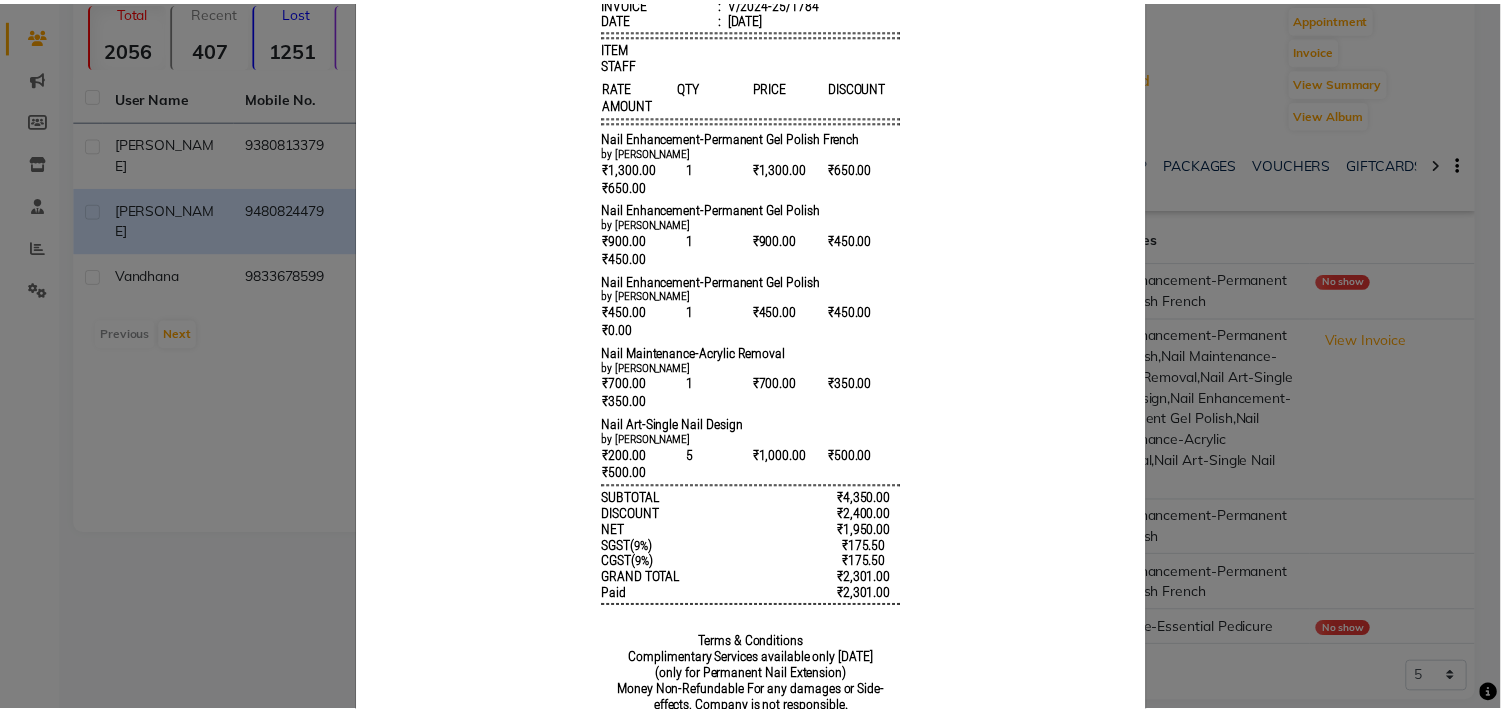 scroll, scrollTop: 260, scrollLeft: 0, axis: vertical 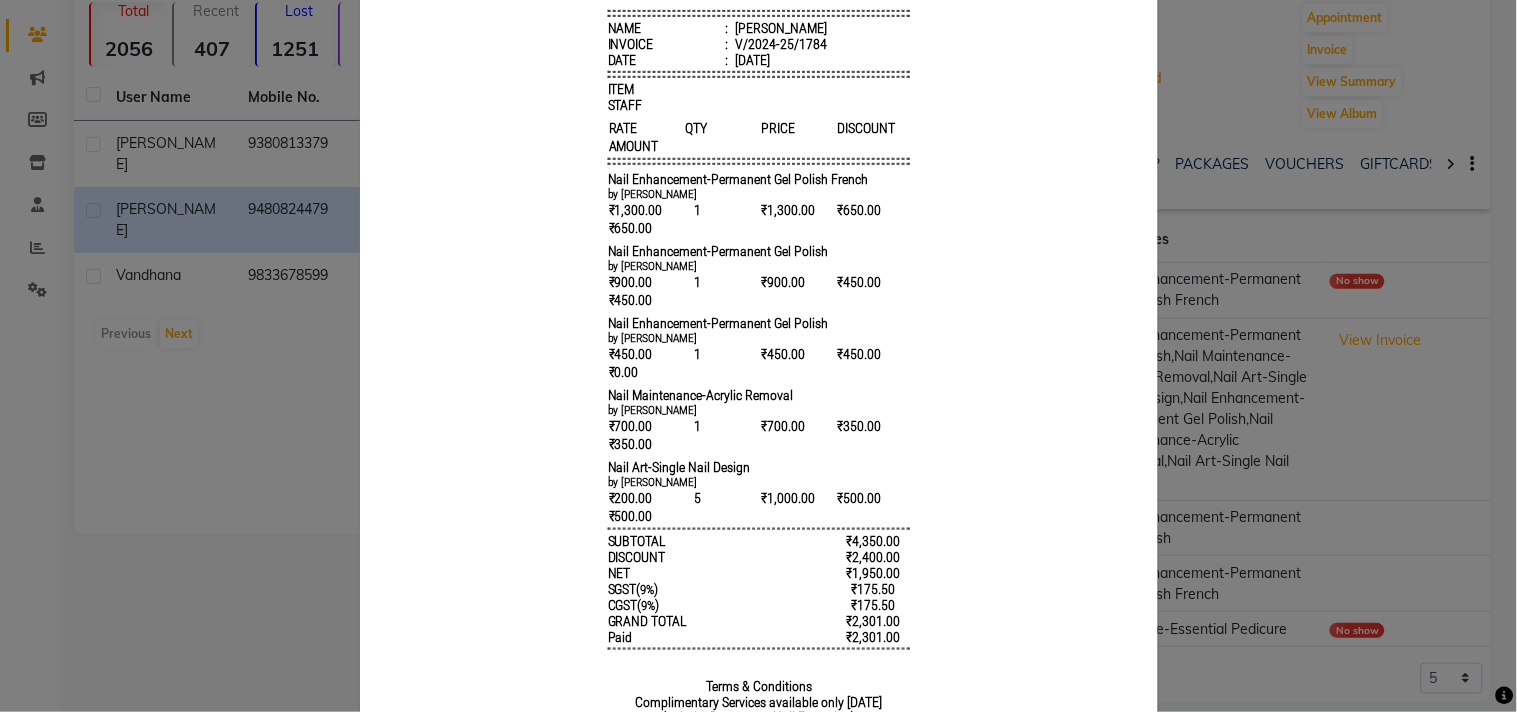 click on "INVOICE View Invoice Close" 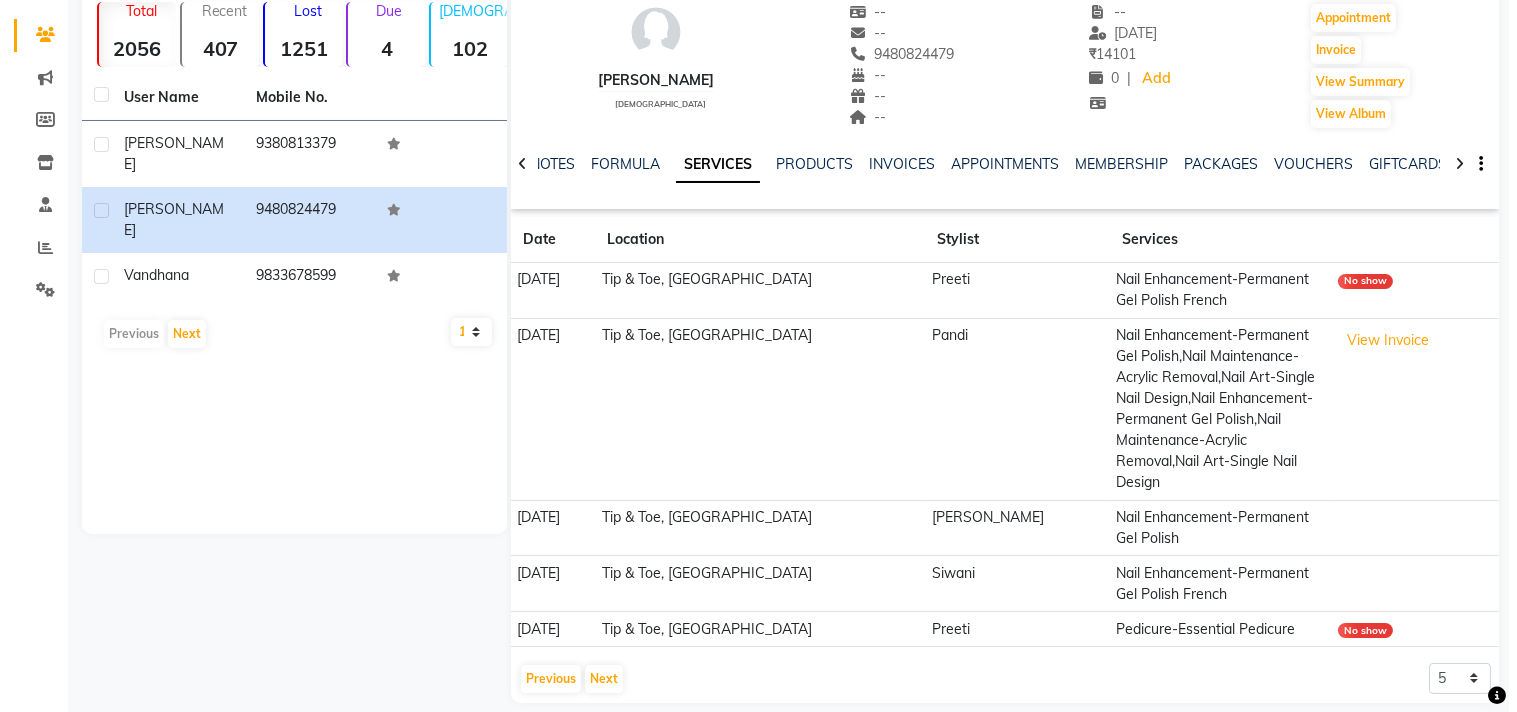 scroll, scrollTop: 0, scrollLeft: 0, axis: both 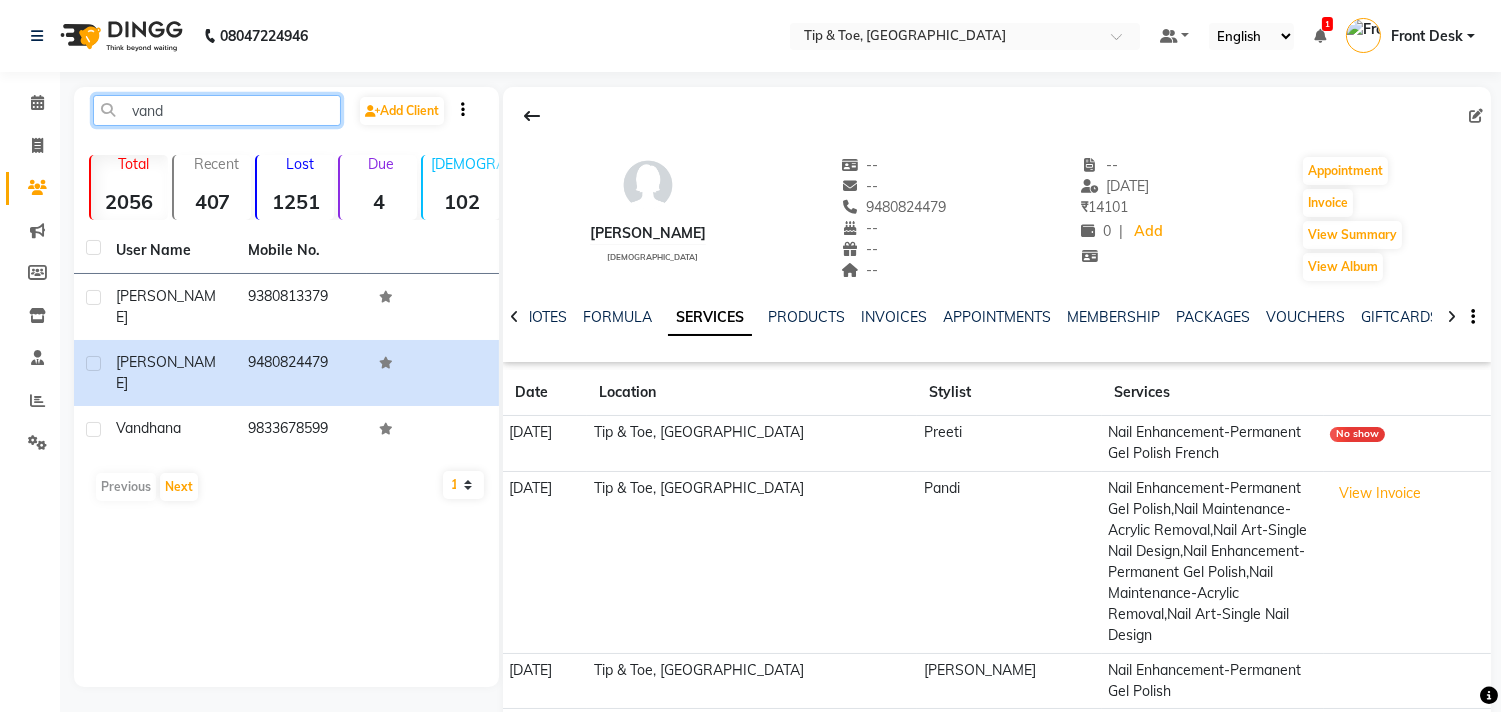 click on "vand" 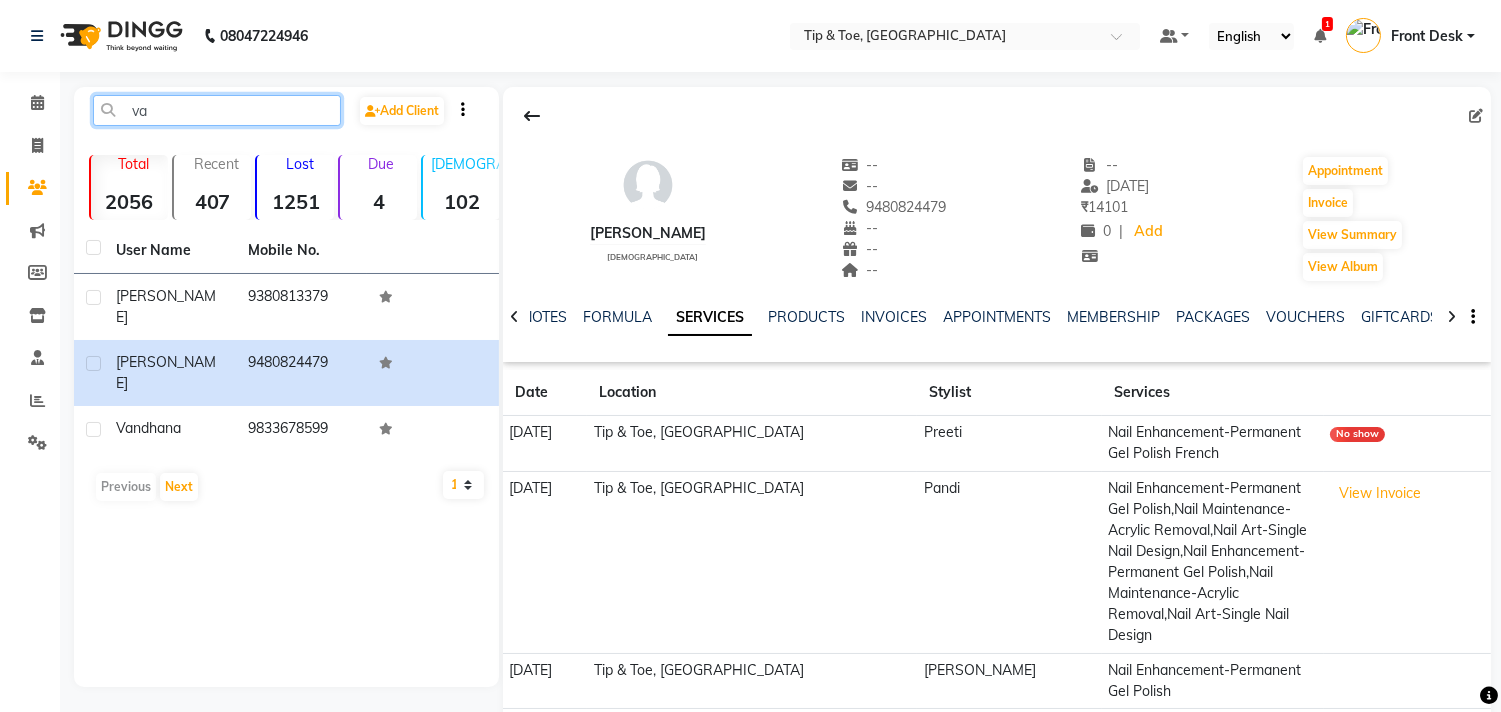 type on "v" 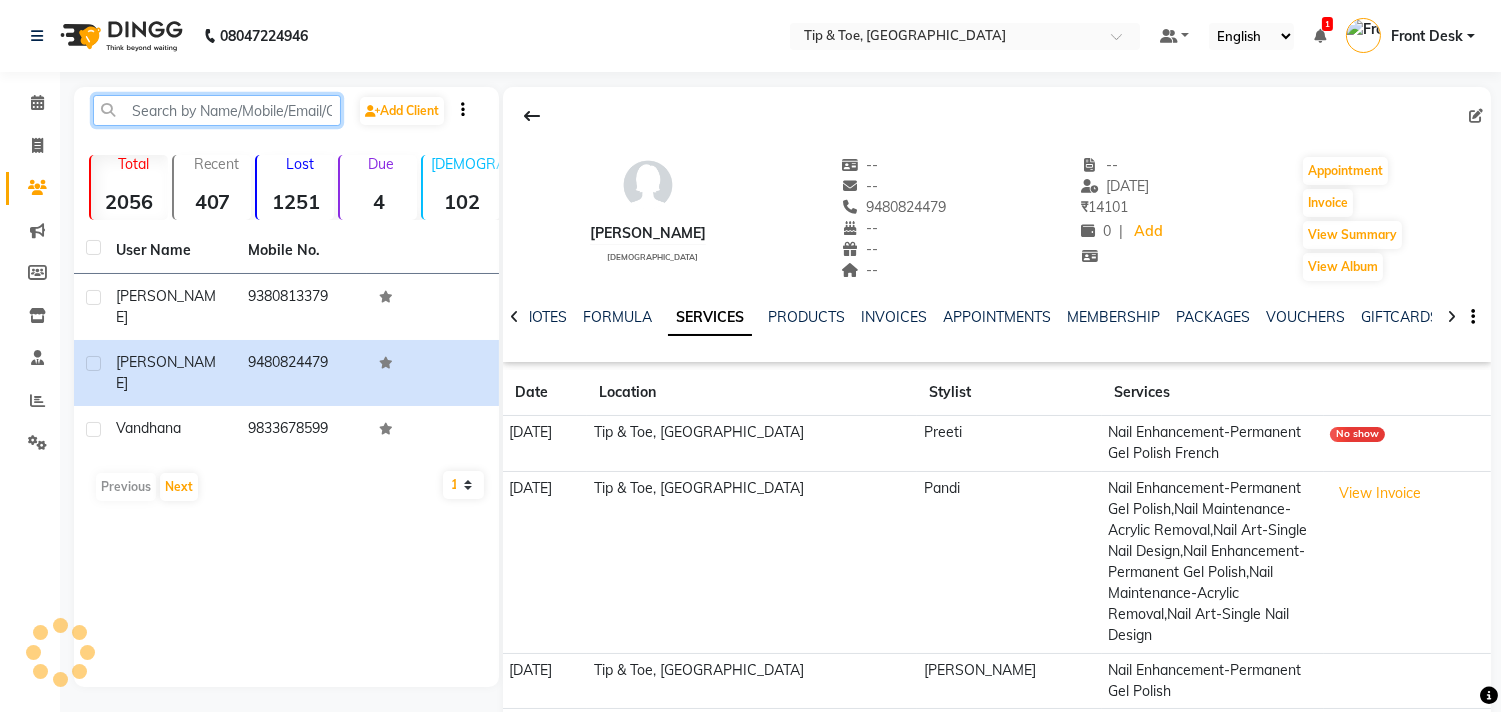 type on "g" 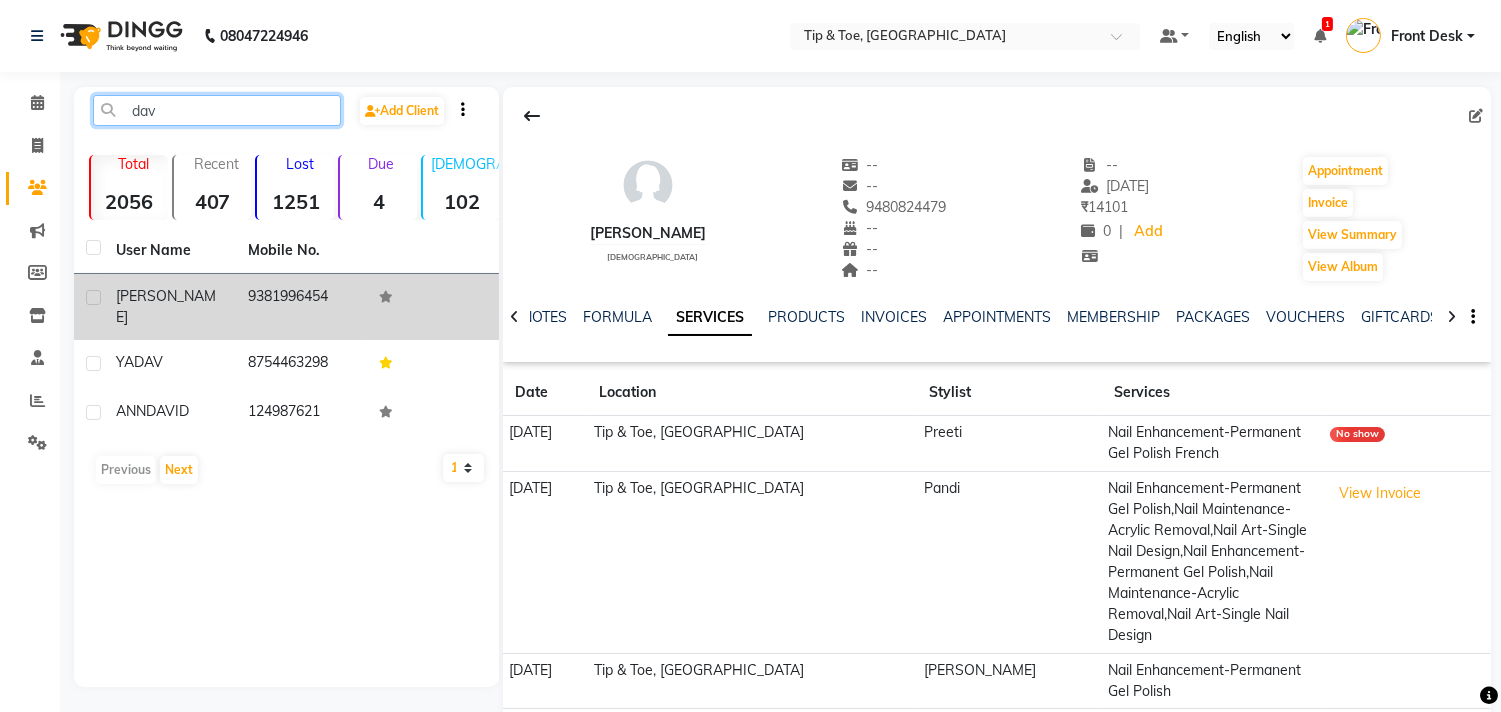 type on "dav" 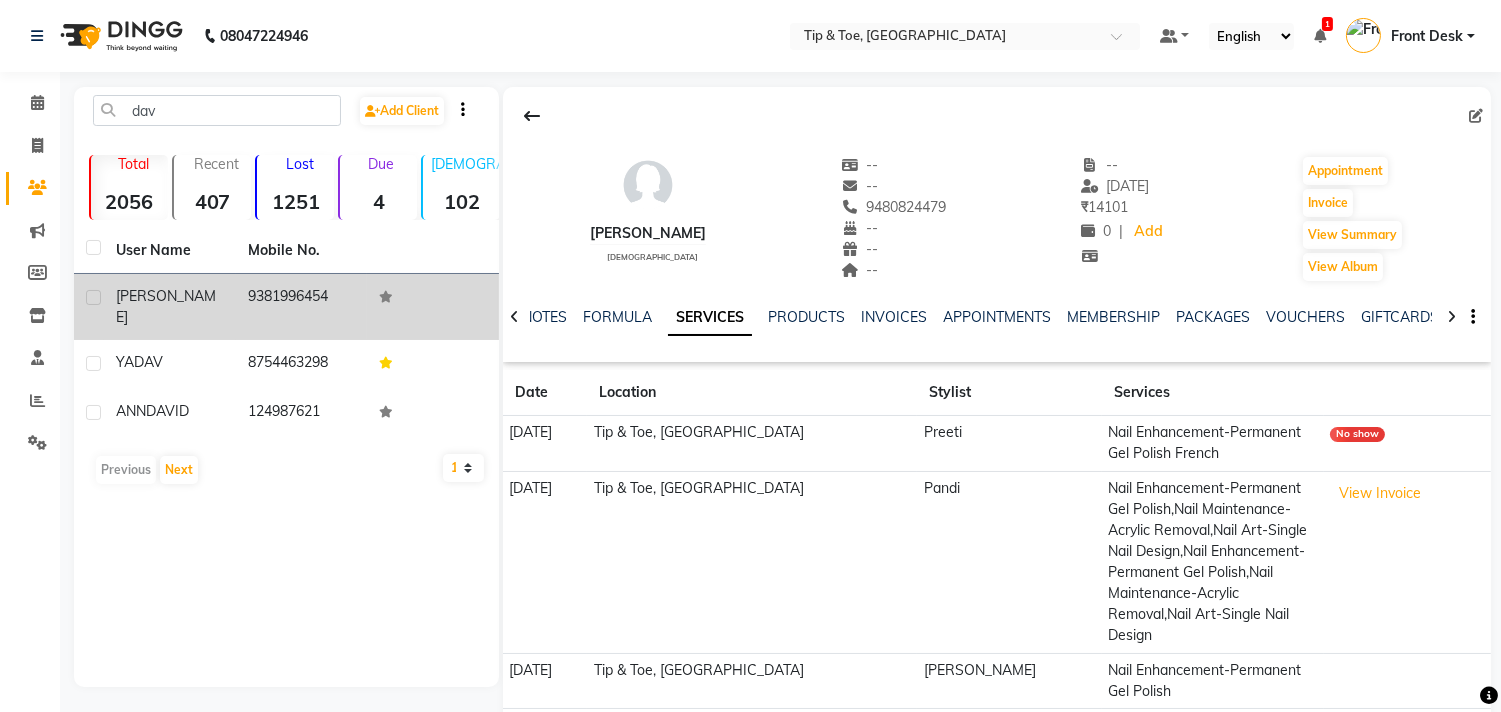 click on "9381996454" 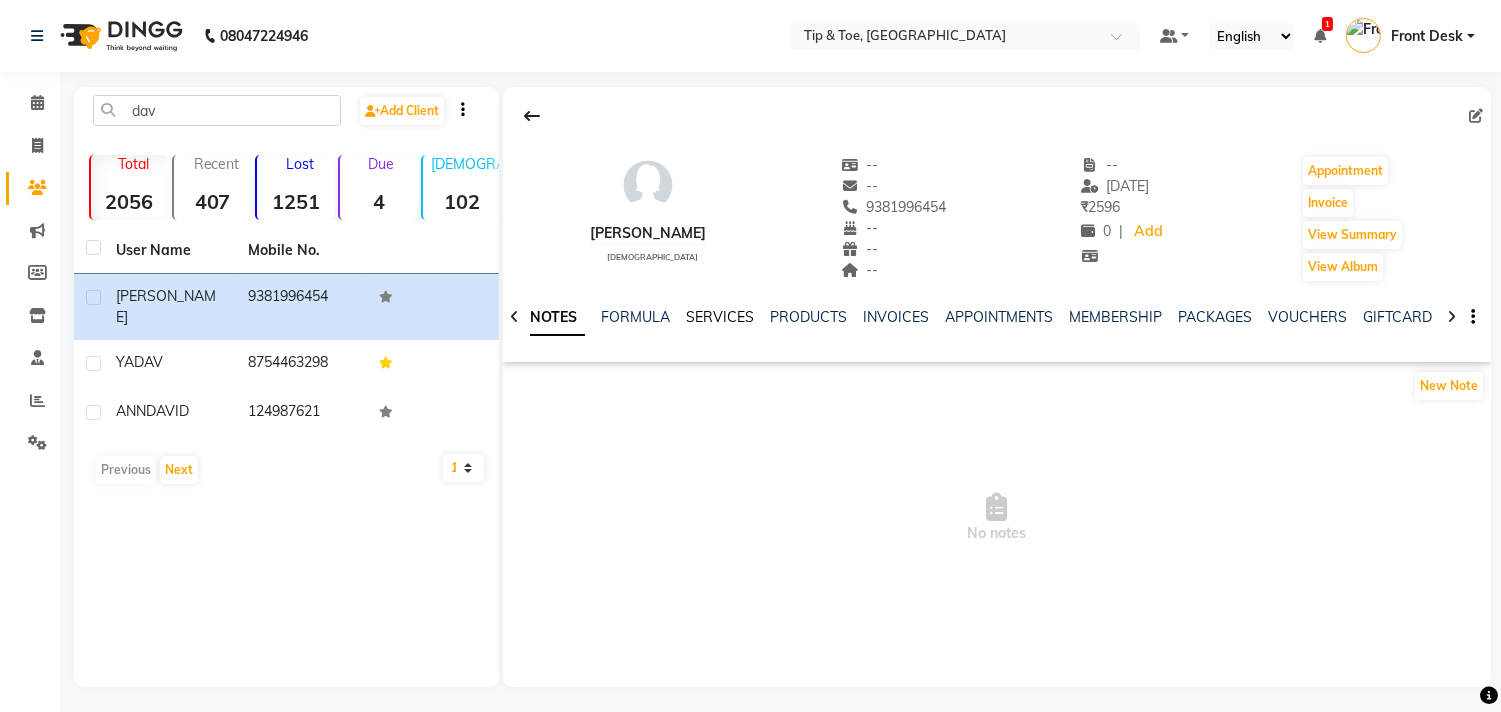 click on "SERVICES" 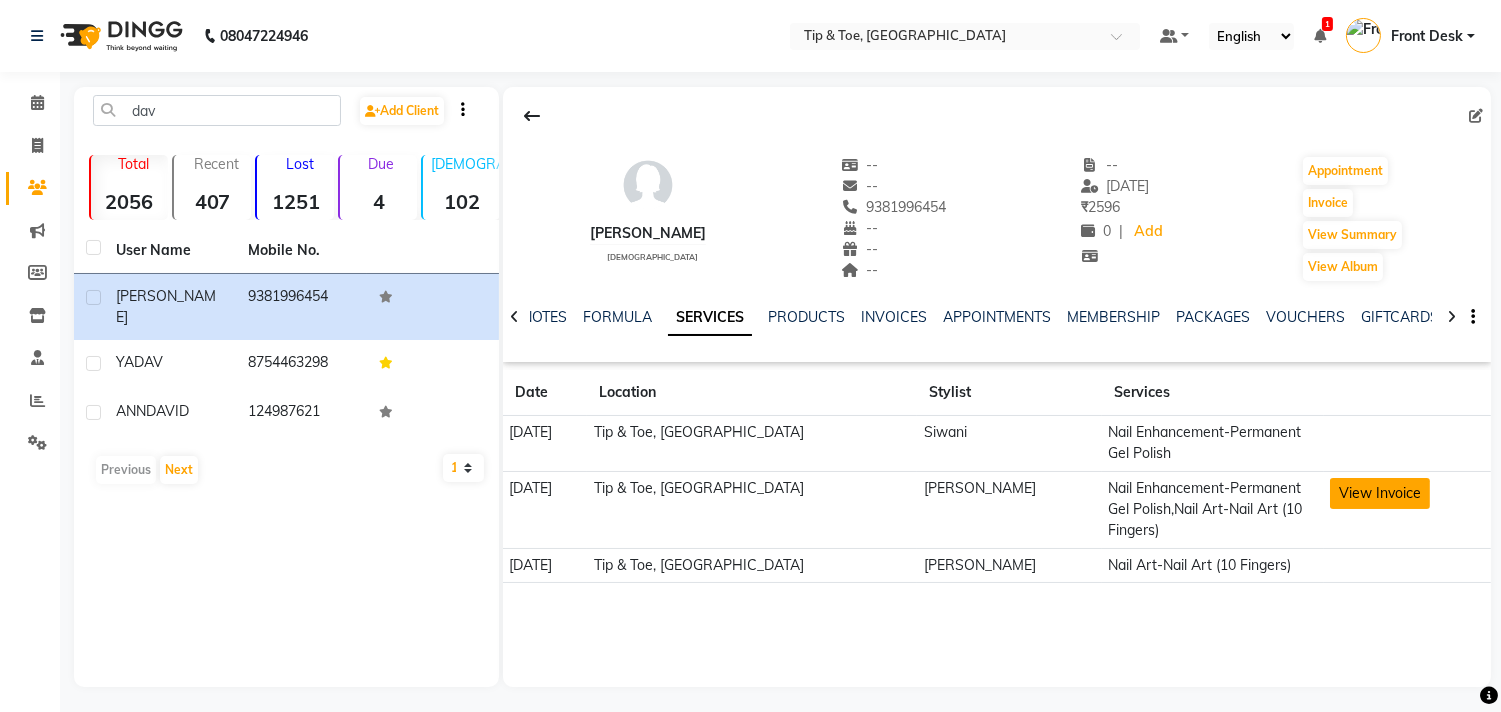 click on "View Invoice" 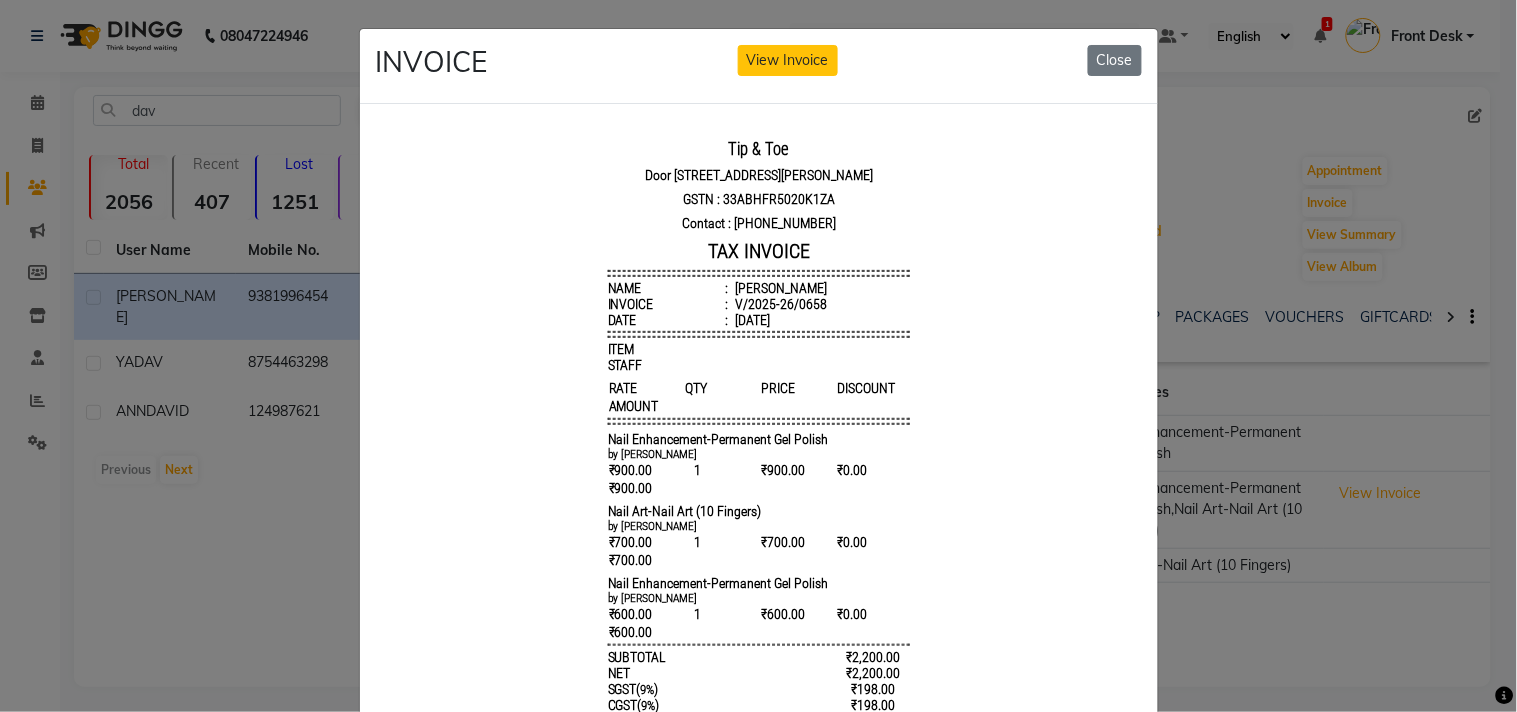 scroll, scrollTop: 15, scrollLeft: 0, axis: vertical 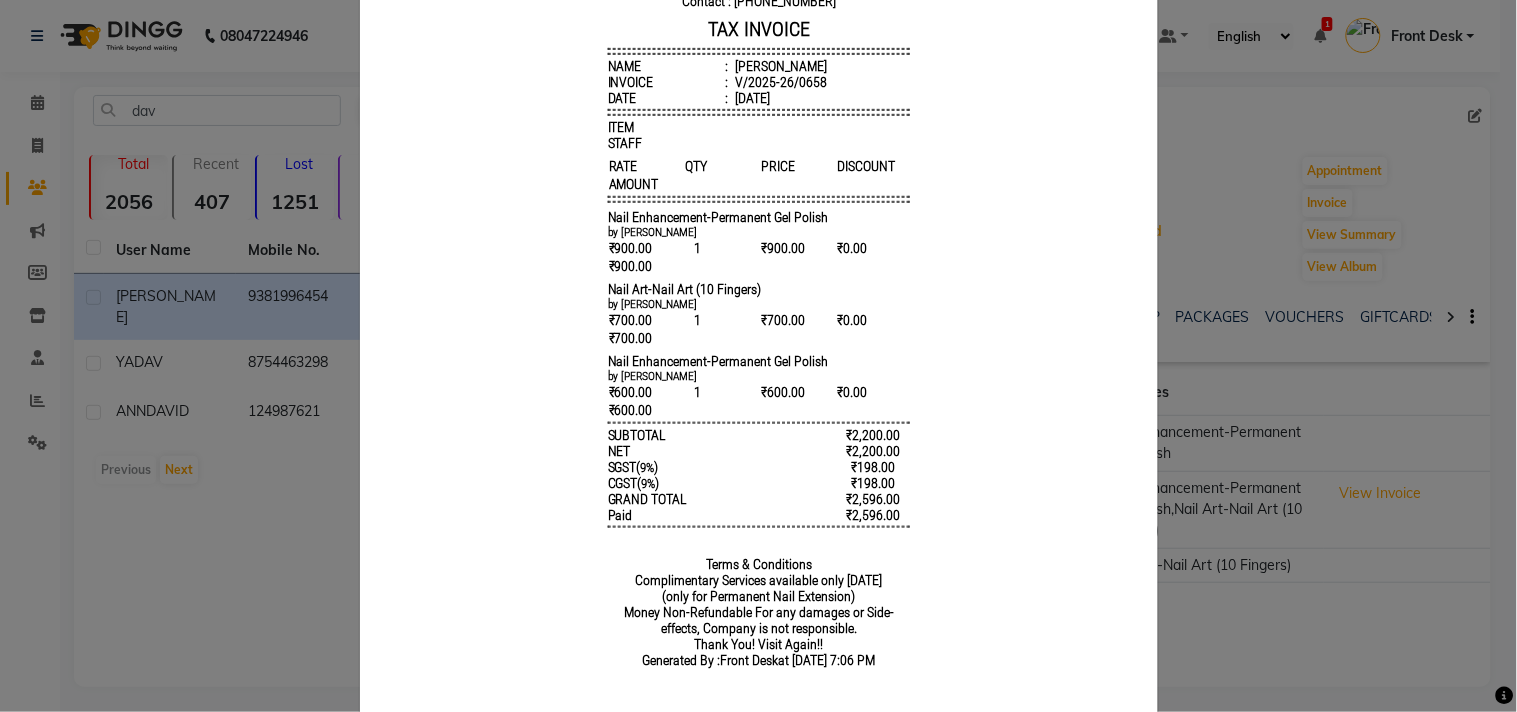 click on "INVOICE View Invoice Close" 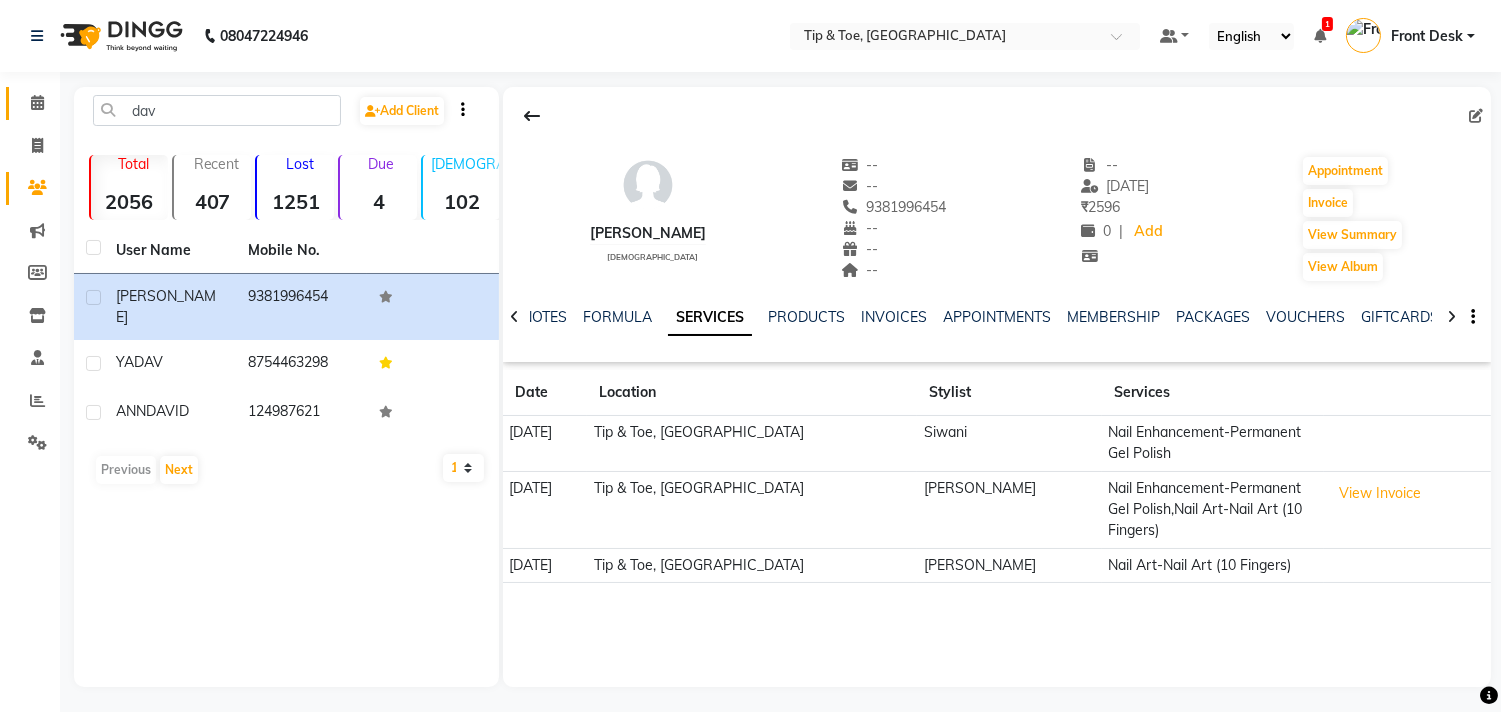 click 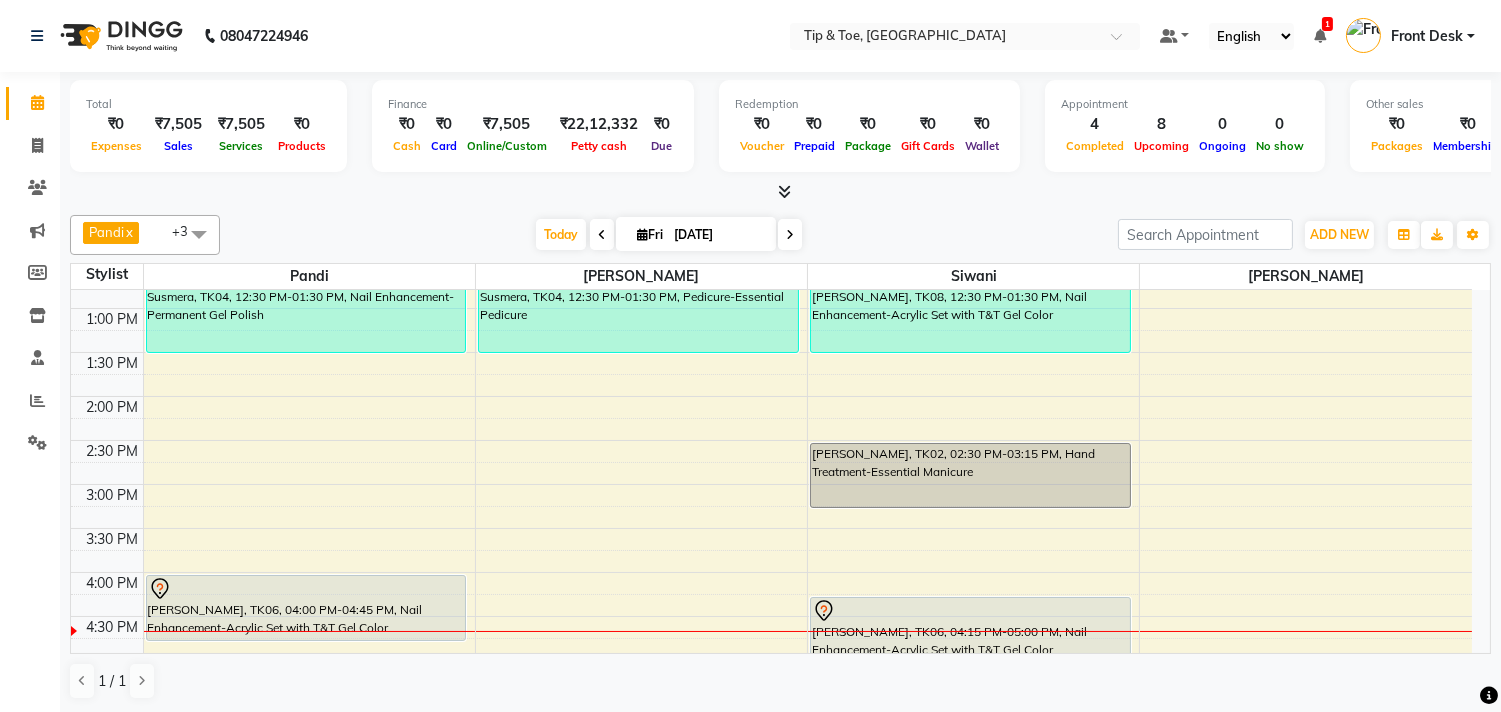 scroll, scrollTop: 444, scrollLeft: 0, axis: vertical 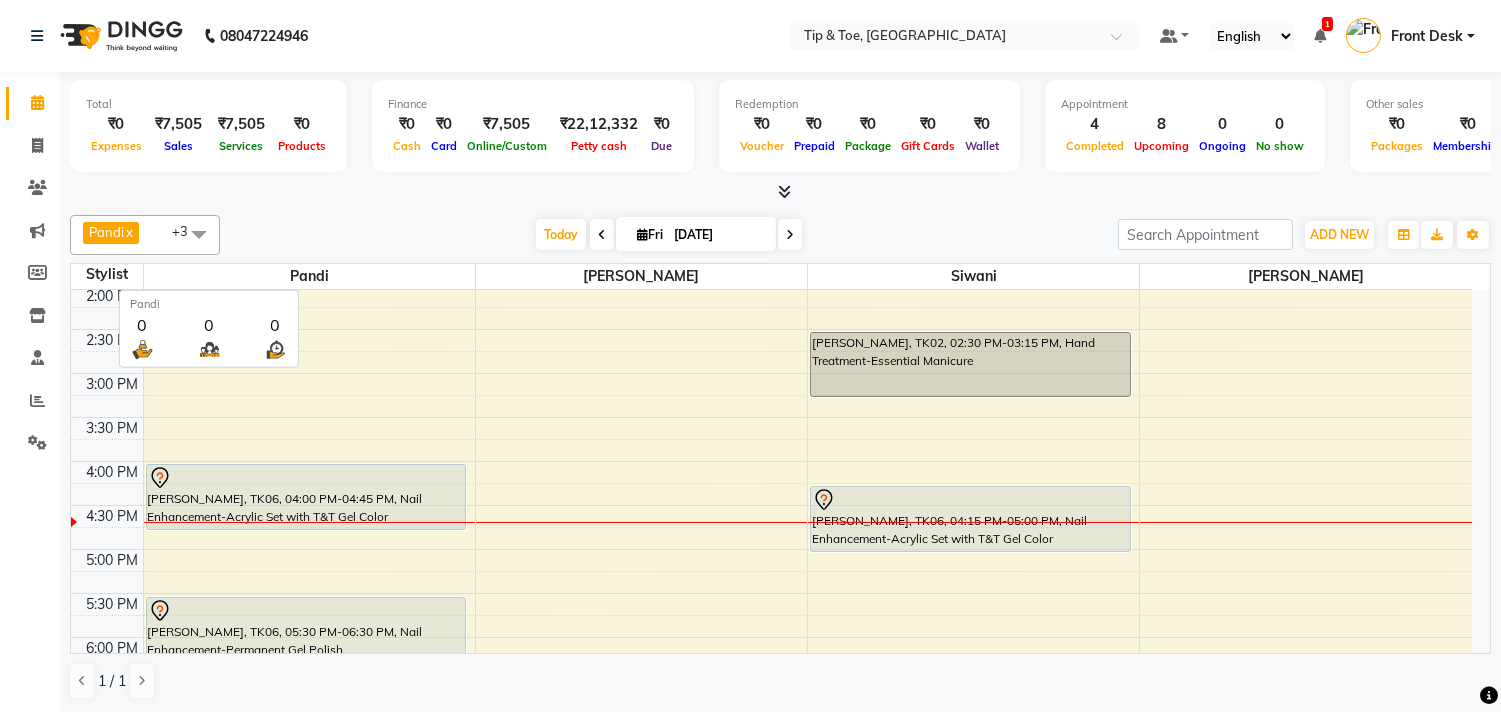 click on "Pandi" at bounding box center (309, 276) 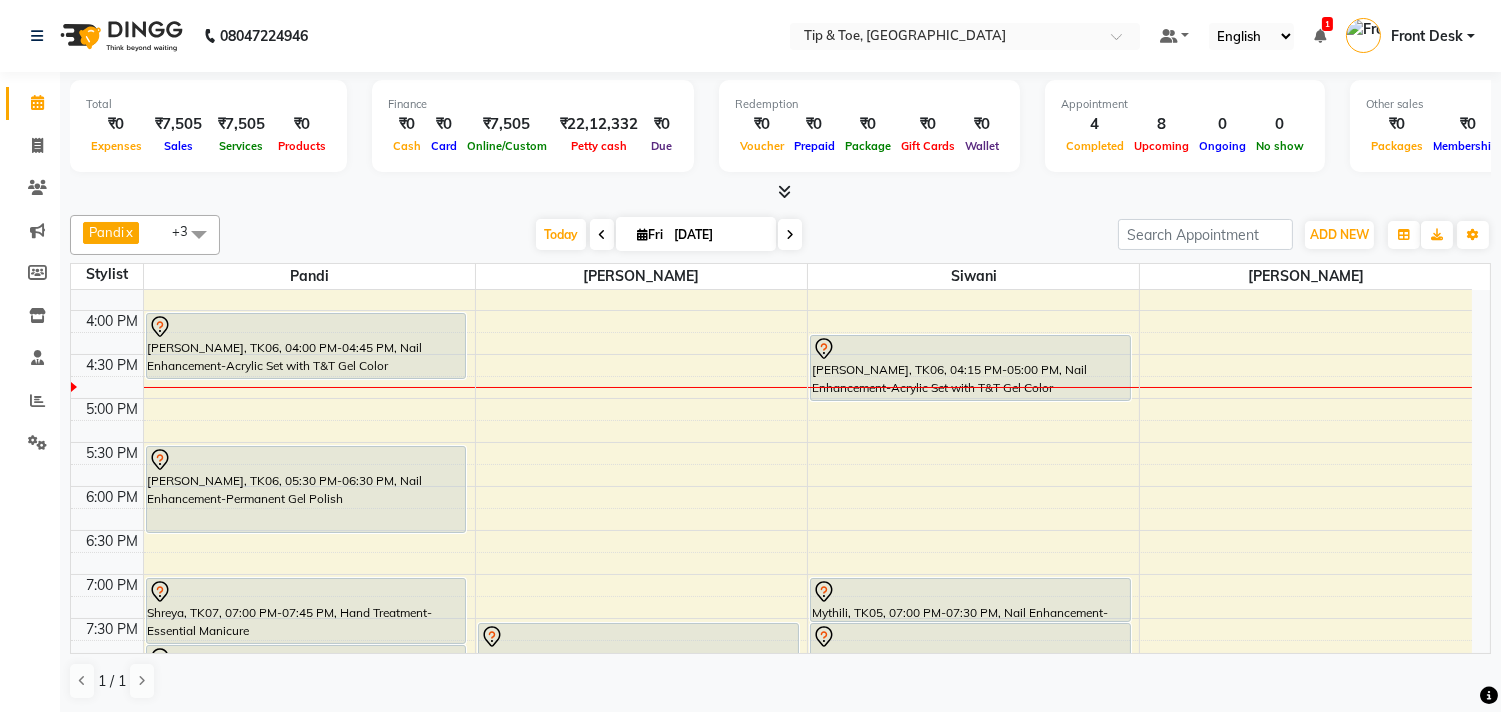 scroll, scrollTop: 444, scrollLeft: 0, axis: vertical 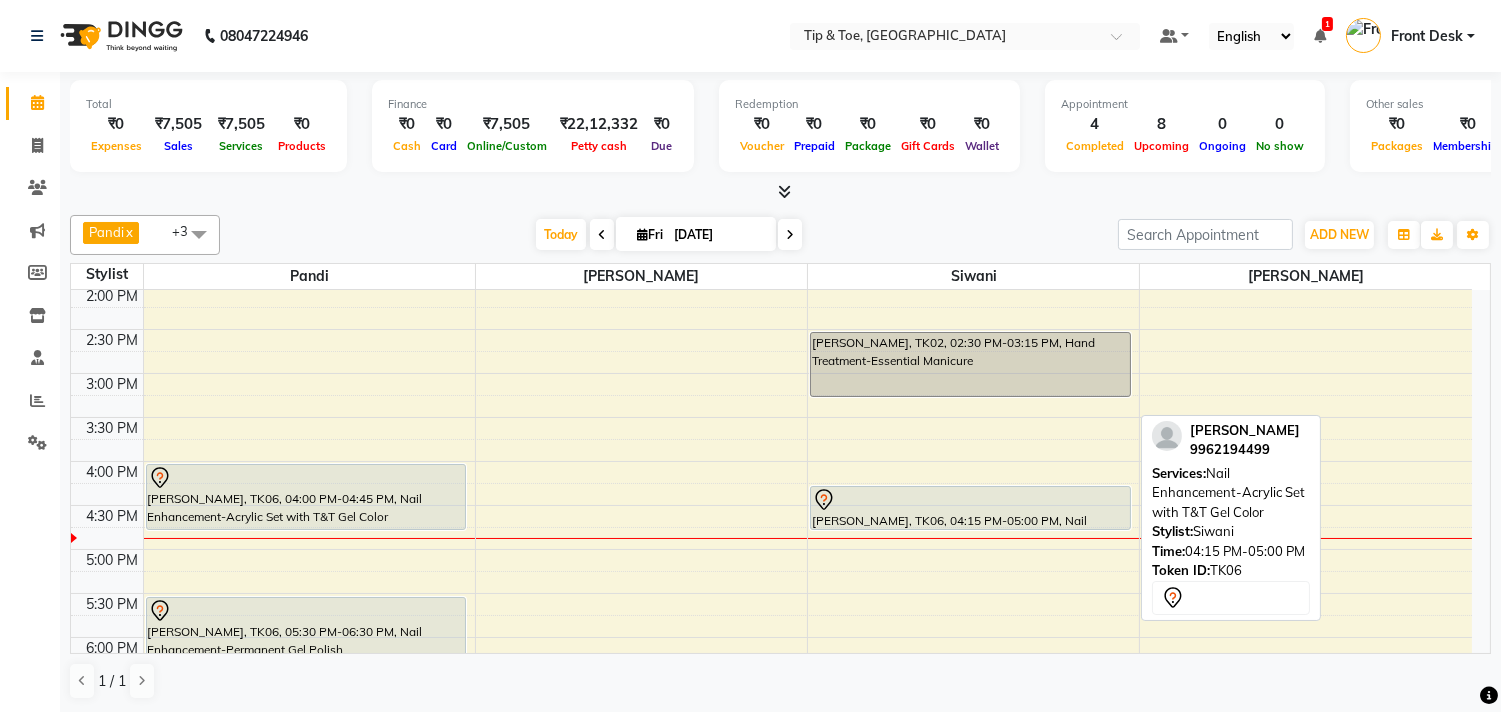 drag, startPoint x: 886, startPoint y: 550, endPoint x: 884, endPoint y: 515, distance: 35.057095 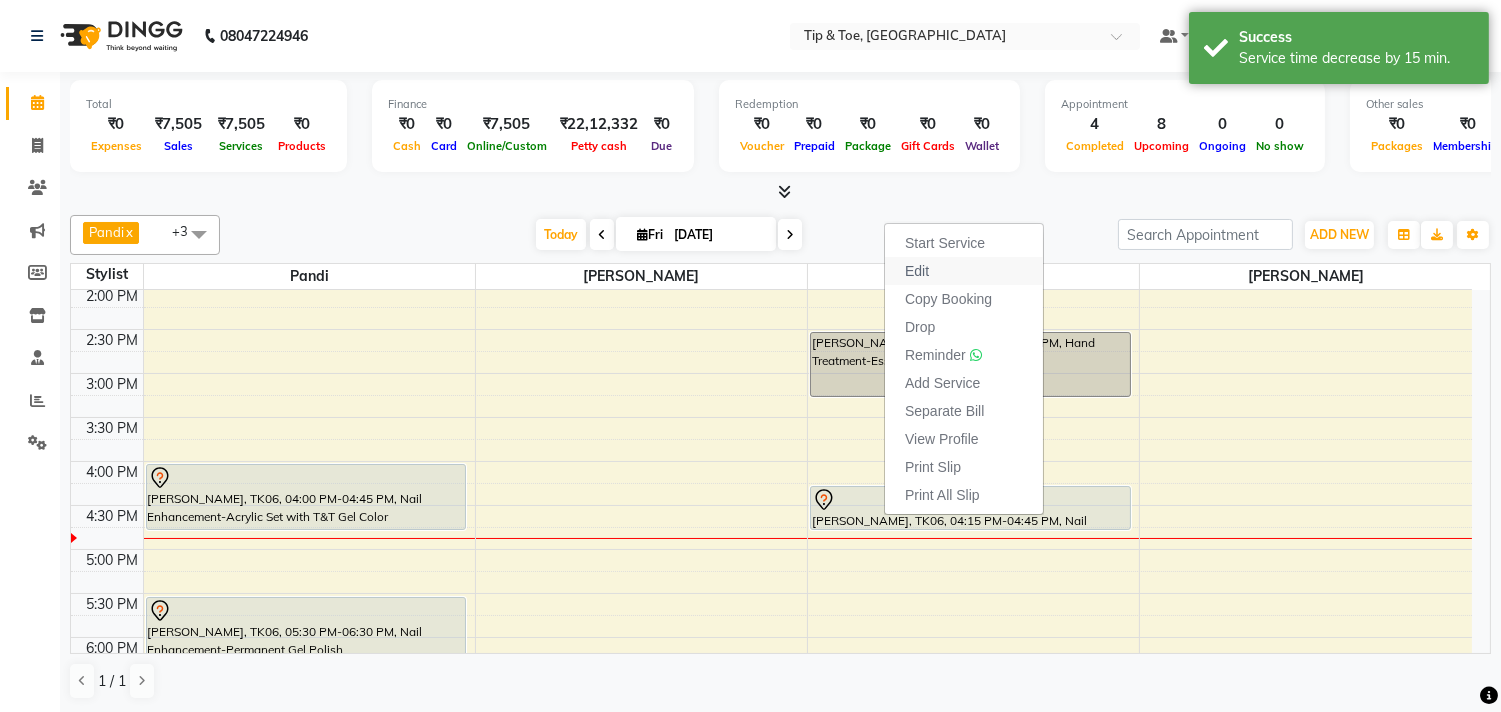 click on "Edit" at bounding box center [917, 271] 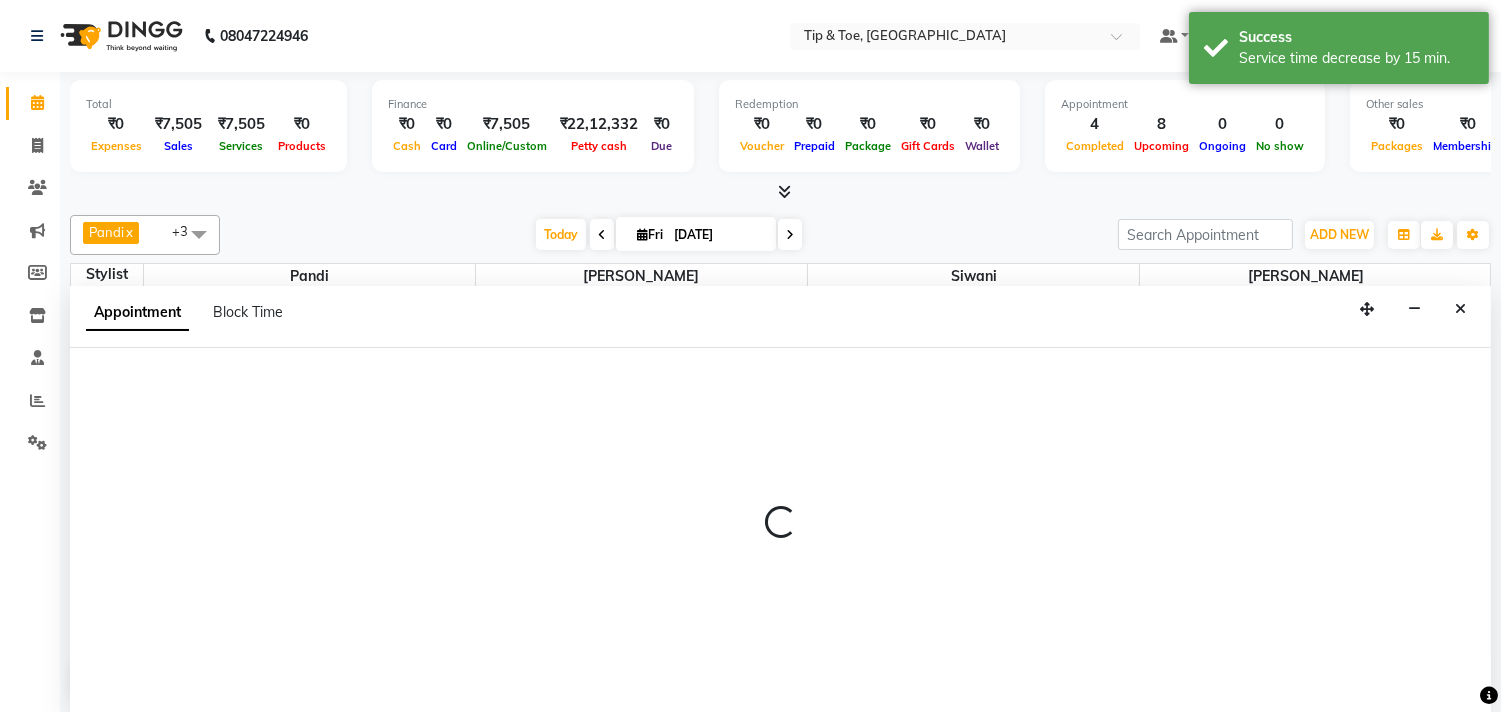 select on "tentative" 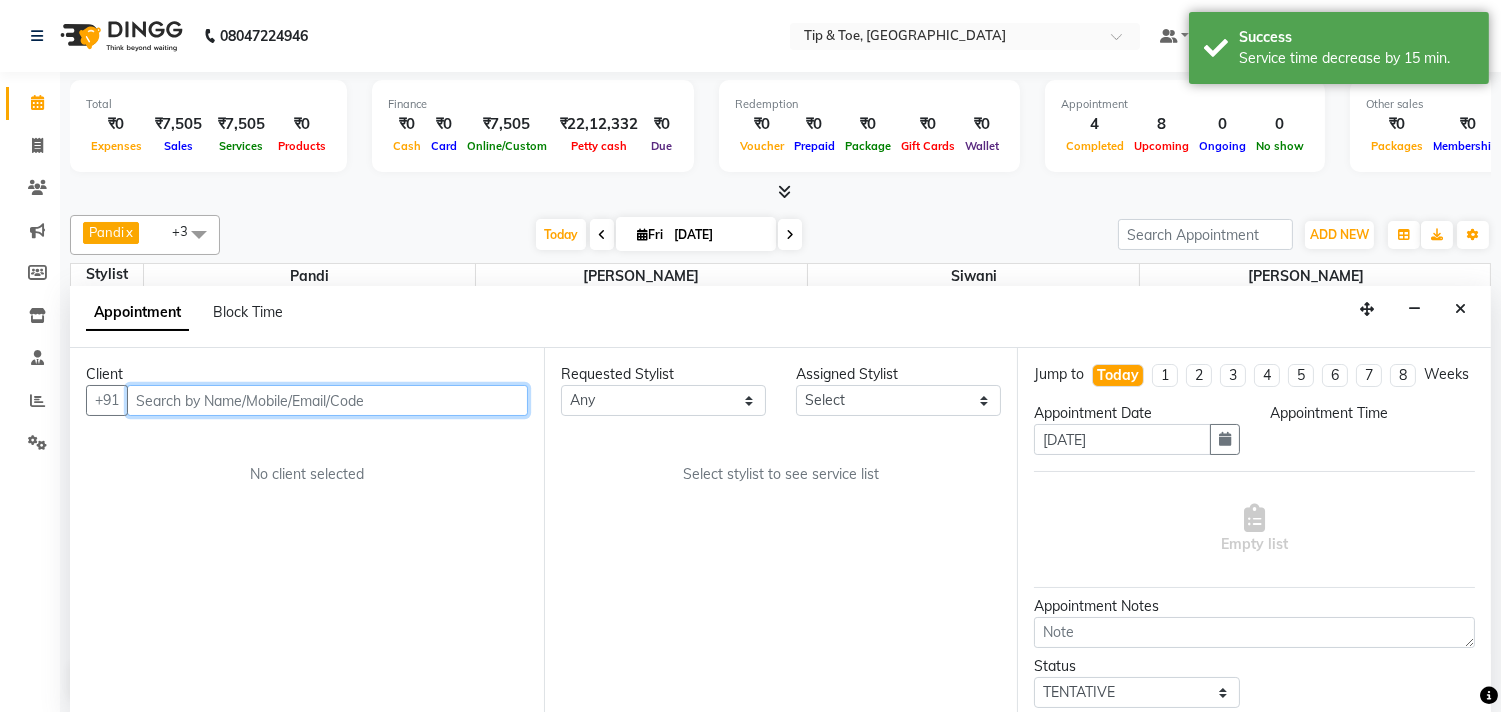 select on "39912" 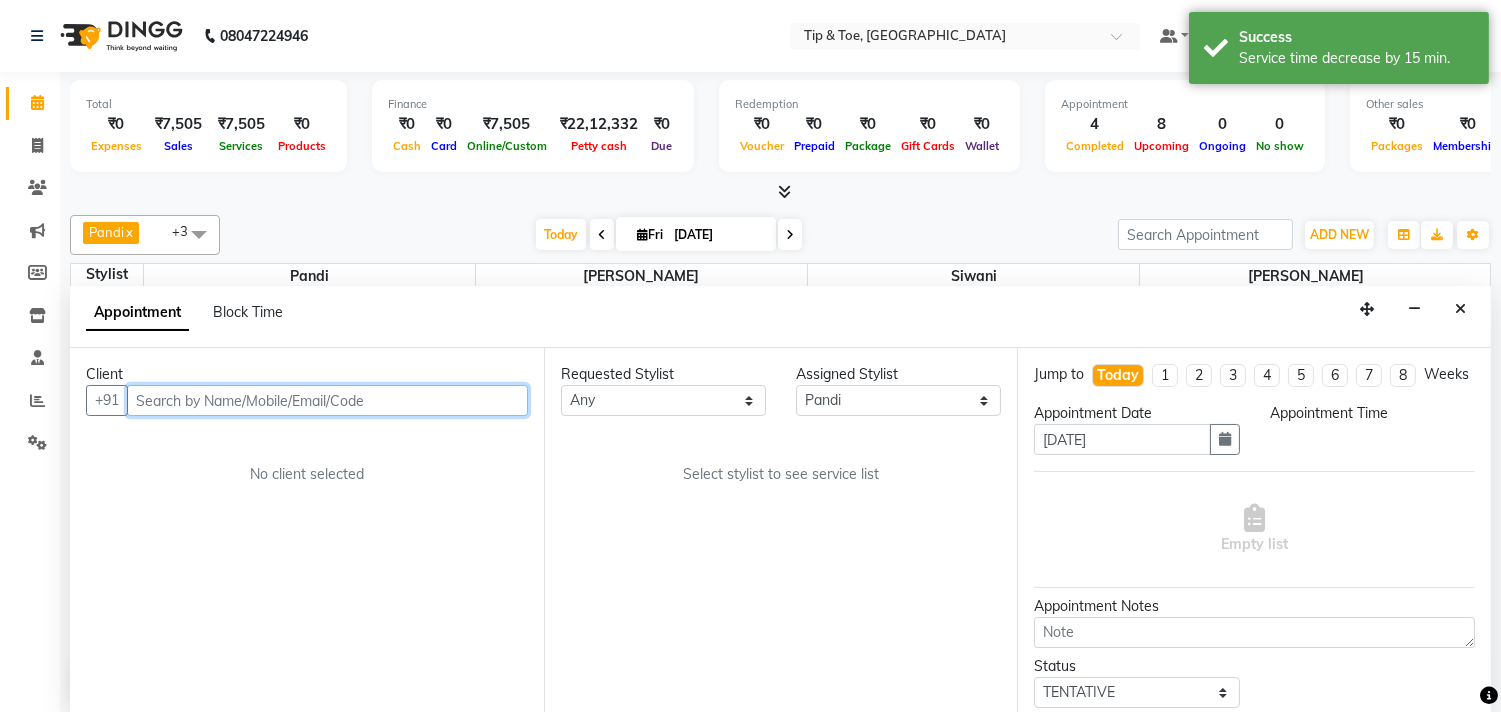 scroll, scrollTop: 1, scrollLeft: 0, axis: vertical 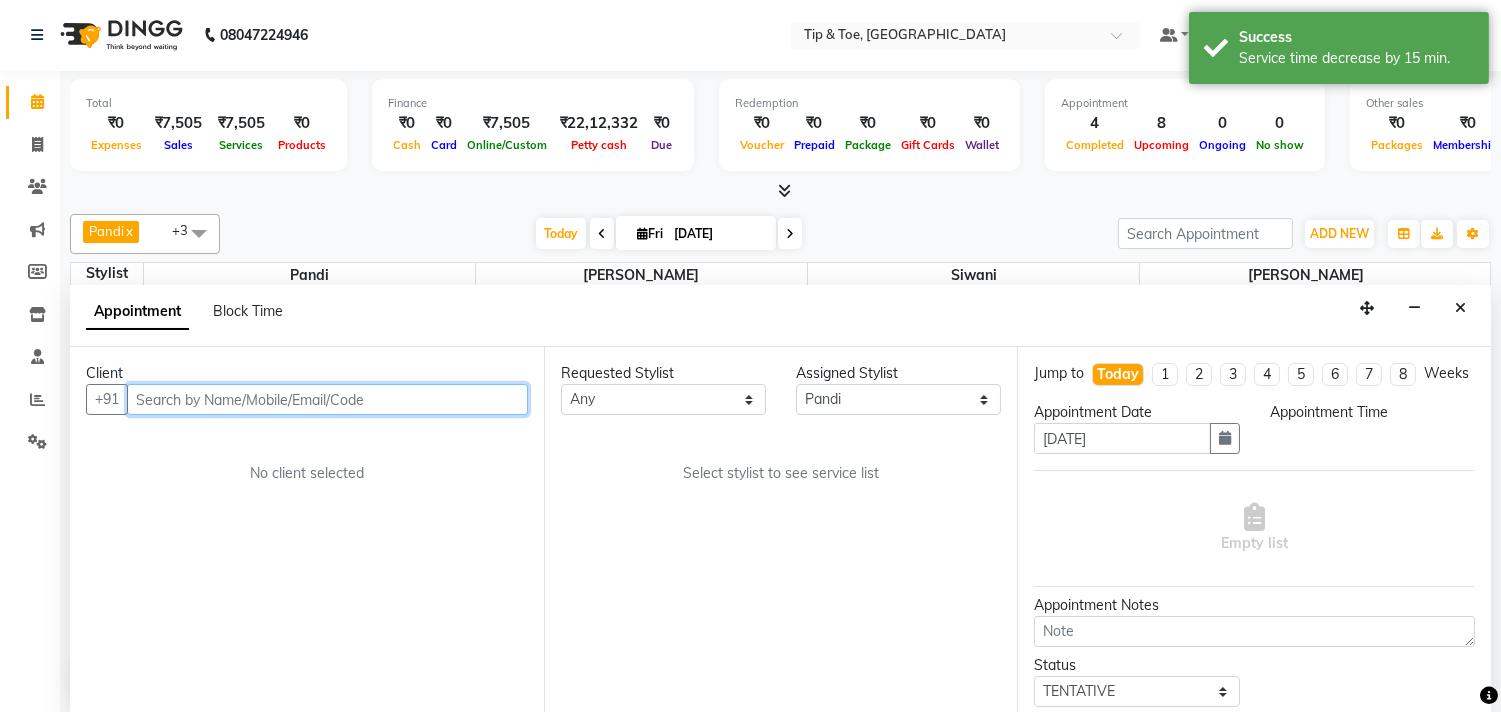 select on "960" 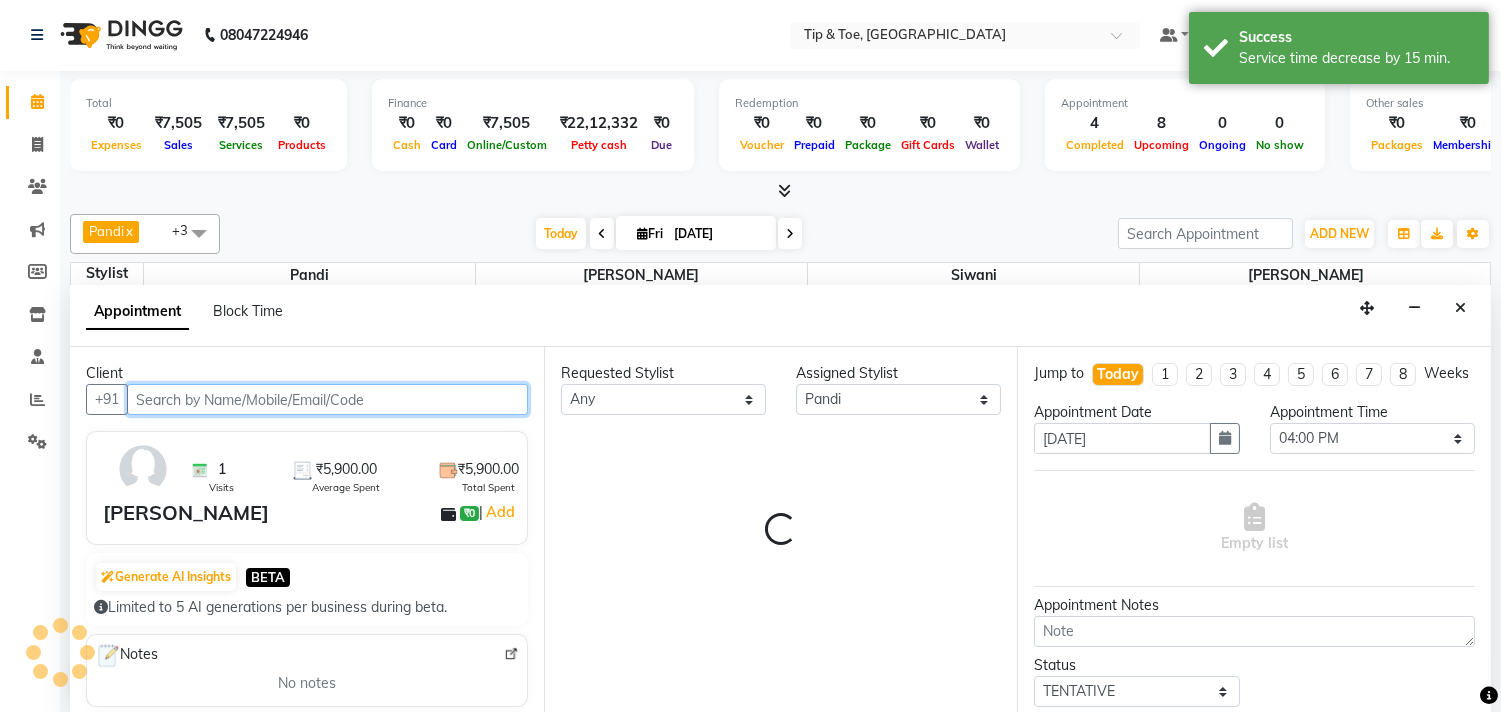 select on "2752" 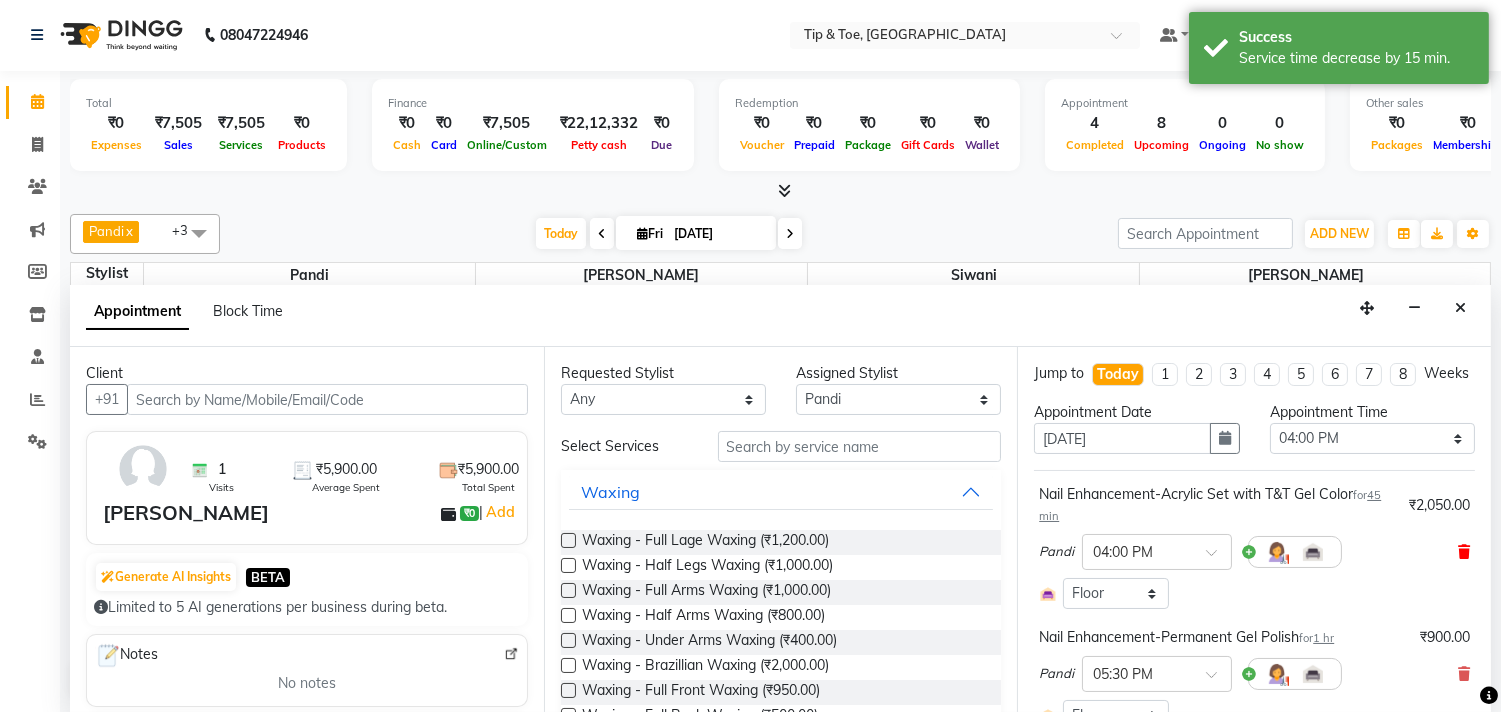click at bounding box center [1464, 552] 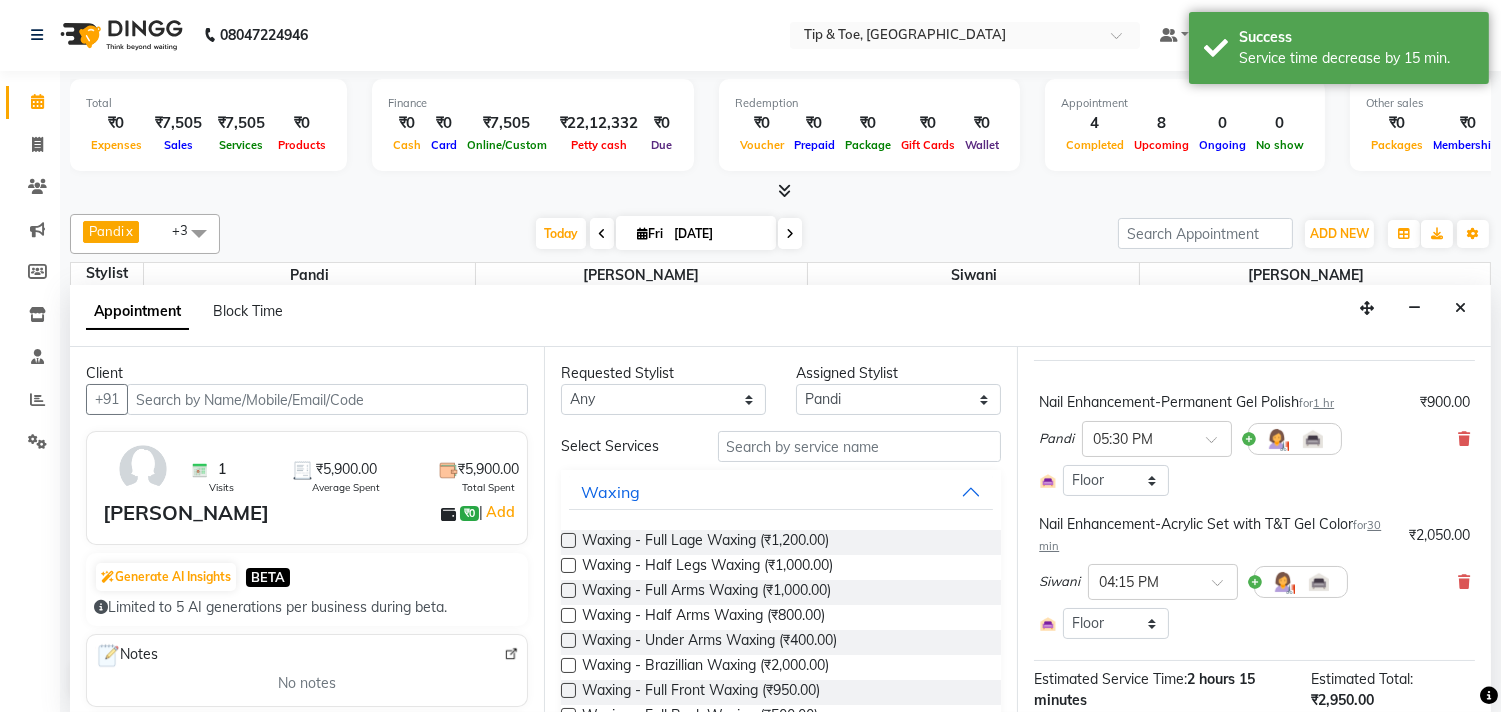 scroll, scrollTop: 111, scrollLeft: 0, axis: vertical 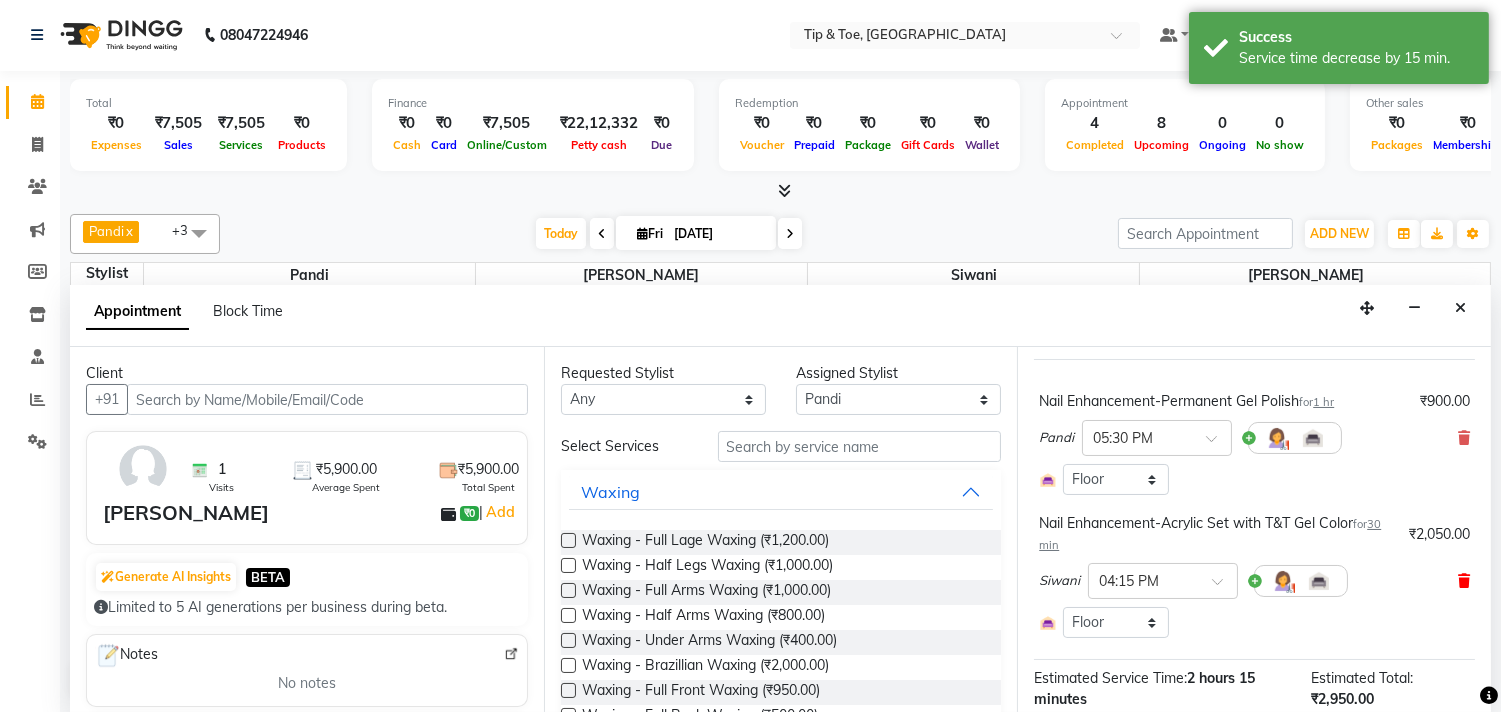 click at bounding box center (1464, 581) 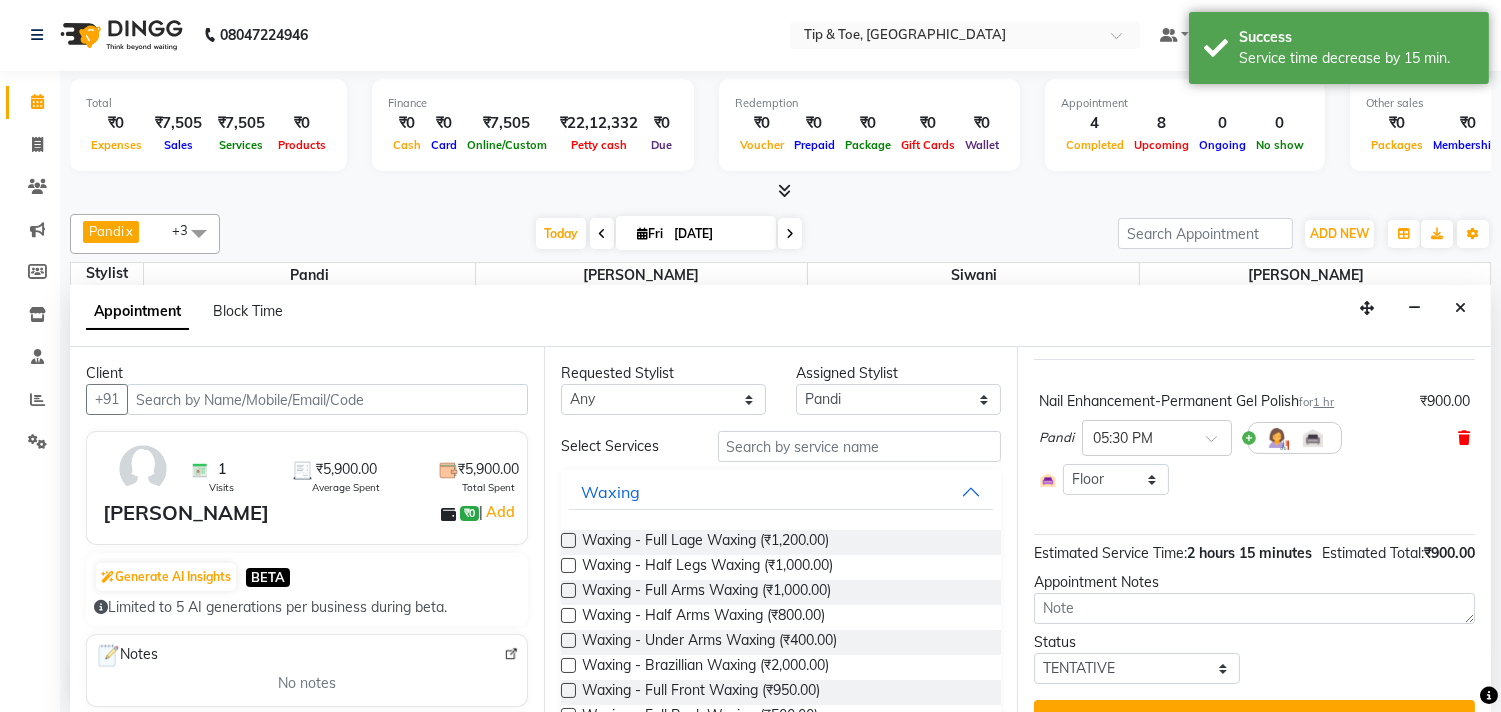 click at bounding box center [1464, 438] 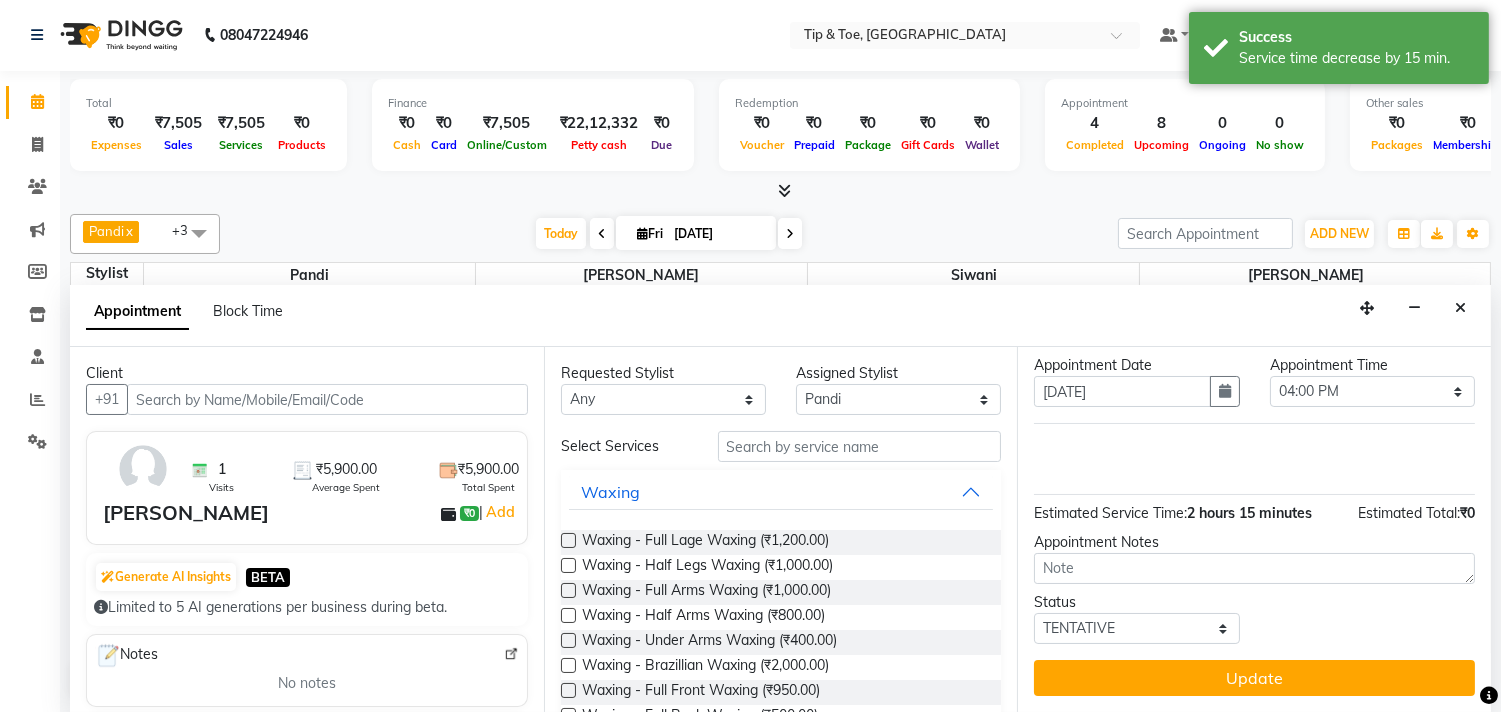 scroll, scrollTop: 65, scrollLeft: 0, axis: vertical 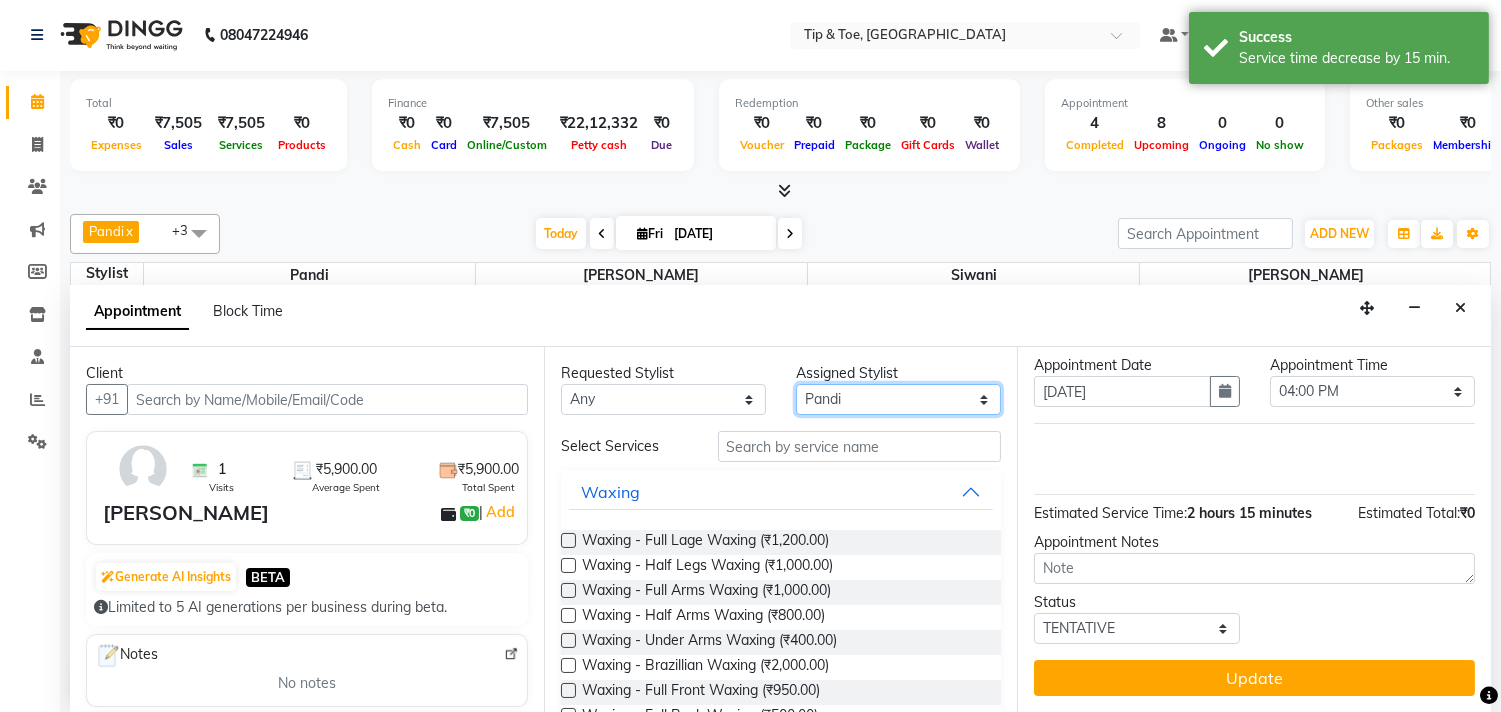 click on "Select afroz Afroz Pandi Preeti Raj Rebecca Ricky Manager Siwani" at bounding box center [898, 399] 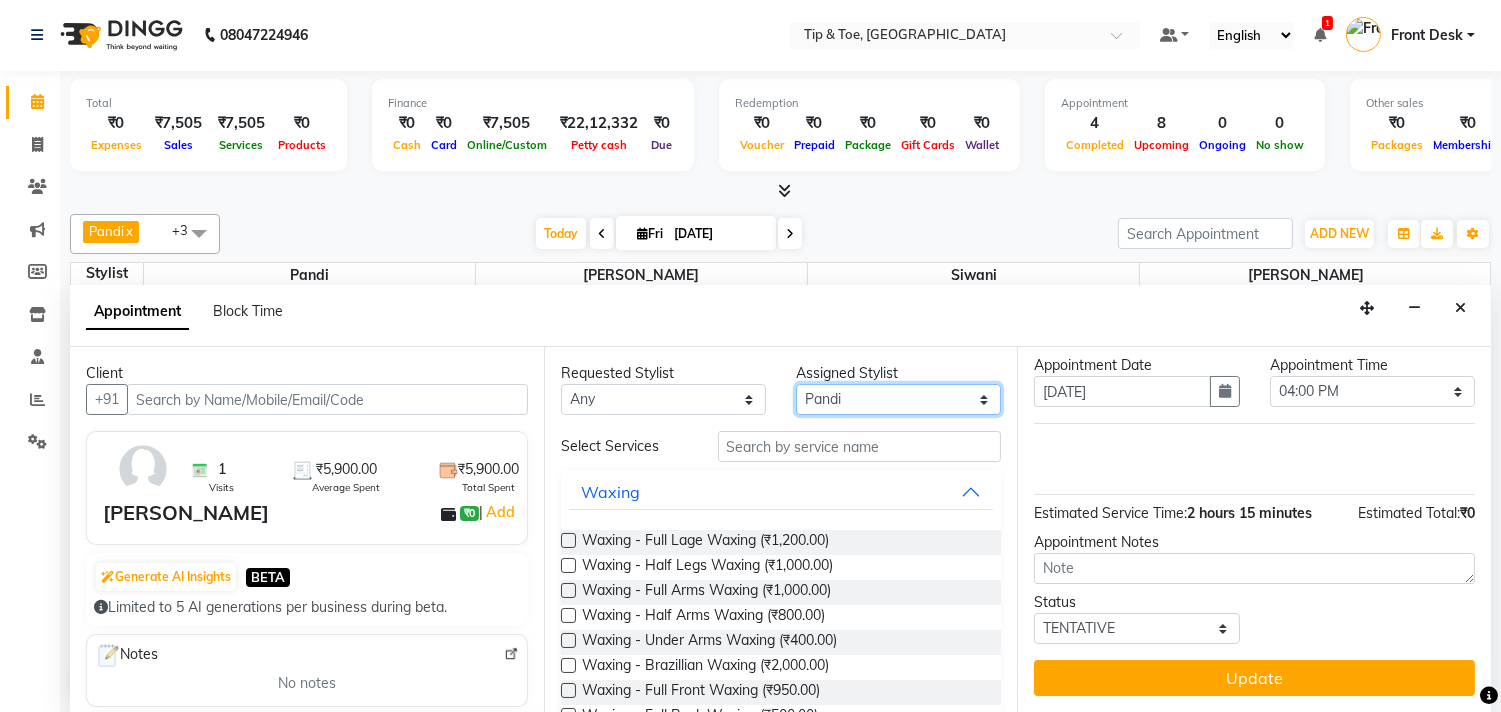 select on "49685" 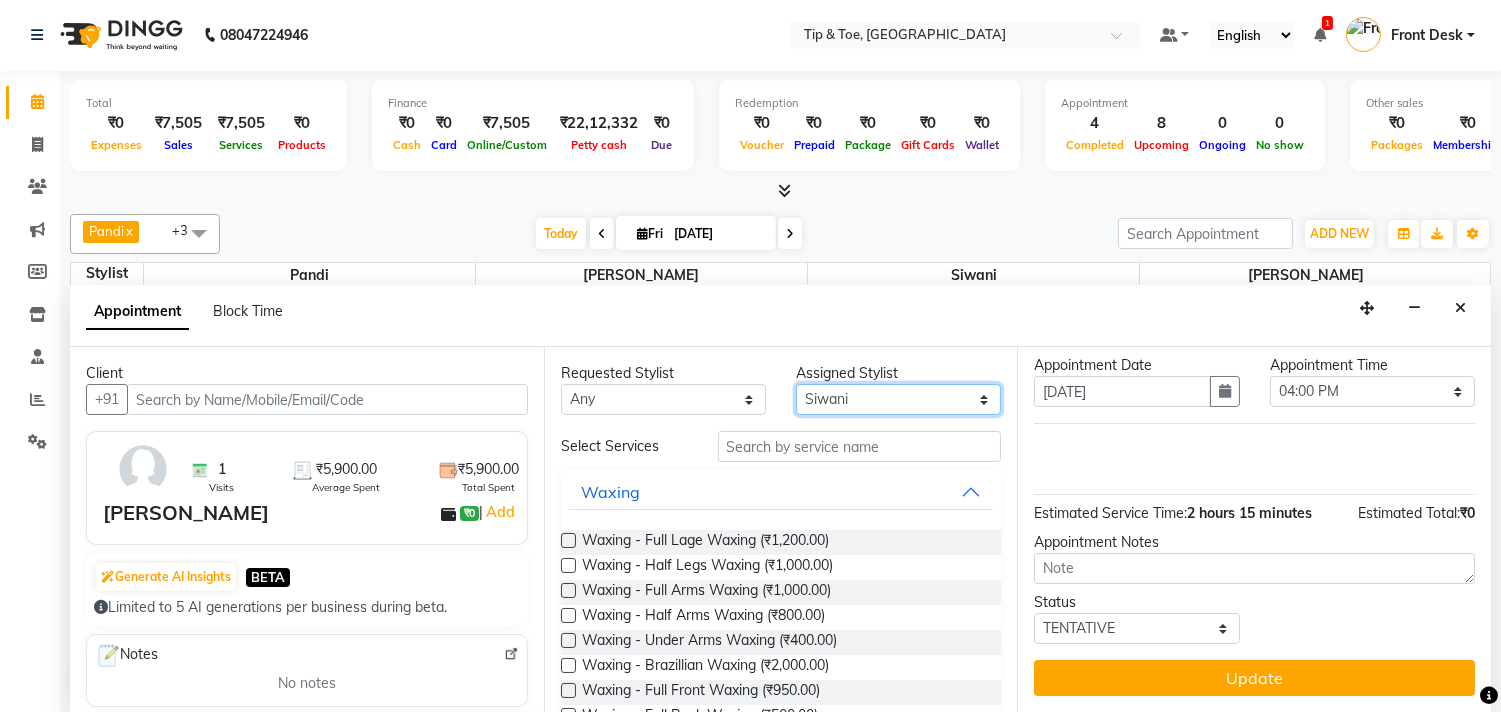 click on "Select afroz Afroz Pandi Preeti Raj Rebecca Ricky Manager Siwani" at bounding box center [898, 399] 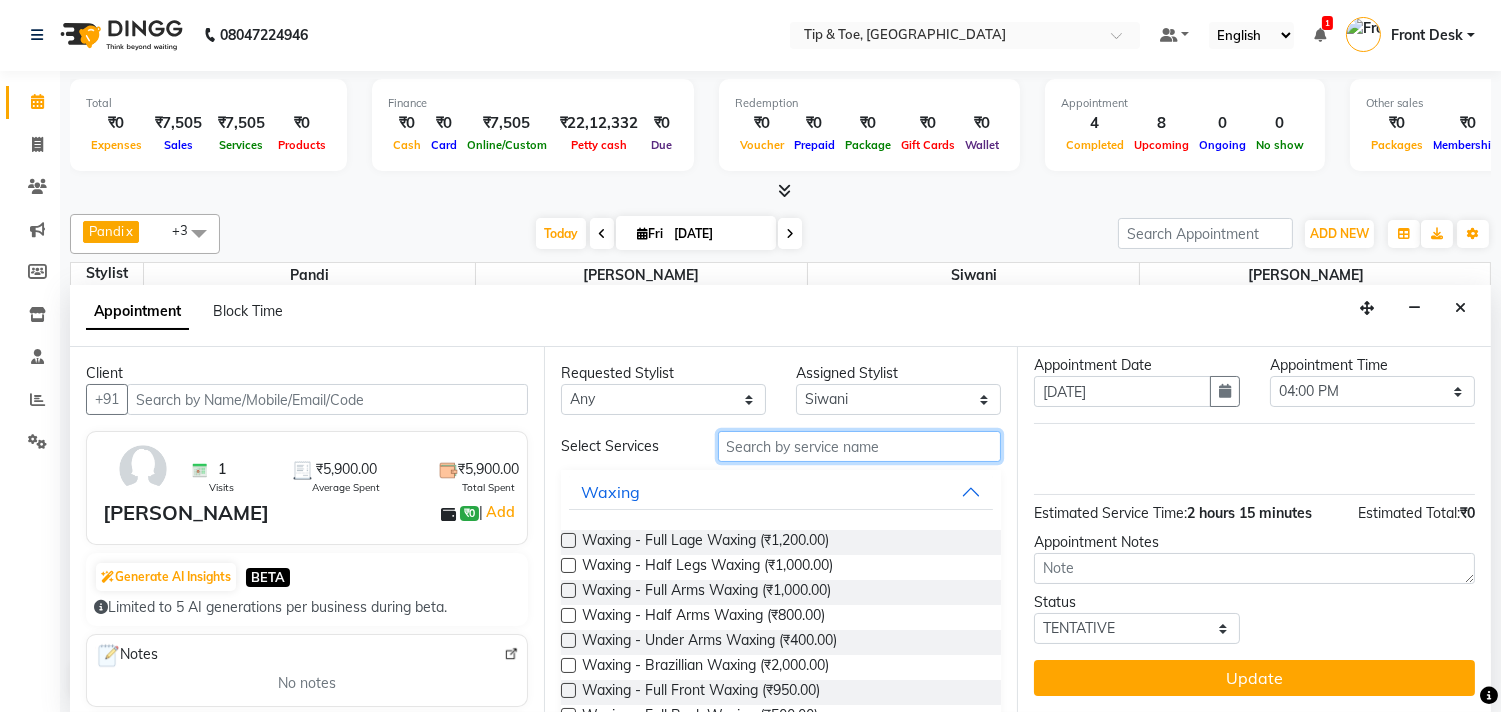 click at bounding box center [860, 446] 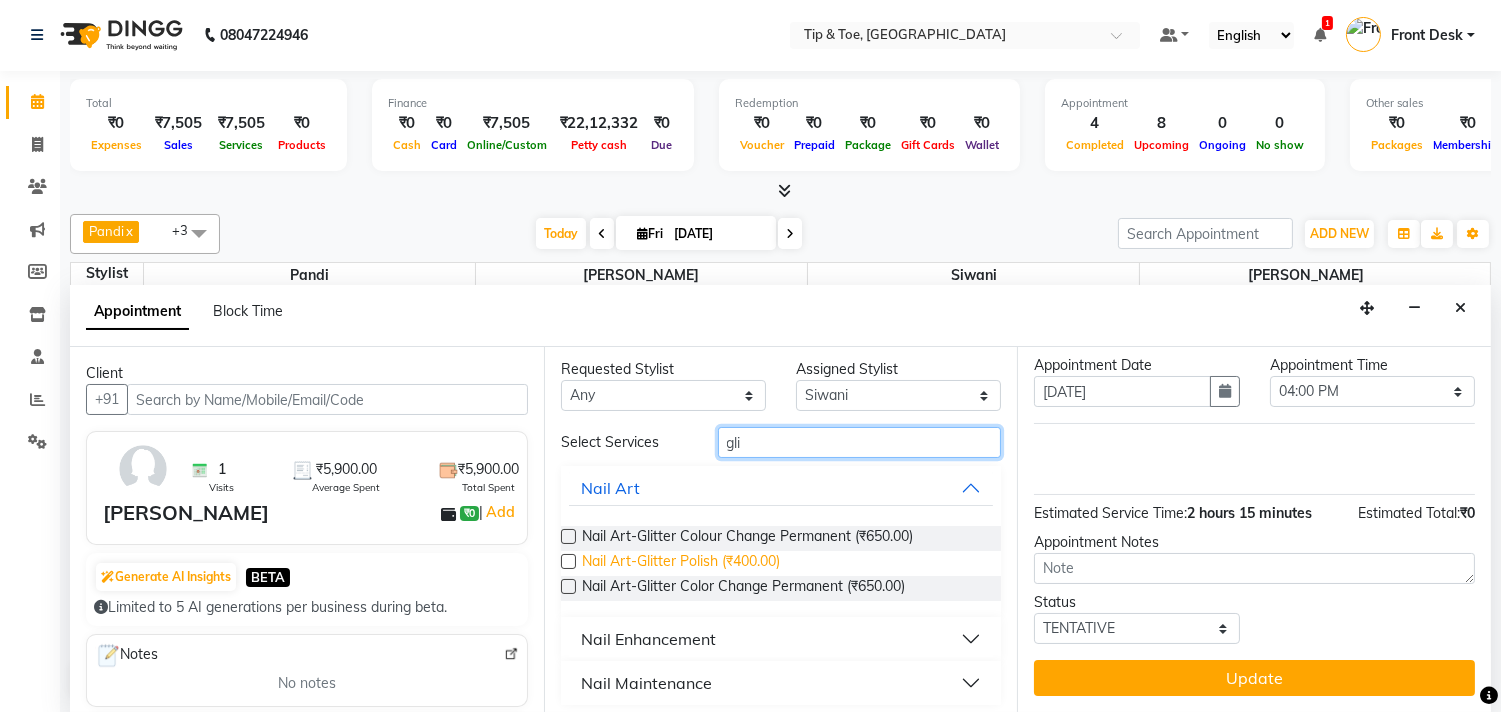 scroll, scrollTop: 12, scrollLeft: 0, axis: vertical 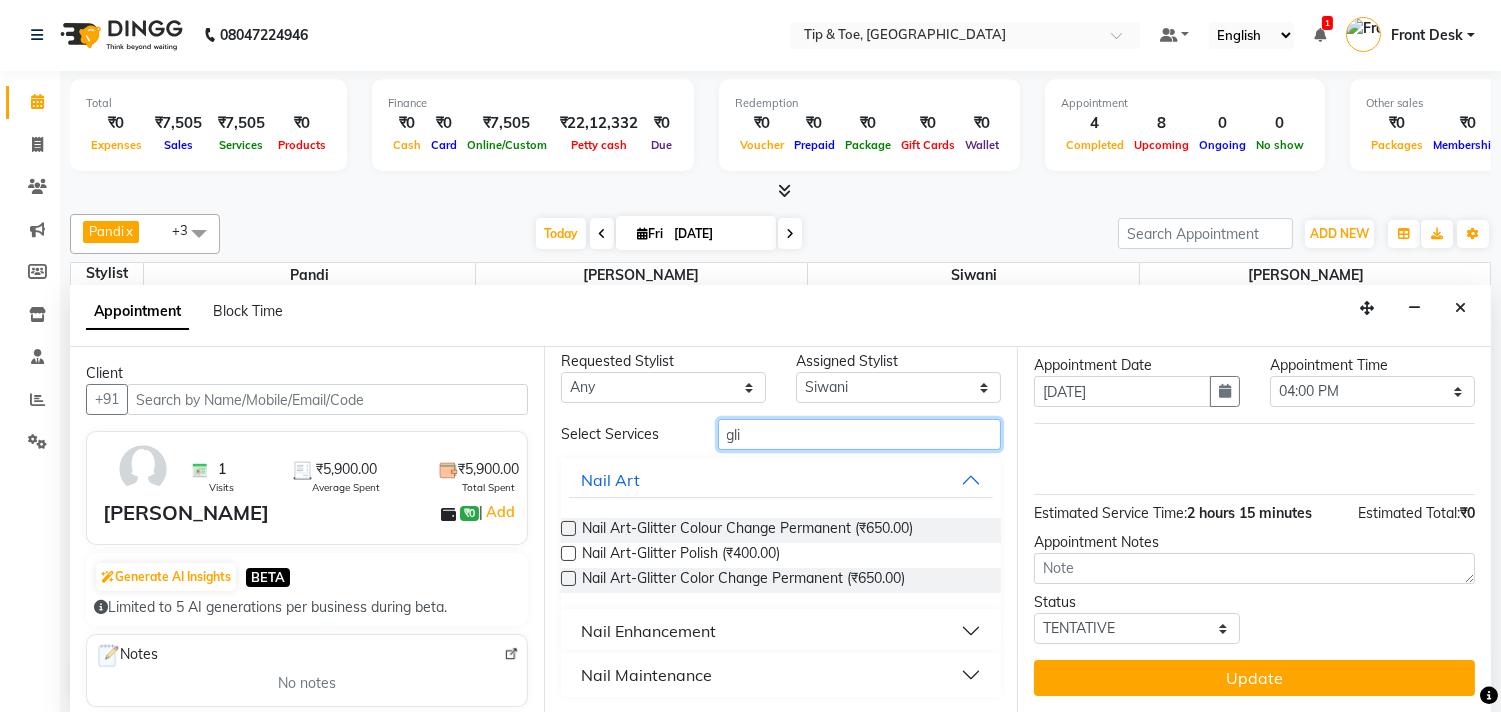 type on "gli" 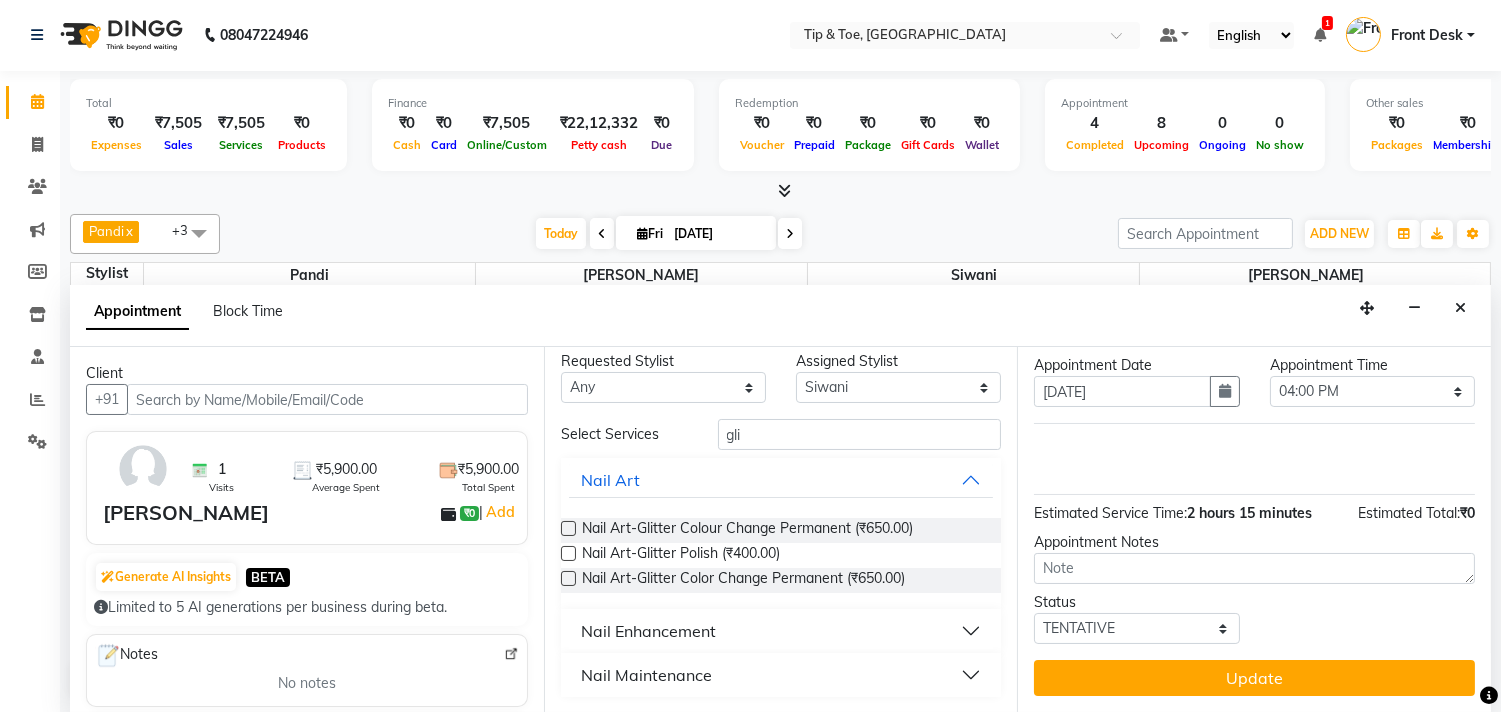 click on "Nail Enhancement" at bounding box center (781, 631) 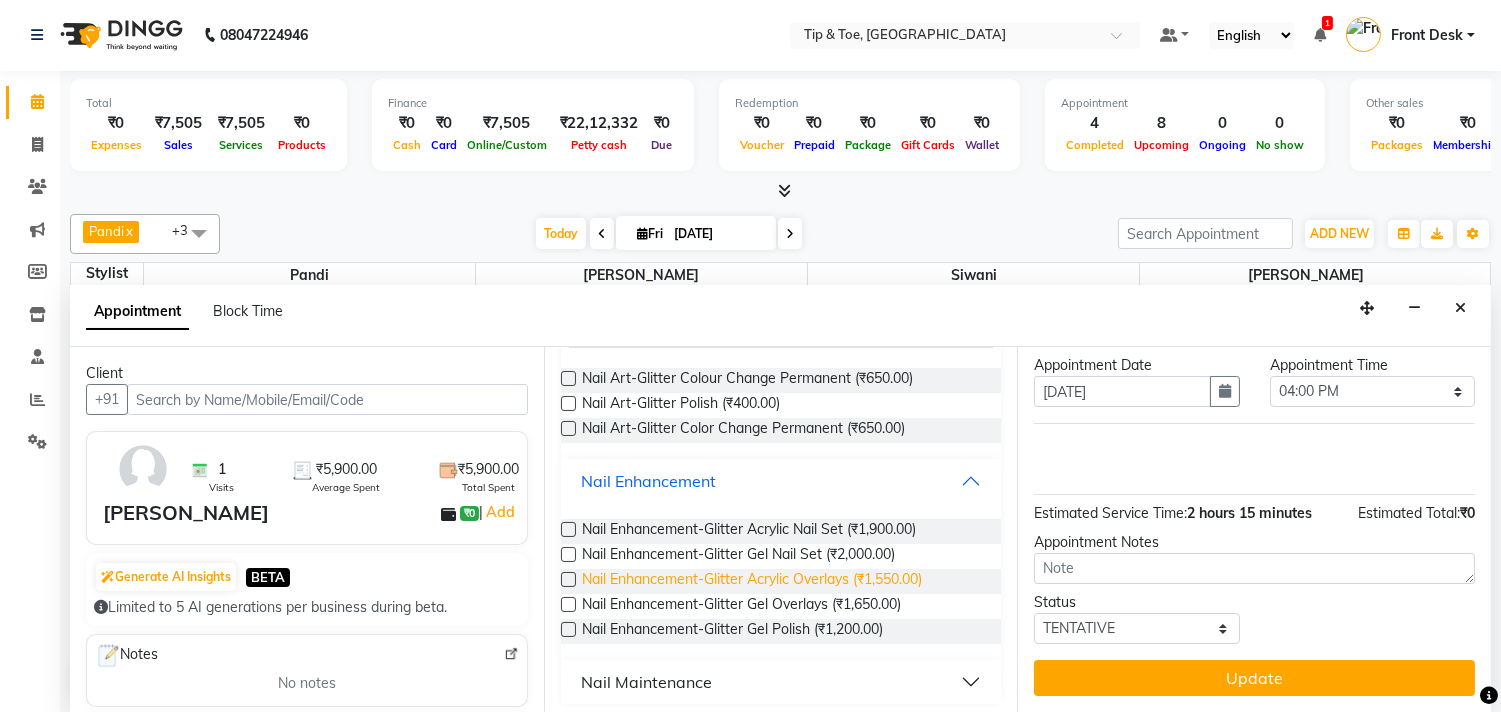 scroll, scrollTop: 168, scrollLeft: 0, axis: vertical 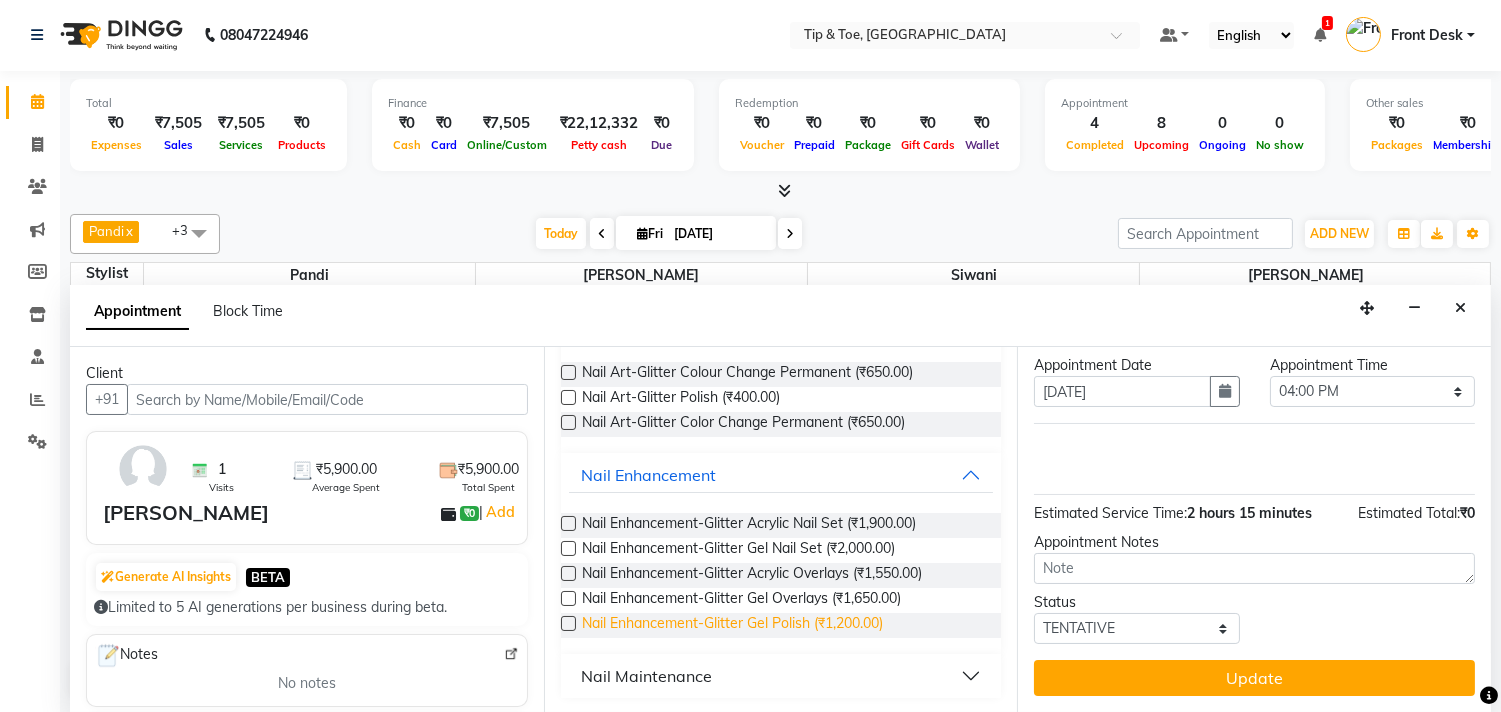 click on "Nail Enhancement-Glitter Gel Polish (₹1,200.00)" at bounding box center (732, 625) 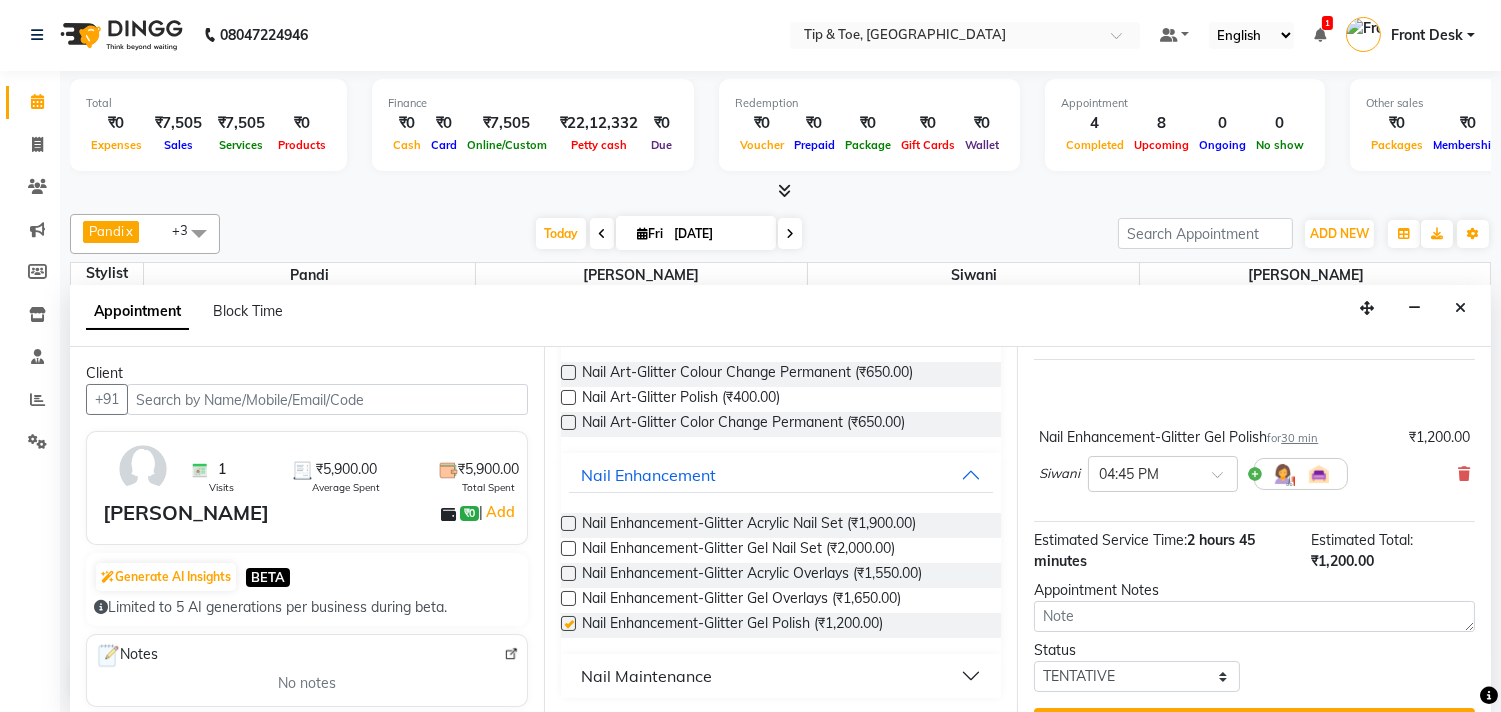 checkbox on "false" 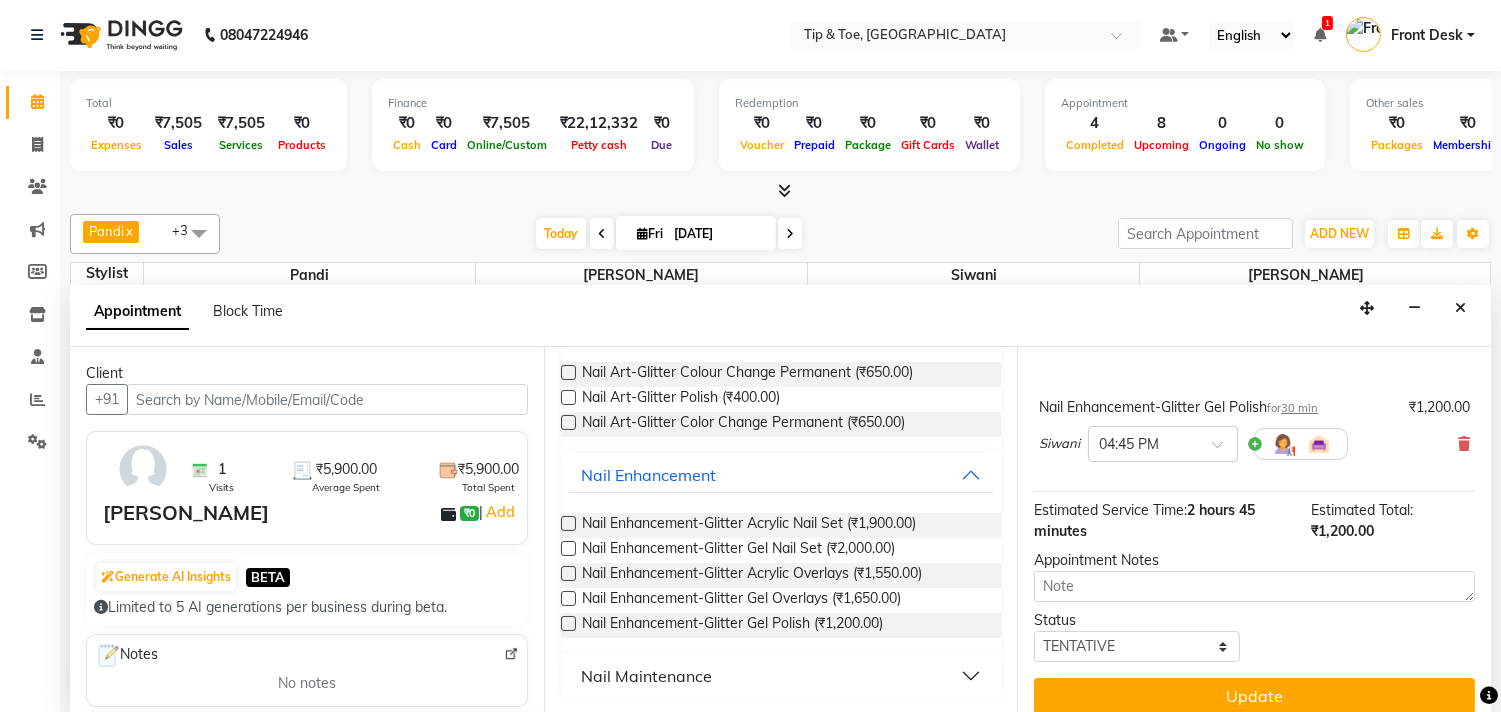 scroll, scrollTop: 177, scrollLeft: 0, axis: vertical 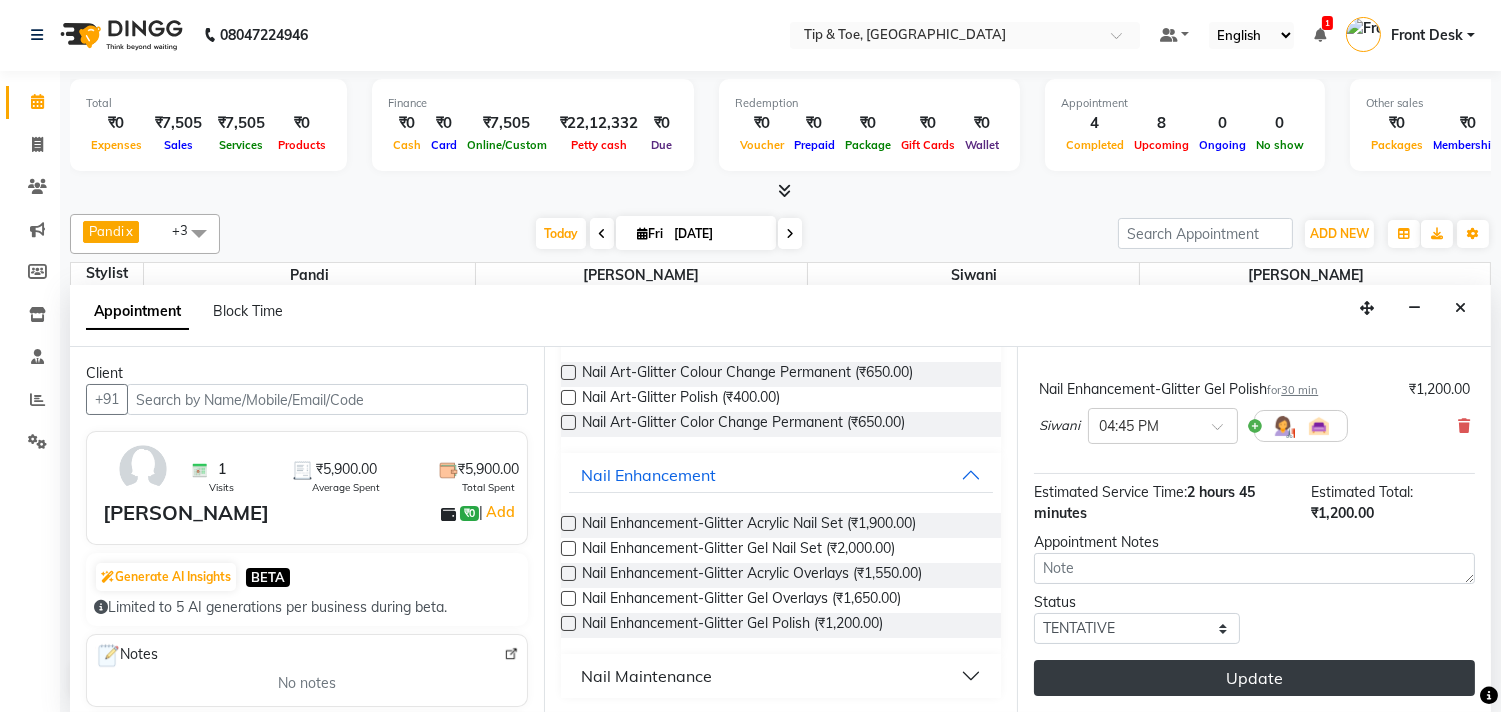 click on "Update" at bounding box center (1254, 678) 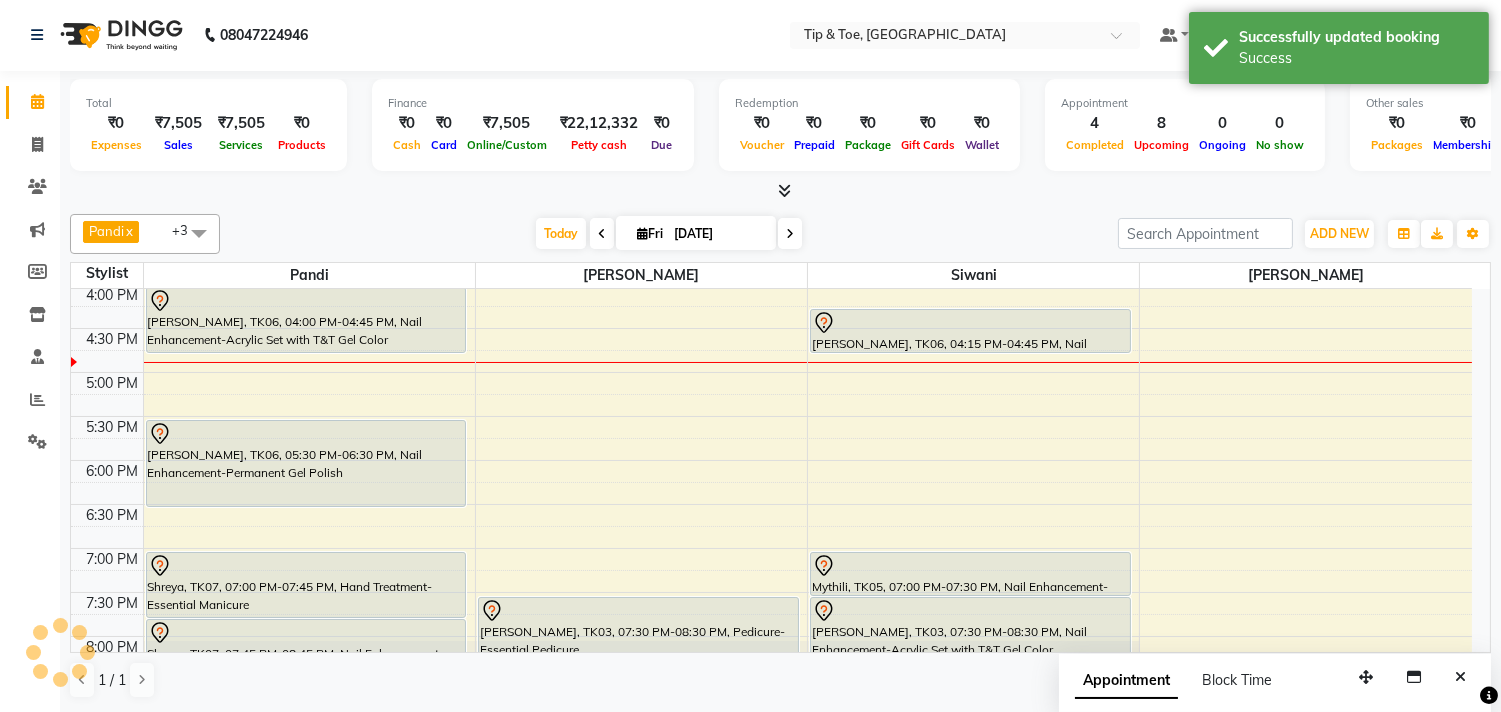 scroll, scrollTop: 0, scrollLeft: 0, axis: both 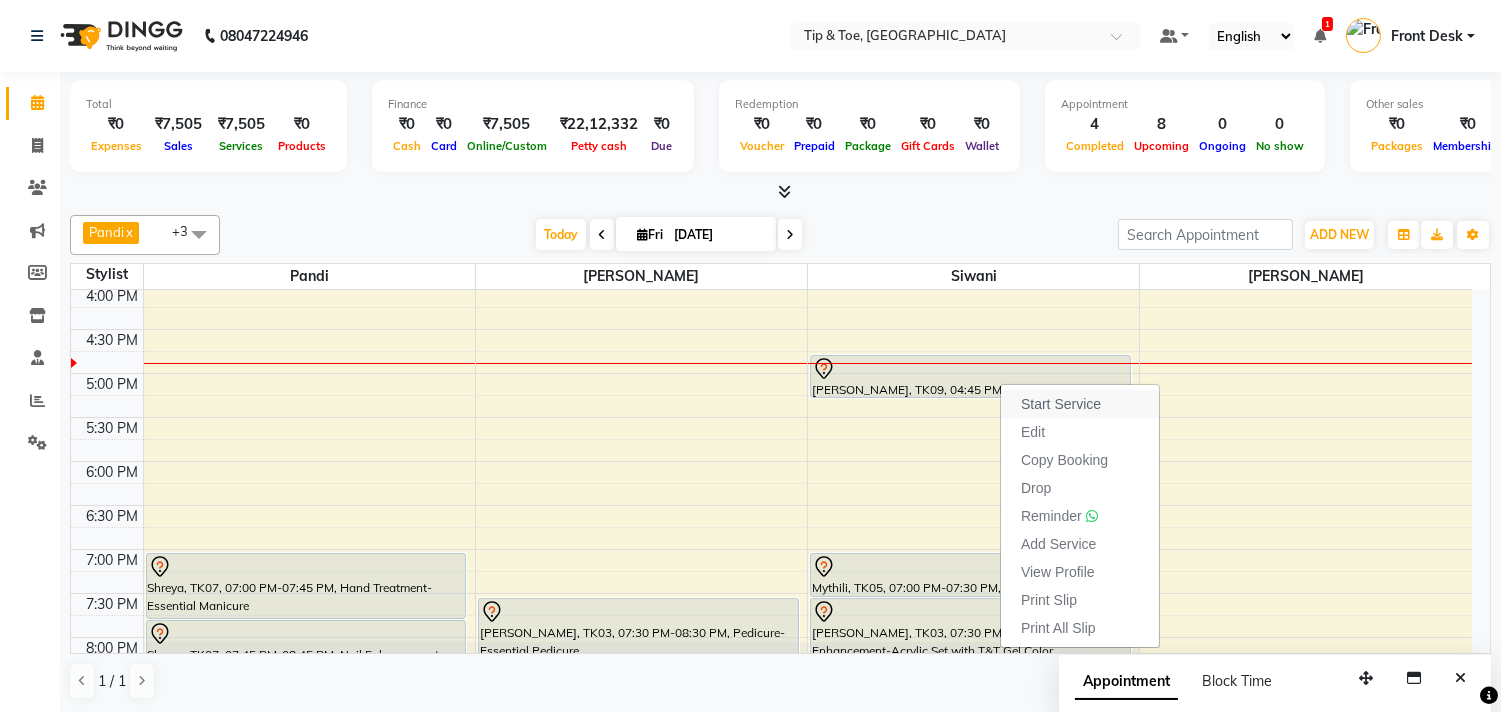 click on "Start Service" at bounding box center [1061, 404] 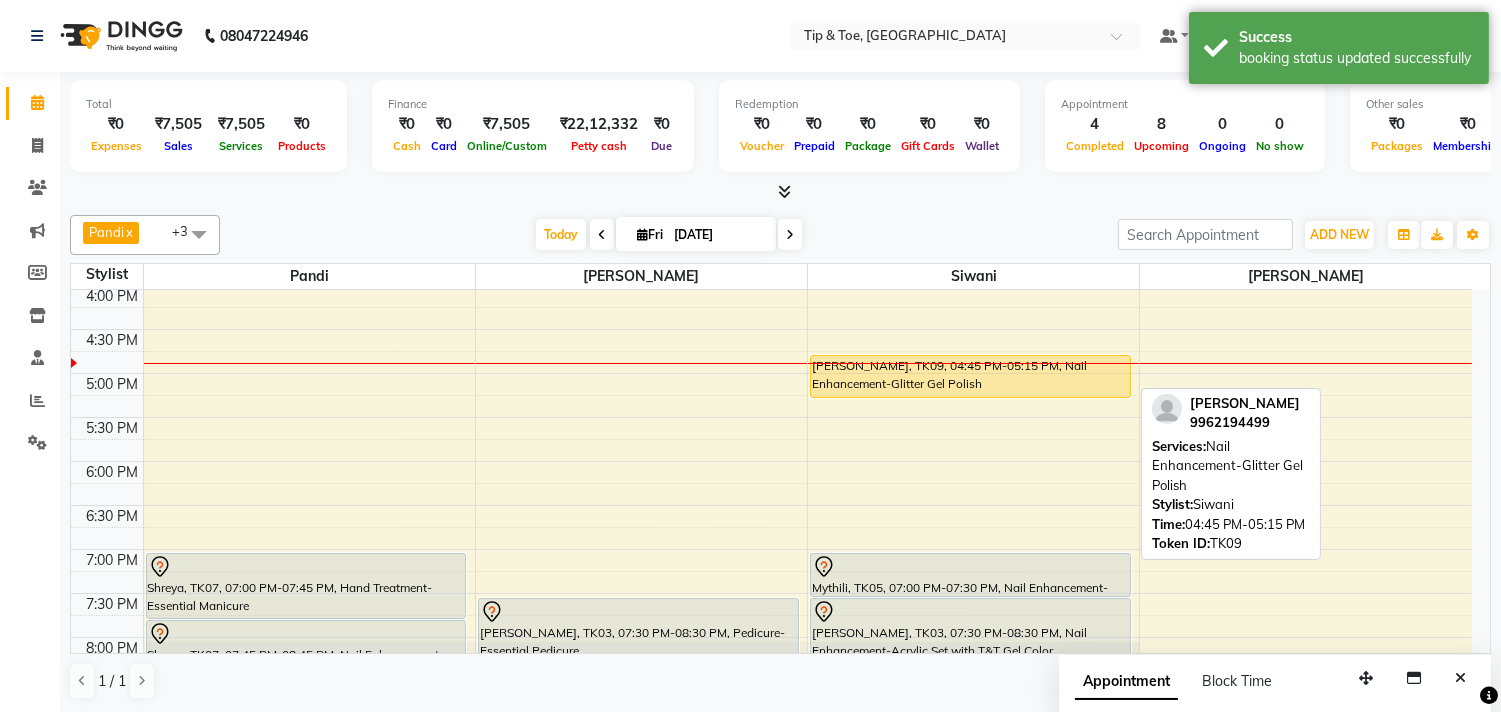 click at bounding box center (970, 397) 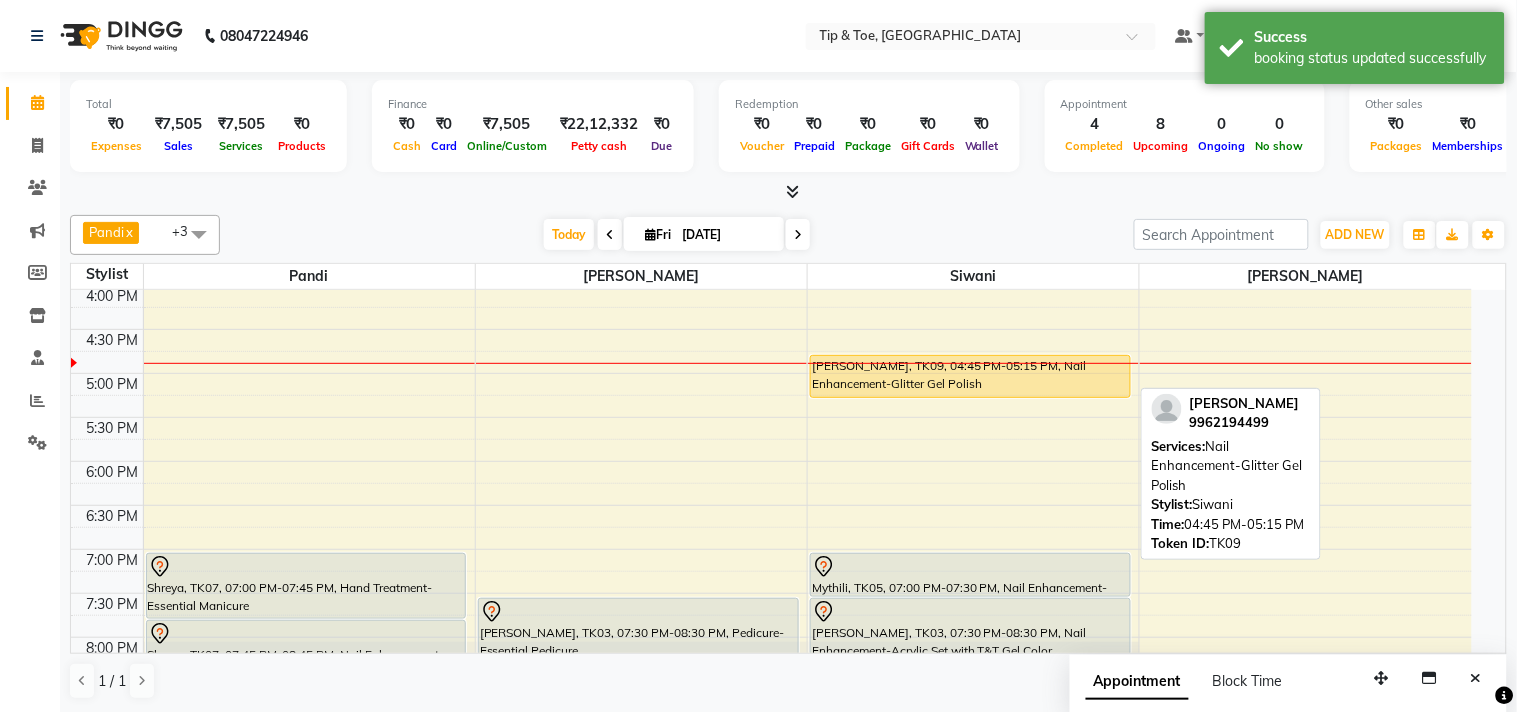 select on "1" 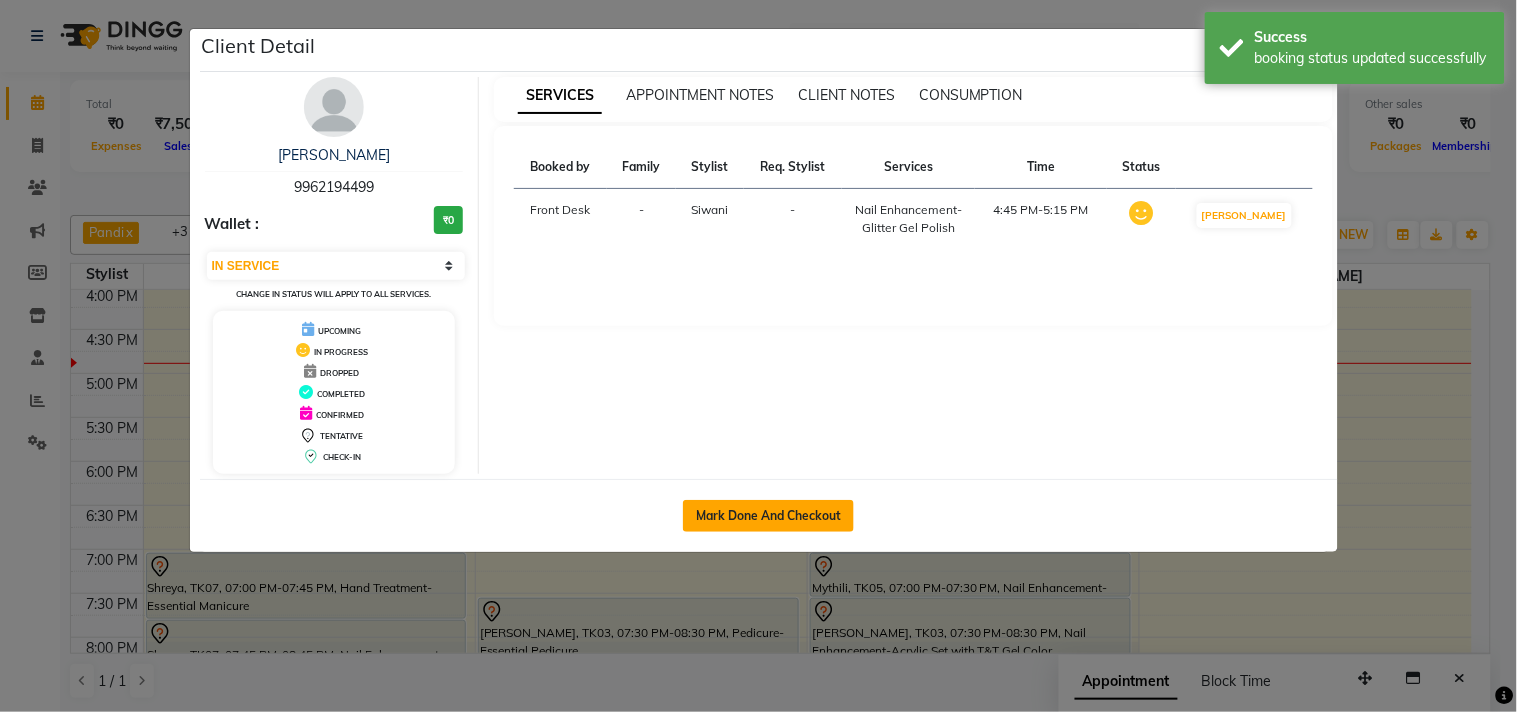 click on "Mark Done And Checkout" 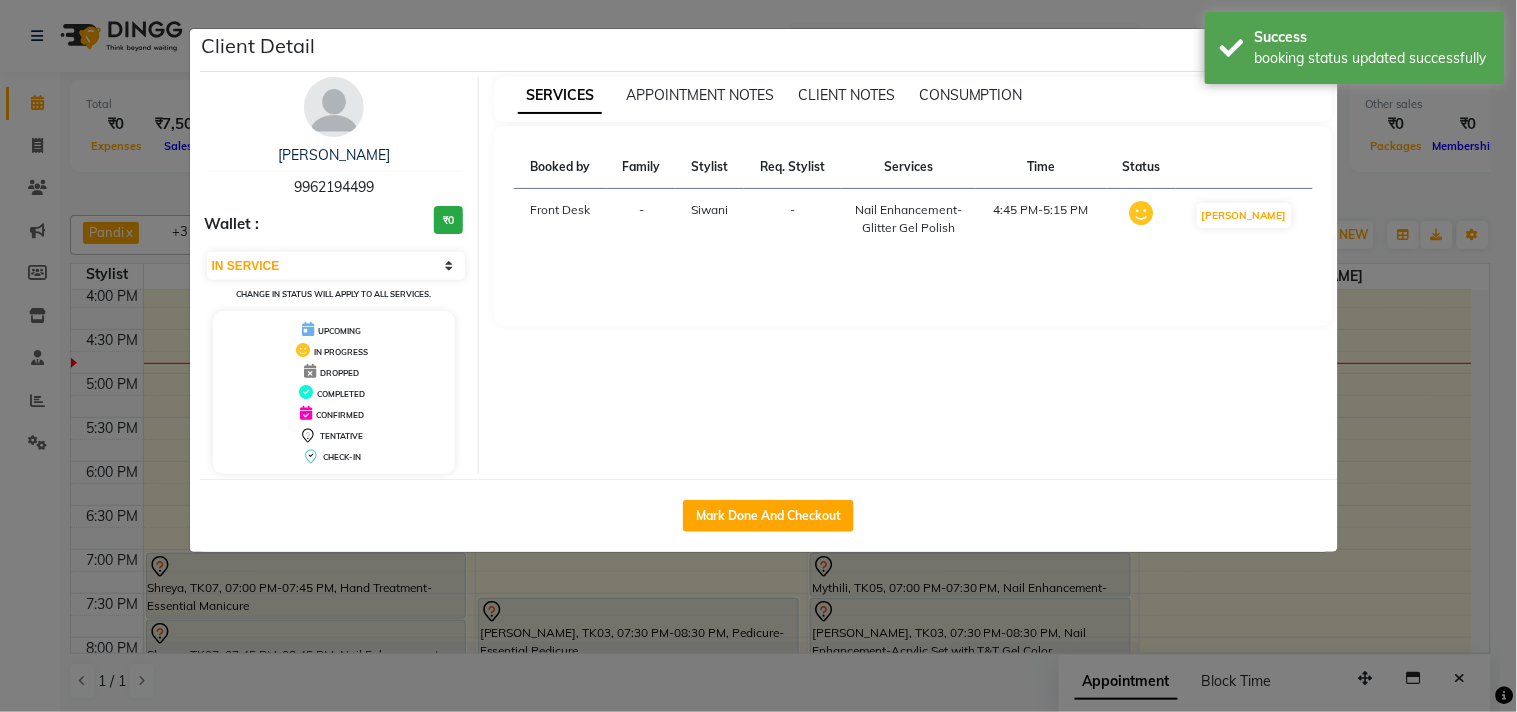 select on "service" 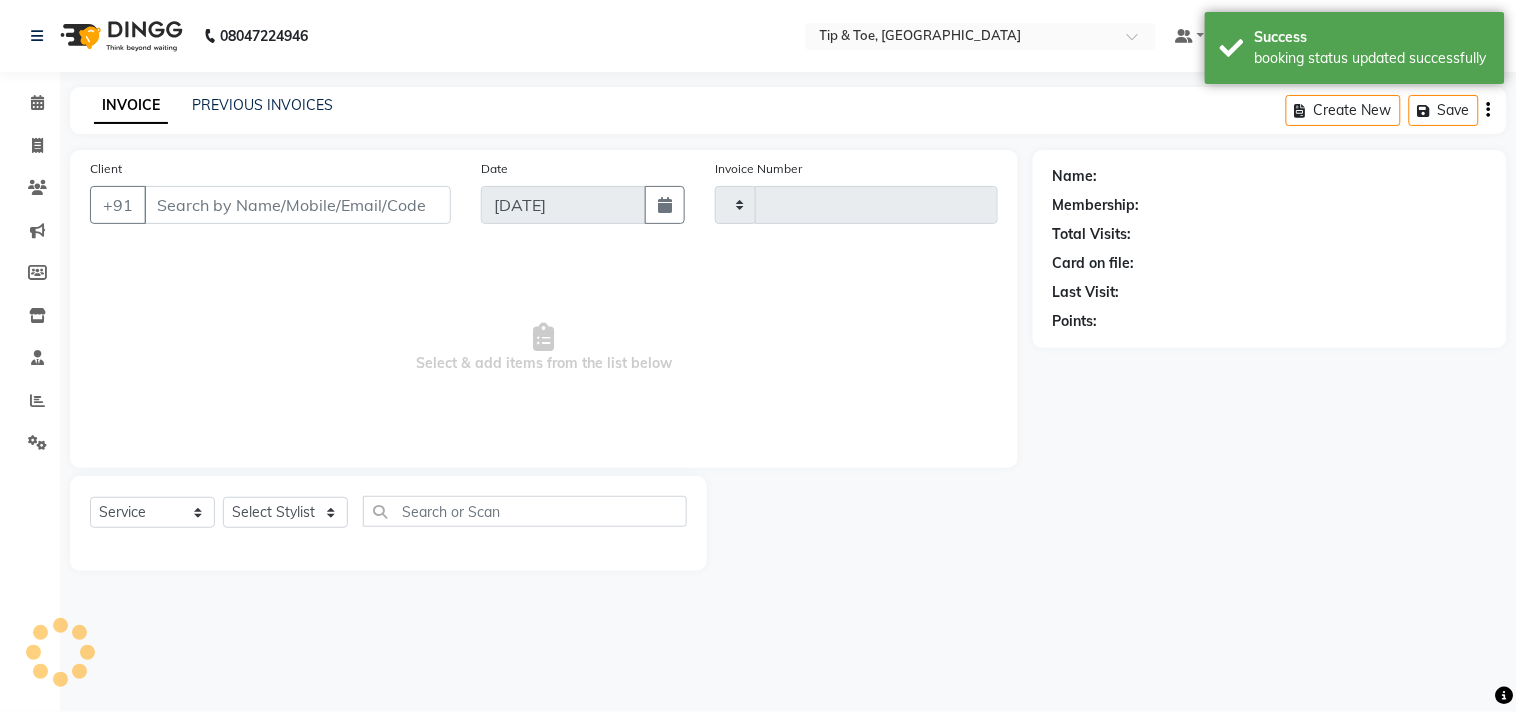 type on "0735" 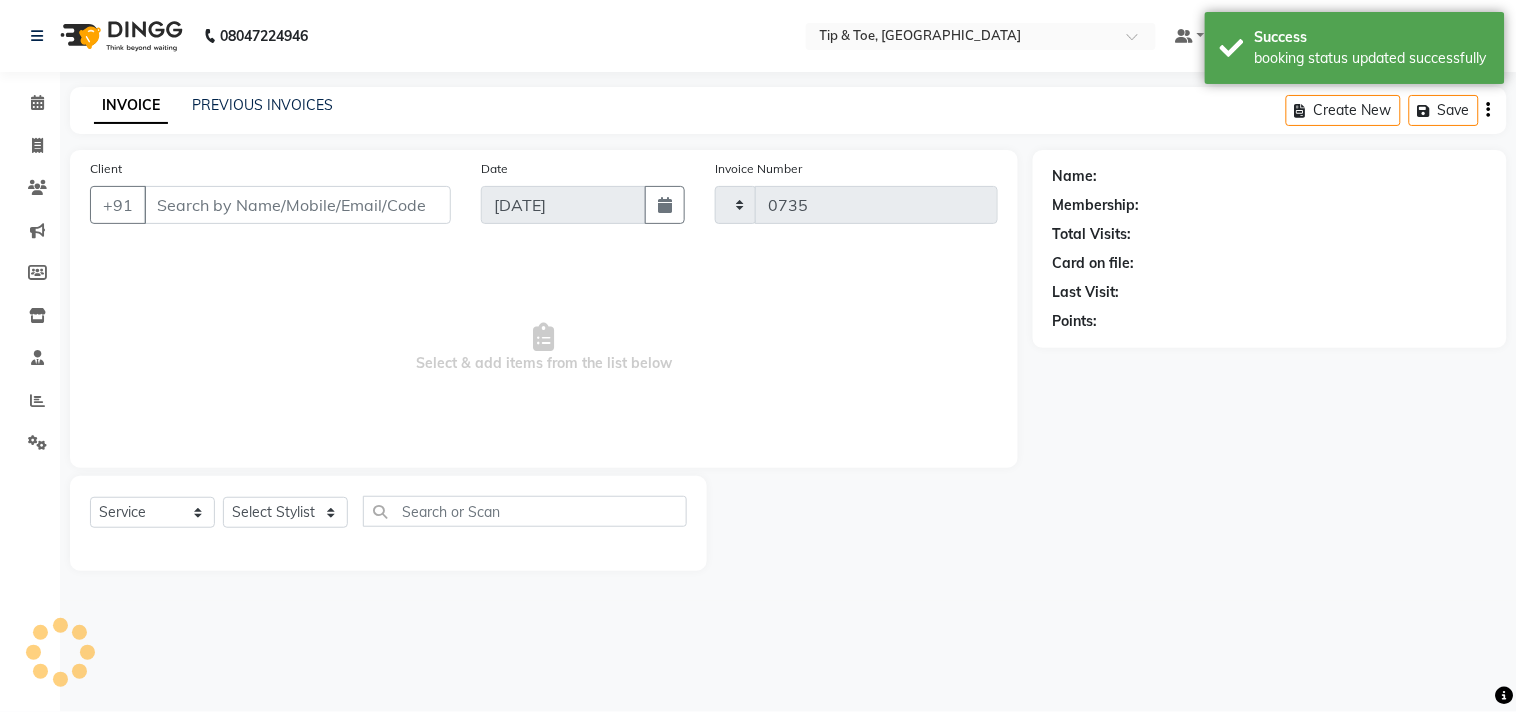 select on "5770" 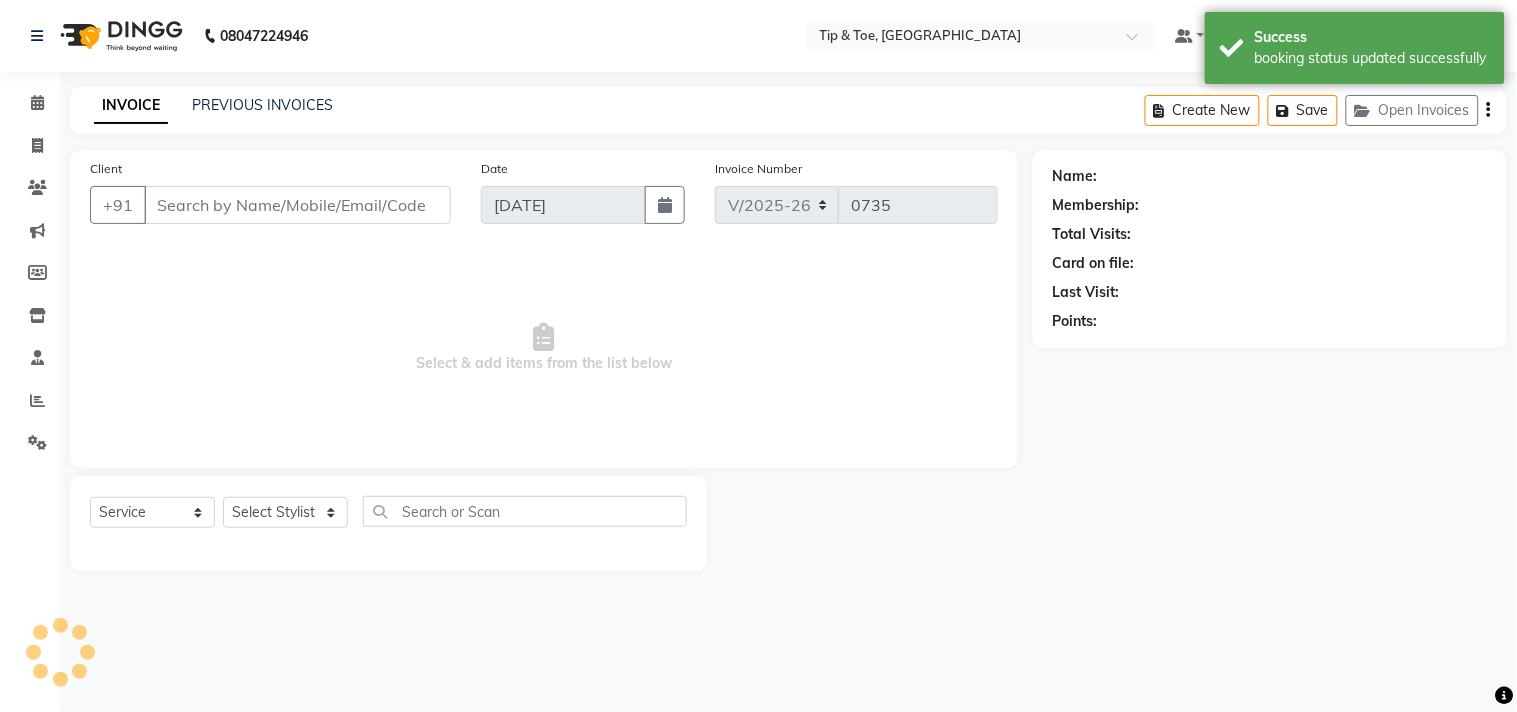 type on "9962194499" 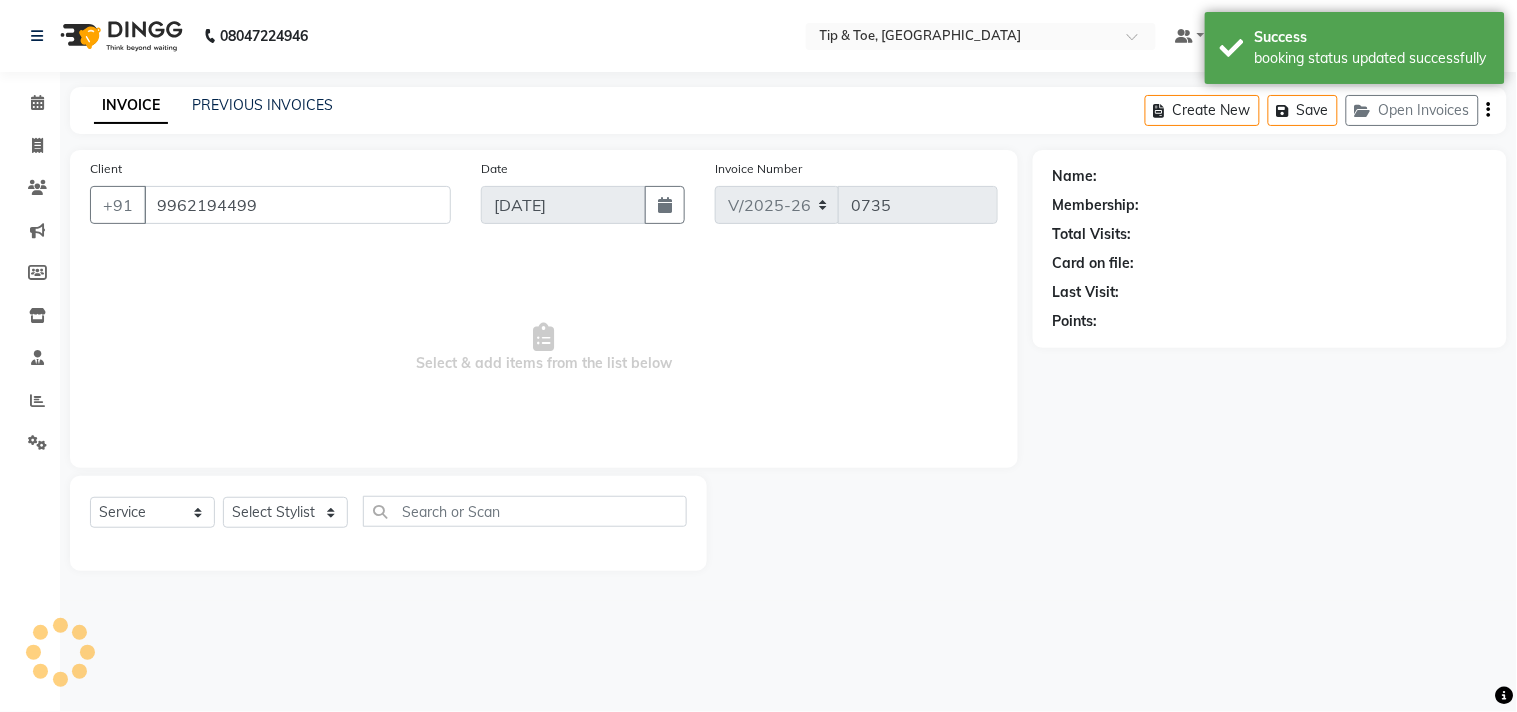 select on "49685" 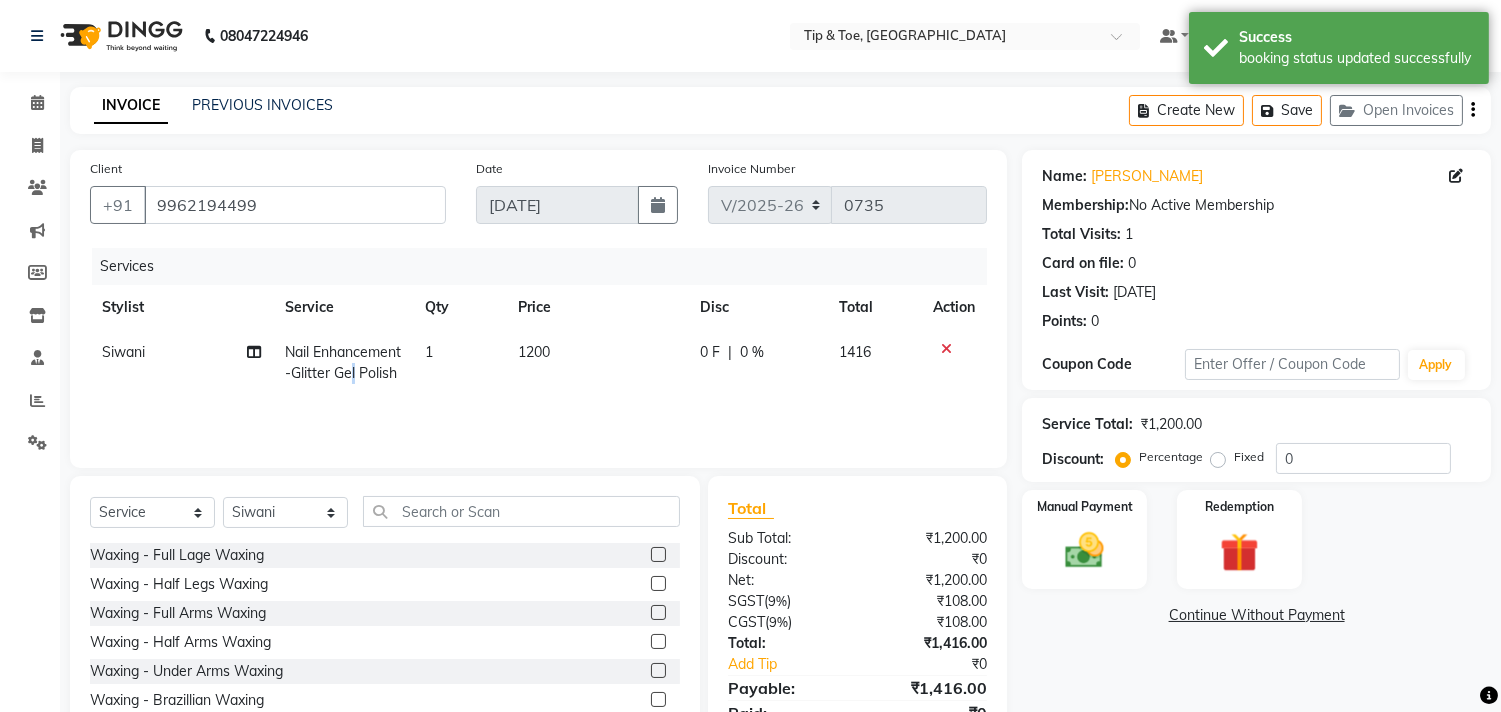 click on "Nail Enhancement-Glitter Gel Polish" 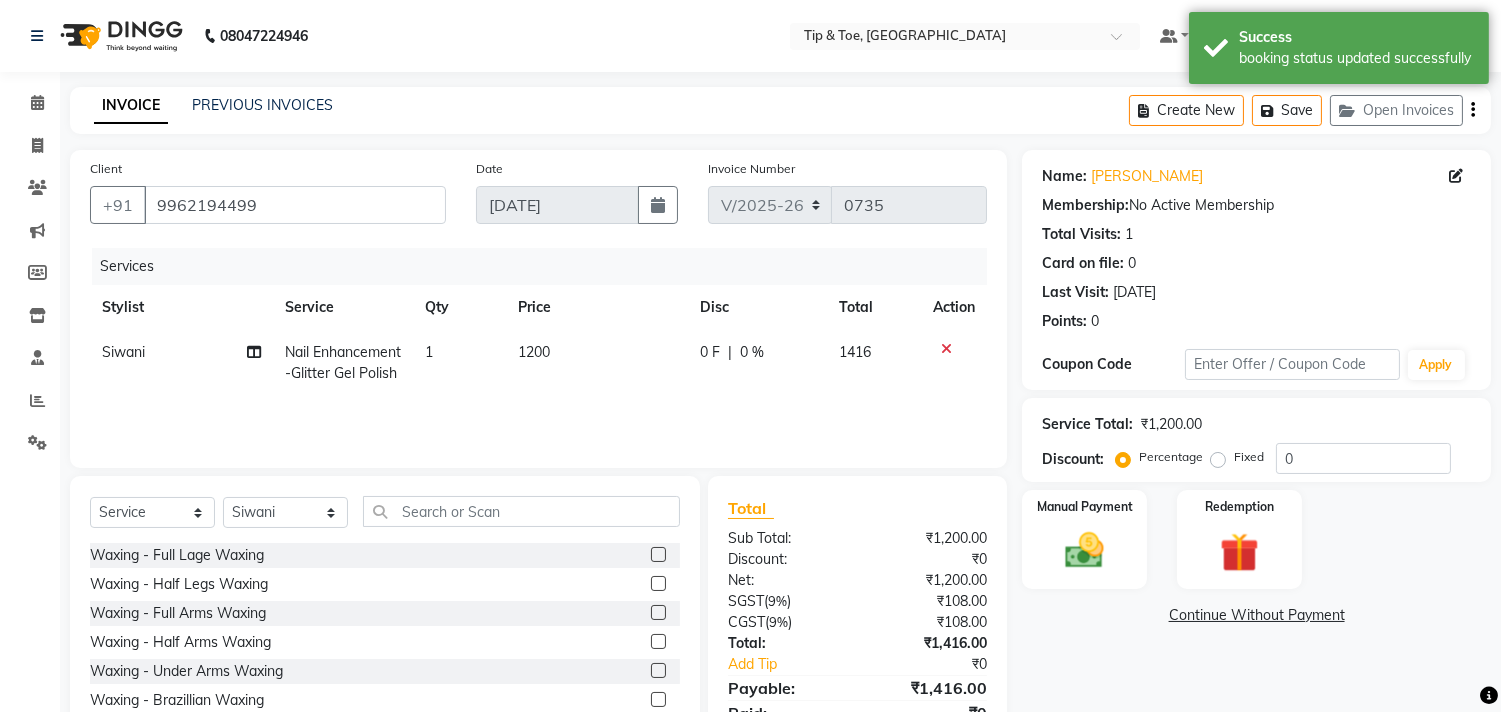 select on "49685" 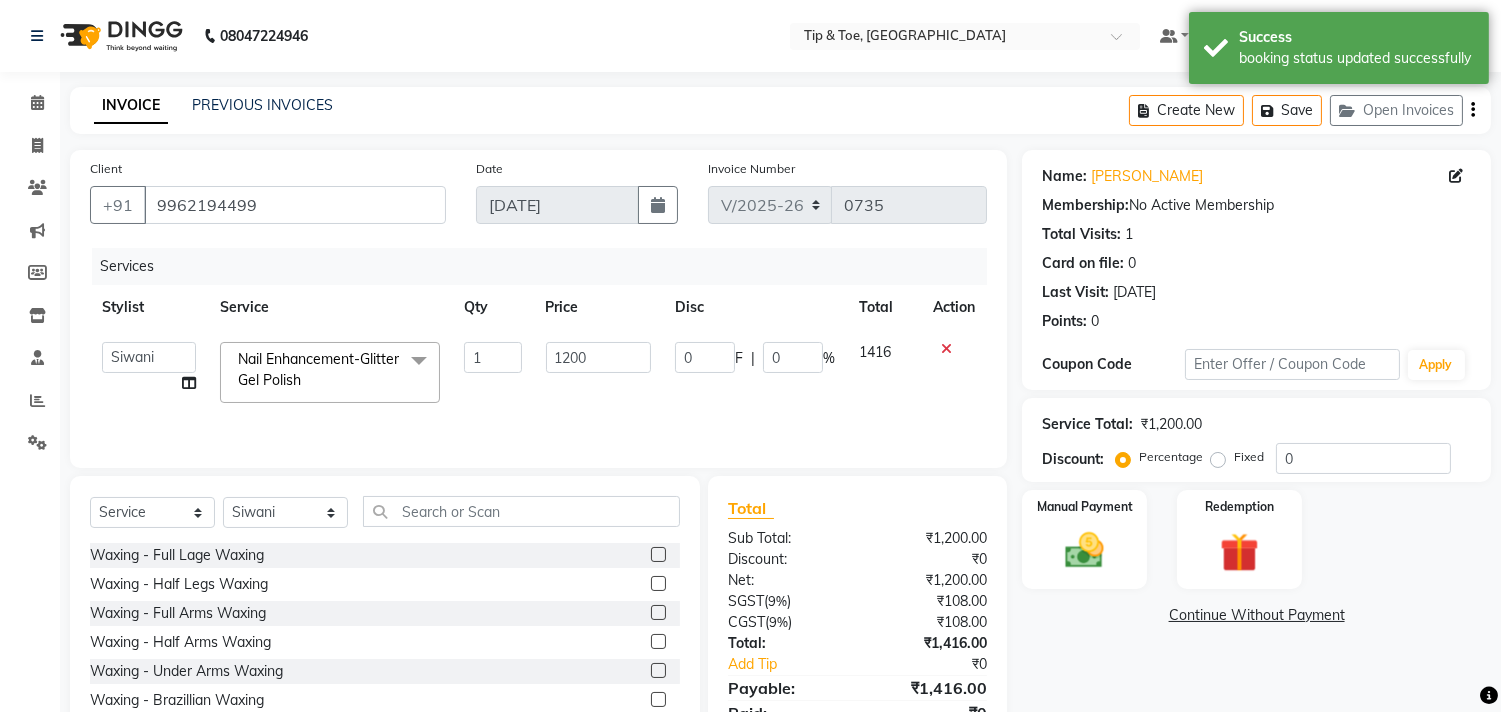 click on "Nail Enhancement-Glitter Gel Polish  x" 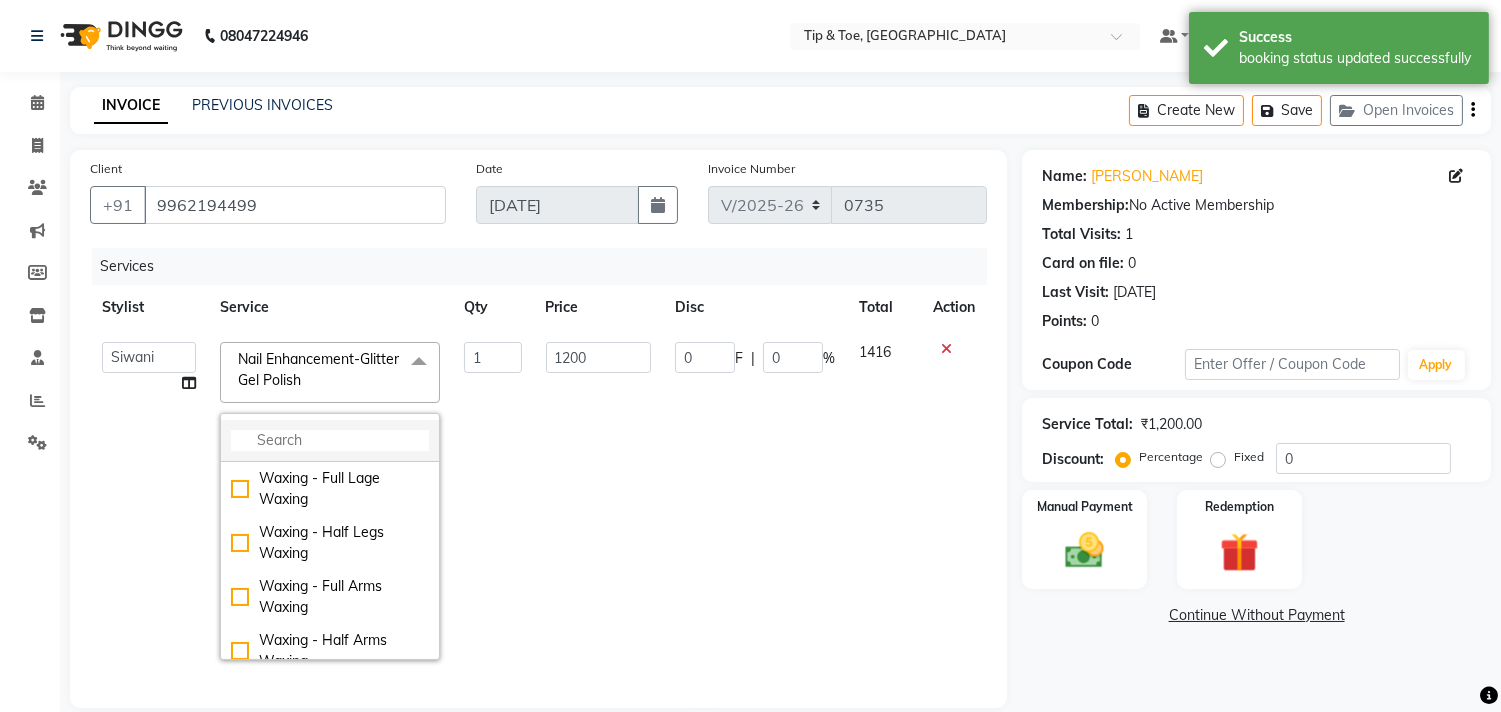 click 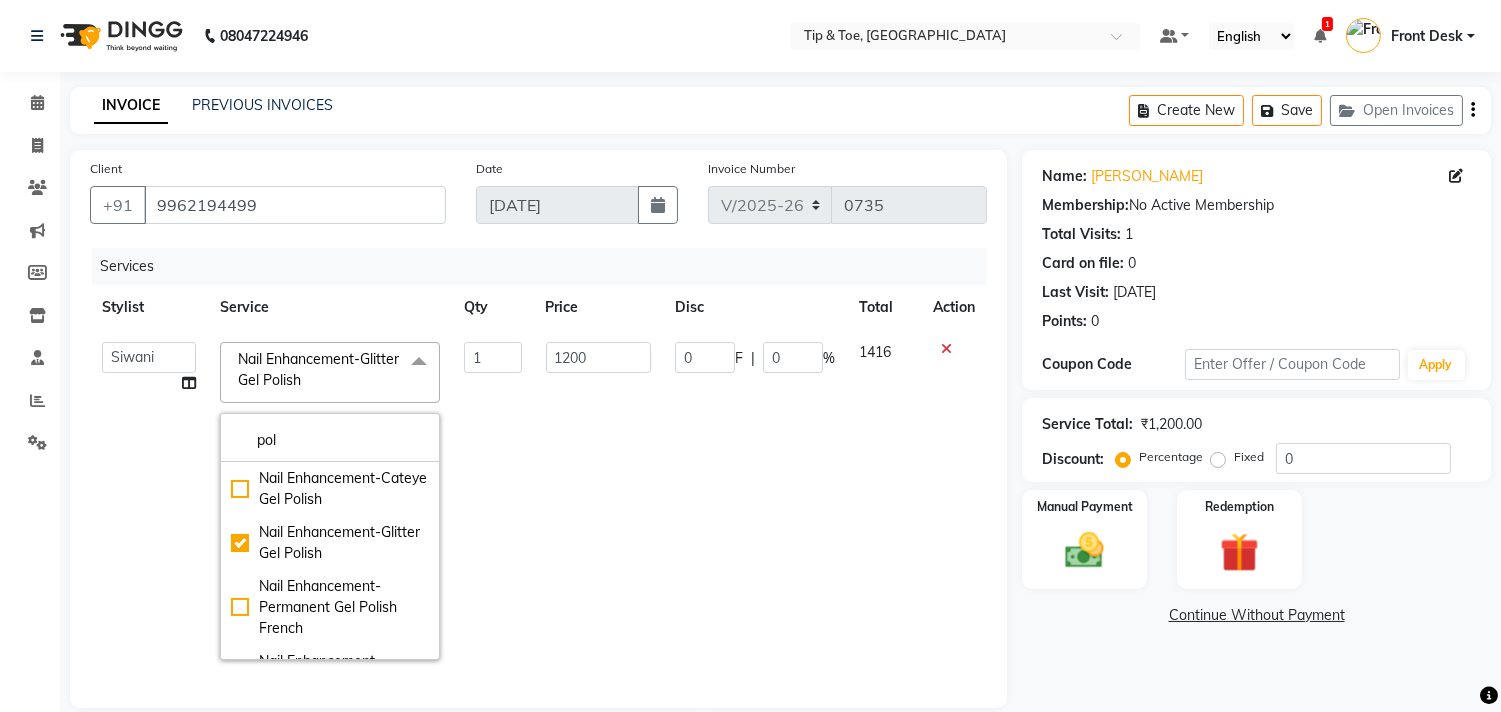 scroll, scrollTop: 333, scrollLeft: 0, axis: vertical 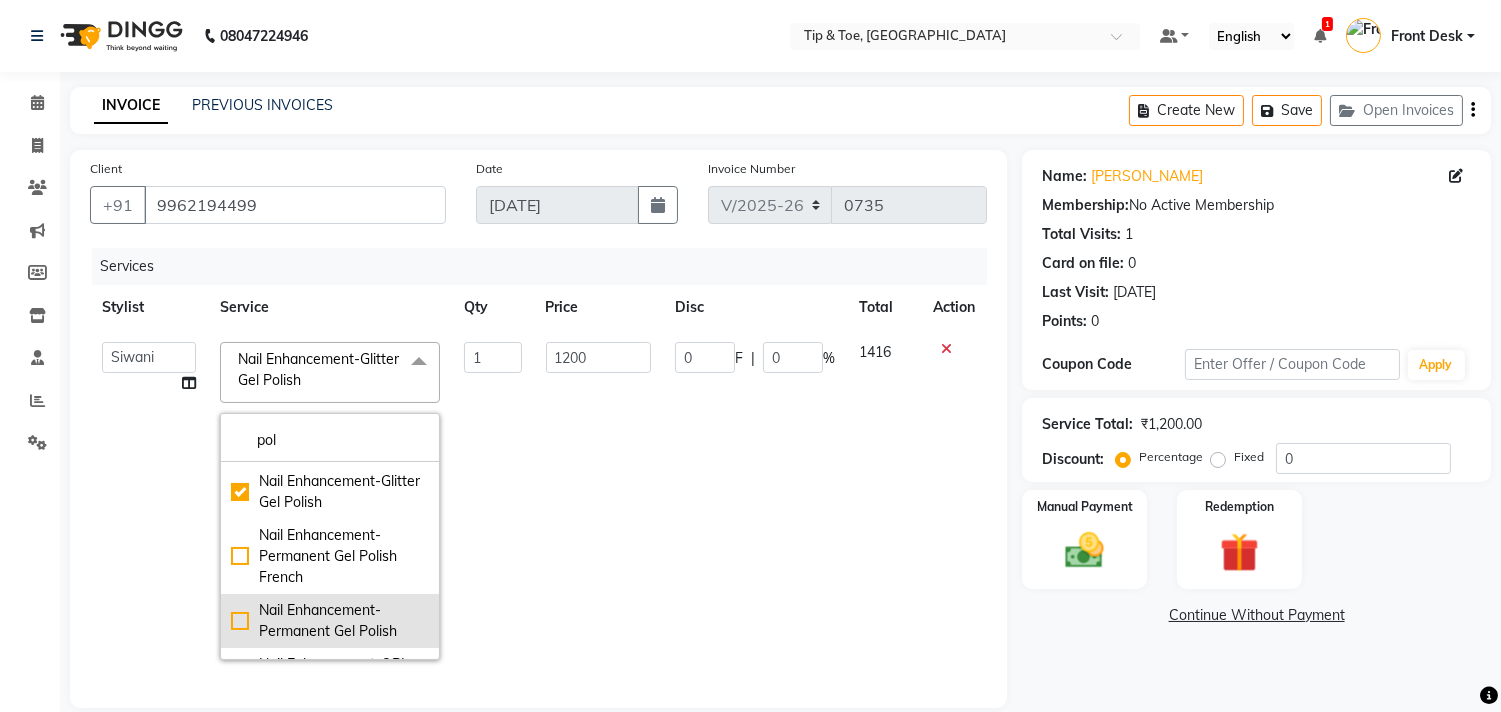 type on "pol" 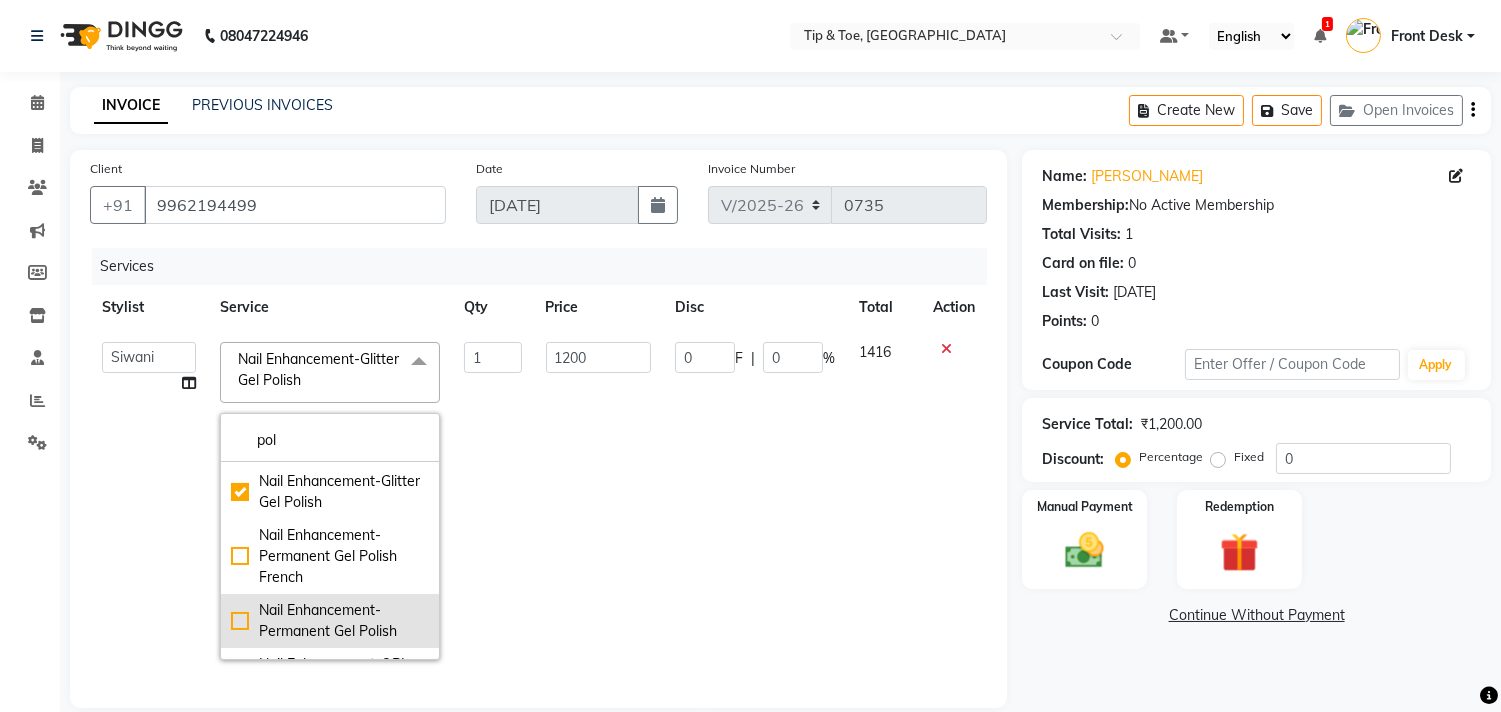 click on "Nail Enhancement-Permanent Gel Polish" 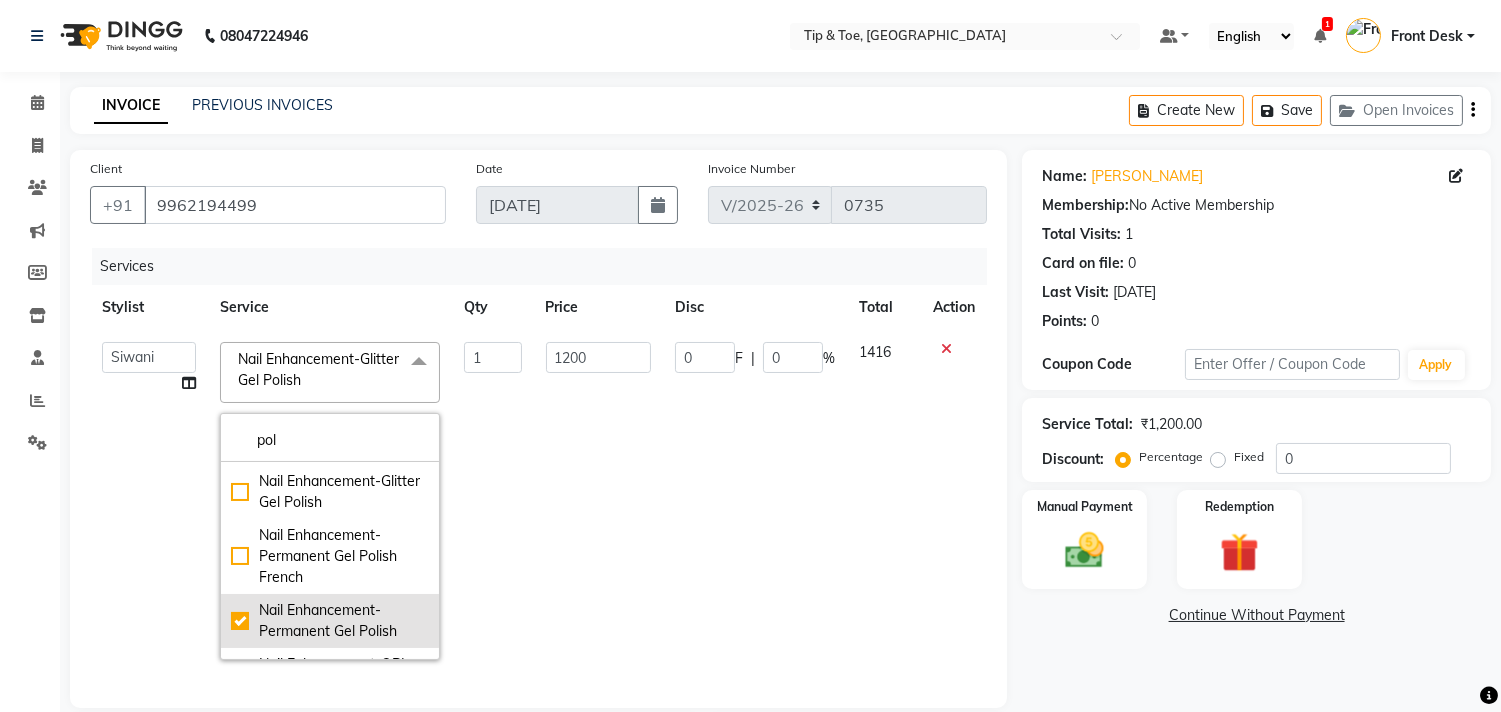 checkbox on "false" 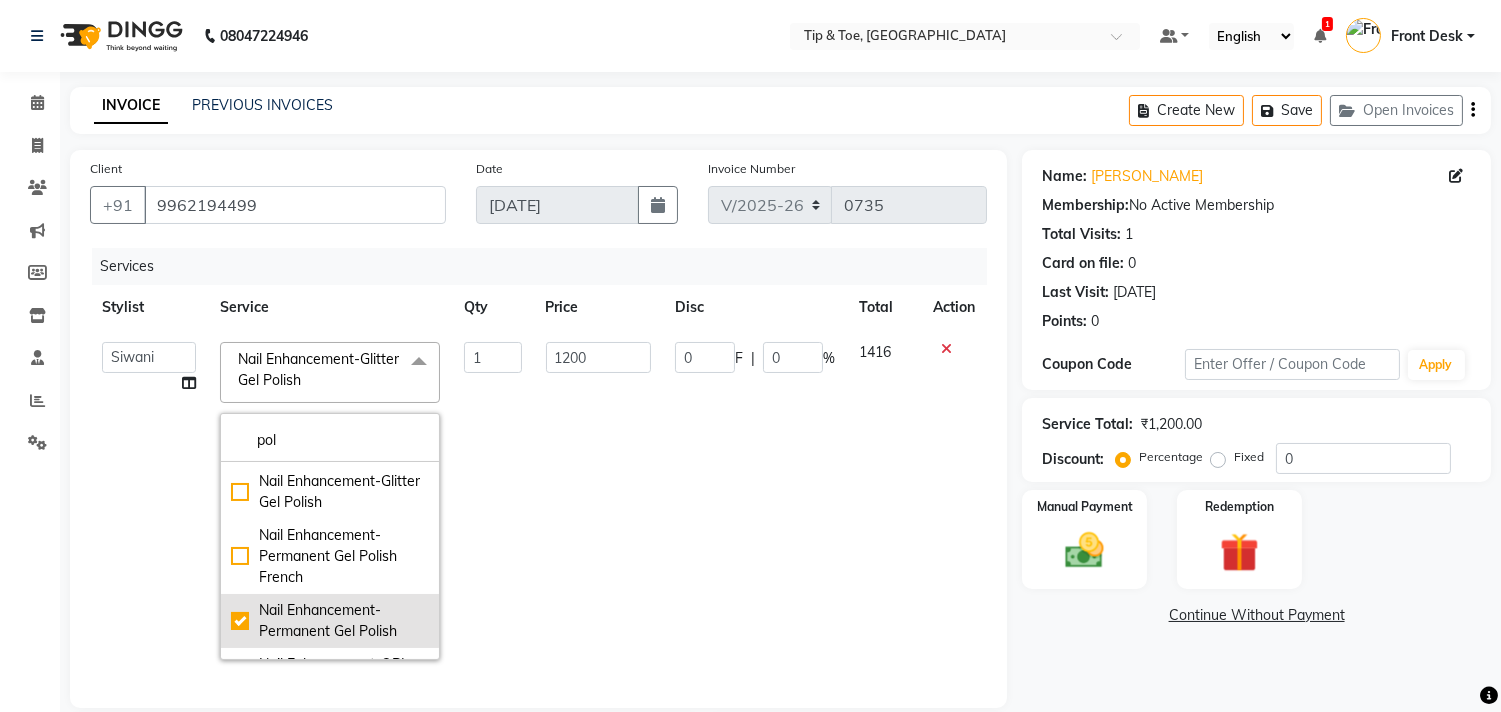 checkbox on "true" 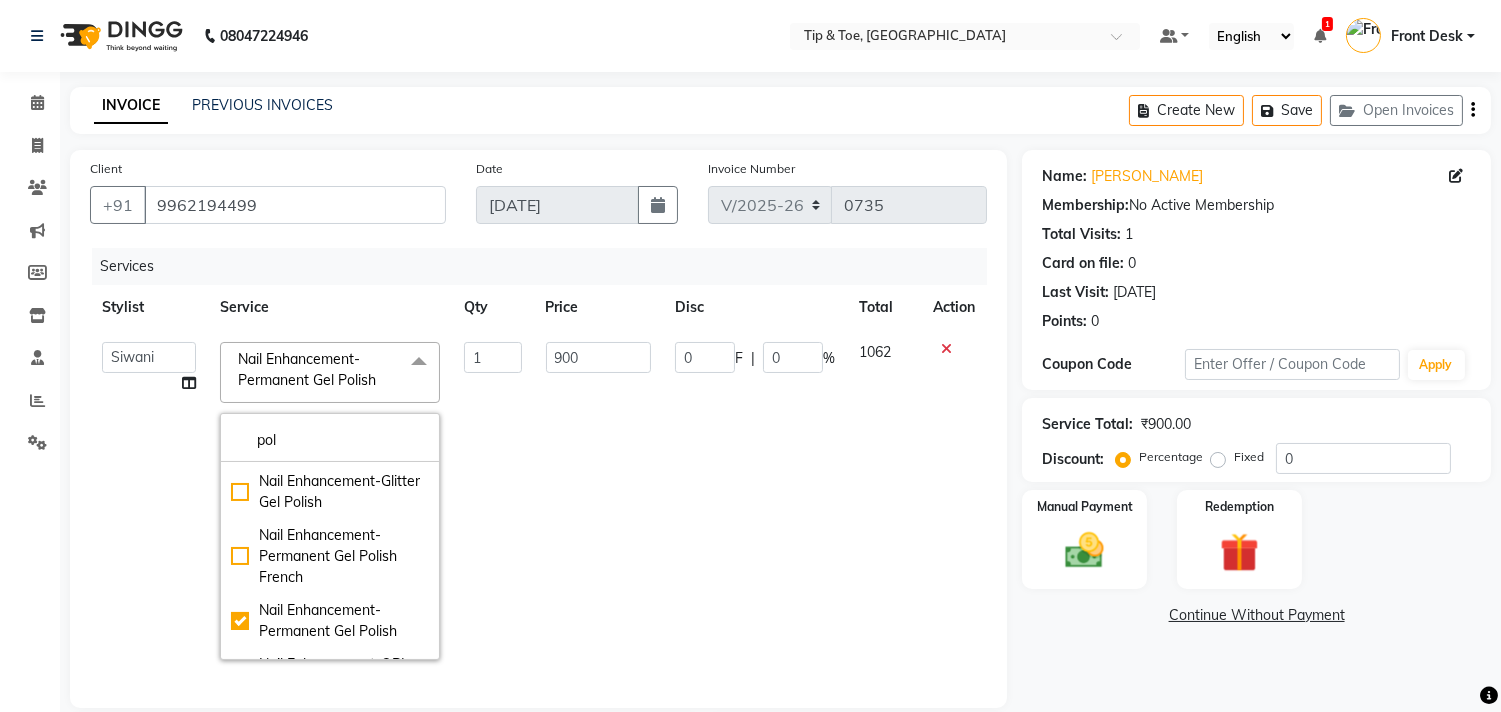 click on "Name: Rachana  Membership:  No Active Membership  Total Visits:  1 Card on file:  0 Last Visit:   31-01-2025 Points:   0  Coupon Code Apply Service Total:  ₹900.00  Discount:  Percentage   Fixed  0 Manual Payment Redemption  Continue Without Payment" 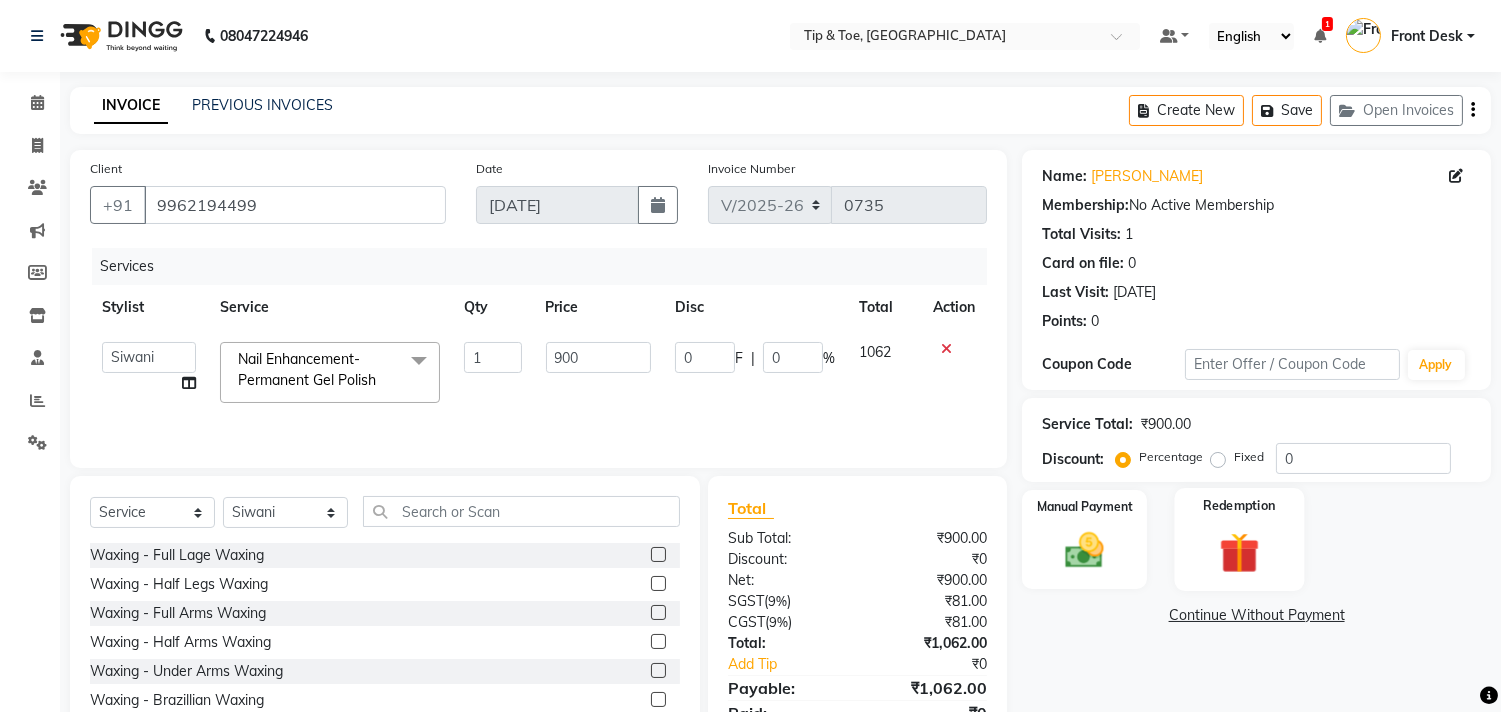 scroll, scrollTop: 88, scrollLeft: 0, axis: vertical 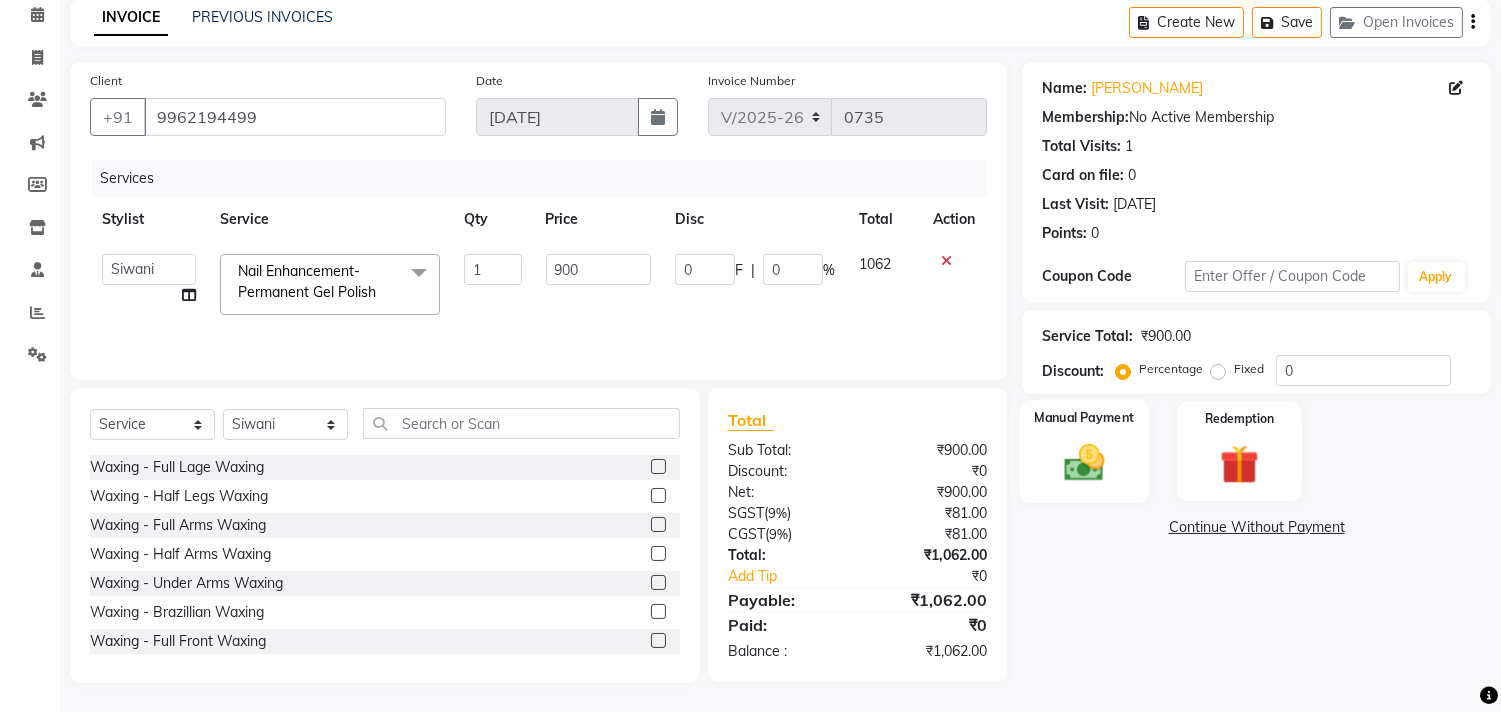 click on "Manual Payment" 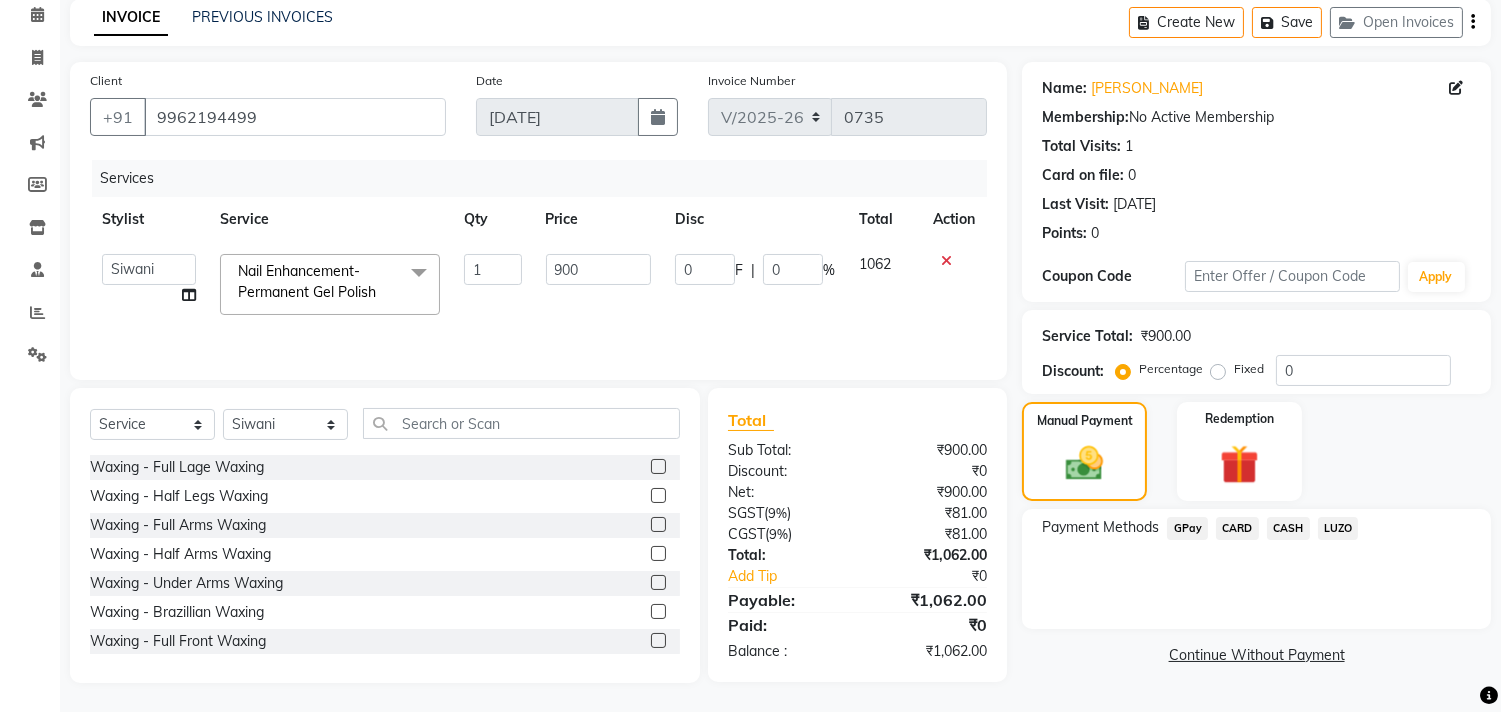 click on "GPay" 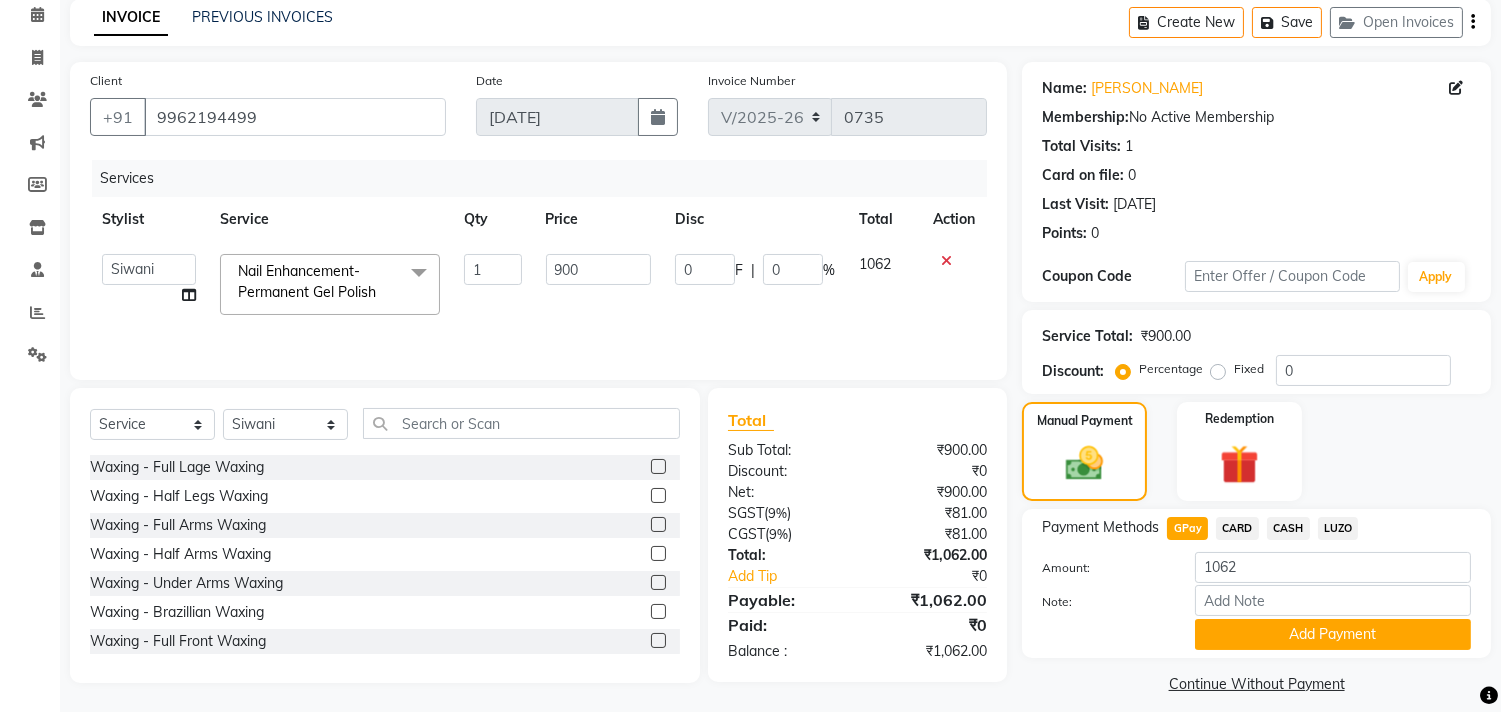 scroll, scrollTop: 104, scrollLeft: 0, axis: vertical 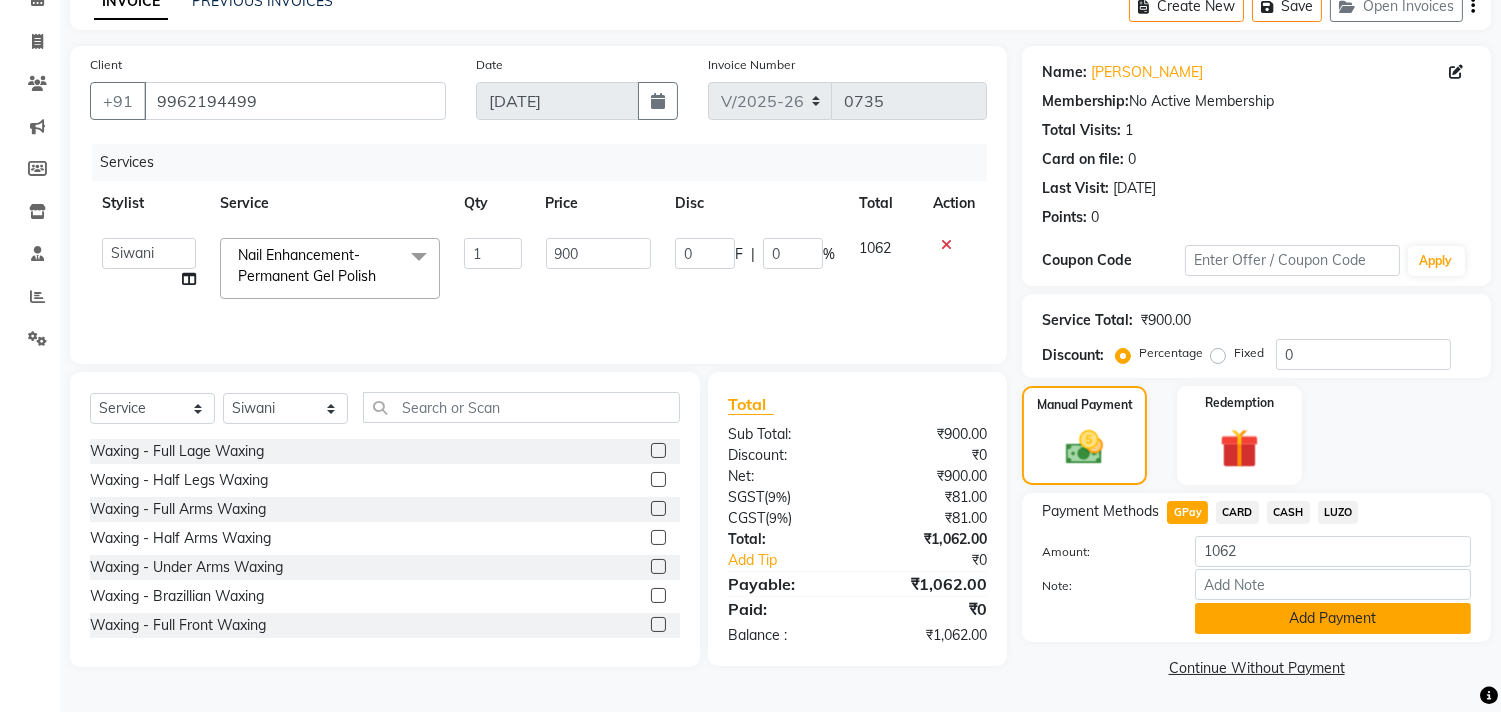 click on "Add Payment" 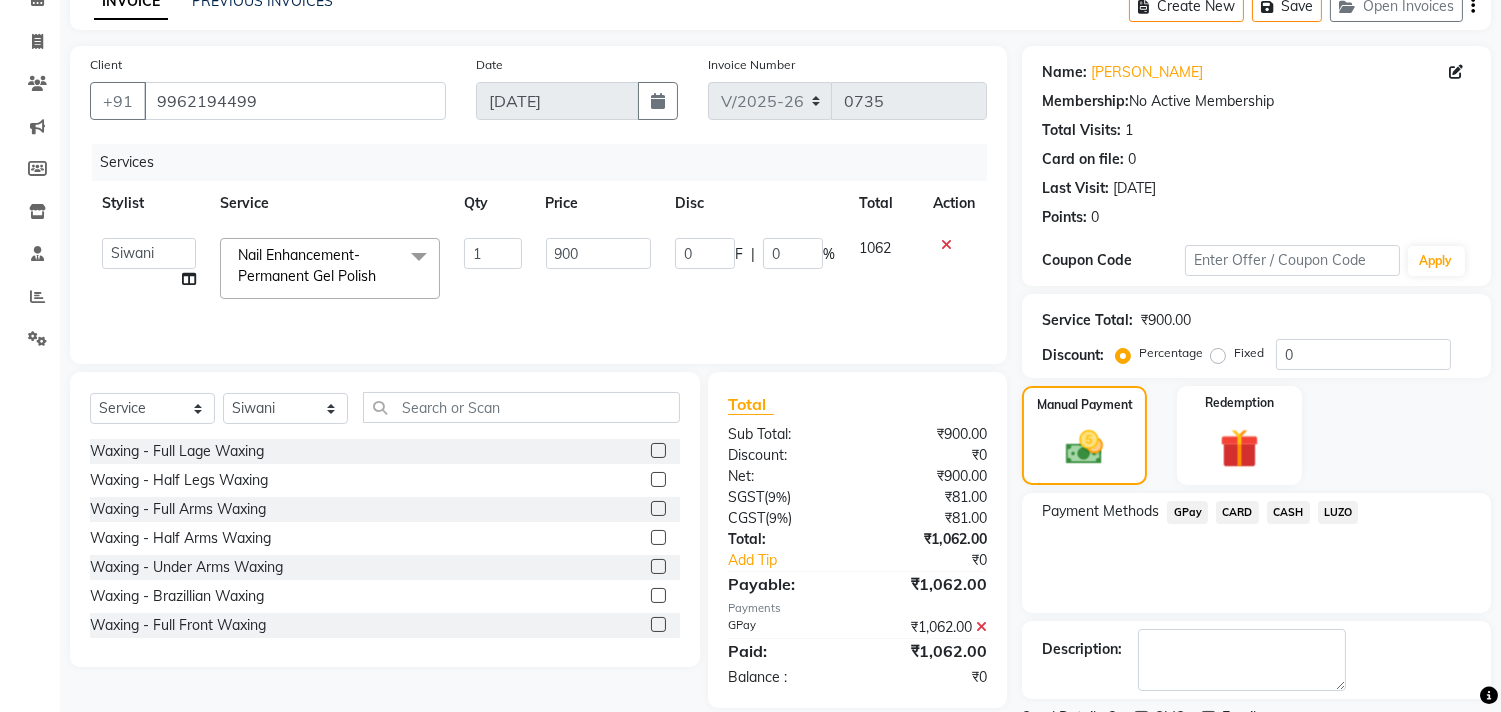 click on "Checkout" 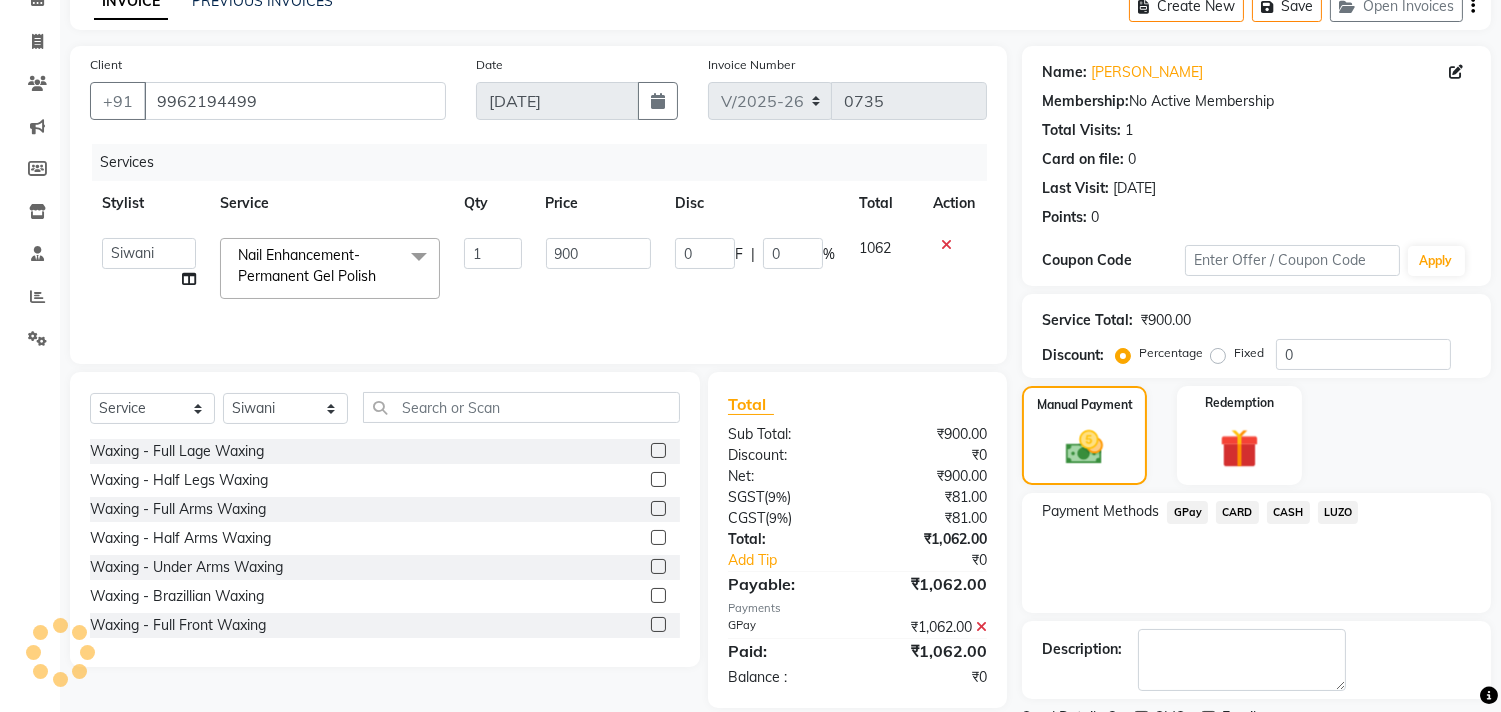 scroll, scrollTop: 187, scrollLeft: 0, axis: vertical 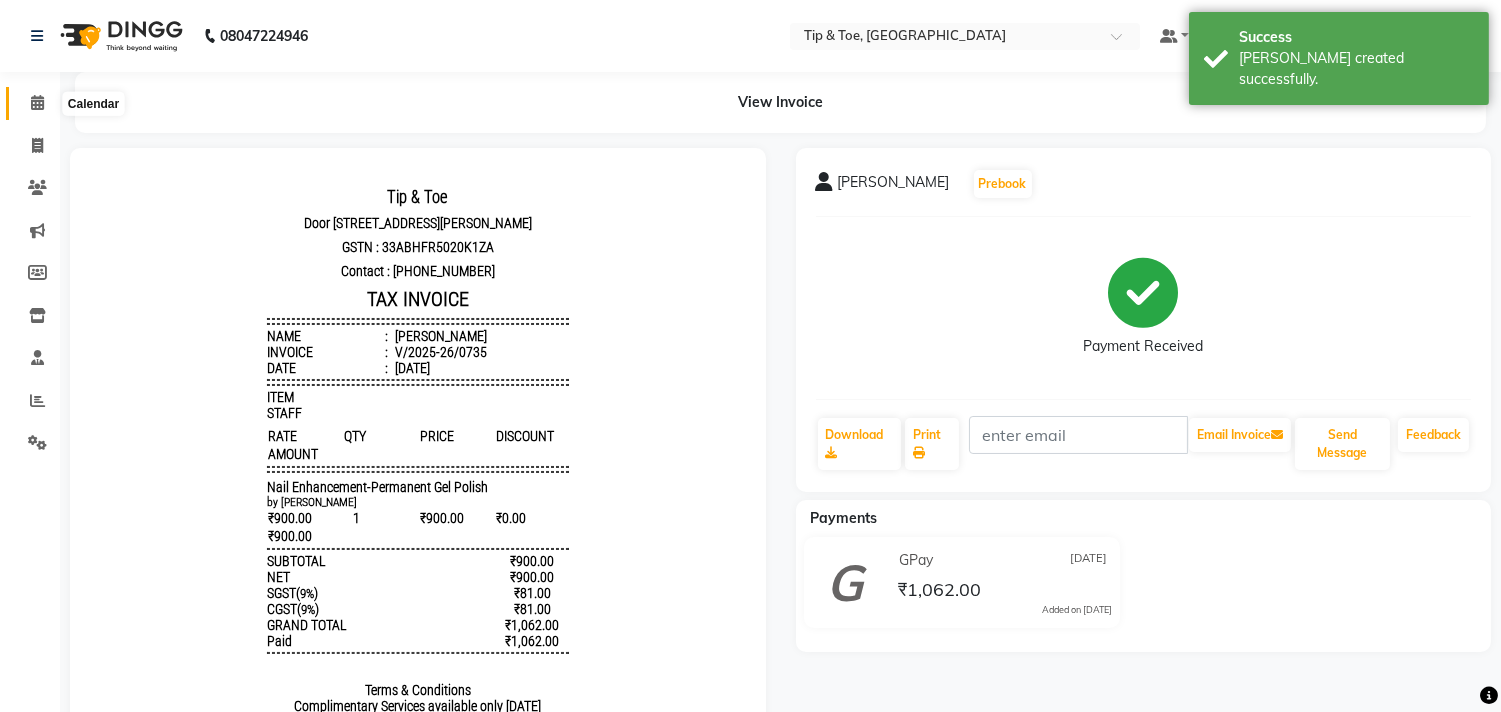 drag, startPoint x: 36, startPoint y: 106, endPoint x: 42, endPoint y: 126, distance: 20.880613 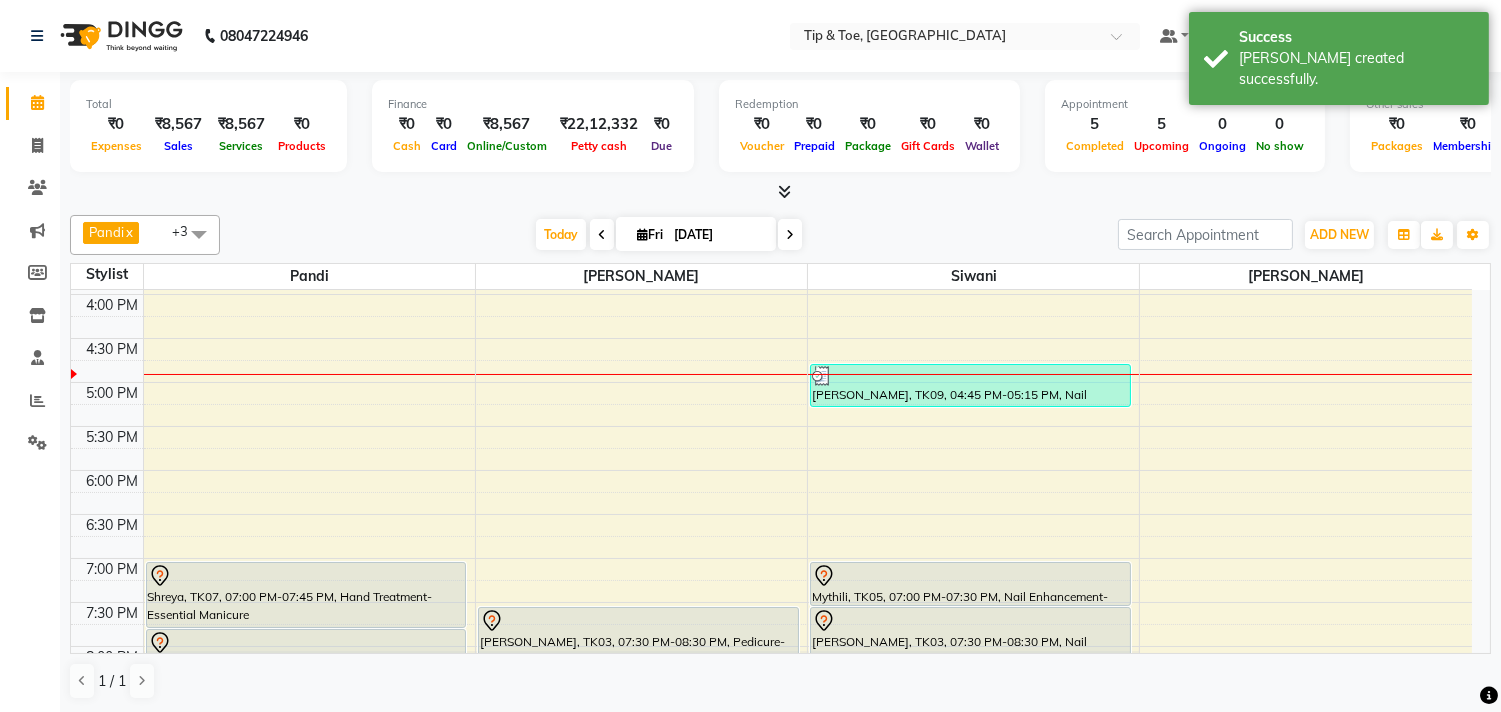 scroll, scrollTop: 666, scrollLeft: 0, axis: vertical 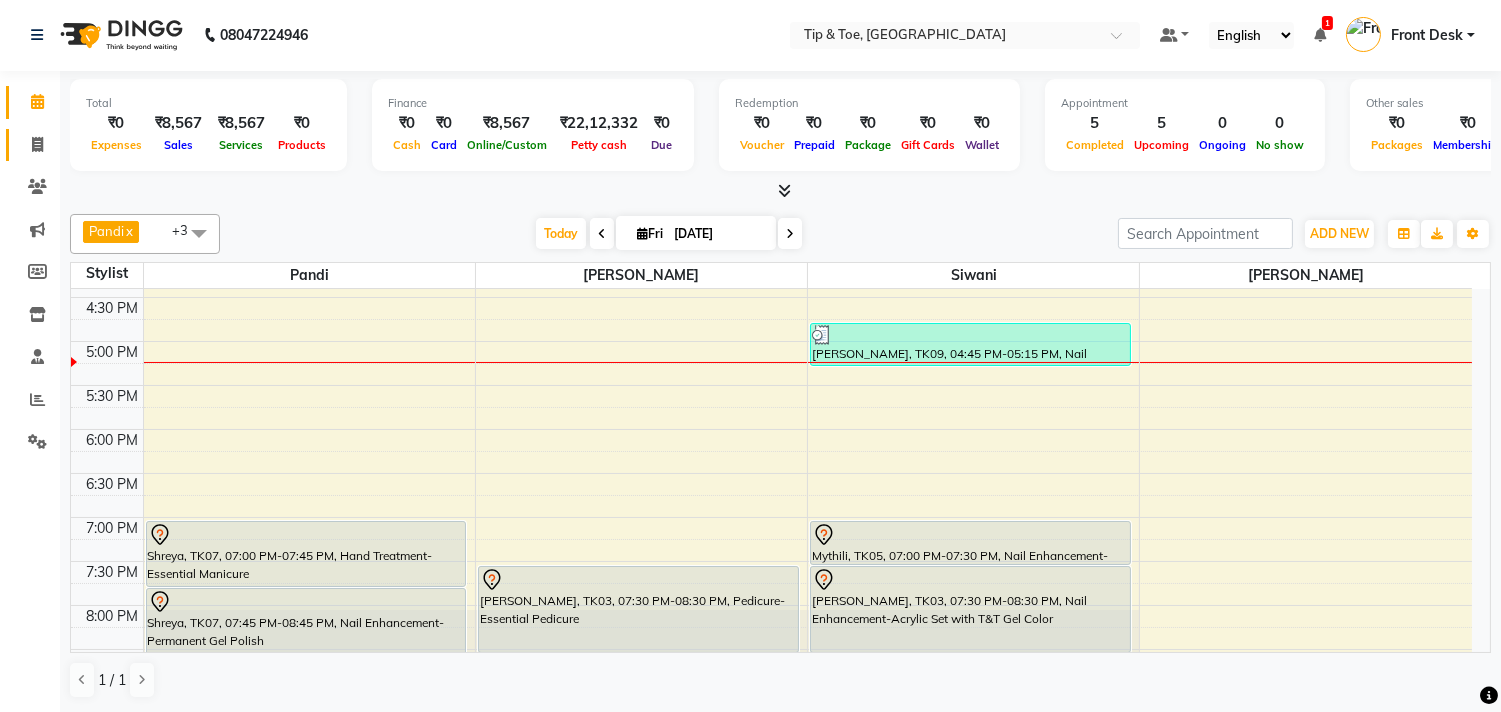 click on "Invoice" 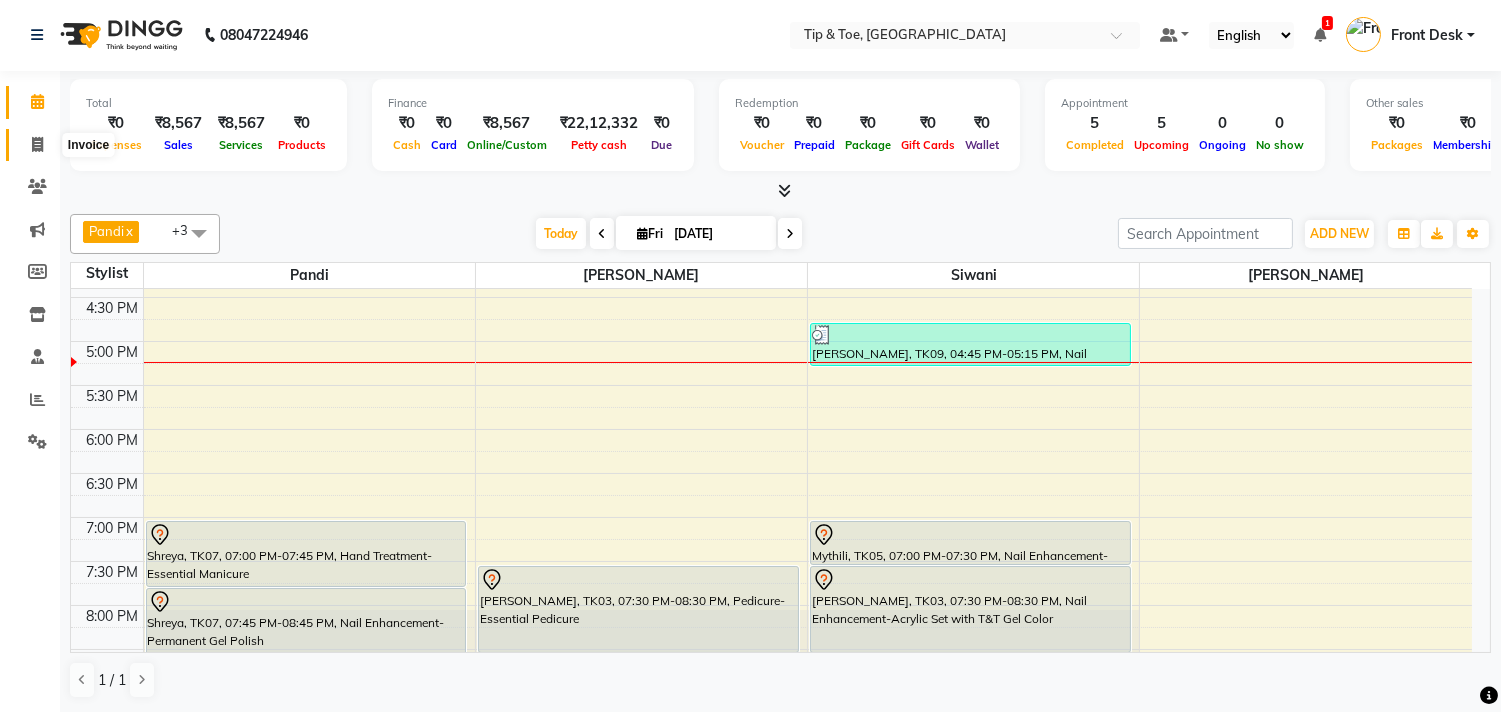 click 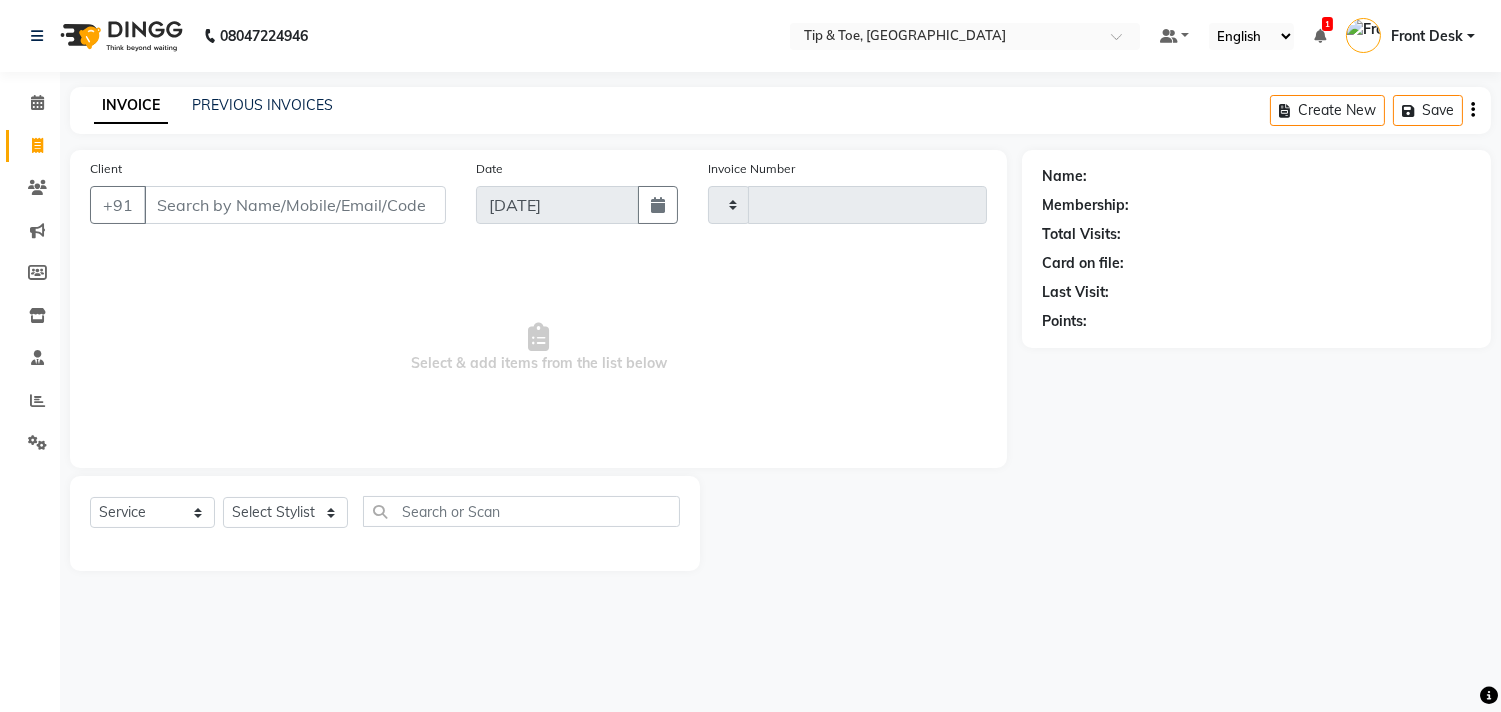 type on "0736" 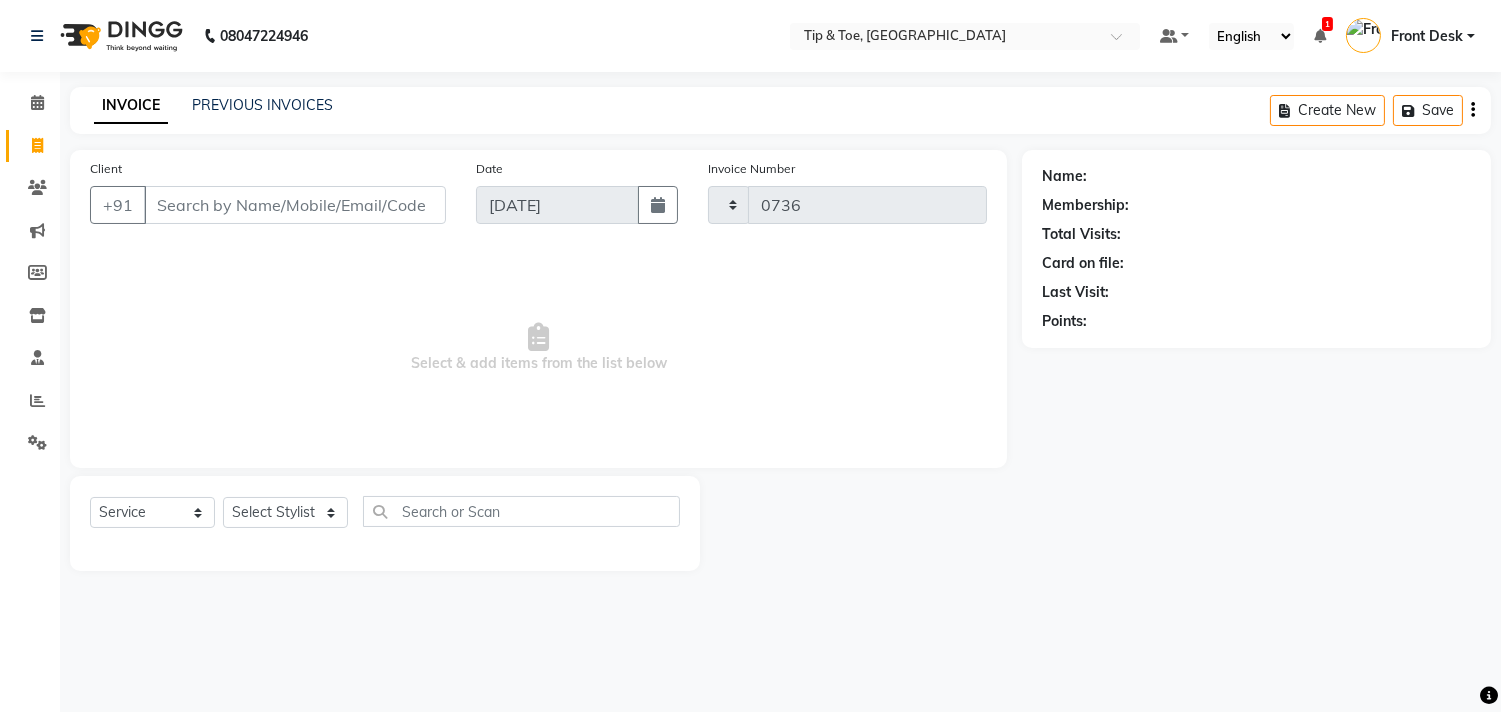 select on "5770" 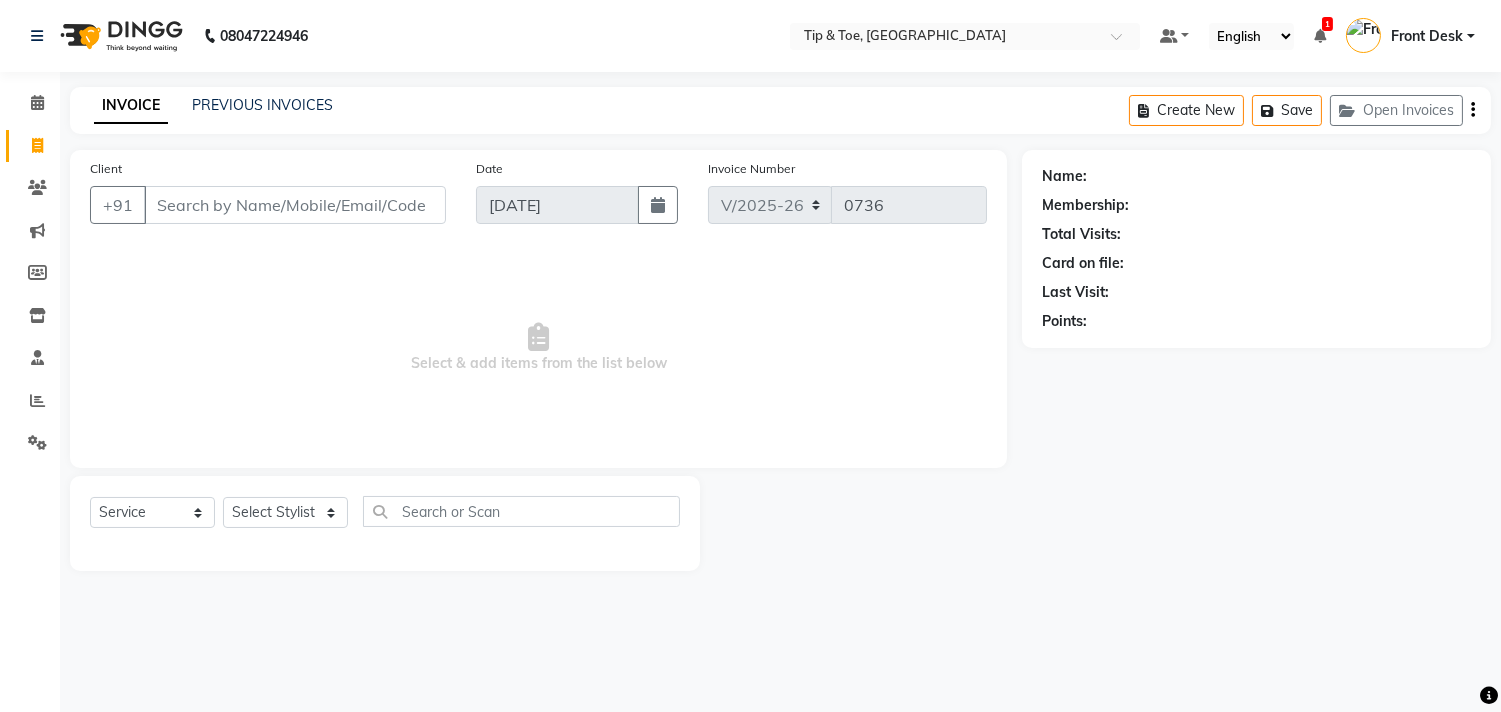 scroll, scrollTop: 0, scrollLeft: 0, axis: both 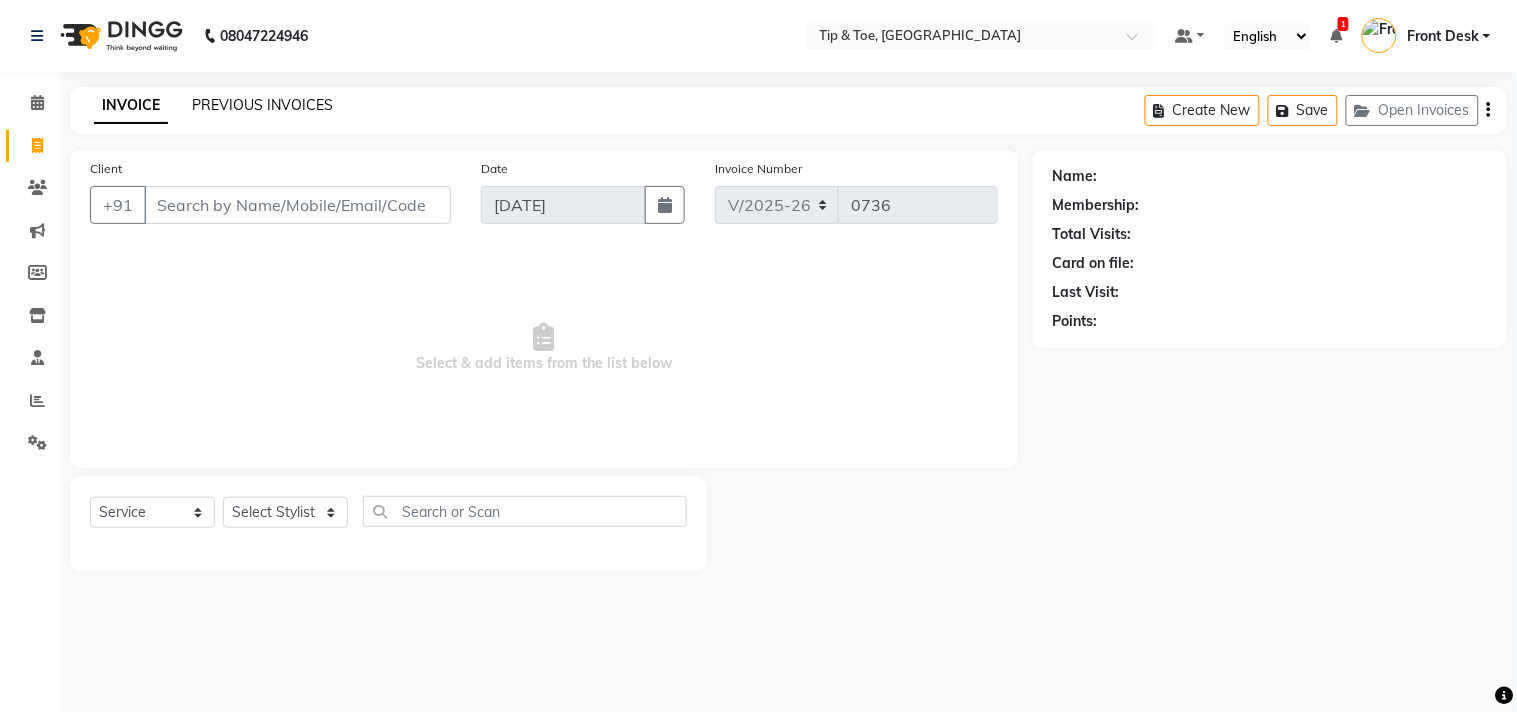 click on "PREVIOUS INVOICES" 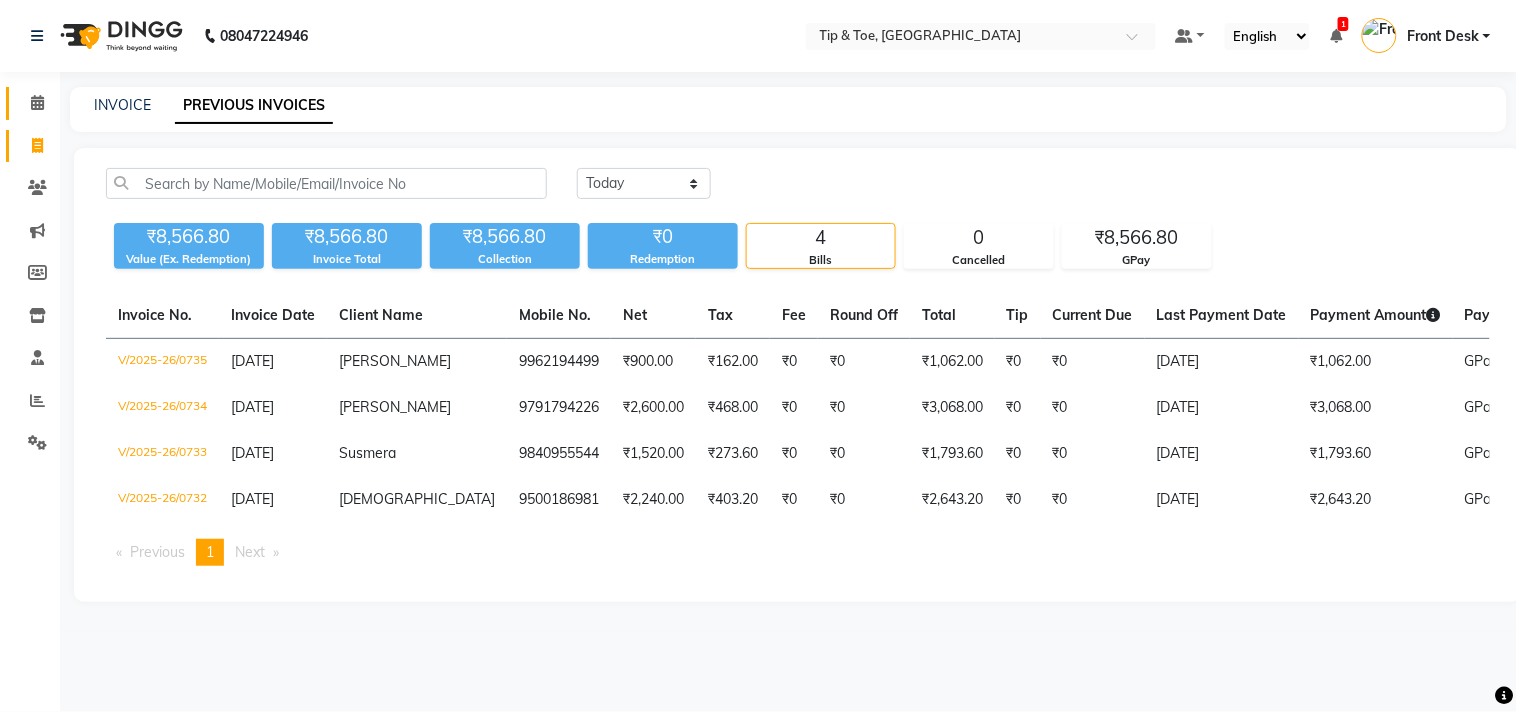 click on "Calendar" 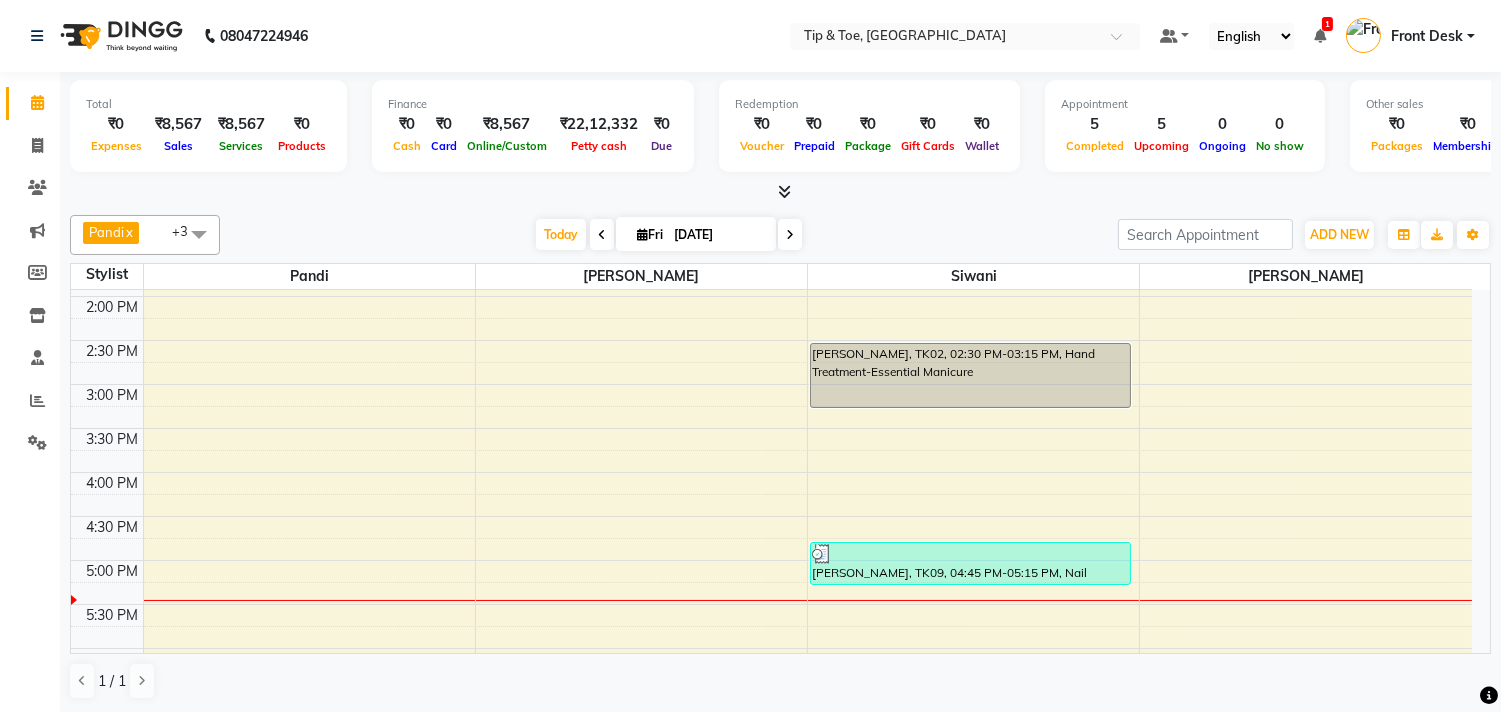 scroll, scrollTop: 428, scrollLeft: 0, axis: vertical 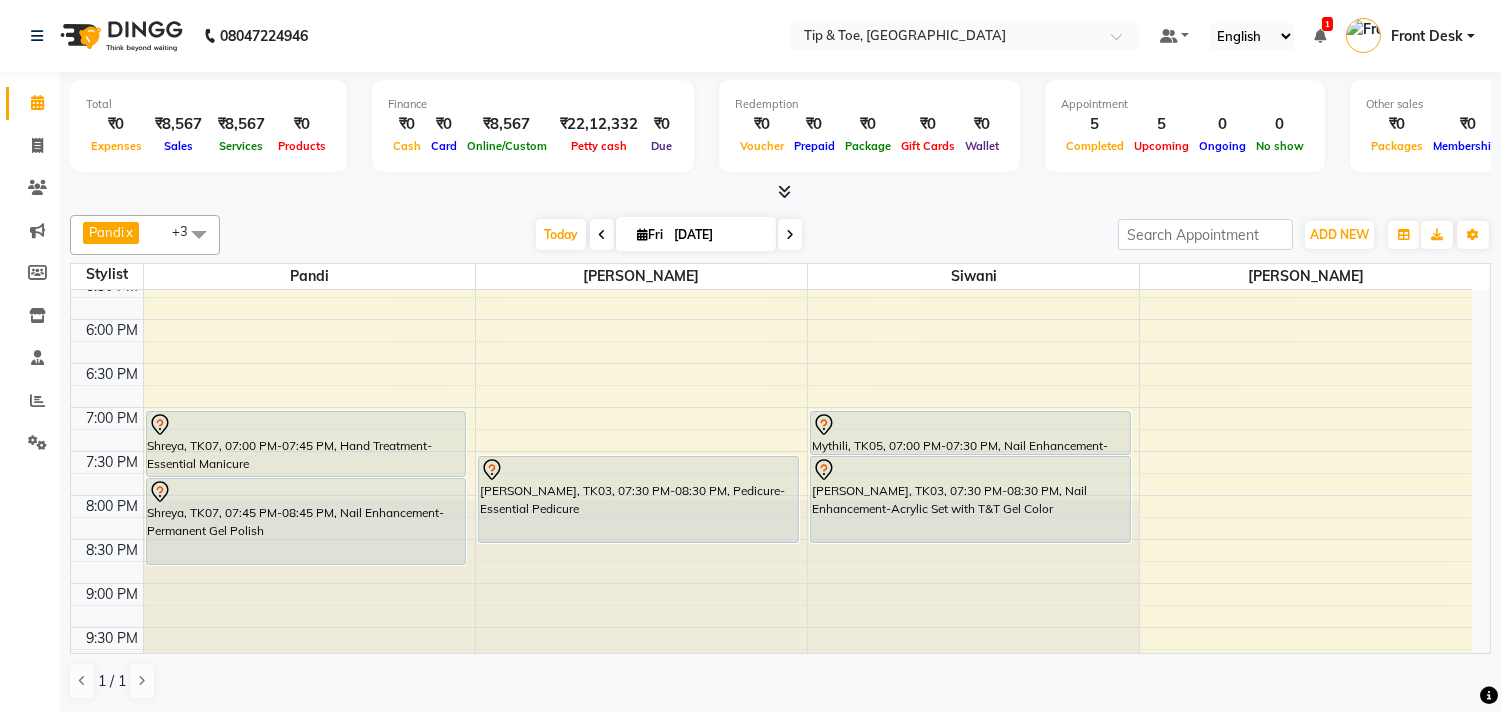 click on "9:00 AM 9:30 AM 10:00 AM 10:30 AM 11:00 AM 11:30 AM 12:00 PM 12:30 PM 1:00 PM 1:30 PM 2:00 PM 2:30 PM 3:00 PM 3:30 PM 4:00 PM 4:30 PM 5:00 PM 5:30 PM 6:00 PM 6:30 PM 7:00 PM 7:30 PM 8:00 PM 8:30 PM 9:00 PM 9:30 PM 10:00 PM 10:30 PM     vaishnavi, TK01, 10:30 AM-11:15 AM, Nail Enhancement-Acrylic Set with T&T Gel Color     Susmera, TK04, 12:30 PM-01:30 PM, Nail Enhancement-Permanent Gel Polish             Shreya, TK07, 07:00 PM-07:45 PM, Hand Treatment-Essential Manicure             Shreya, TK07, 07:45 PM-08:45 PM, Nail Enhancement-Permanent Gel Polish     Susmera, TK04, 12:30 PM-01:30 PM, Pedicure-Essential Pedicure             NANDHINI, TK03, 07:30 PM-08:30 PM, Pedicure-Essential Pedicure     Monisha, TK08, 12:30 PM-01:30 PM, Nail Enhancement-Acrylic Set with T&T Gel Color    Molly, TK02, 02:30 PM-03:15 PM, Hand Treatment-Essential Manicure     rachana, TK09, 04:45 PM-05:15 PM, Nail Enhancement-Permanent Gel Polish             Mythili, TK05, 07:00 PM-07:30 PM, Nail Enhancement-Permanent Gel Polish" at bounding box center (771, 143) 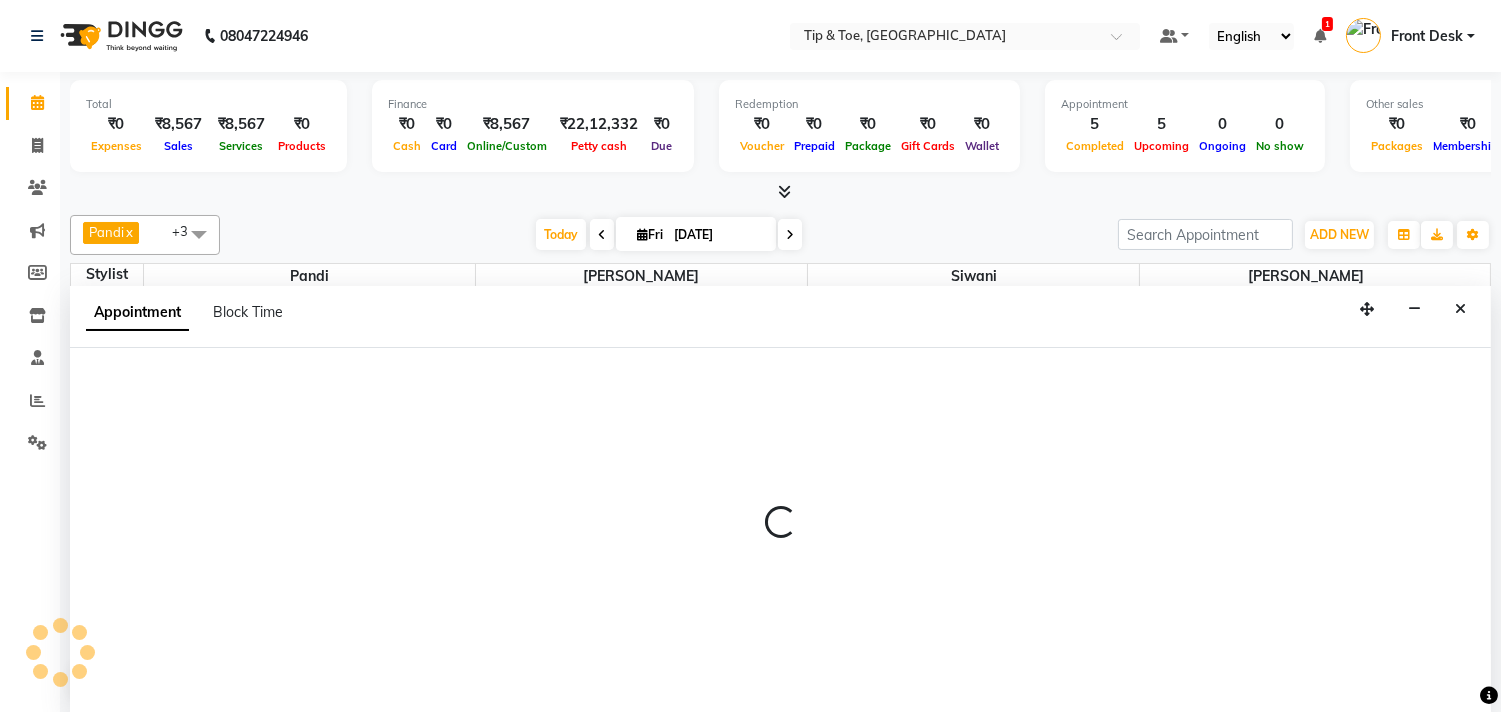 scroll, scrollTop: 1, scrollLeft: 0, axis: vertical 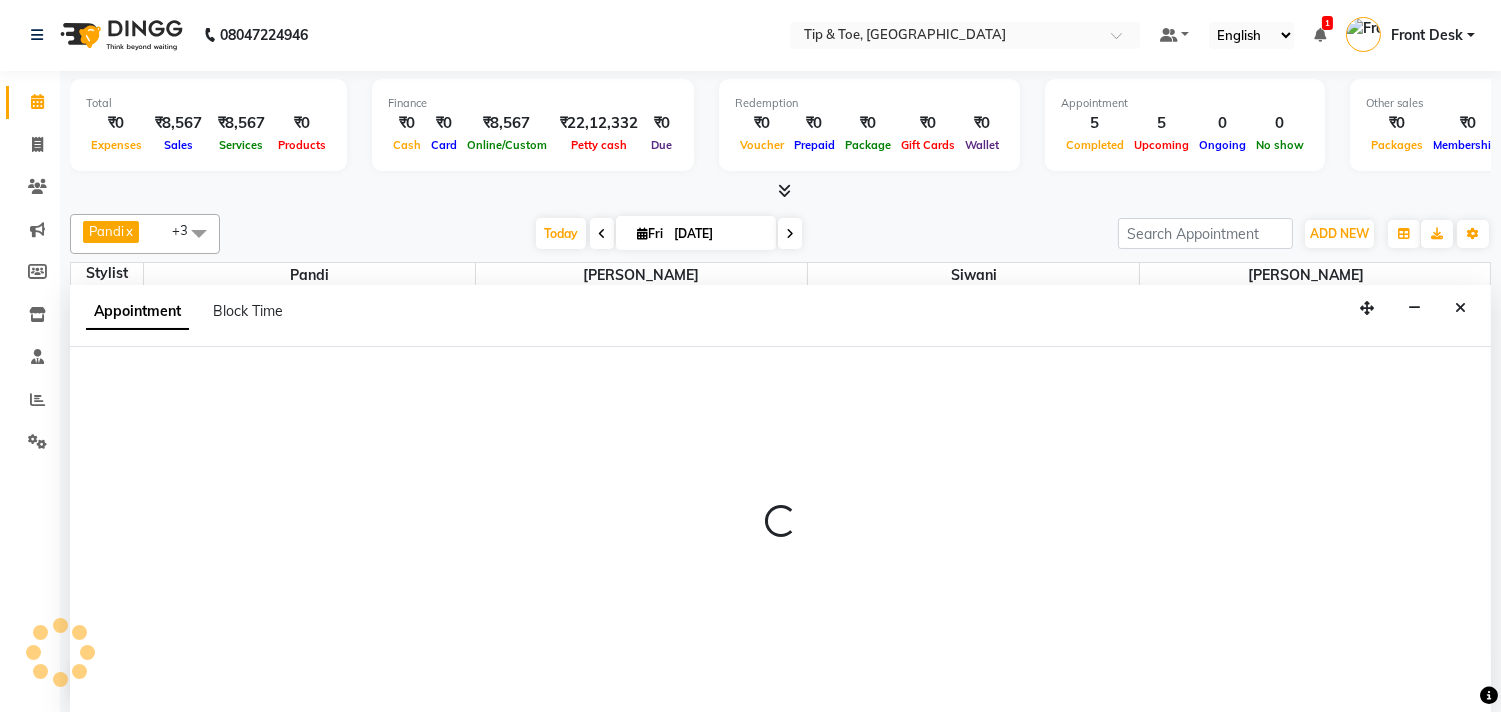 select on "49685" 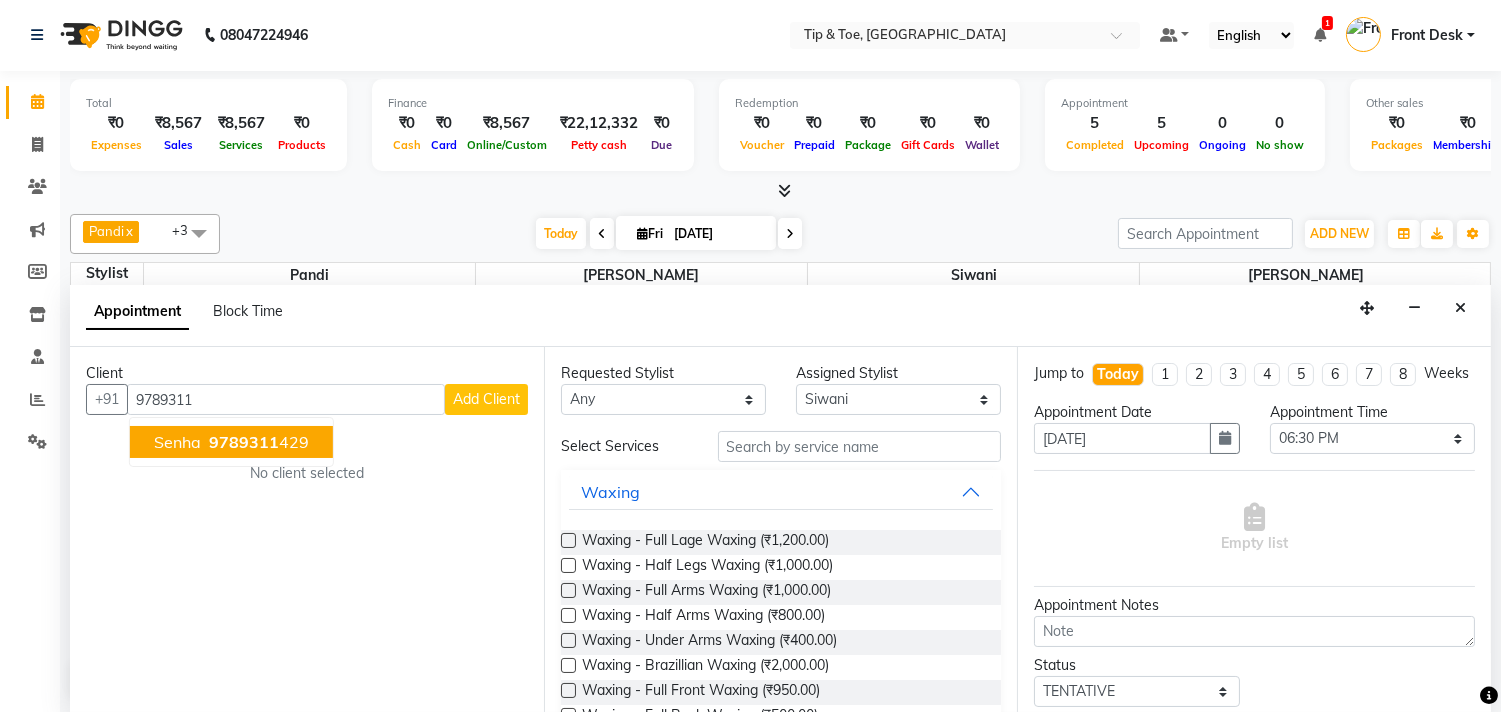click on "Senha   9789311 429" at bounding box center (231, 442) 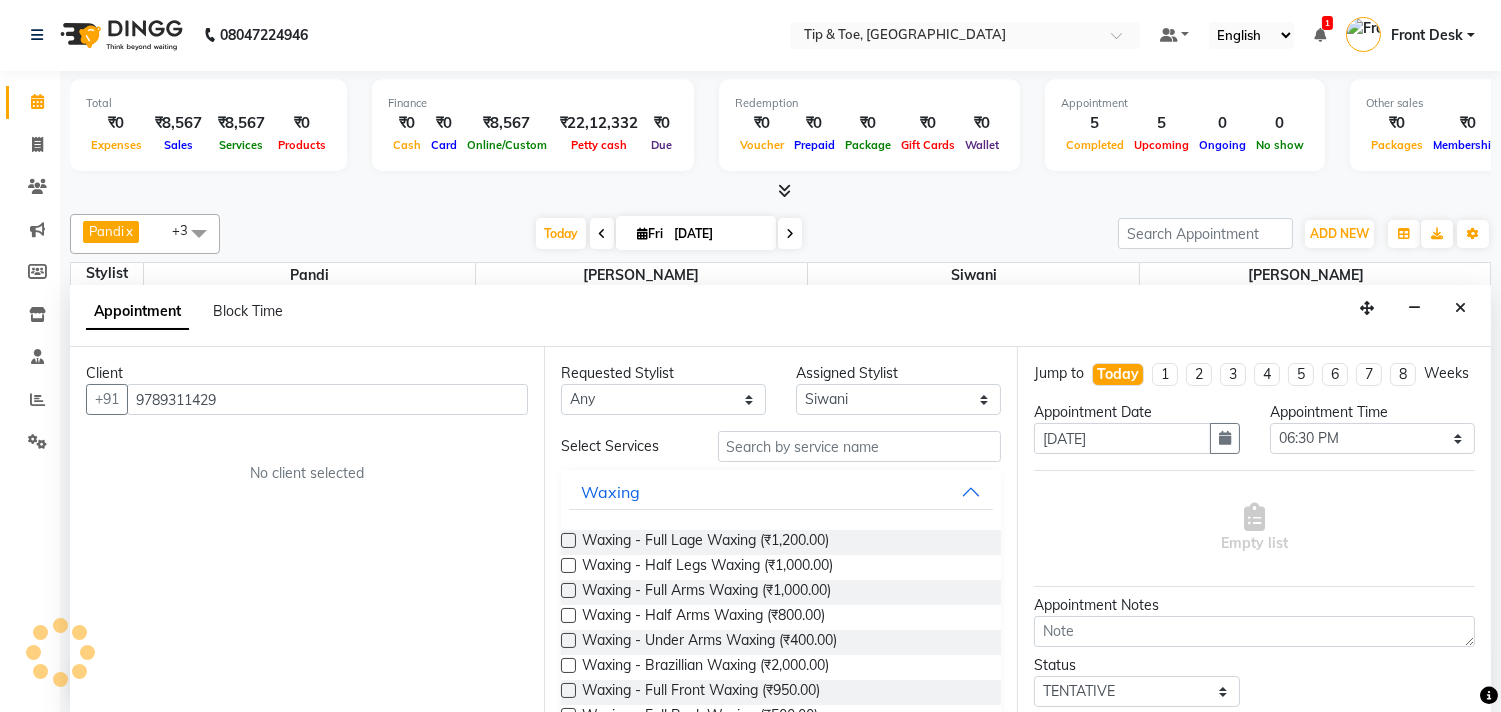 type on "9789311429" 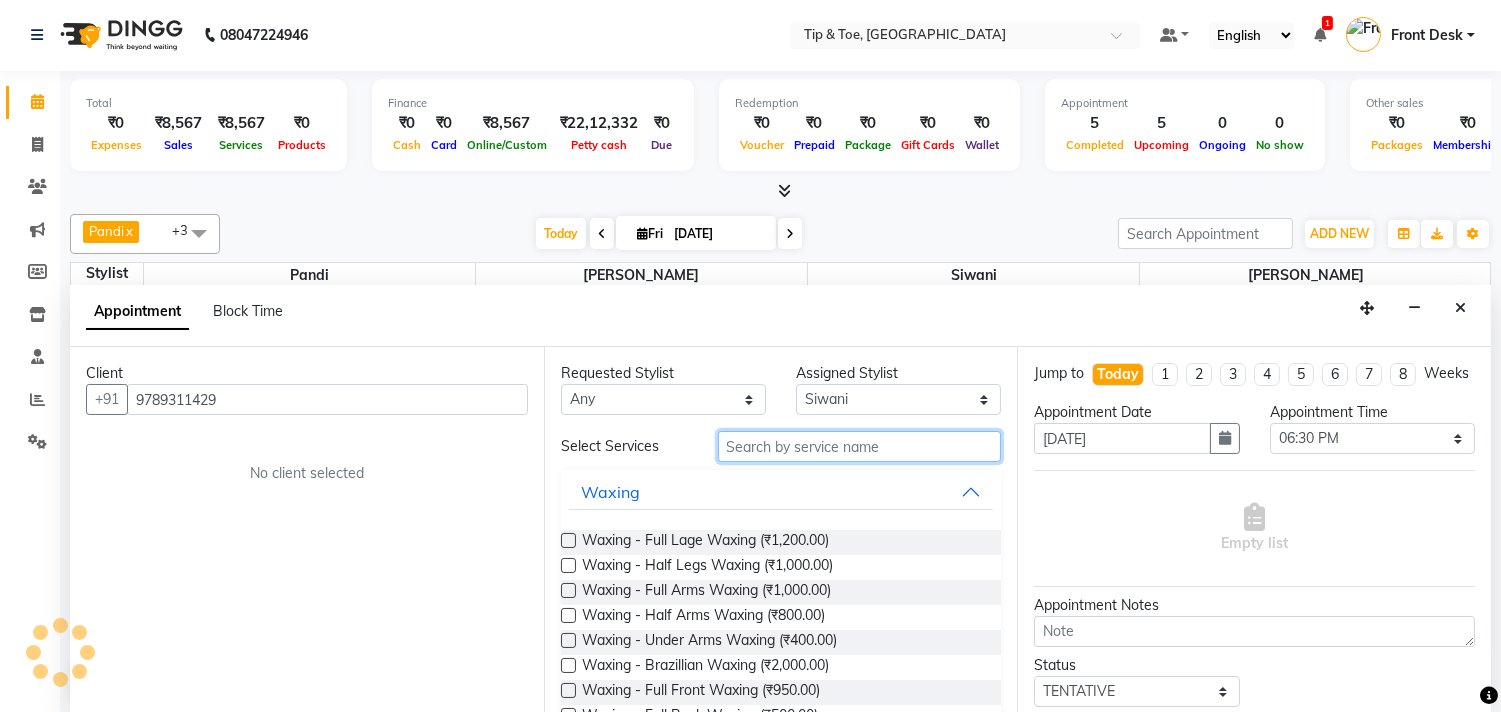 click at bounding box center [860, 446] 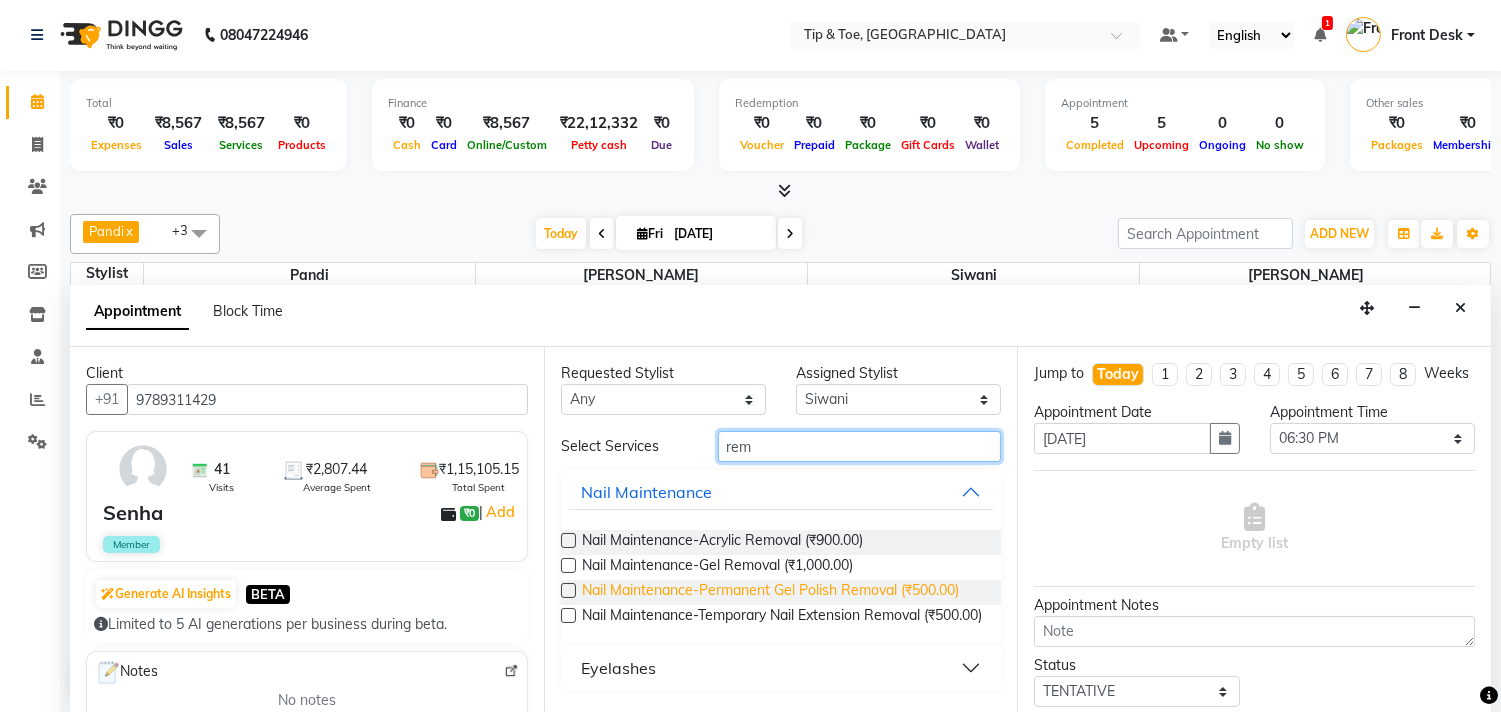 type on "rem" 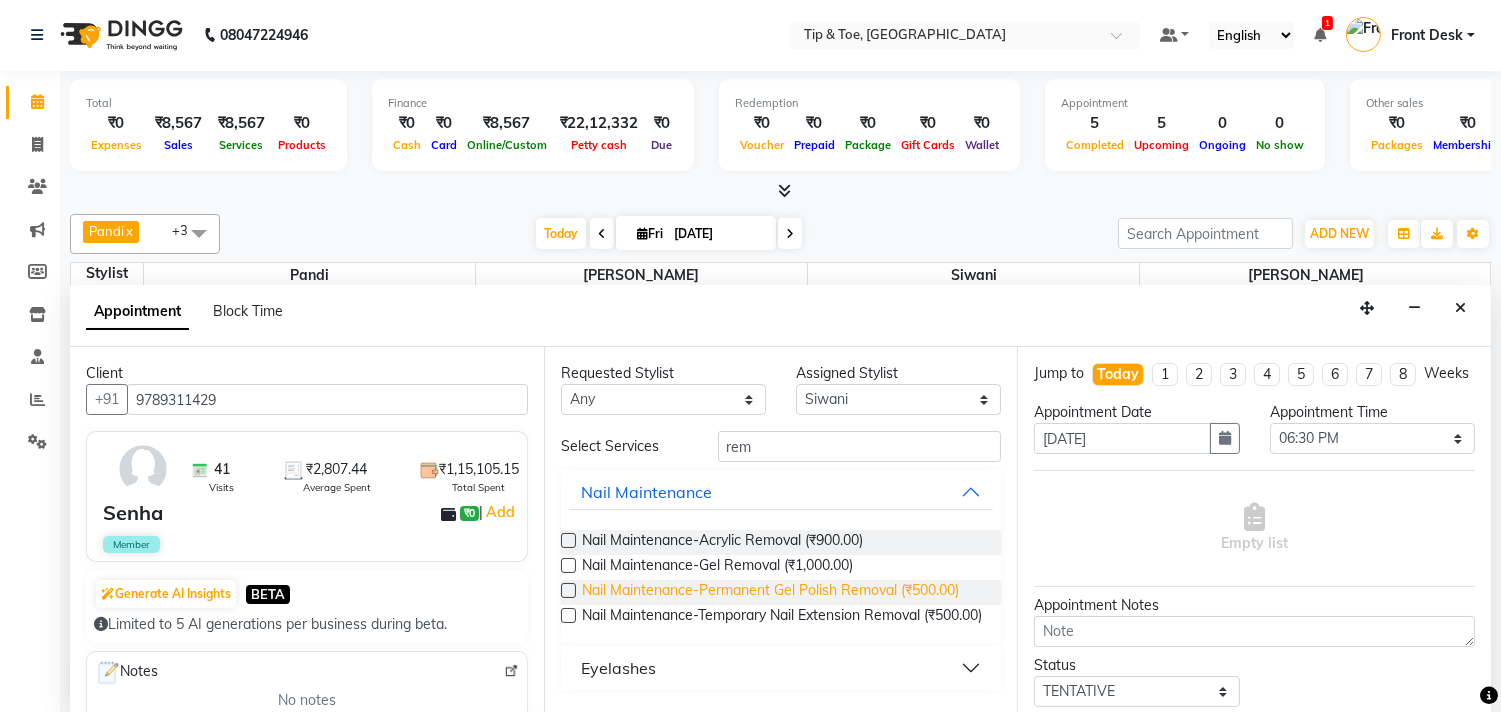 click on "Nail Maintenance-Permanent Gel Polish Removal (₹500.00)" at bounding box center (770, 592) 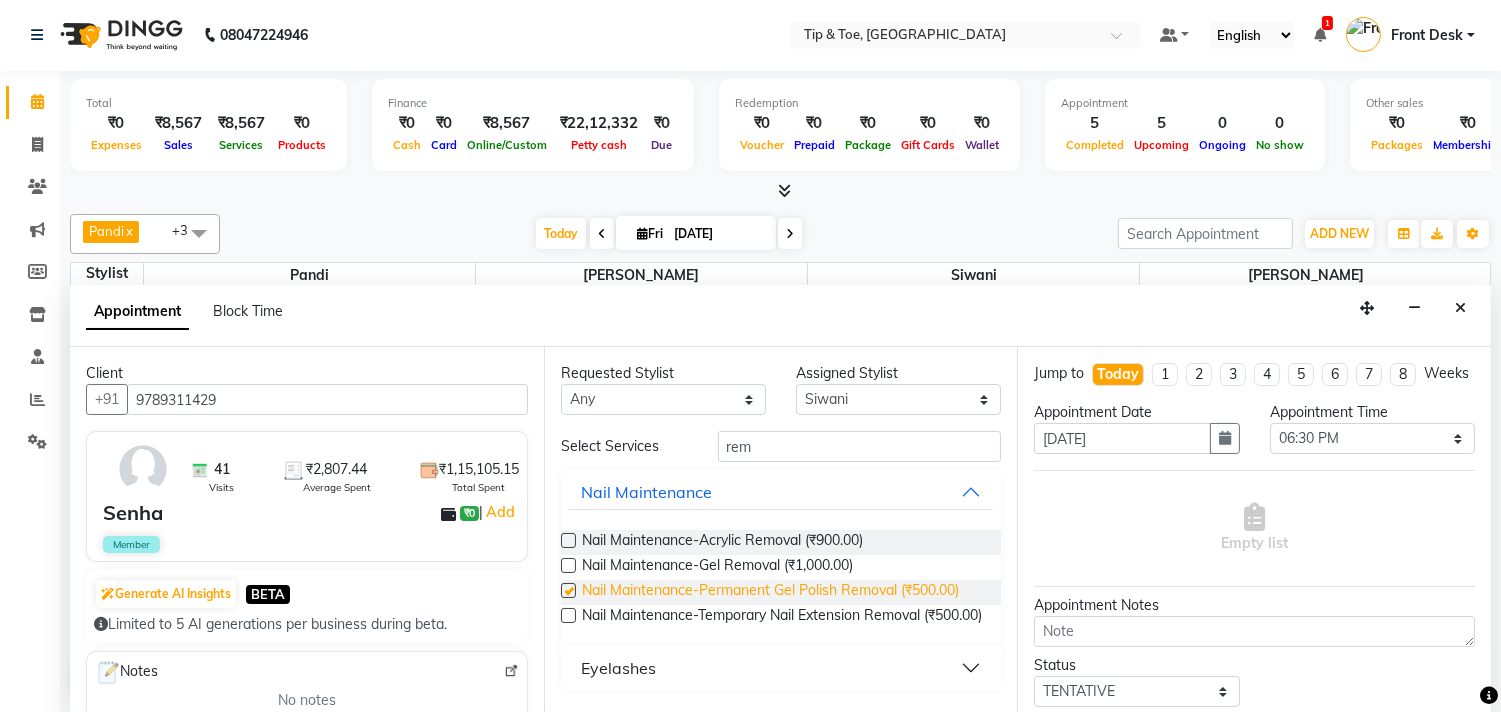 checkbox on "false" 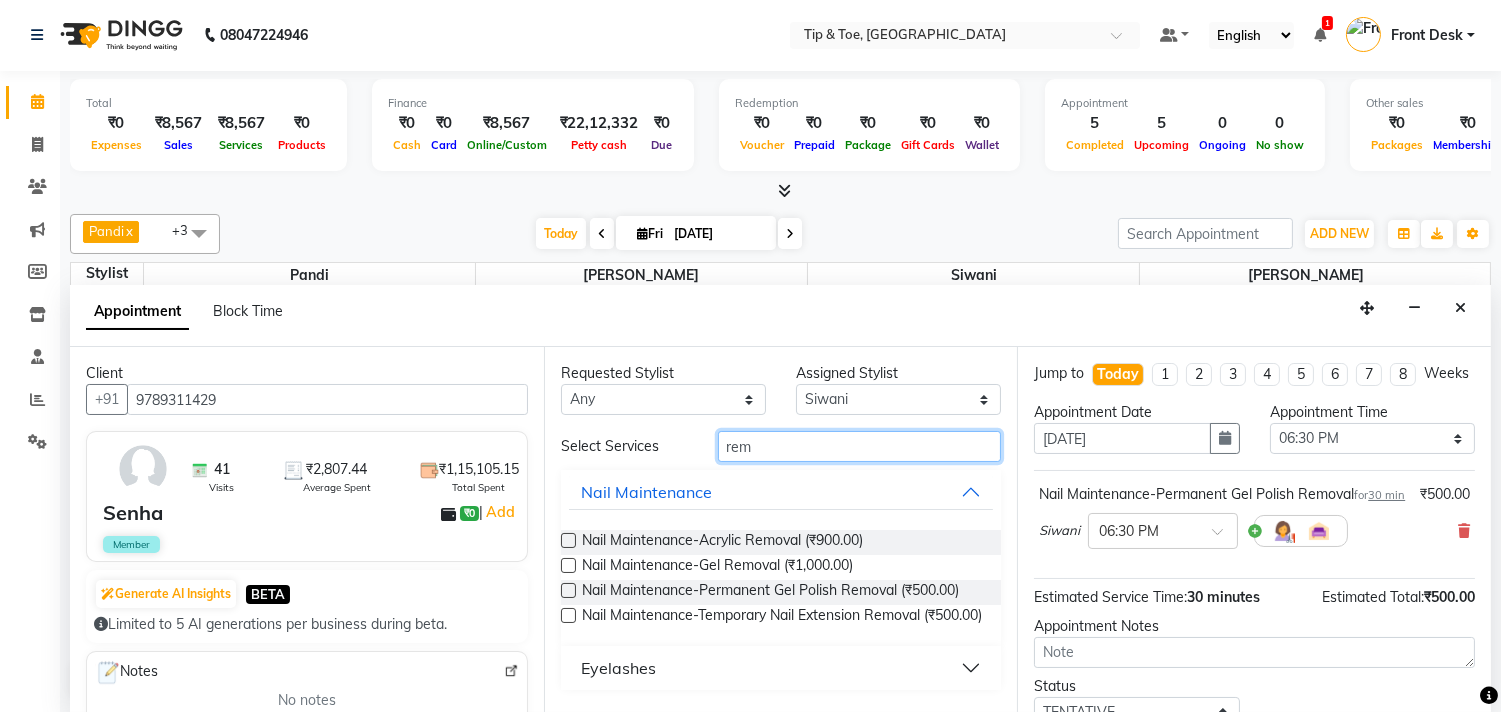 click on "rem" at bounding box center (860, 446) 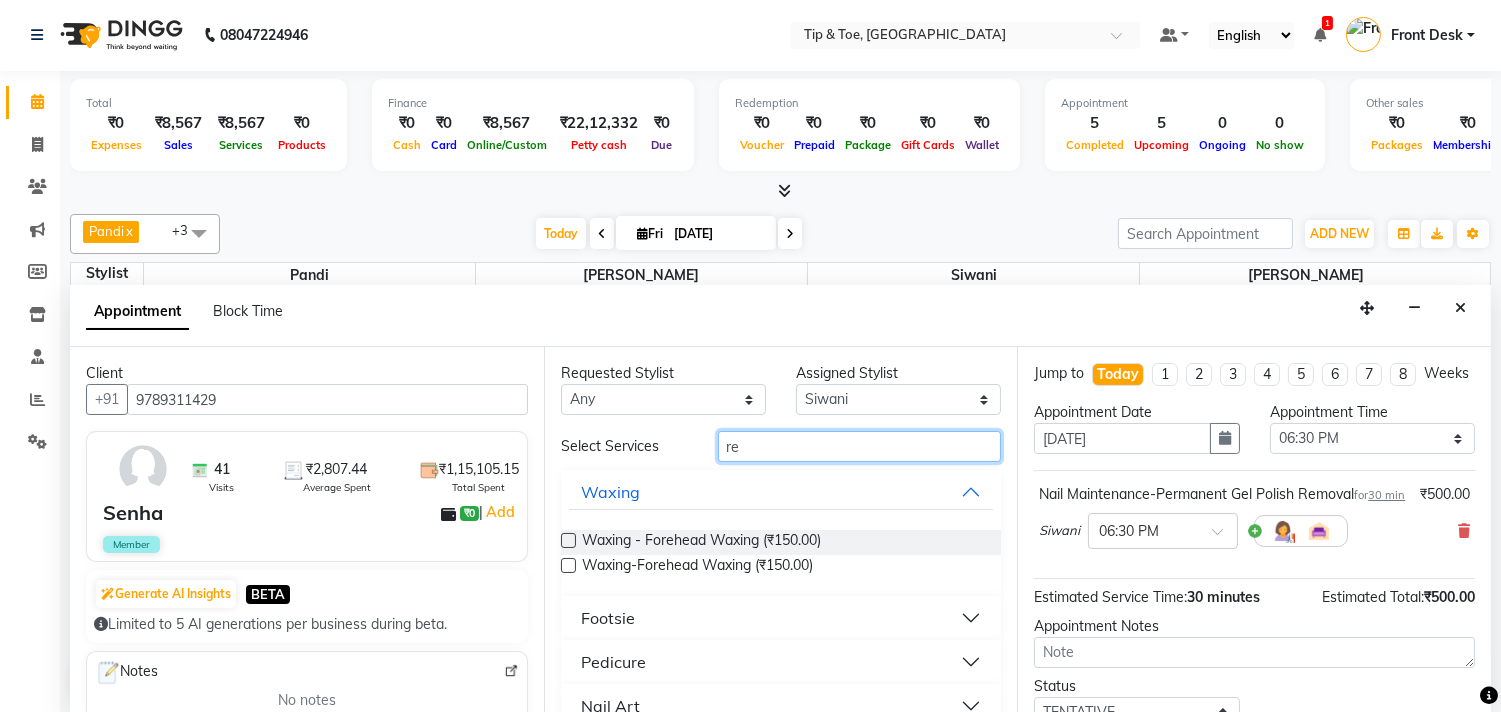 type on "r" 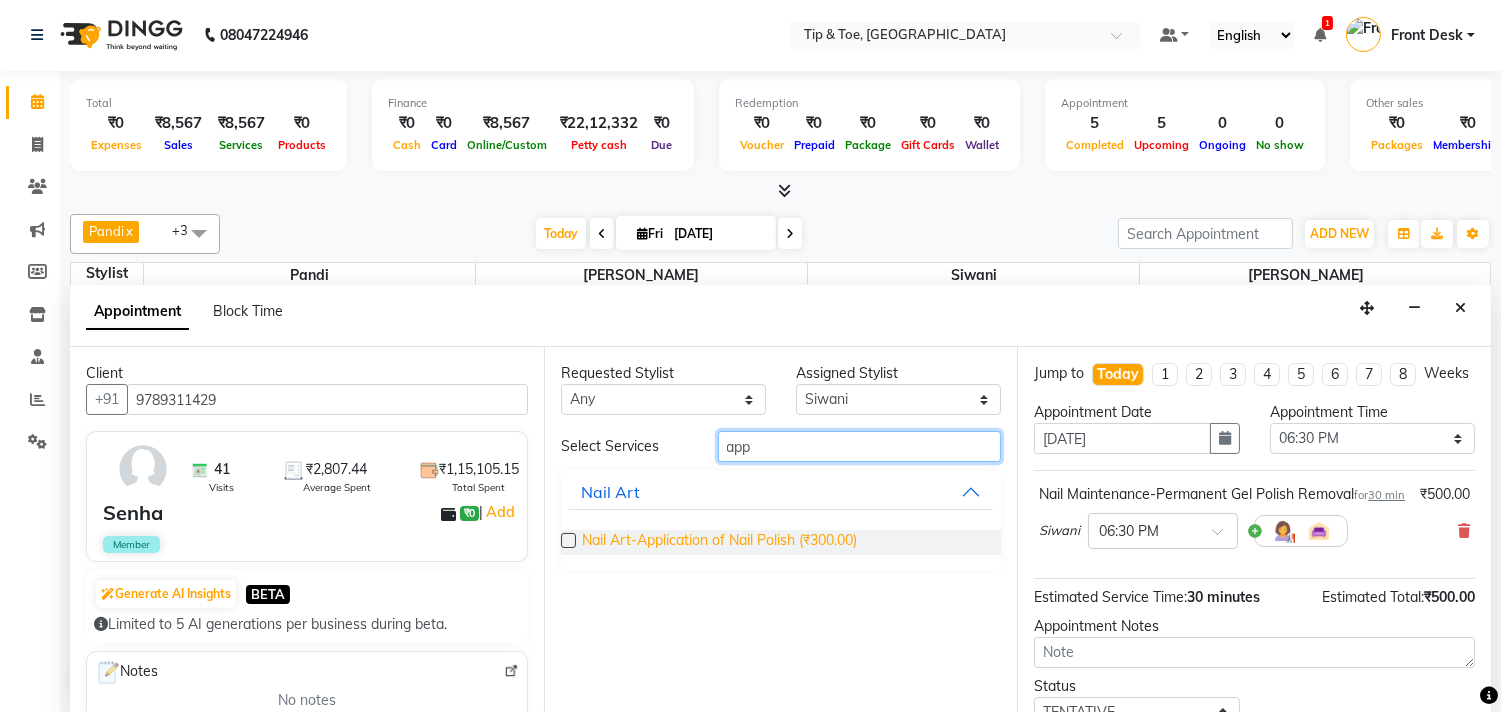 type on "app" 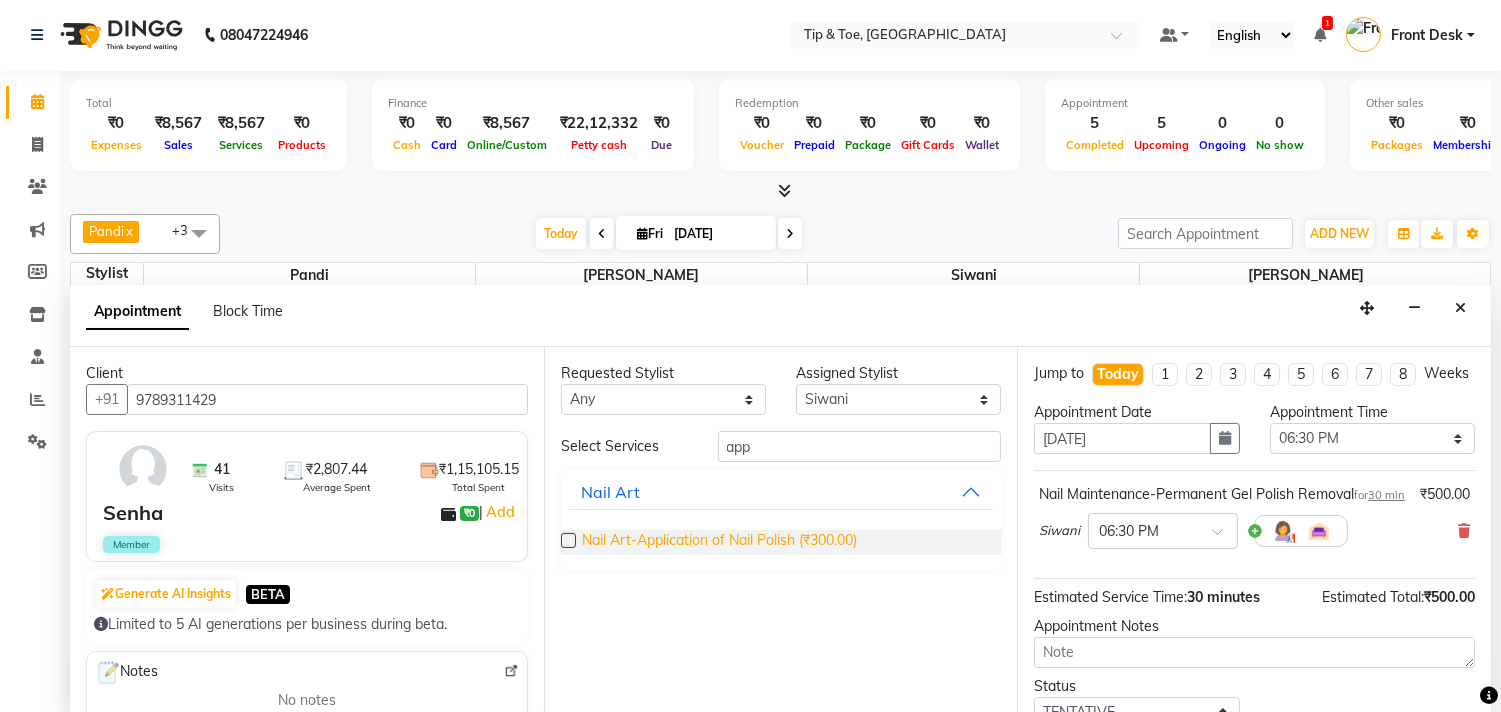 click on "Nail Art-Application of Nail Polish (₹300.00)" at bounding box center [719, 542] 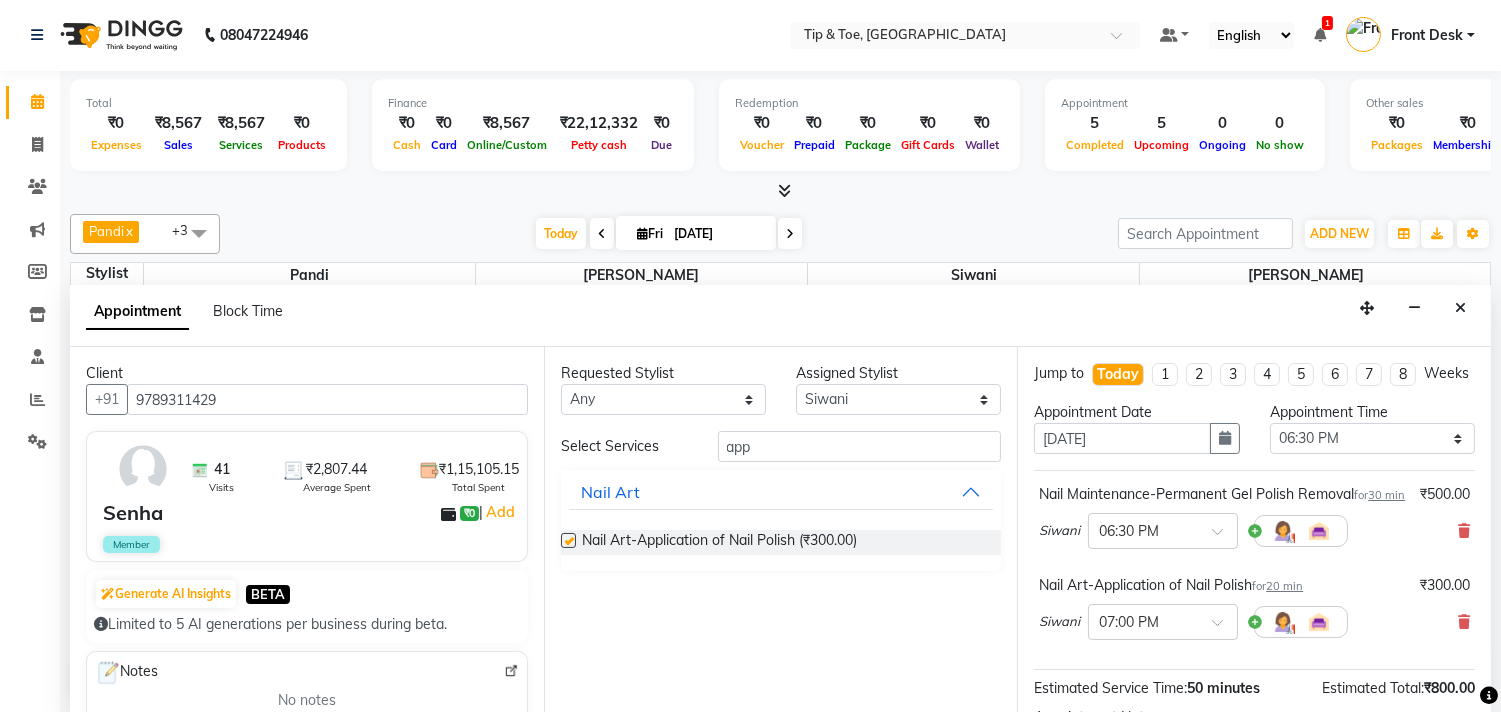 checkbox on "false" 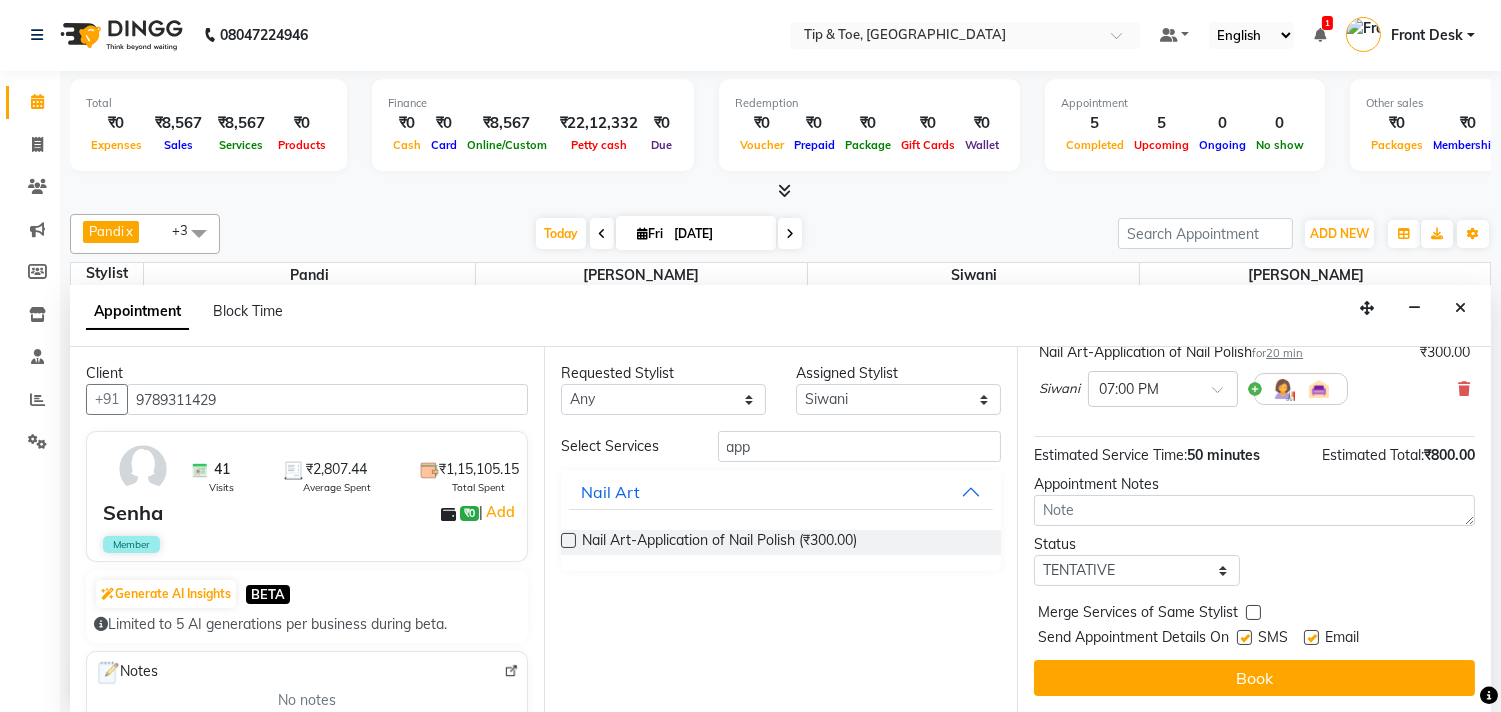 scroll, scrollTop: 272, scrollLeft: 0, axis: vertical 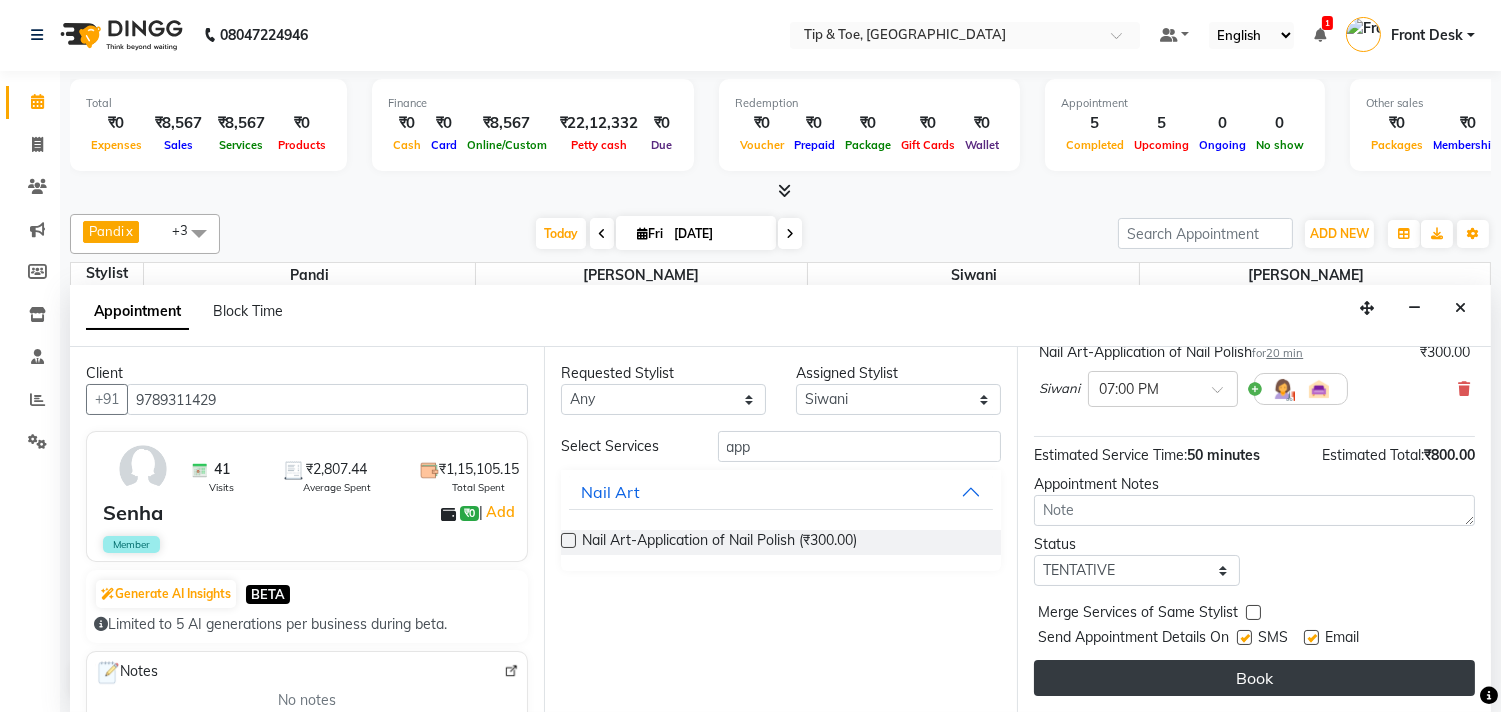 click on "Book" at bounding box center (1254, 678) 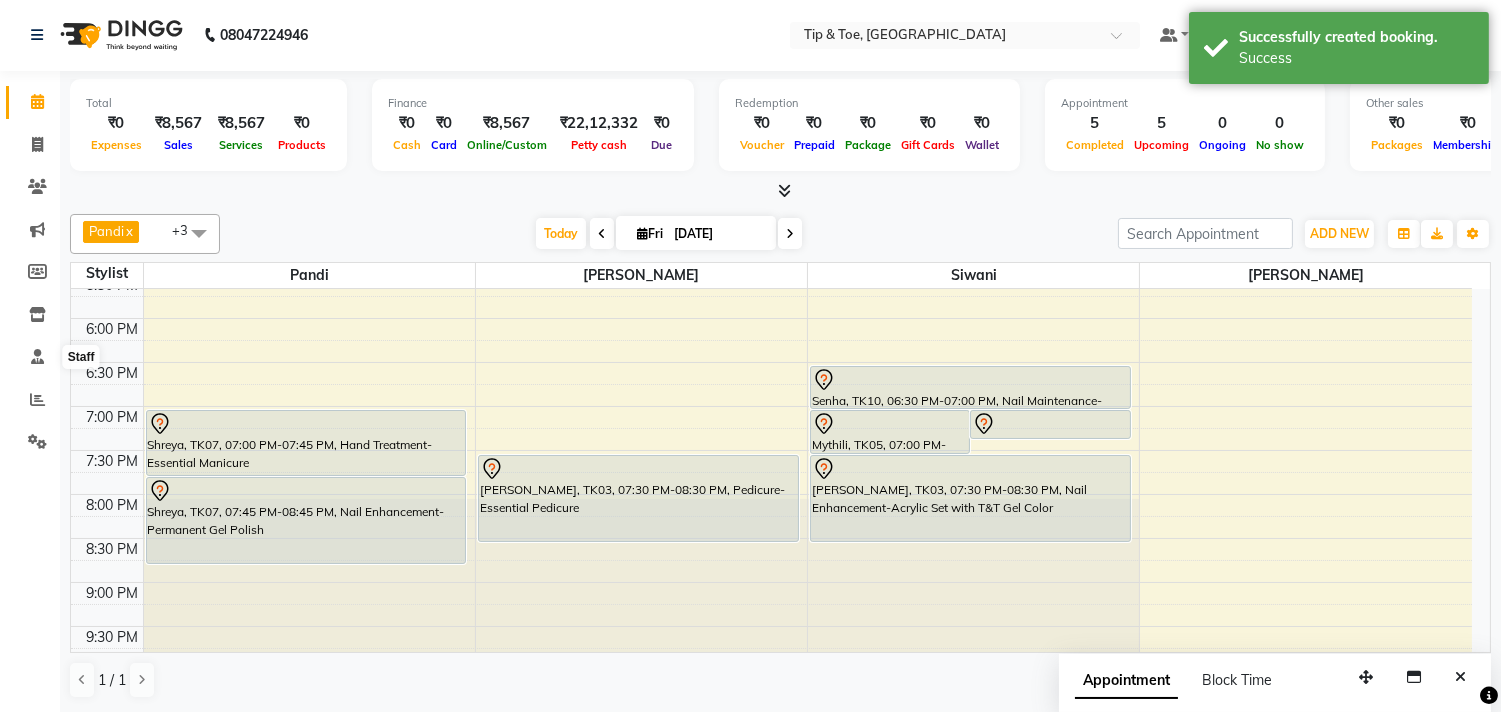 scroll, scrollTop: 0, scrollLeft: 0, axis: both 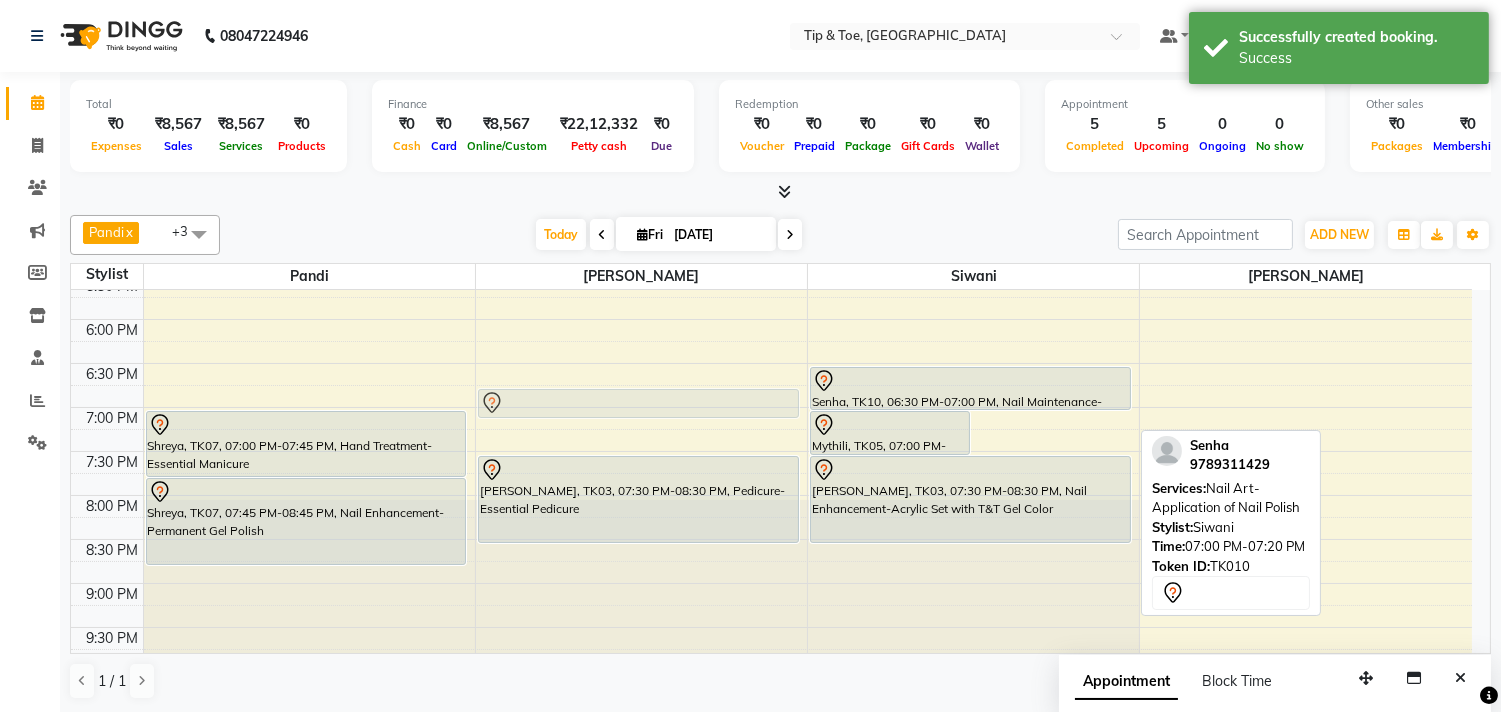drag, startPoint x: 1024, startPoint y: 423, endPoint x: 662, endPoint y: 400, distance: 362.72992 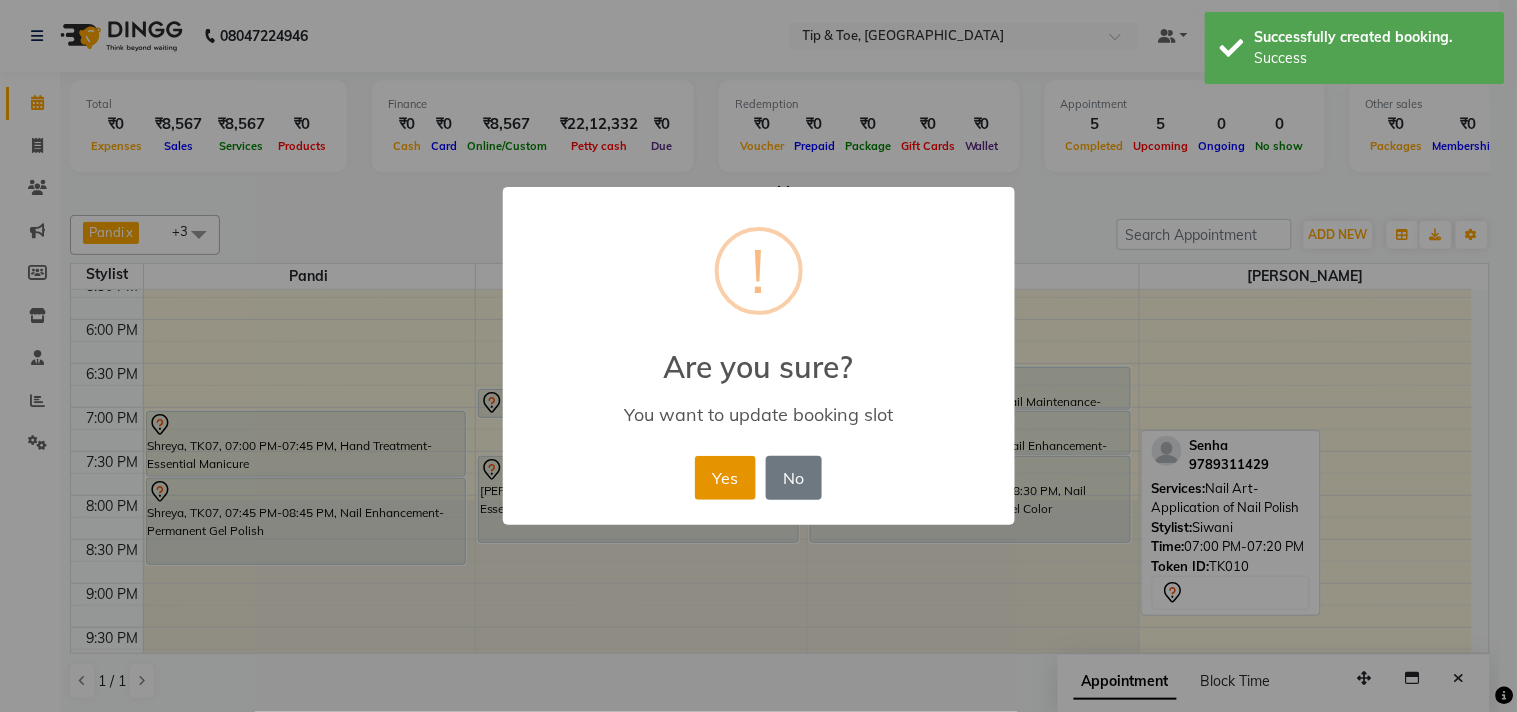 click on "Yes" at bounding box center (725, 478) 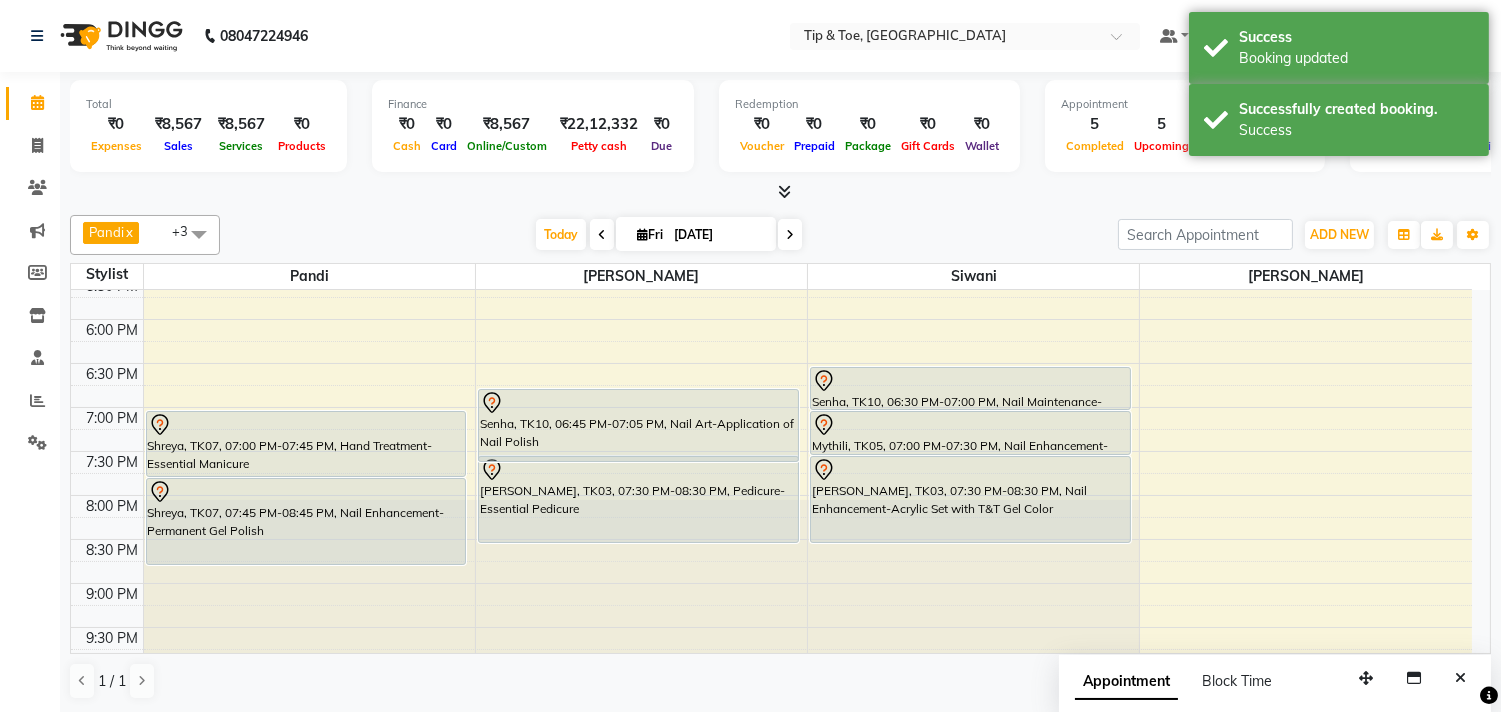 drag, startPoint x: 670, startPoint y: 415, endPoint x: 674, endPoint y: 462, distance: 47.169907 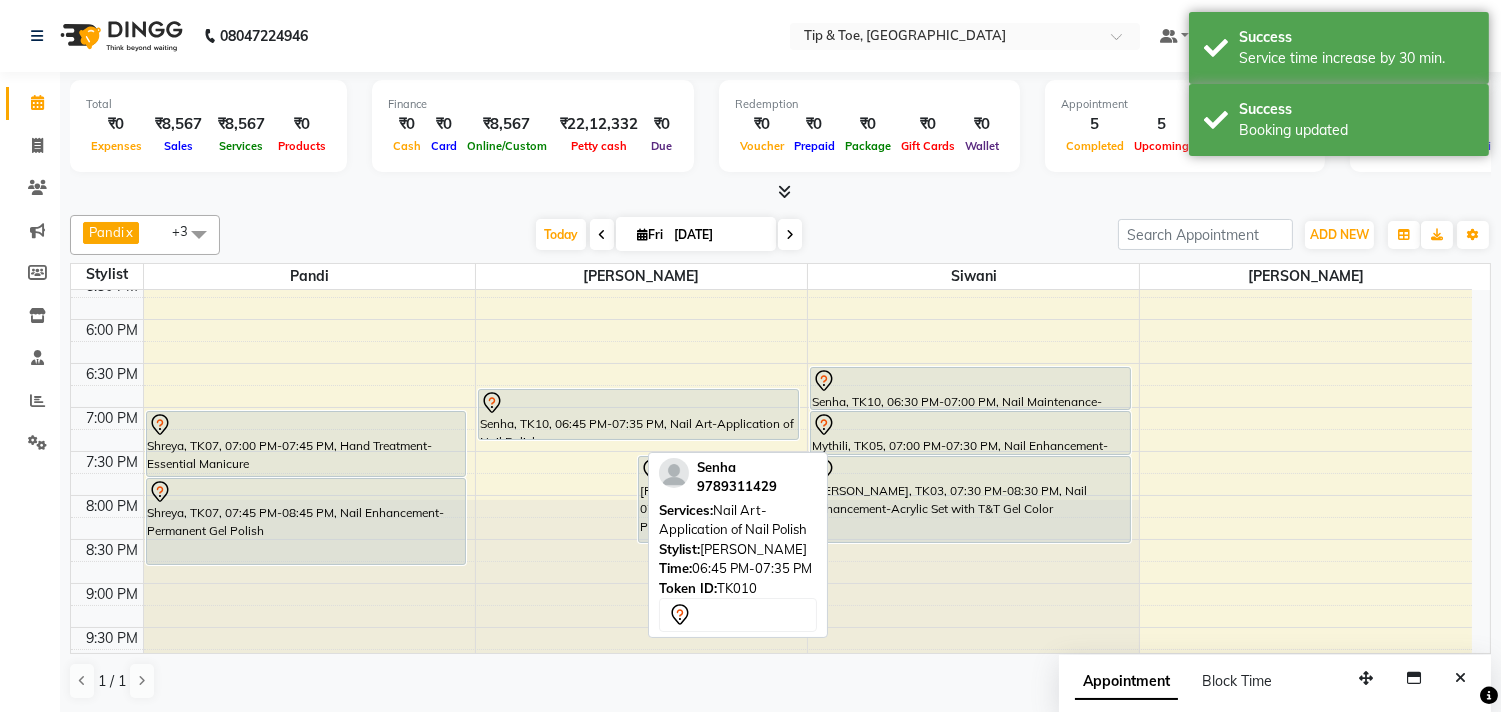 drag, startPoint x: 542, startPoint y: 463, endPoint x: 646, endPoint y: 440, distance: 106.51291 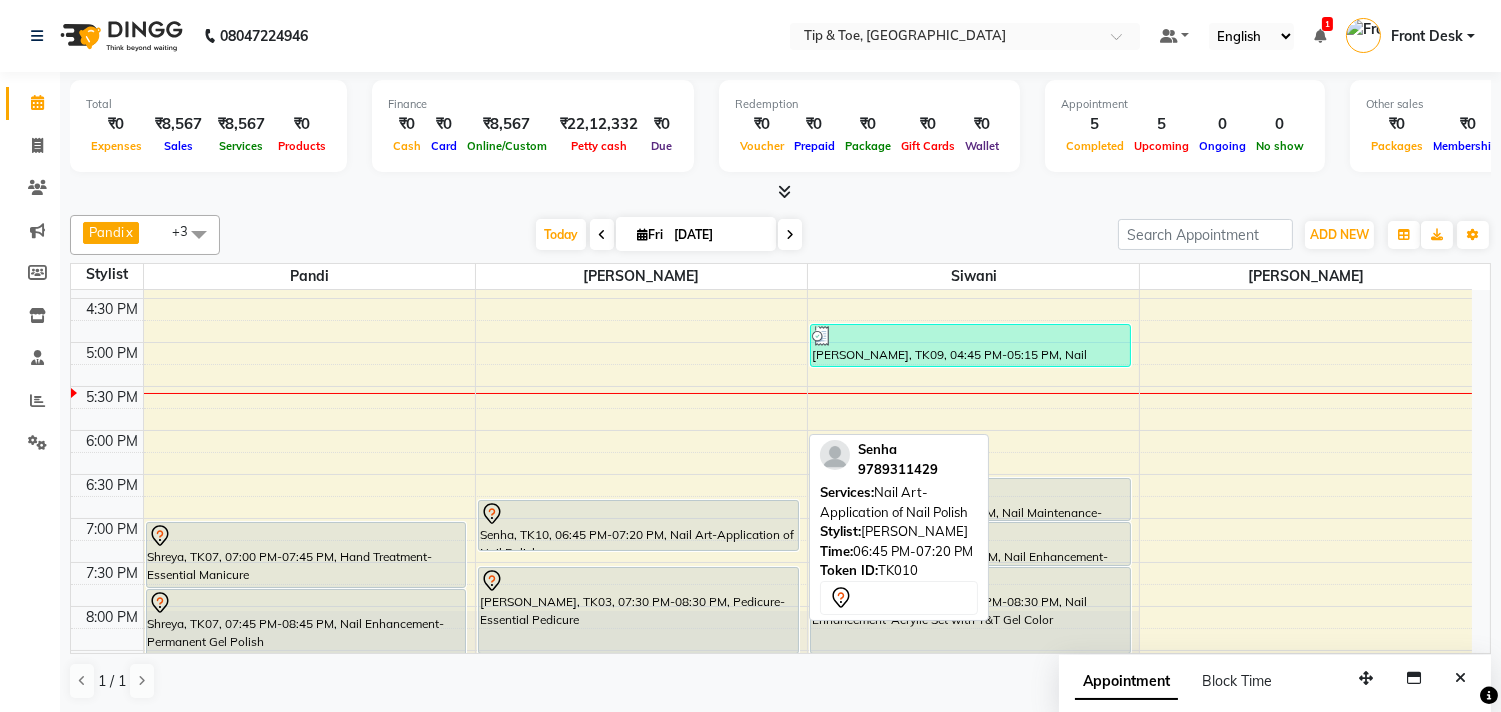 scroll, scrollTop: 762, scrollLeft: 0, axis: vertical 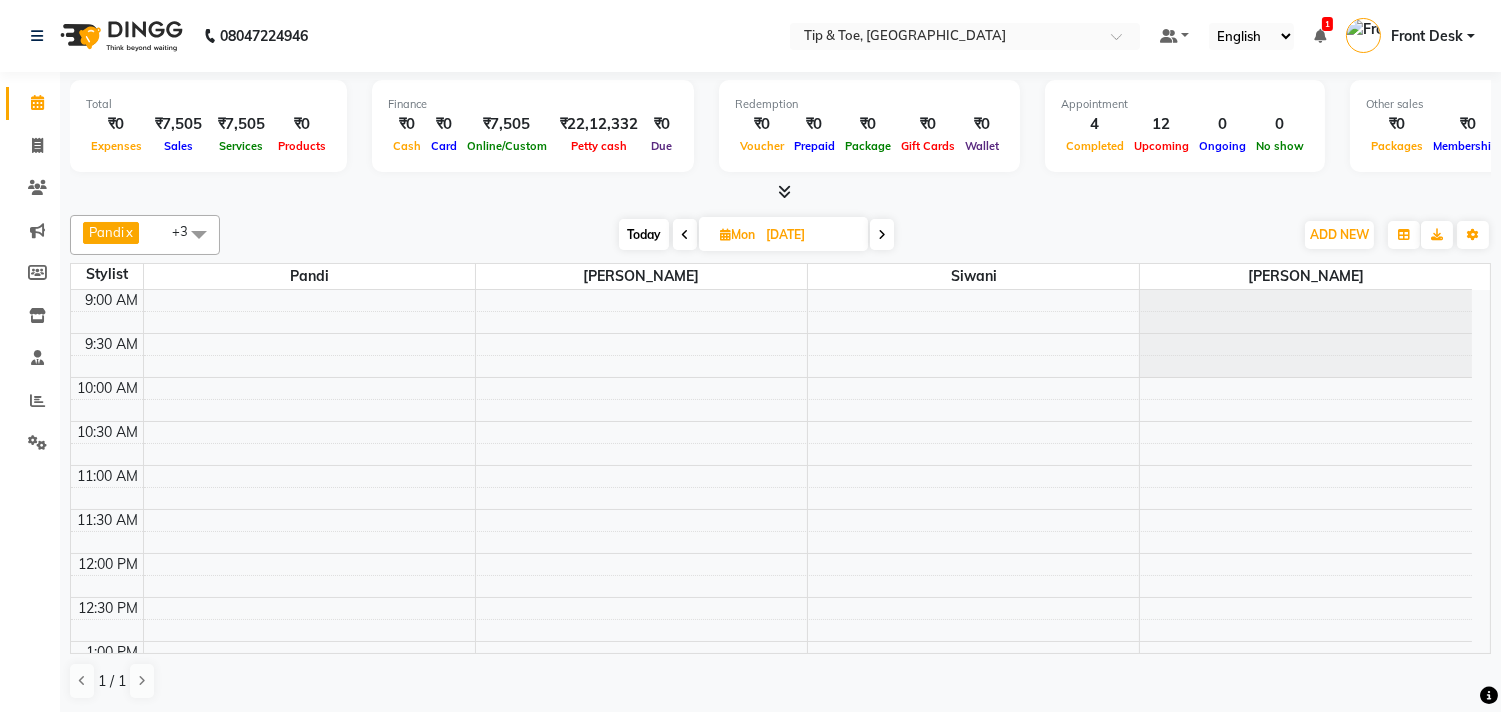 click on "Today" at bounding box center (644, 234) 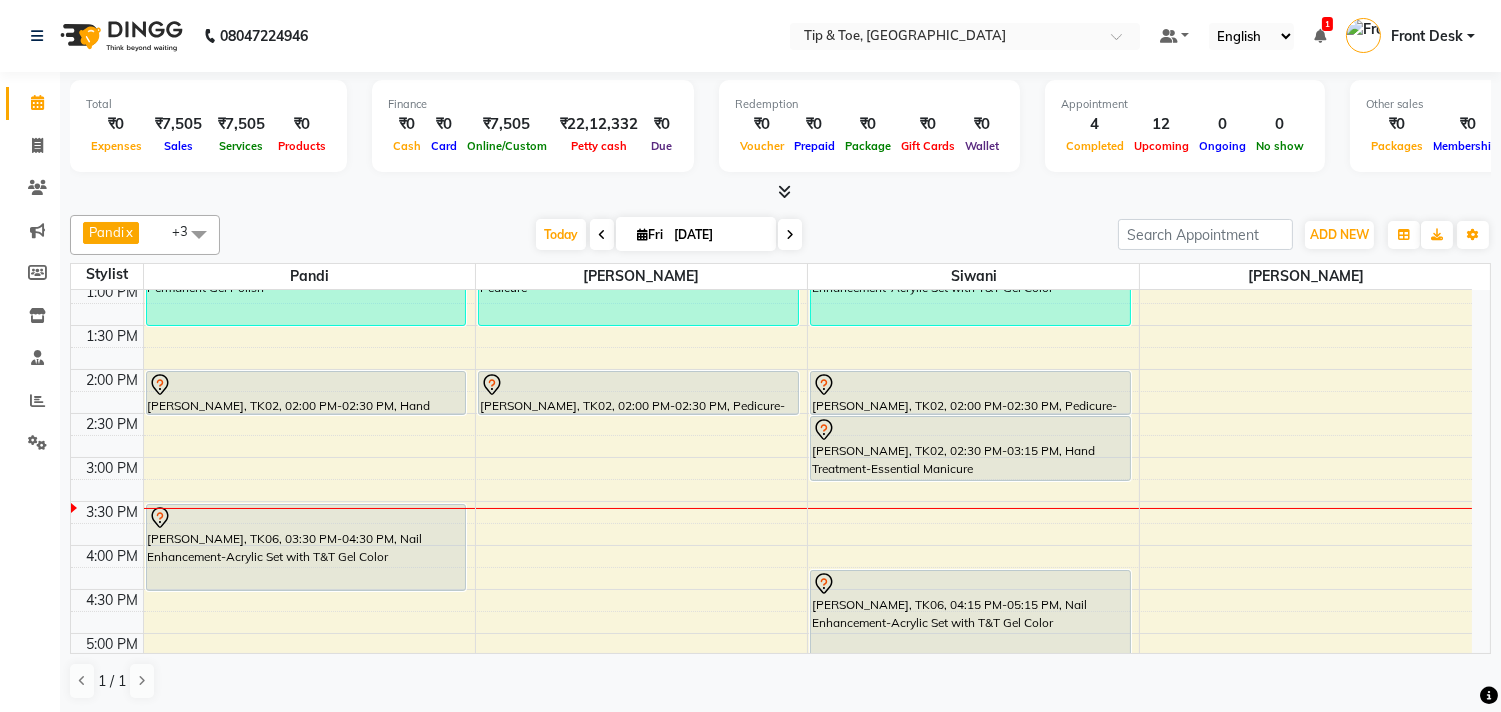 scroll, scrollTop: 420, scrollLeft: 0, axis: vertical 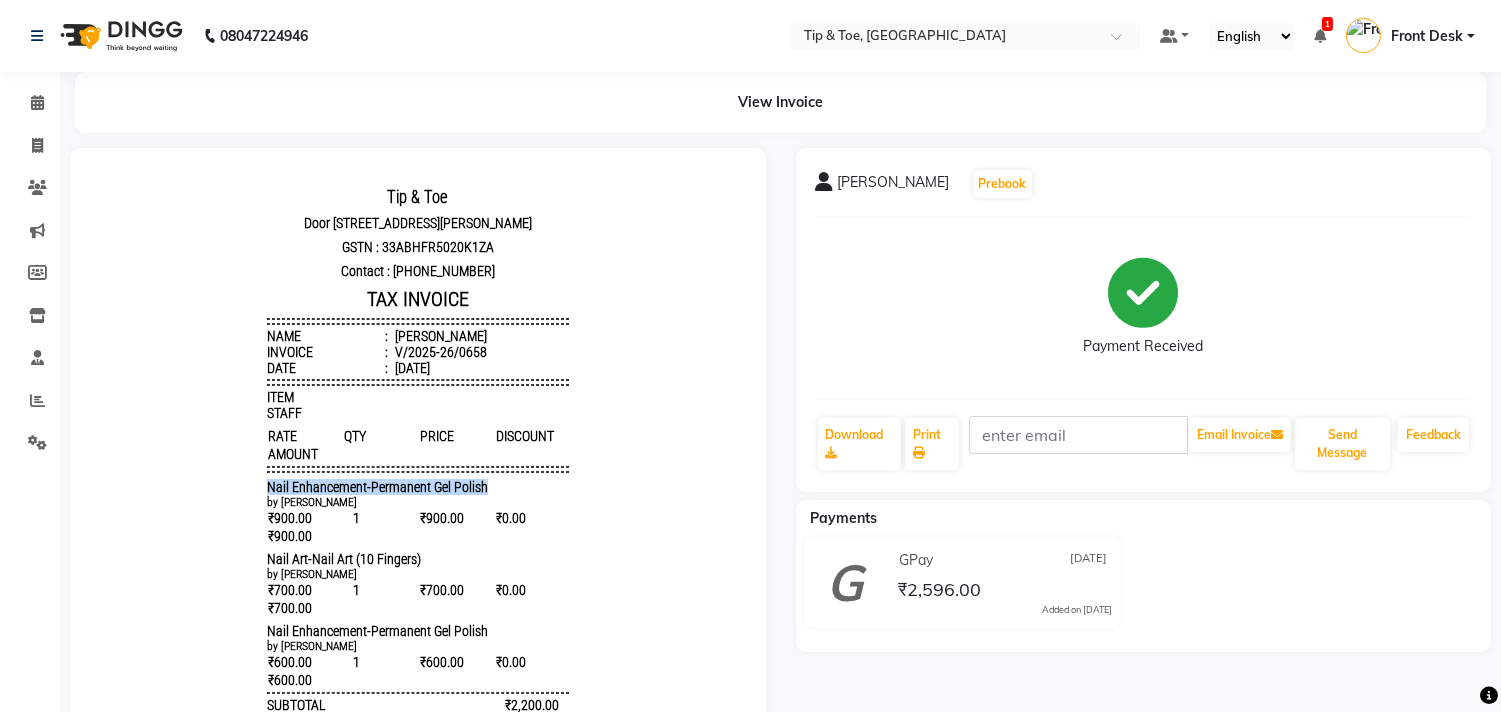 drag, startPoint x: 213, startPoint y: 495, endPoint x: 573, endPoint y: 495, distance: 360 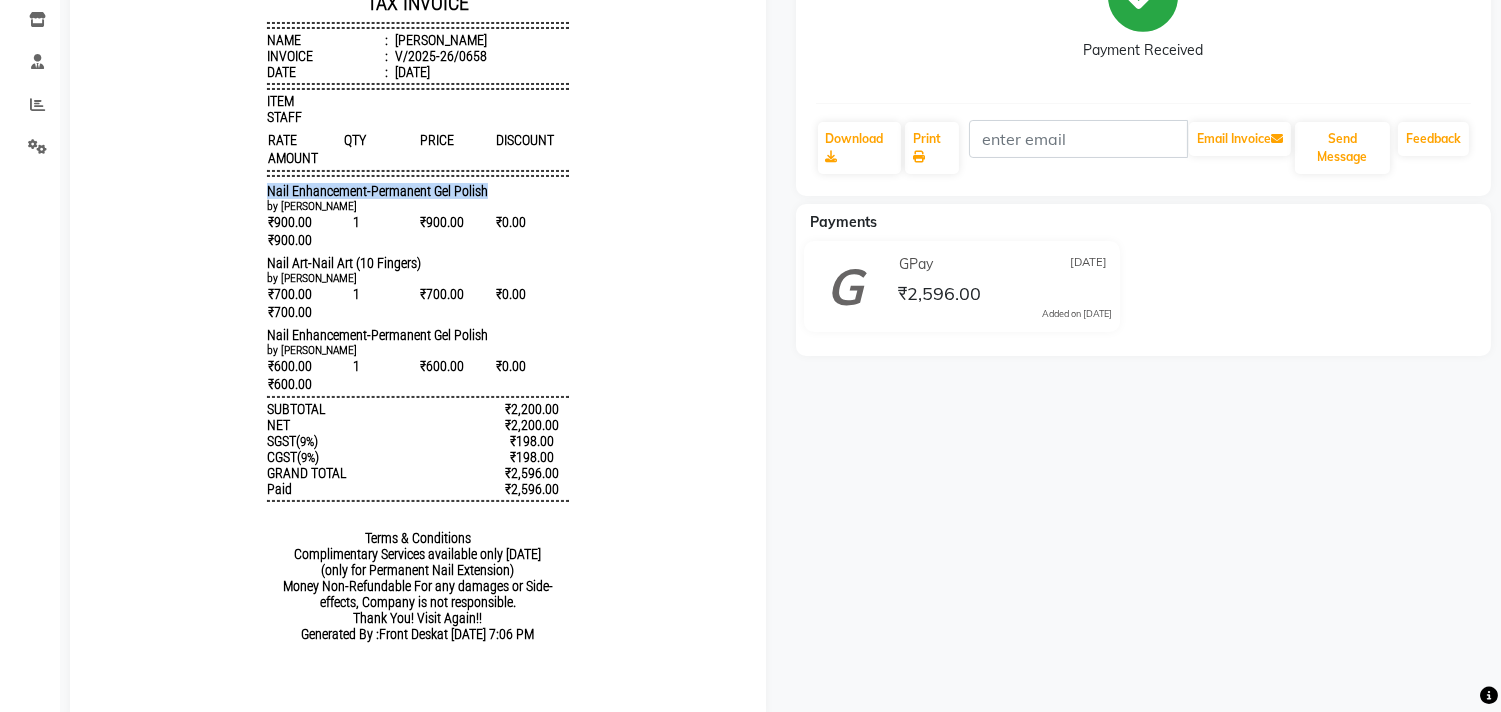 scroll, scrollTop: 333, scrollLeft: 0, axis: vertical 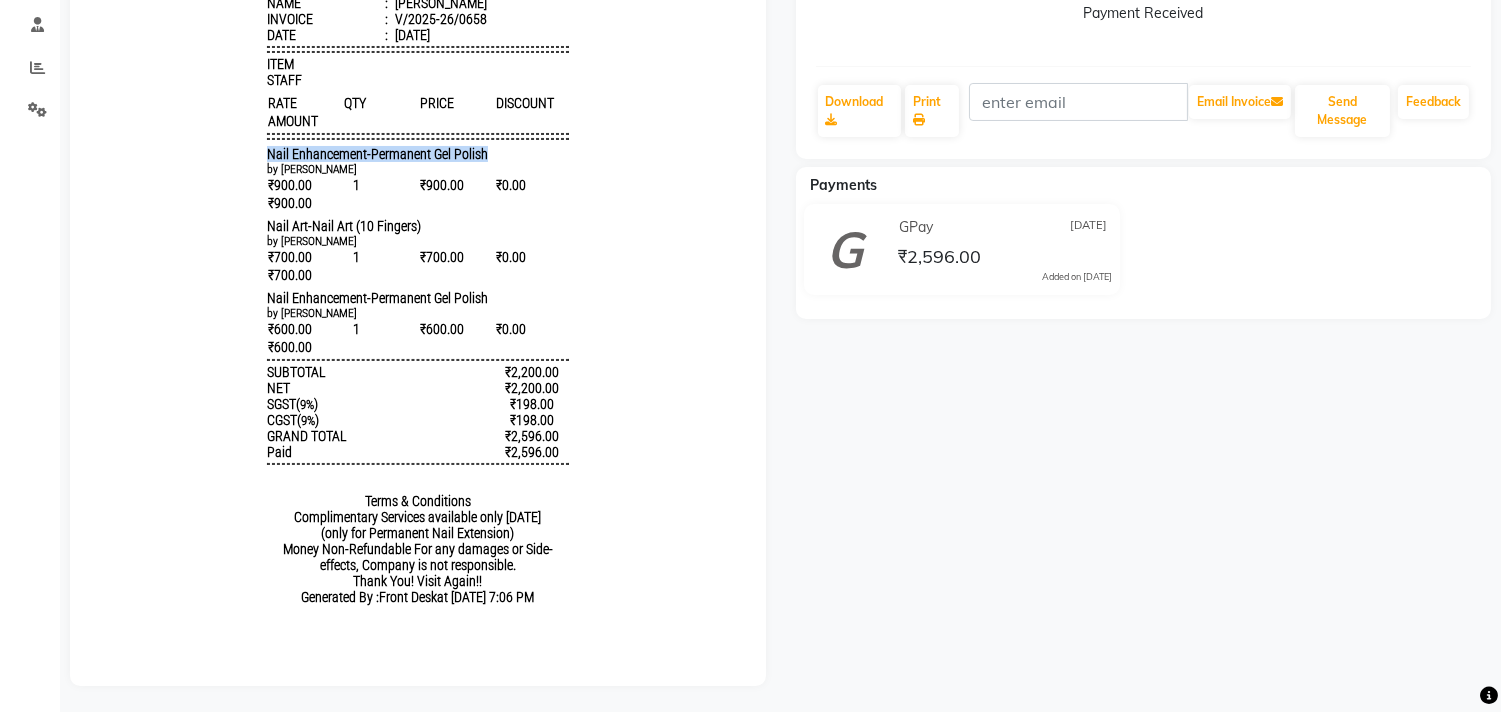 click on "Tip & Toe
[STREET_ADDRESS][PERSON_NAME]
GSTN :
33ABHFR5020K1ZA
Contact : [PHONE_NUMBER]
TAX INVOICE
Name  :
[PERSON_NAME]
Invoice  :
V/2025-26/0658
Date  :
[DATE]
ITEM
STAFF
RATE
QTY PRICE" at bounding box center [418, 235] 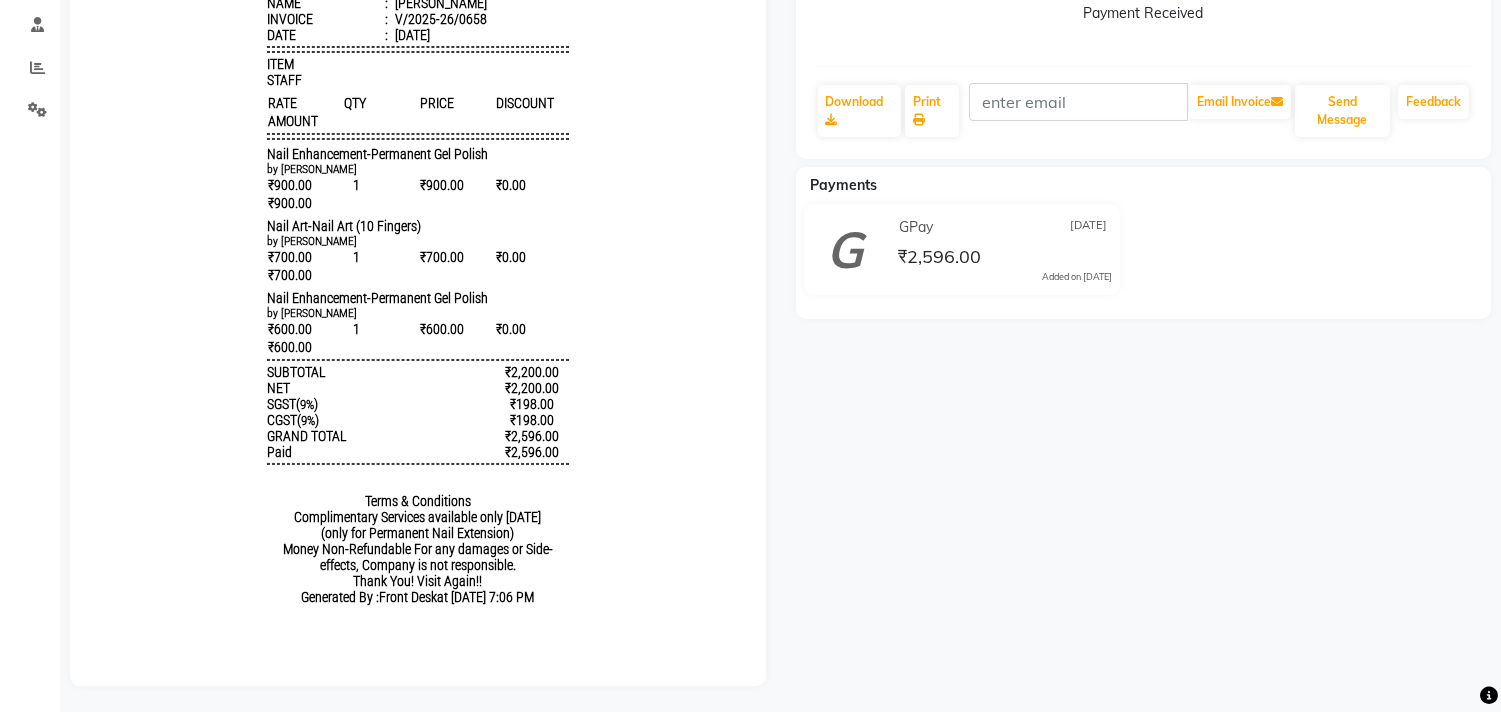 scroll, scrollTop: 0, scrollLeft: 0, axis: both 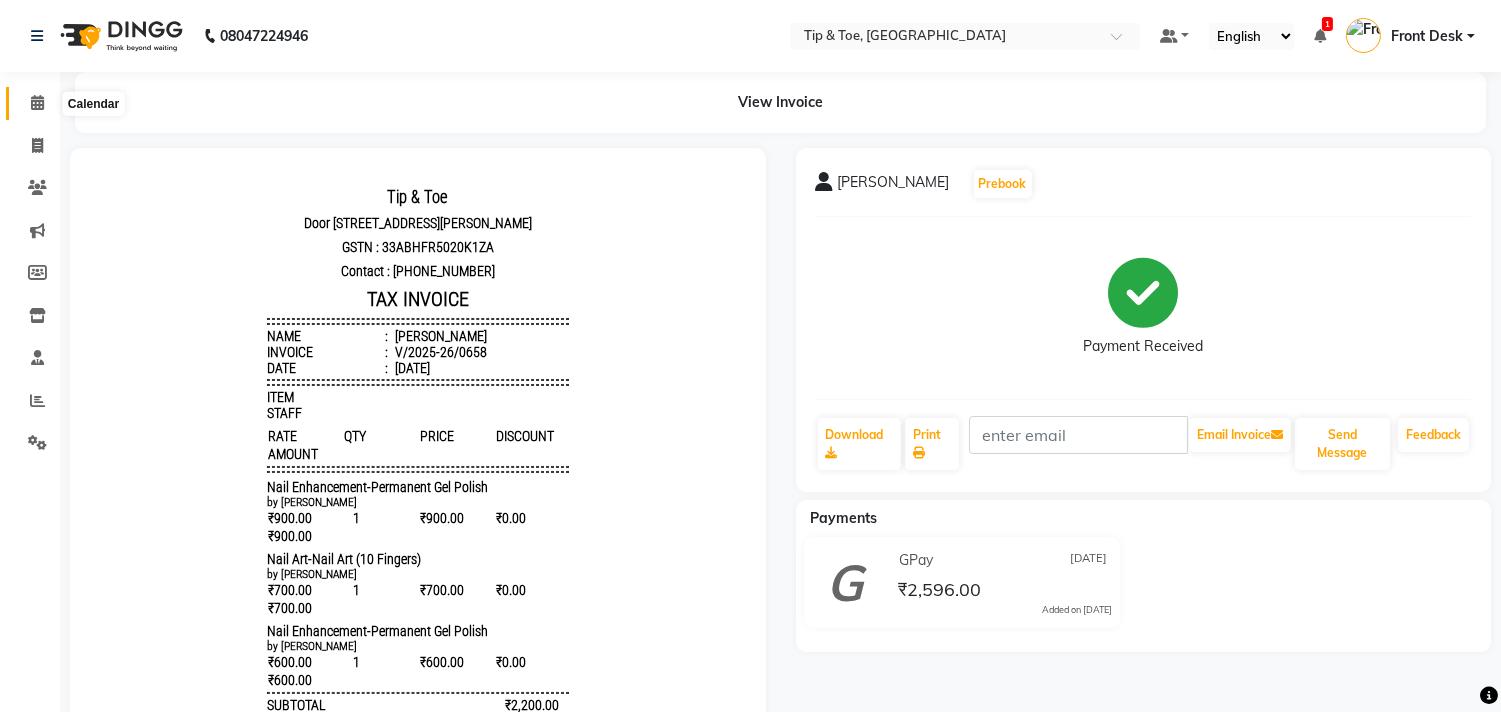 click 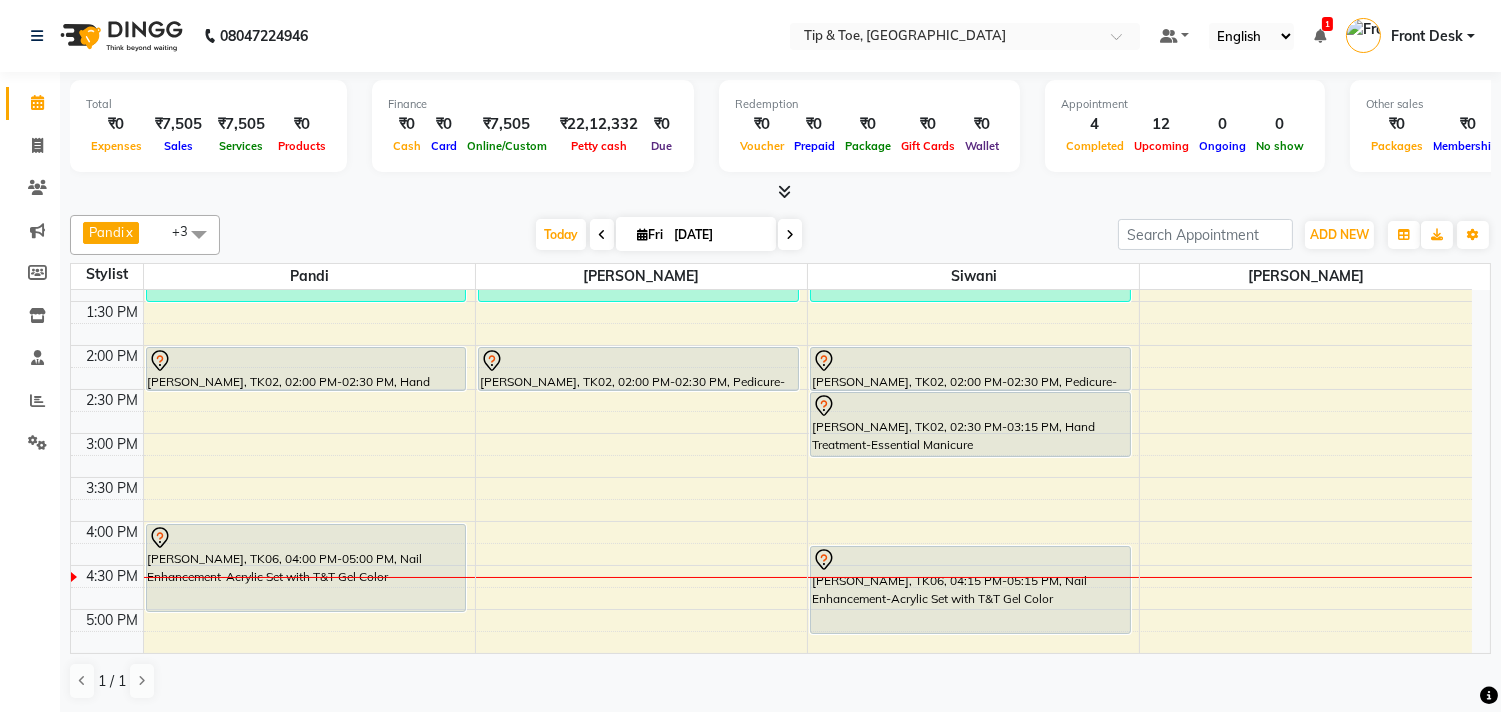 scroll, scrollTop: 444, scrollLeft: 0, axis: vertical 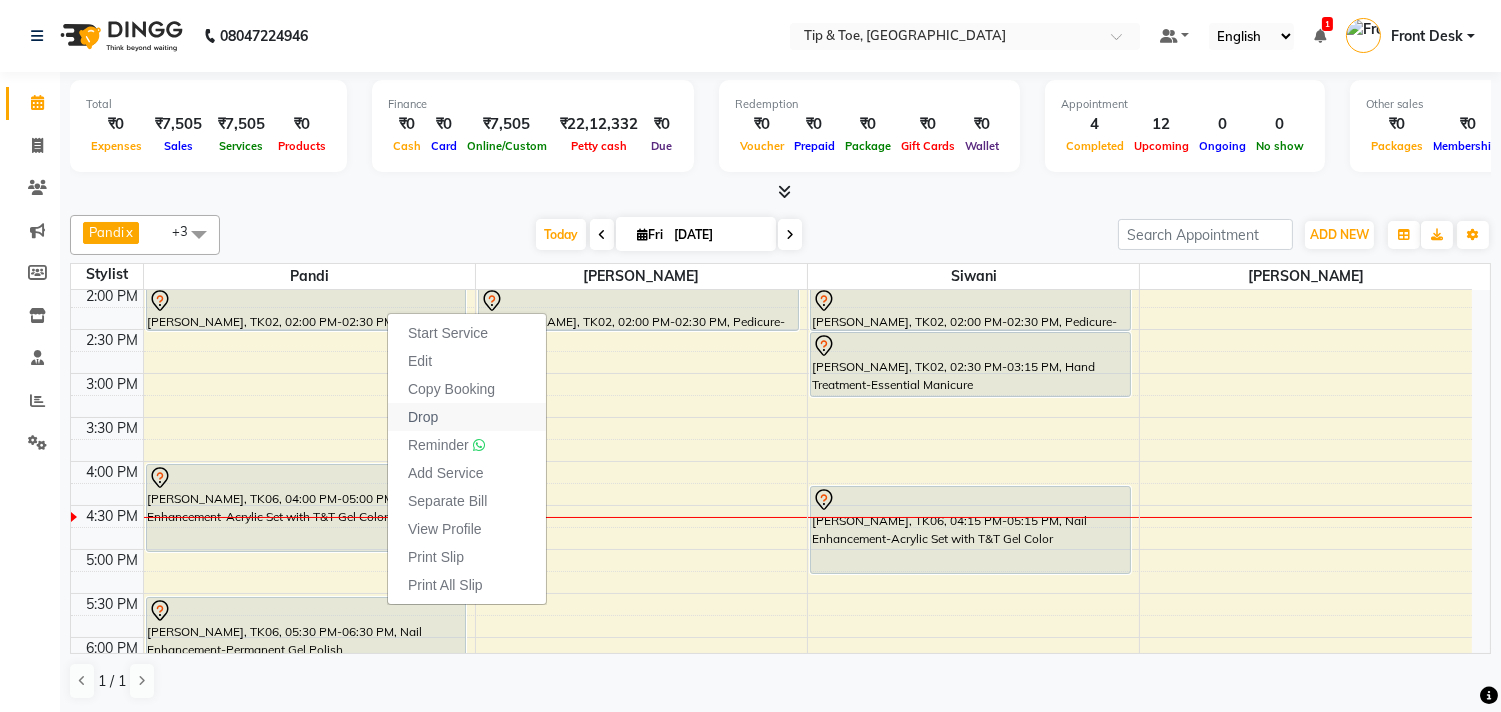 click on "Drop" at bounding box center (423, 417) 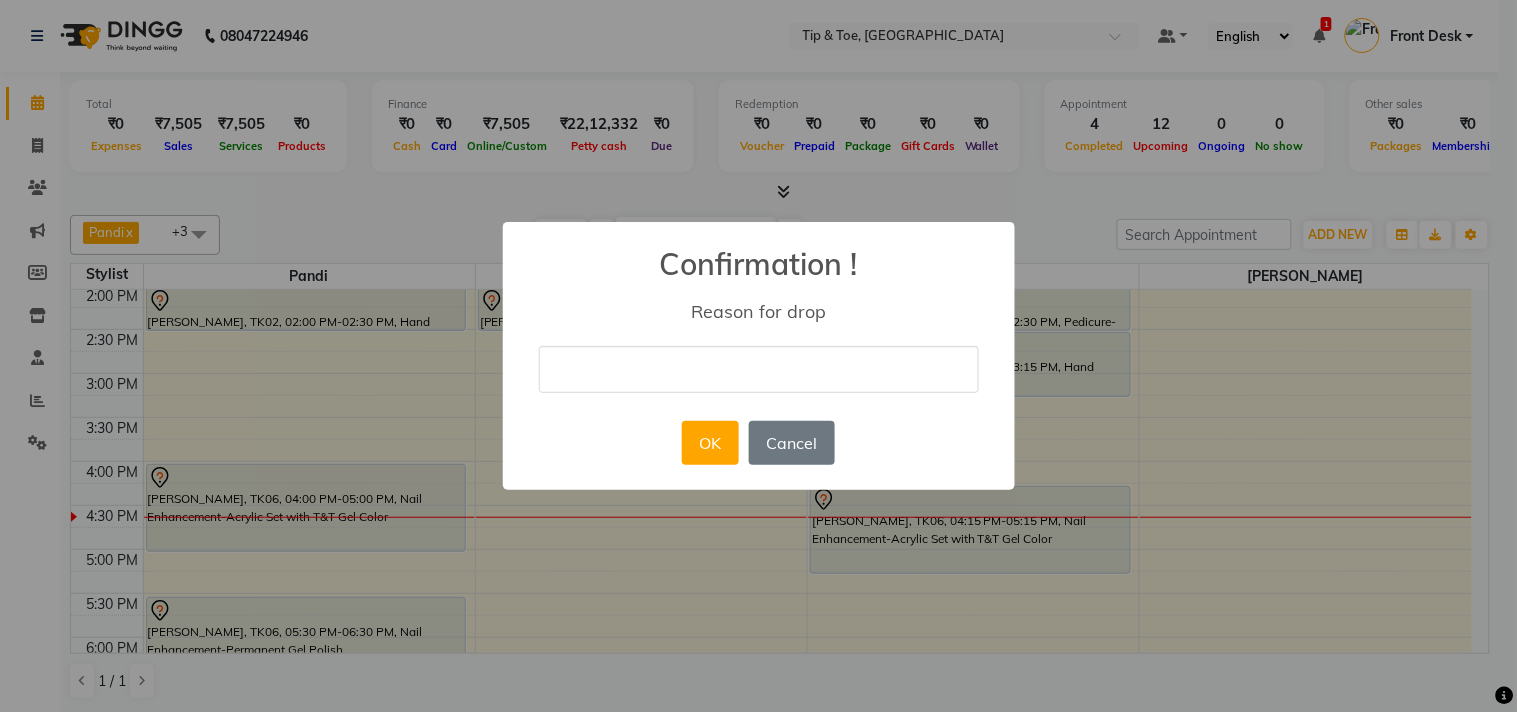 click on "× Confirmation ! Reason for drop OK No Cancel" at bounding box center [758, 356] 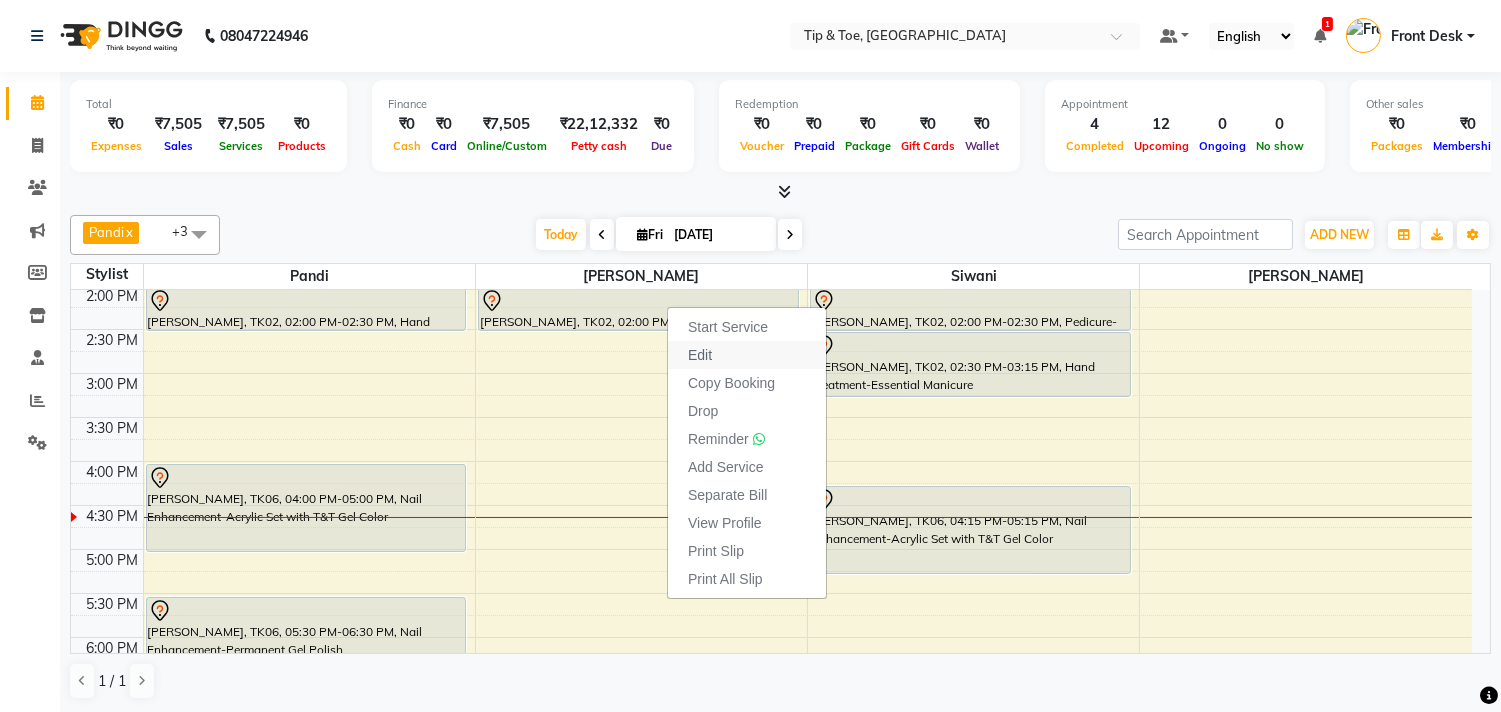 click on "Edit" at bounding box center [700, 355] 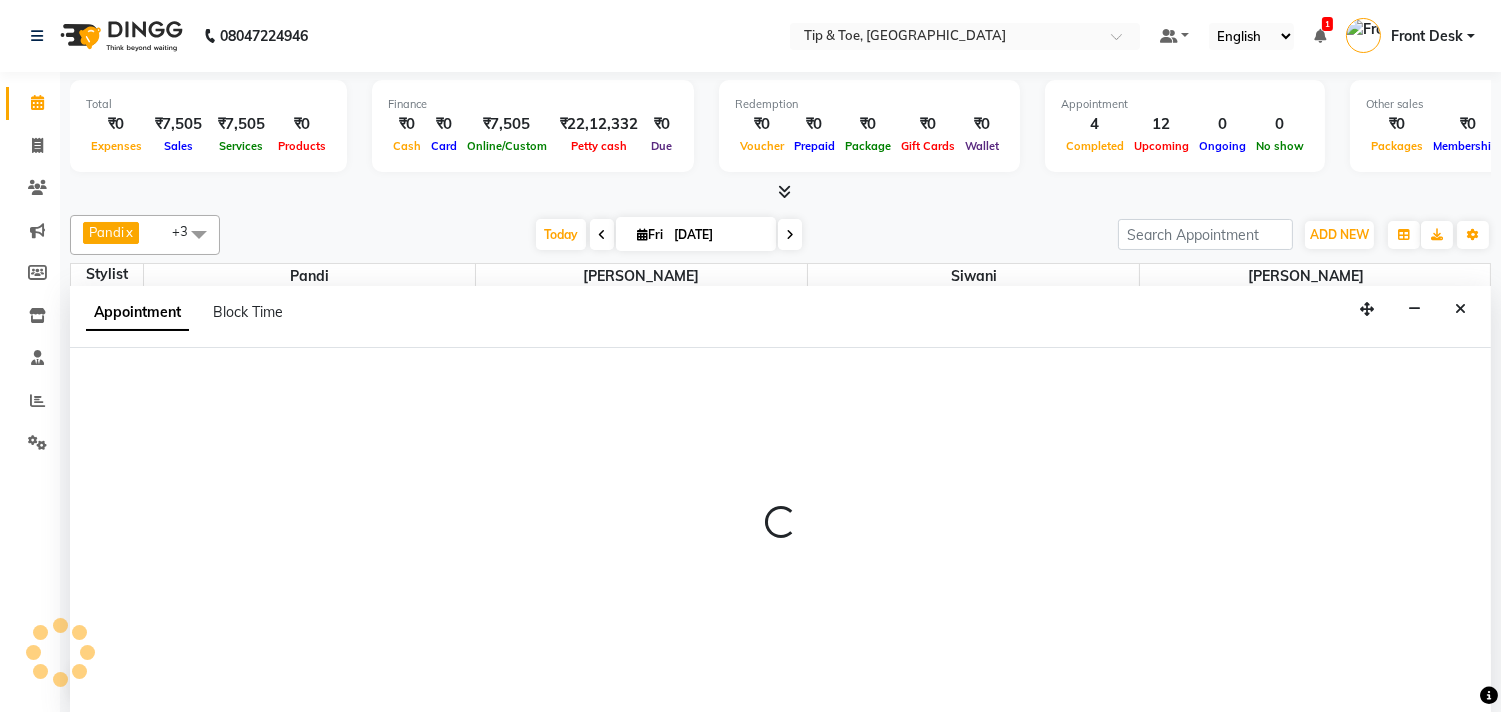 scroll, scrollTop: 1, scrollLeft: 0, axis: vertical 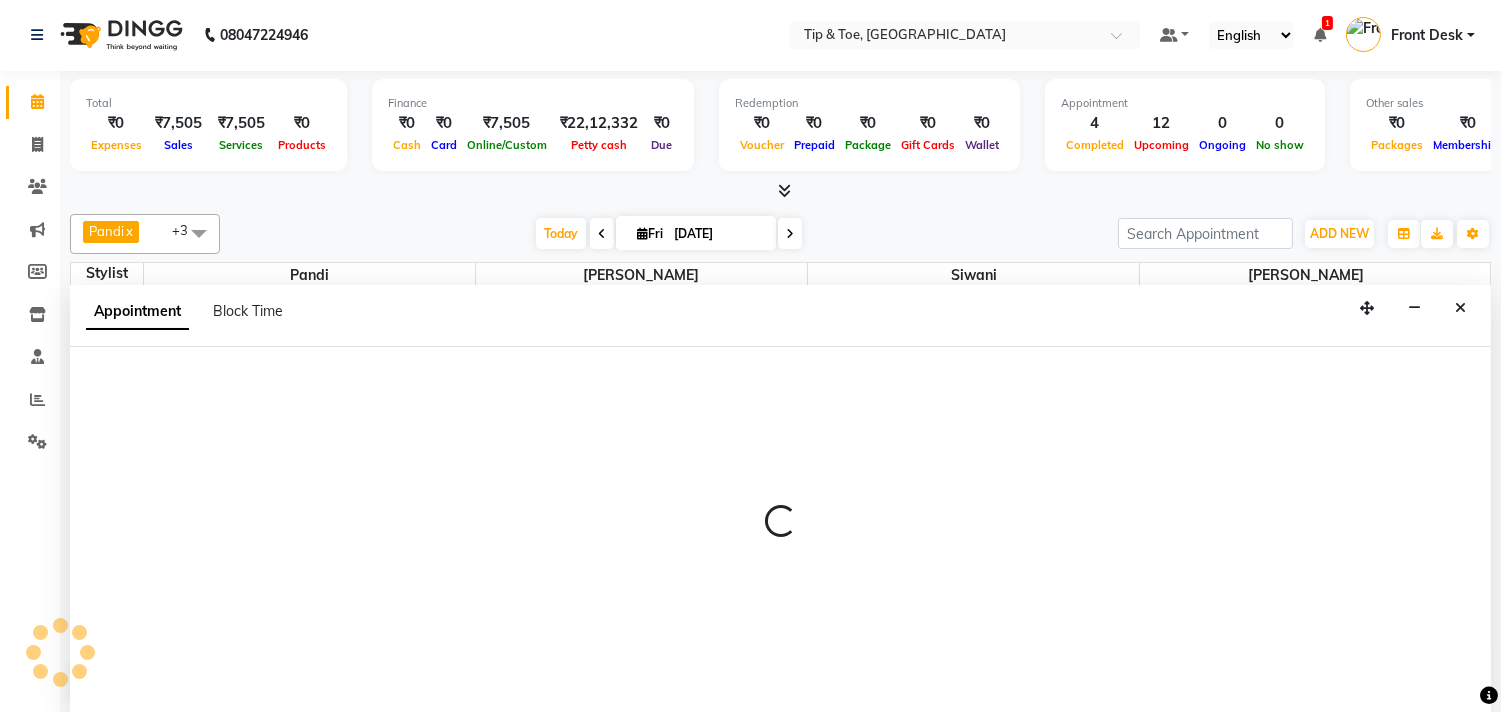 select on "tentative" 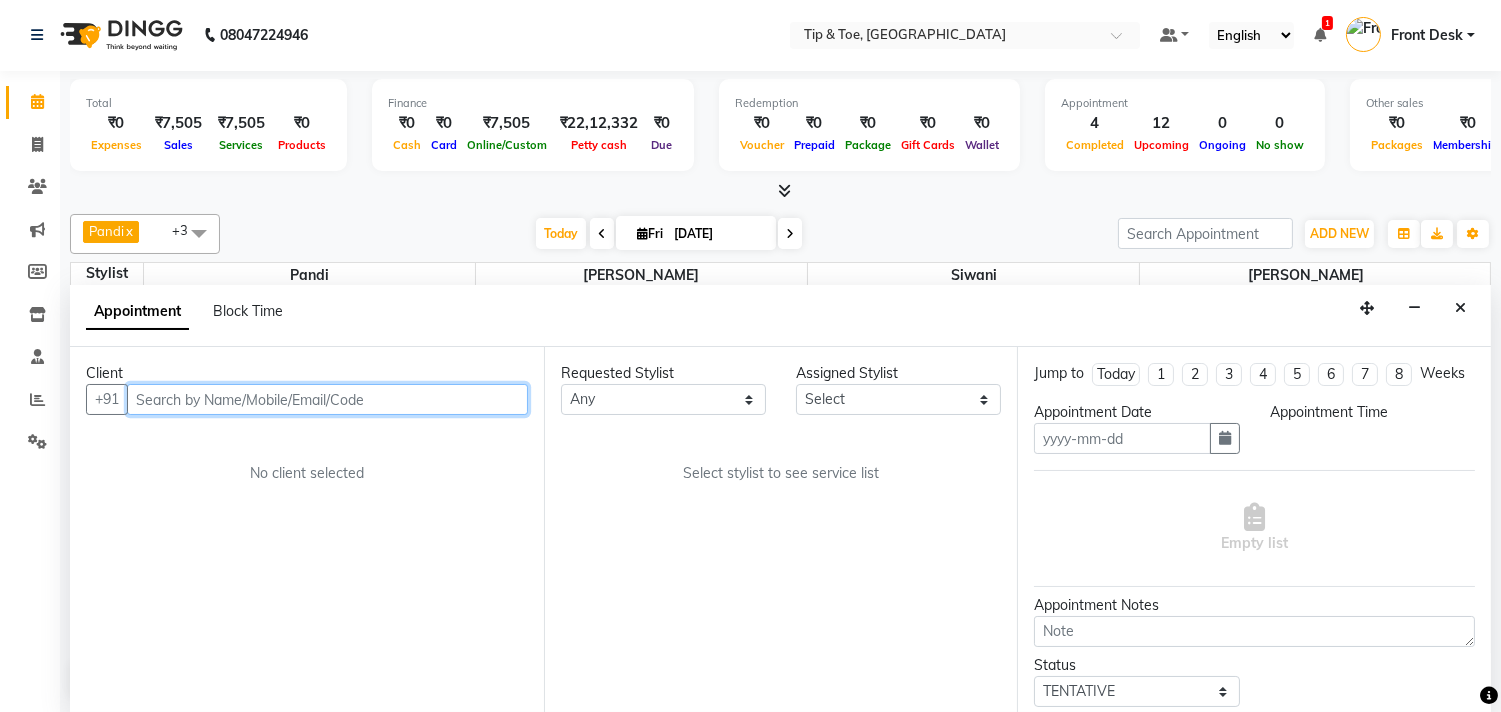 type on "[DATE]" 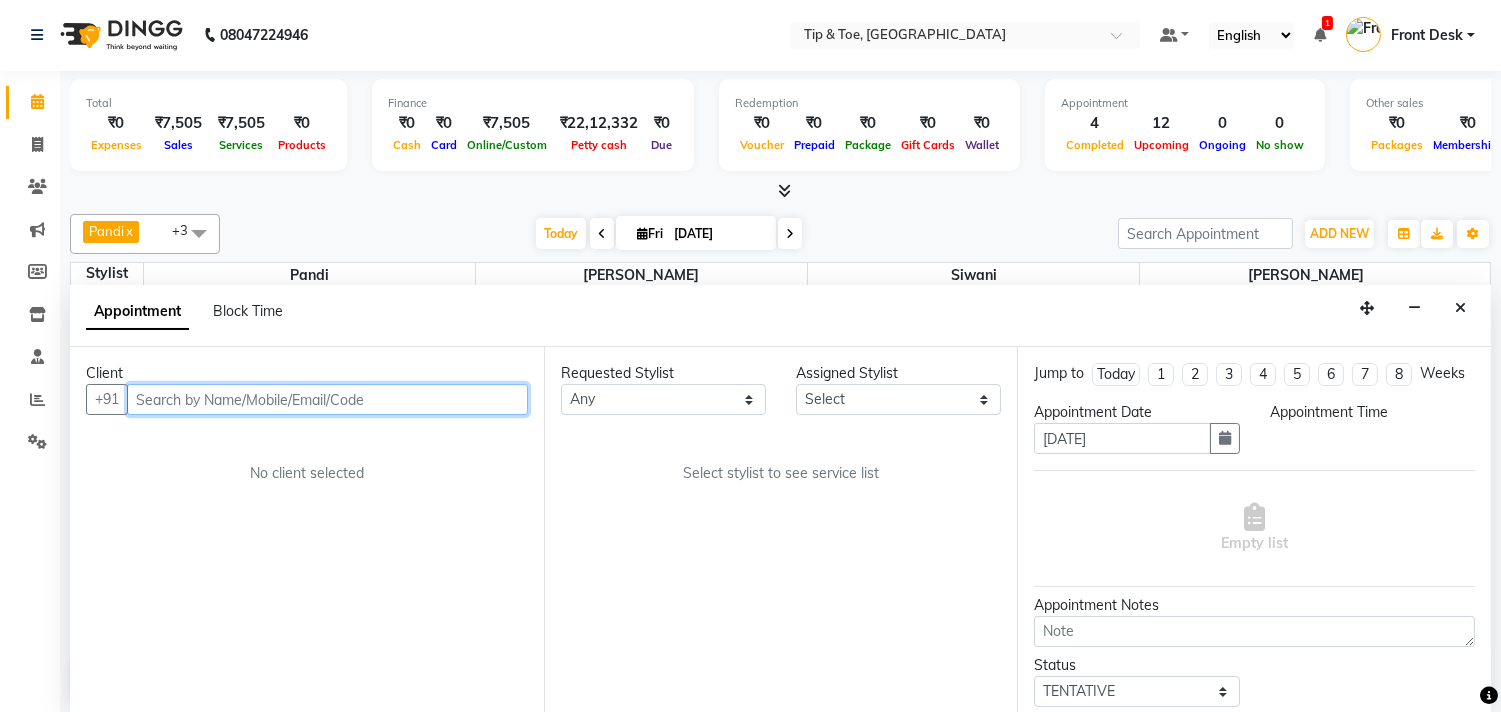 select on "49685" 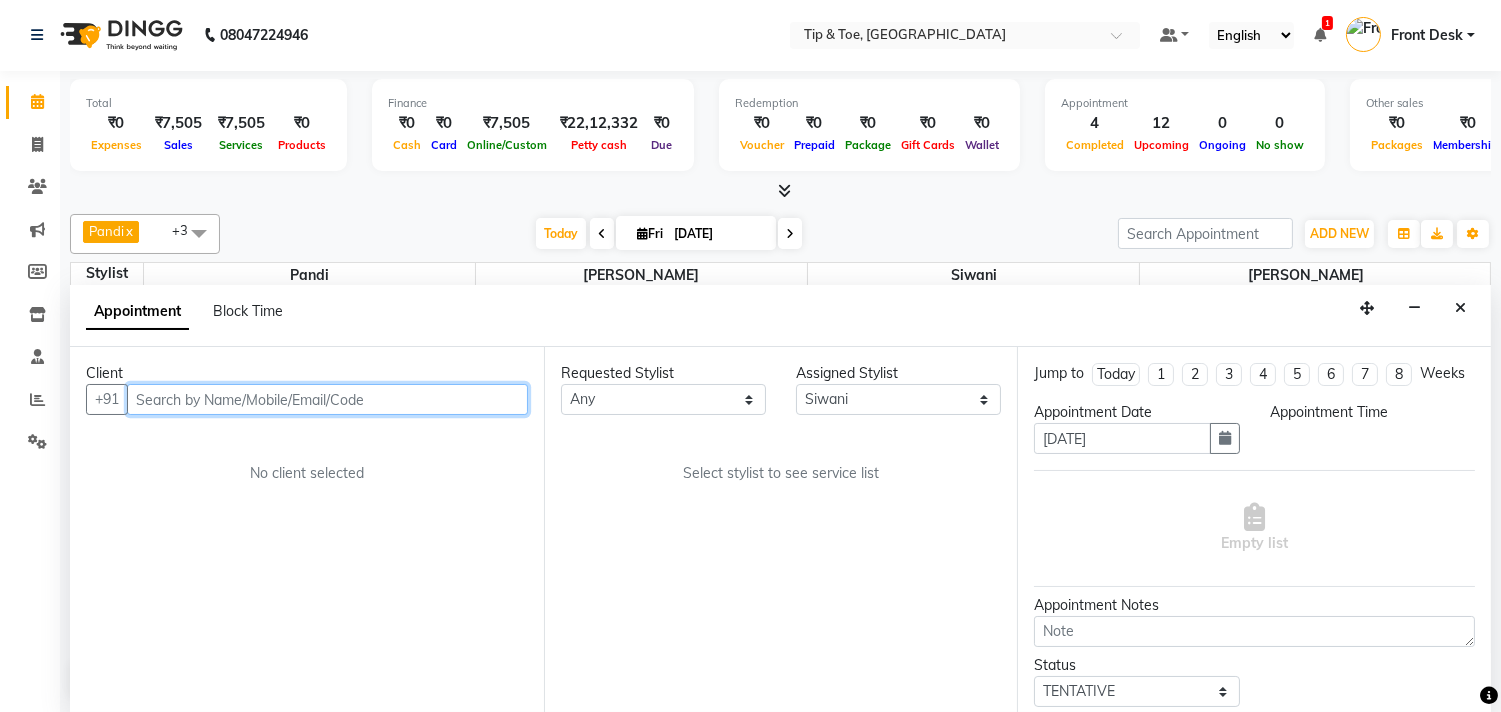 select on "840" 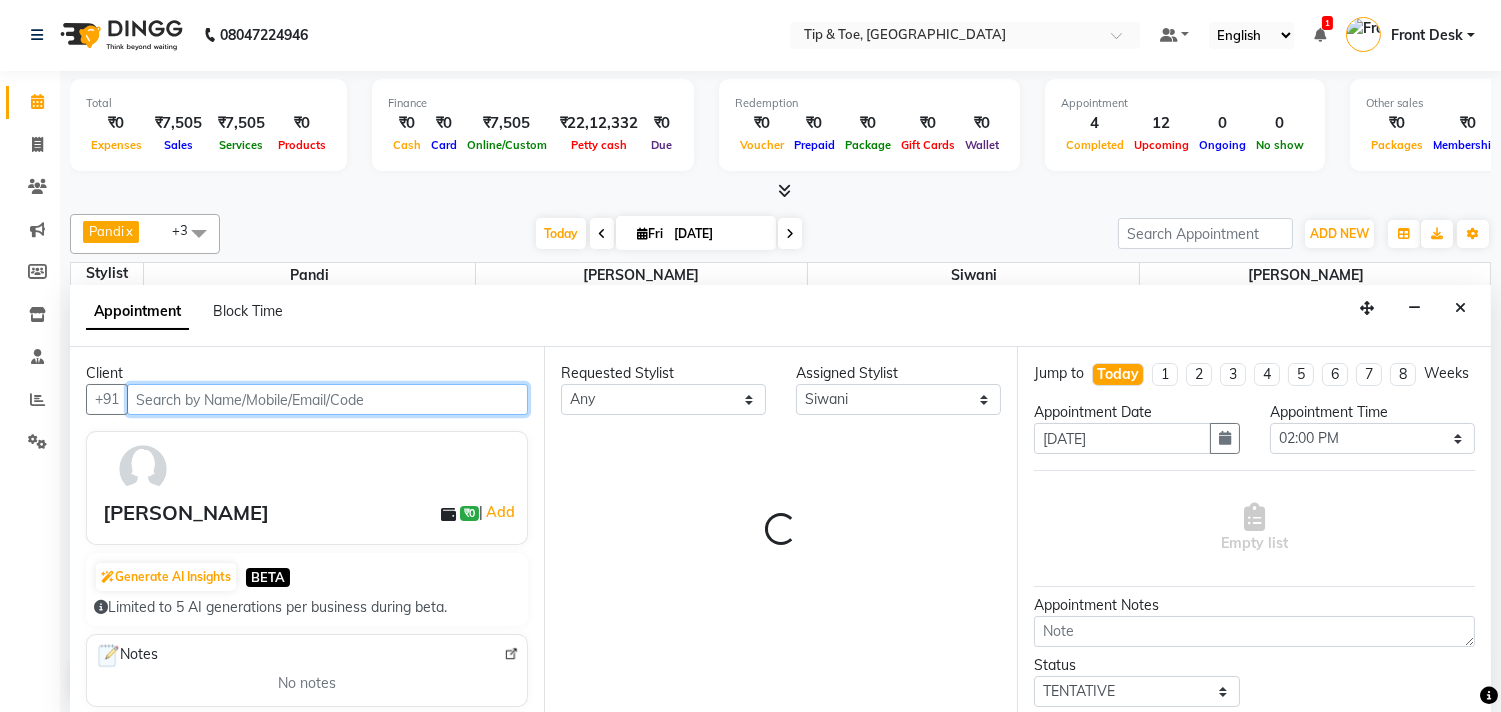 scroll, scrollTop: 620, scrollLeft: 0, axis: vertical 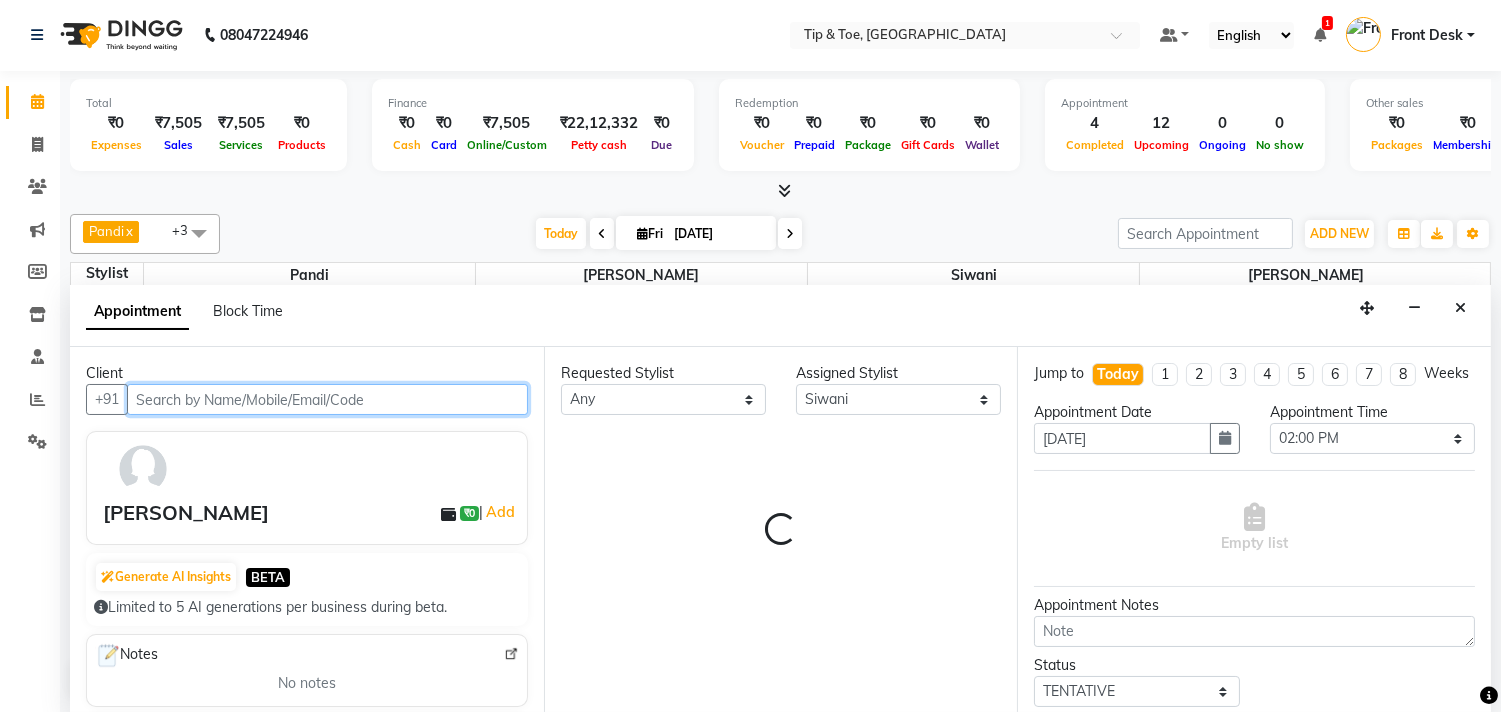 select on "2752" 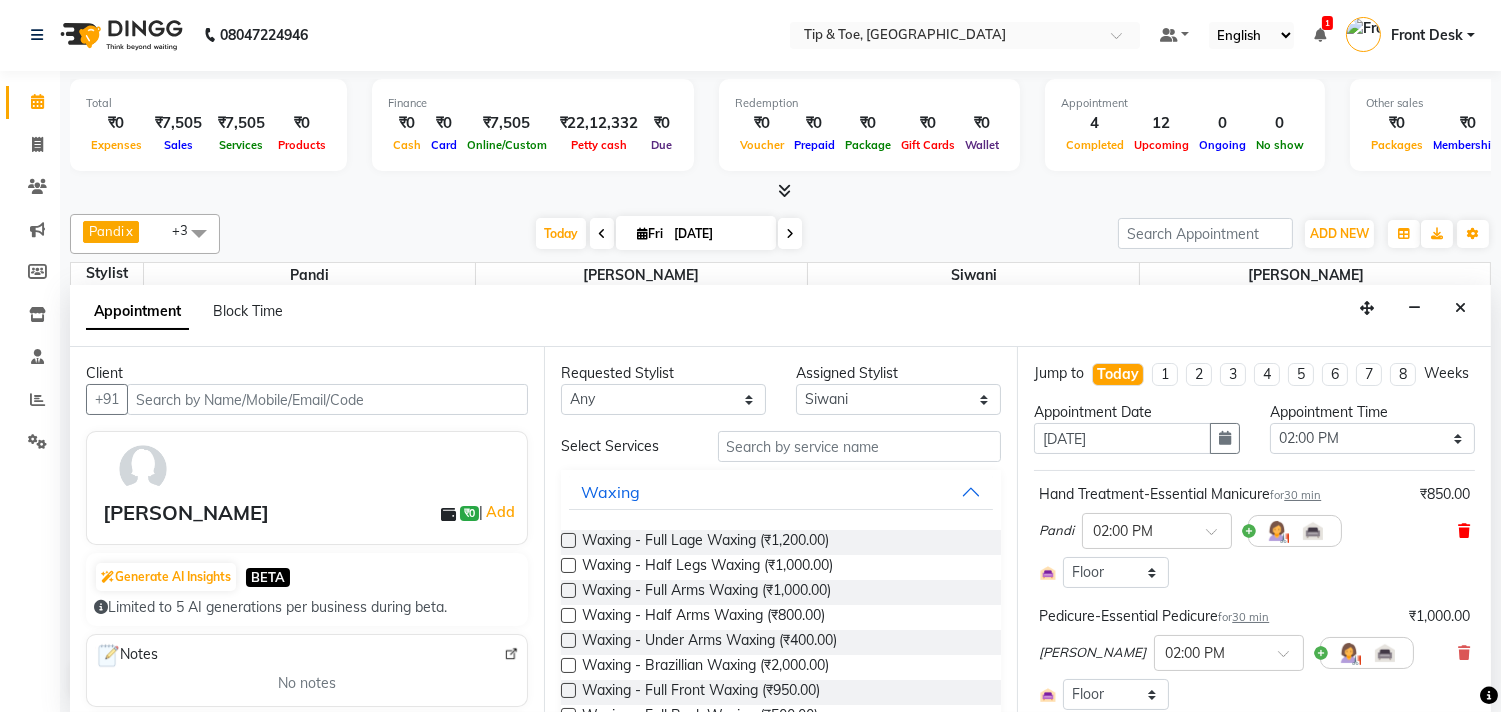 click at bounding box center (1464, 531) 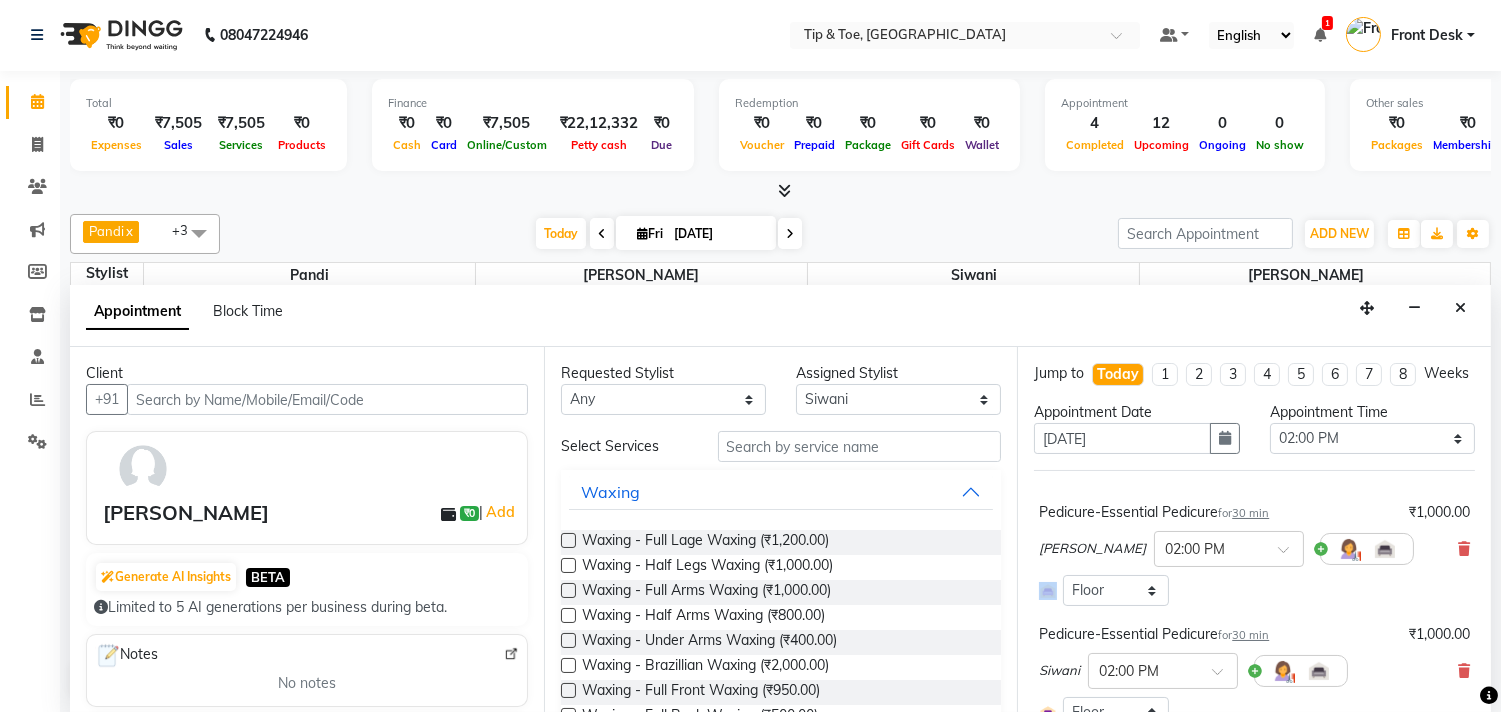 click on "Raj × 02:00 PM" at bounding box center [1254, 549] 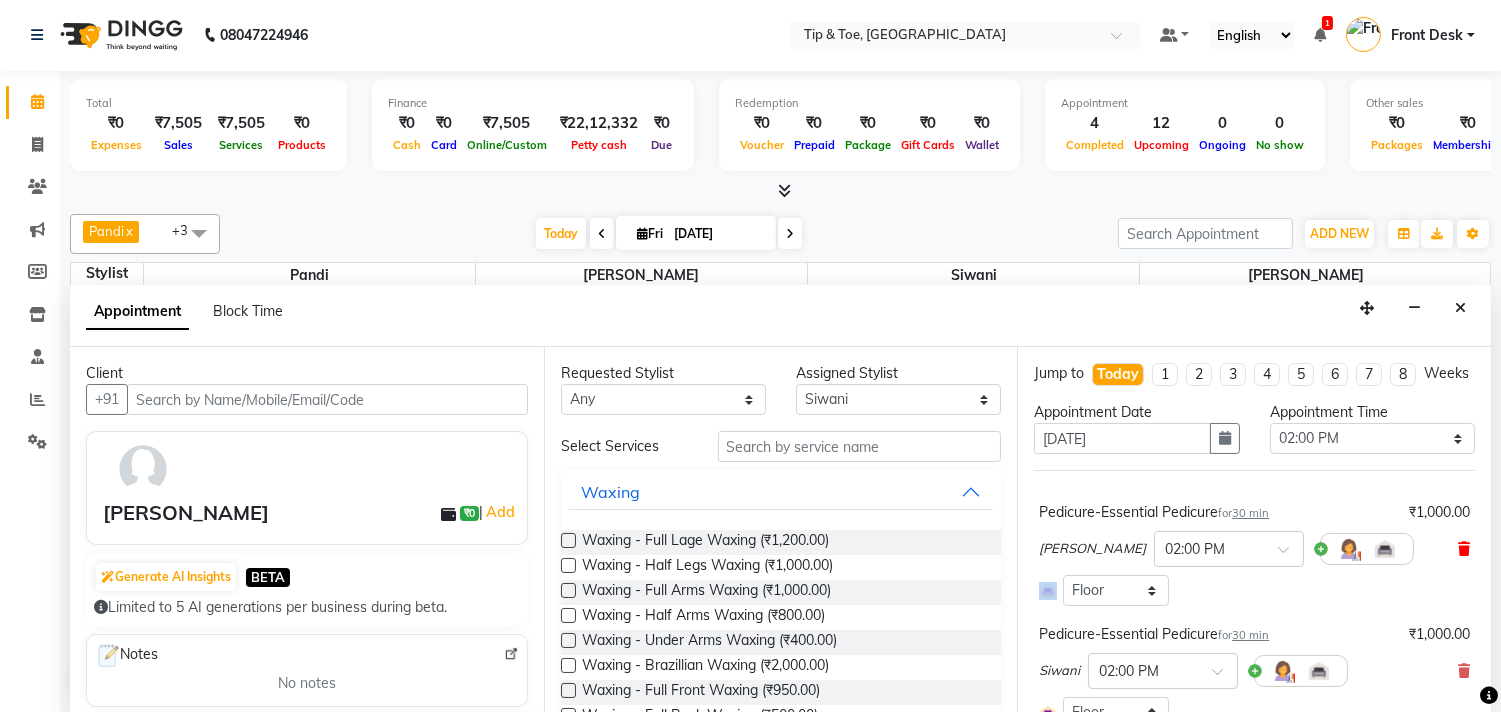 click at bounding box center (1464, 549) 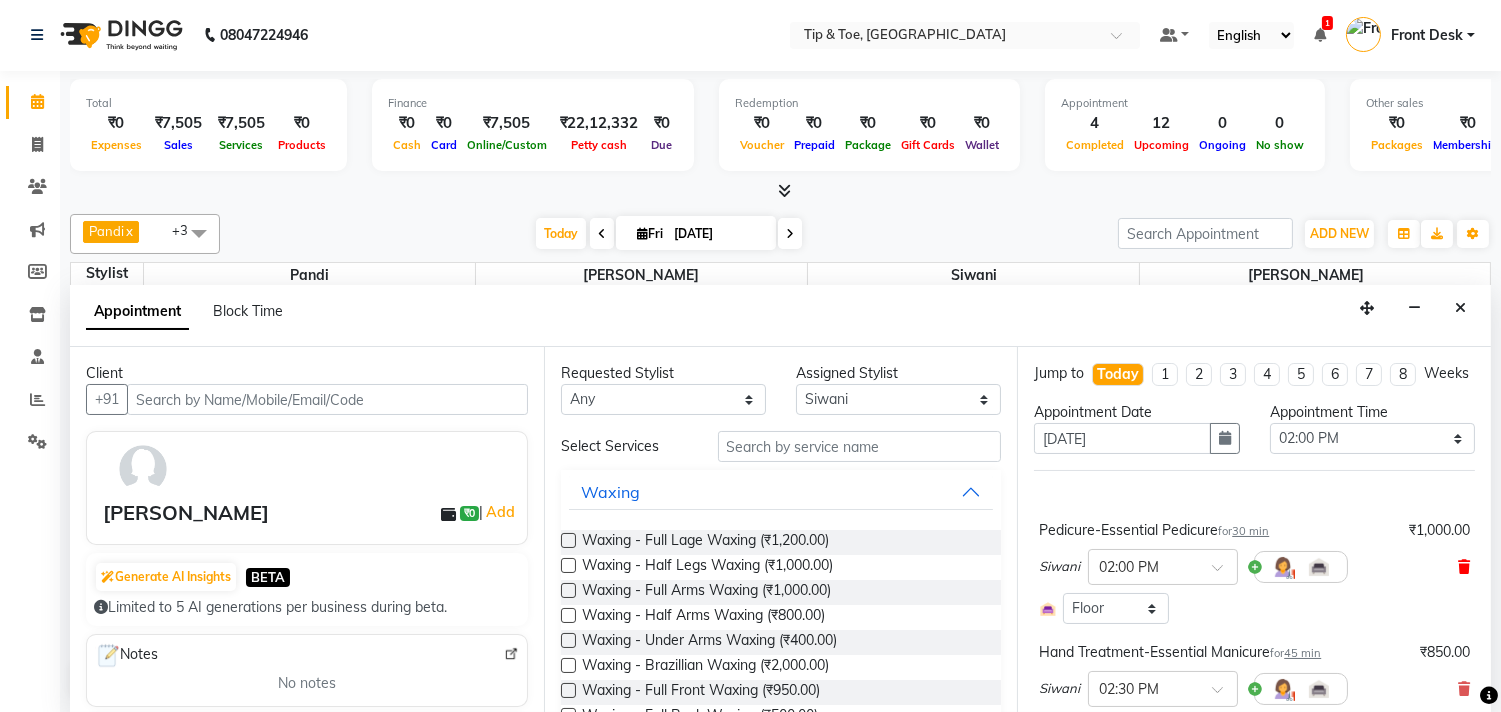 click at bounding box center [1464, 567] 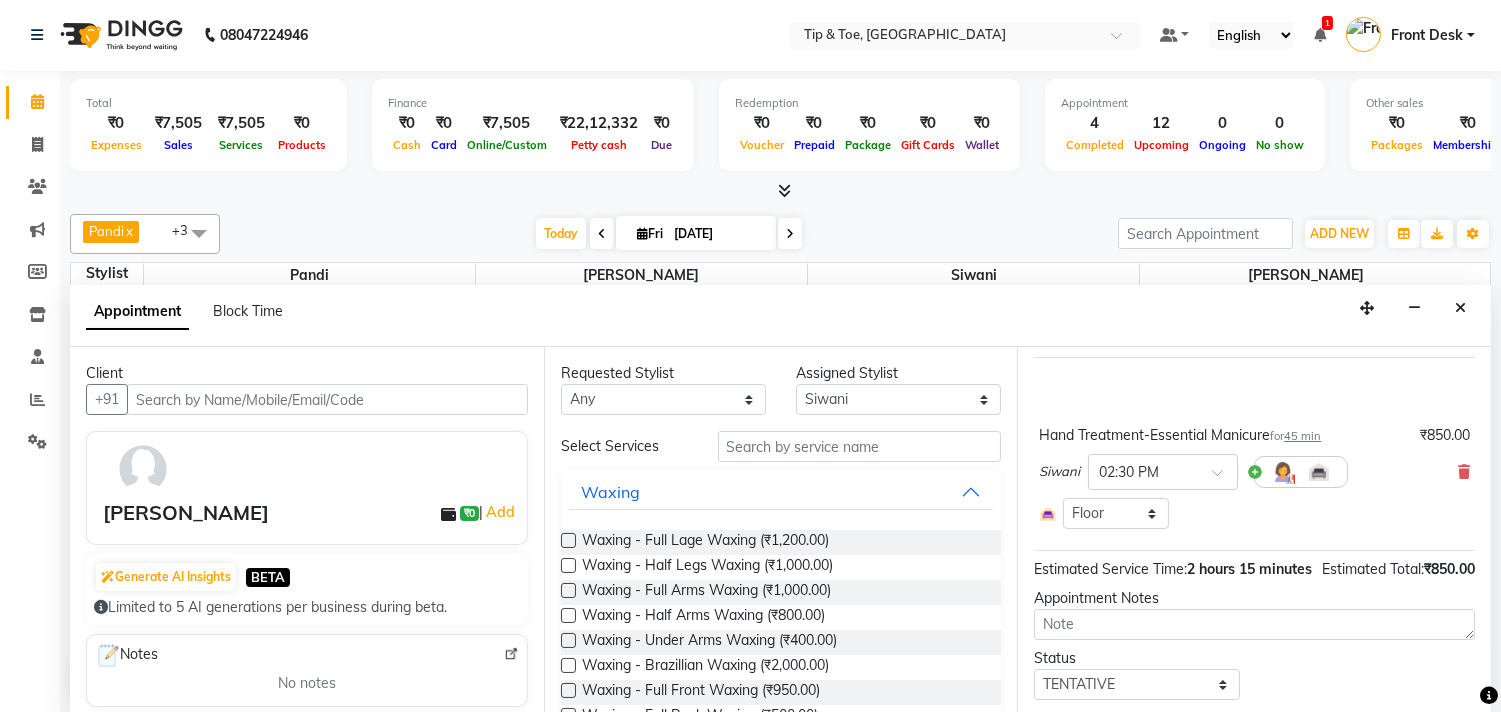 scroll, scrollTop: 208, scrollLeft: 0, axis: vertical 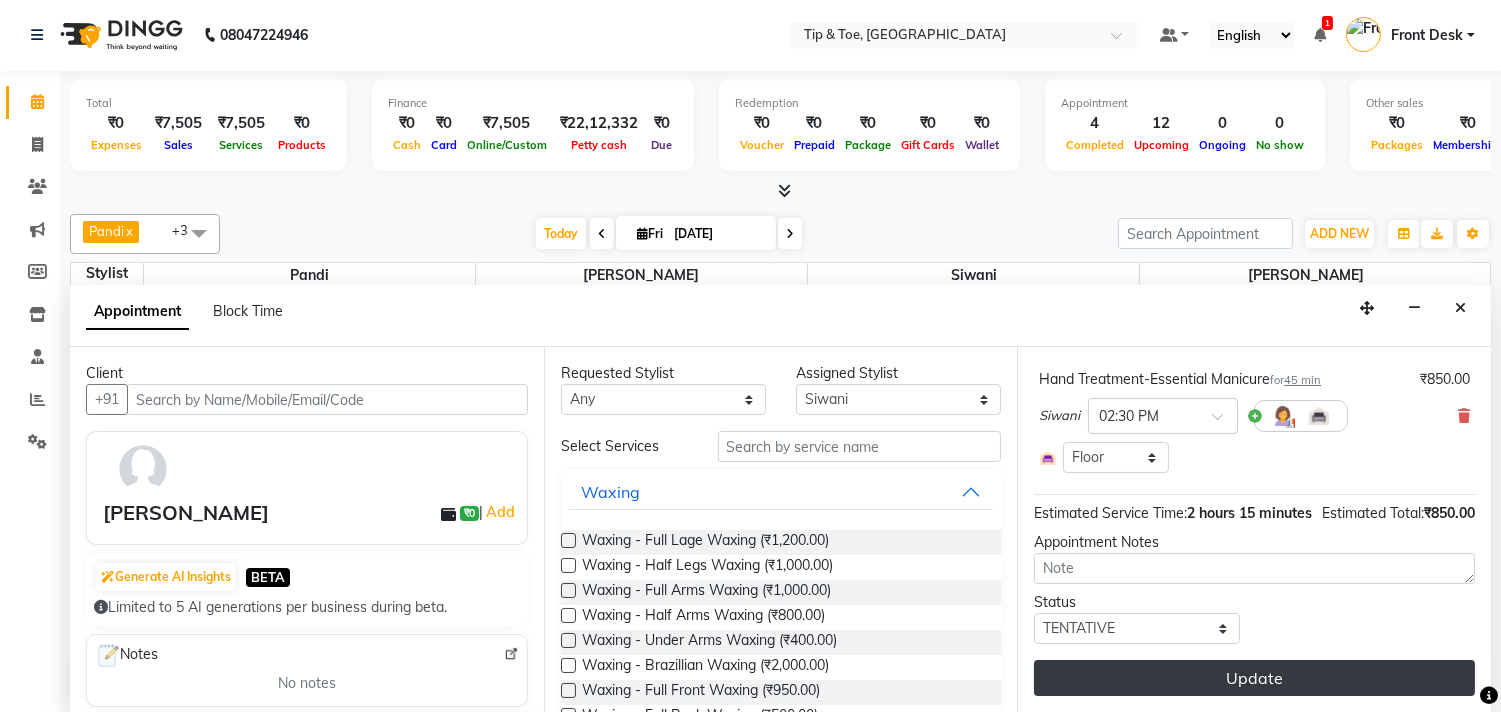 click on "Update" at bounding box center (1254, 678) 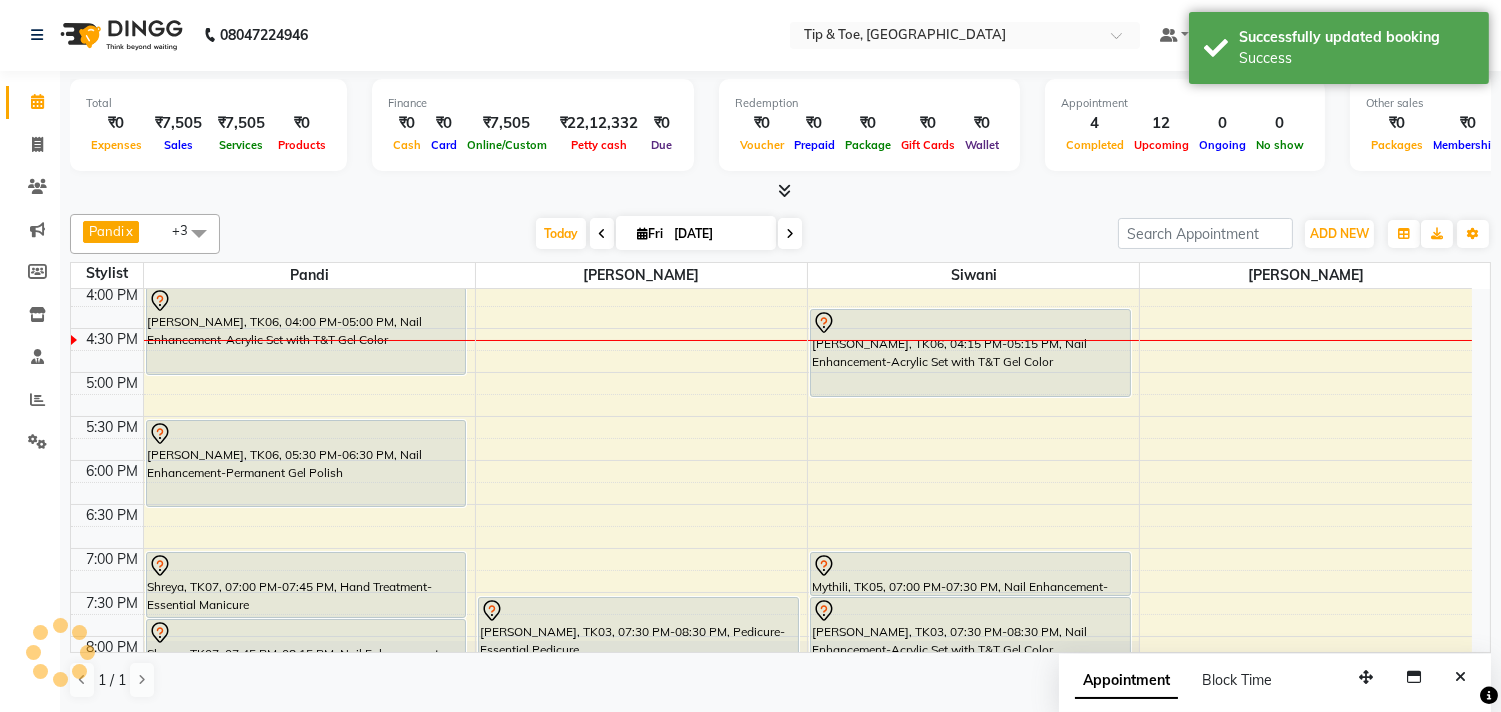 scroll, scrollTop: 0, scrollLeft: 0, axis: both 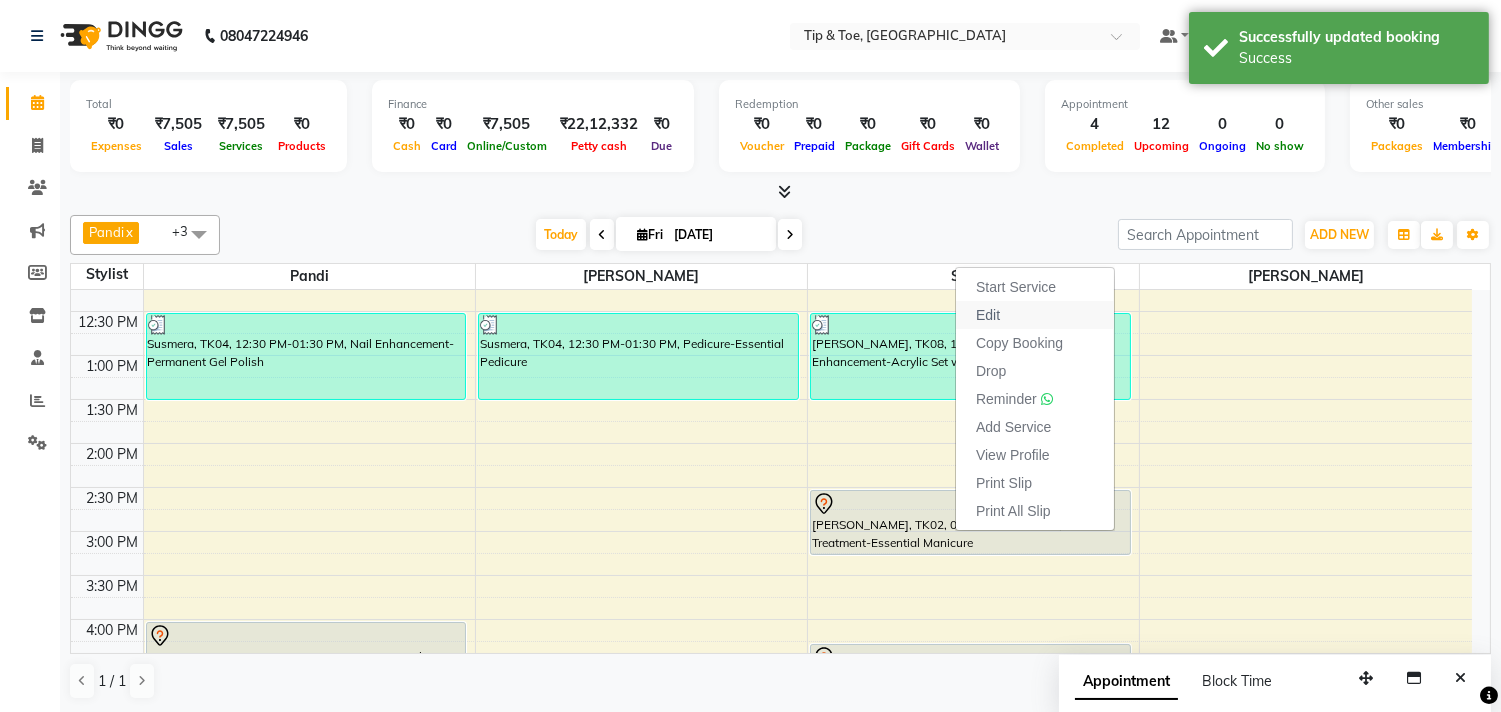 click on "Edit" at bounding box center [1035, 315] 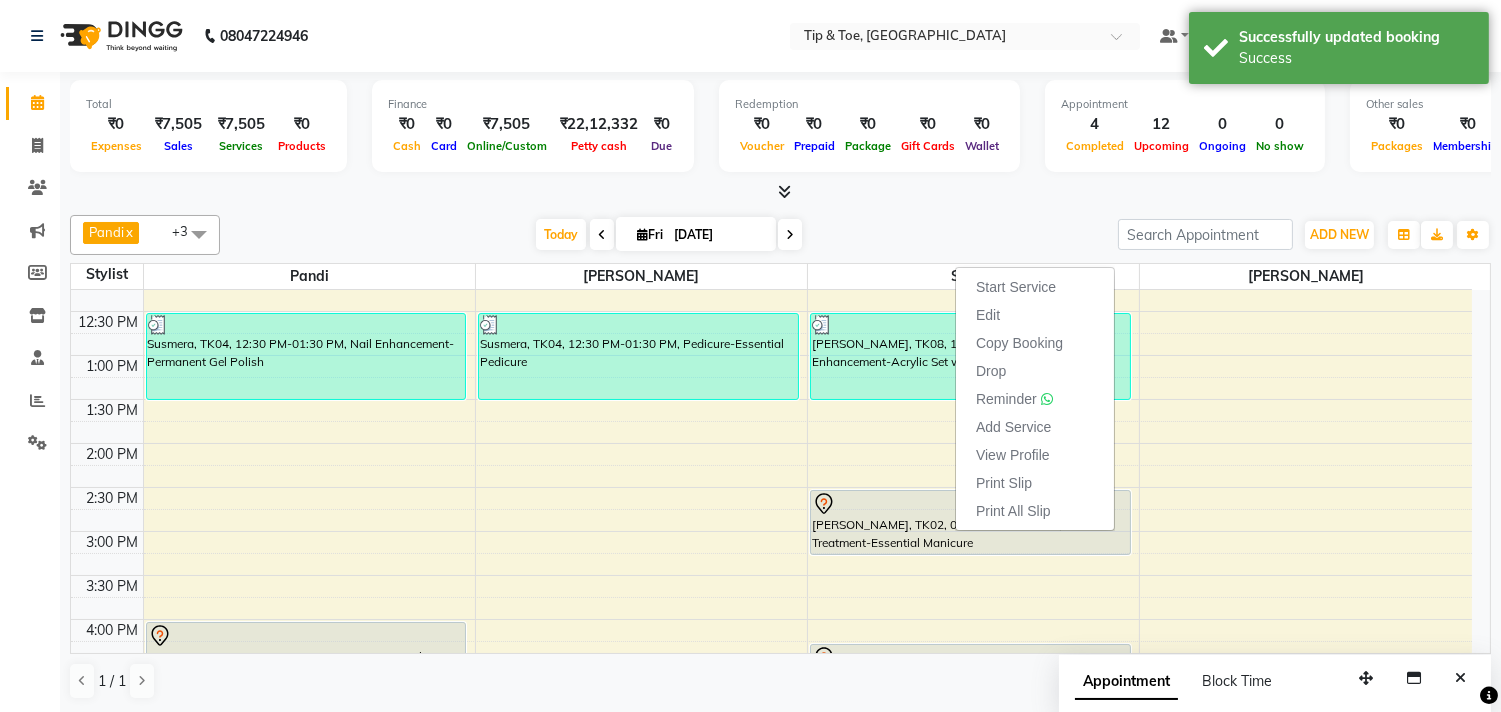 select on "870" 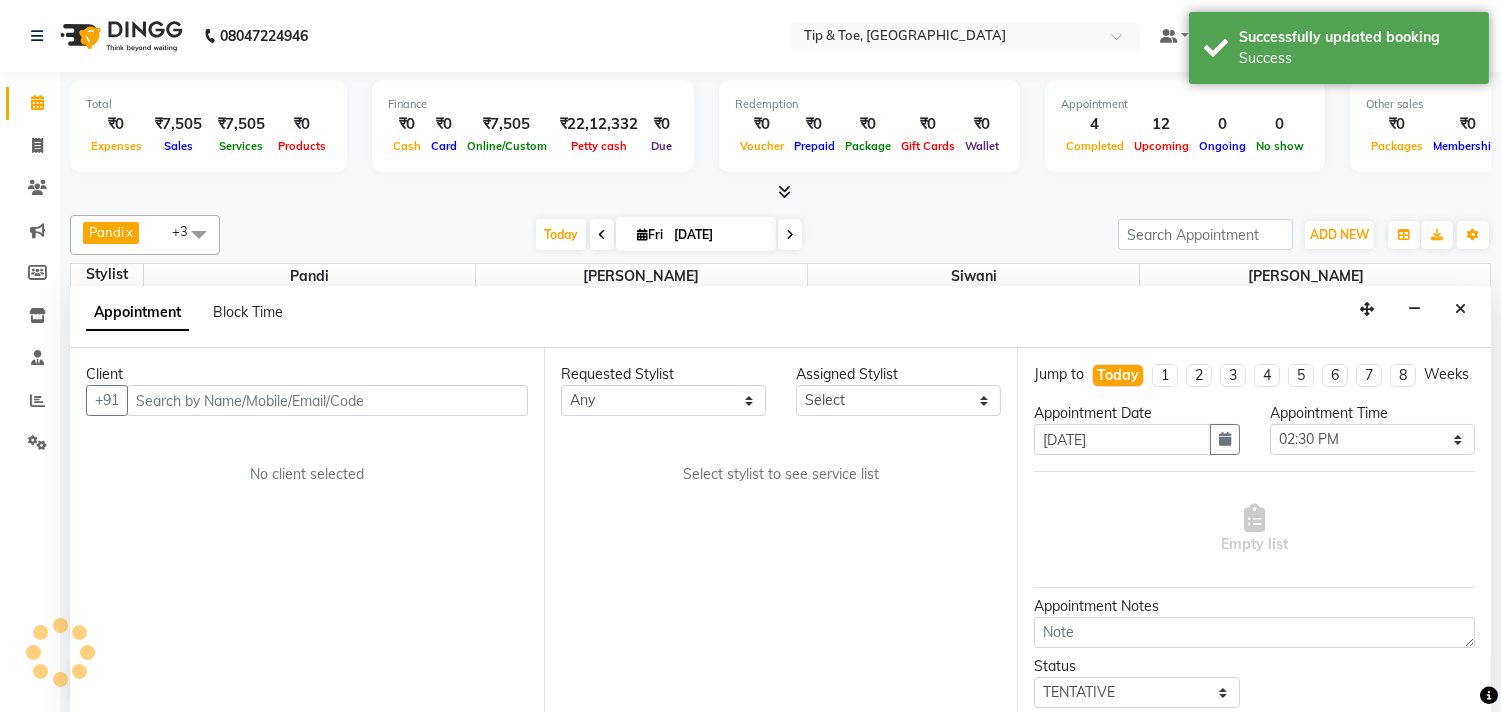 scroll, scrollTop: 0, scrollLeft: 0, axis: both 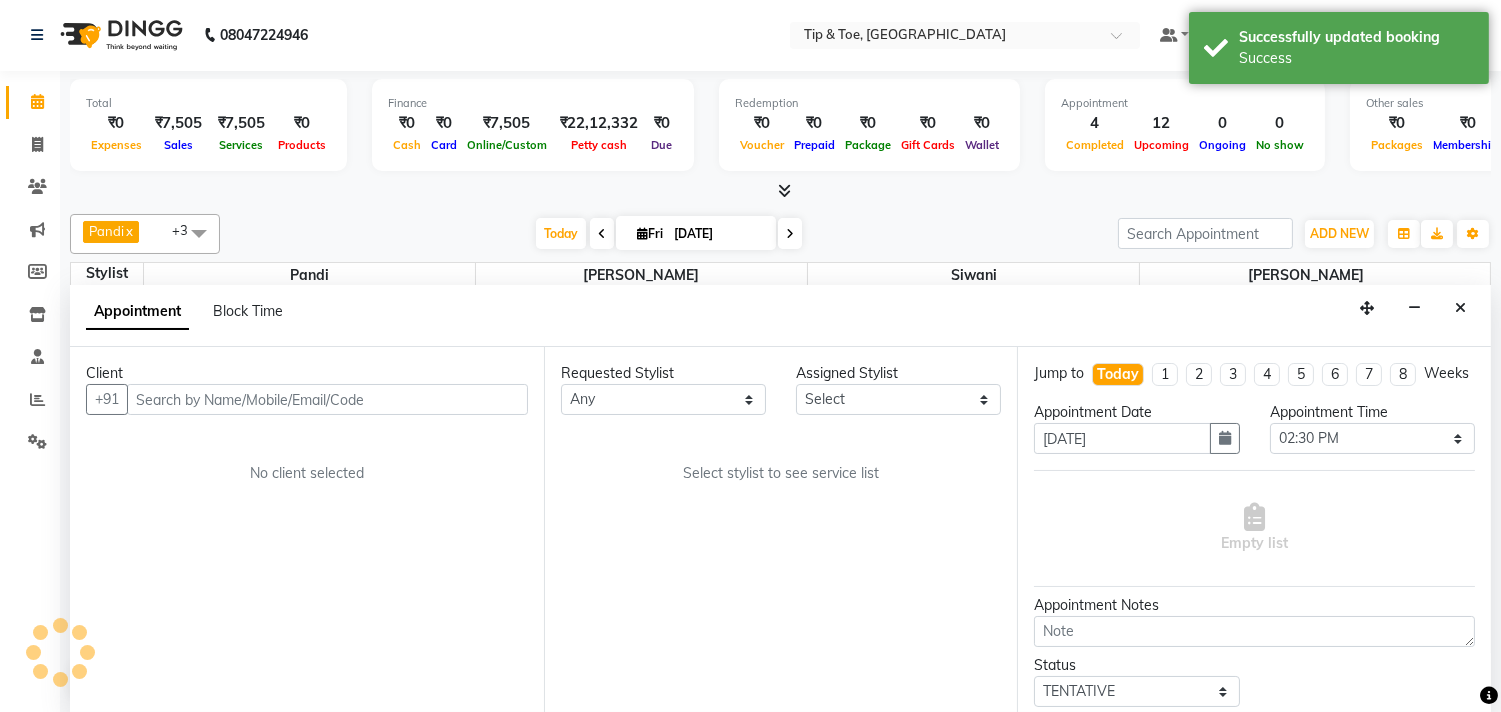 select on "49685" 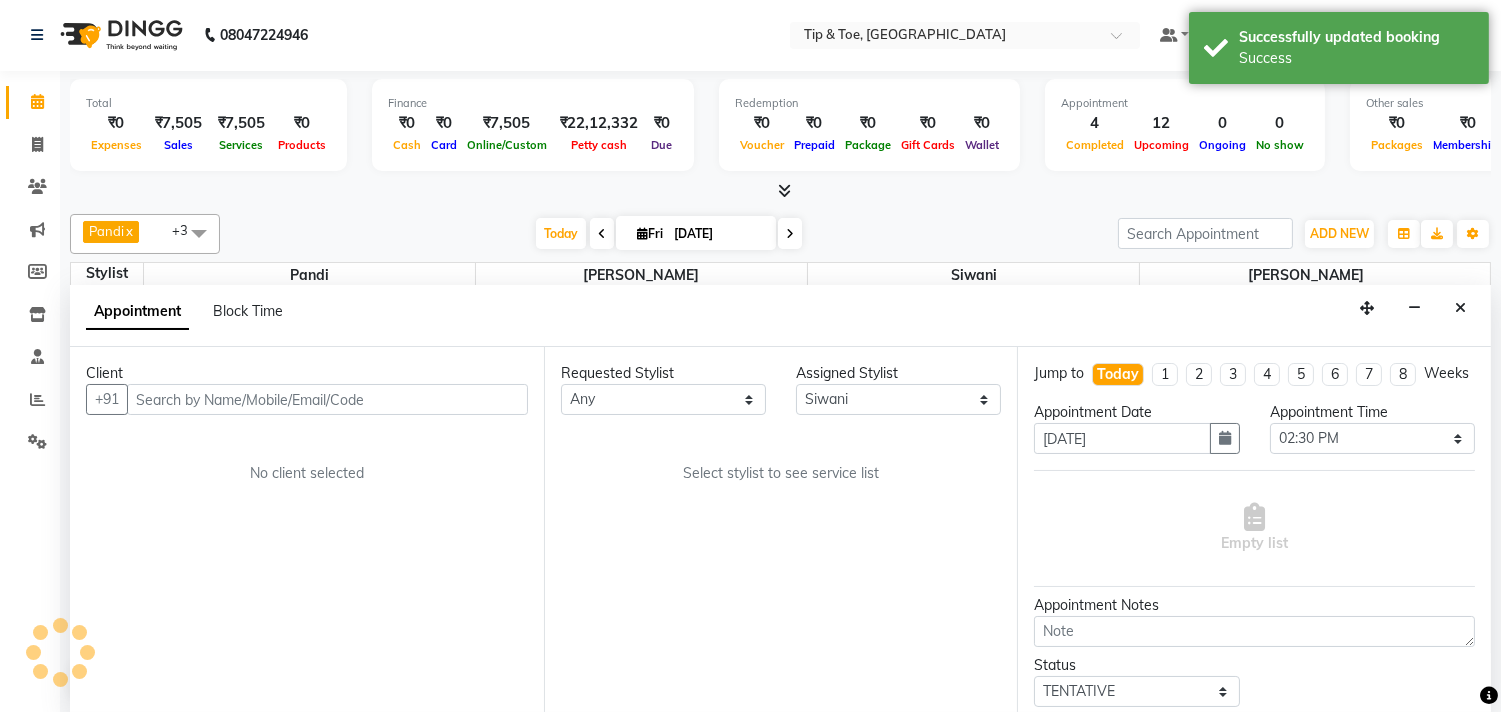 scroll, scrollTop: 620, scrollLeft: 0, axis: vertical 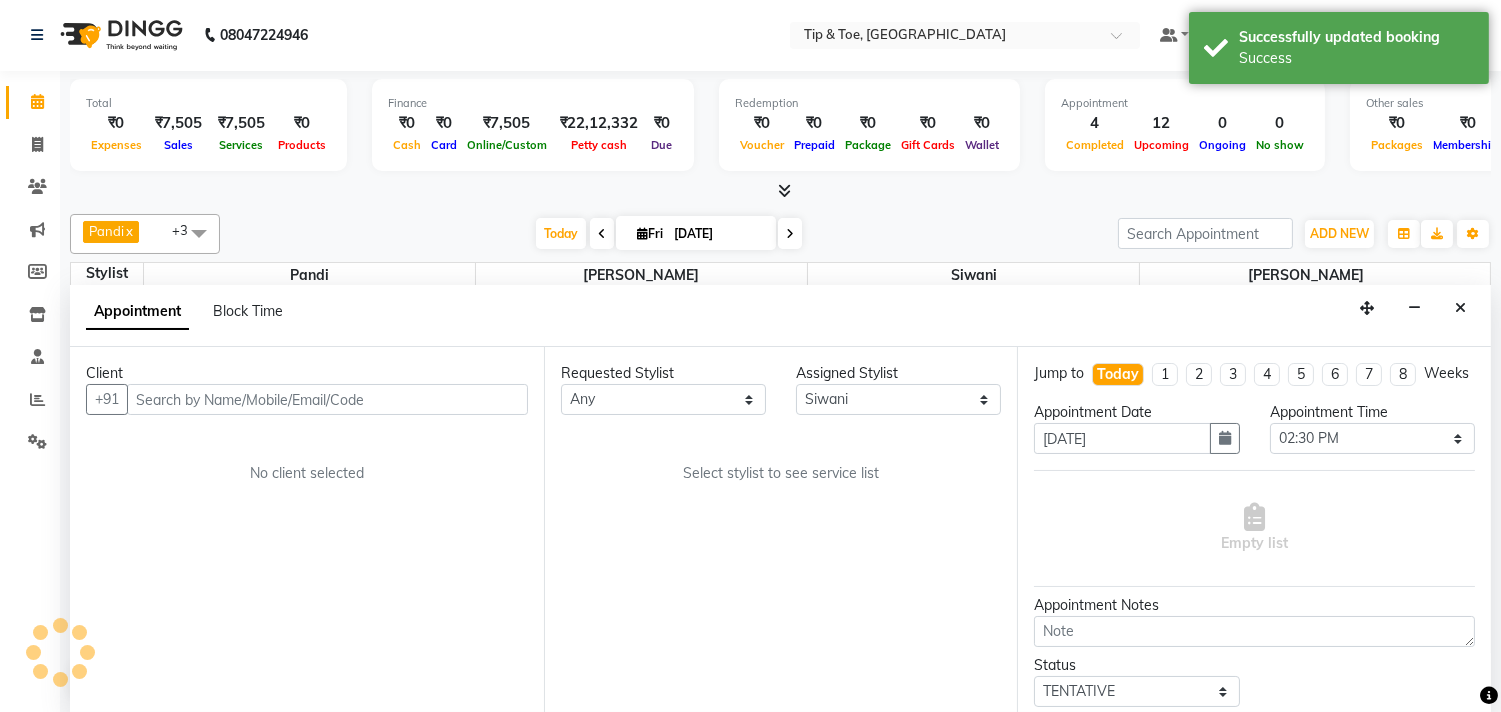 select on "2752" 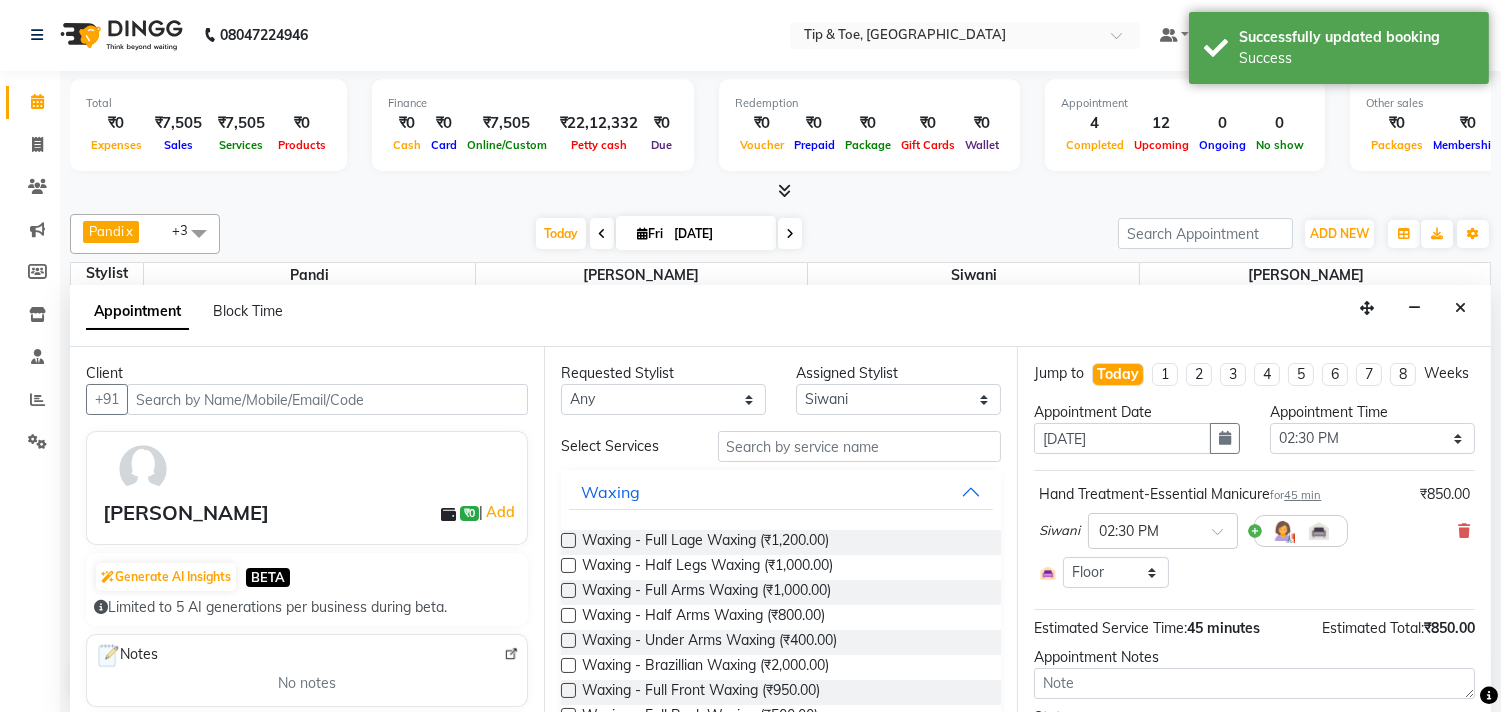 click on "Today  Fri 11-07-2025" at bounding box center [669, 234] 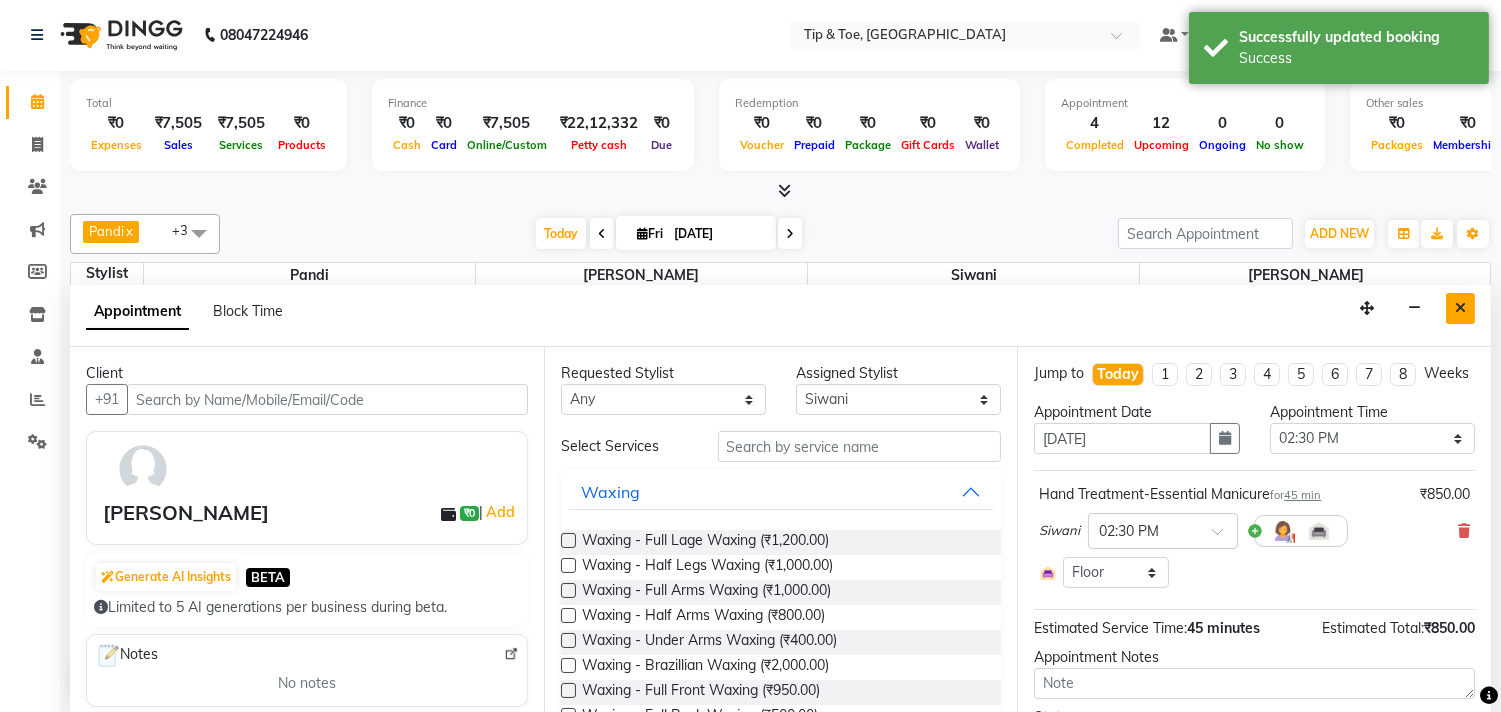 click at bounding box center [1460, 308] 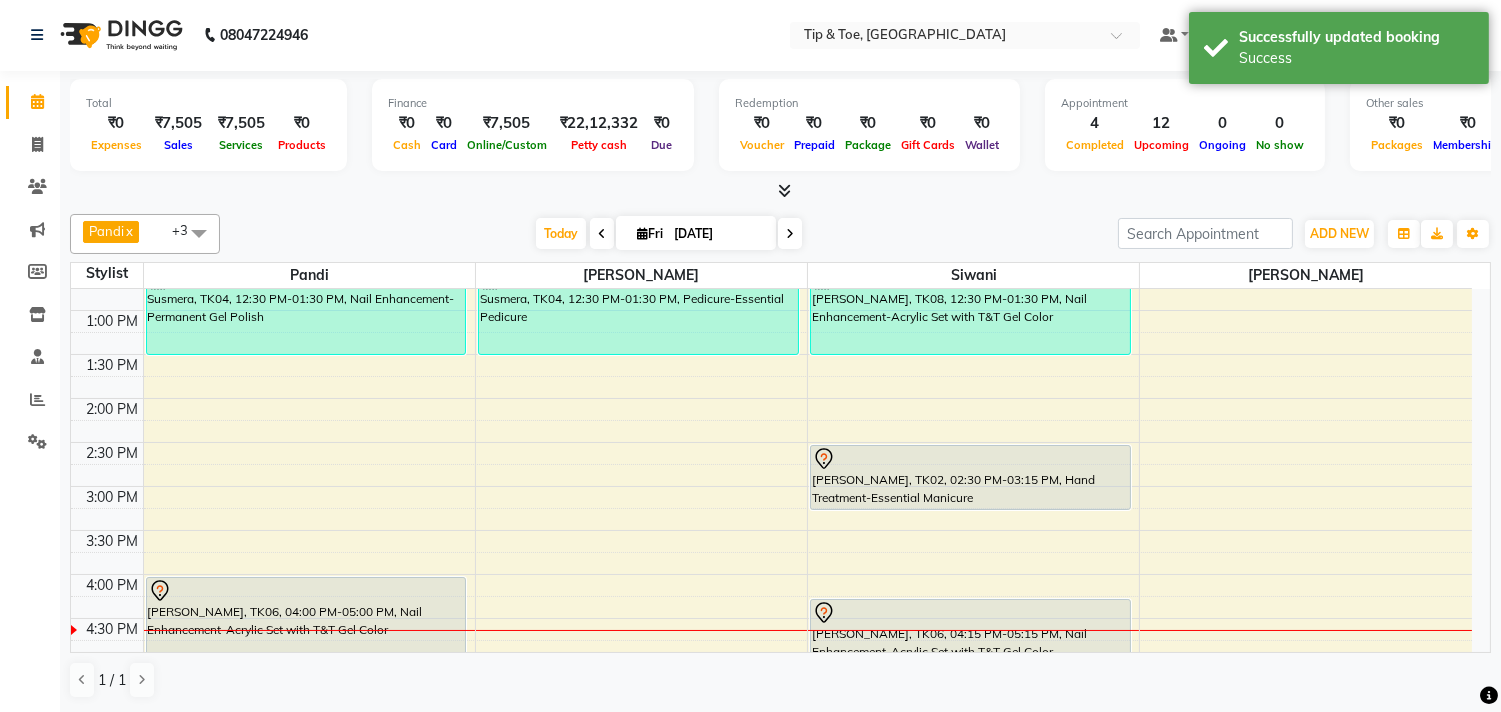 scroll, scrollTop: 286, scrollLeft: 0, axis: vertical 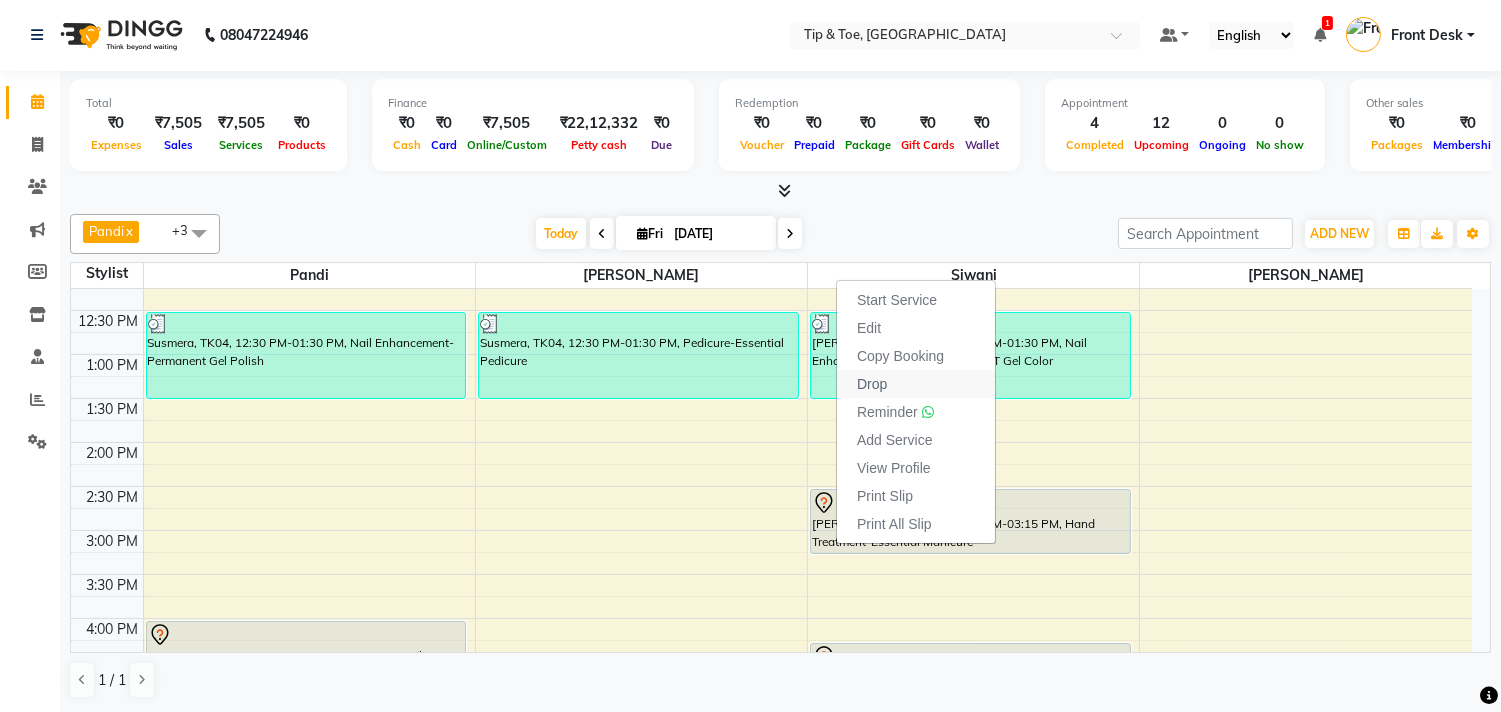 click on "Drop" at bounding box center (916, 384) 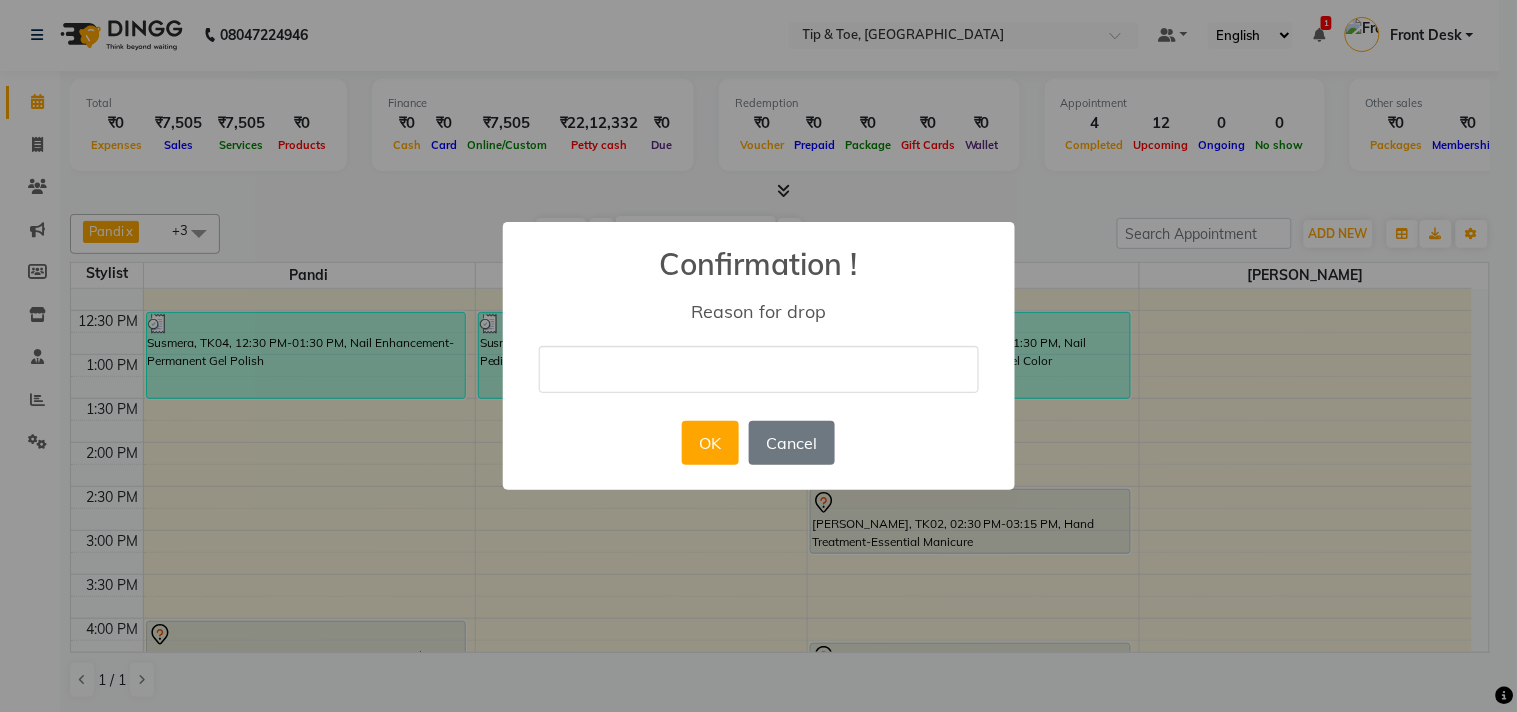 click at bounding box center [759, 369] 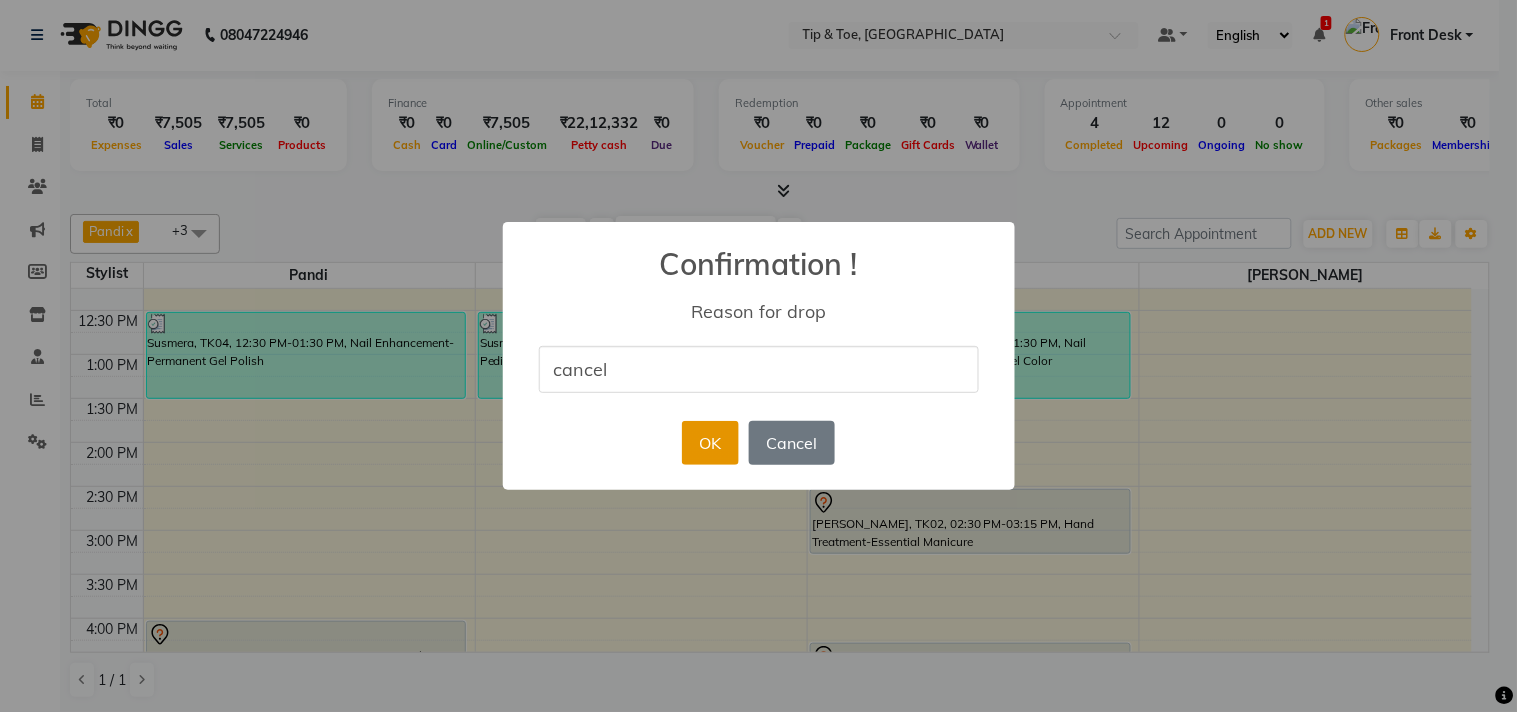 click on "OK" at bounding box center [710, 443] 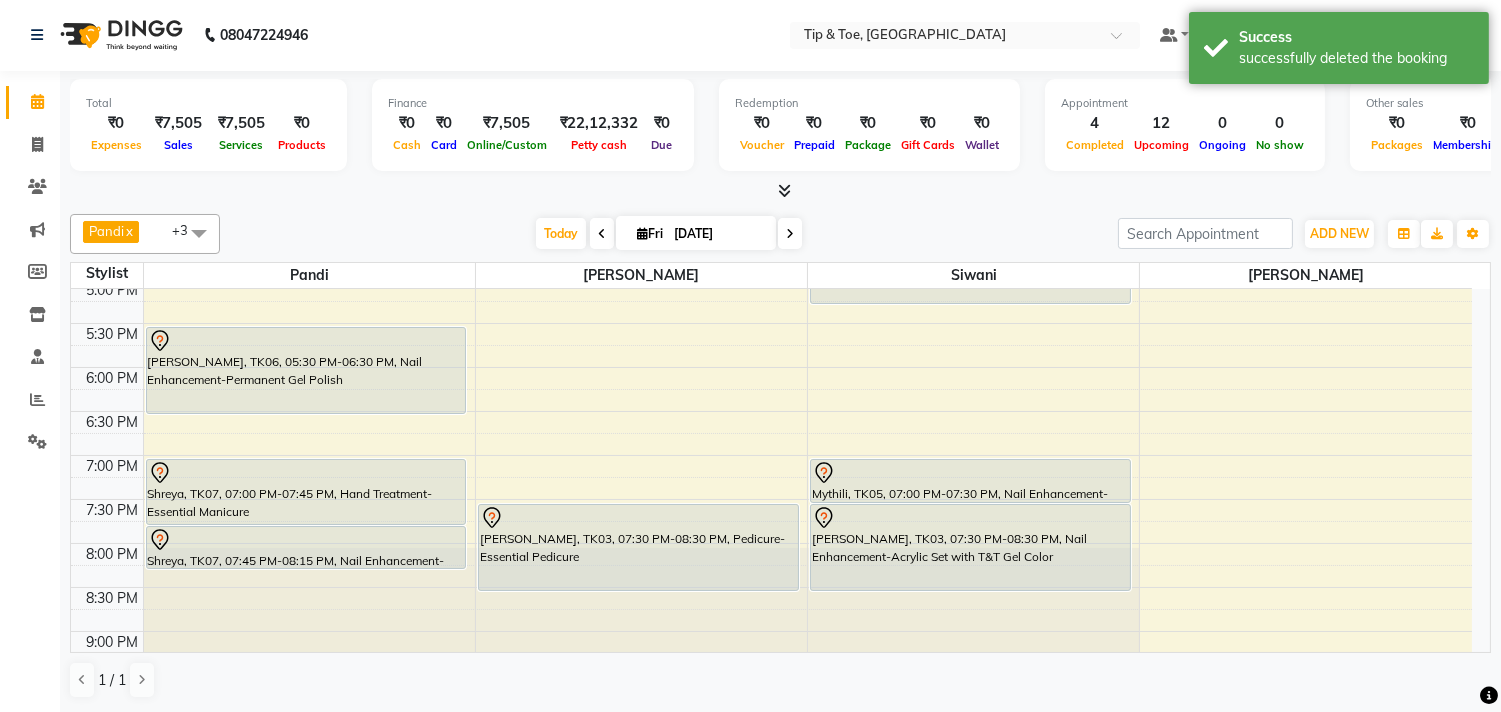 scroll, scrollTop: 731, scrollLeft: 0, axis: vertical 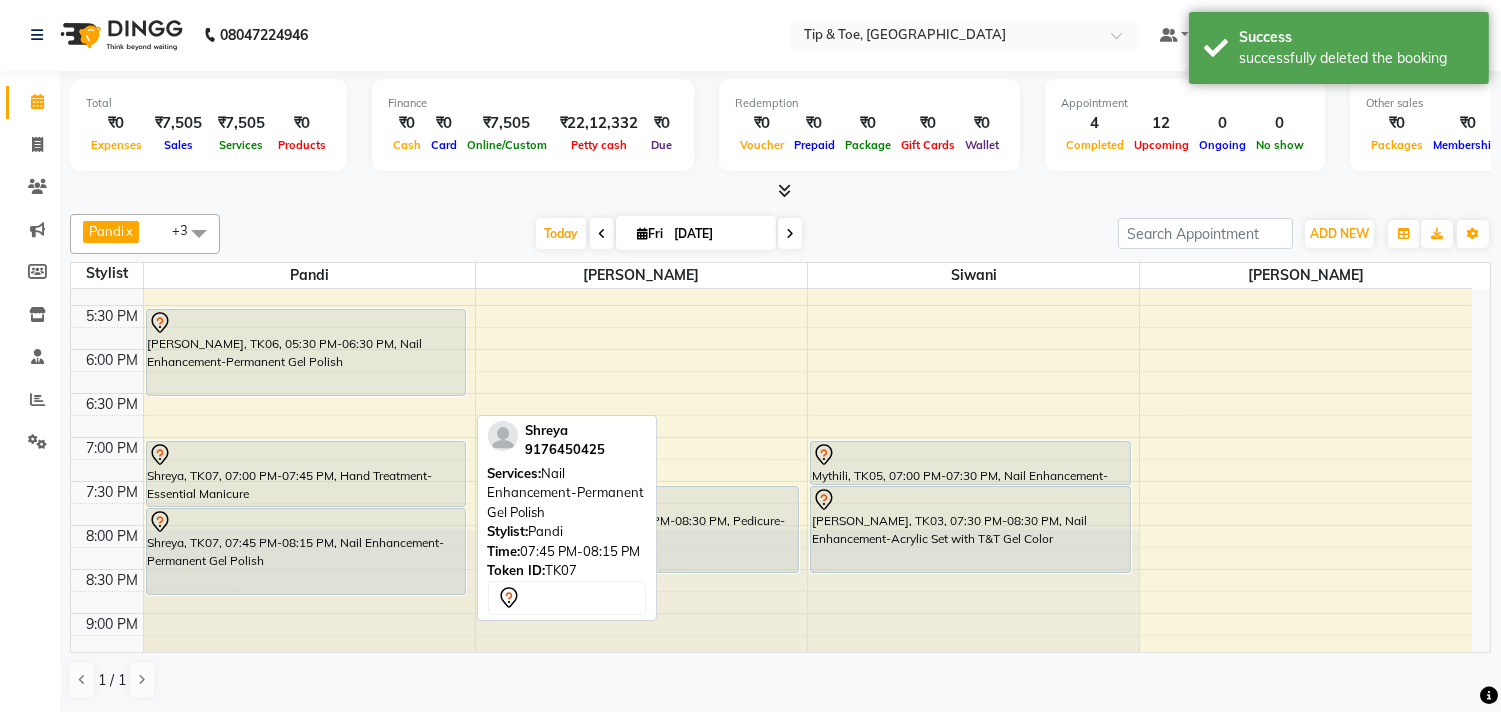 drag, startPoint x: 362, startPoint y: 545, endPoint x: 362, endPoint y: 581, distance: 36 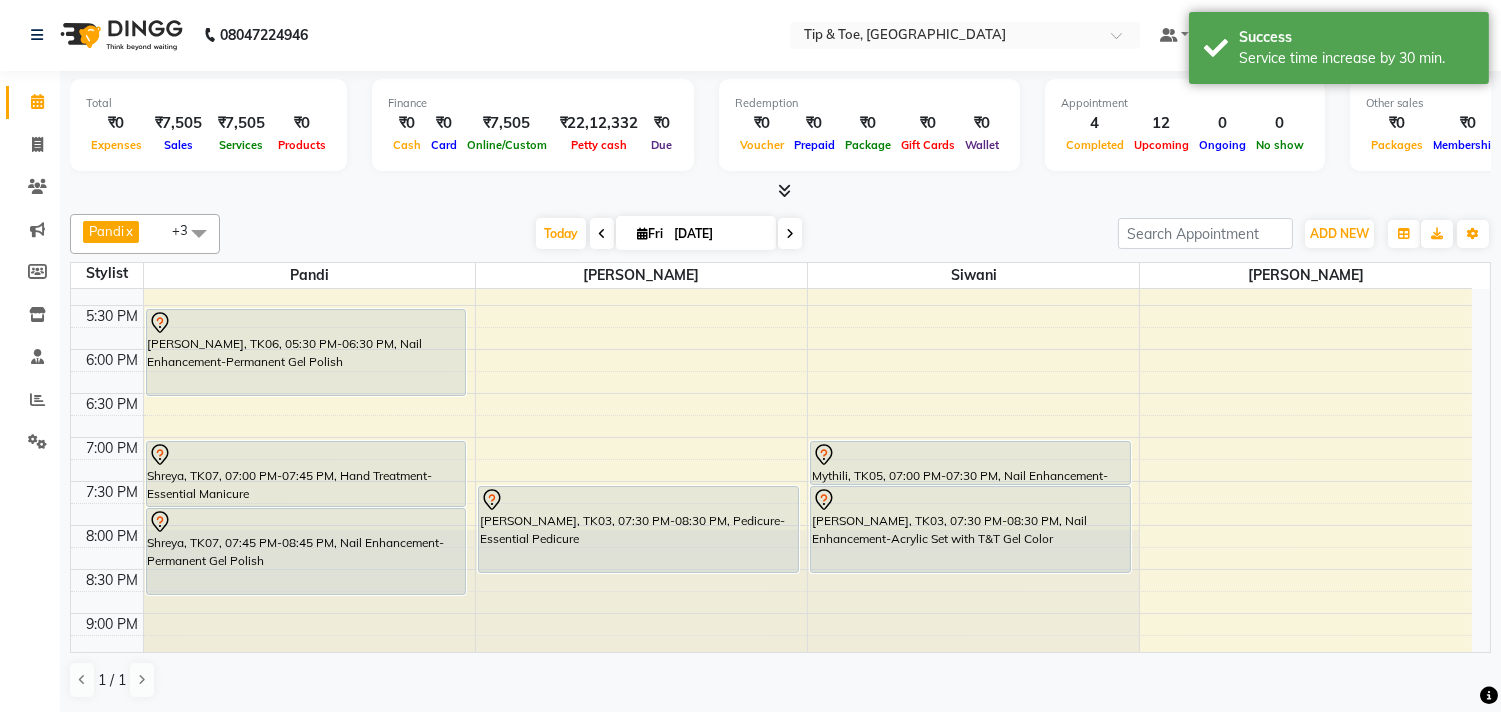 scroll, scrollTop: 508, scrollLeft: 0, axis: vertical 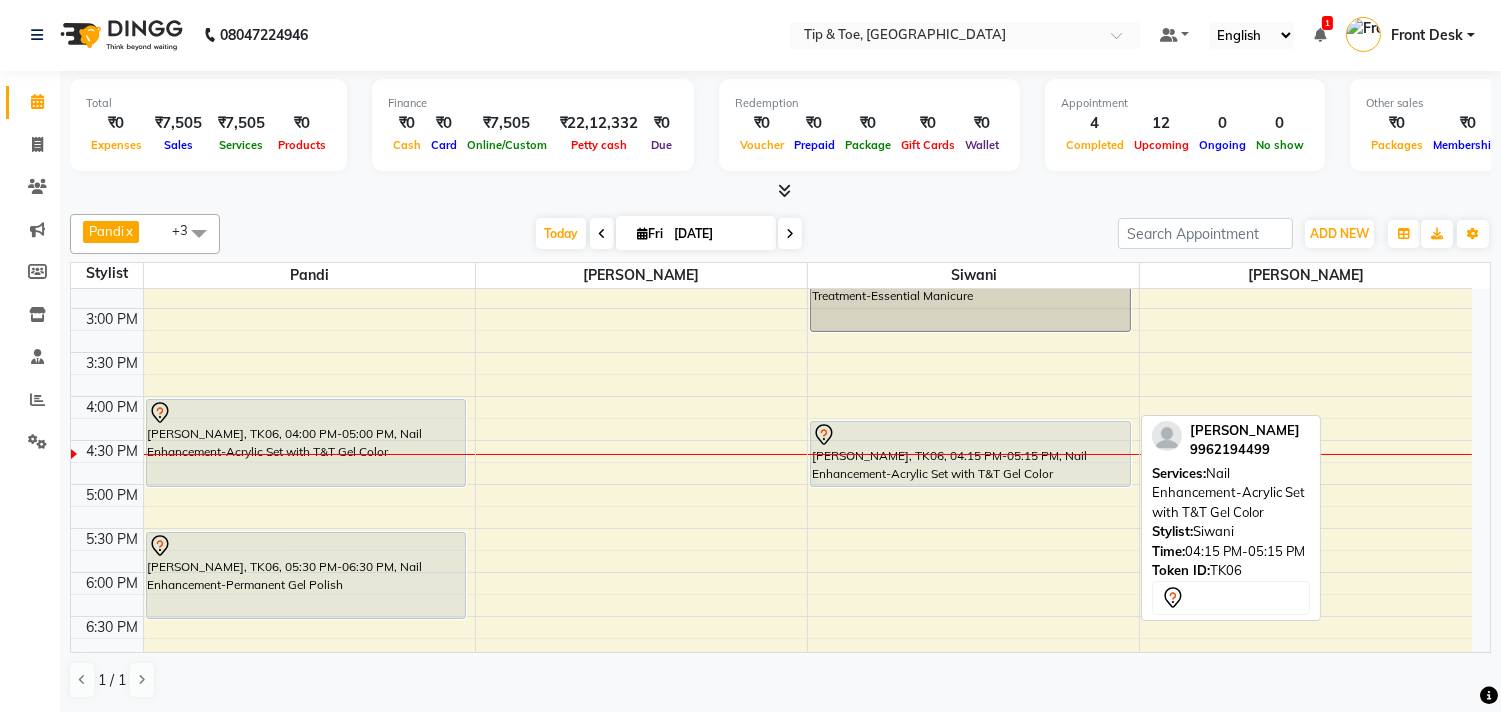 drag, startPoint x: 854, startPoint y: 507, endPoint x: 875, endPoint y: 470, distance: 42.544094 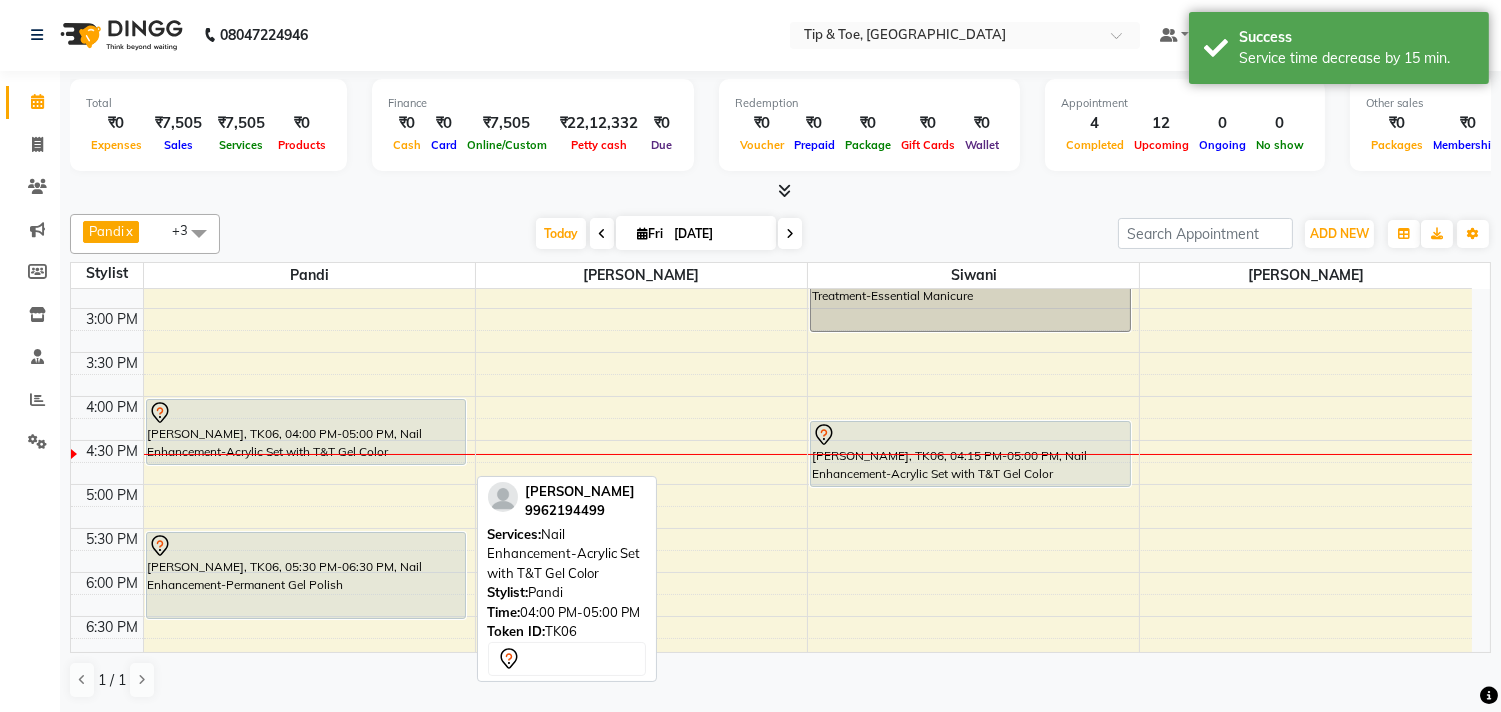 drag, startPoint x: 283, startPoint y: 480, endPoint x: 305, endPoint y: 452, distance: 35.608986 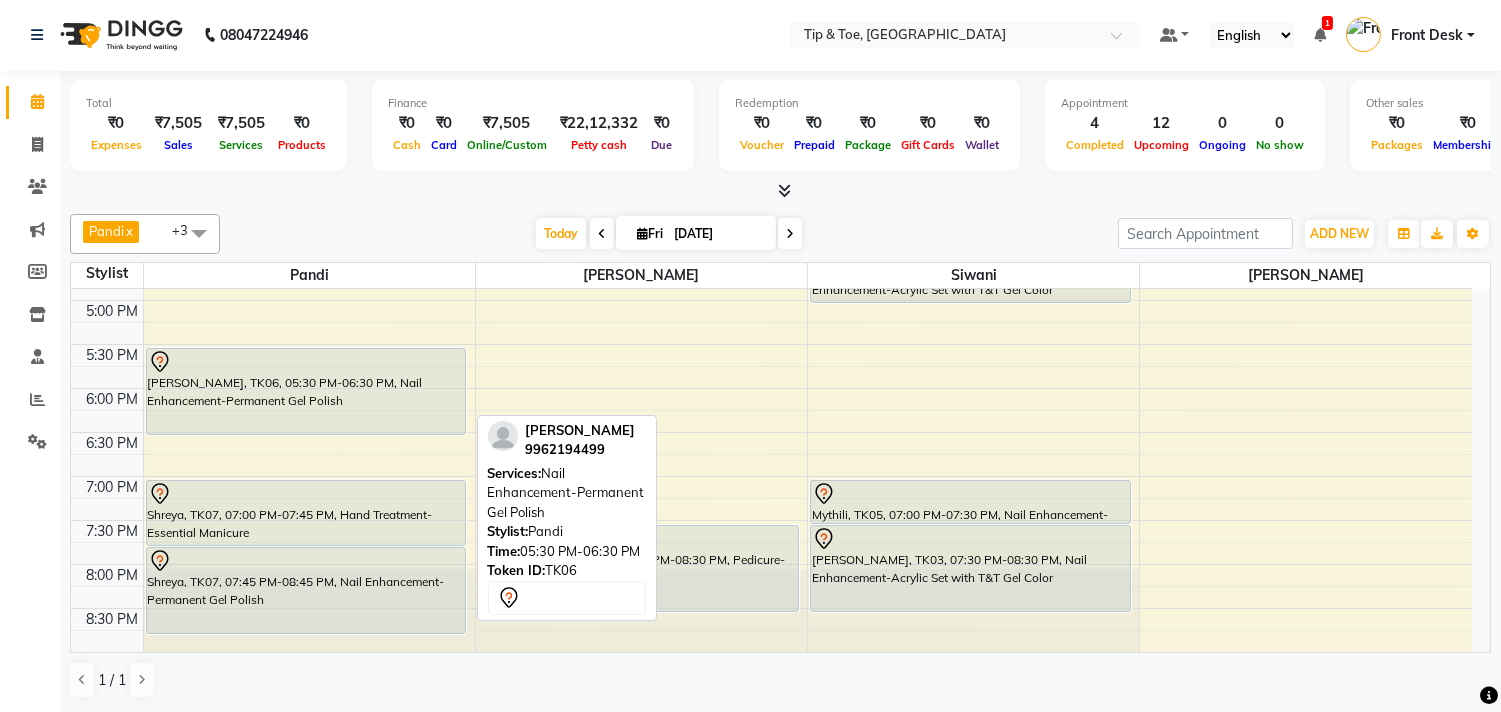 scroll, scrollTop: 731, scrollLeft: 0, axis: vertical 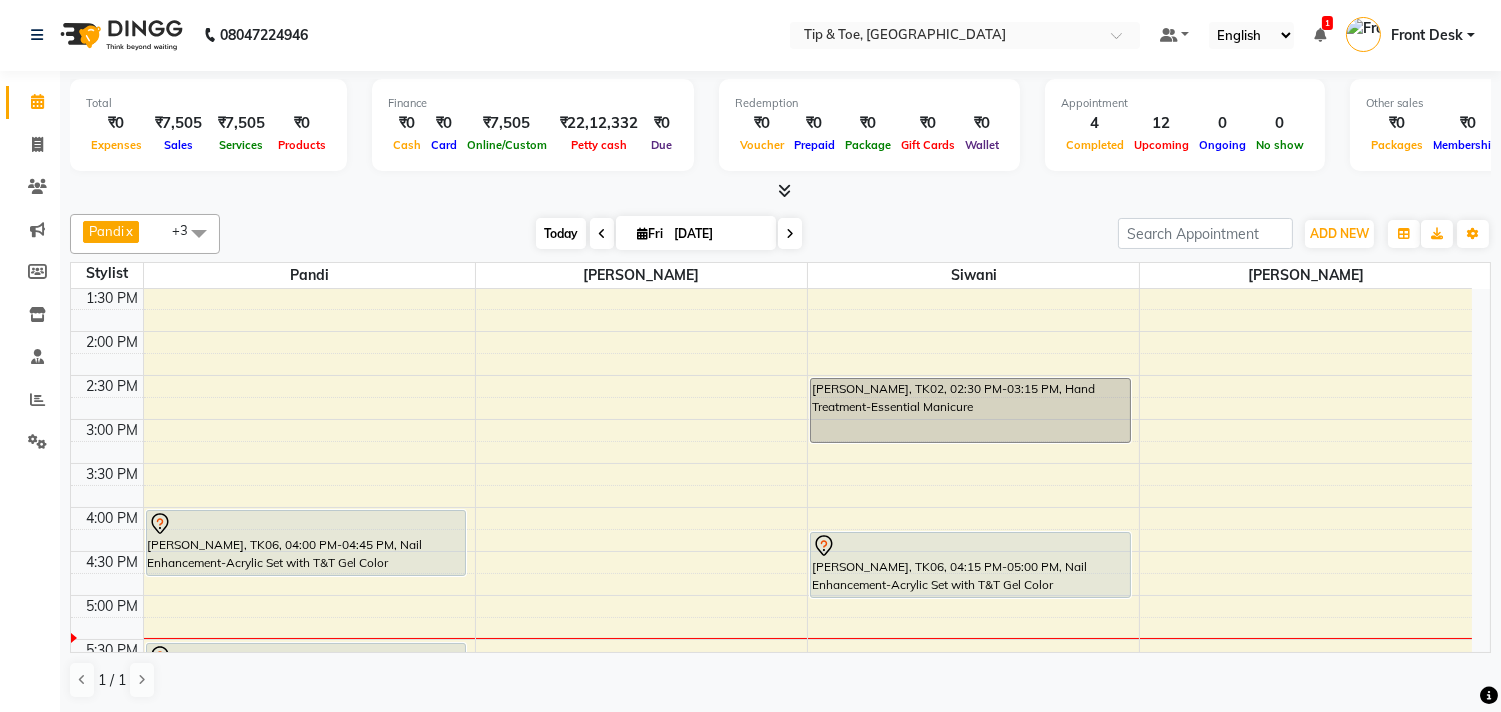 click on "Today" at bounding box center (561, 233) 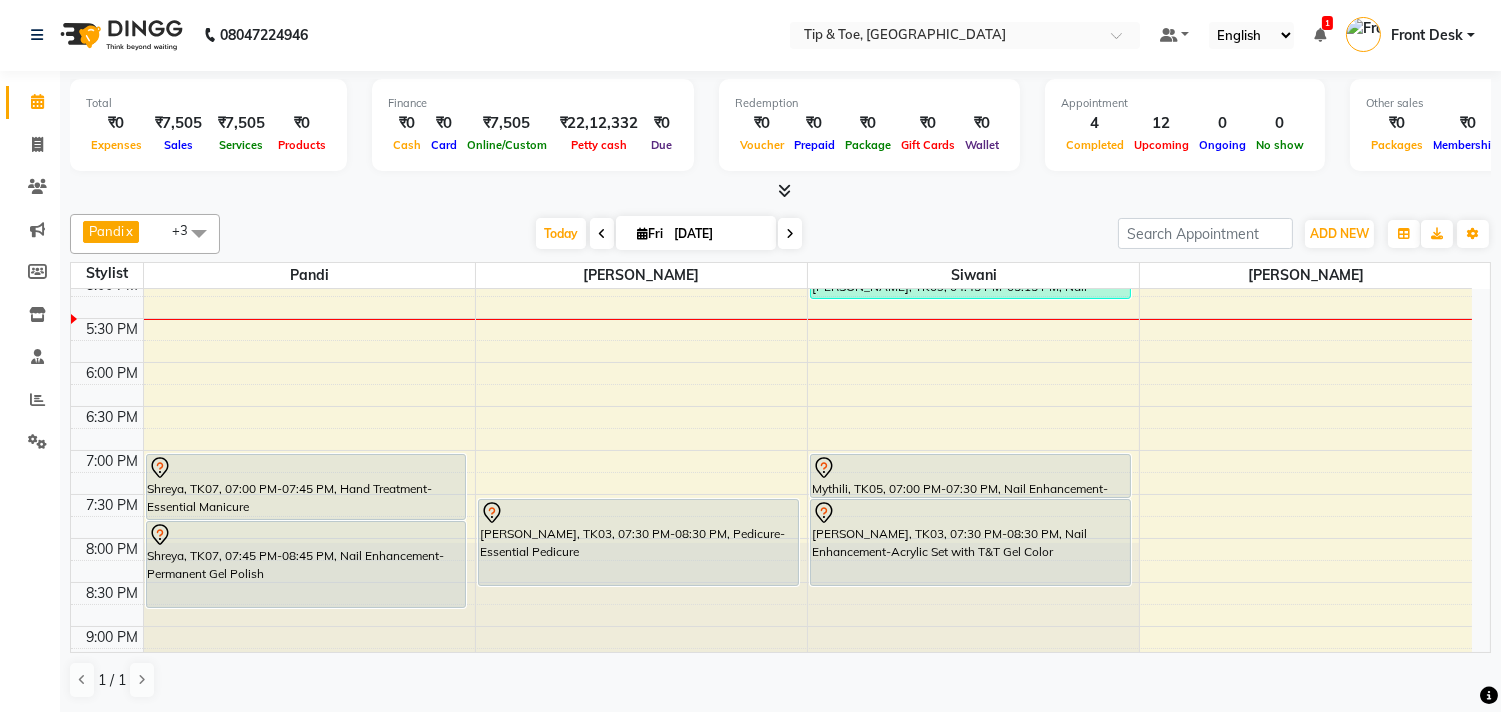 scroll, scrollTop: 762, scrollLeft: 0, axis: vertical 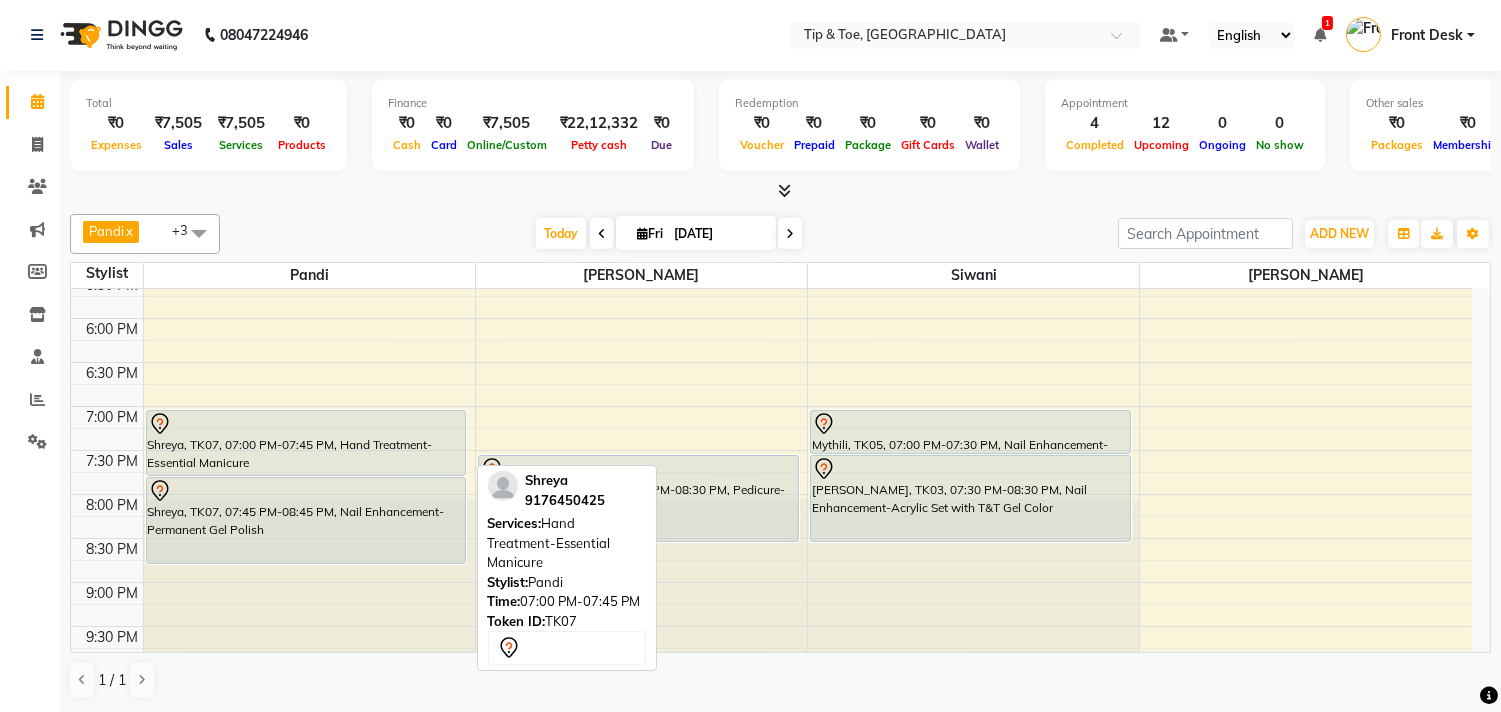 drag, startPoint x: 270, startPoint y: 472, endPoint x: 291, endPoint y: 472, distance: 21 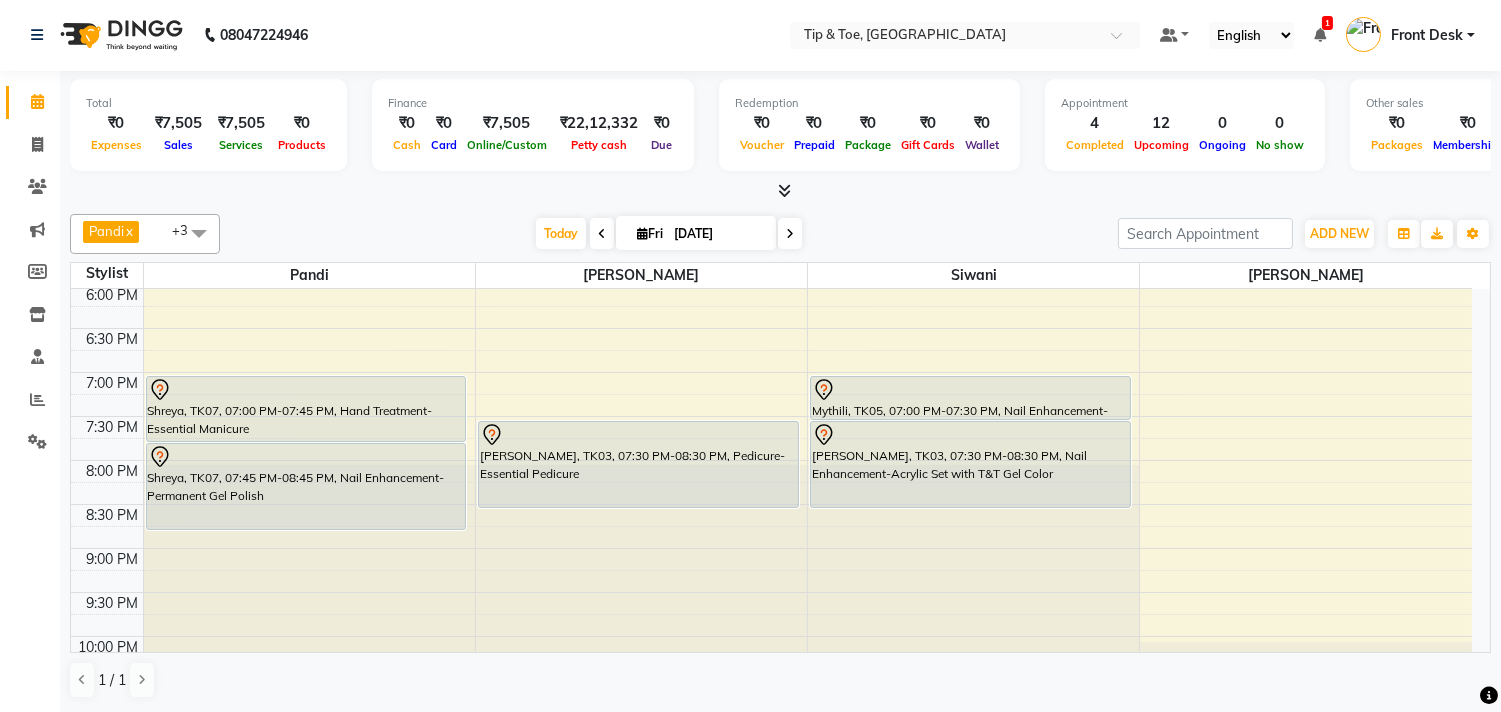 scroll, scrollTop: 540, scrollLeft: 0, axis: vertical 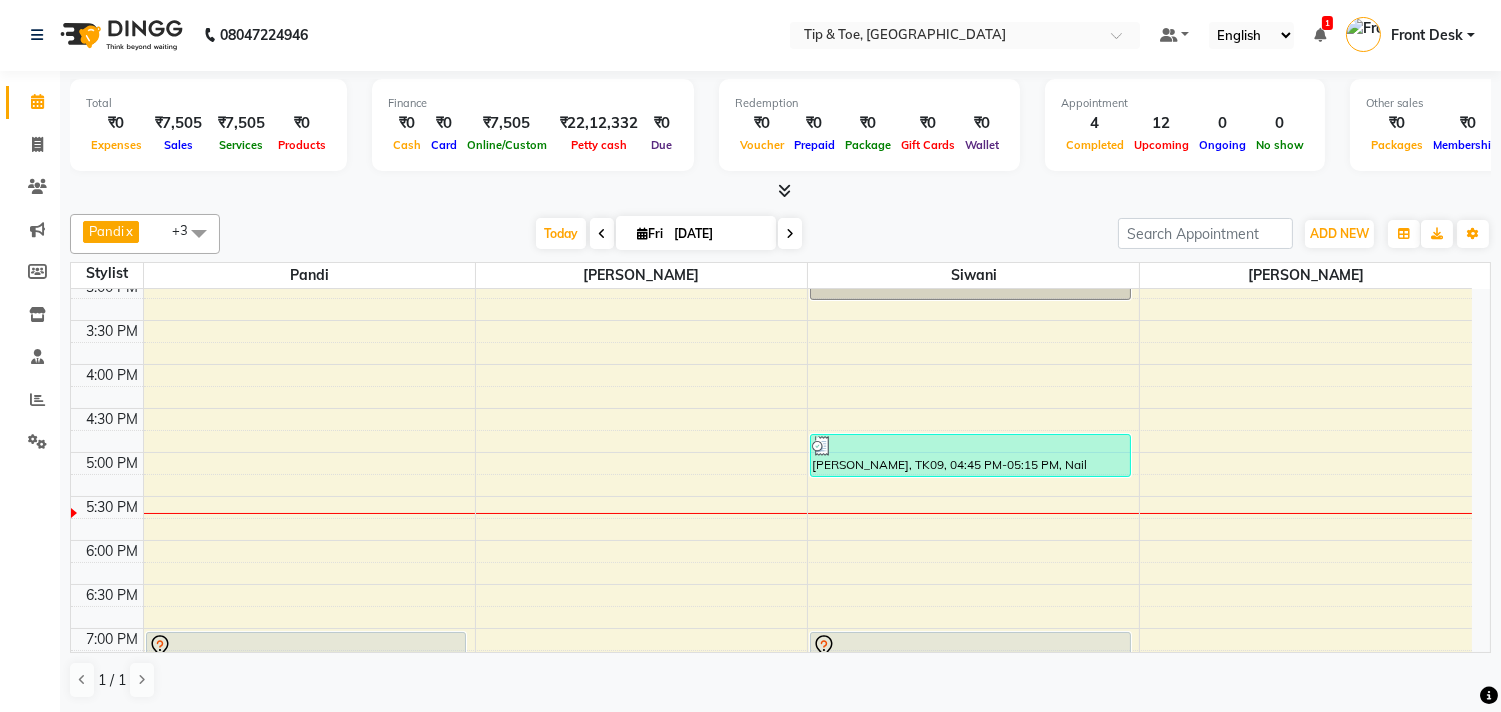 click at bounding box center [790, 234] 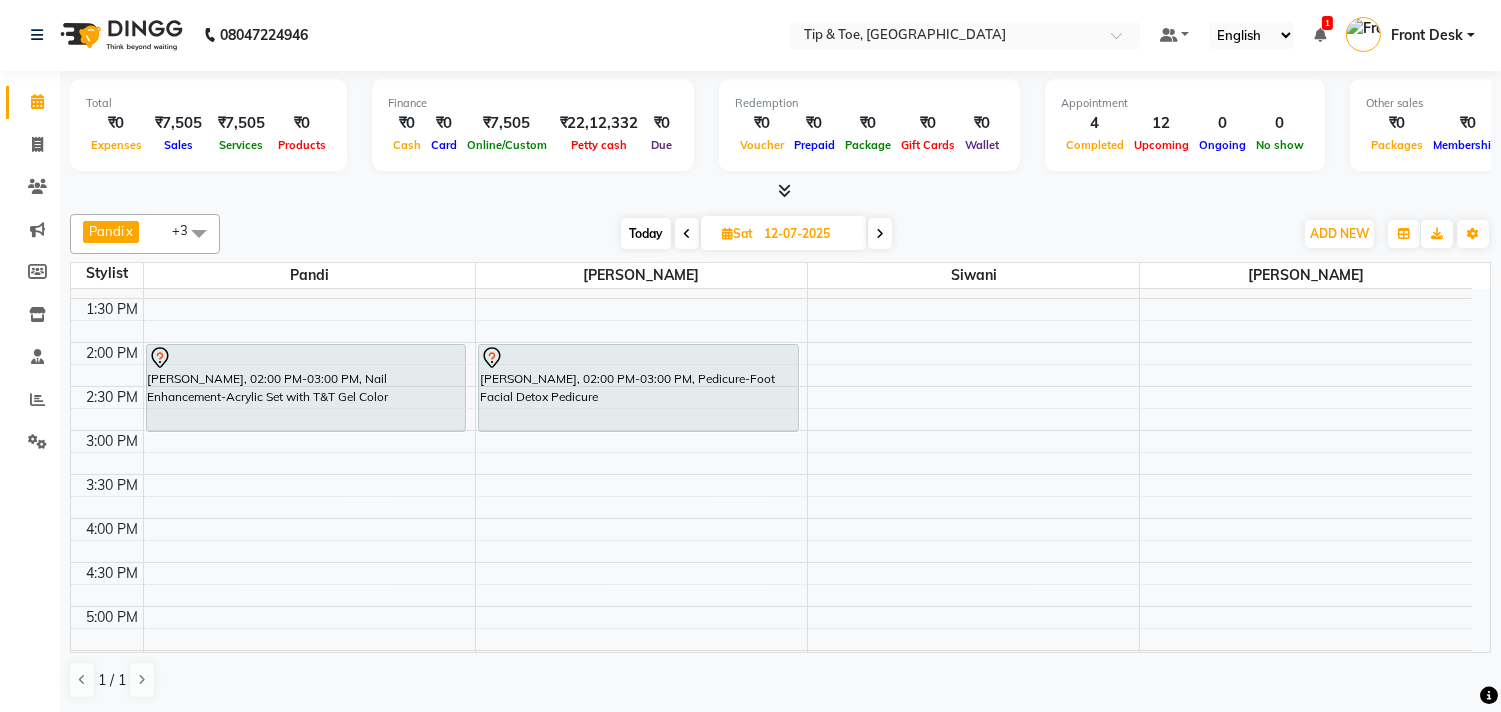 scroll, scrollTop: 444, scrollLeft: 0, axis: vertical 